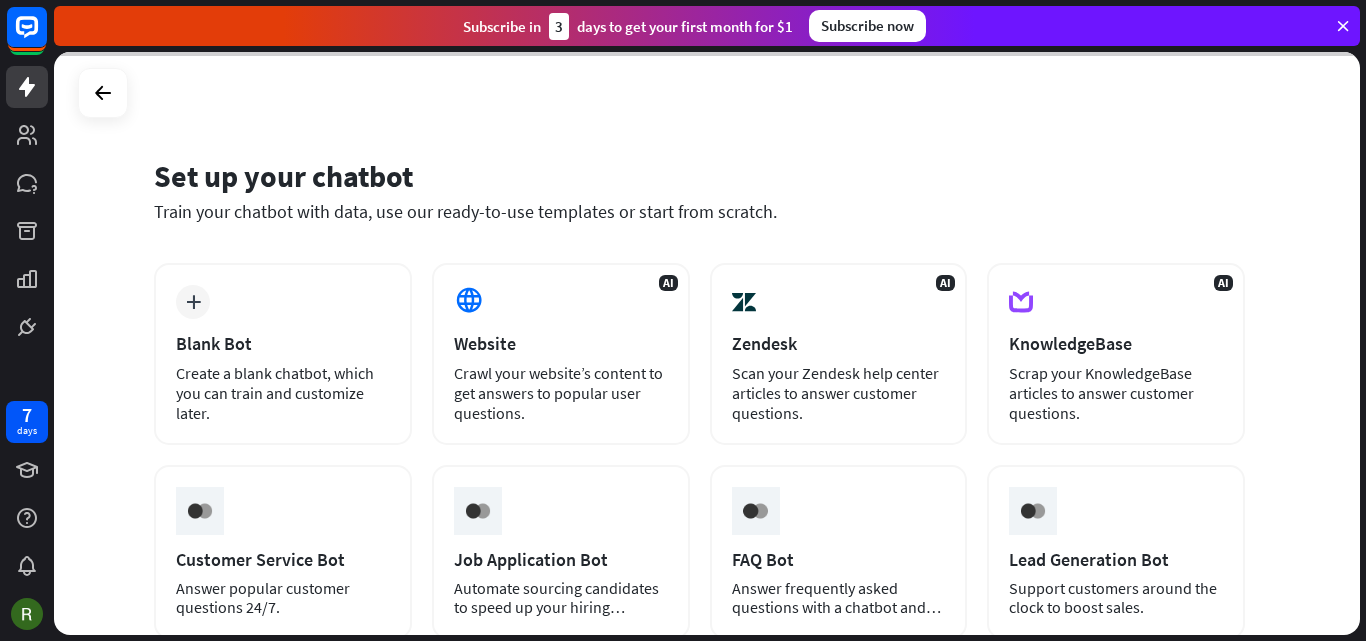scroll, scrollTop: 0, scrollLeft: 0, axis: both 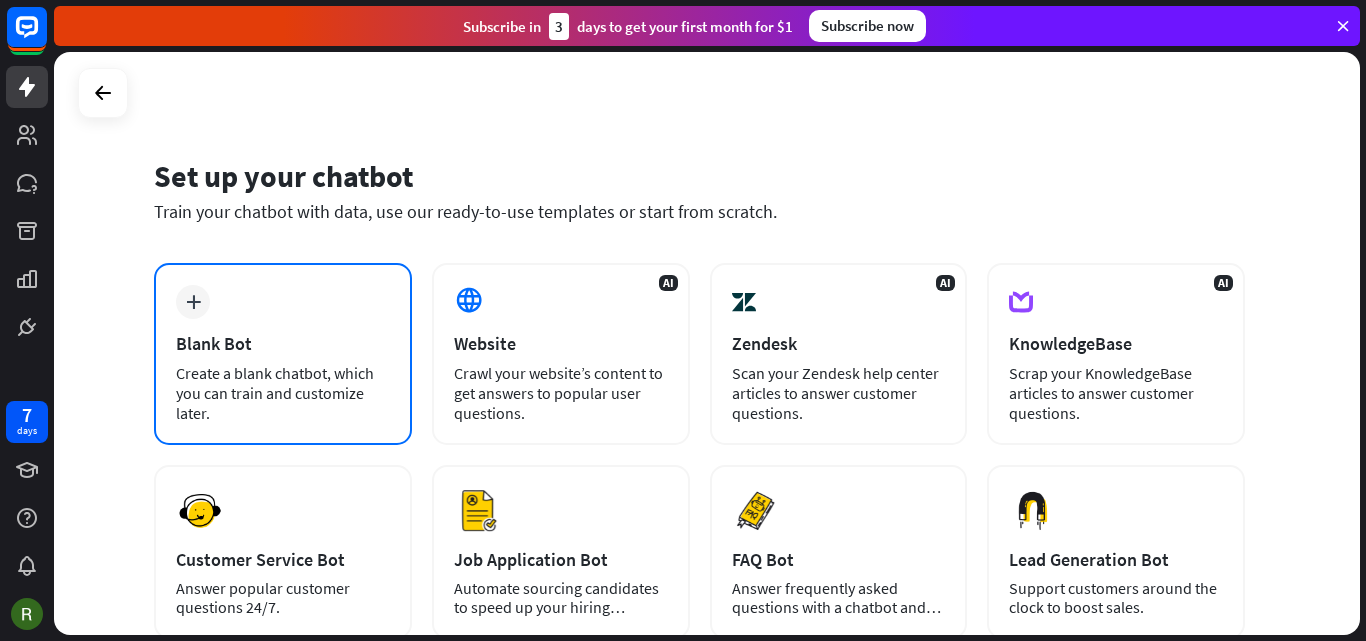 click on "Blank Bot" at bounding box center [283, 343] 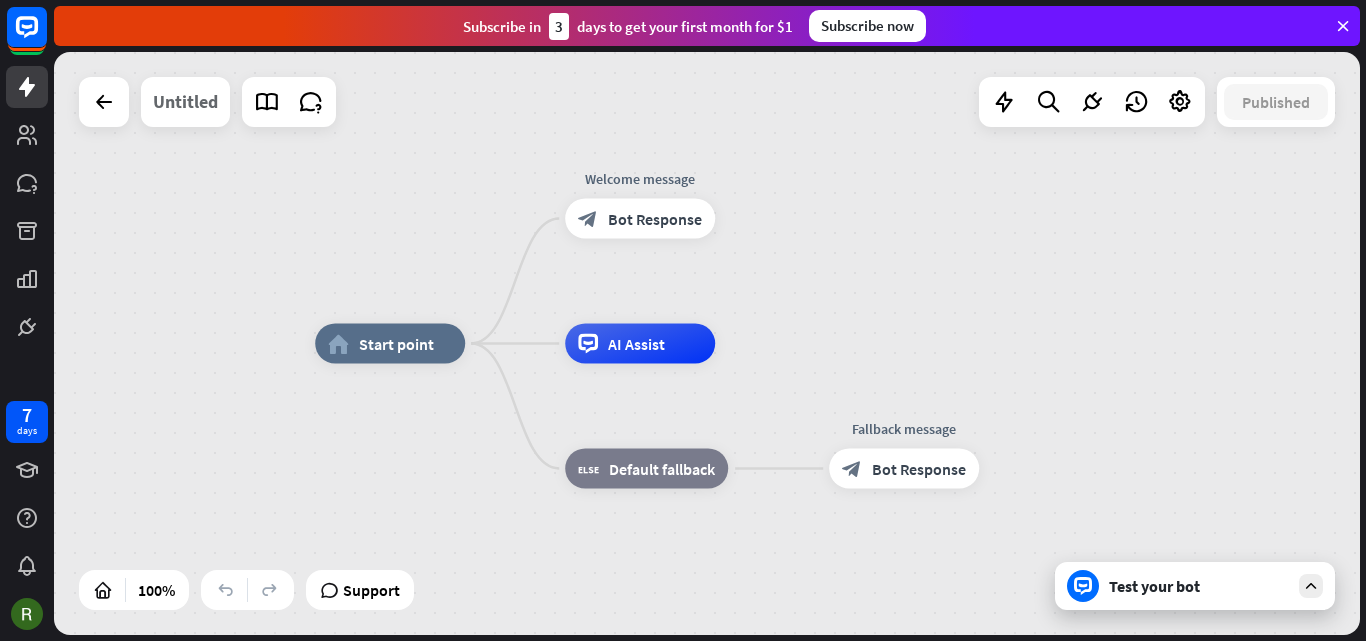 click on "Untitled" at bounding box center [185, 102] 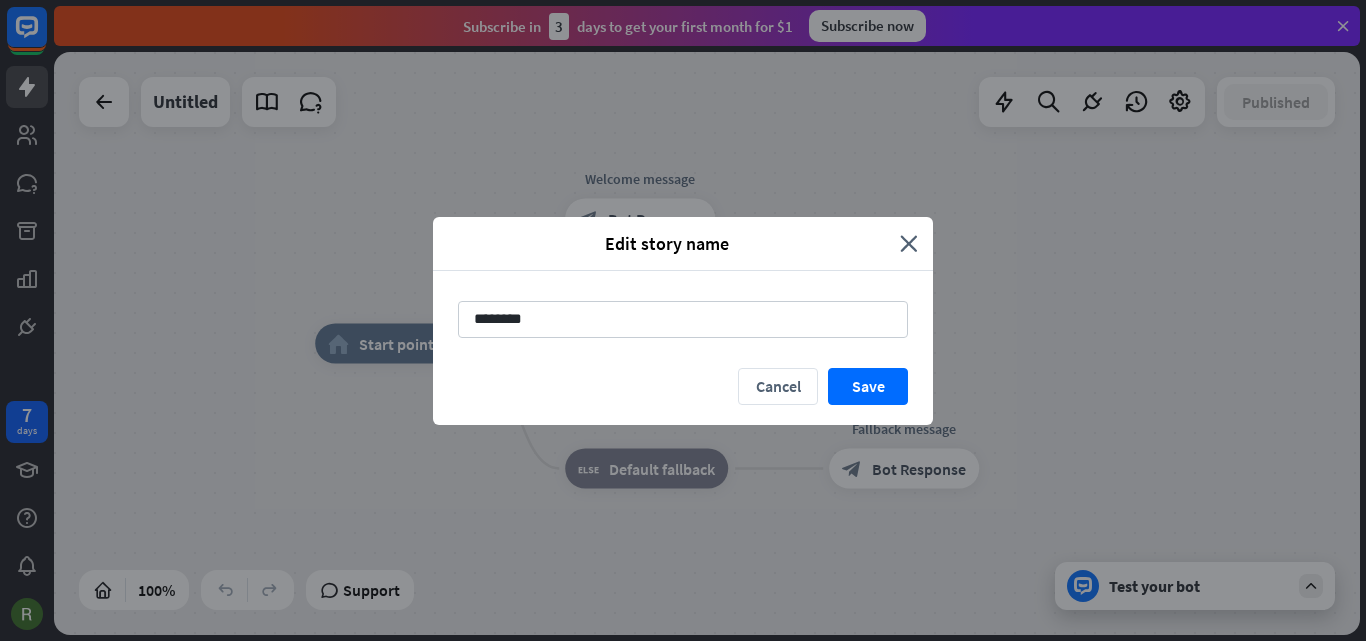 drag, startPoint x: 551, startPoint y: 321, endPoint x: 347, endPoint y: 331, distance: 204.24495 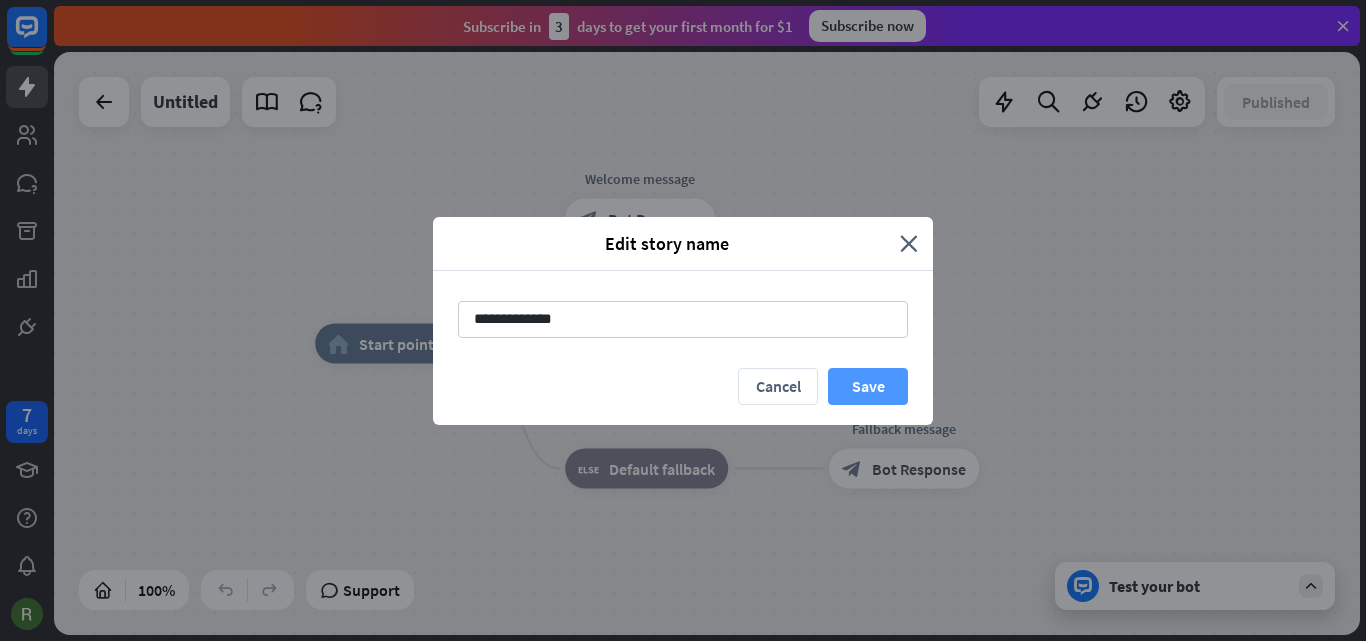 type on "**********" 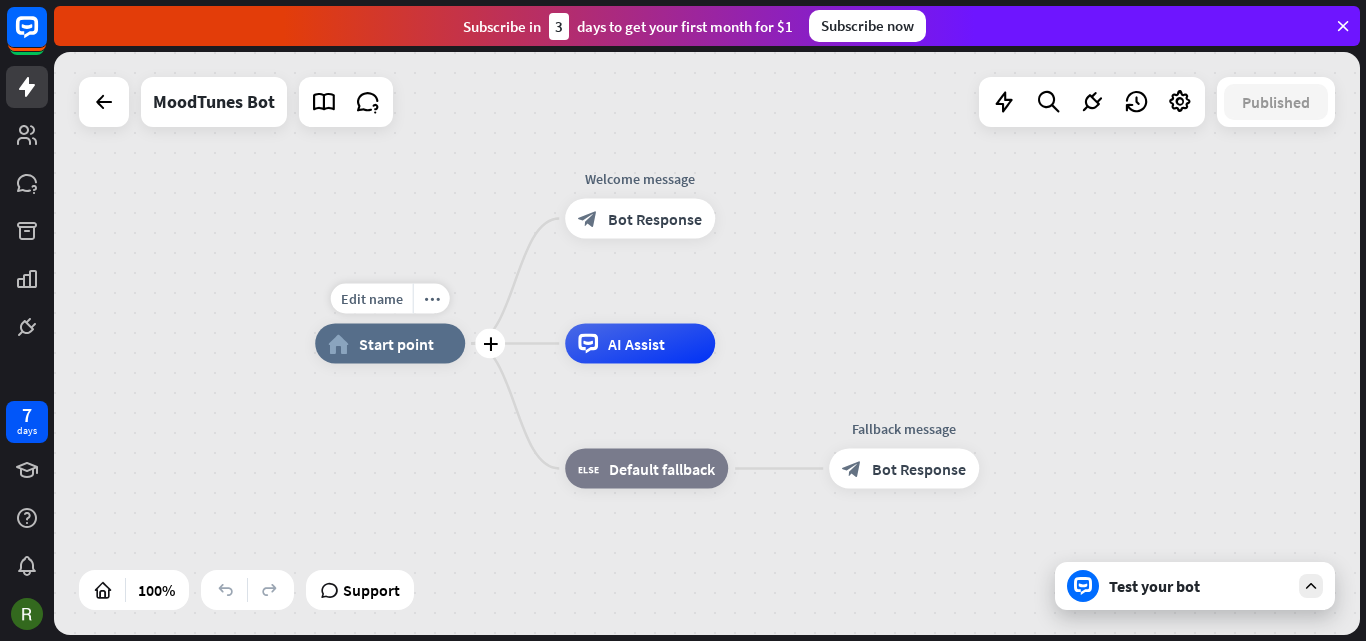 click on "Start point" at bounding box center (396, 344) 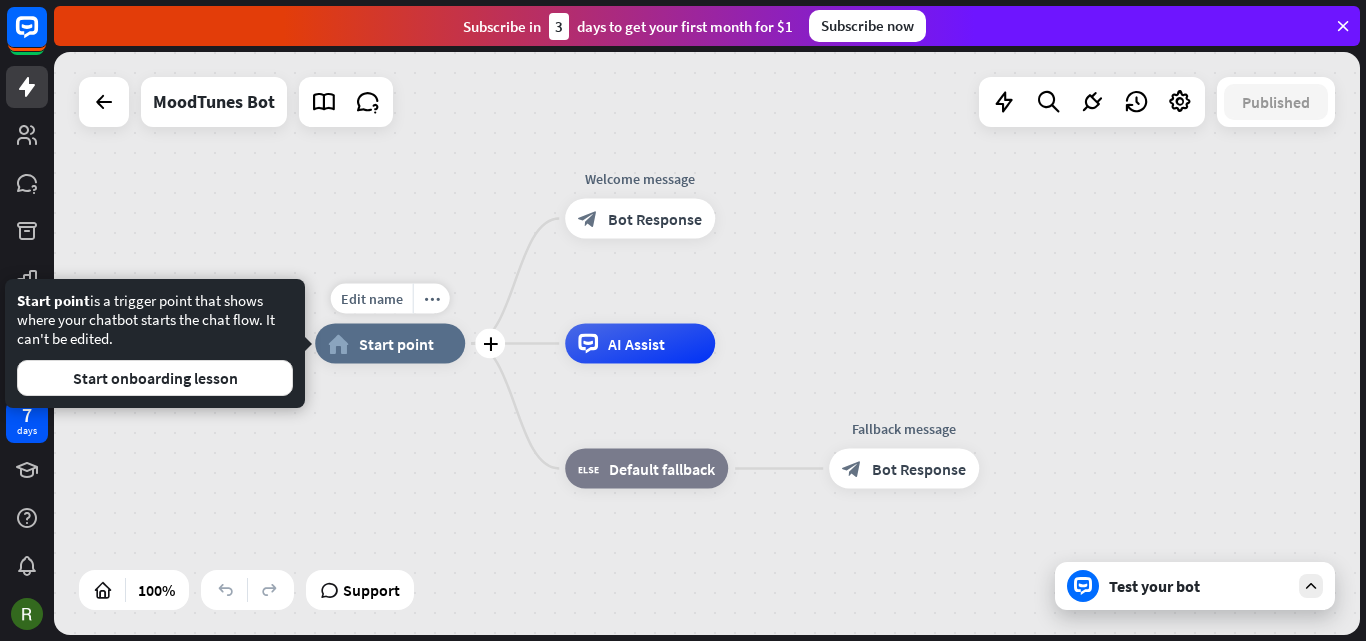 click on "Start point" at bounding box center (396, 344) 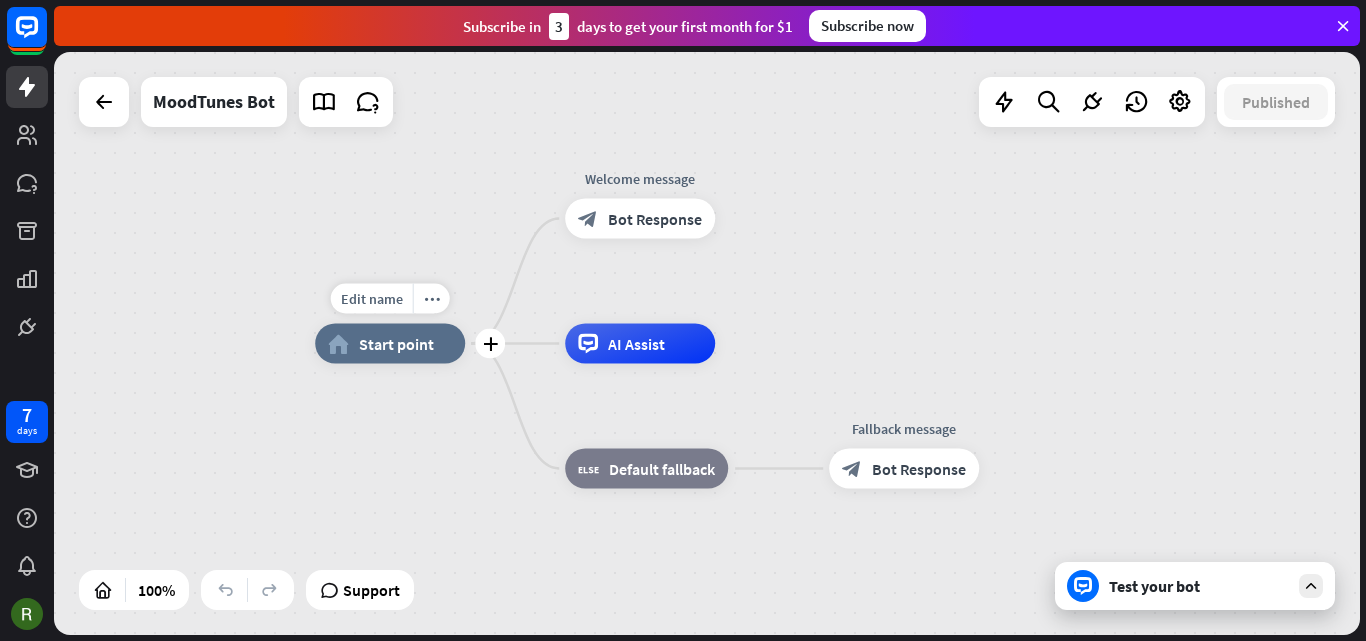 click on "Start point" at bounding box center (396, 344) 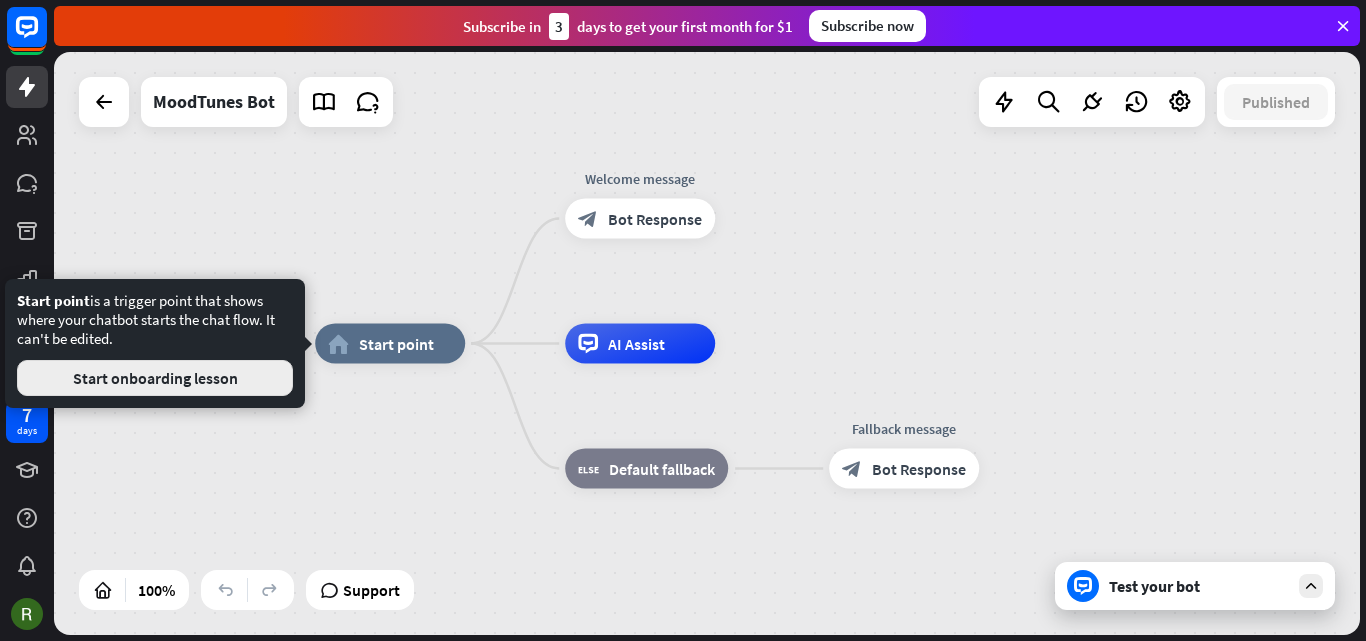 click on "Start onboarding lesson" at bounding box center (155, 378) 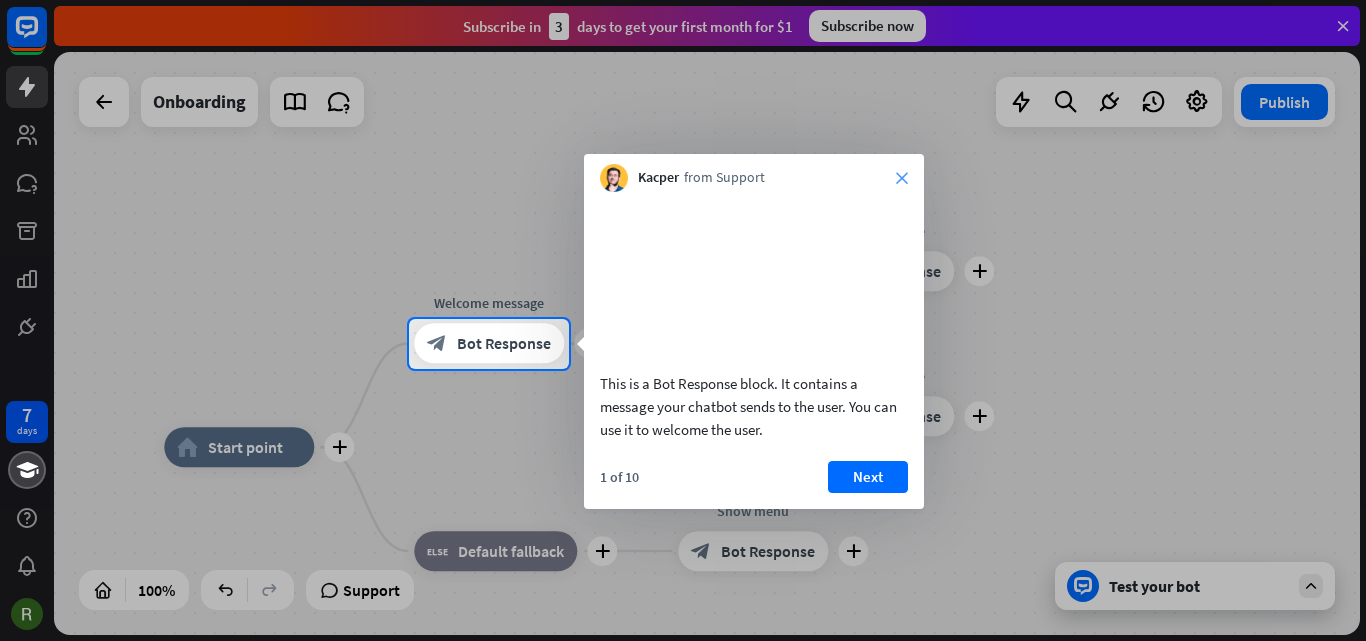 click on "close" at bounding box center [902, 178] 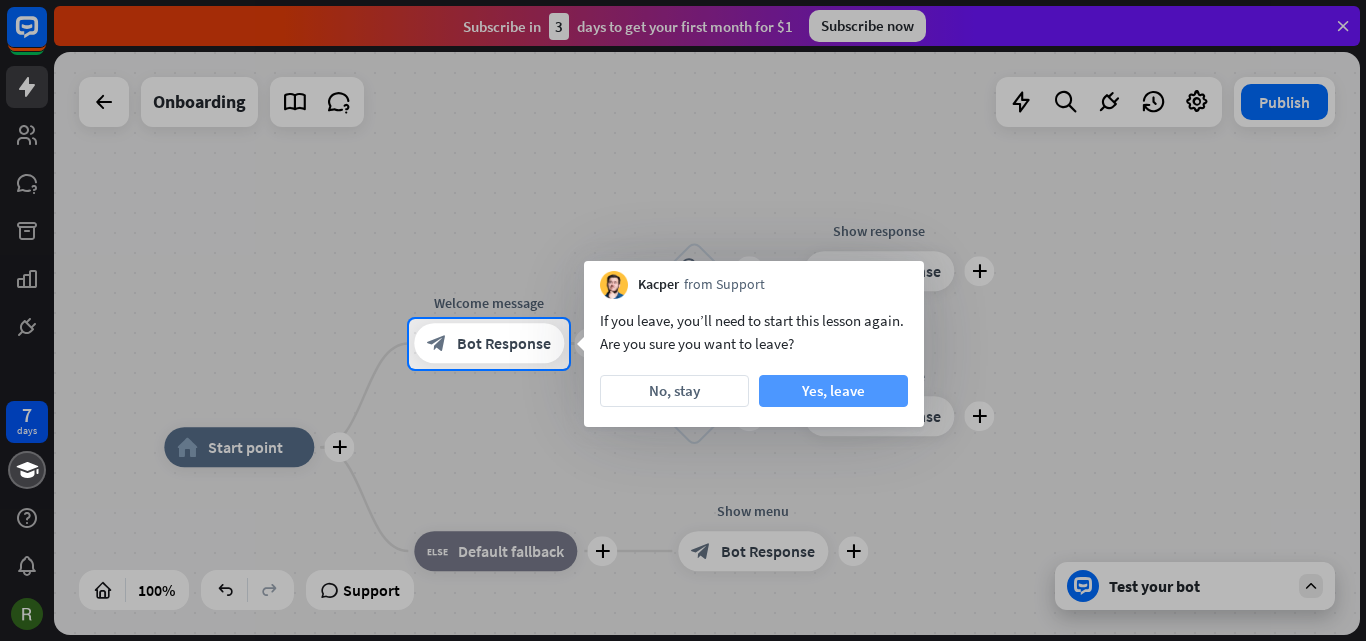 click on "Yes, leave" at bounding box center [833, 391] 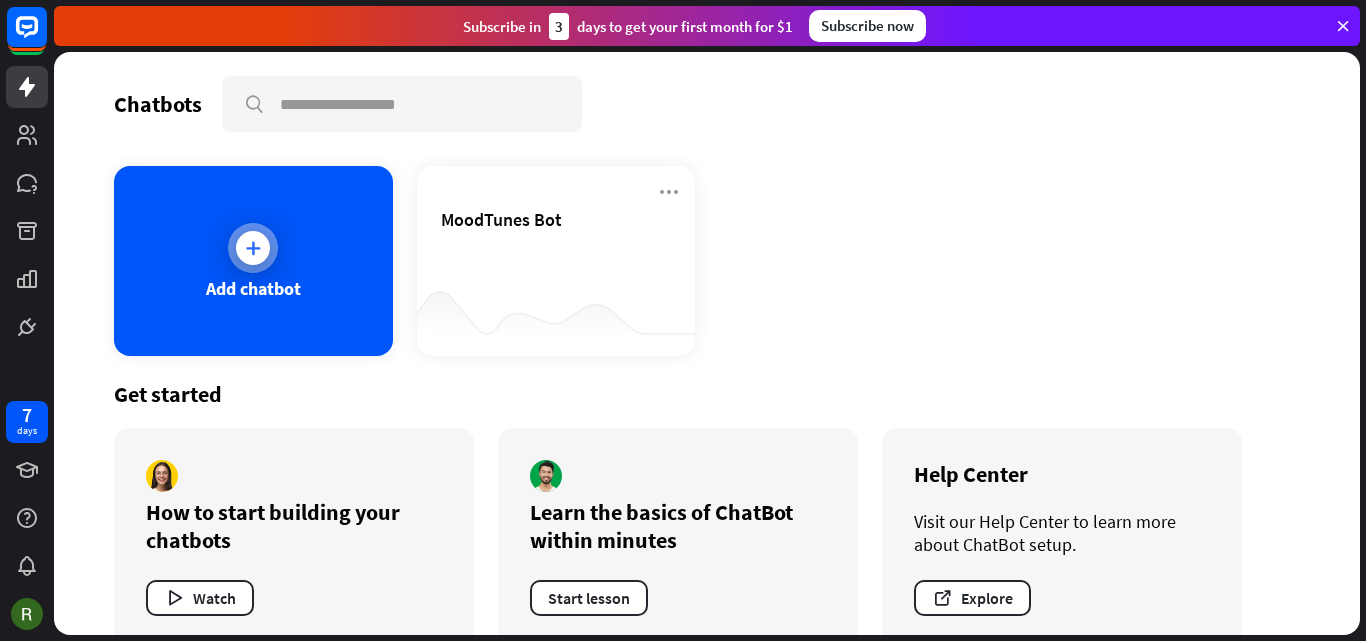click at bounding box center (253, 248) 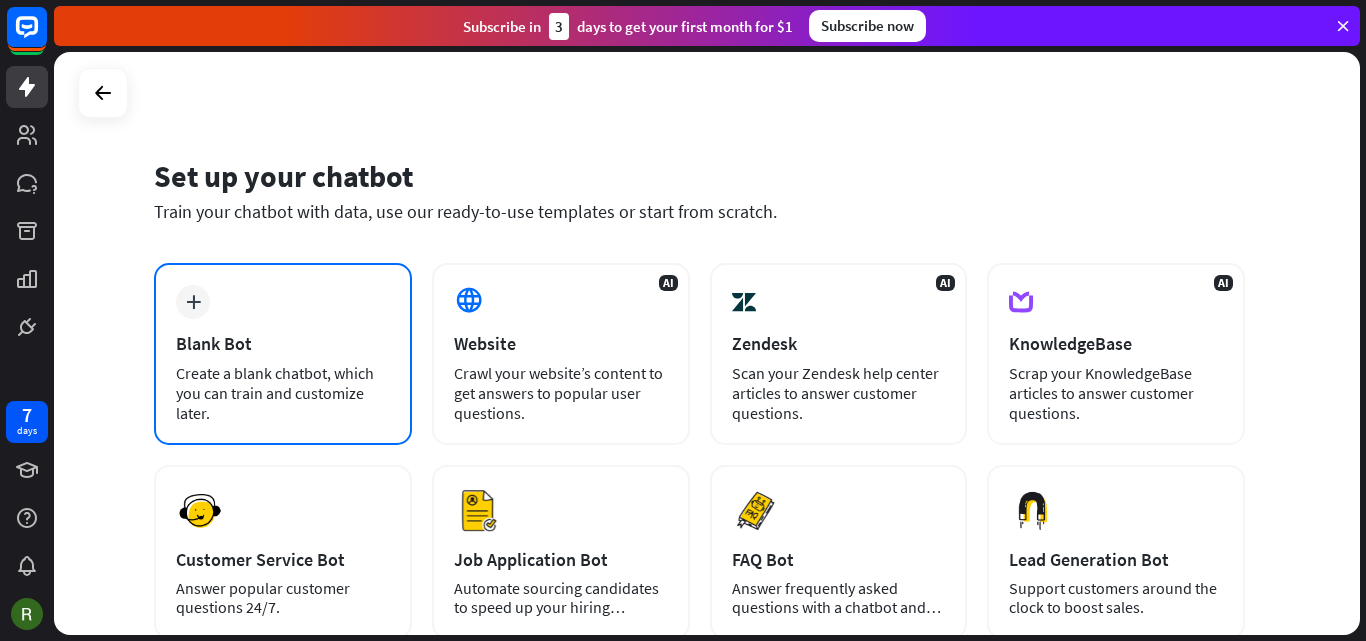 click on "plus" at bounding box center (193, 302) 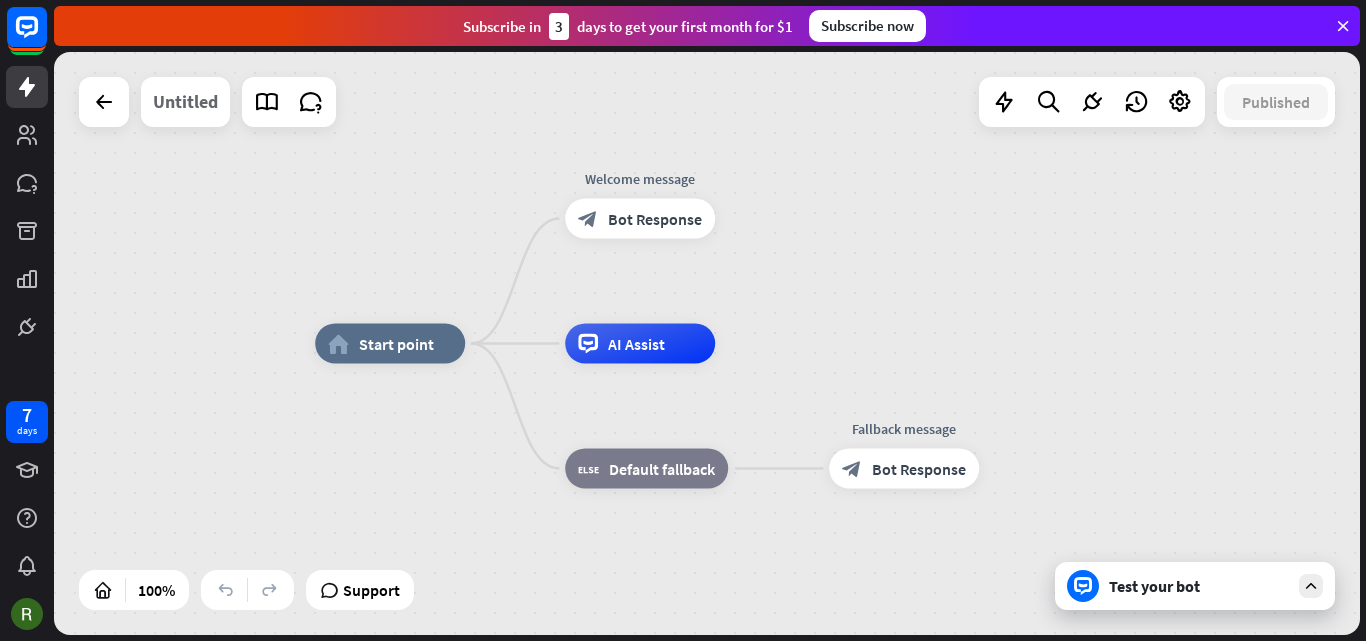 click on "Untitled" at bounding box center (185, 102) 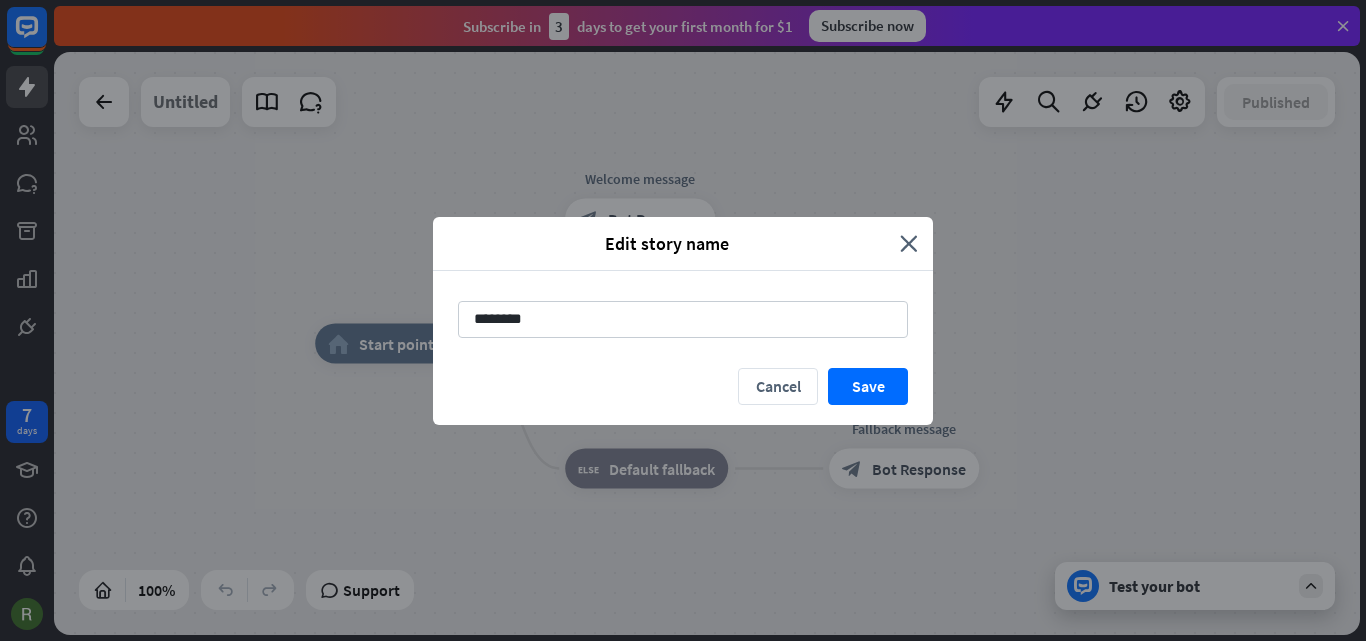 click on "Edit story name
close
********     Cancel   Save" at bounding box center (683, 320) 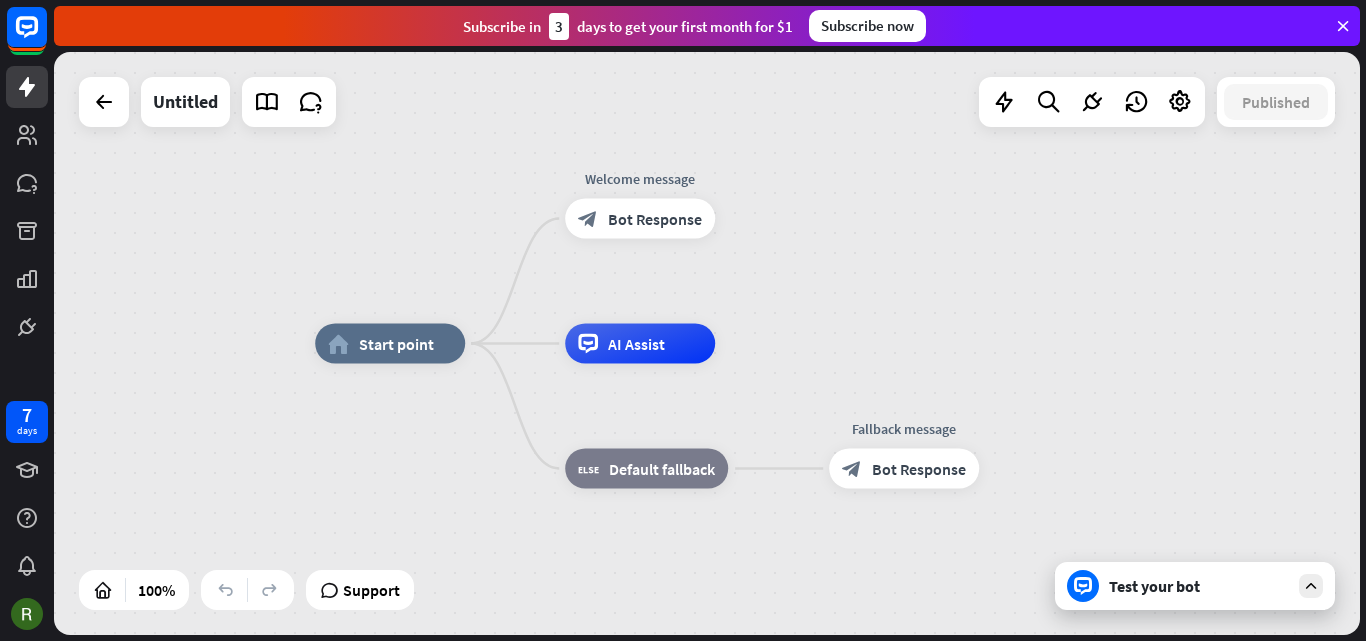 click on "Untitled" at bounding box center [185, 102] 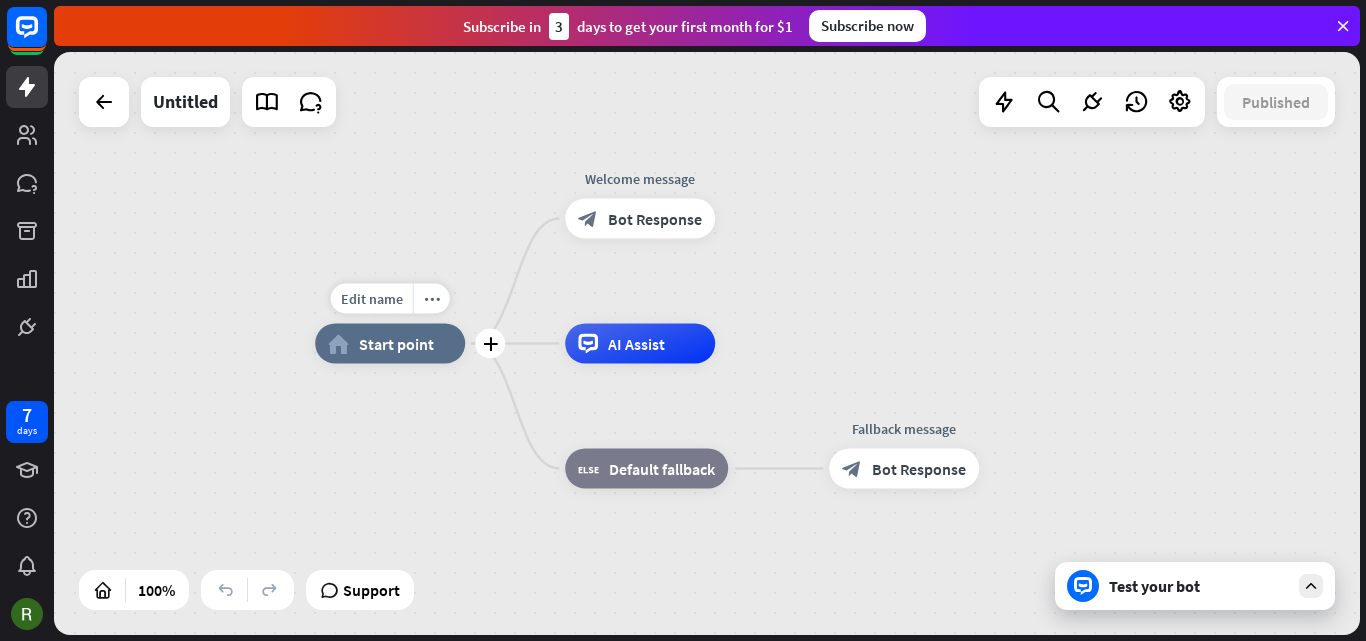 click on "Start point" at bounding box center [396, 344] 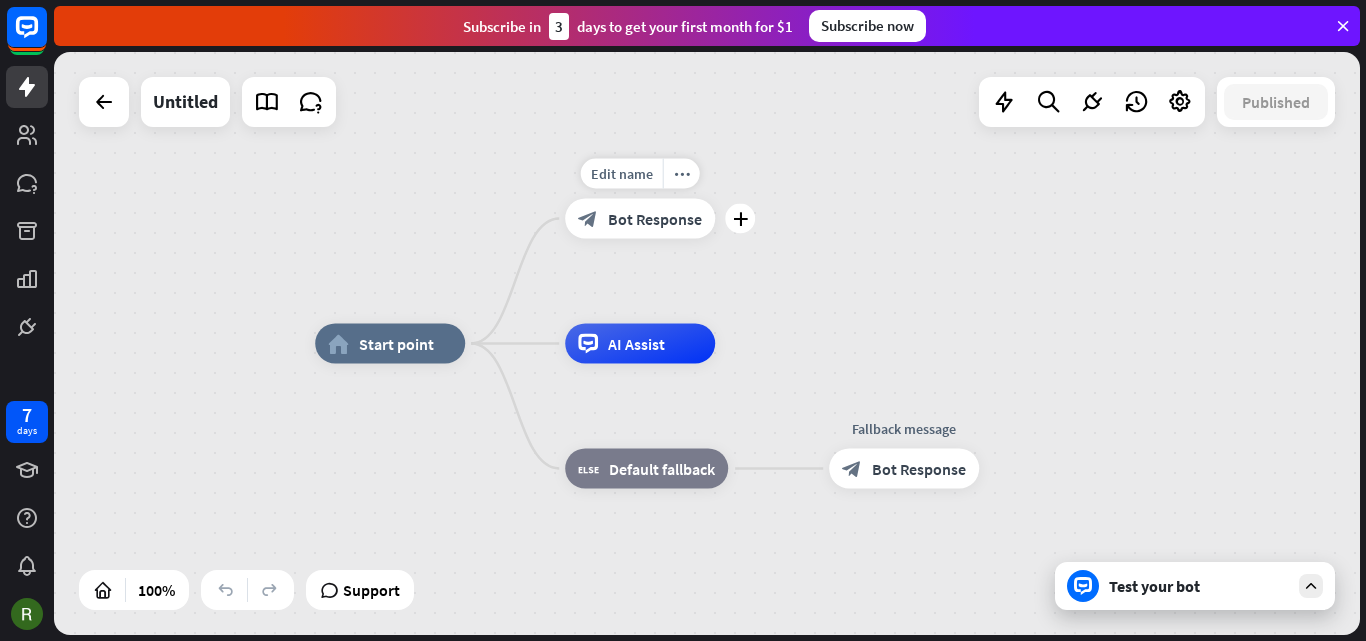 click on "Bot Response" at bounding box center (655, 219) 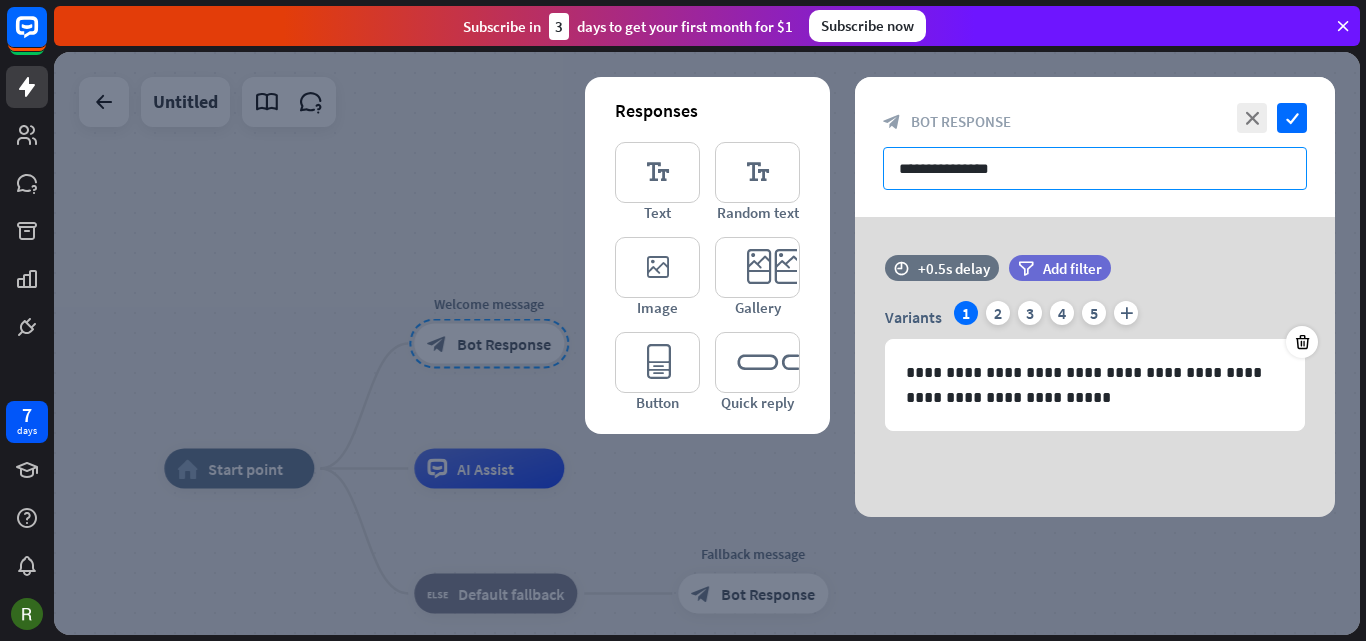 drag, startPoint x: 1026, startPoint y: 167, endPoint x: 809, endPoint y: 221, distance: 223.61798 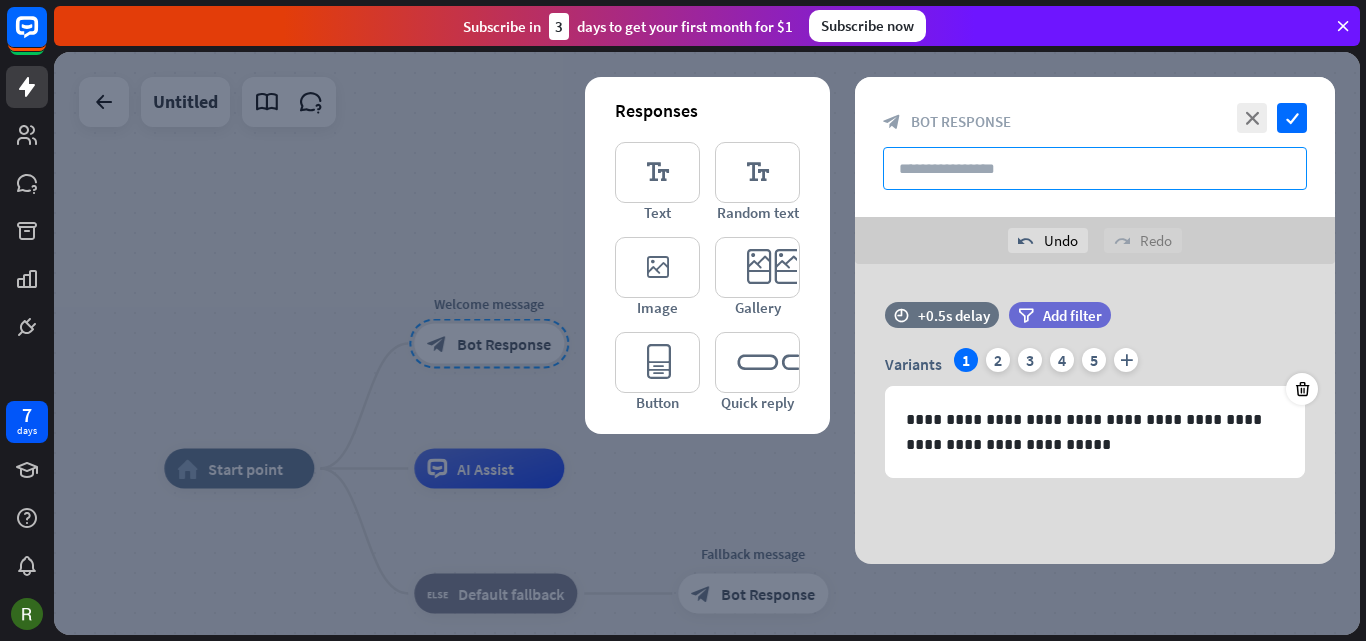 paste on "**********" 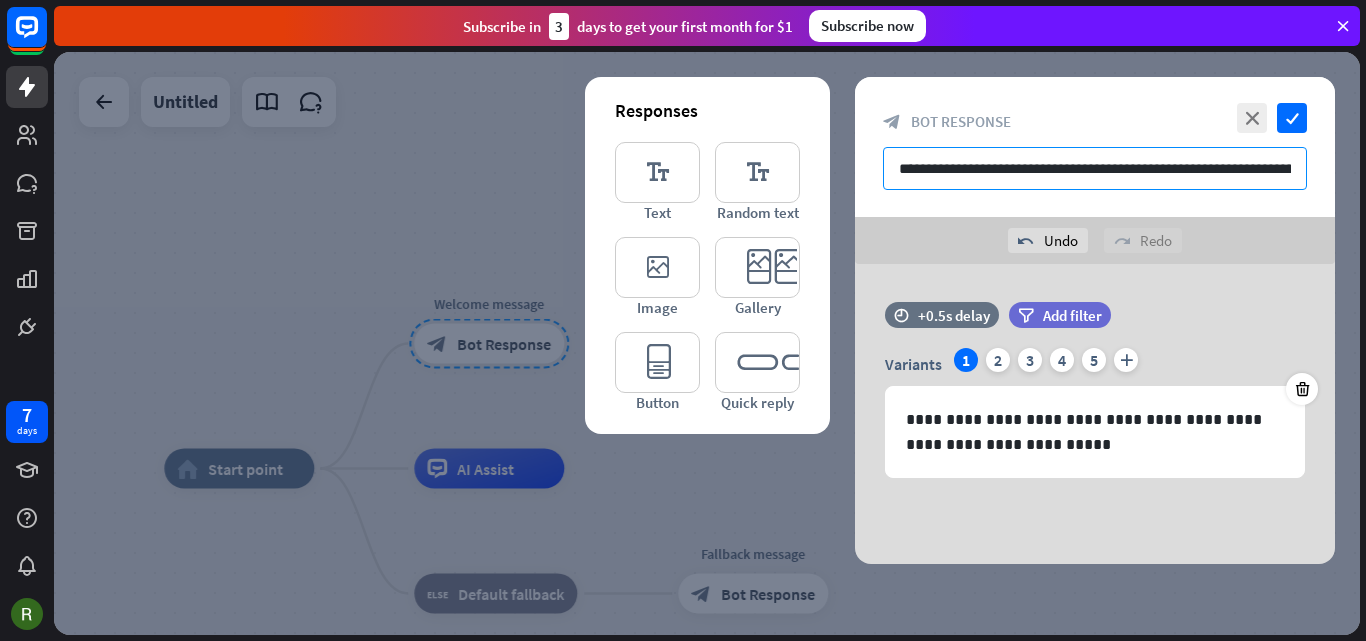 scroll, scrollTop: 0, scrollLeft: 58, axis: horizontal 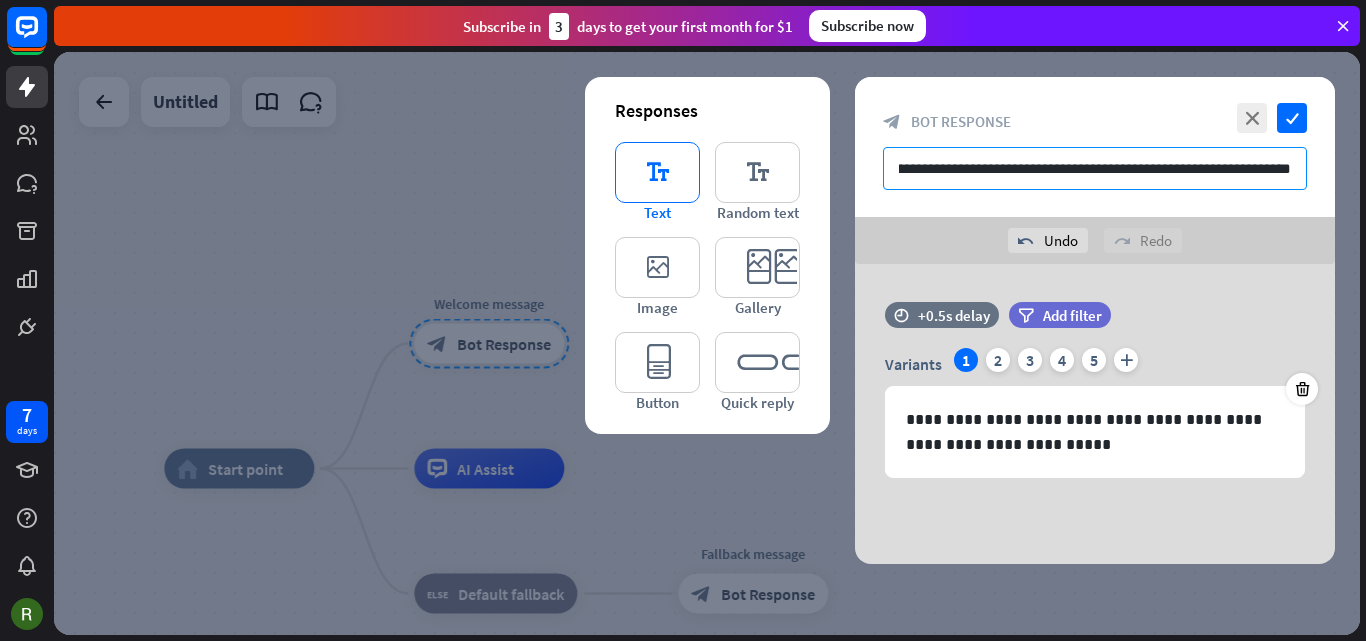 type on "**********" 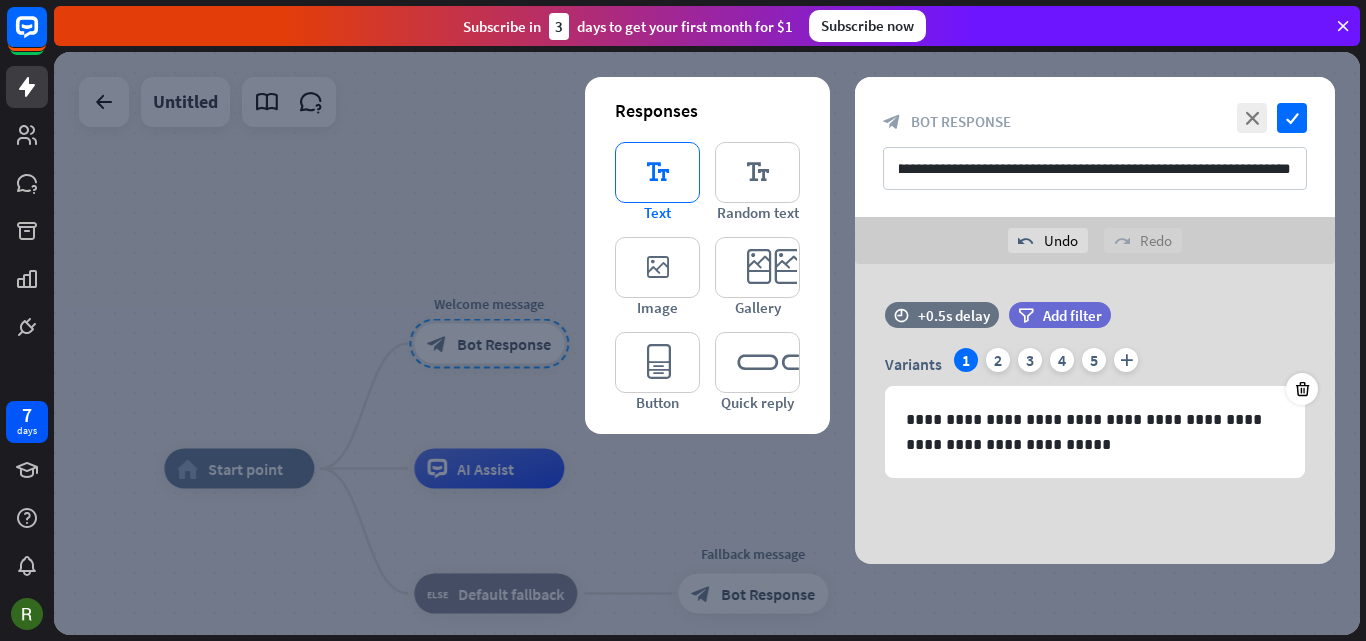 scroll, scrollTop: 0, scrollLeft: 0, axis: both 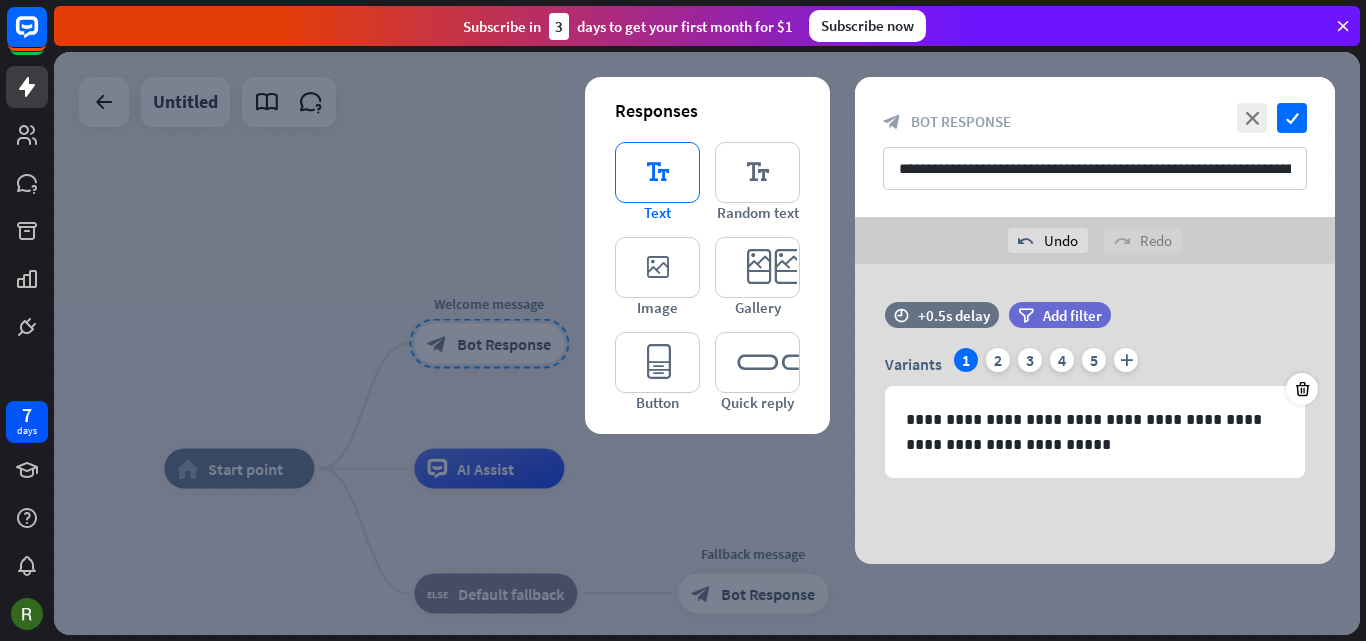 click on "editor_text" at bounding box center (657, 172) 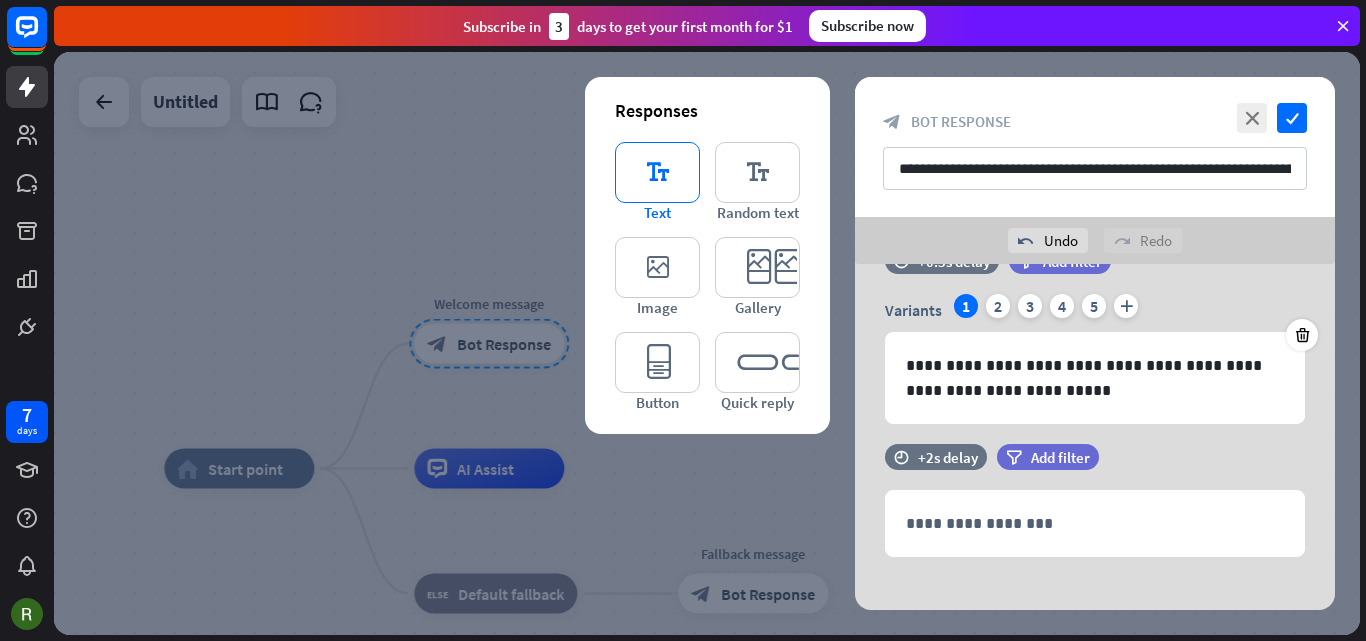 scroll, scrollTop: 71, scrollLeft: 0, axis: vertical 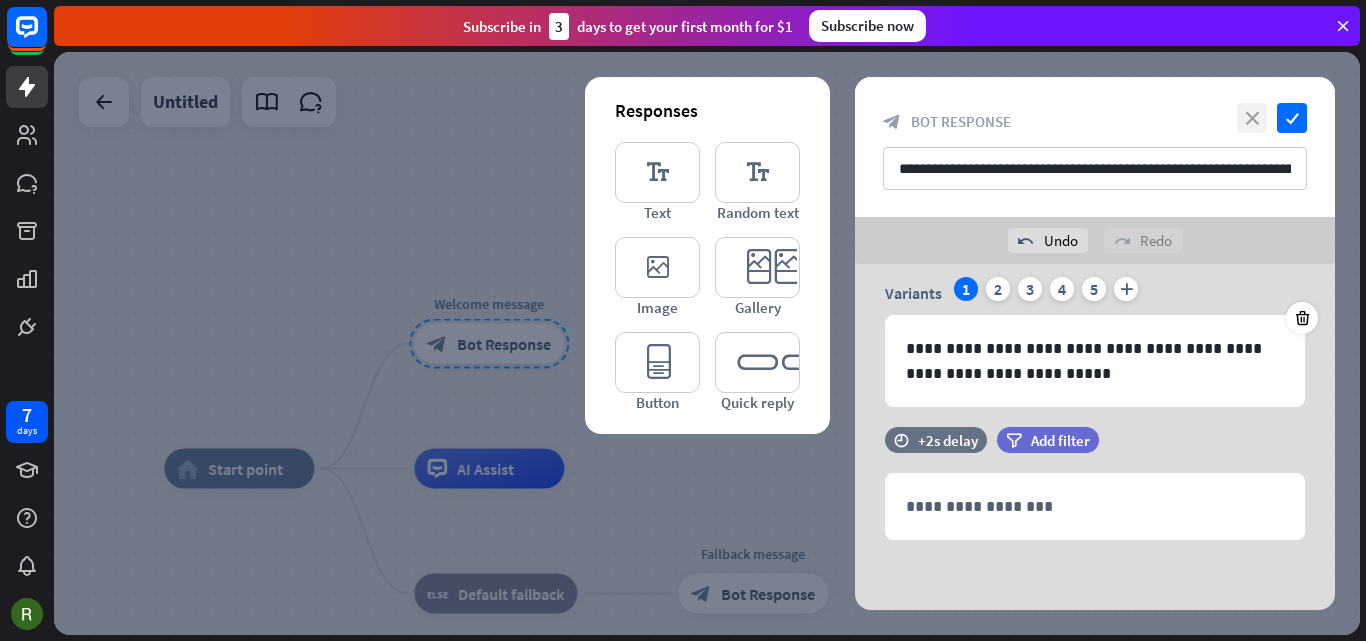 click on "close" at bounding box center (1252, 118) 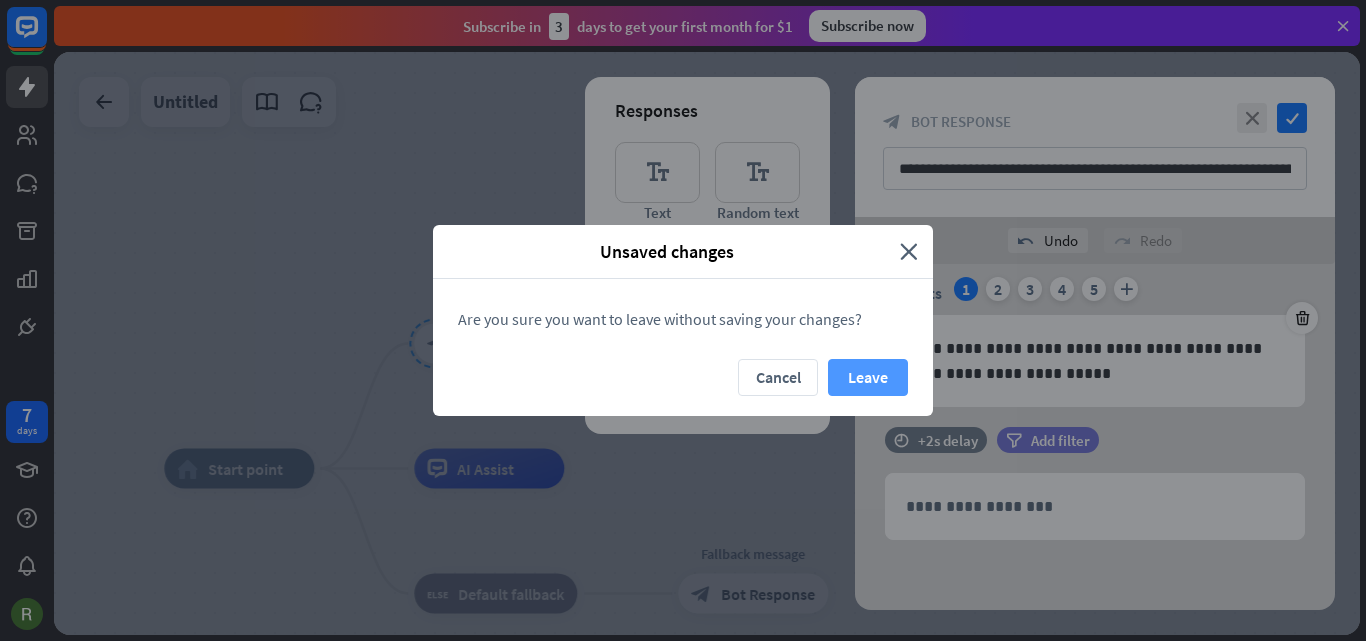 click on "Leave" at bounding box center [868, 377] 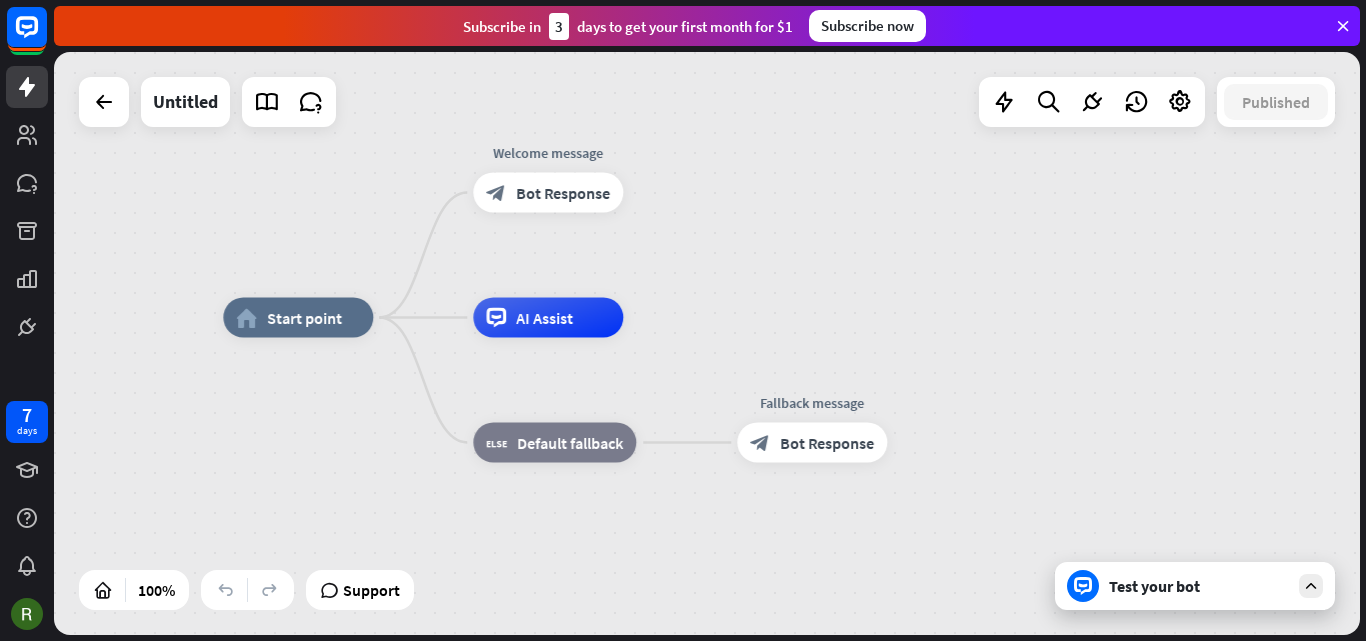 drag, startPoint x: 756, startPoint y: 436, endPoint x: 815, endPoint y: 286, distance: 161.18623 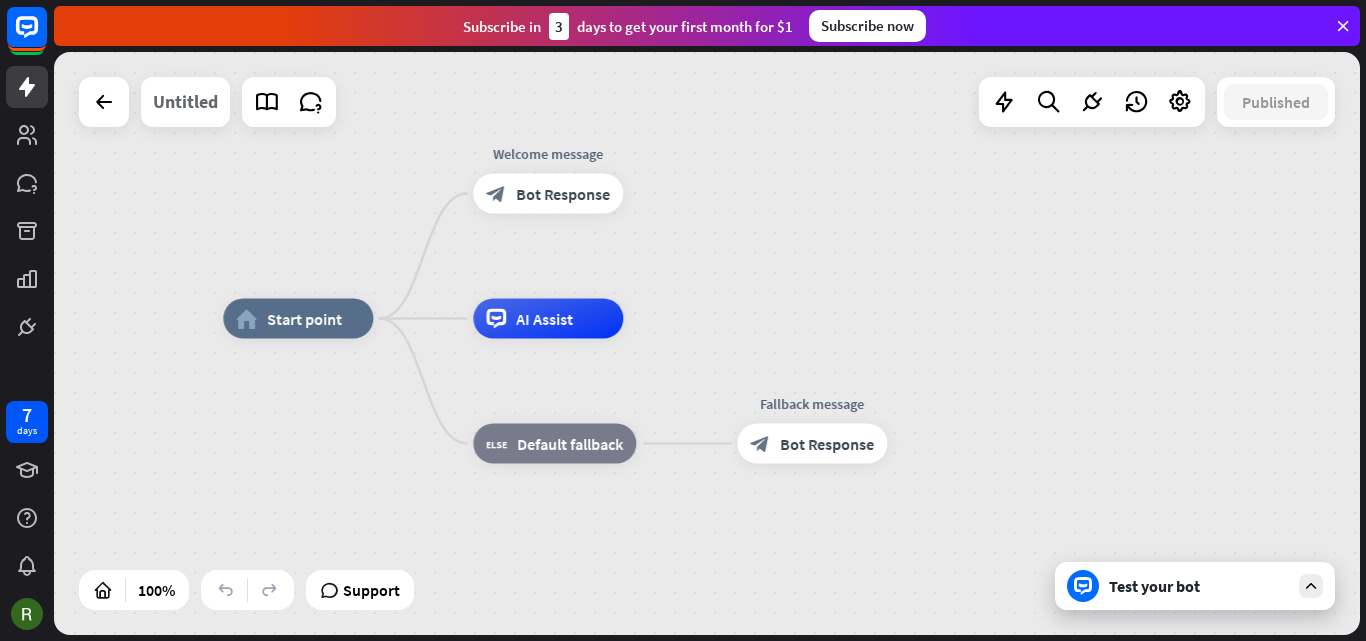 click on "Untitled" at bounding box center [185, 102] 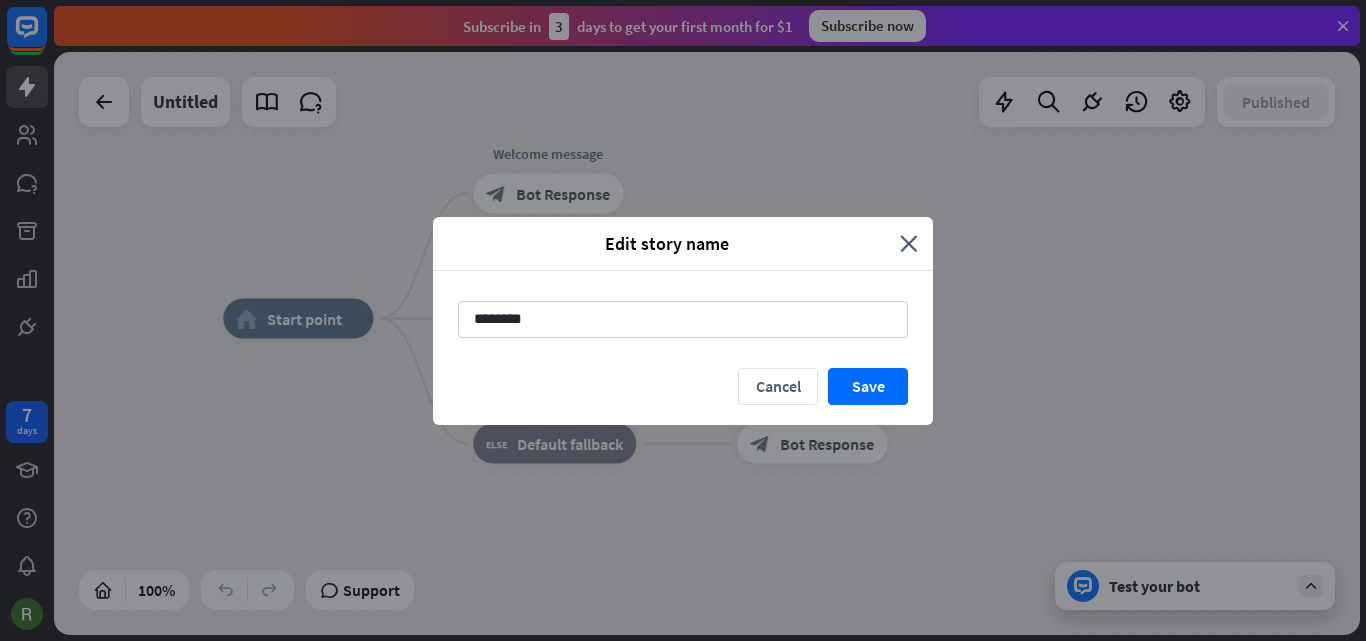 drag, startPoint x: 557, startPoint y: 323, endPoint x: 366, endPoint y: 319, distance: 191.04189 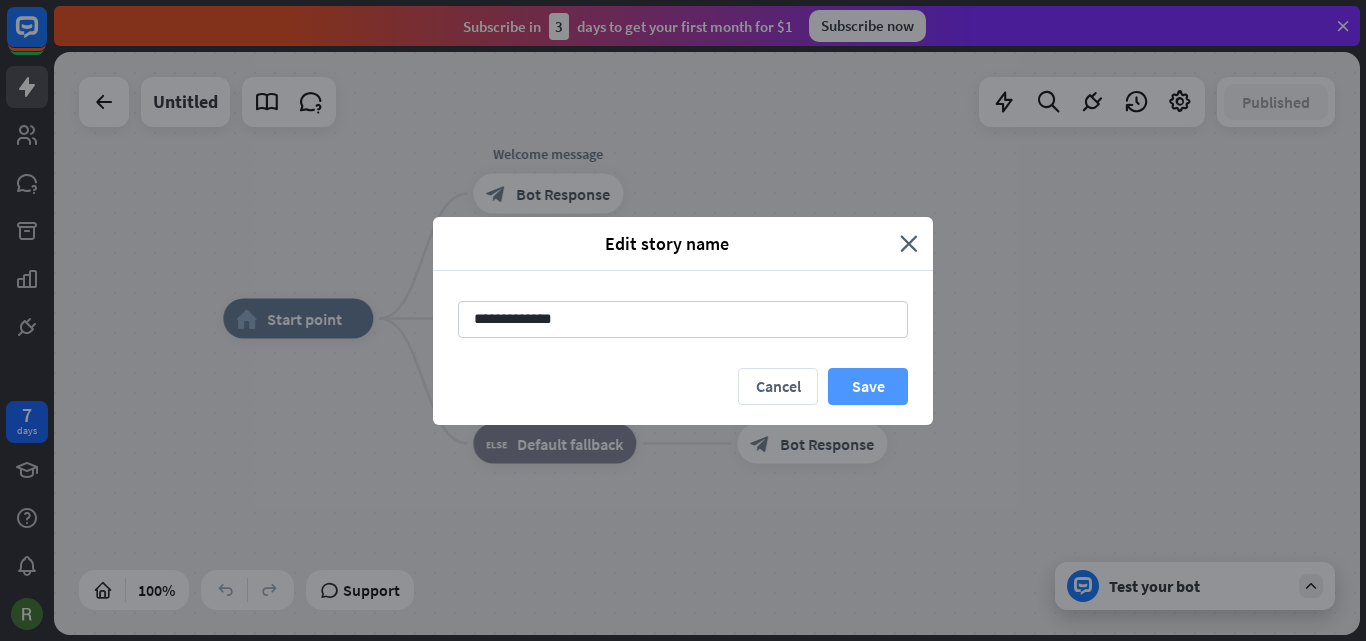 click on "Save" at bounding box center [868, 386] 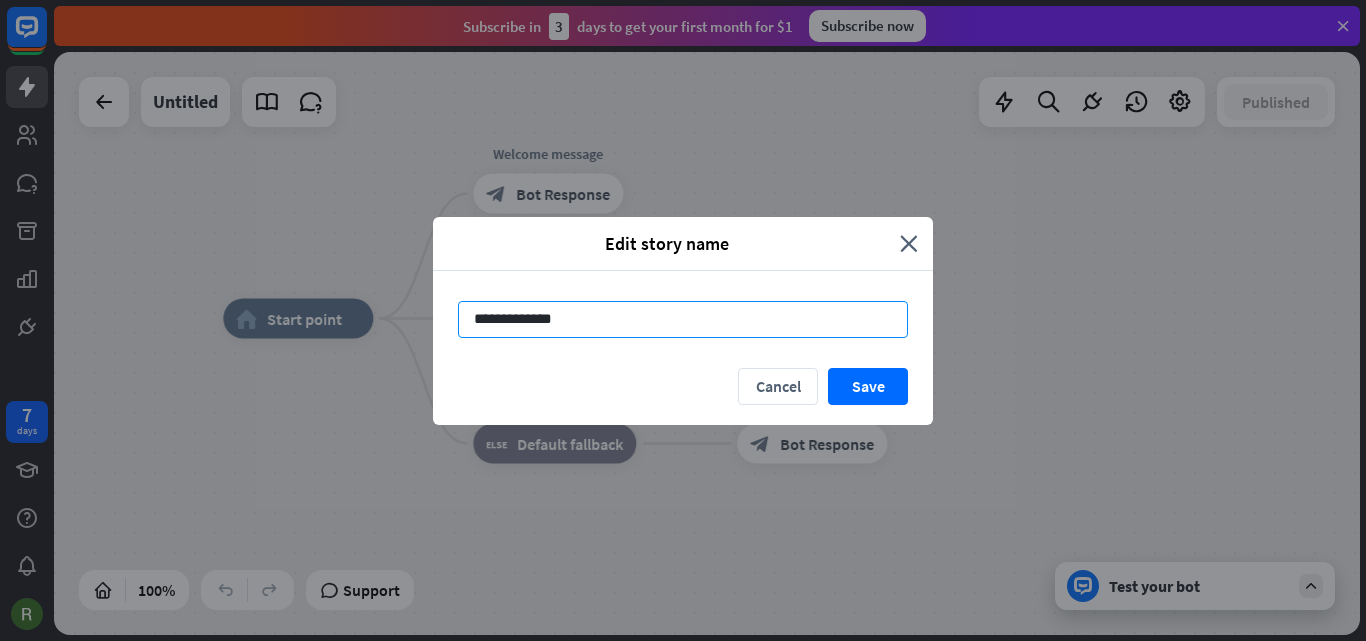click on "**********" at bounding box center (683, 319) 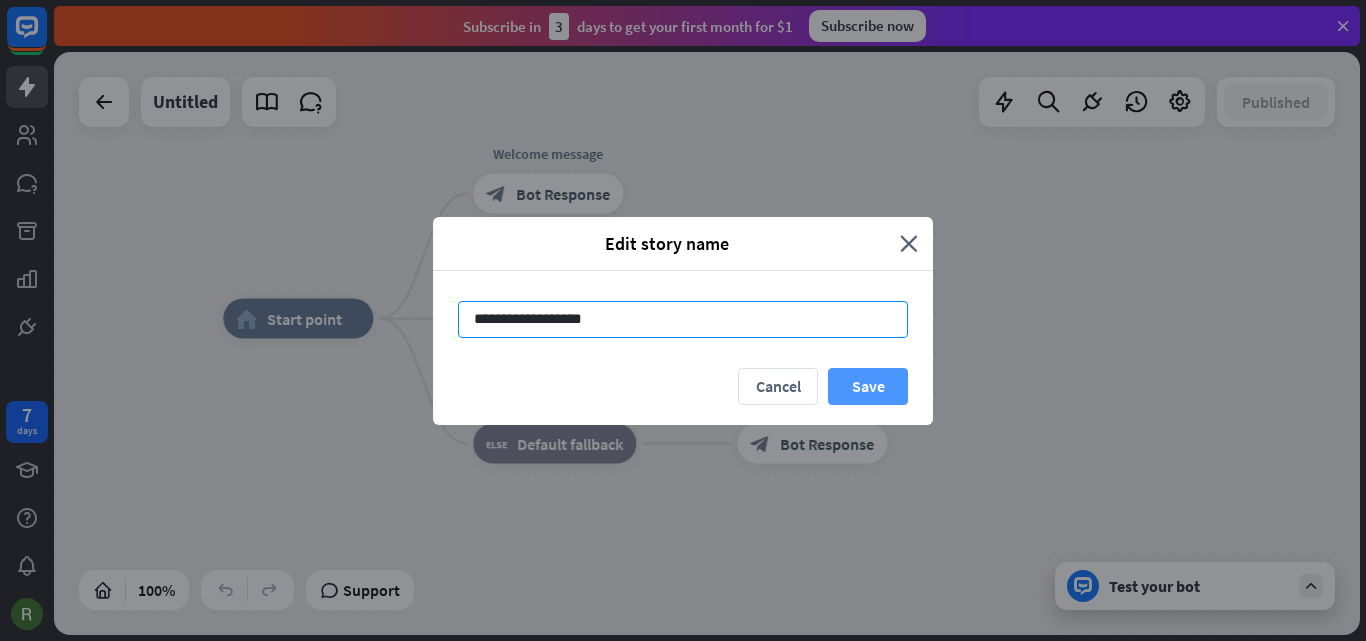 type on "**********" 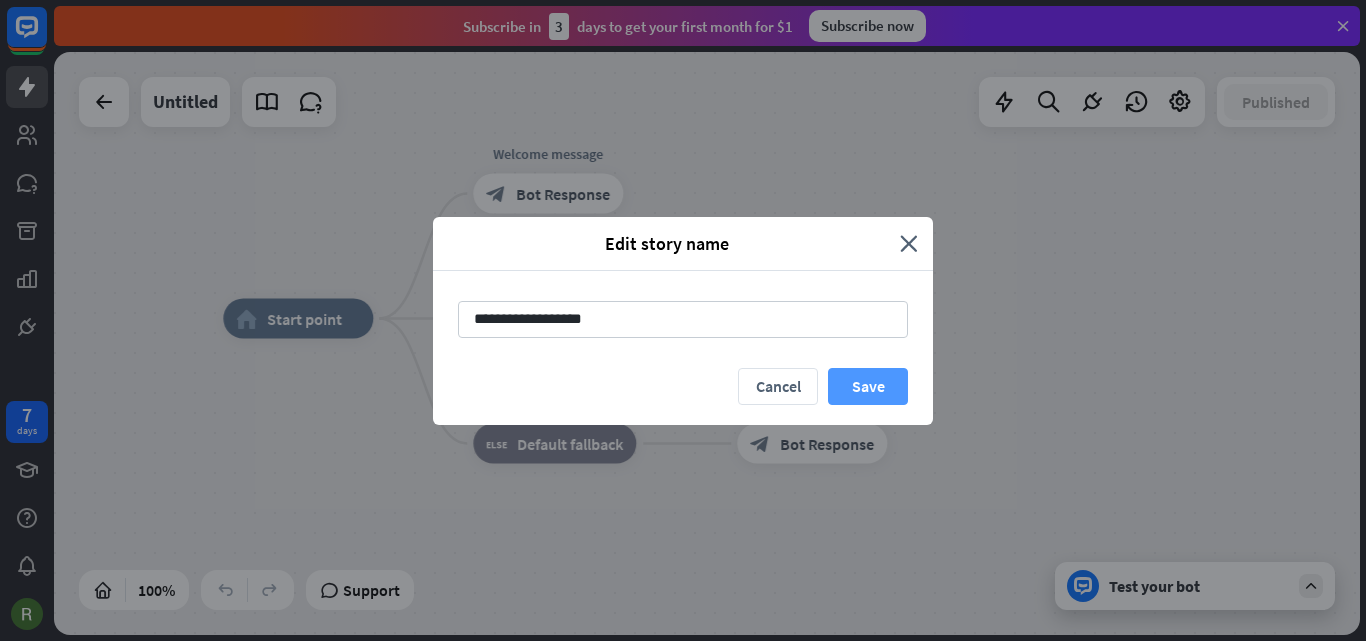 click on "Save" at bounding box center (868, 386) 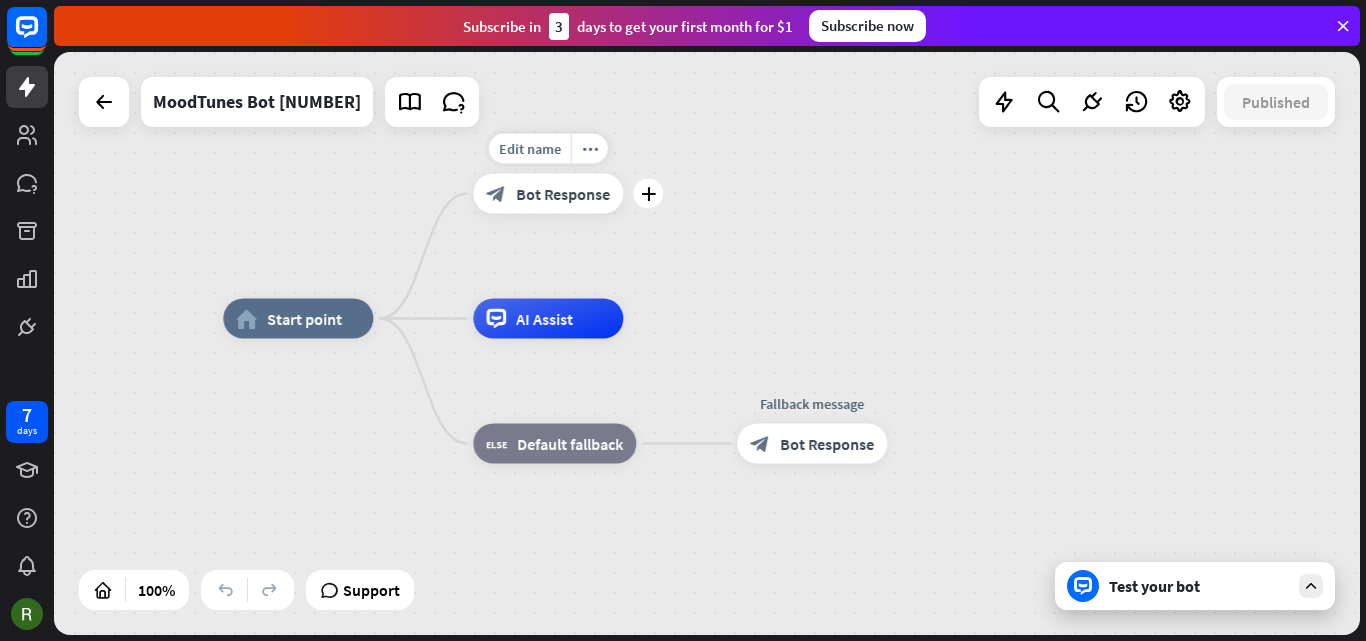 click on "Bot Response" at bounding box center (563, 194) 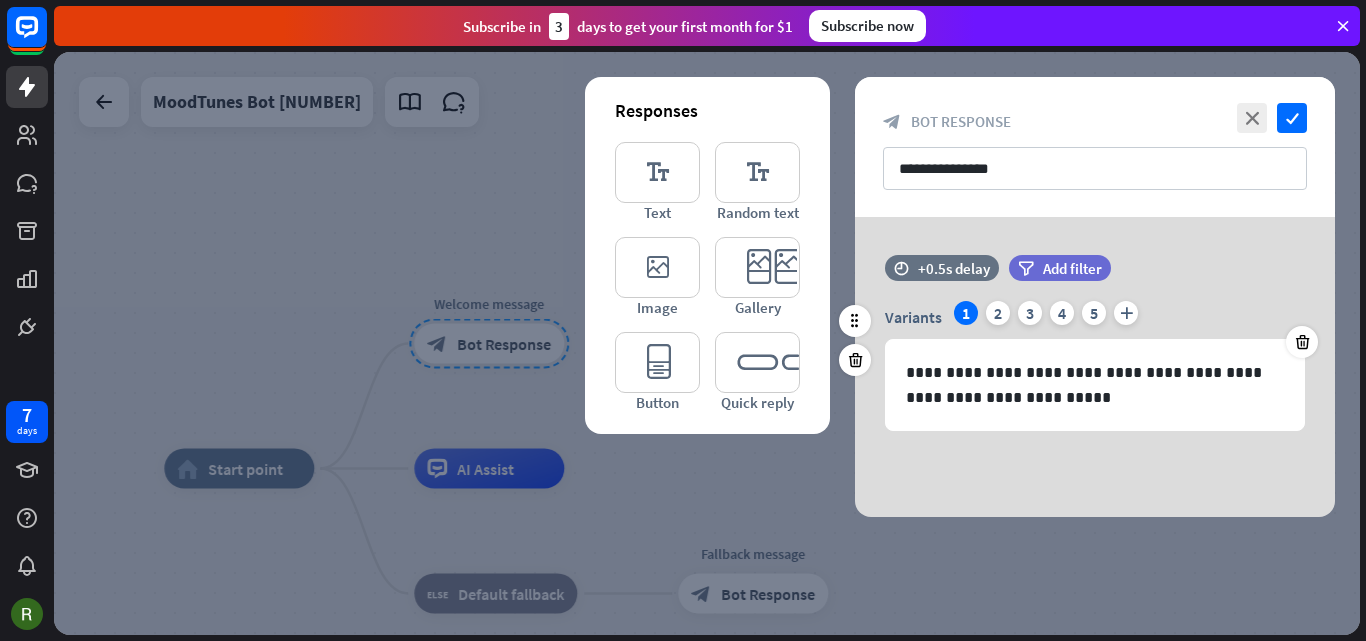 click on "1" at bounding box center (966, 313) 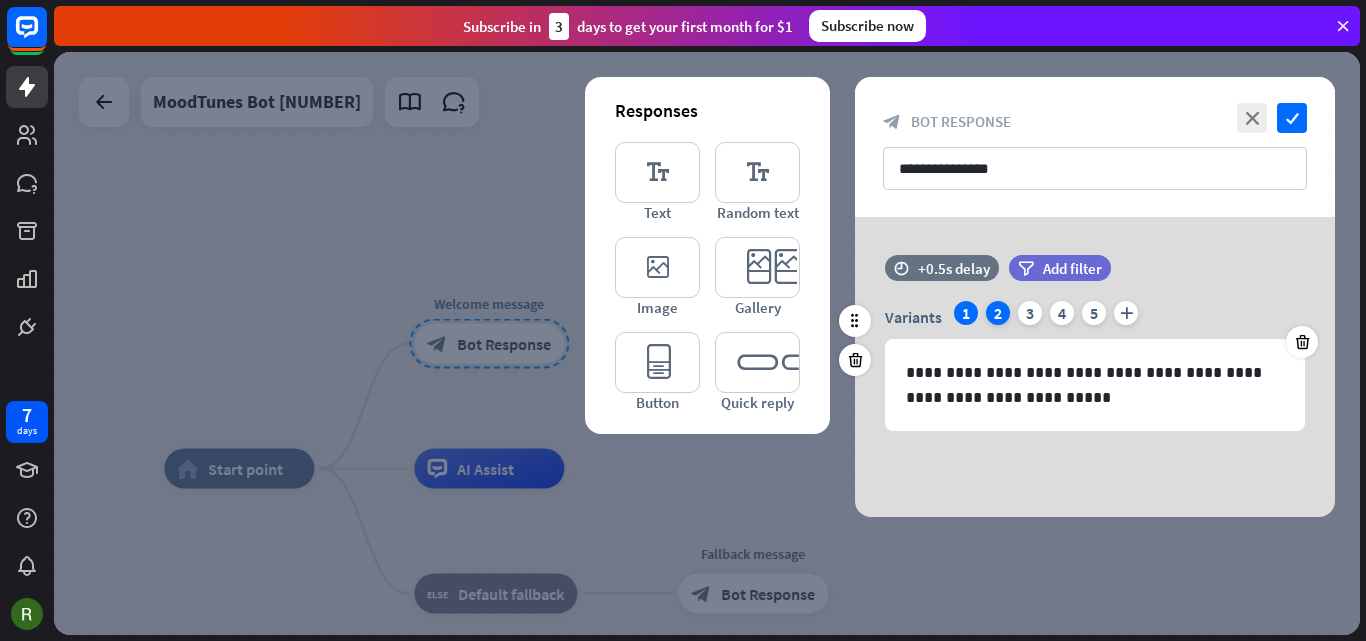 click on "2" at bounding box center [998, 313] 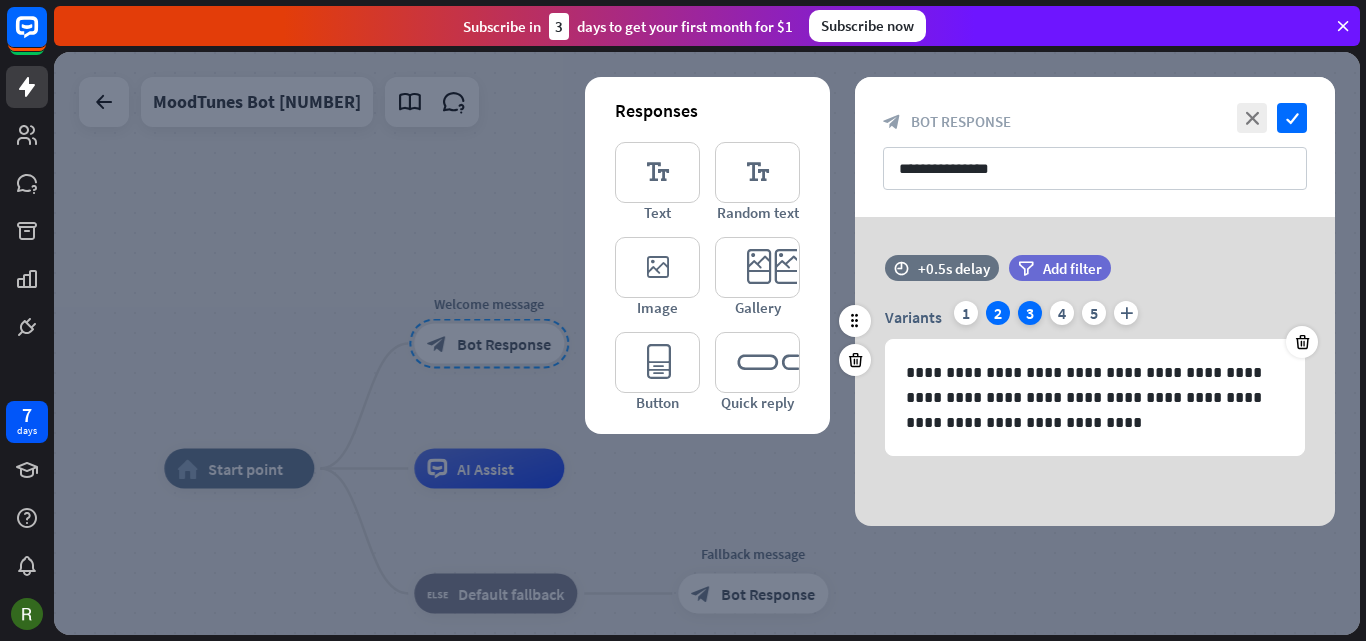 click on "3" at bounding box center (1030, 313) 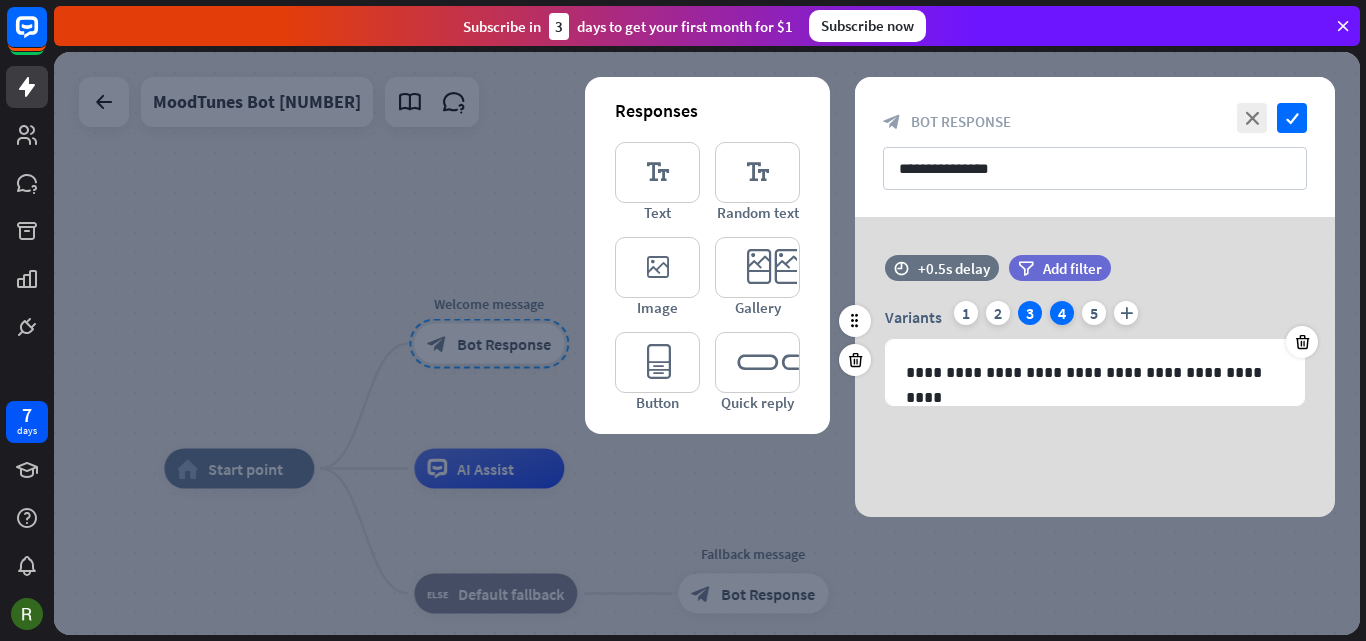 click on "4" at bounding box center (1062, 313) 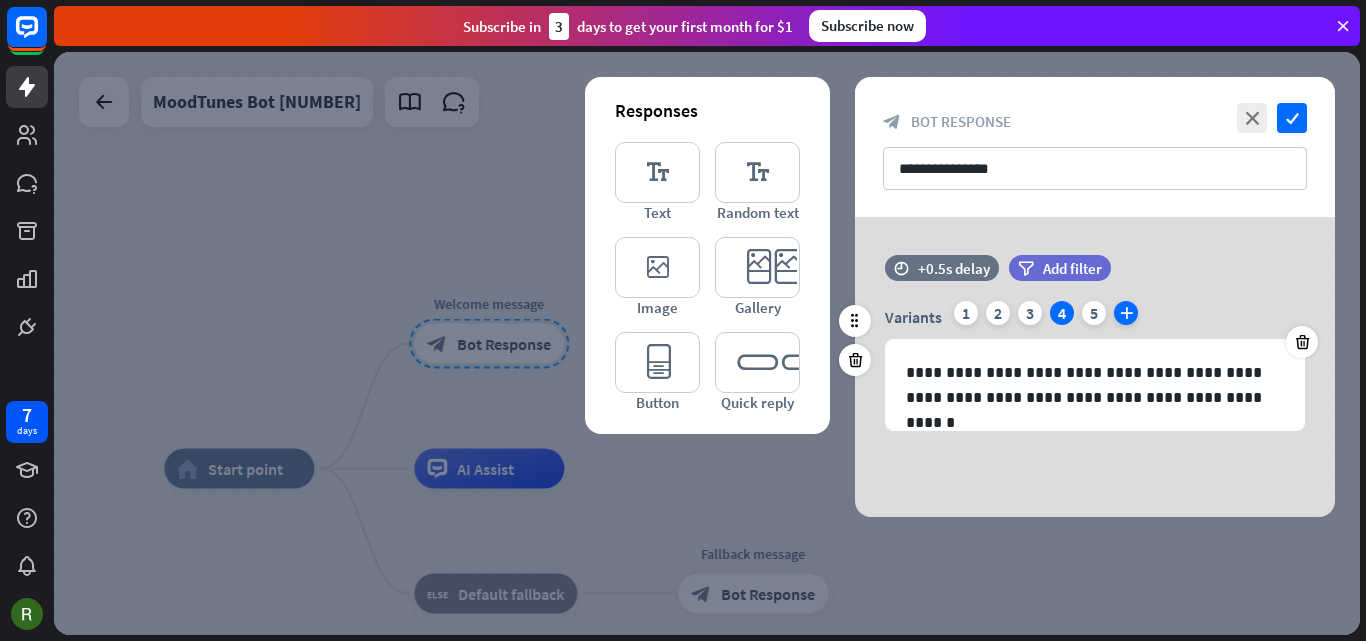 click on "plus" at bounding box center (1126, 313) 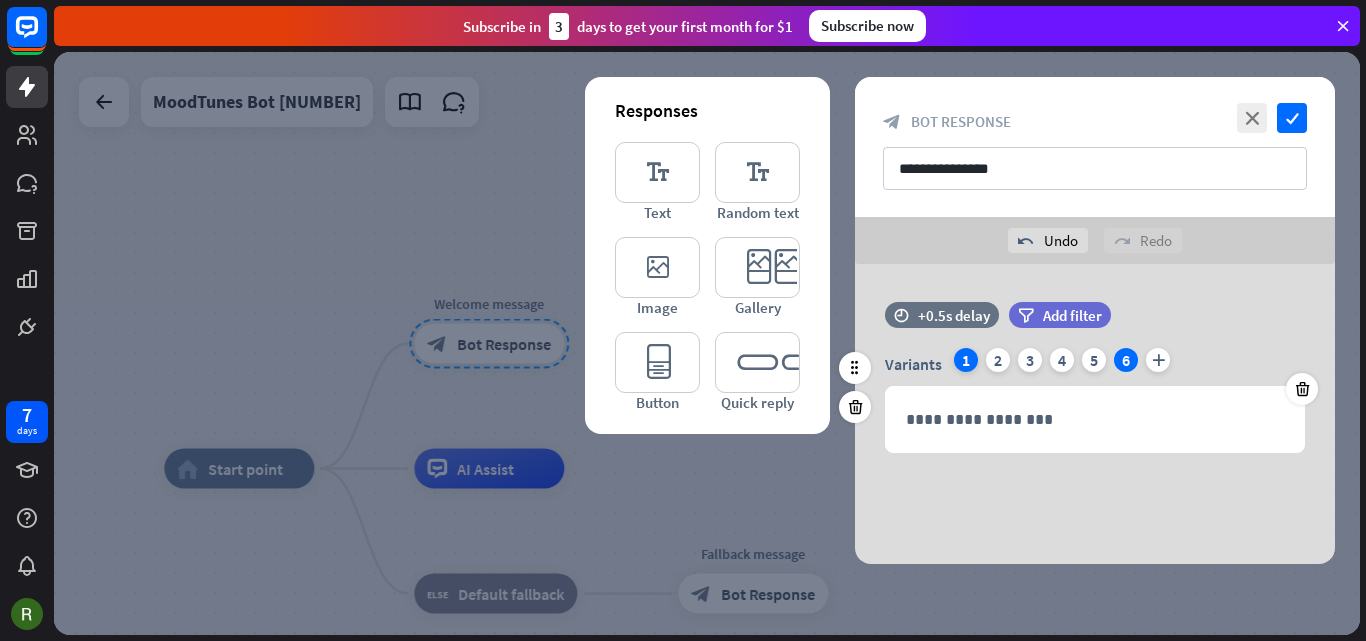 click on "1" at bounding box center (966, 360) 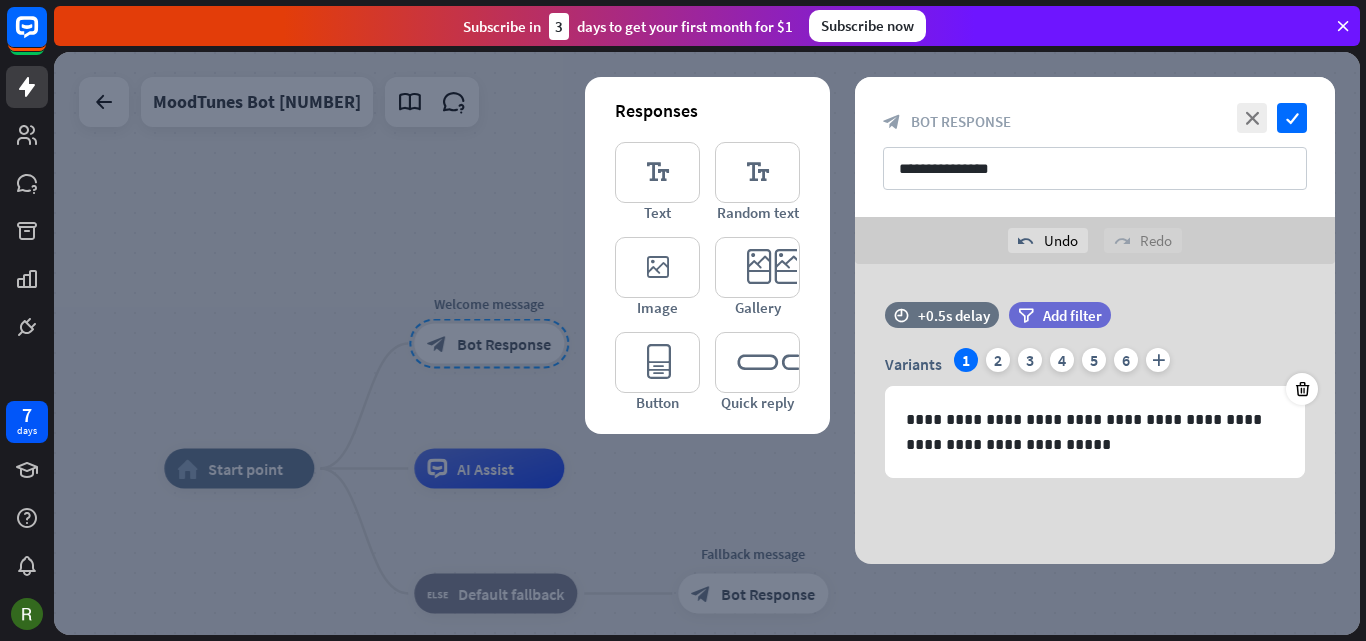 click at bounding box center (707, 343) 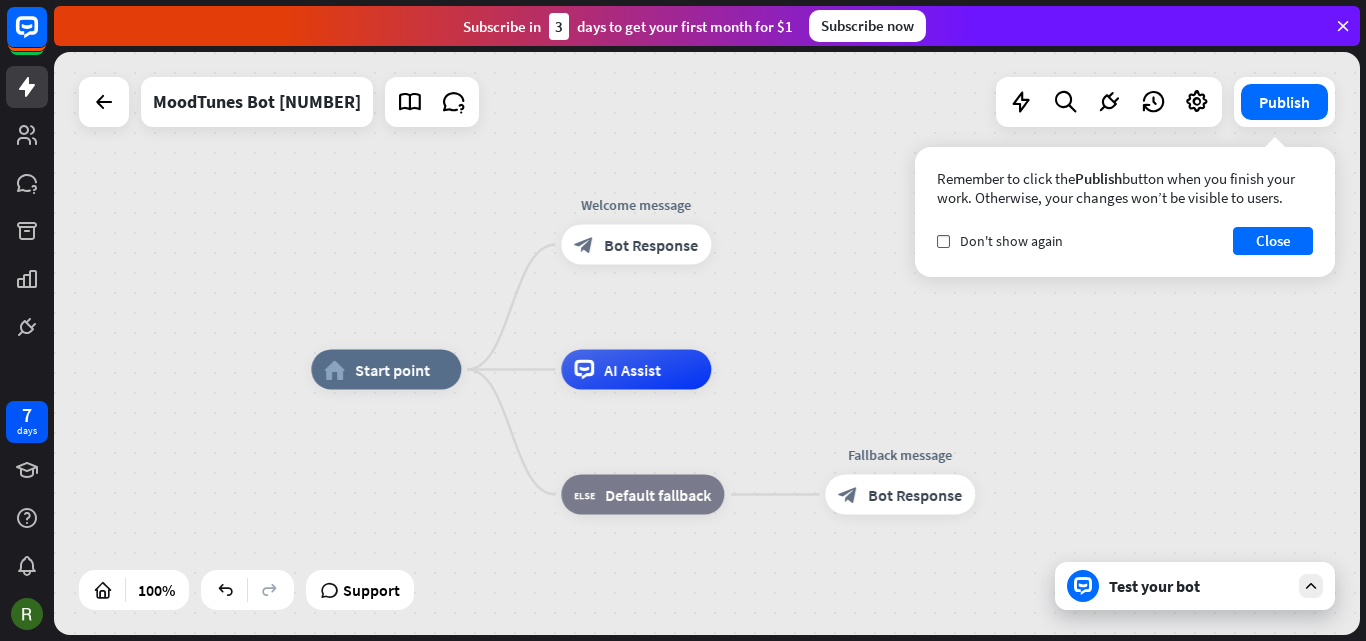 drag, startPoint x: 750, startPoint y: 283, endPoint x: 901, endPoint y: 170, distance: 188.60011 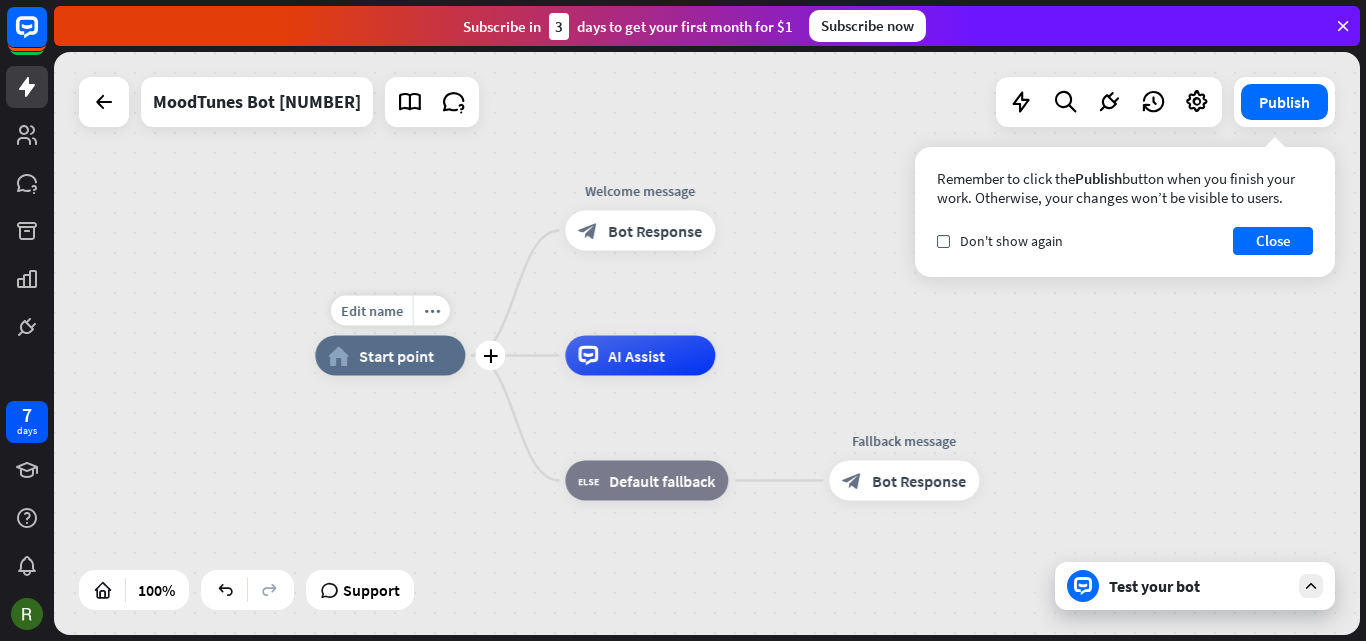 click on "home_2" at bounding box center (338, 356) 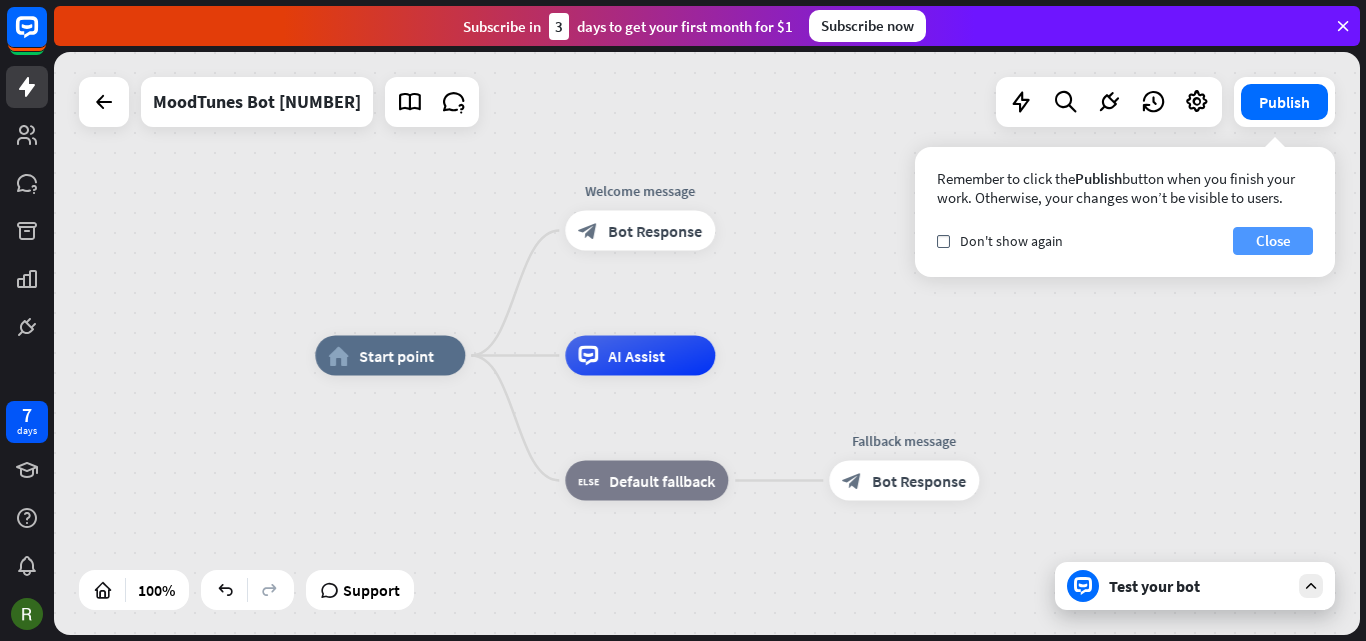 click on "Close" at bounding box center (1273, 241) 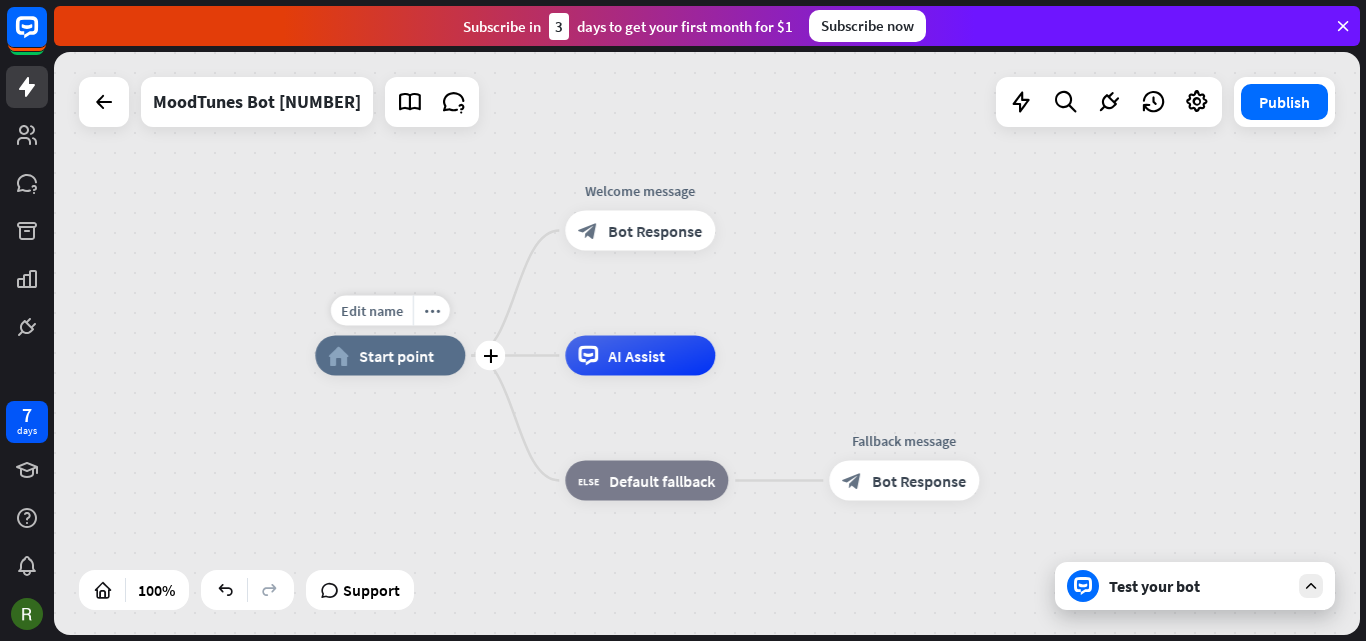 click on "Start point" at bounding box center (396, 356) 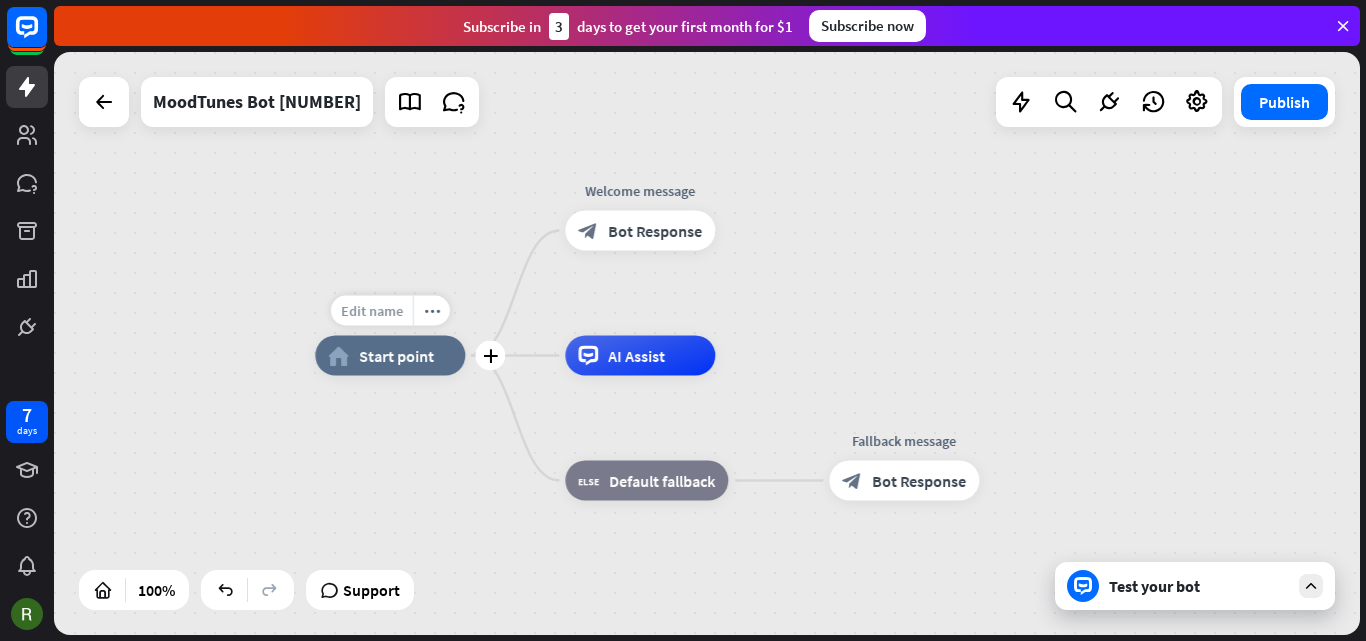 click on "Edit name" at bounding box center [372, 311] 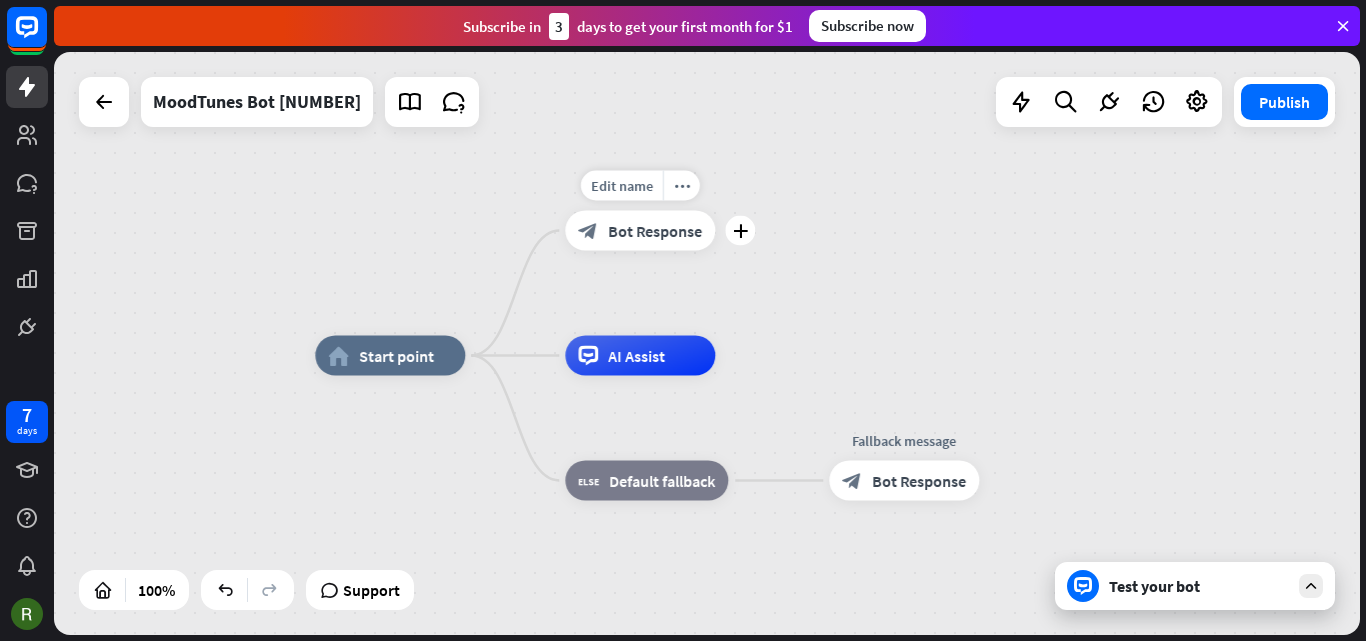 click on "Bot Response" at bounding box center (655, 231) 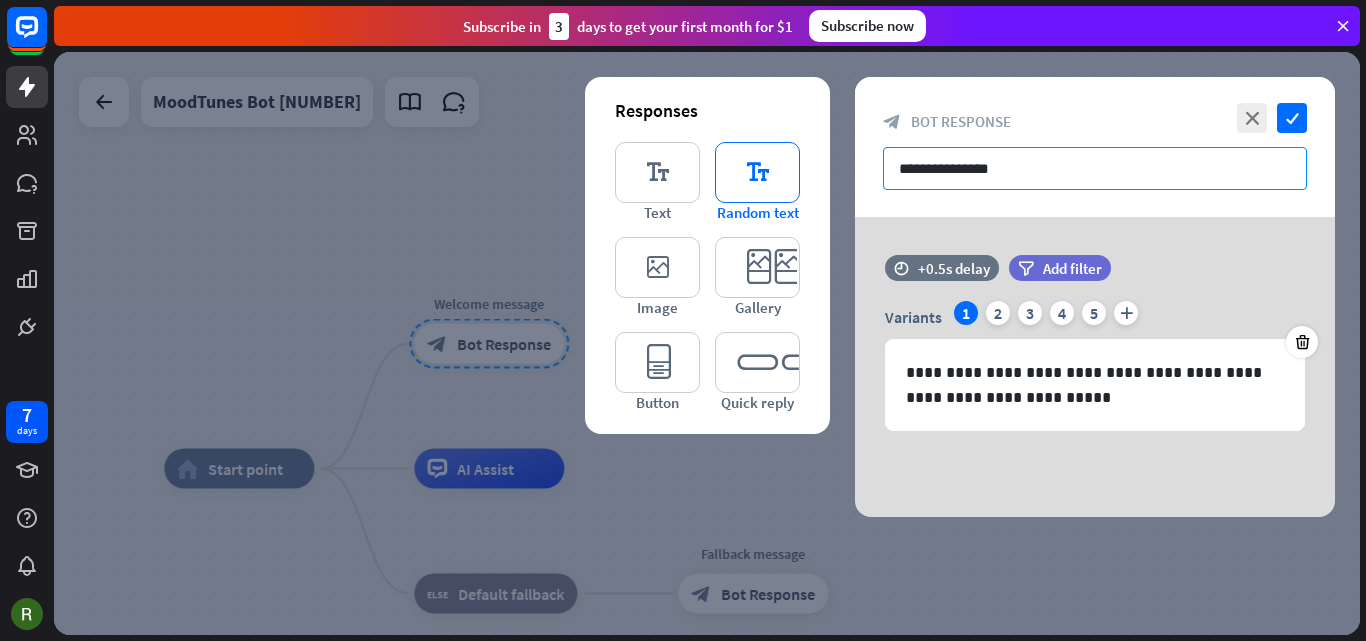 drag, startPoint x: 1036, startPoint y: 167, endPoint x: 795, endPoint y: 203, distance: 243.67397 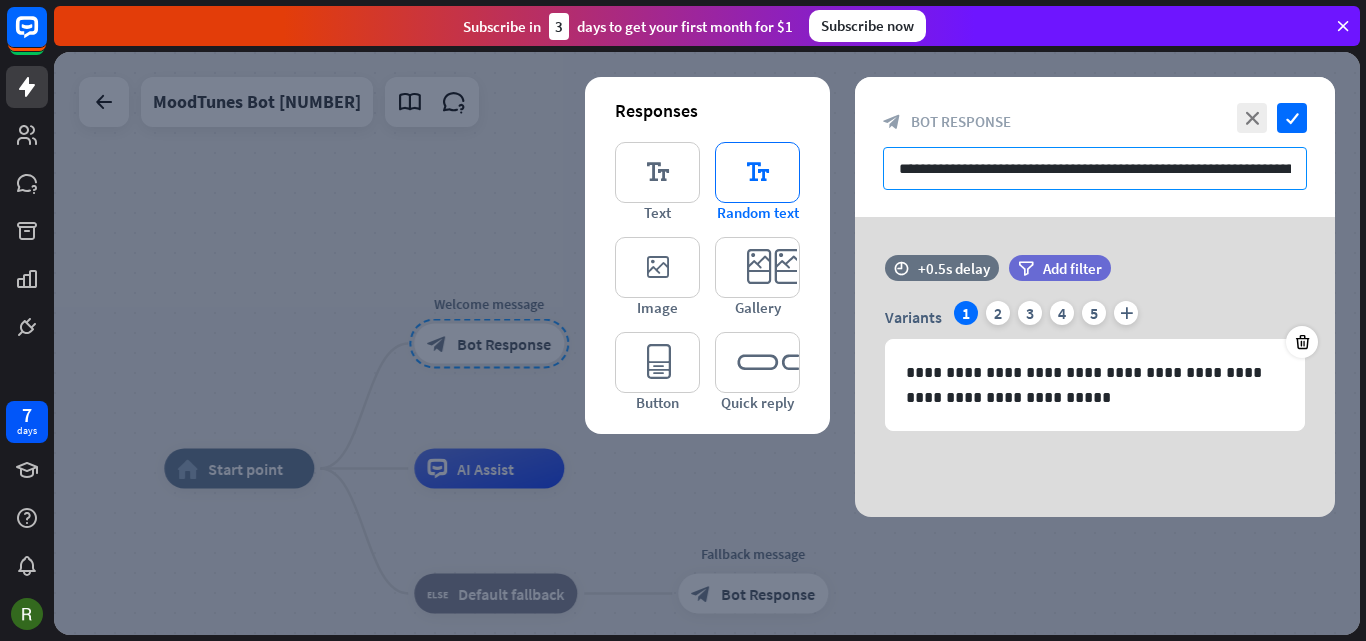 scroll, scrollTop: 0, scrollLeft: 253, axis: horizontal 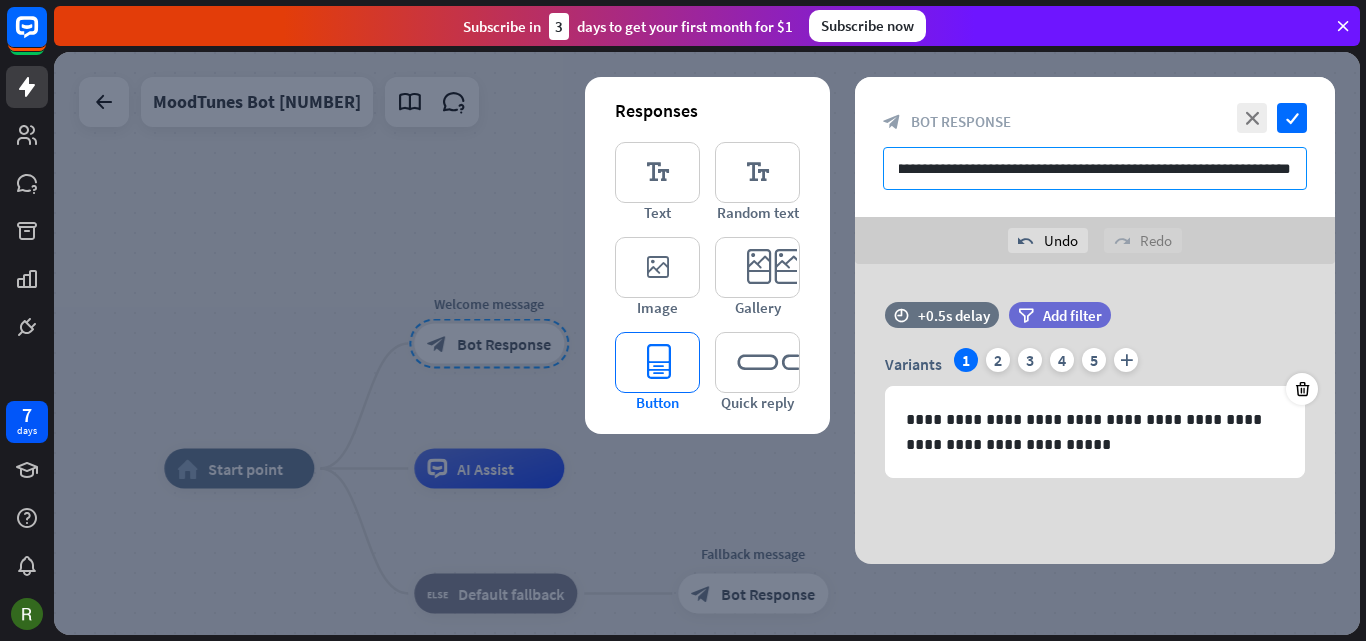 type on "**********" 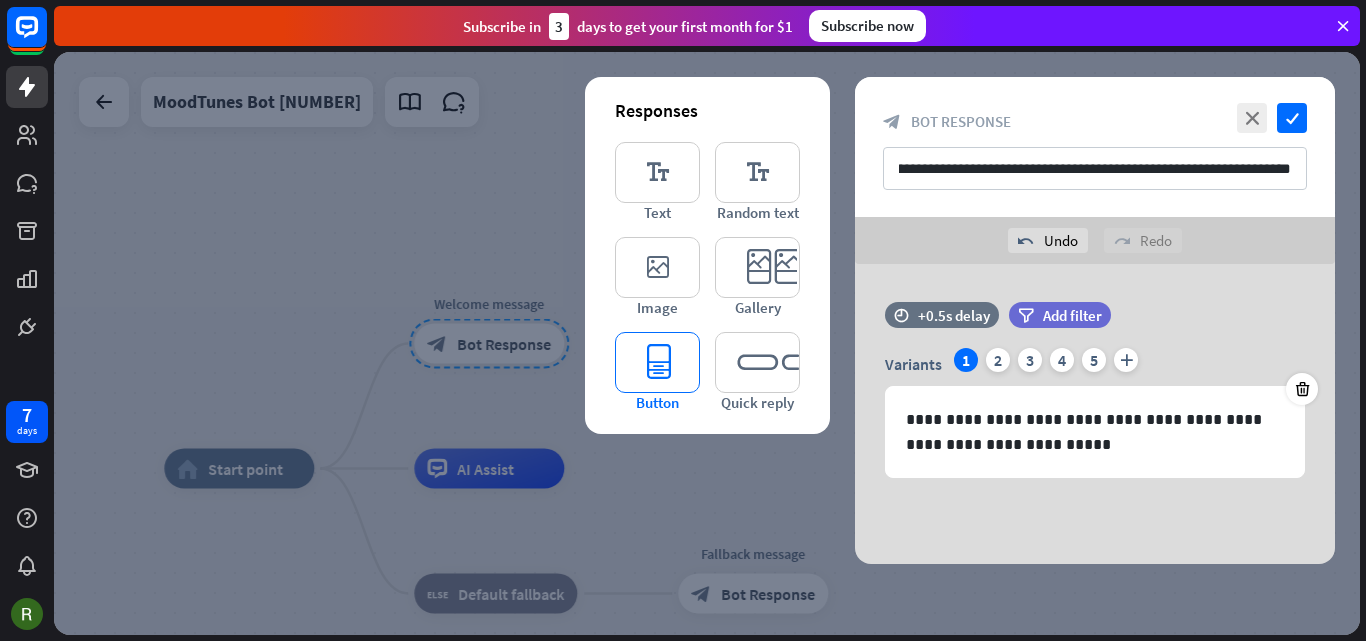 scroll, scrollTop: 0, scrollLeft: 0, axis: both 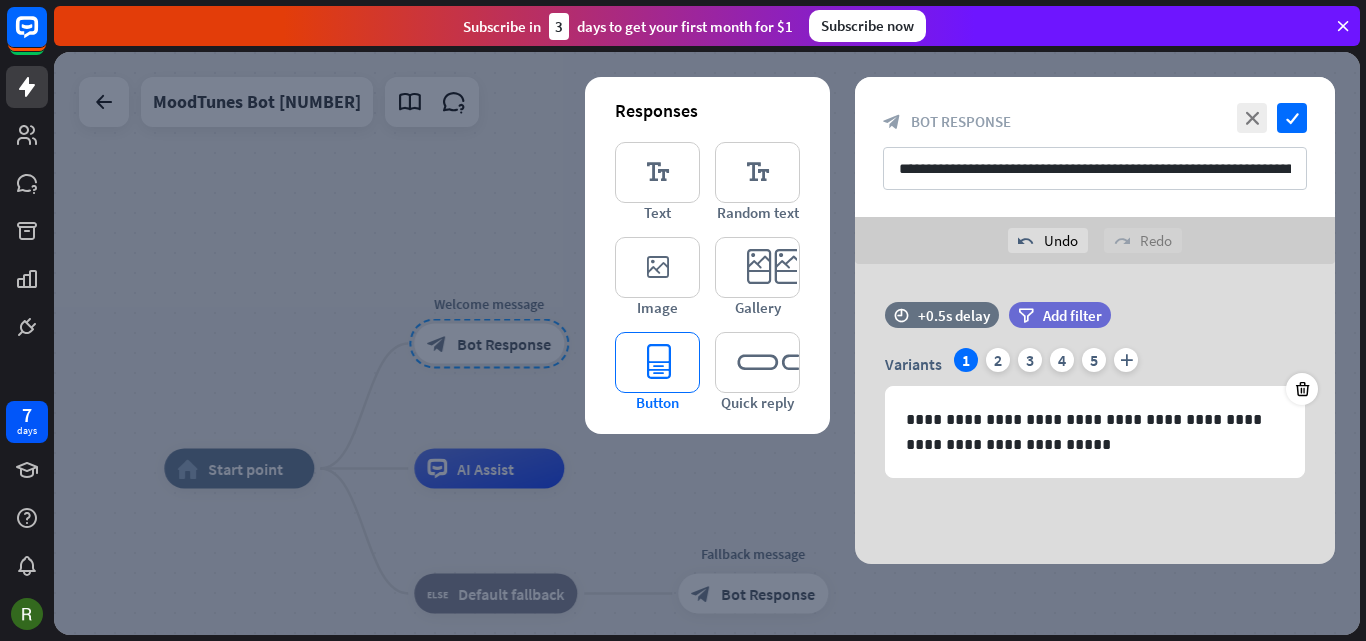 click on "editor_button" at bounding box center (657, 362) 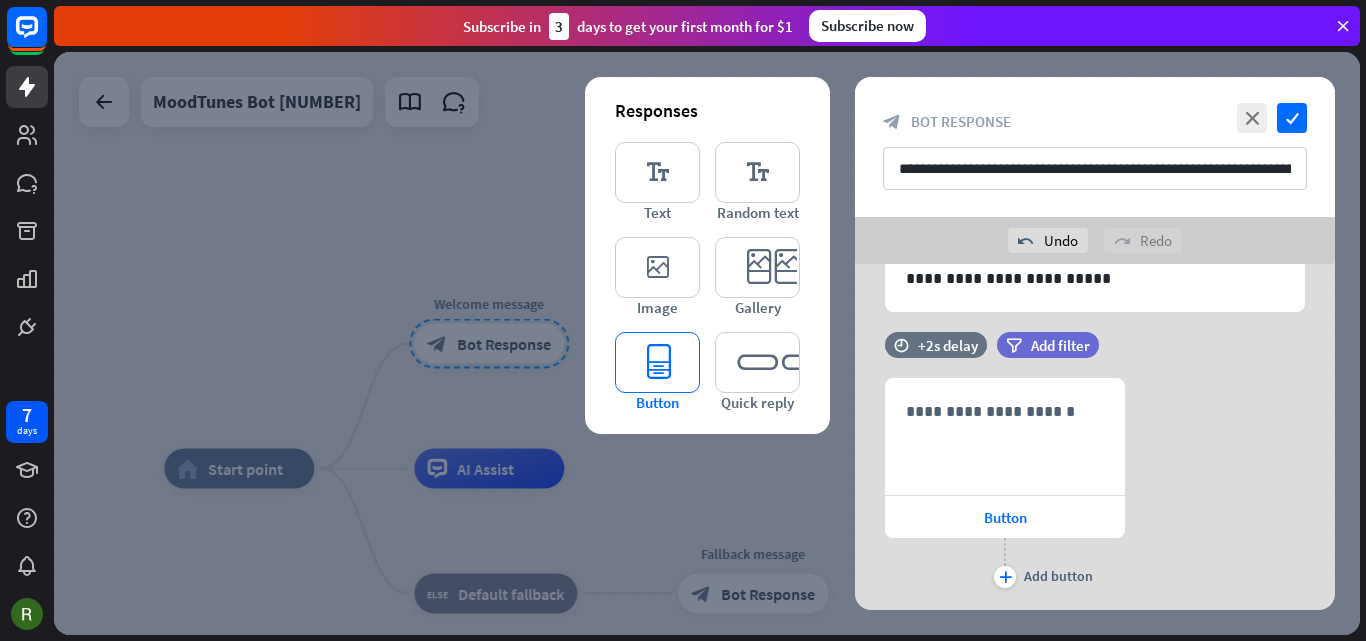 scroll, scrollTop: 219, scrollLeft: 0, axis: vertical 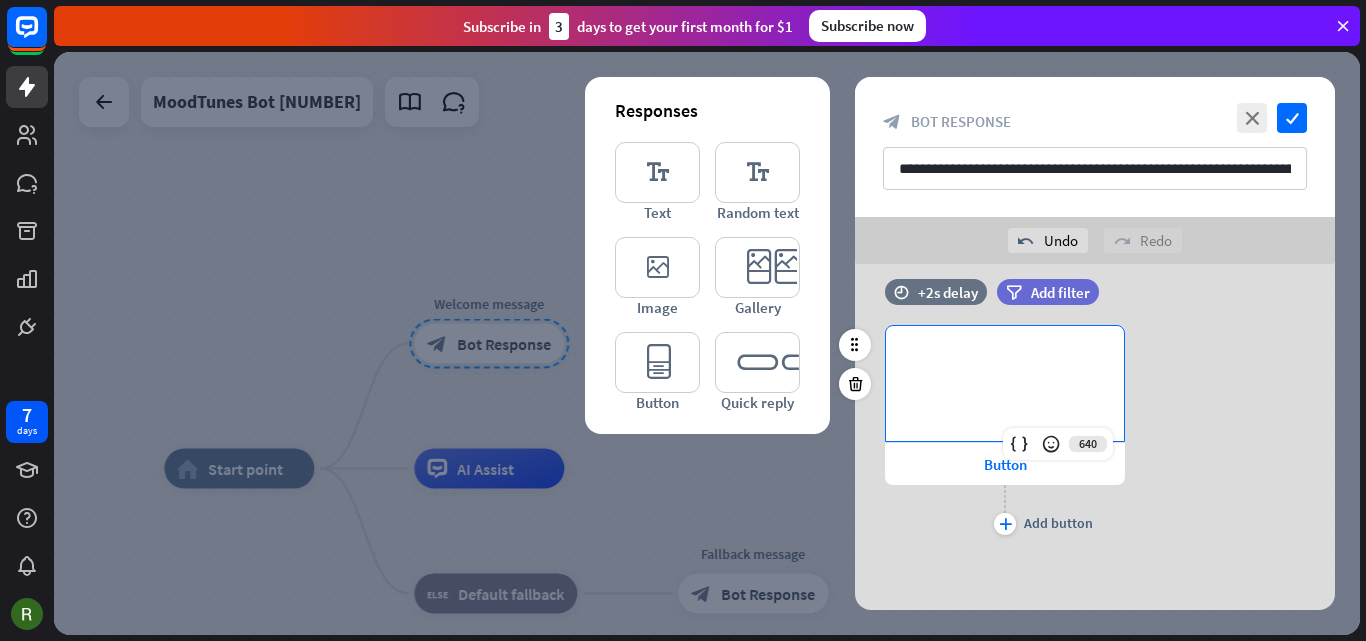 click on "**********" at bounding box center (1005, 358) 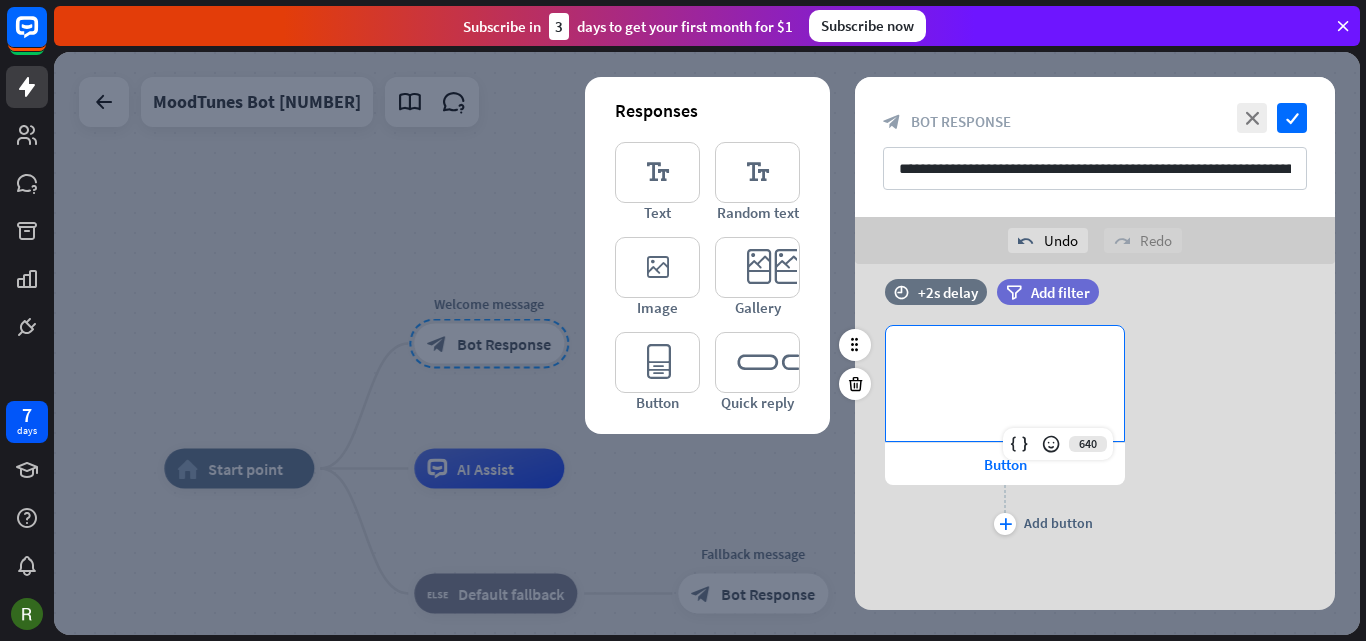 click on "**********" at bounding box center [1005, 383] 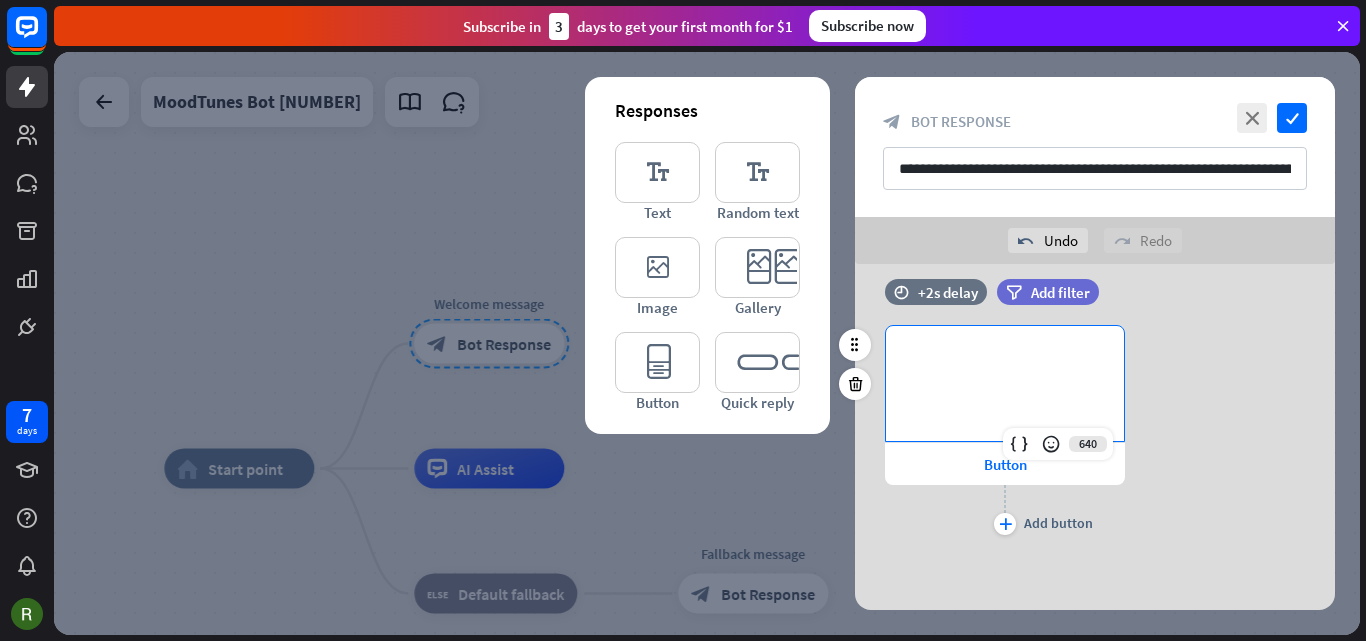 scroll, scrollTop: 35, scrollLeft: 0, axis: vertical 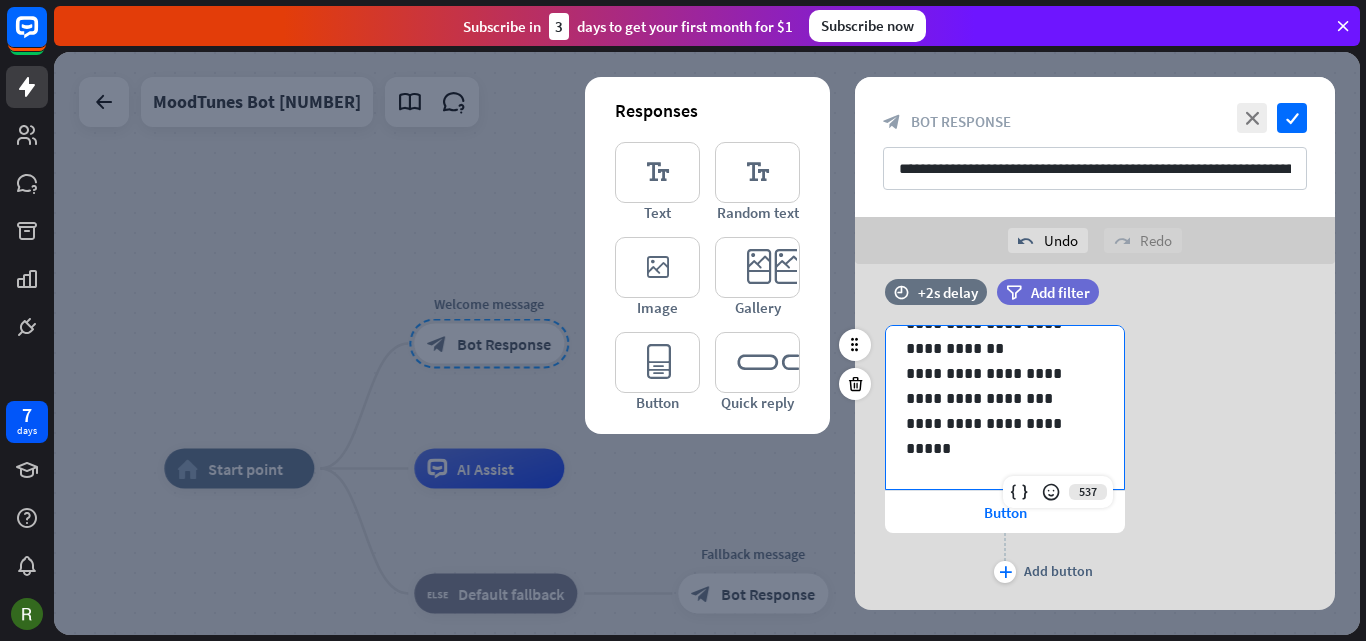 click on "**********" at bounding box center (997, 386) 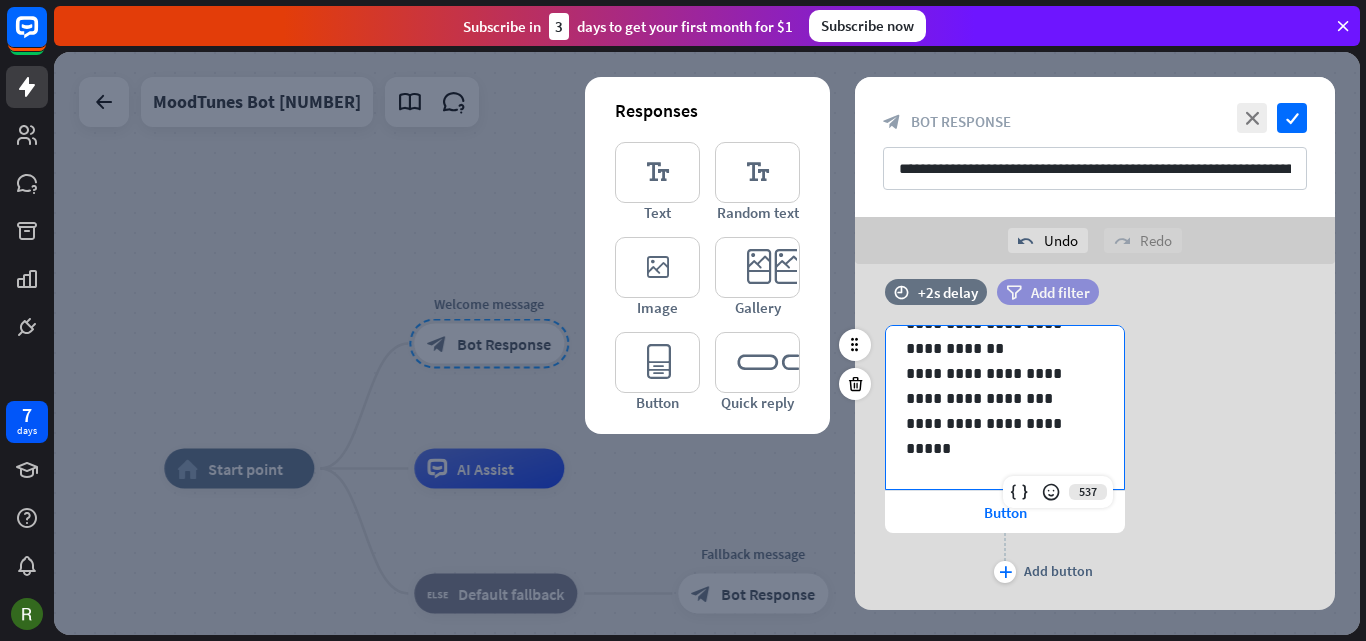 scroll, scrollTop: 267, scrollLeft: 0, axis: vertical 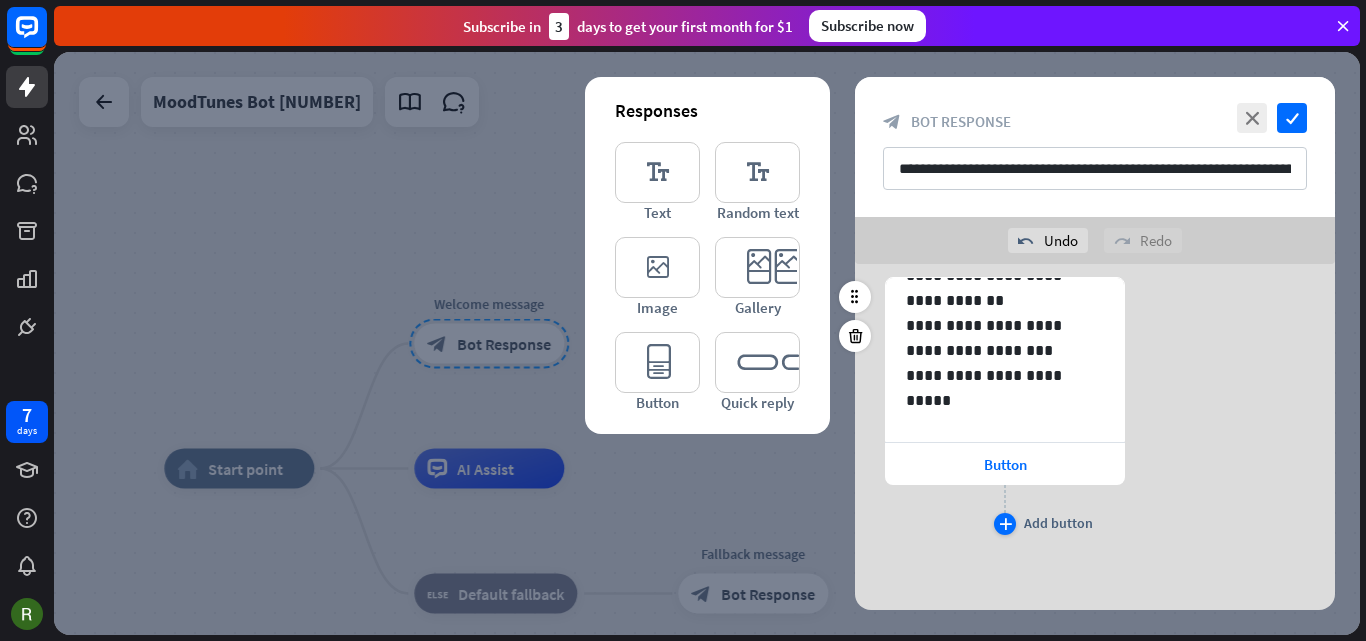 click on "plus" at bounding box center (1005, 524) 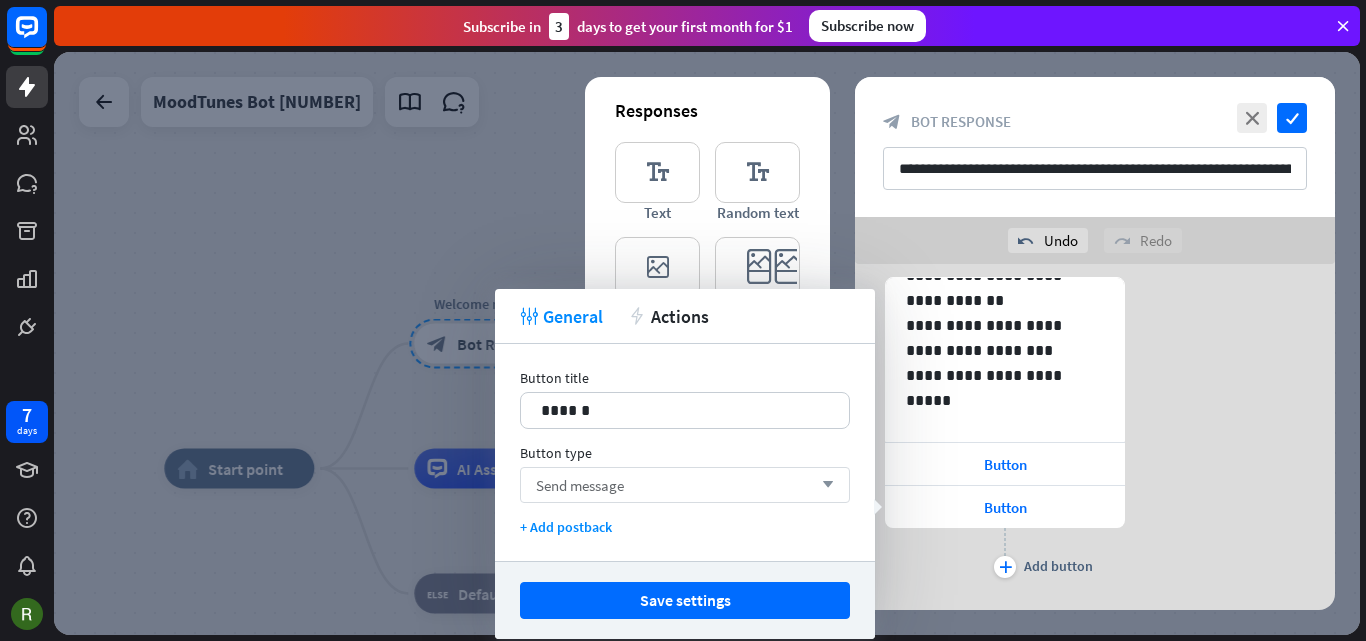 click on "Send message" at bounding box center (580, 485) 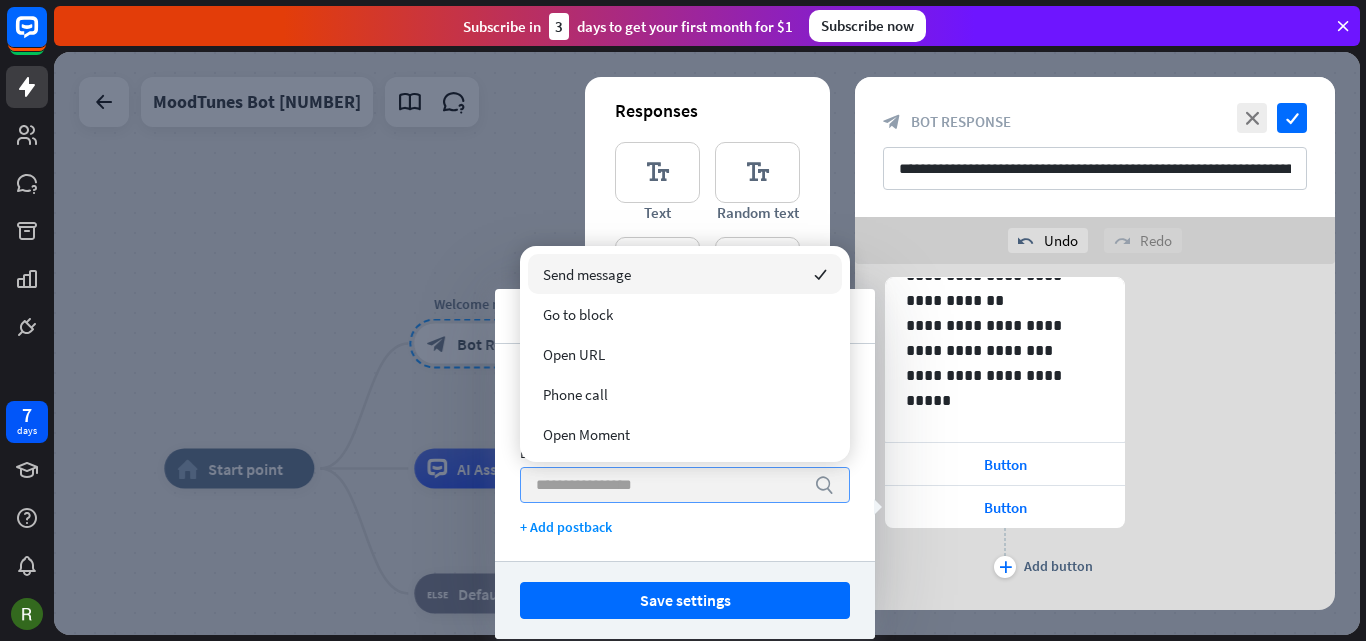 click on "checked" at bounding box center [820, 274] 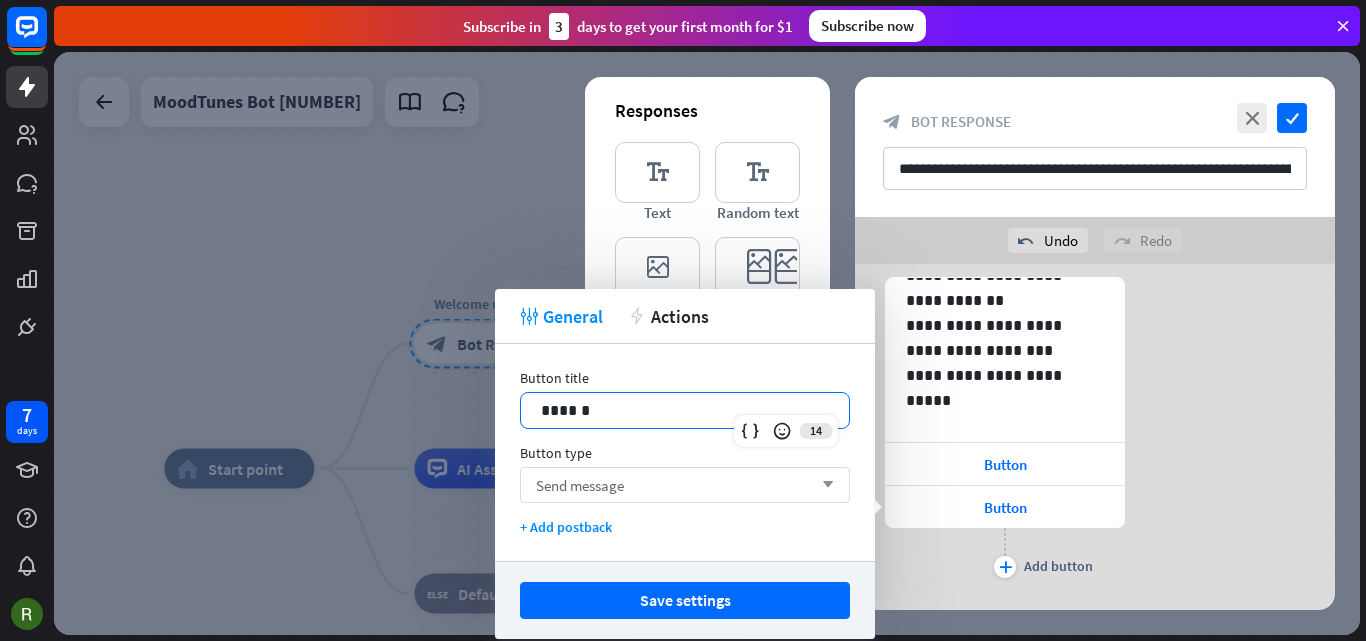 click on "******" at bounding box center [685, 410] 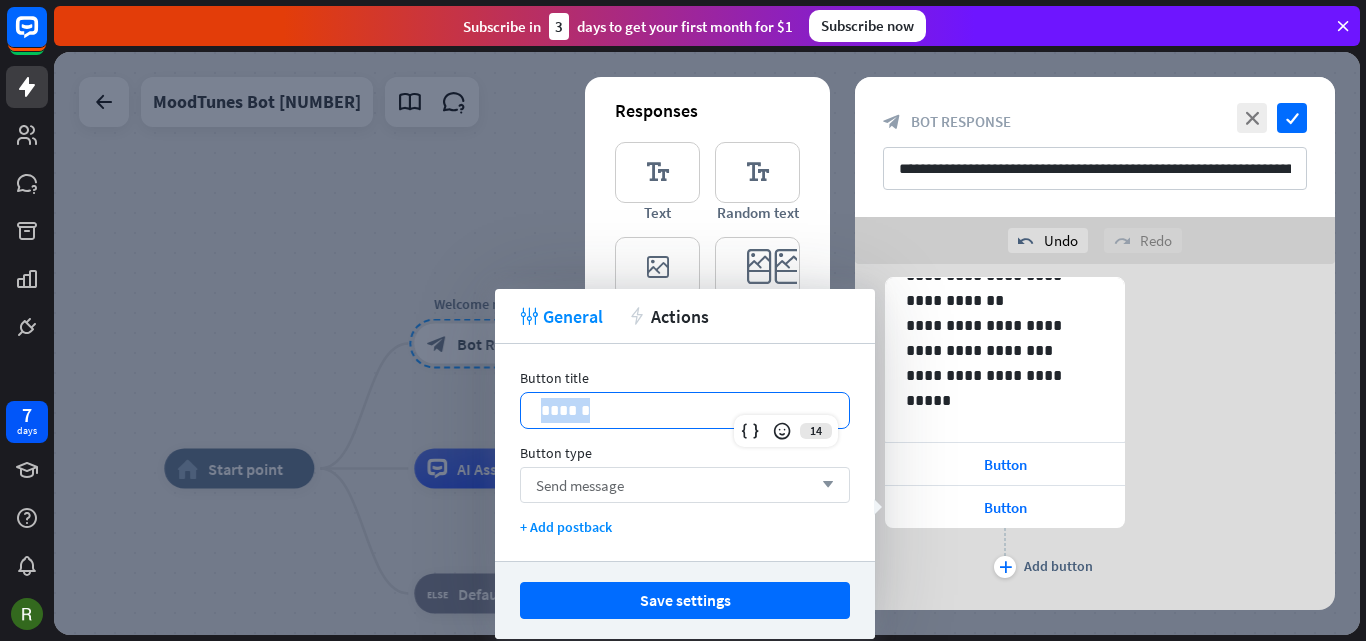 drag, startPoint x: 611, startPoint y: 404, endPoint x: 503, endPoint y: 390, distance: 108.903625 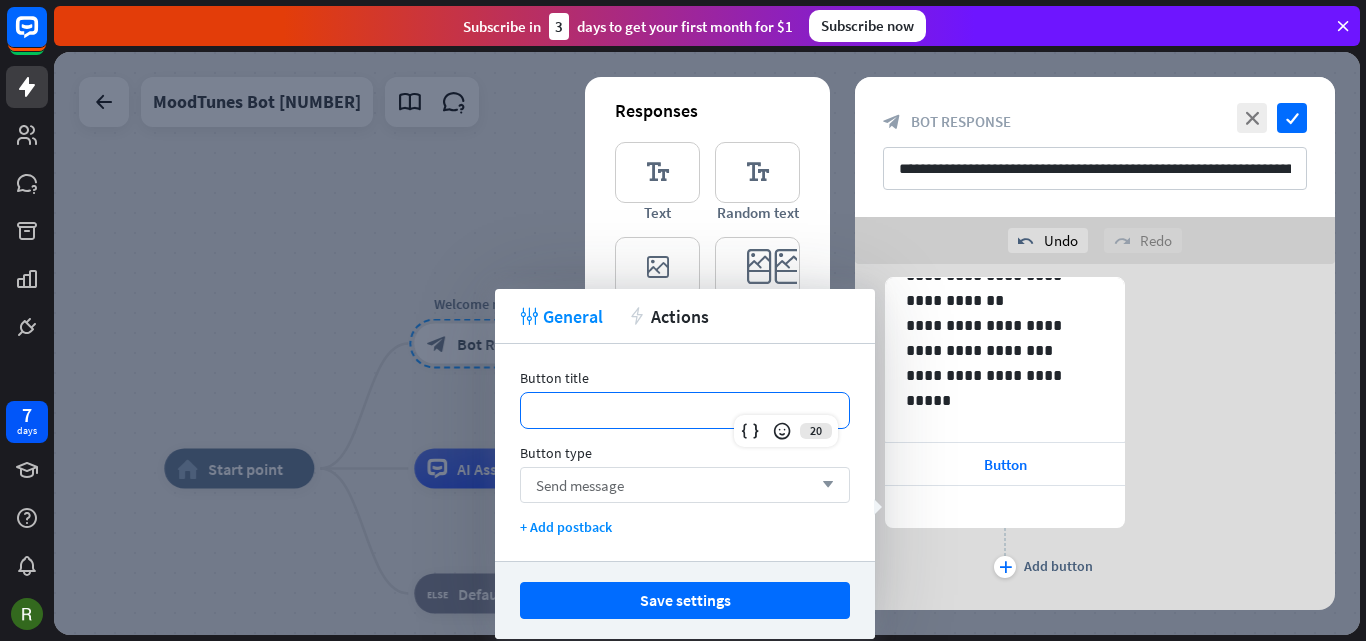 type 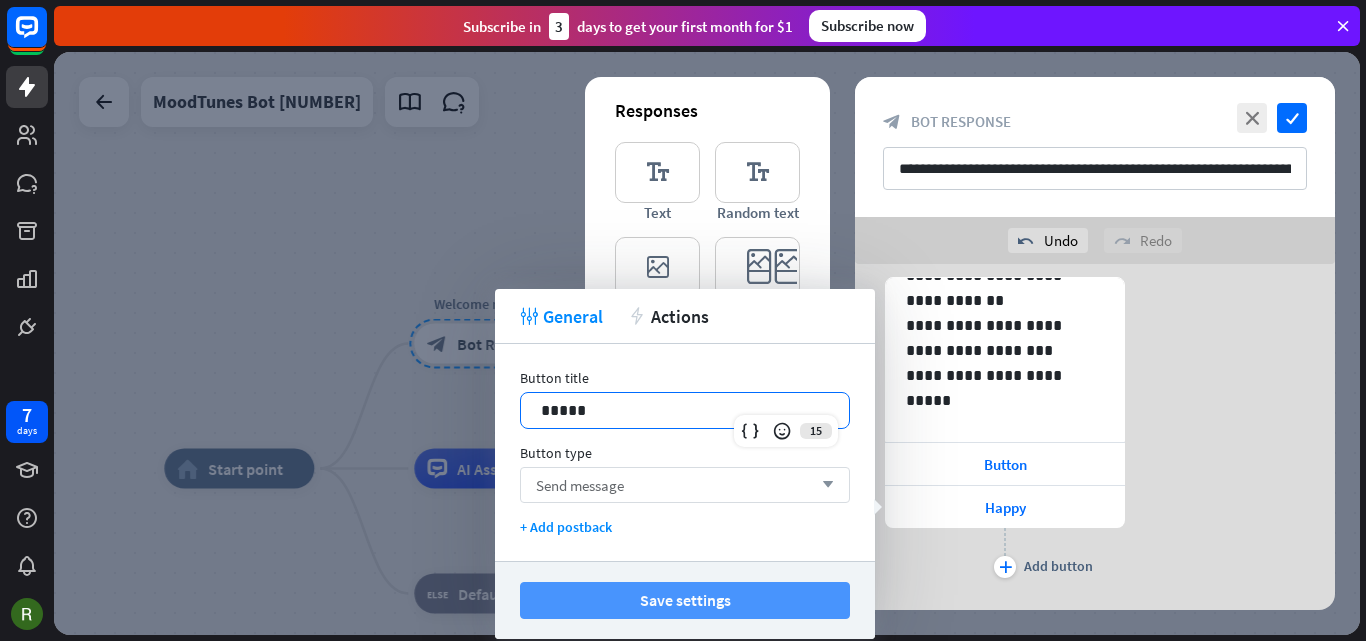 click on "Save settings" at bounding box center (685, 600) 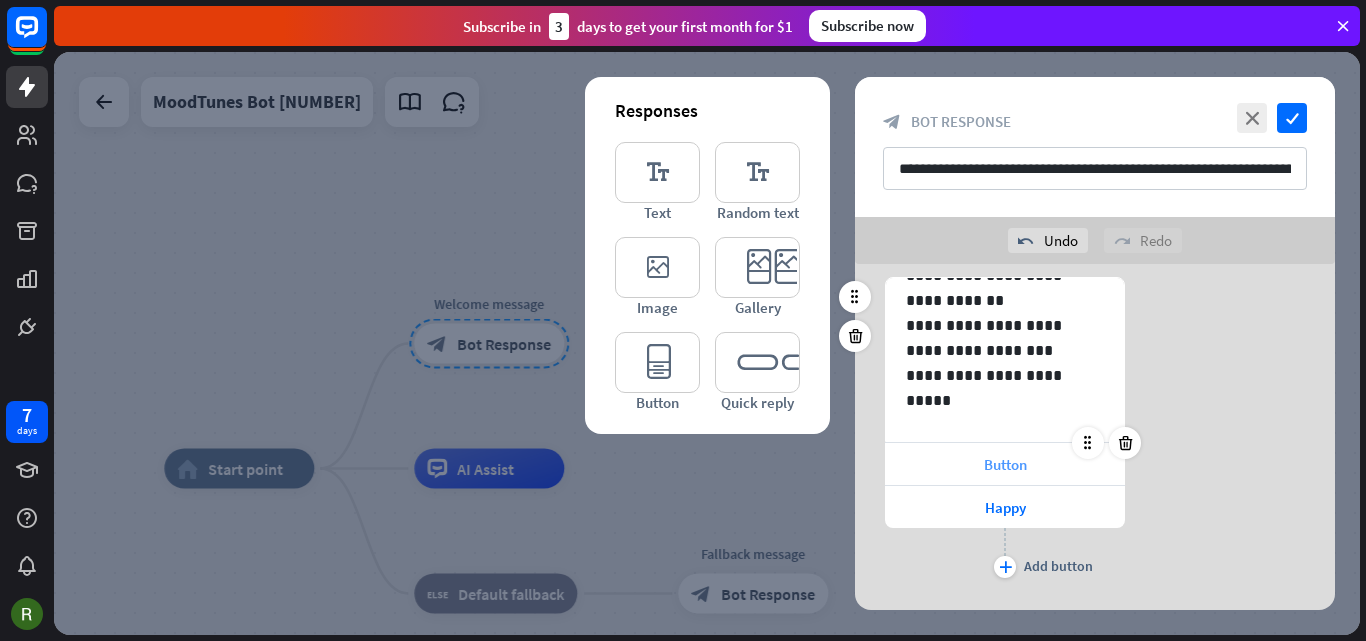 click on "Button" at bounding box center [1005, 464] 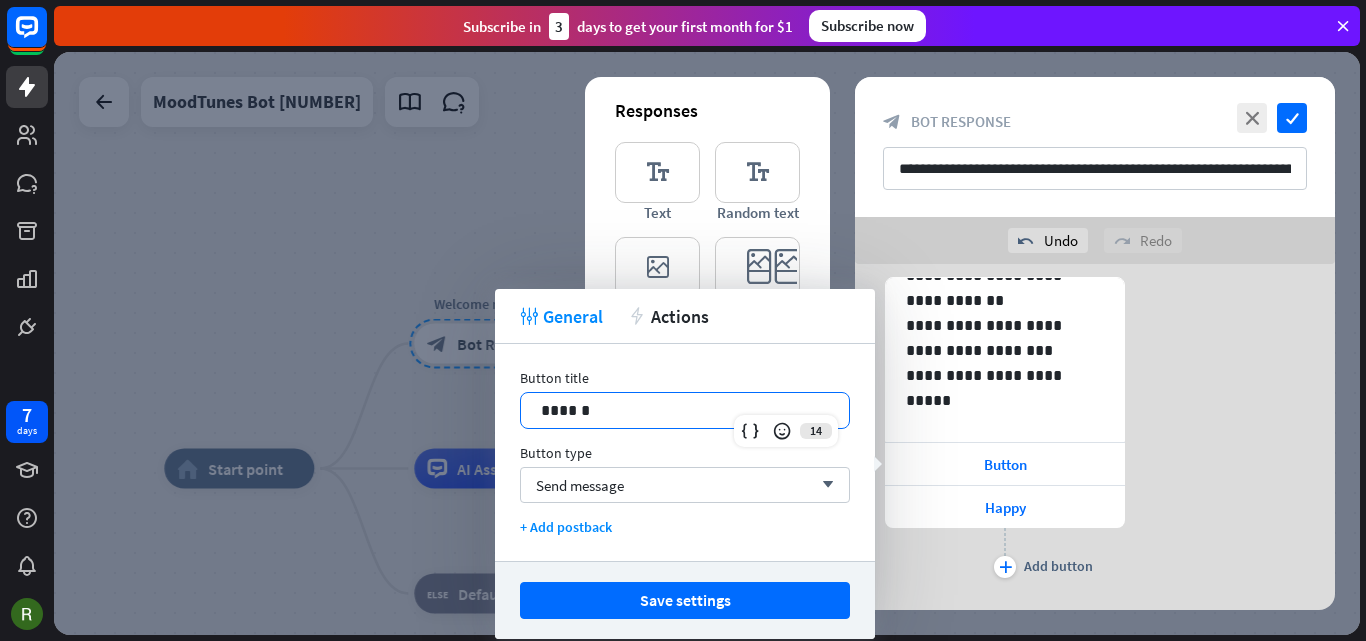 drag, startPoint x: 593, startPoint y: 411, endPoint x: 516, endPoint y: 423, distance: 77.92946 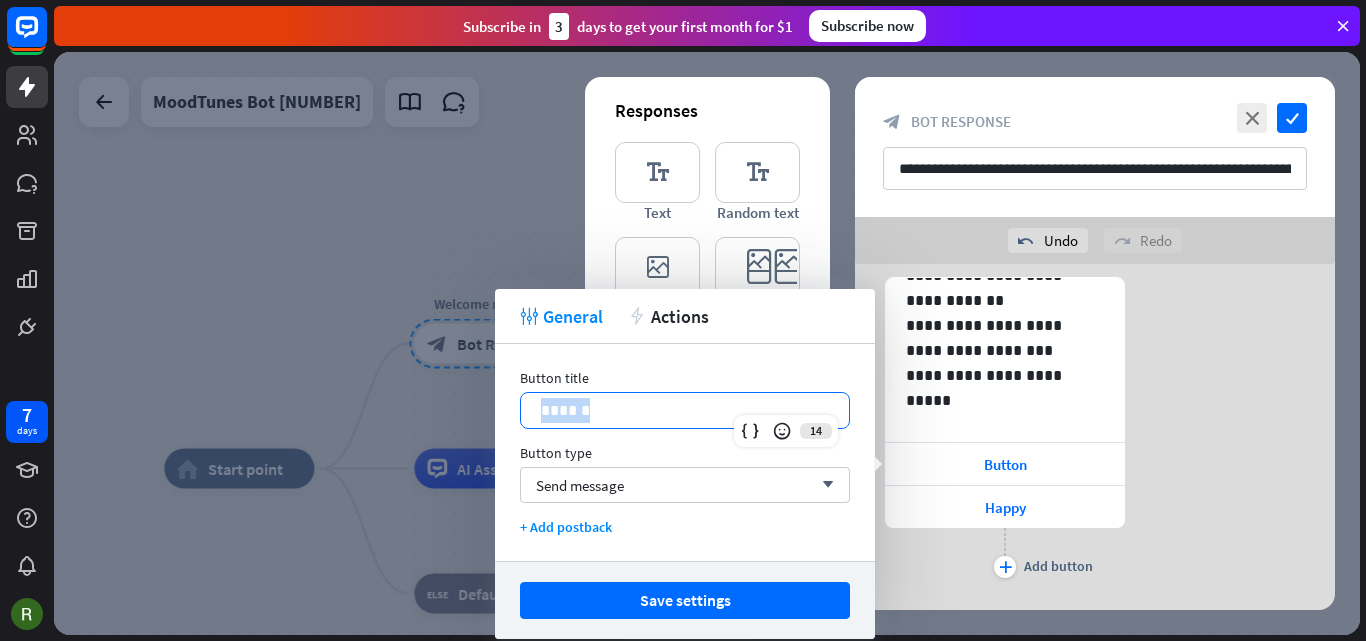 drag, startPoint x: 602, startPoint y: 409, endPoint x: 534, endPoint y: 413, distance: 68.117546 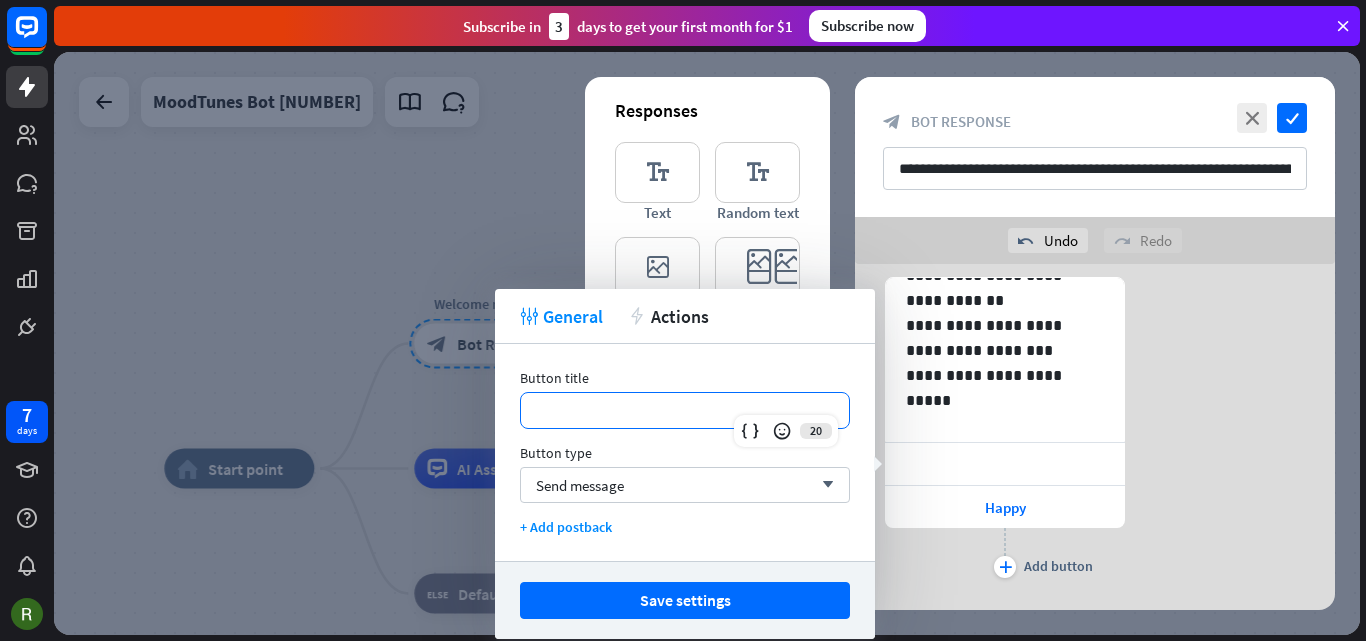 type 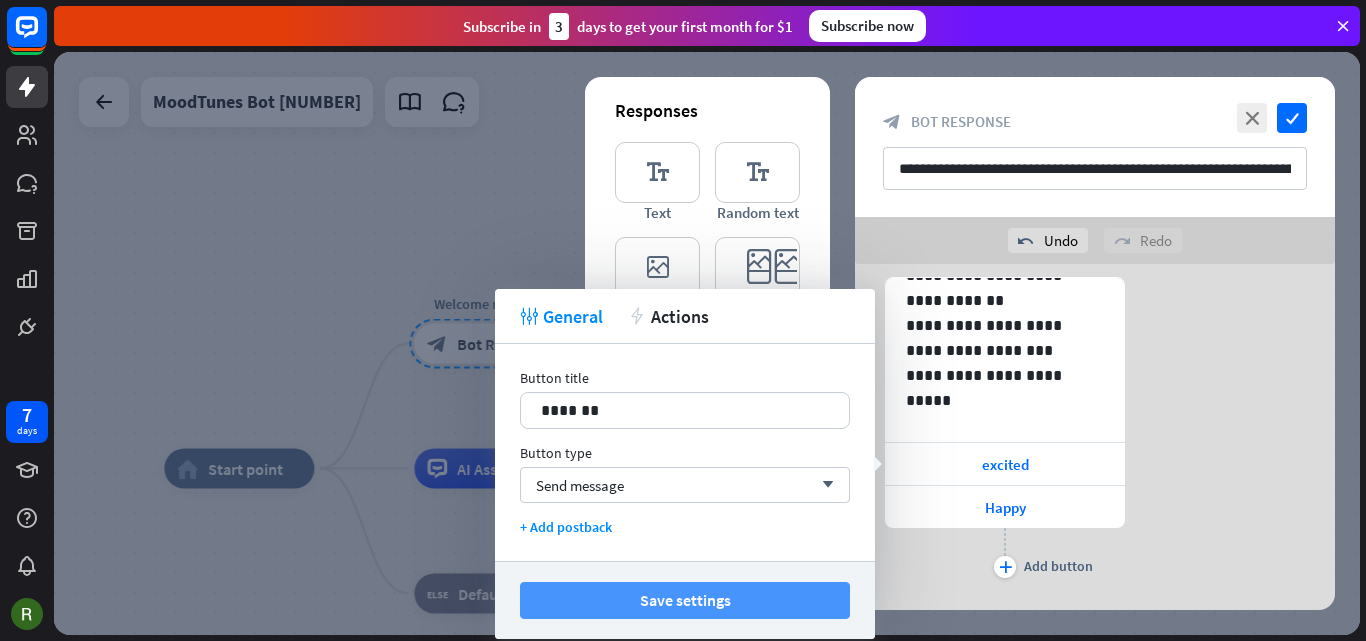 click on "Save settings" at bounding box center (685, 600) 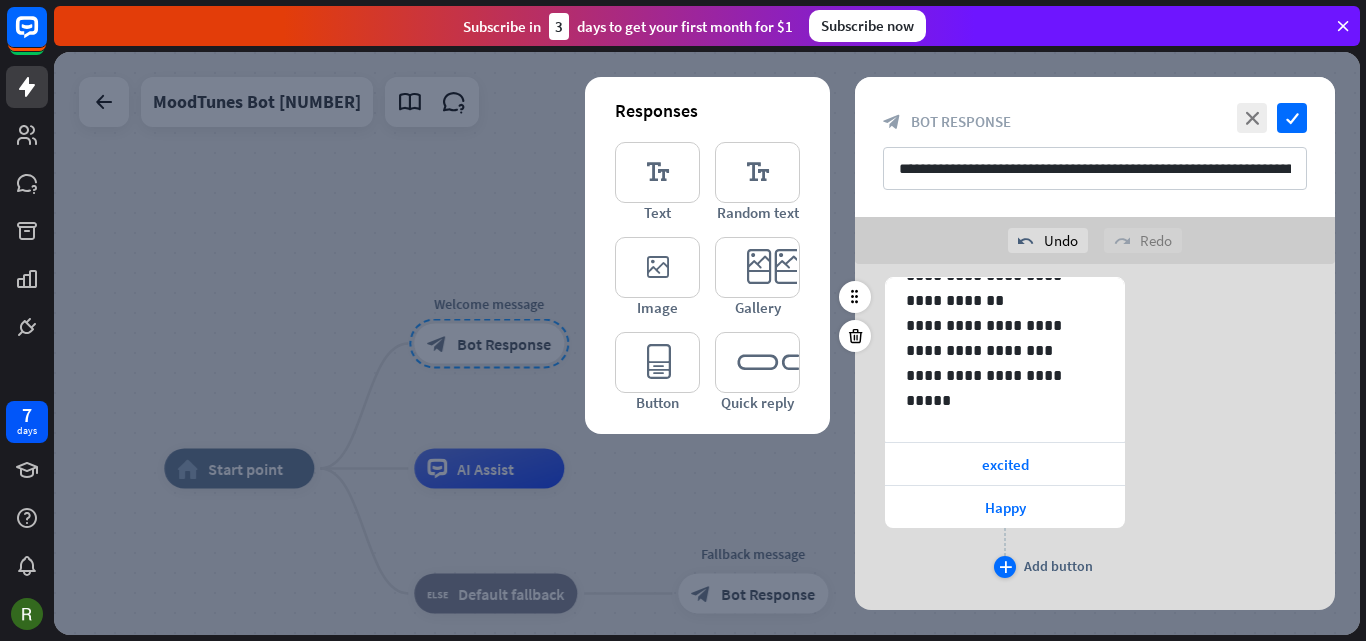 click on "plus" at bounding box center (1005, 567) 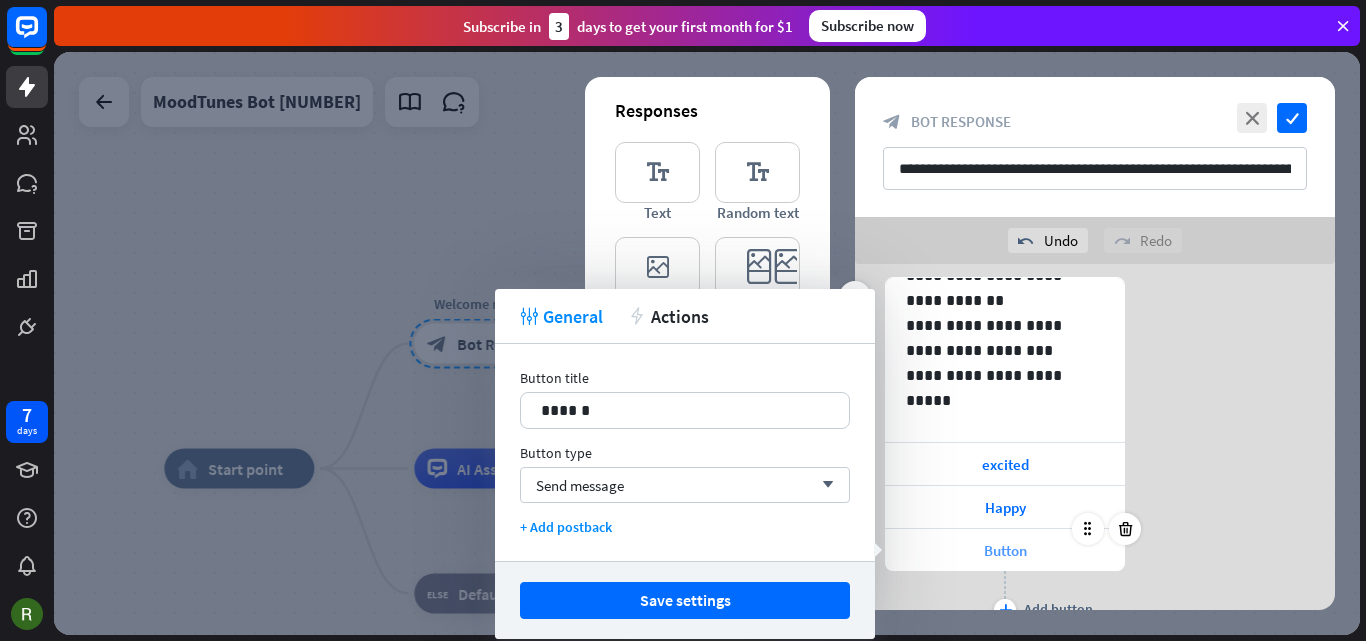 click on "Button" at bounding box center (1005, 550) 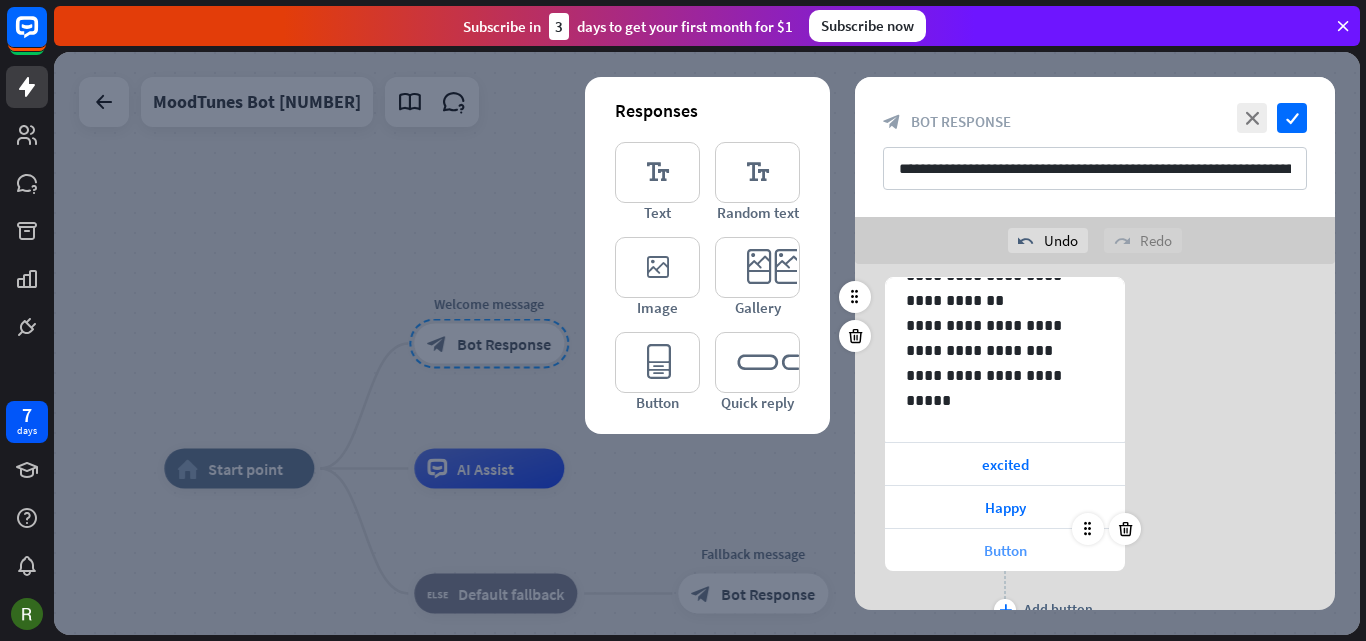 click on "Button" at bounding box center (1005, 550) 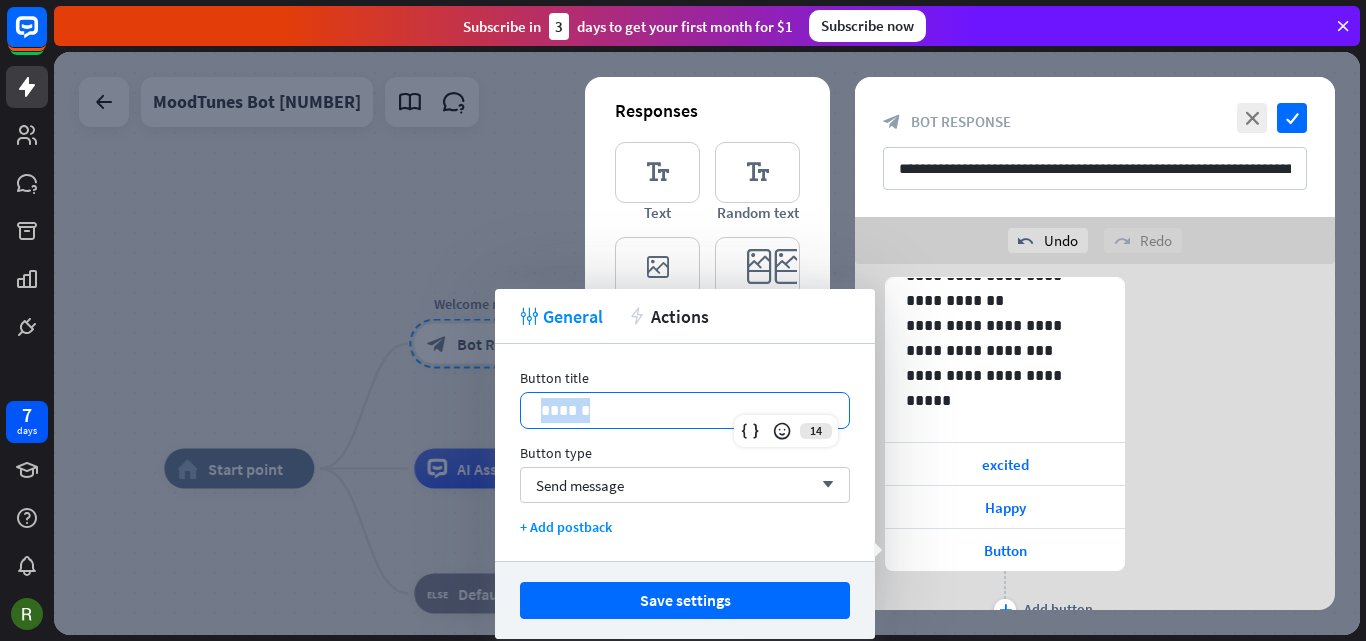 drag, startPoint x: 634, startPoint y: 412, endPoint x: 530, endPoint y: 417, distance: 104.120125 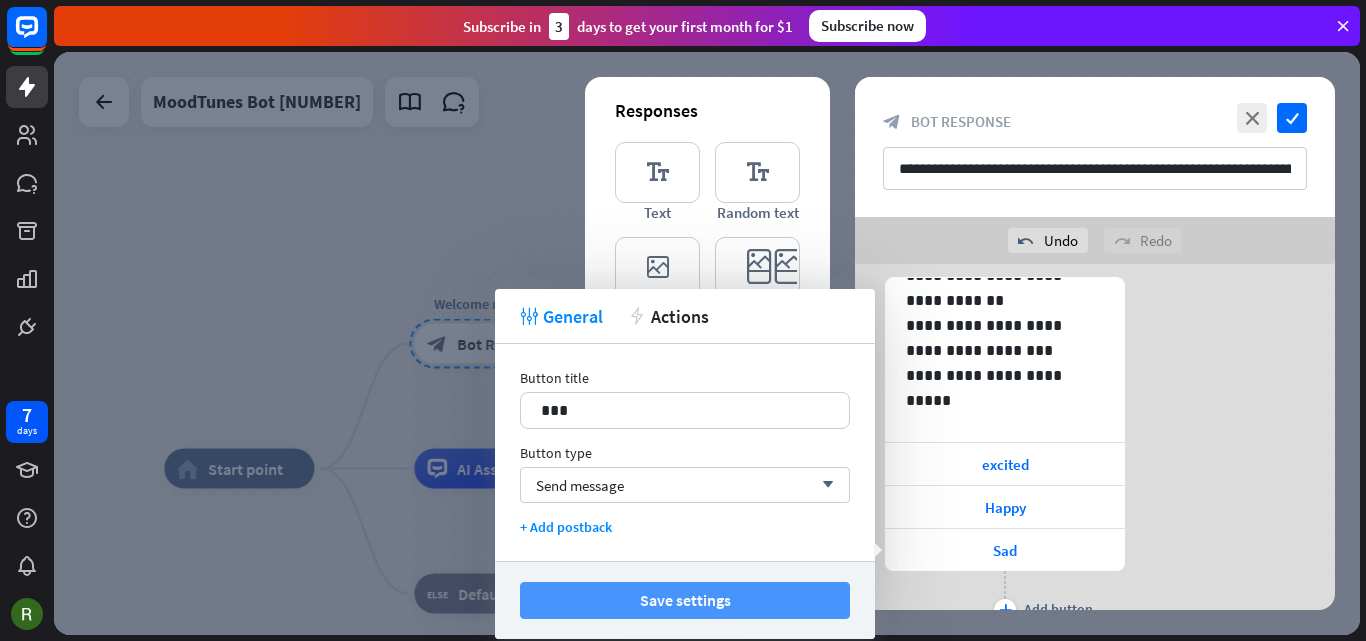 click on "Save settings" at bounding box center (685, 600) 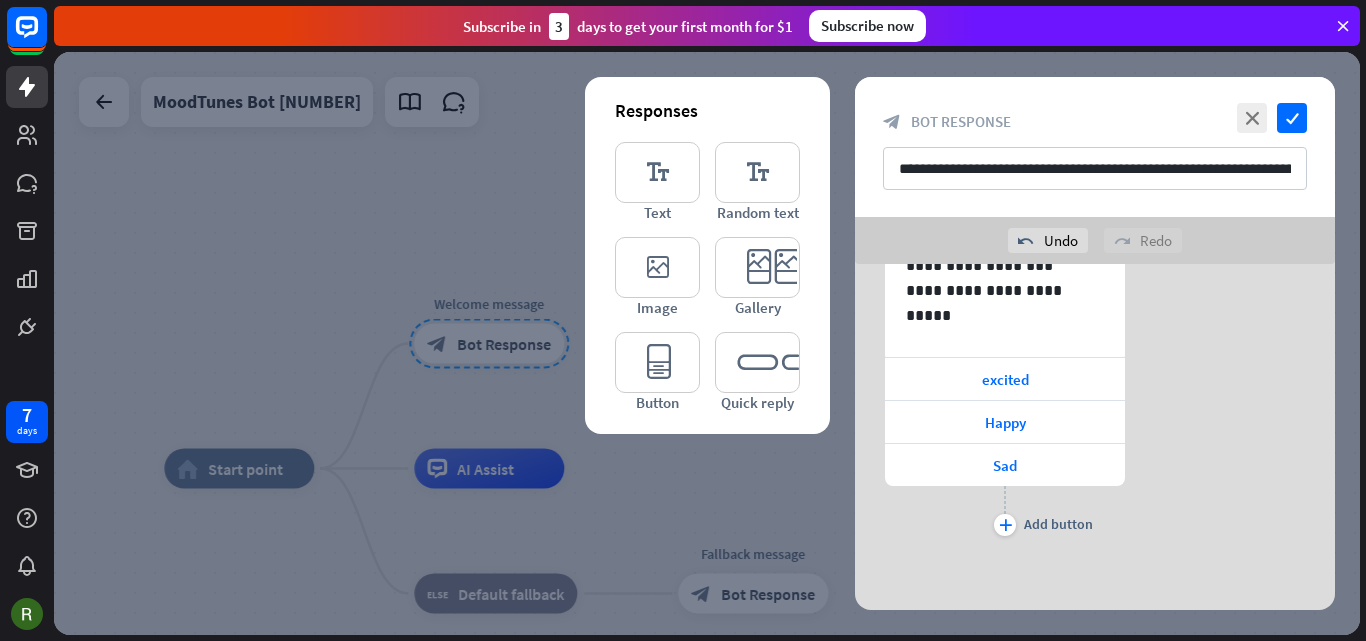 scroll, scrollTop: 353, scrollLeft: 0, axis: vertical 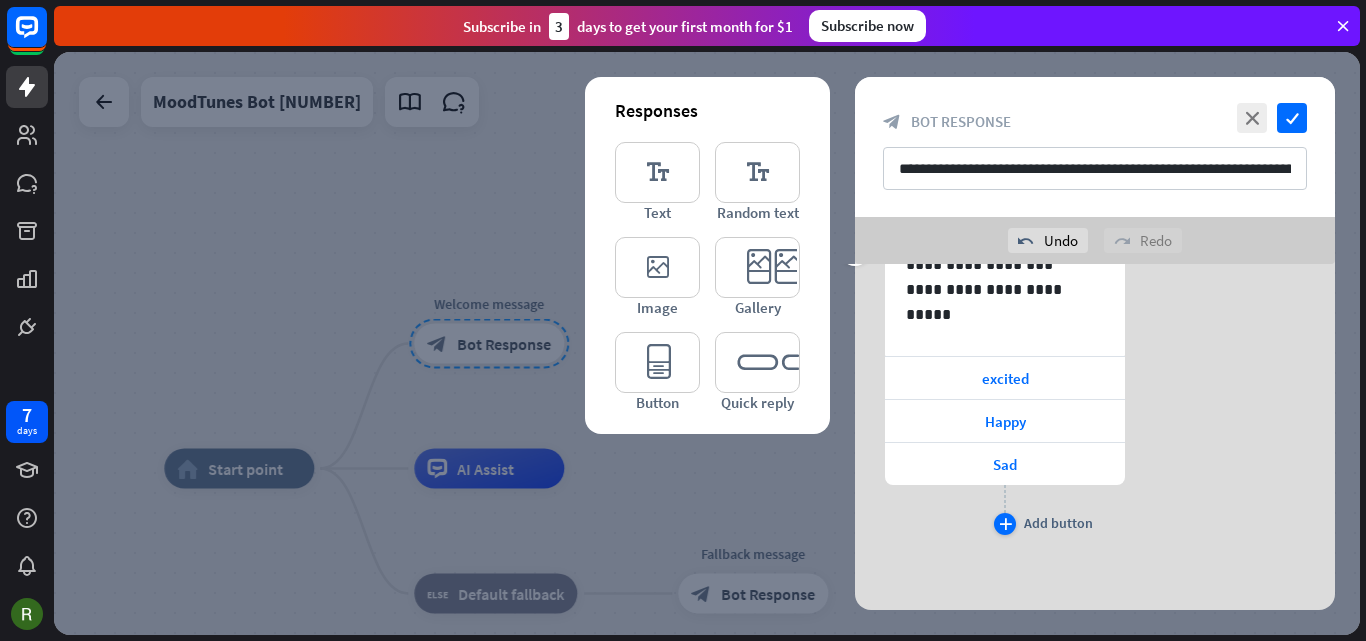 click on "plus" at bounding box center [1005, 524] 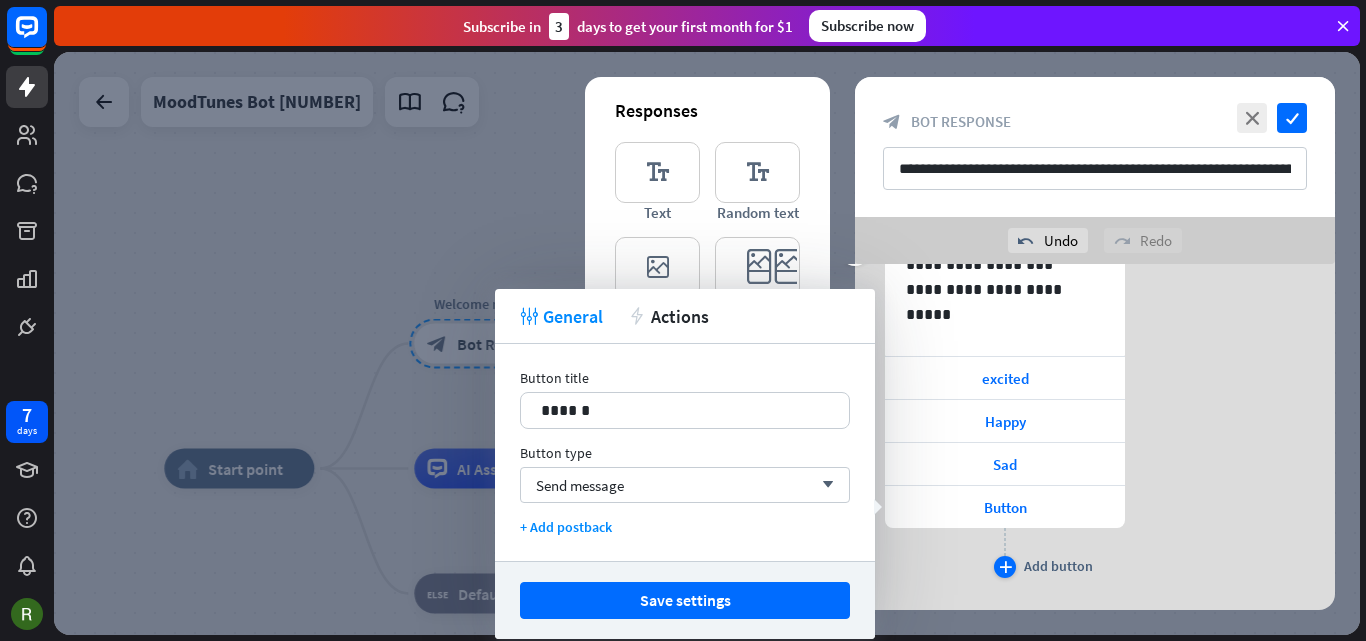 click on "plus" at bounding box center [1005, 567] 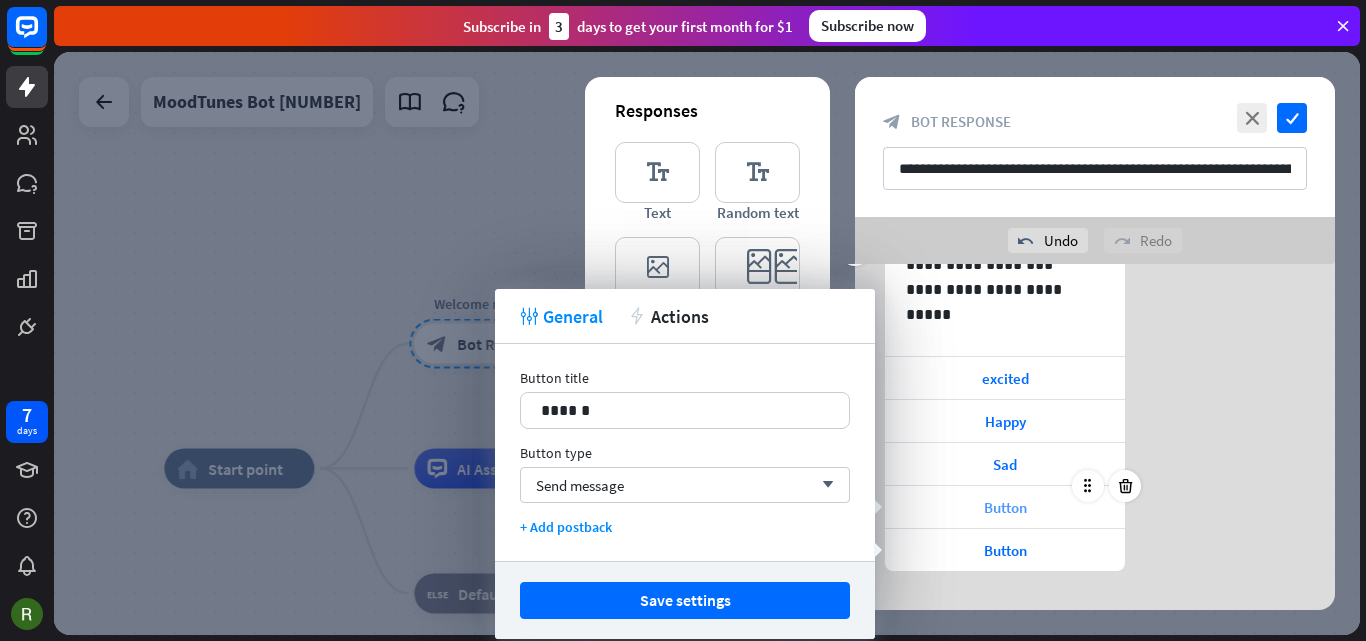 click on "Button" at bounding box center [1005, 507] 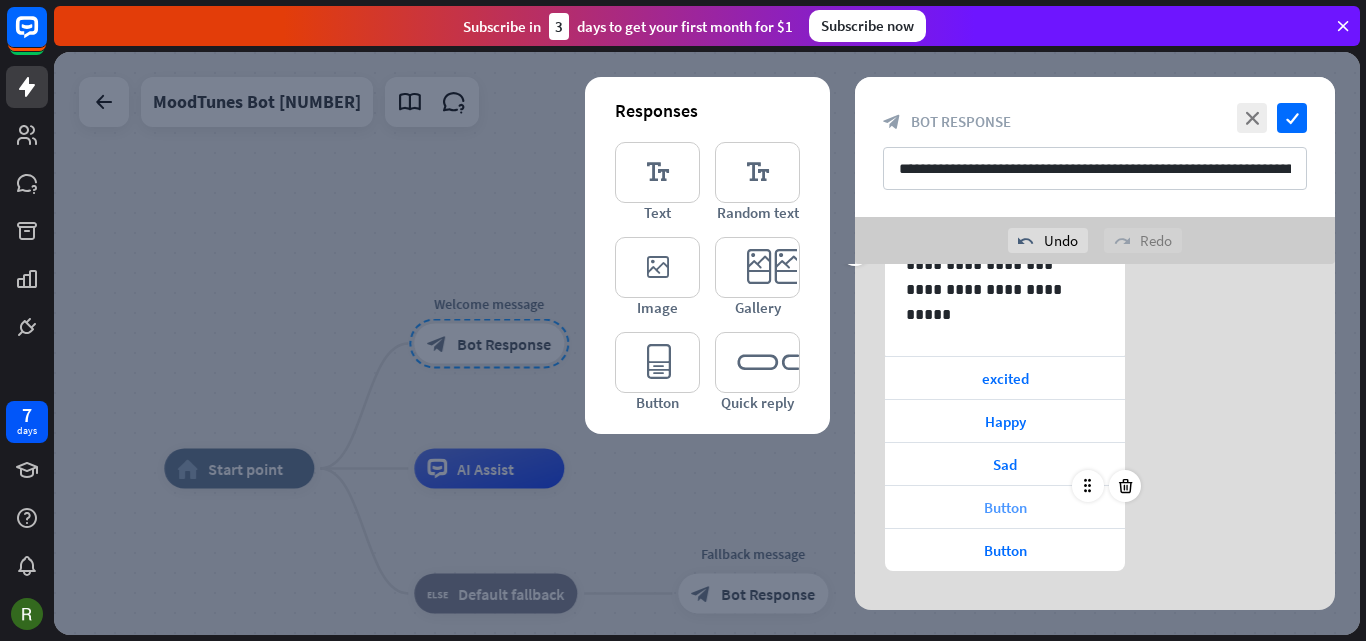click on "Button" at bounding box center [1005, 507] 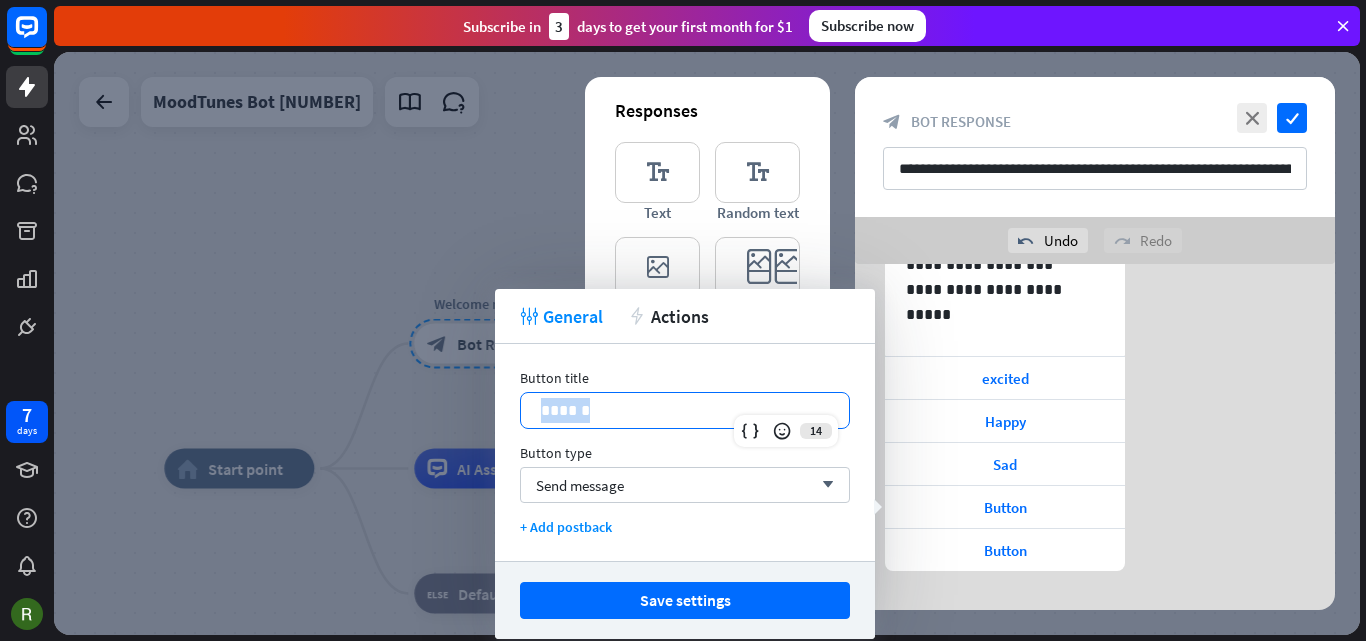 drag, startPoint x: 621, startPoint y: 403, endPoint x: 543, endPoint y: 401, distance: 78.025635 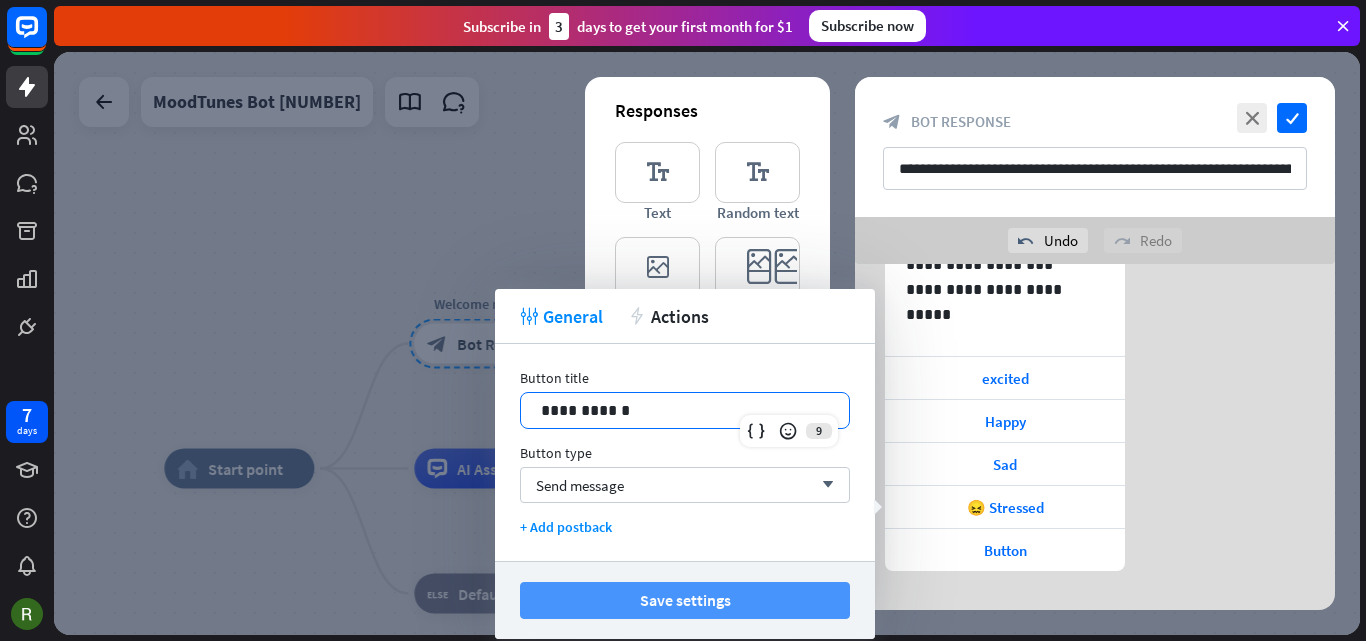 click on "Save settings" at bounding box center [685, 600] 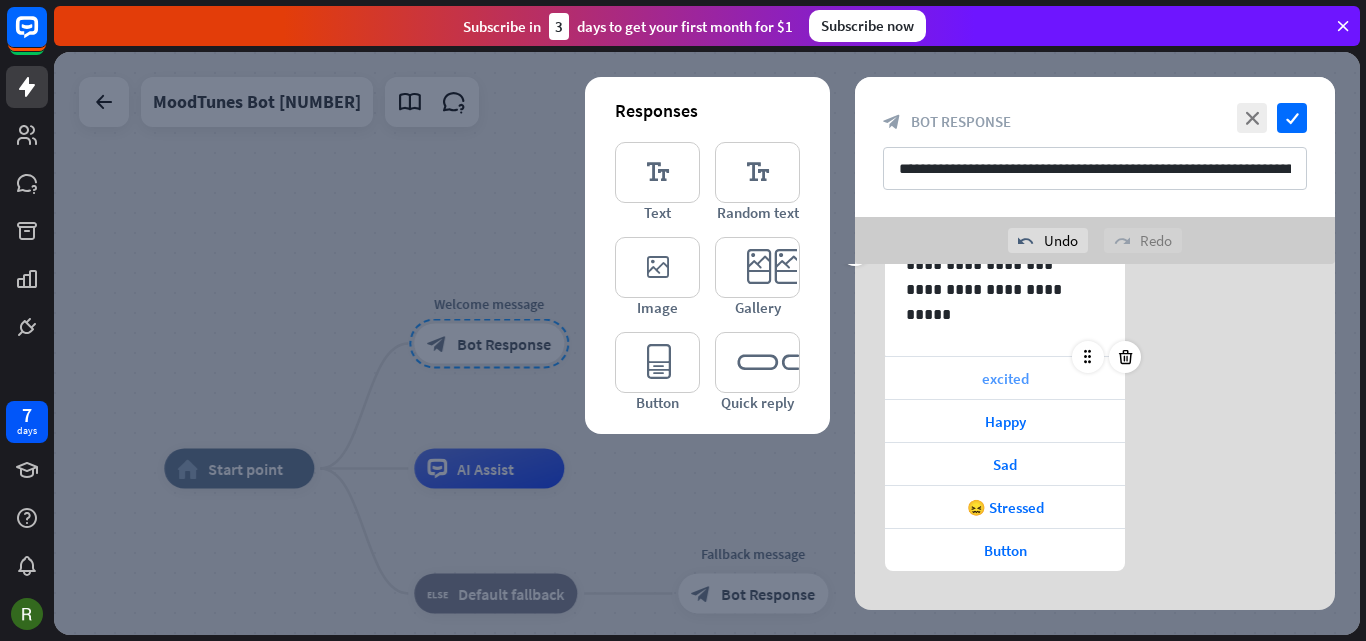 click on "excited" at bounding box center [1005, 378] 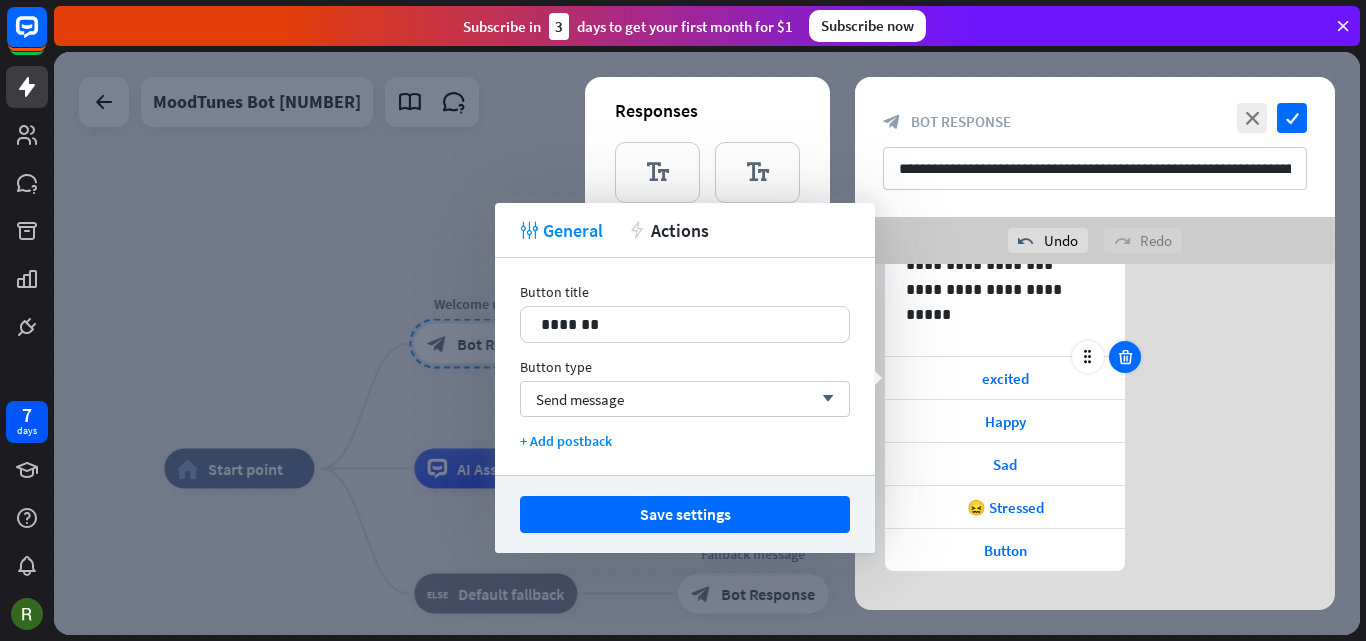 click at bounding box center [1125, 357] 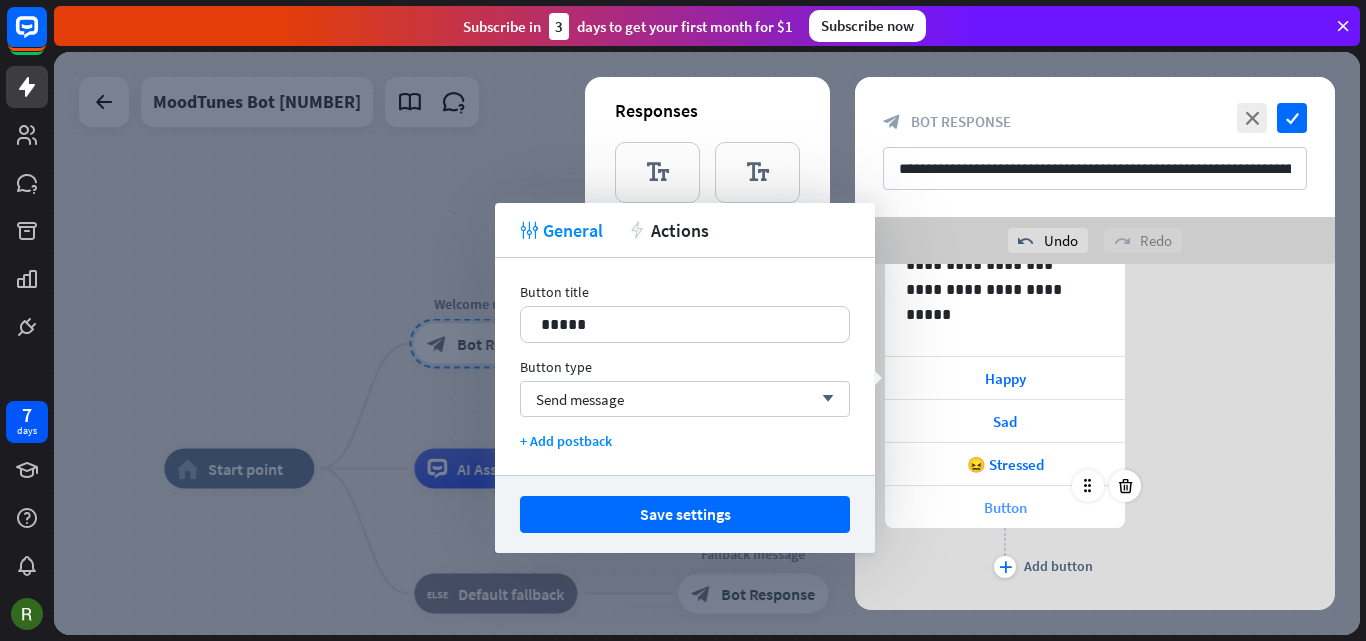 click on "Button" at bounding box center (1005, 507) 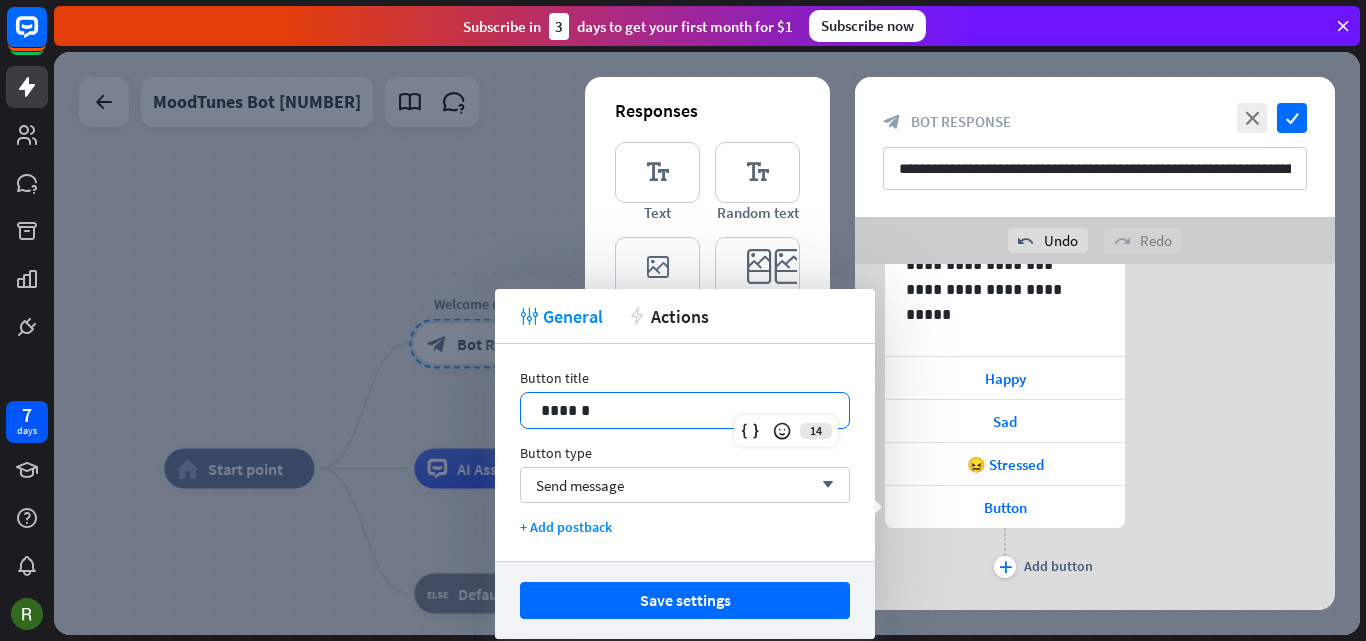 drag, startPoint x: 589, startPoint y: 408, endPoint x: 489, endPoint y: 407, distance: 100.005 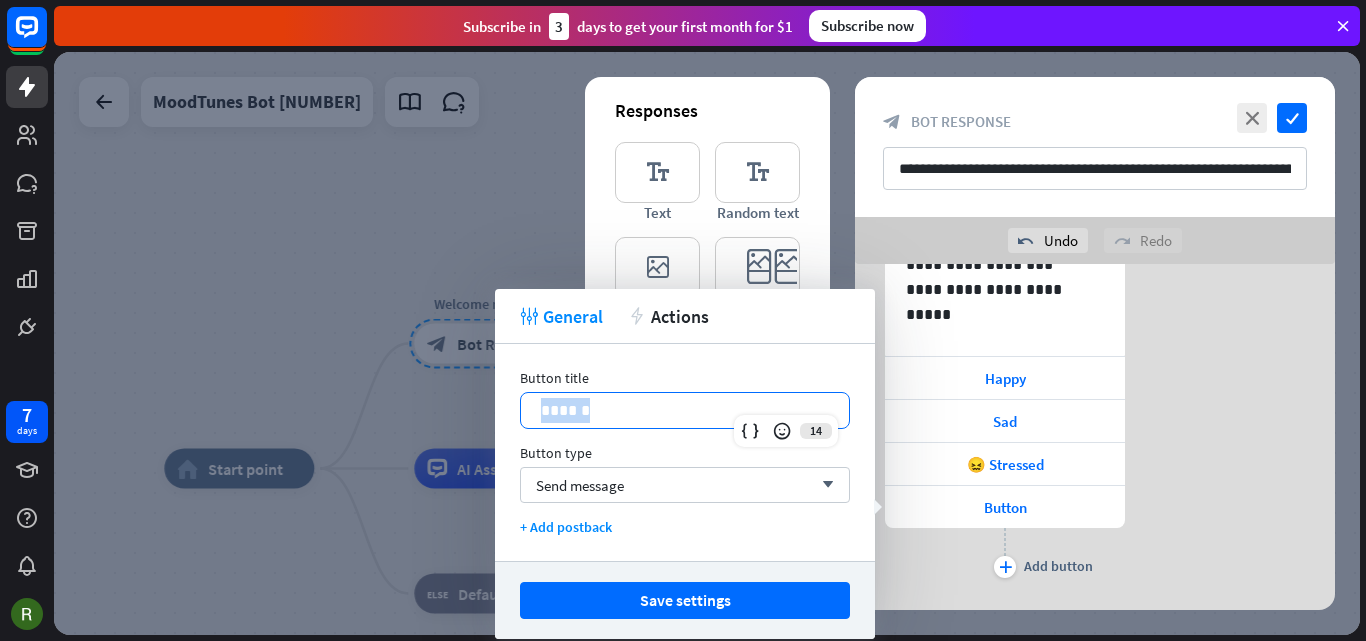drag, startPoint x: 592, startPoint y: 404, endPoint x: 512, endPoint y: 409, distance: 80.1561 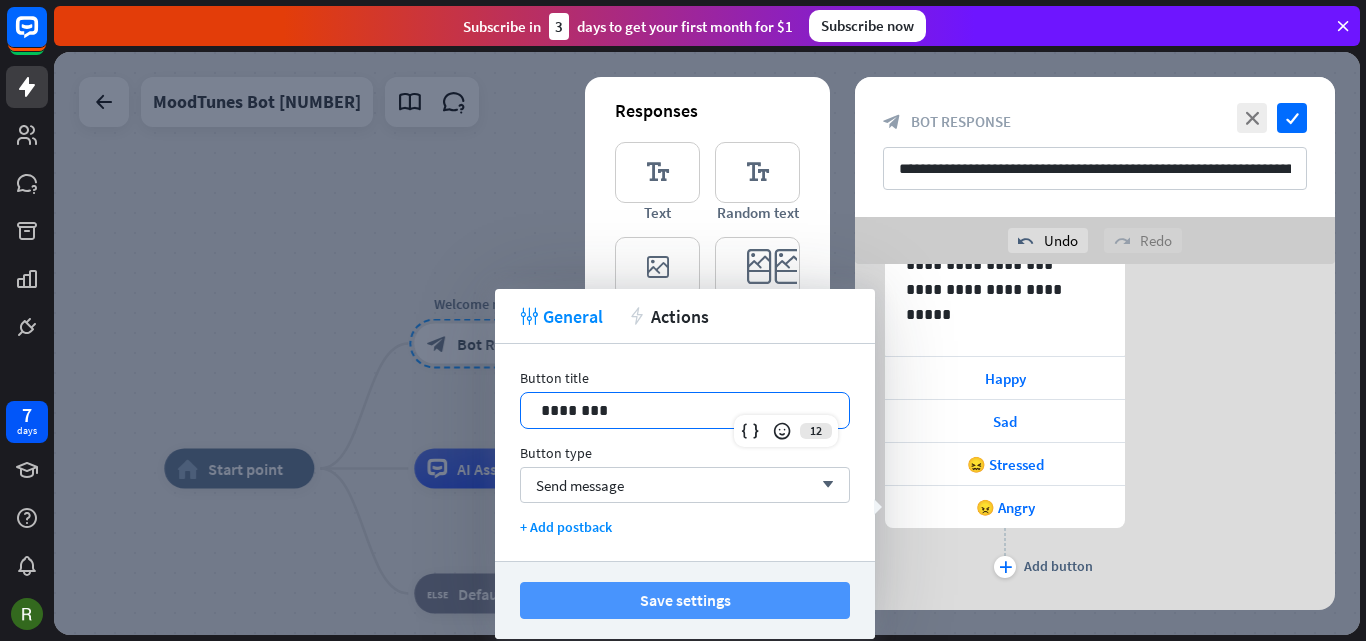 click on "Save settings" at bounding box center [685, 600] 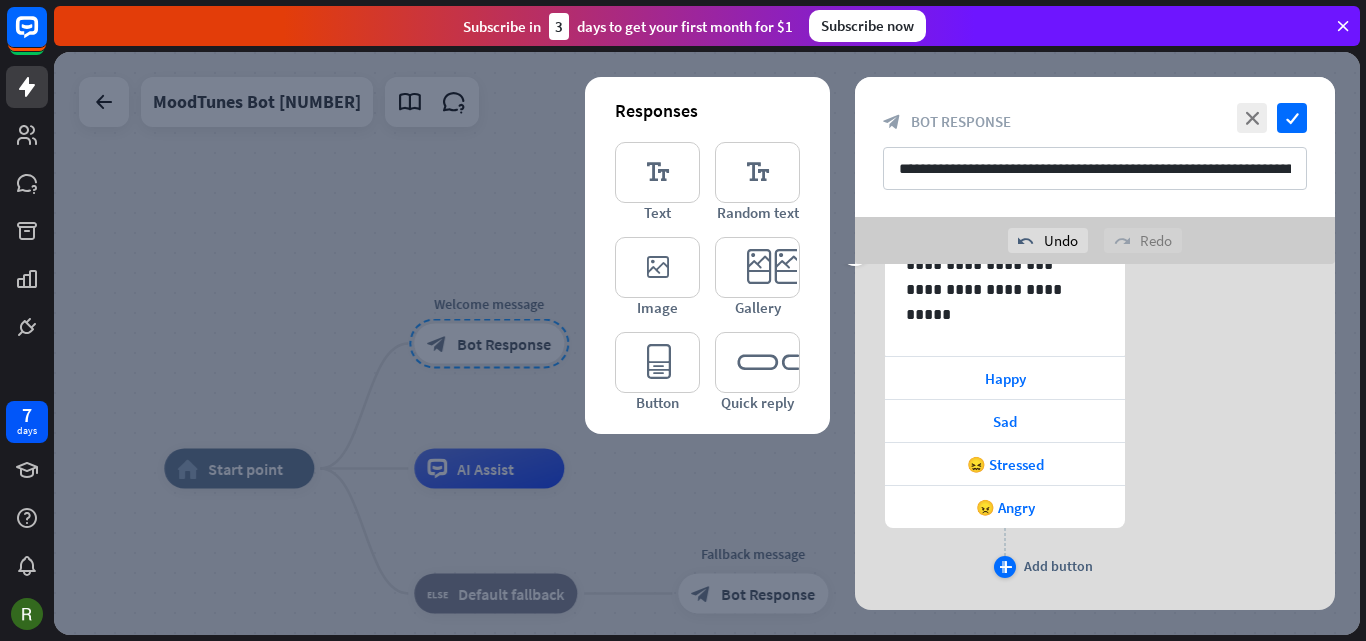 click on "plus" at bounding box center [1005, 567] 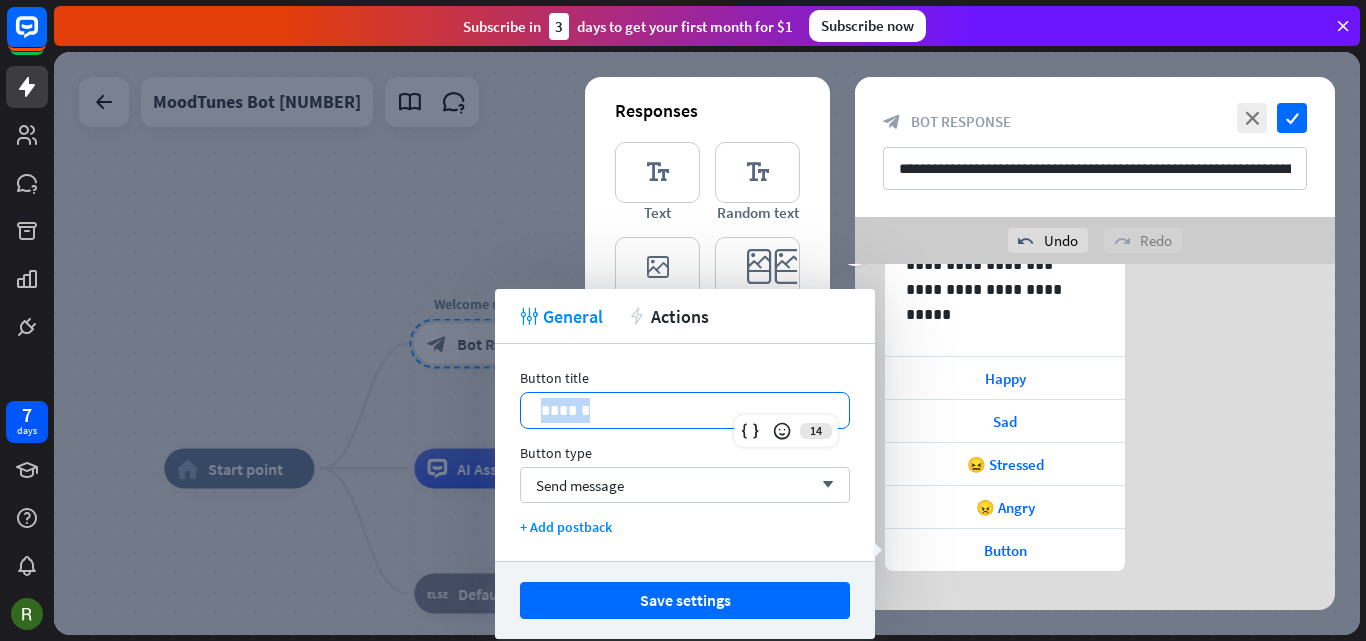 drag, startPoint x: 617, startPoint y: 408, endPoint x: 495, endPoint y: 419, distance: 122.494896 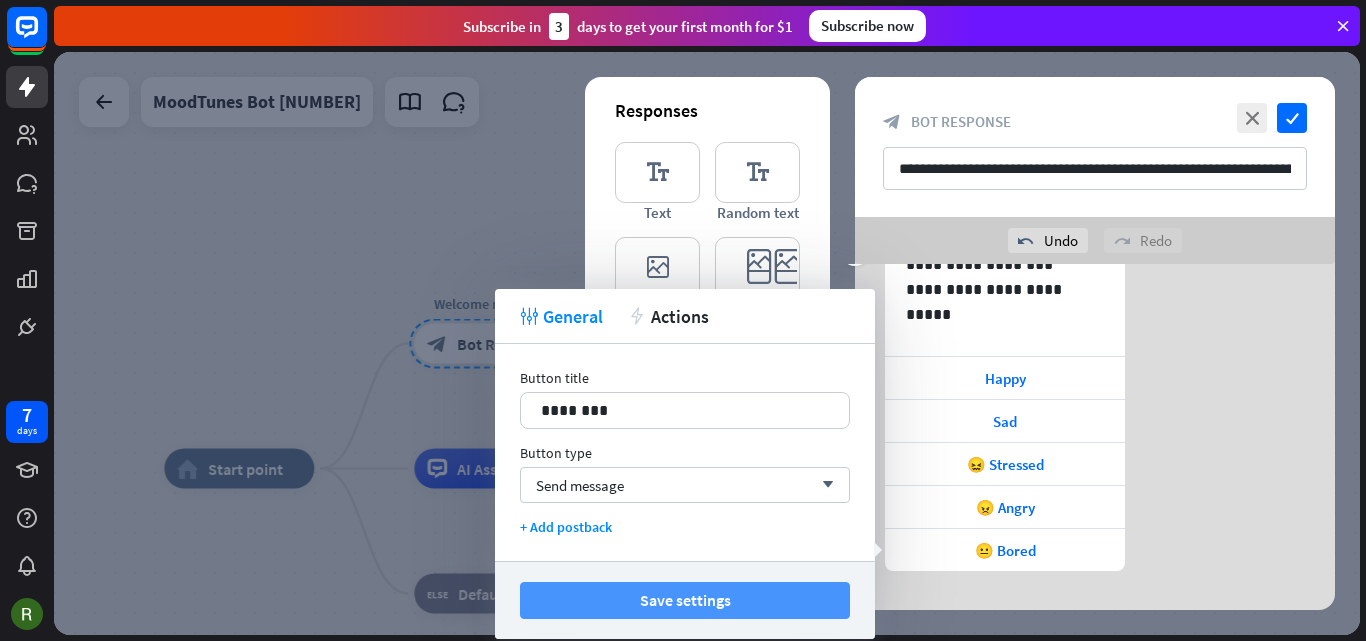 click on "Save settings" at bounding box center (685, 600) 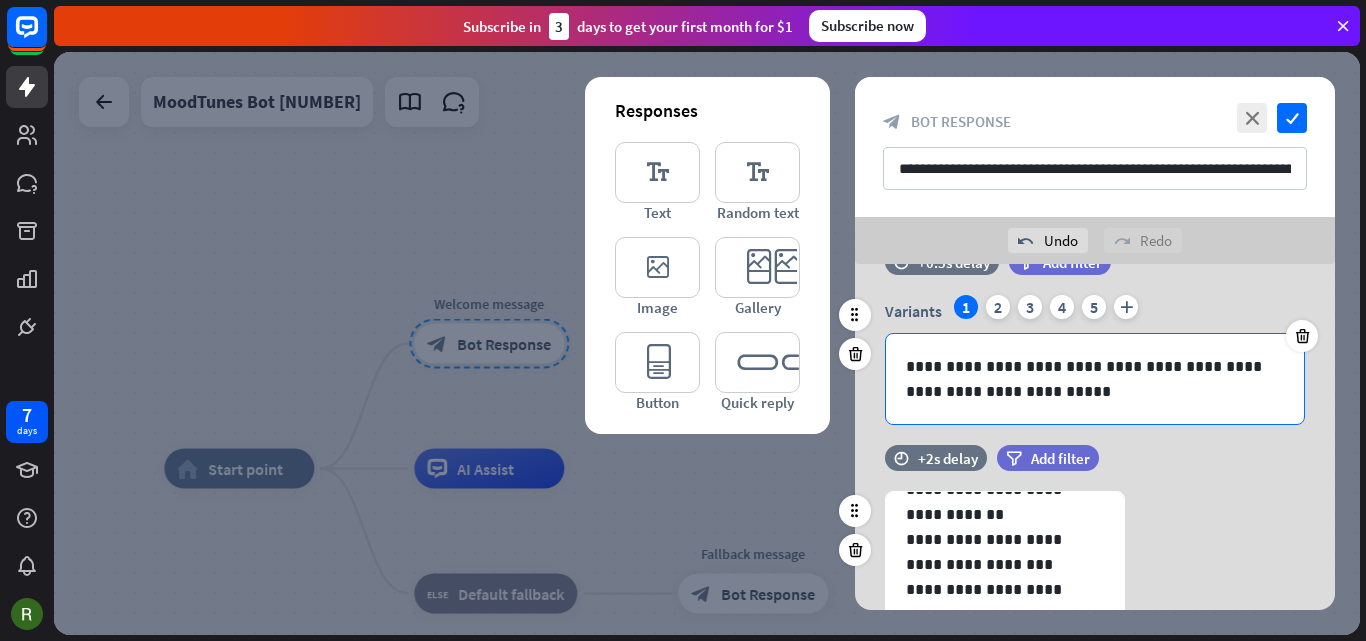 scroll, scrollTop: 0, scrollLeft: 0, axis: both 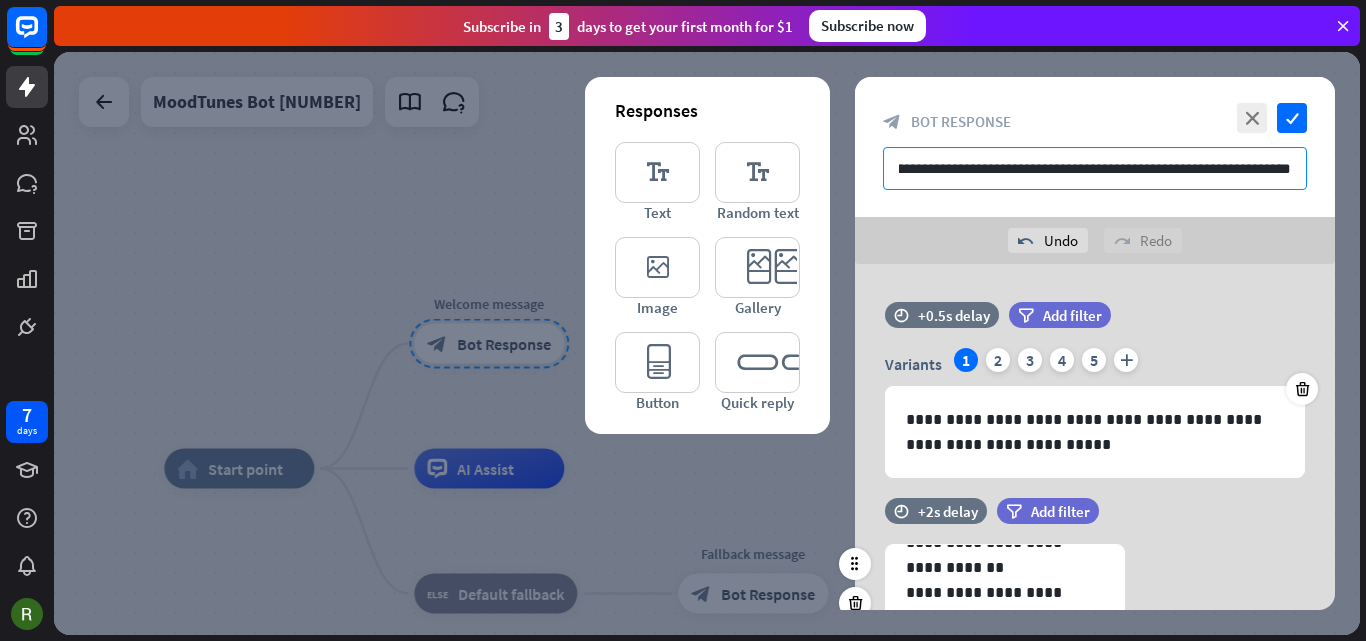 drag, startPoint x: 1121, startPoint y: 167, endPoint x: 1313, endPoint y: 146, distance: 193.14502 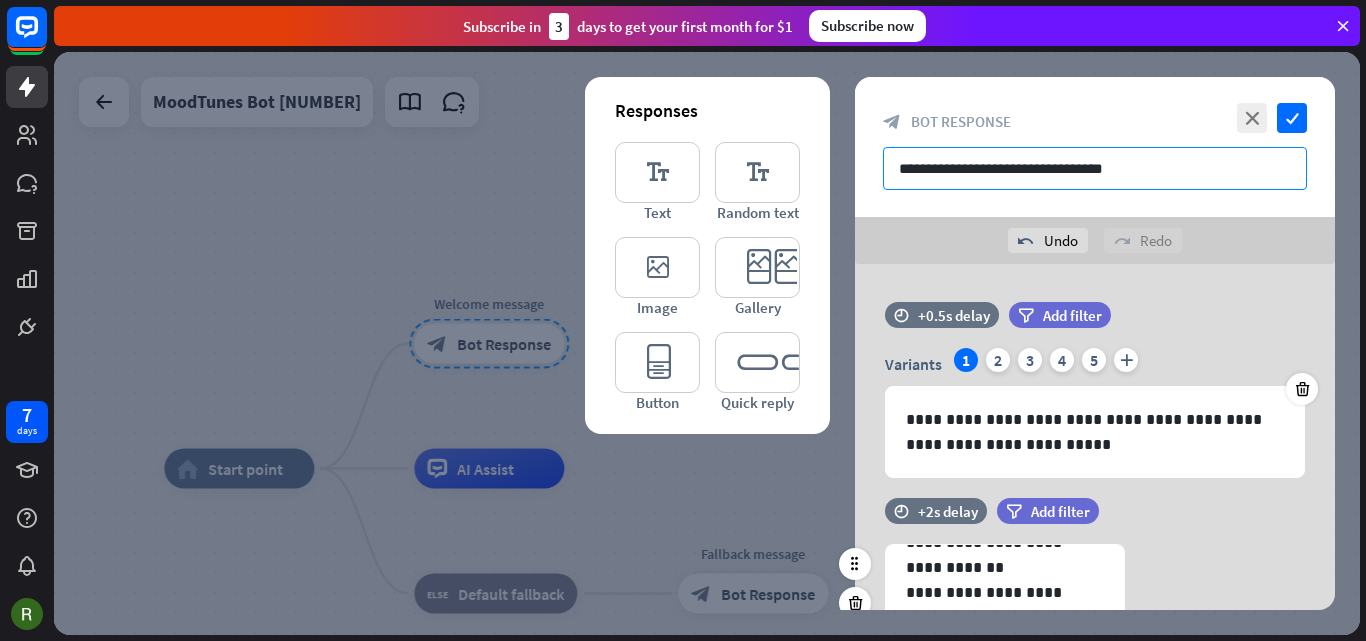 scroll, scrollTop: 0, scrollLeft: 0, axis: both 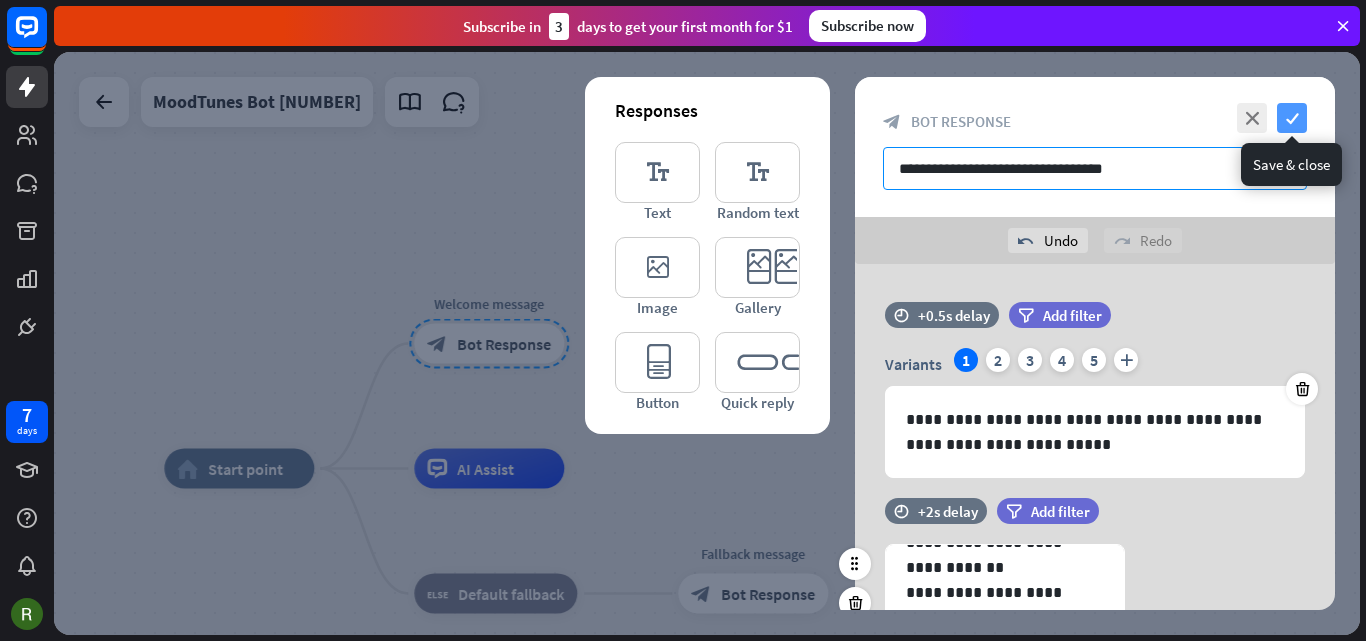 type on "**********" 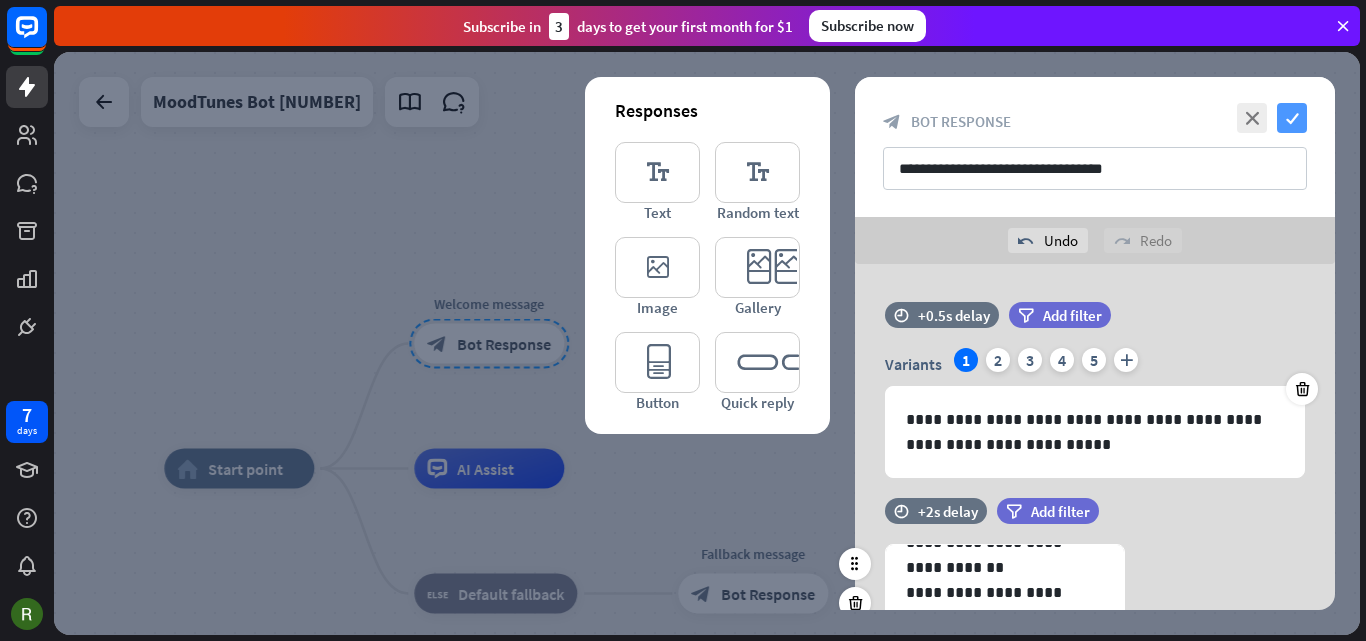 click on "check" at bounding box center (1292, 118) 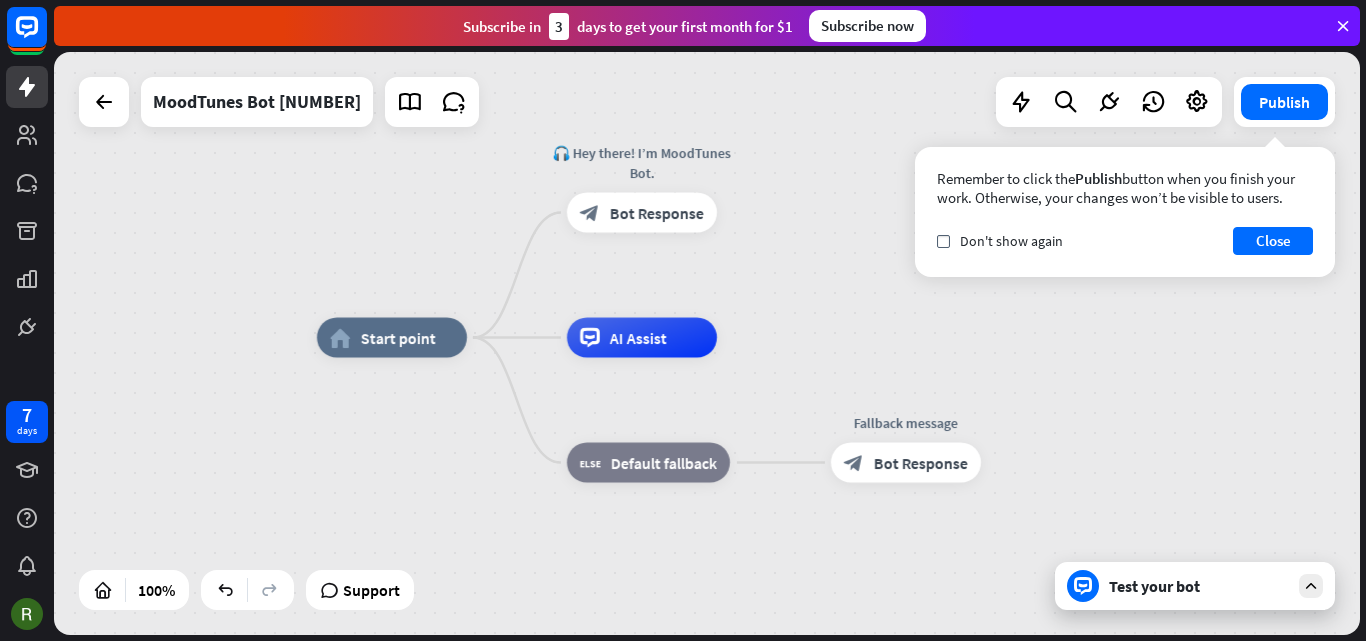 drag, startPoint x: 780, startPoint y: 462, endPoint x: 960, endPoint y: 345, distance: 214.68349 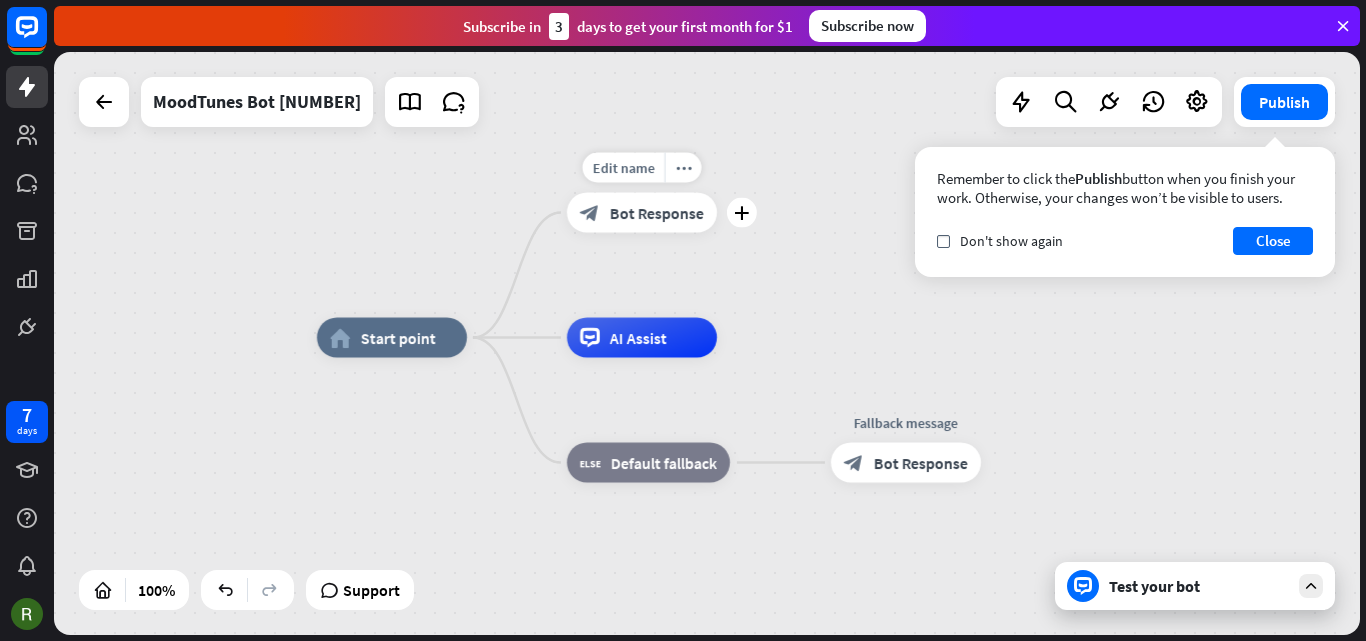 click on "Bot Response" at bounding box center (657, 213) 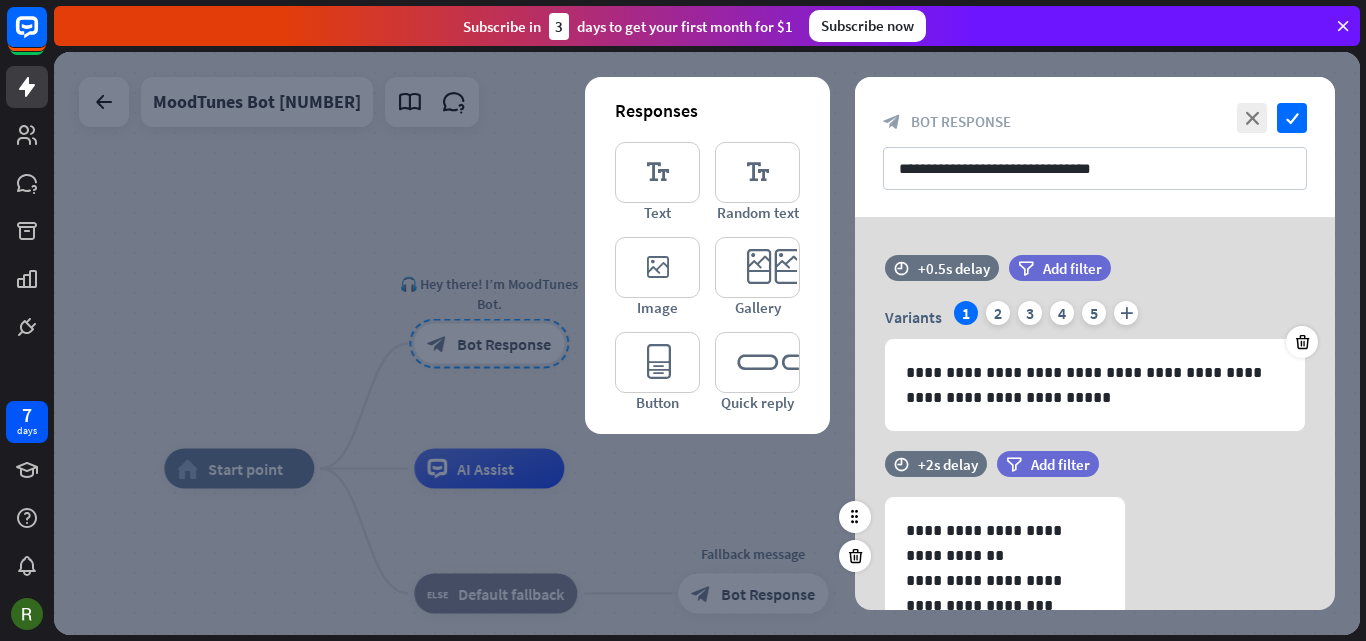 scroll, scrollTop: 200, scrollLeft: 0, axis: vertical 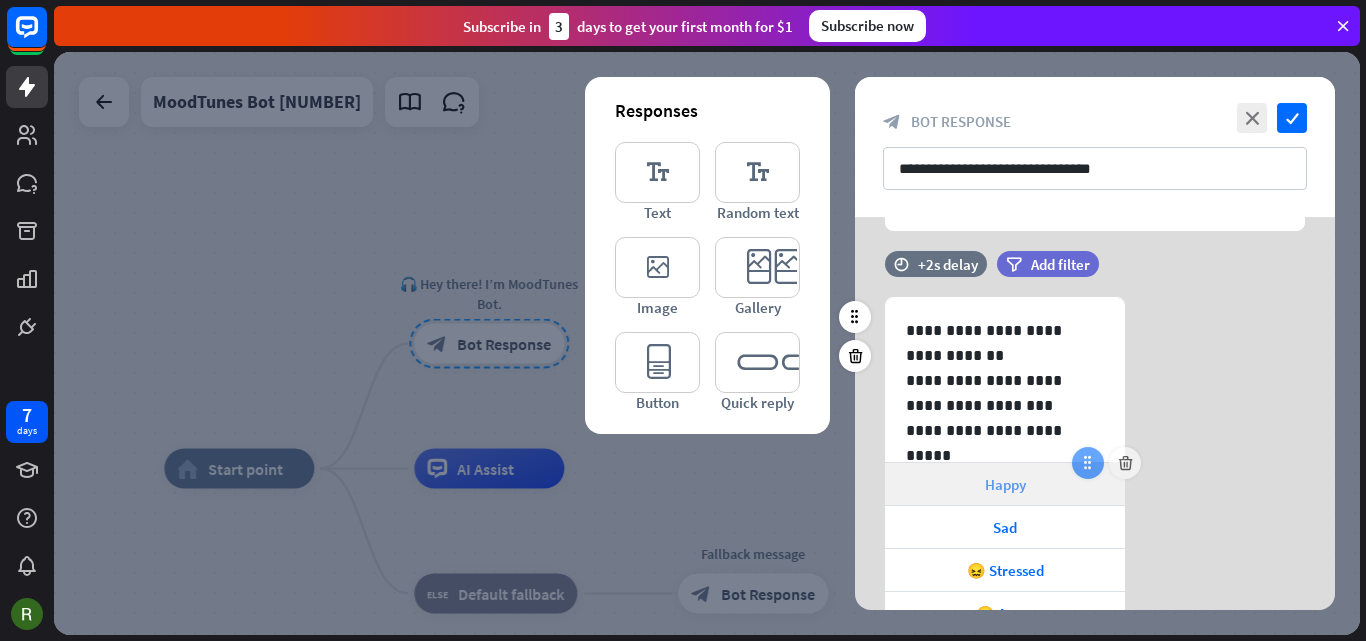 click at bounding box center (1088, 463) 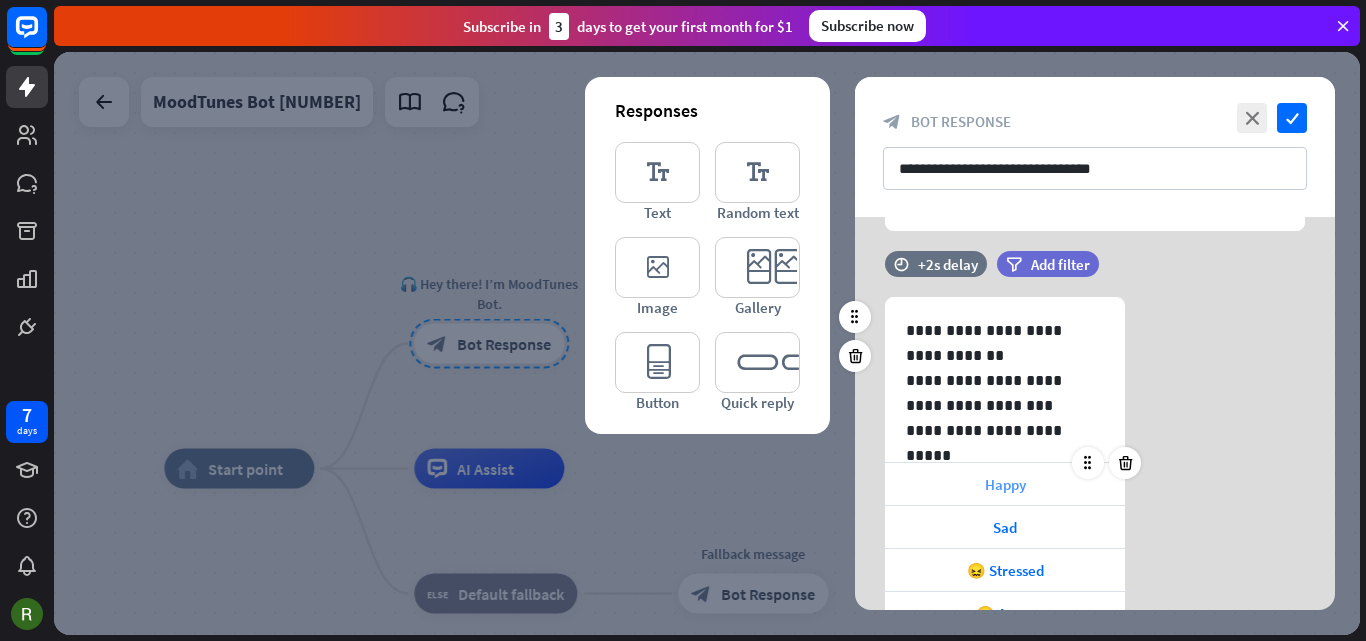click on "Happy" at bounding box center [1005, 484] 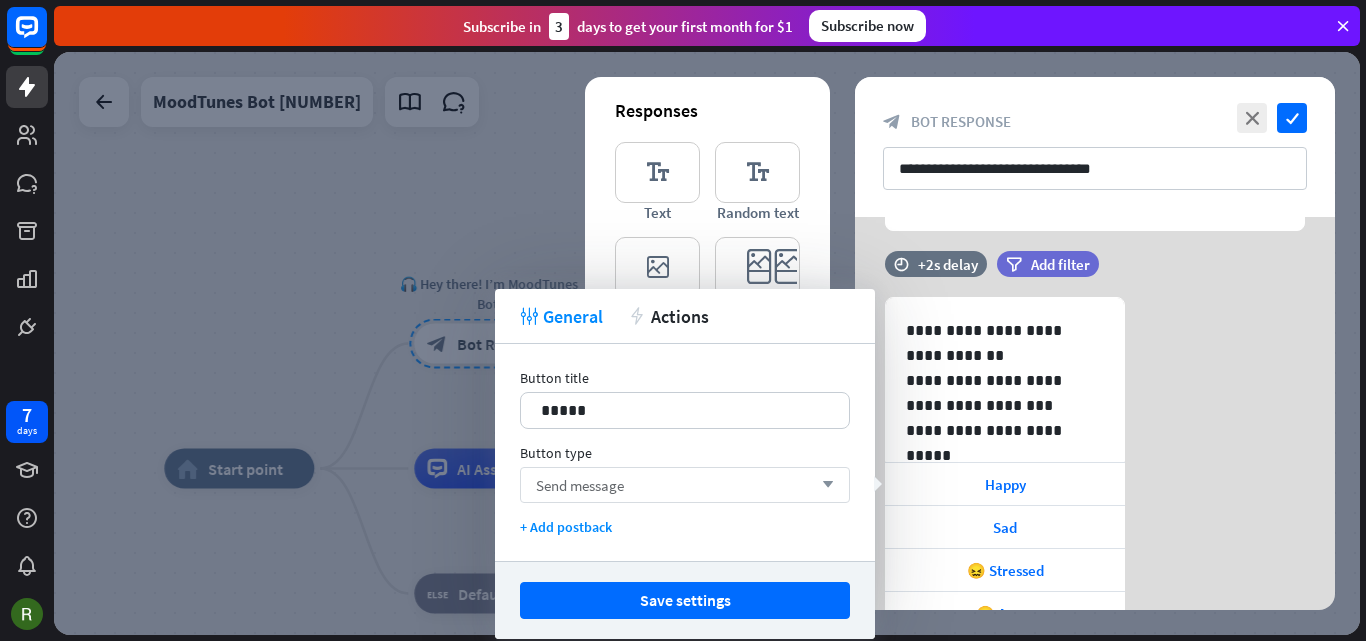 click on "Send message
arrow_down" at bounding box center (685, 485) 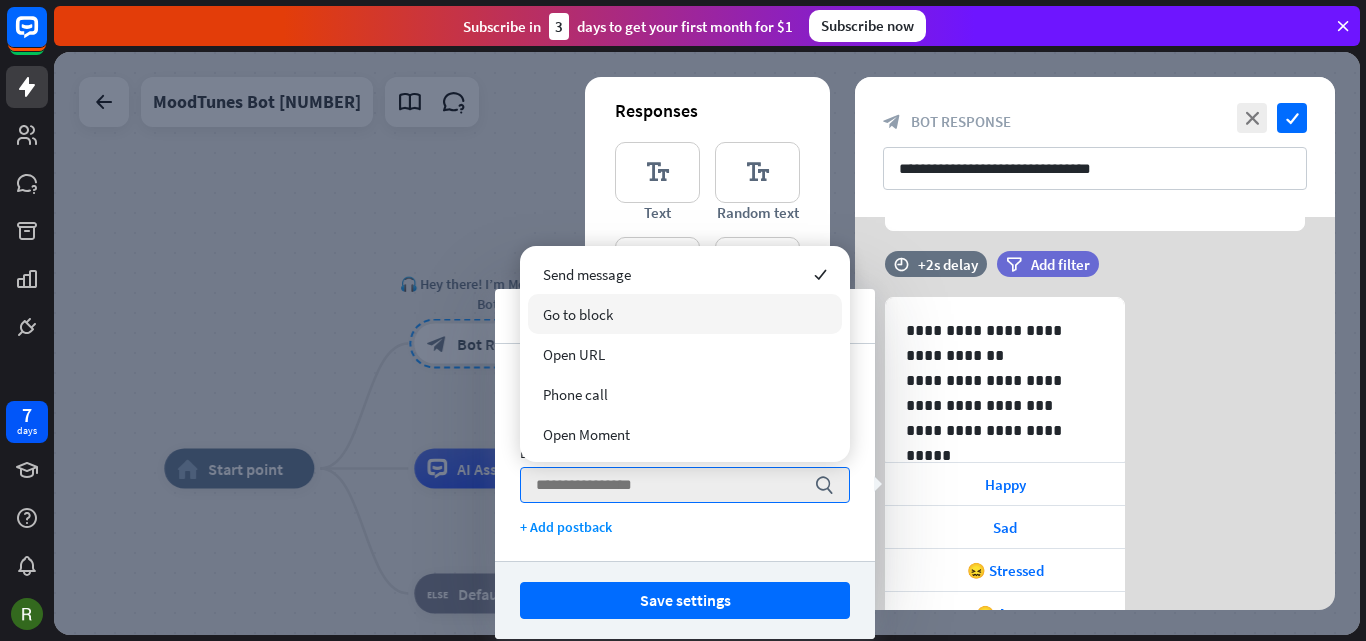 click on "Go to block" at bounding box center (578, 314) 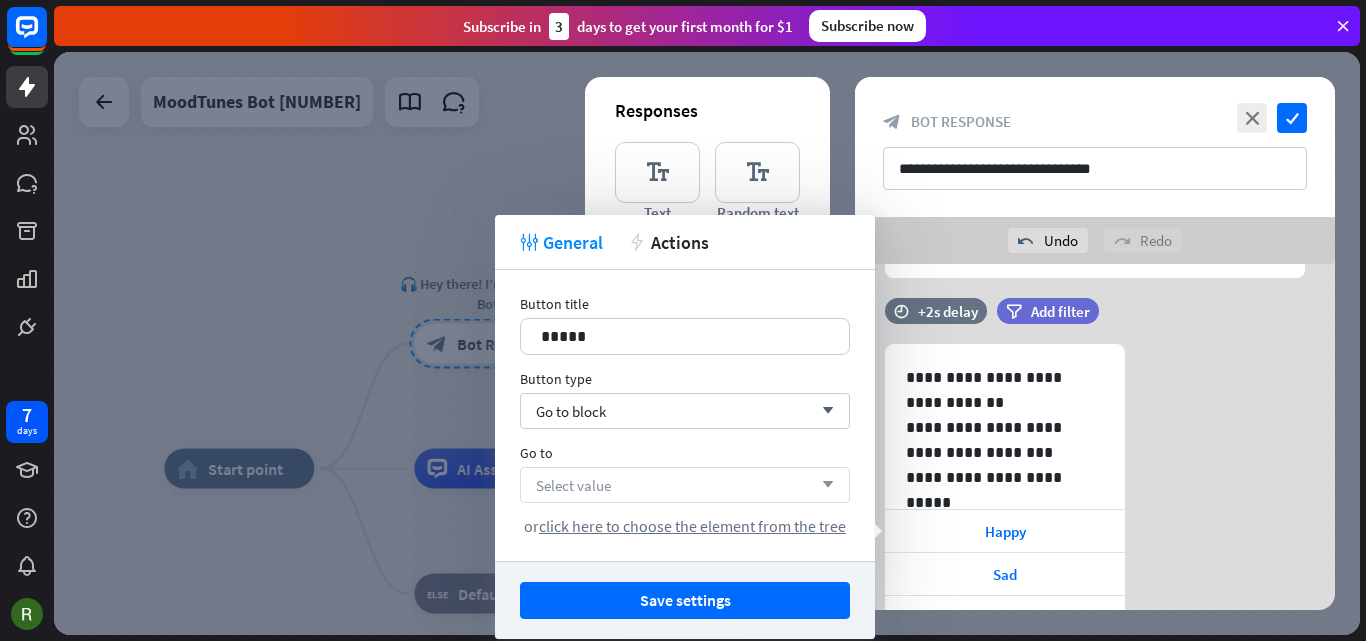 click on "Select value
arrow_down" at bounding box center [685, 485] 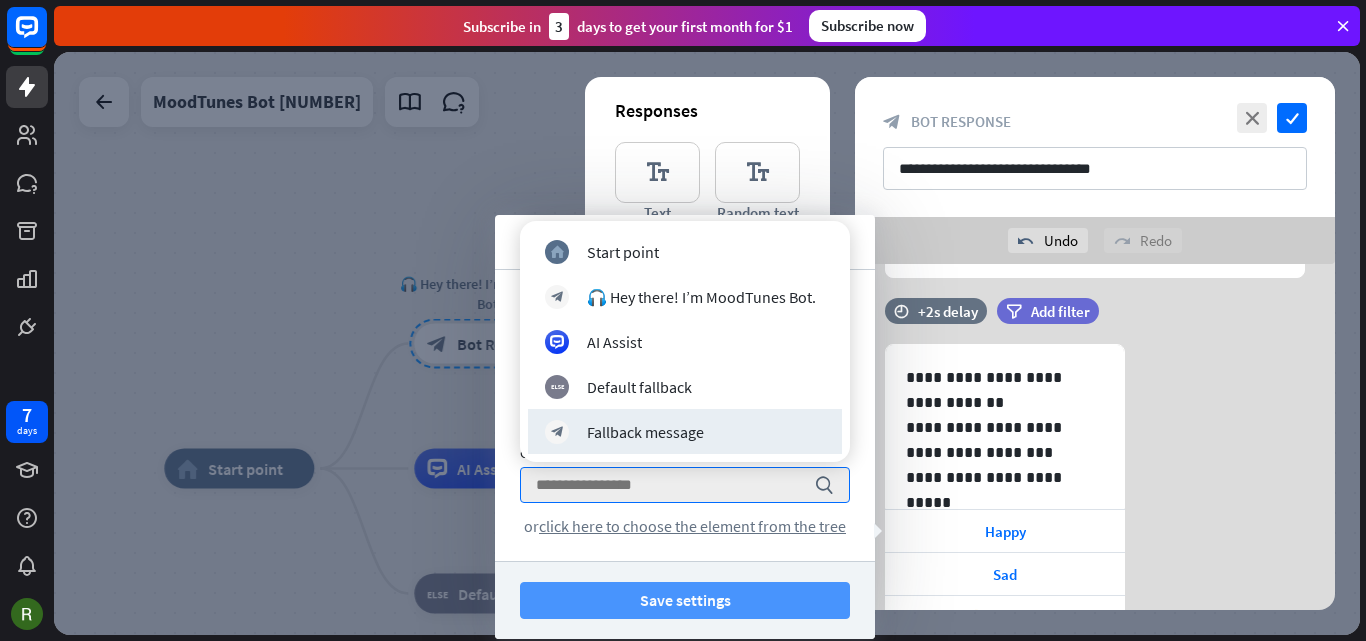click on "Save settings" at bounding box center (685, 600) 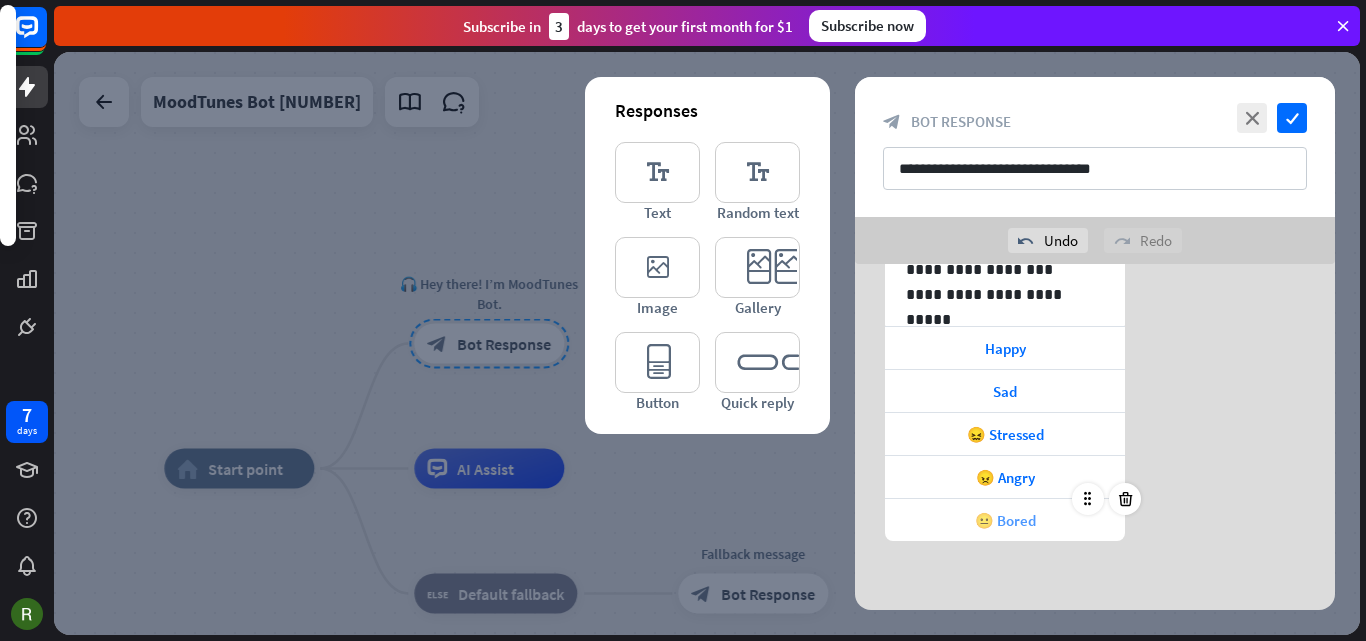scroll, scrollTop: 384, scrollLeft: 0, axis: vertical 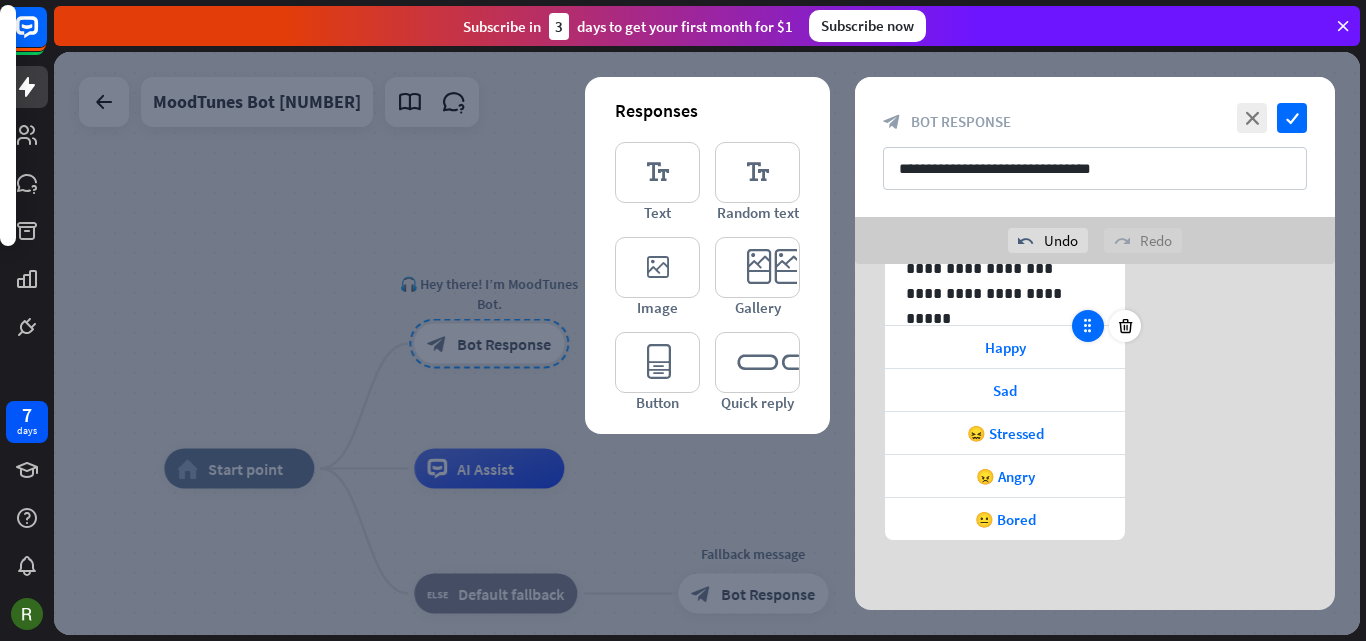 click at bounding box center [1088, 326] 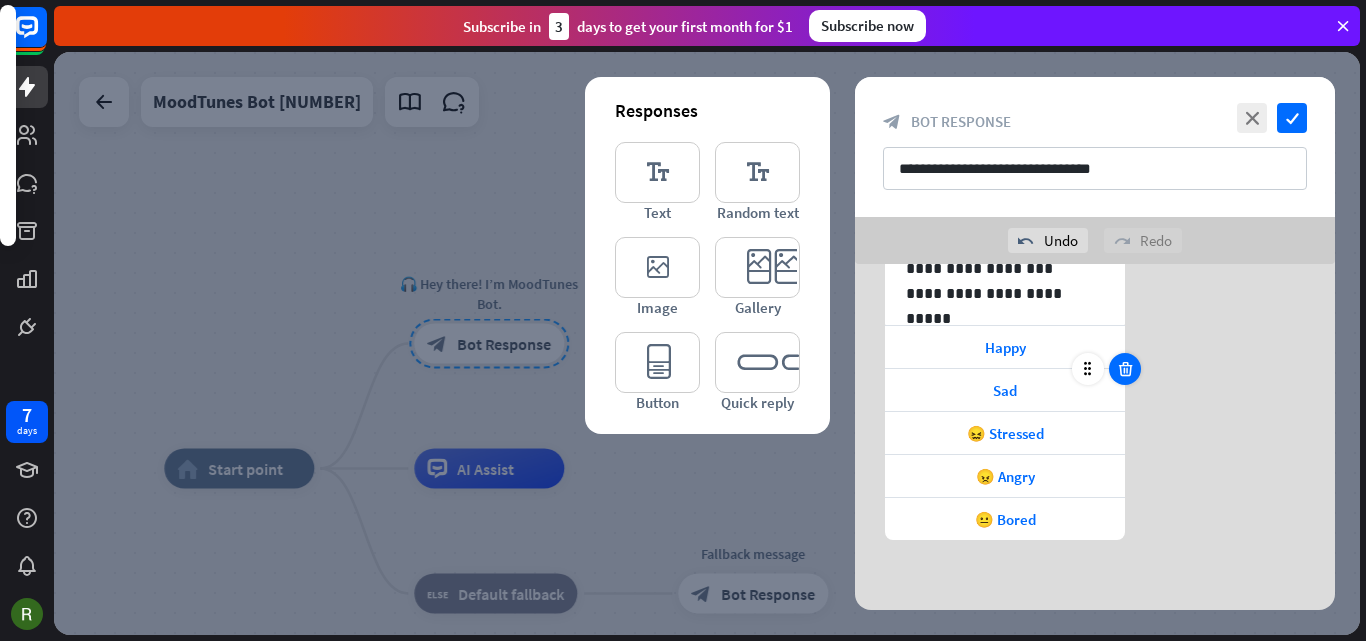 drag, startPoint x: 1083, startPoint y: 326, endPoint x: 1118, endPoint y: 361, distance: 49.497475 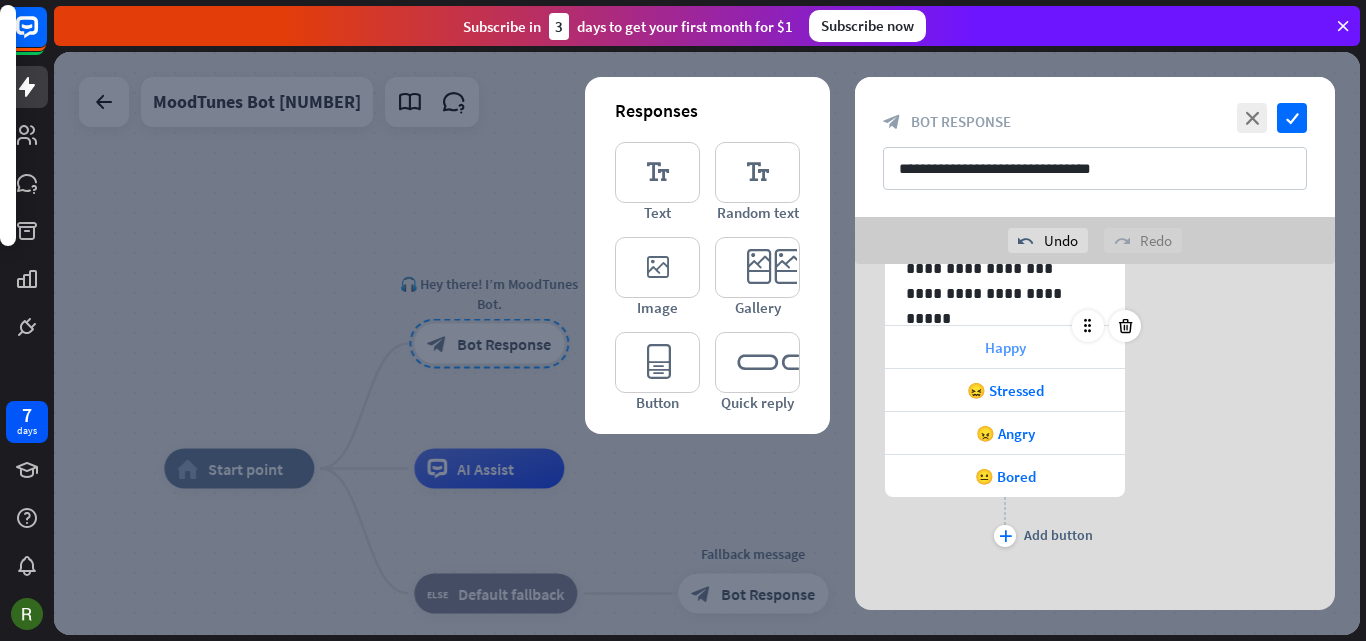 click on "Happy" at bounding box center [1005, 347] 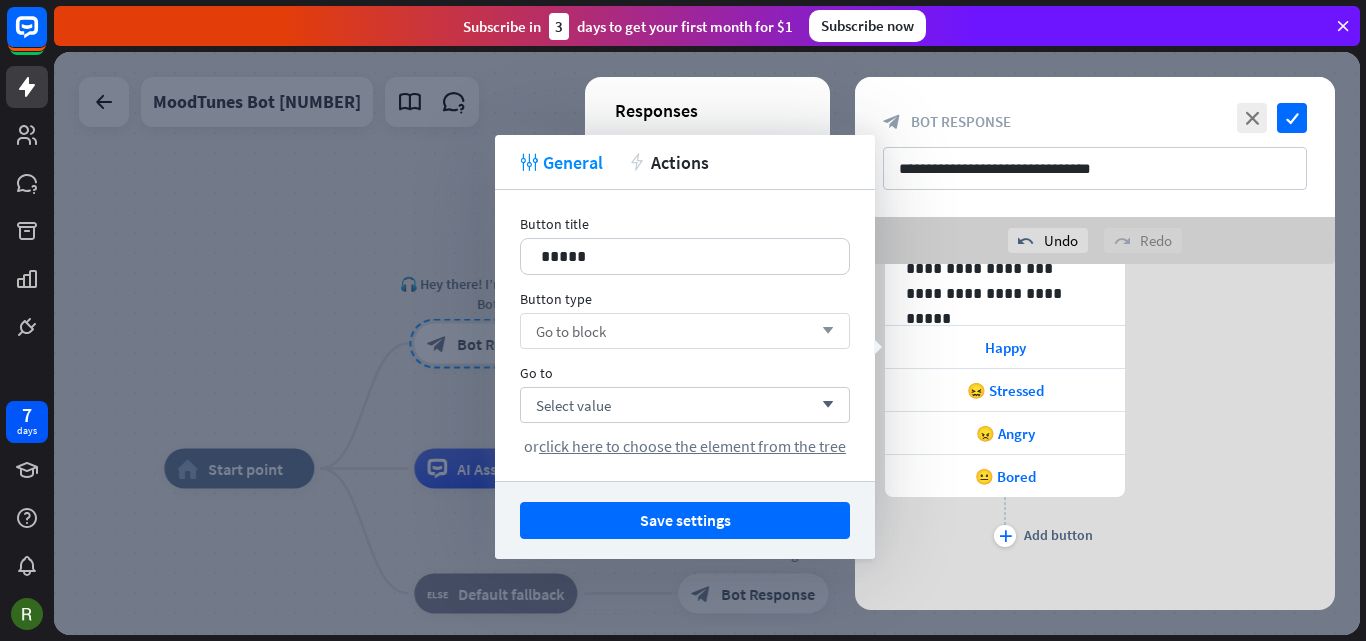 click on "Go to block
arrow_down" at bounding box center [685, 331] 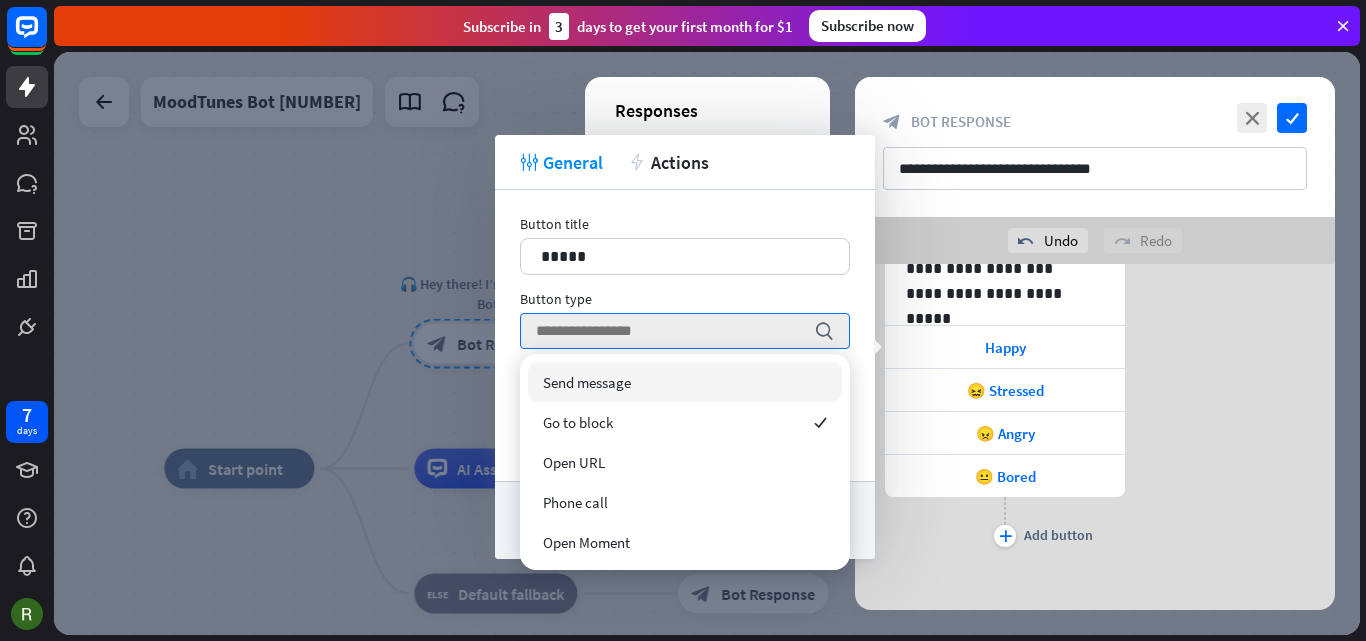 click on "Send message" at bounding box center [685, 382] 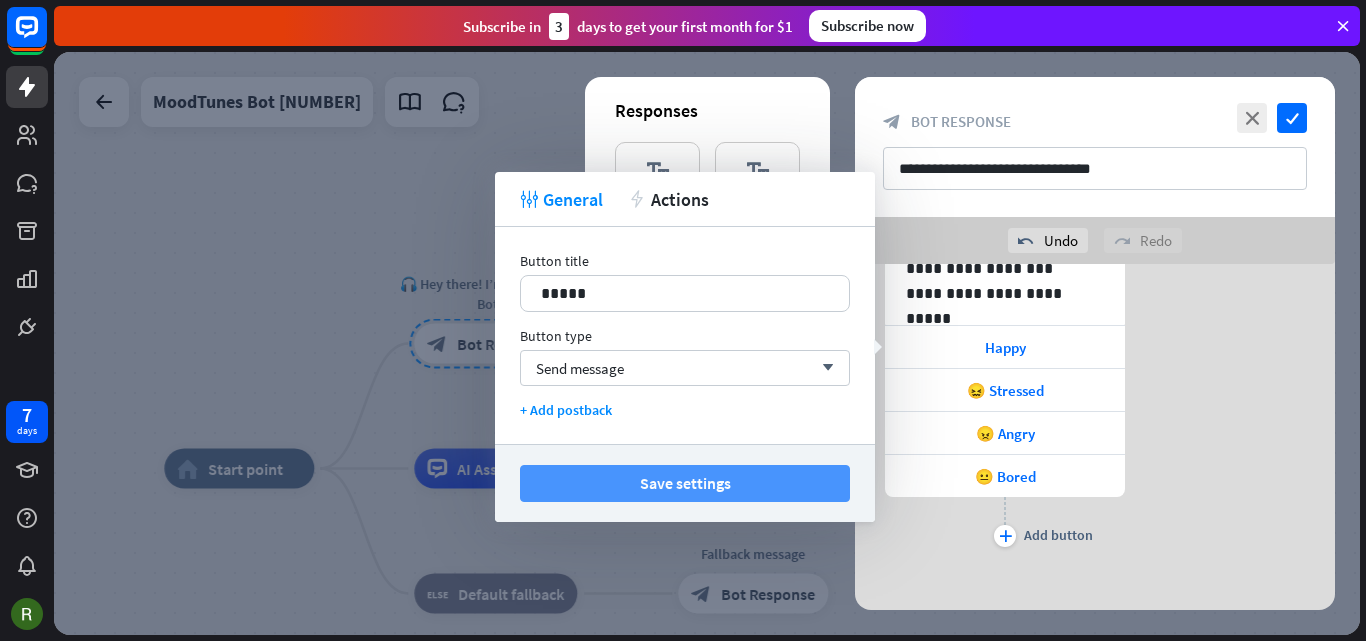 click on "Save settings" at bounding box center (685, 483) 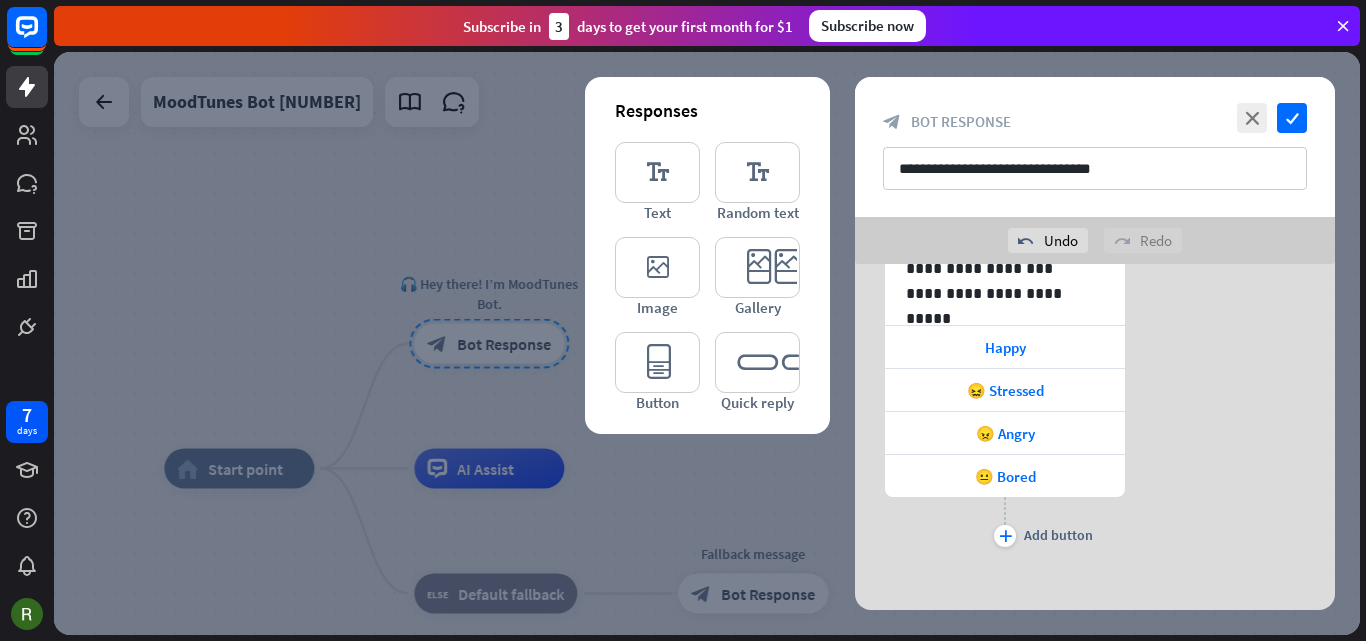 click at bounding box center [707, 343] 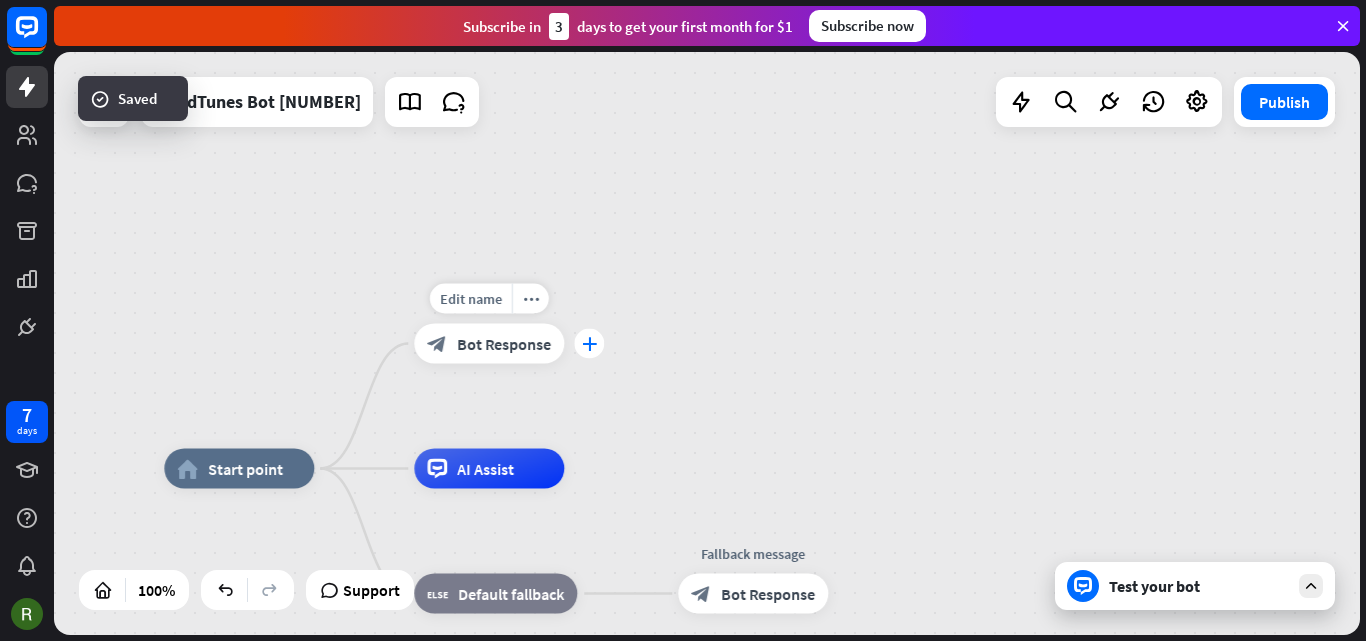 click on "plus" at bounding box center [589, 344] 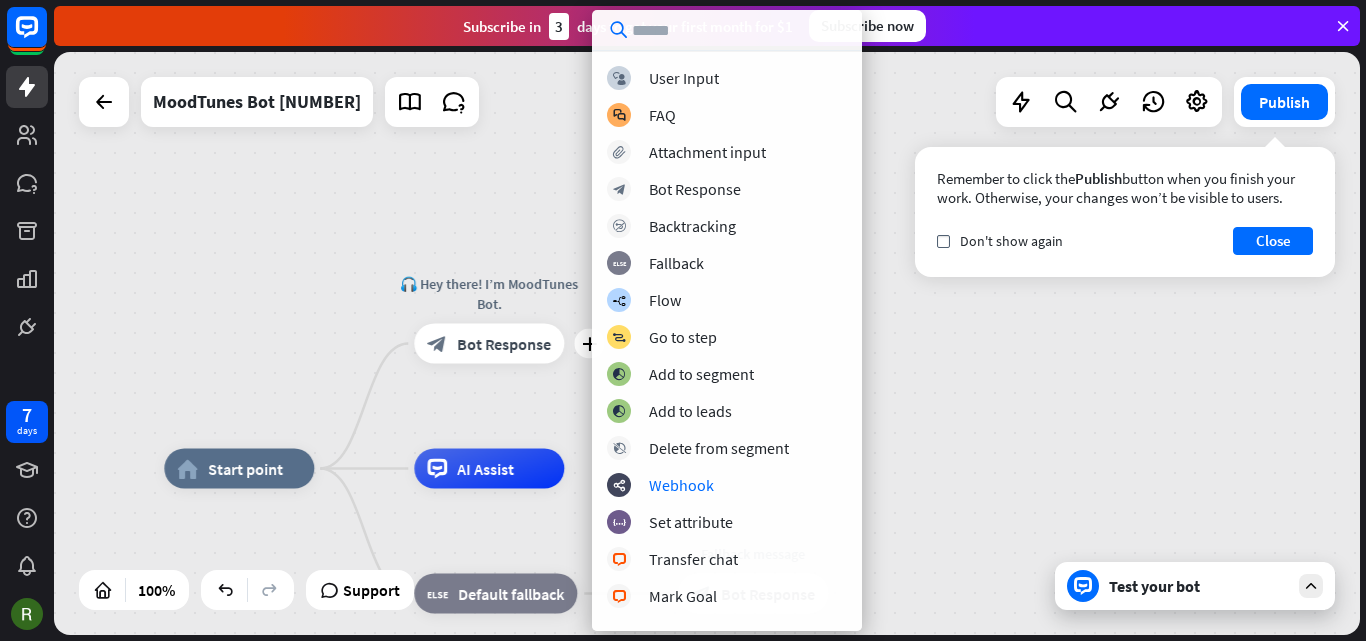 click on "home_2   Start point               plus   🎧 Hey there! I’m MoodTunes Bot.   block_bot_response   Bot Response                     AI Assist                   block_fallback   Default fallback                 Fallback message   block_bot_response   Bot Response" at bounding box center (707, 343) 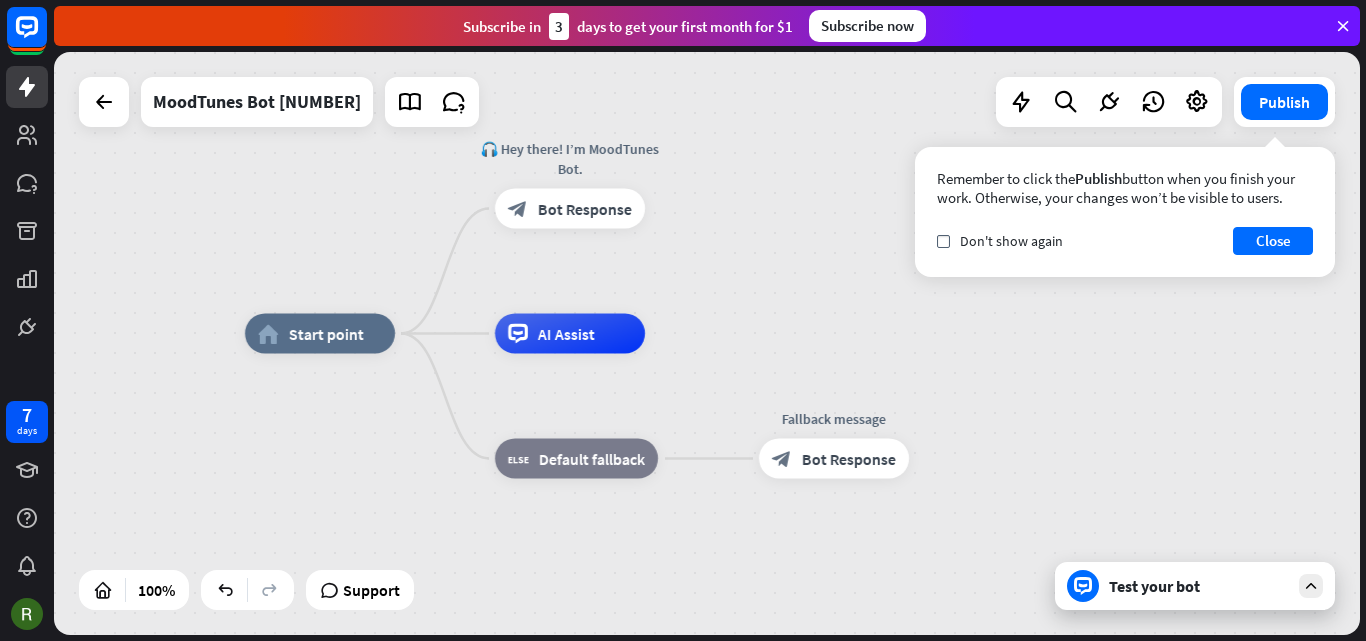 drag, startPoint x: 893, startPoint y: 315, endPoint x: 979, endPoint y: 179, distance: 160.90991 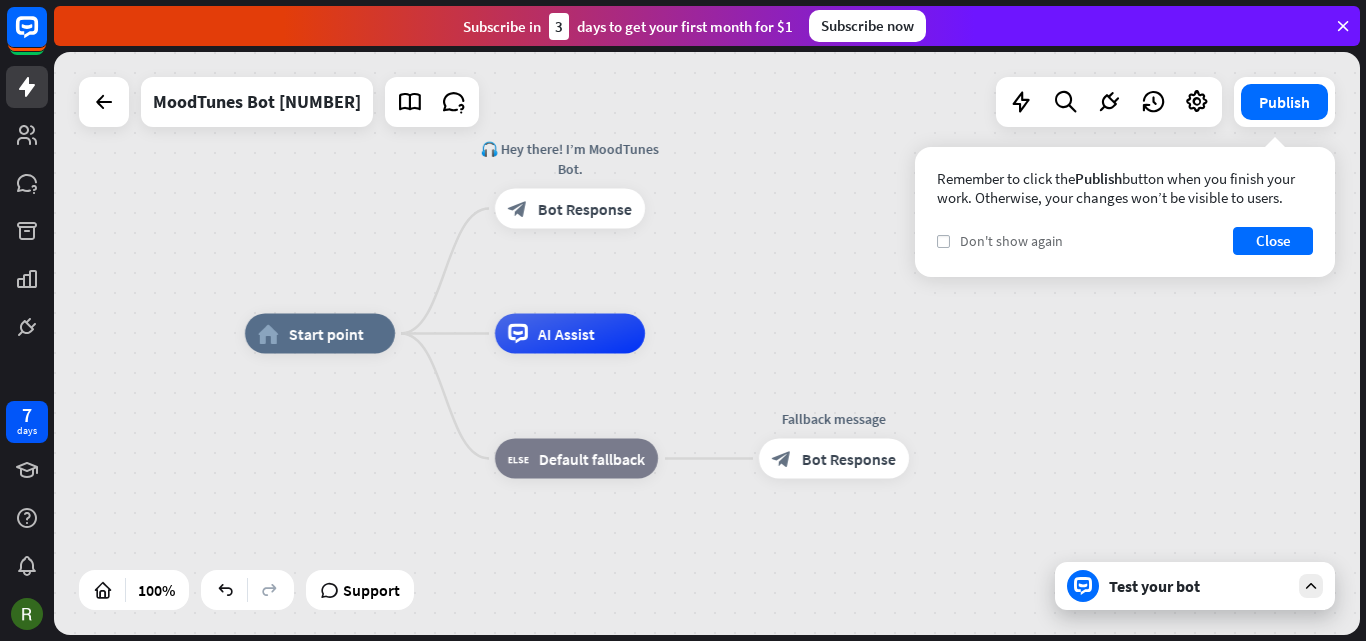 click on "check" at bounding box center (943, 241) 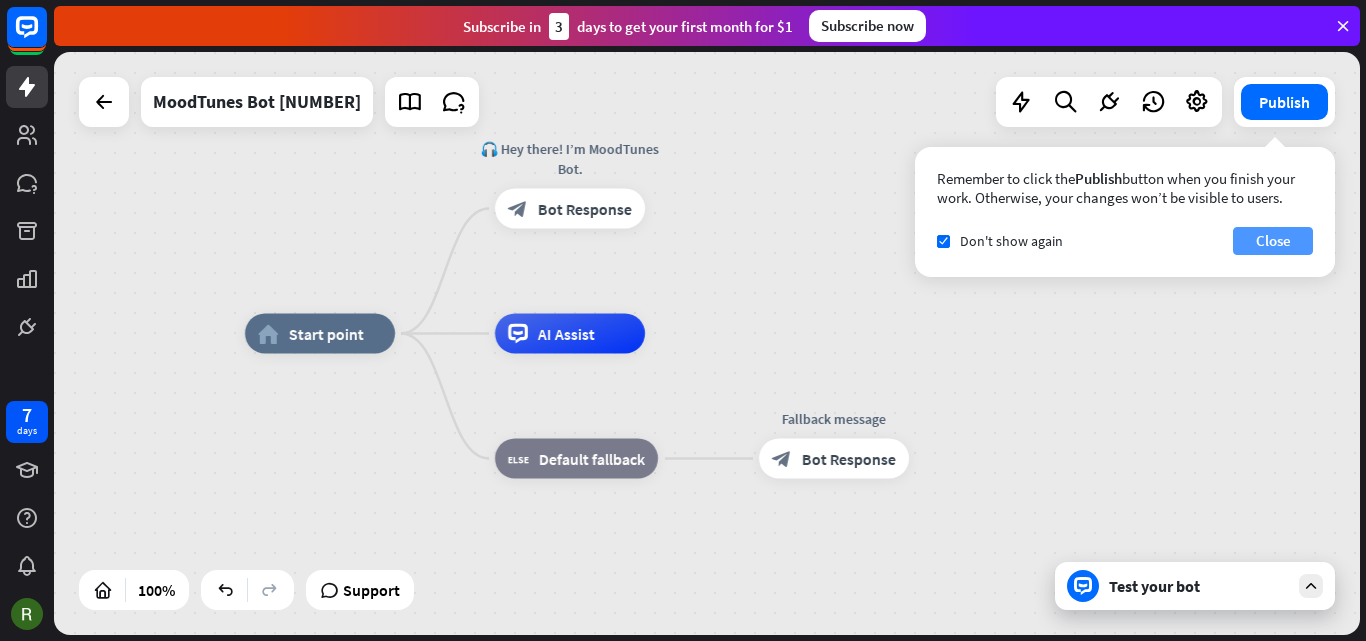 click on "Close" at bounding box center [1273, 241] 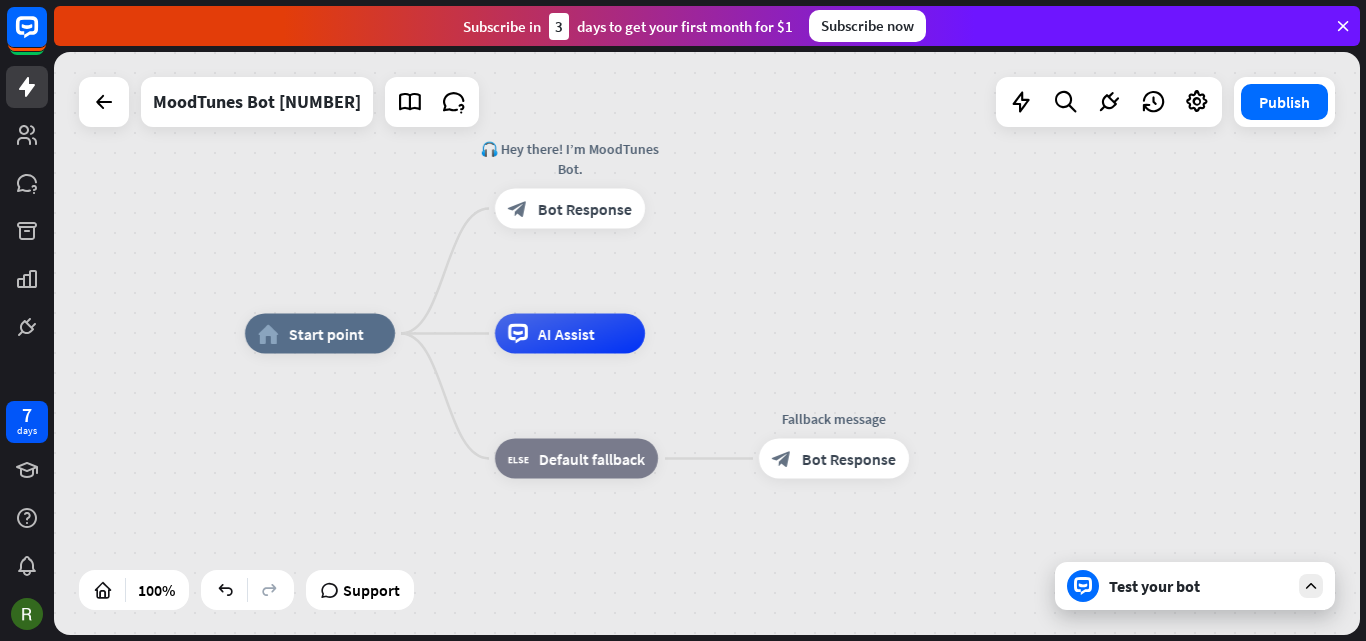 click on "Test your bot" at bounding box center [1199, 586] 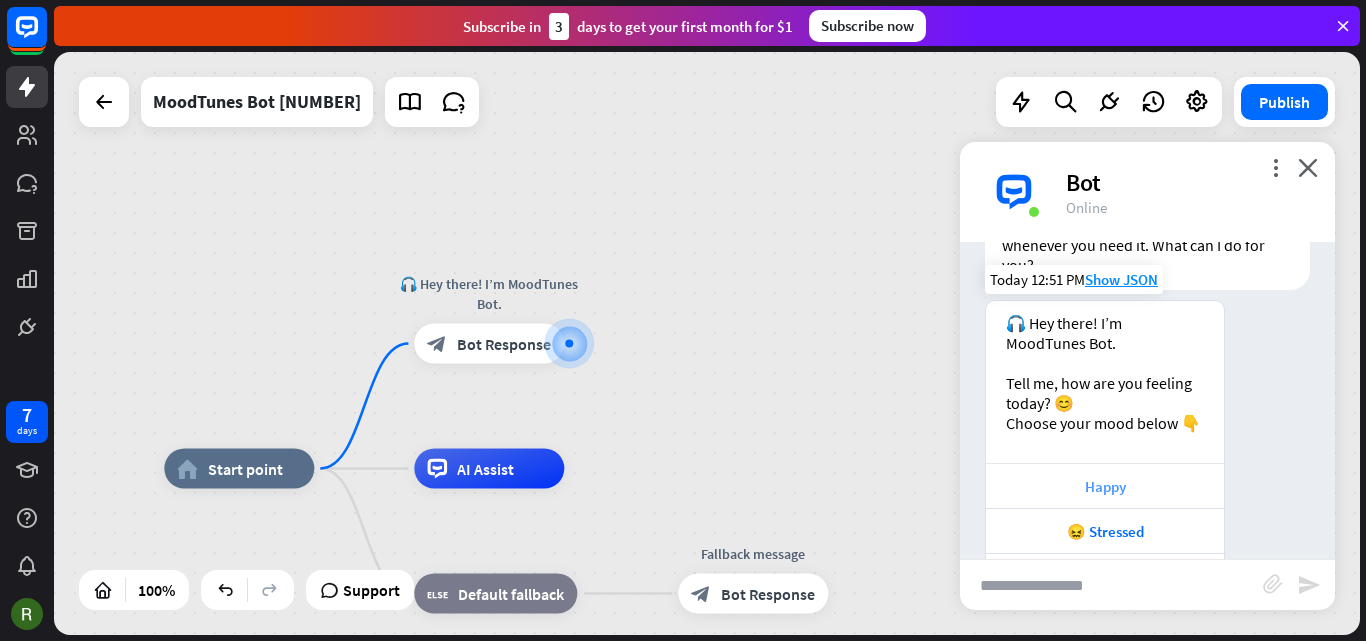 scroll, scrollTop: 200, scrollLeft: 0, axis: vertical 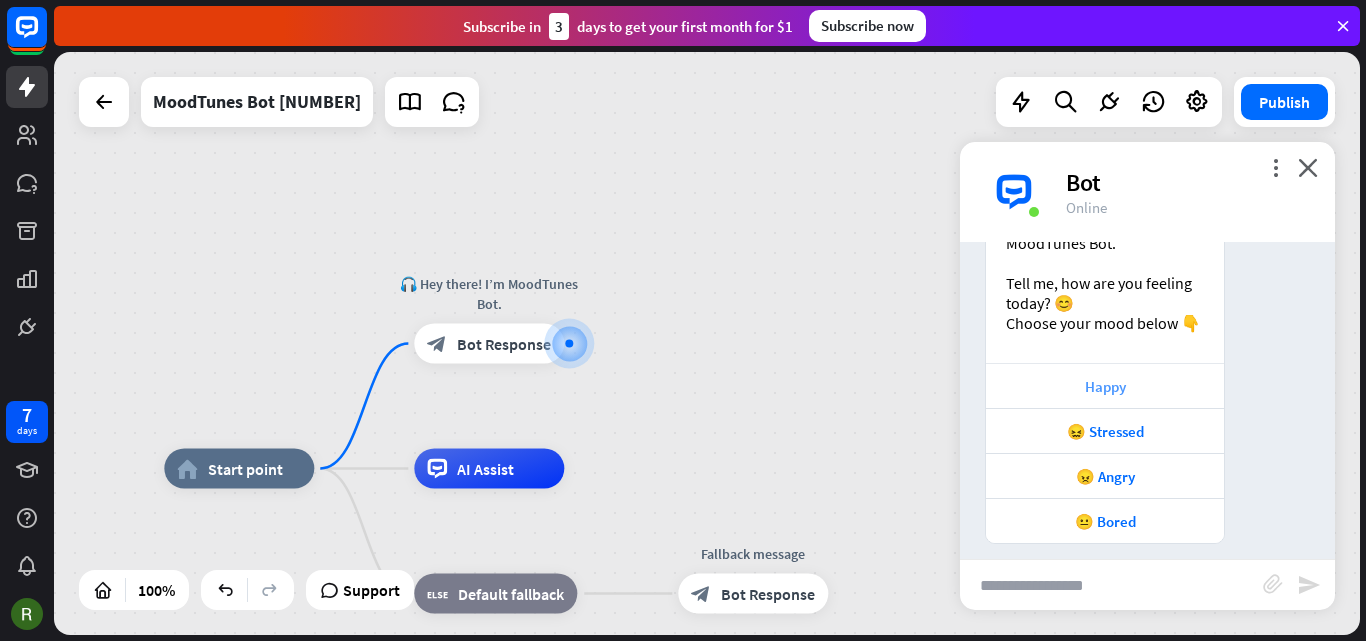 click on "Happy" at bounding box center (1105, 386) 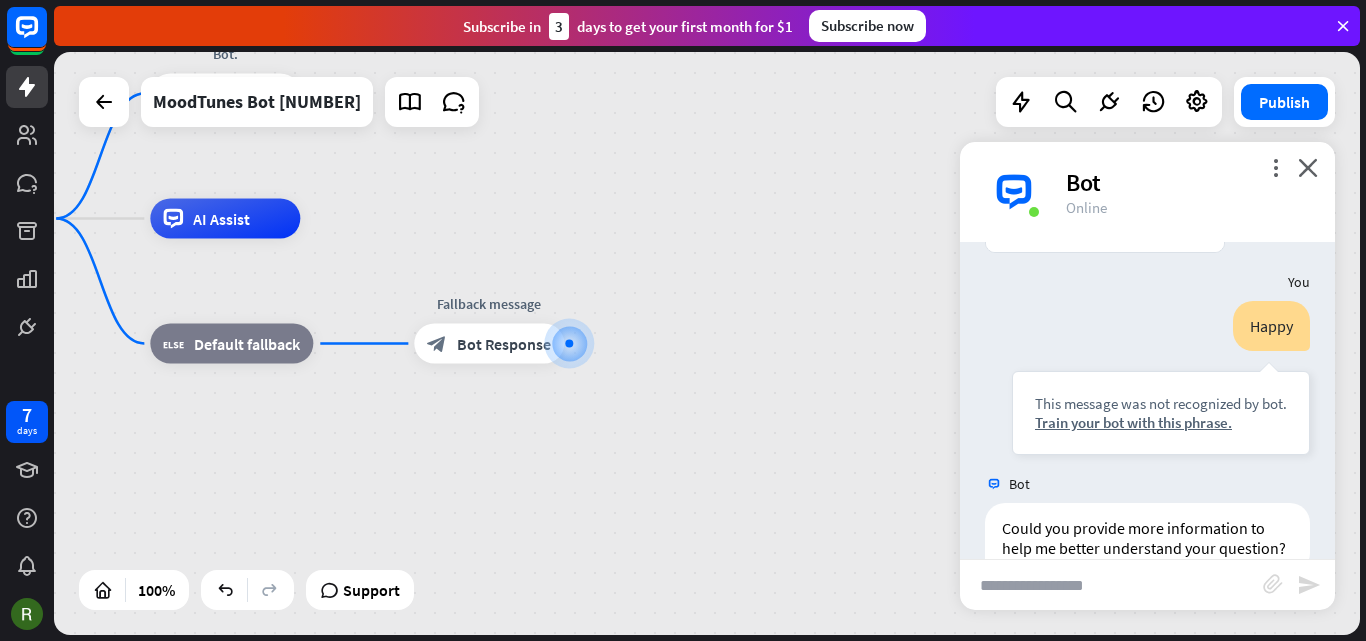 scroll, scrollTop: 455, scrollLeft: 0, axis: vertical 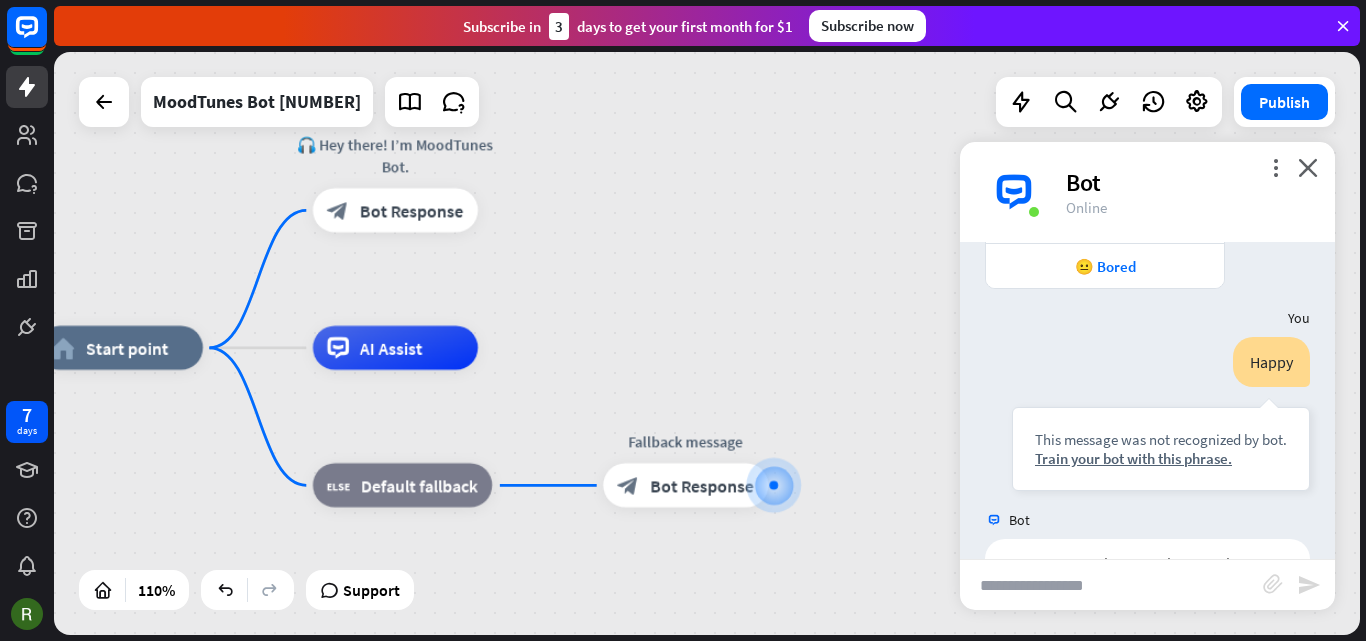 drag, startPoint x: 694, startPoint y: 312, endPoint x: 915, endPoint y: 456, distance: 263.77454 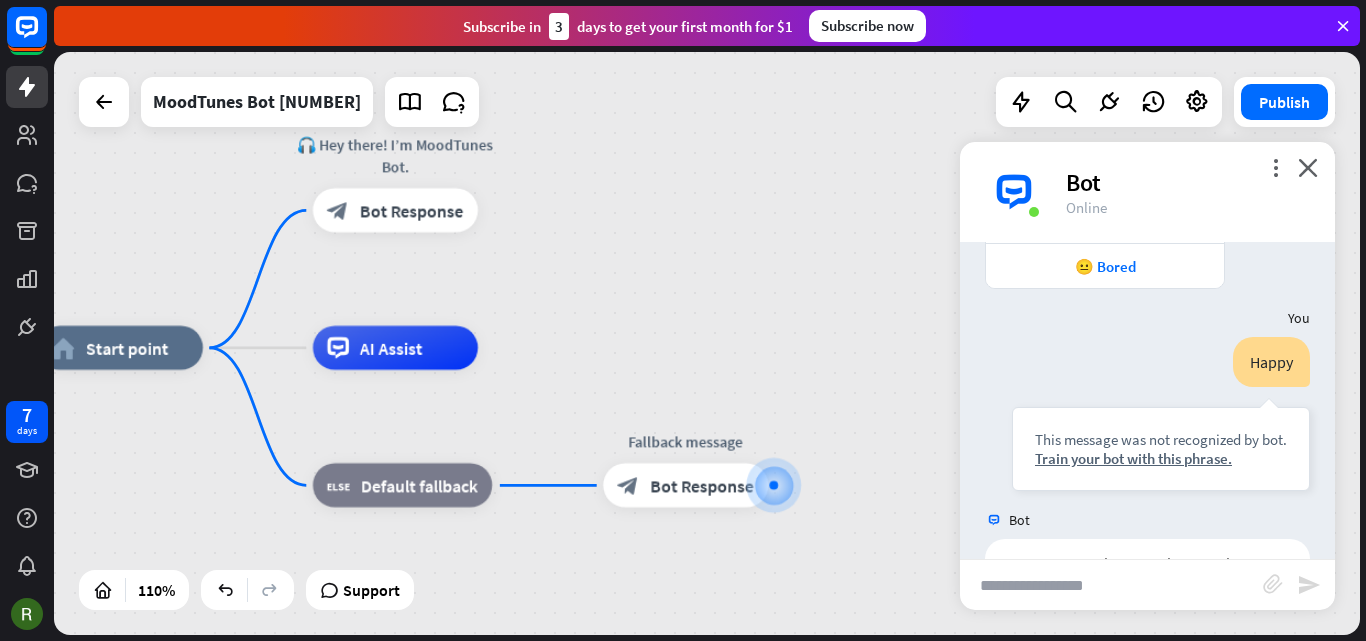 click on "home_2   Start point                 🎧 Hey there! I’m MoodTunes Bot.   block_bot_response   Bot Response                     AI Assist                   block_fallback   Default fallback                 Fallback message   block_bot_response   Bot Response" at bounding box center [756, 668] 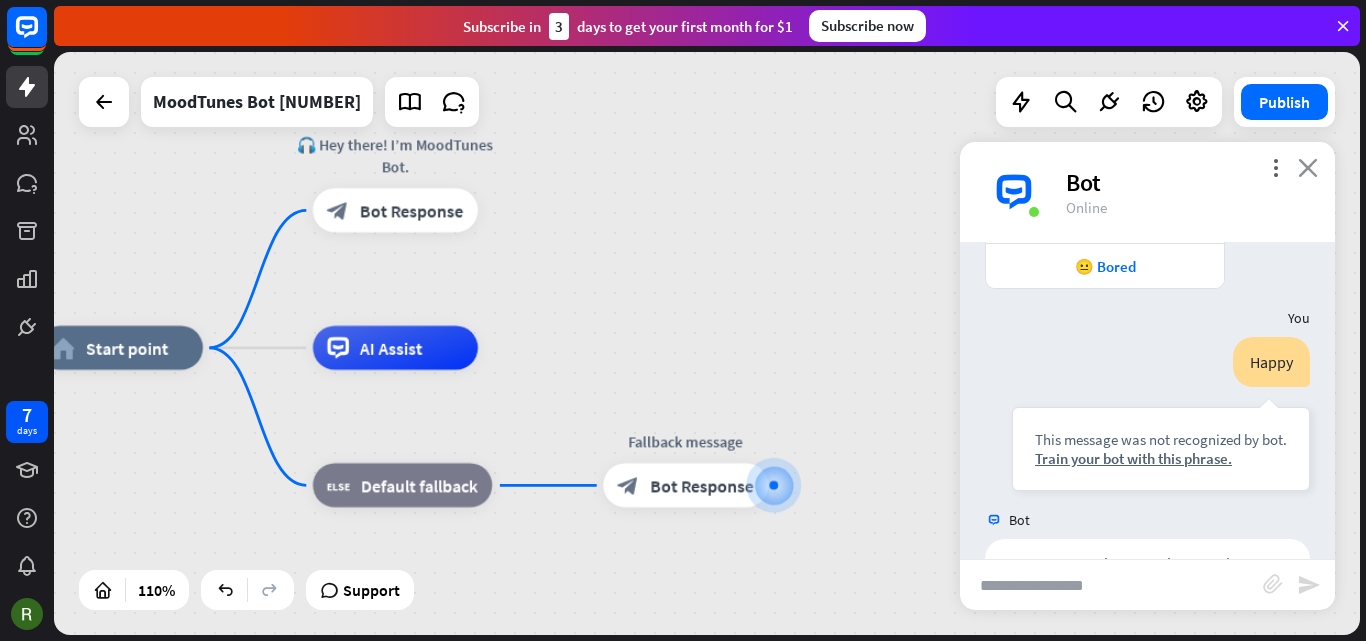 click on "close" at bounding box center [1308, 167] 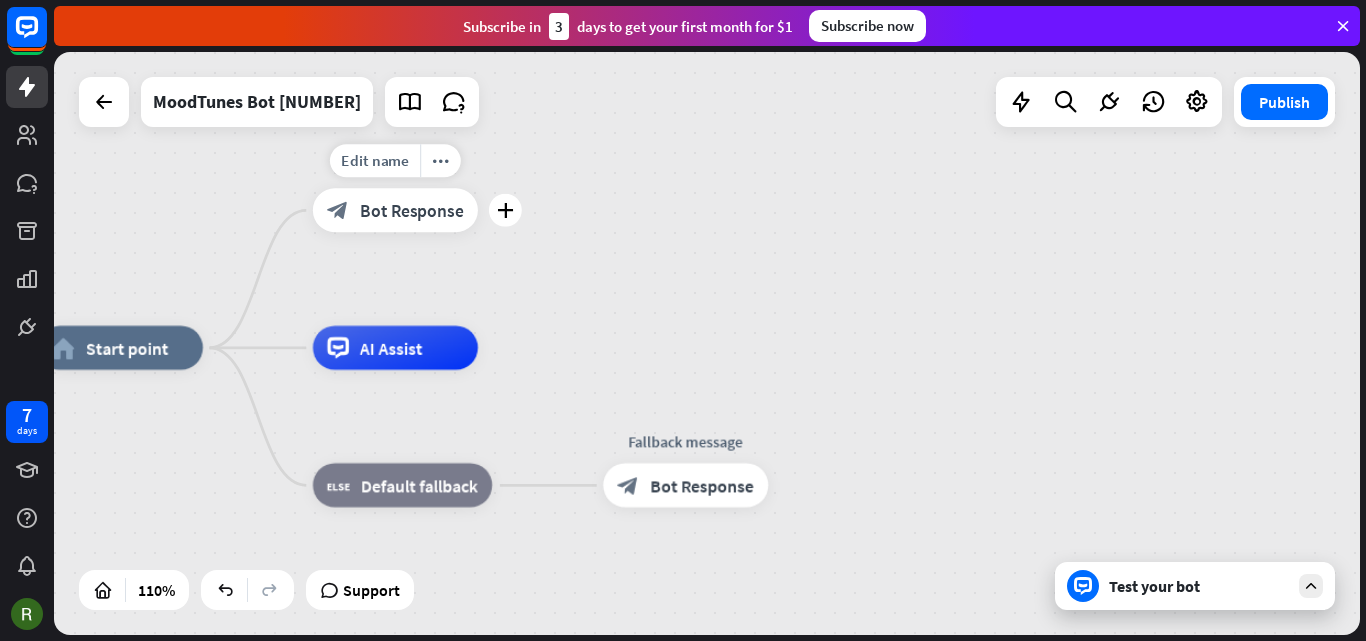 click on "Bot Response" at bounding box center [411, 210] 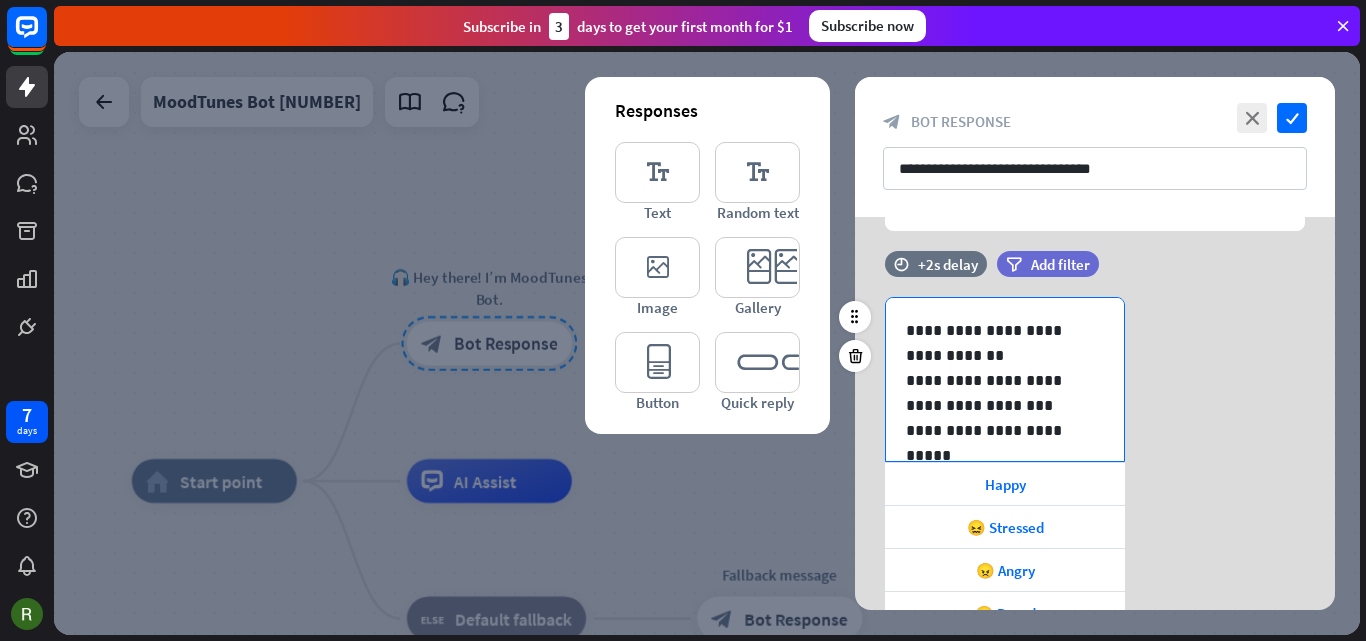 scroll, scrollTop: 0, scrollLeft: 0, axis: both 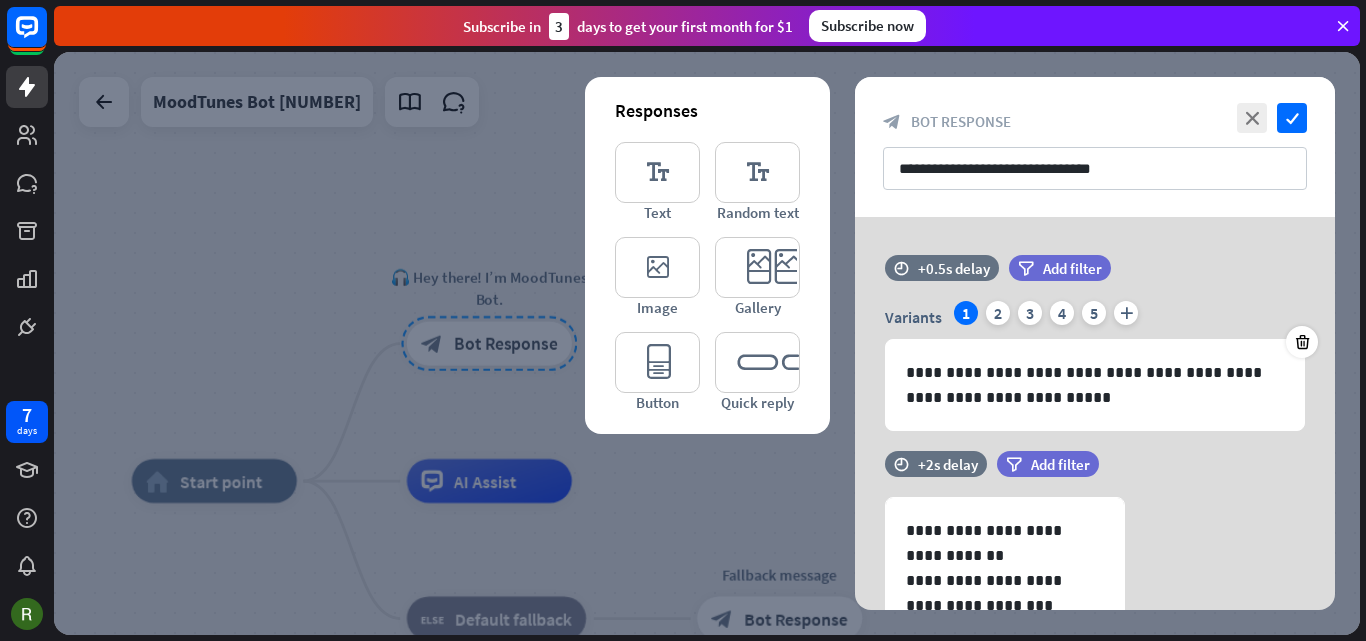 click at bounding box center [707, 343] 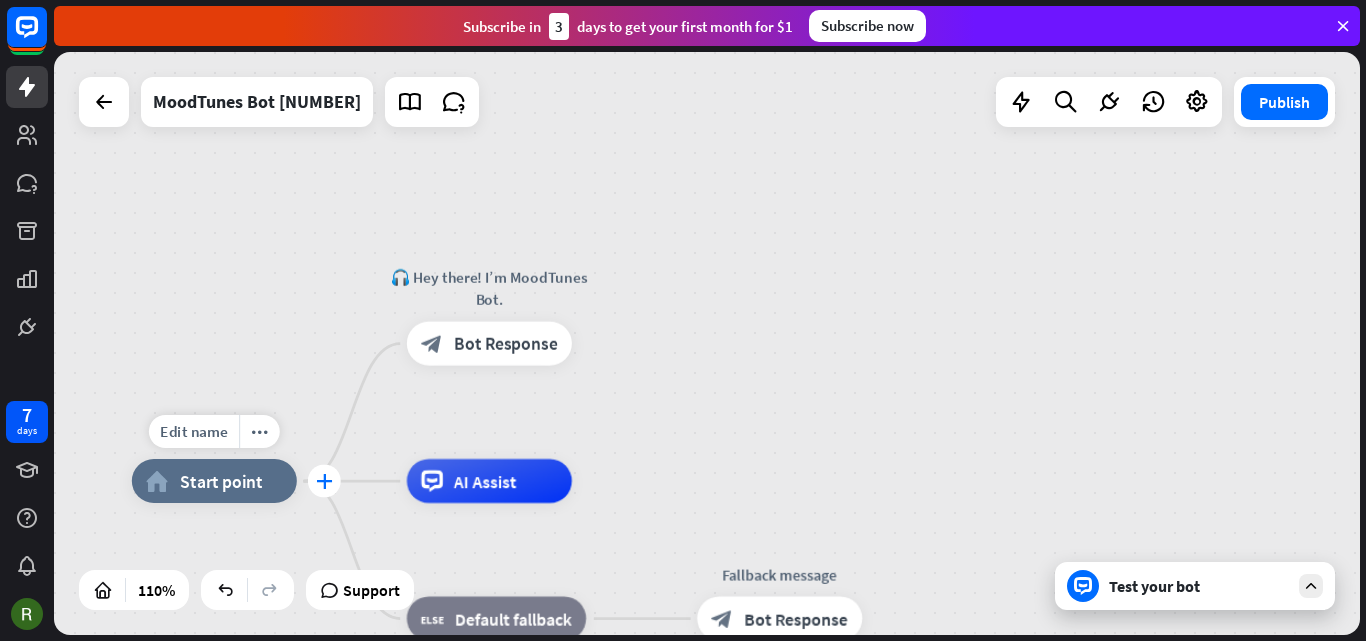 click on "plus" at bounding box center (324, 480) 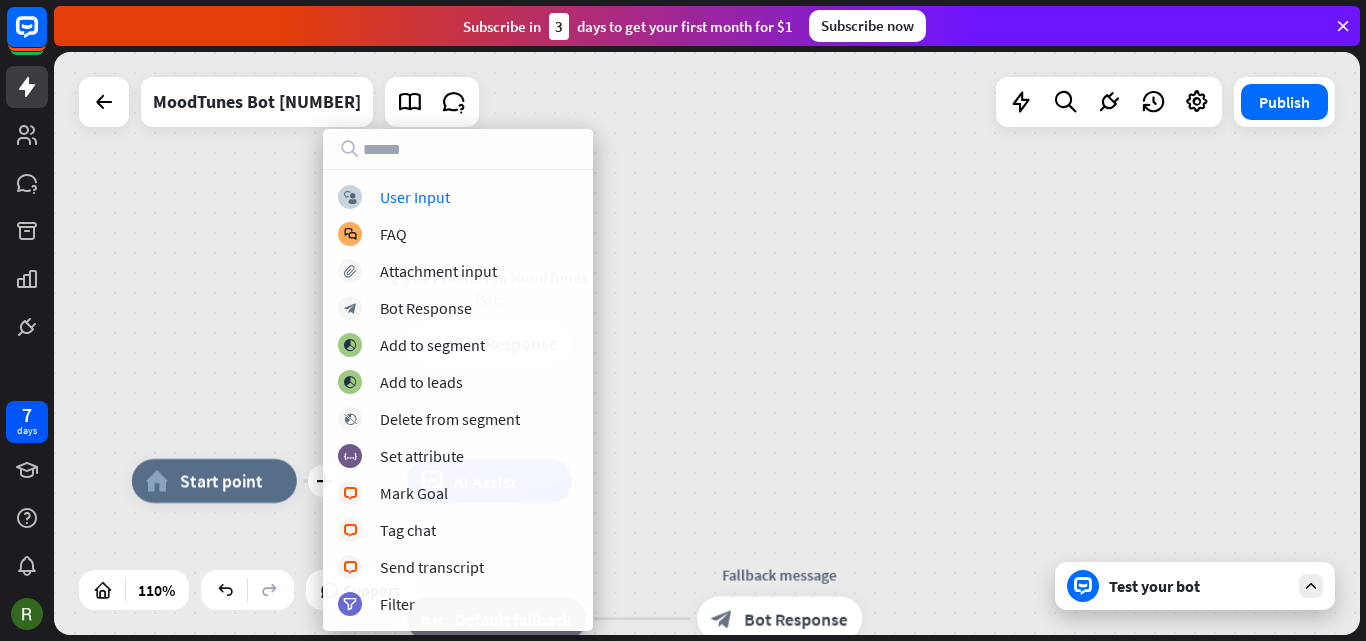 click on "plus     home_2   Start point                 🎧 Hey there! I’m MoodTunes Bot.   block_bot_response   Bot Response                     AI Assist                   block_fallback   Default fallback                 Fallback message   block_bot_response   Bot Response" at bounding box center [707, 343] 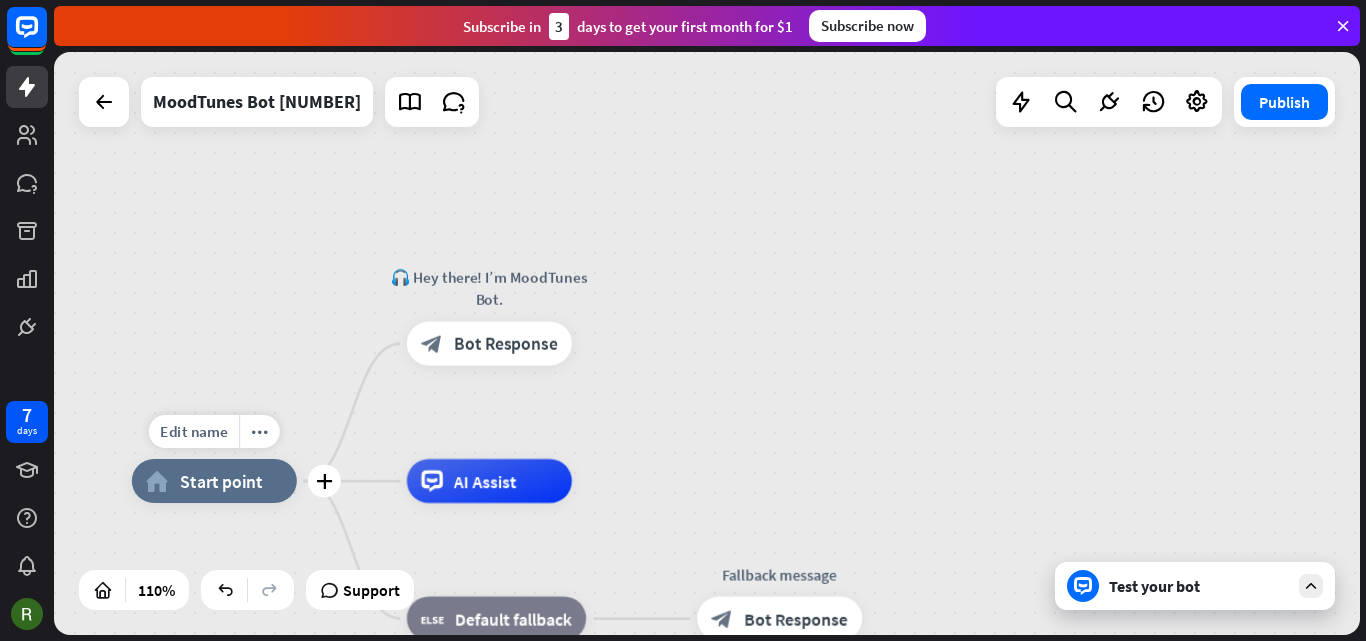 click on "Start point" at bounding box center (221, 481) 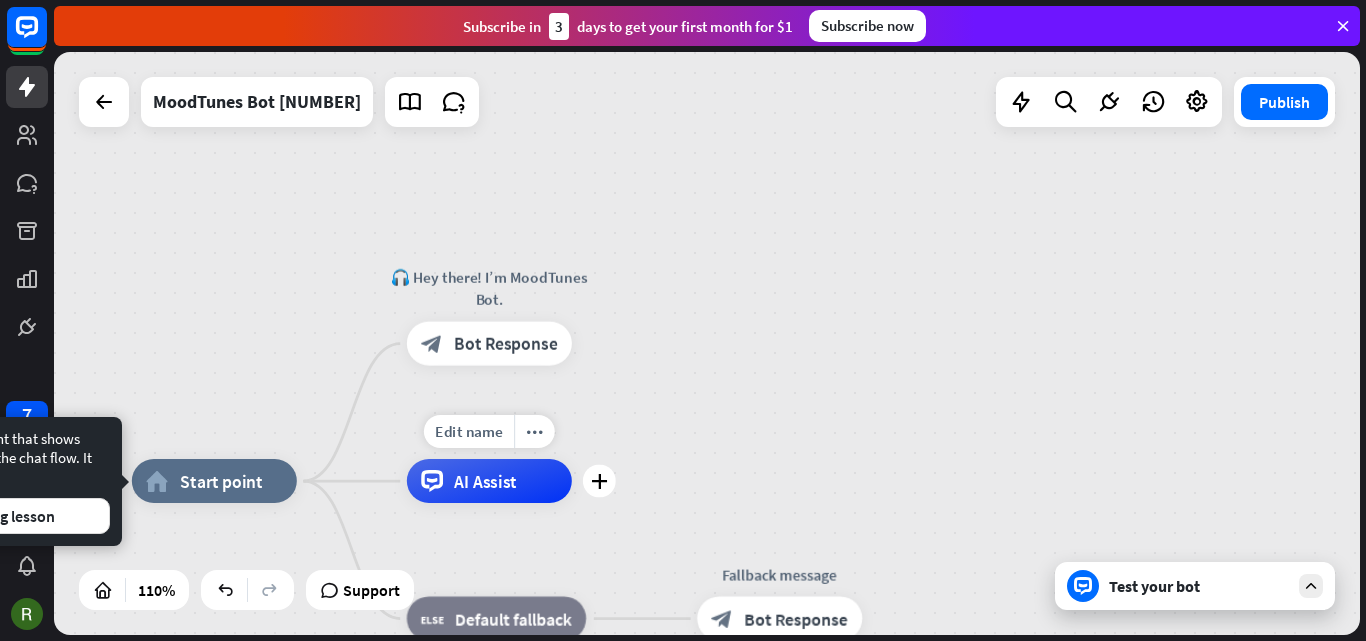 drag, startPoint x: 203, startPoint y: 488, endPoint x: 366, endPoint y: 436, distance: 171.09354 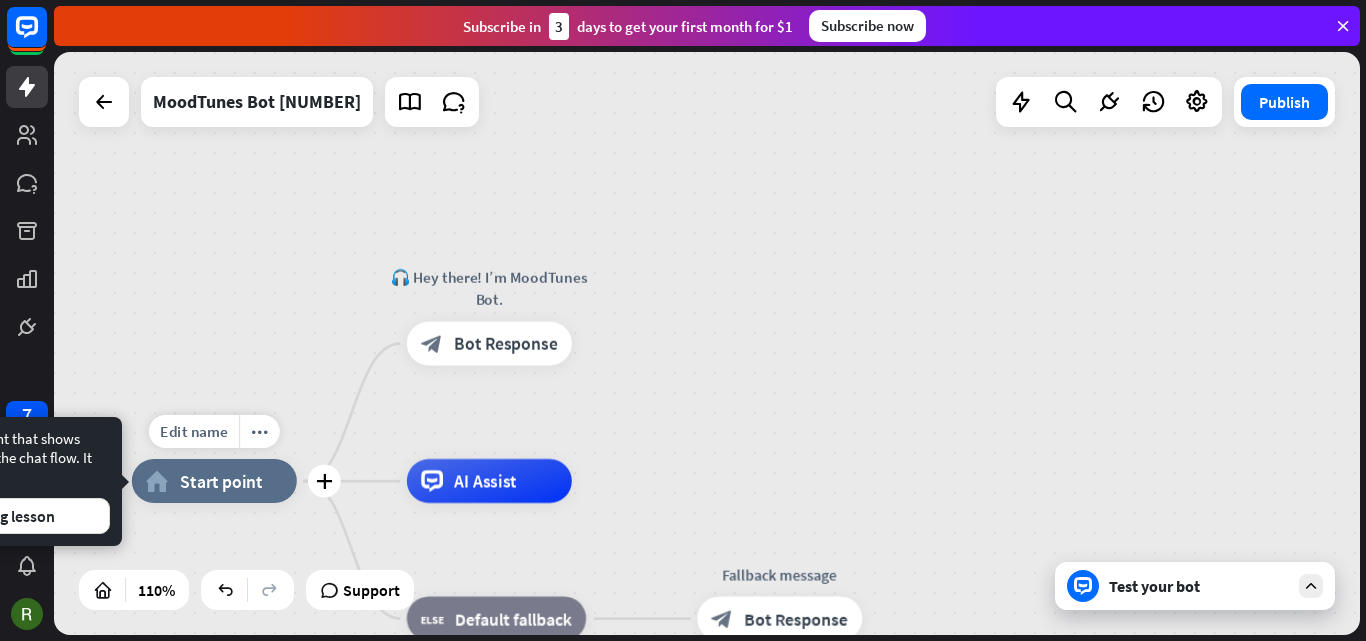 click on "home_2   Start point" at bounding box center (214, 481) 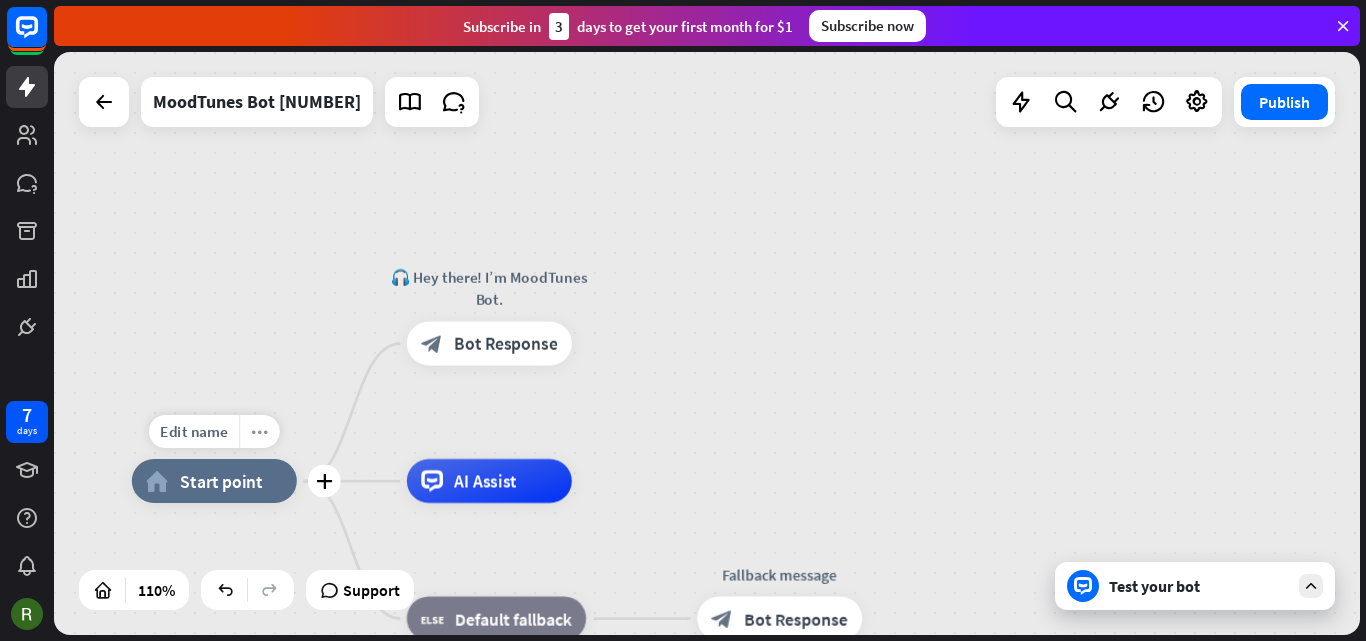 click on "more_horiz" at bounding box center (260, 431) 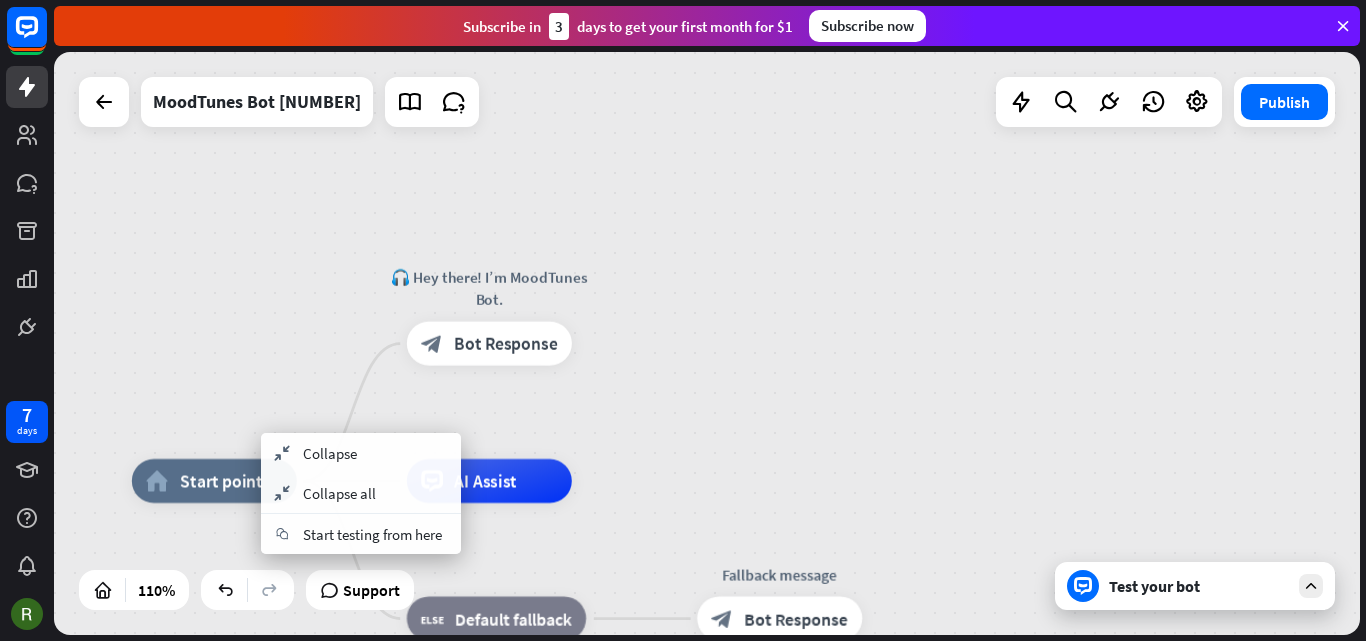 click on "home_2   Start point                 🎧 Hey there! I’m MoodTunes Bot.   block_bot_response   Bot Response                     AI Assist                   block_fallback   Default fallback                 Fallback message   block_bot_response   Bot Response" at bounding box center [707, 343] 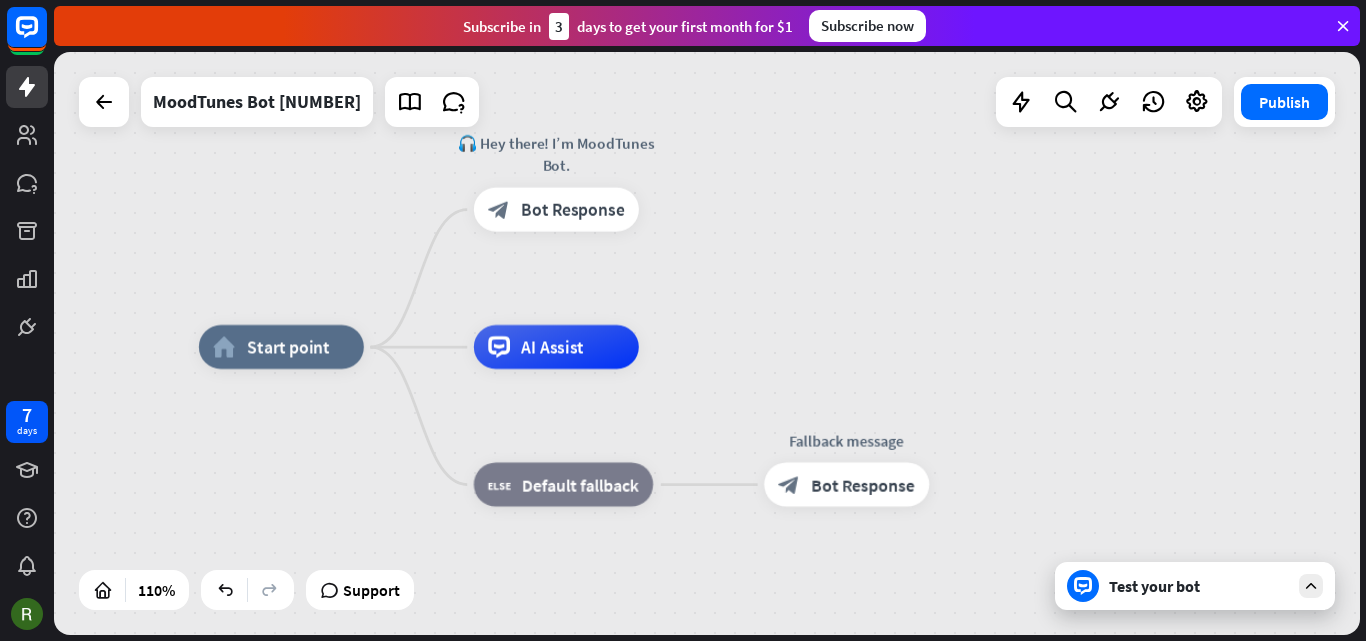drag, startPoint x: 731, startPoint y: 402, endPoint x: 765, endPoint y: 312, distance: 96.20811 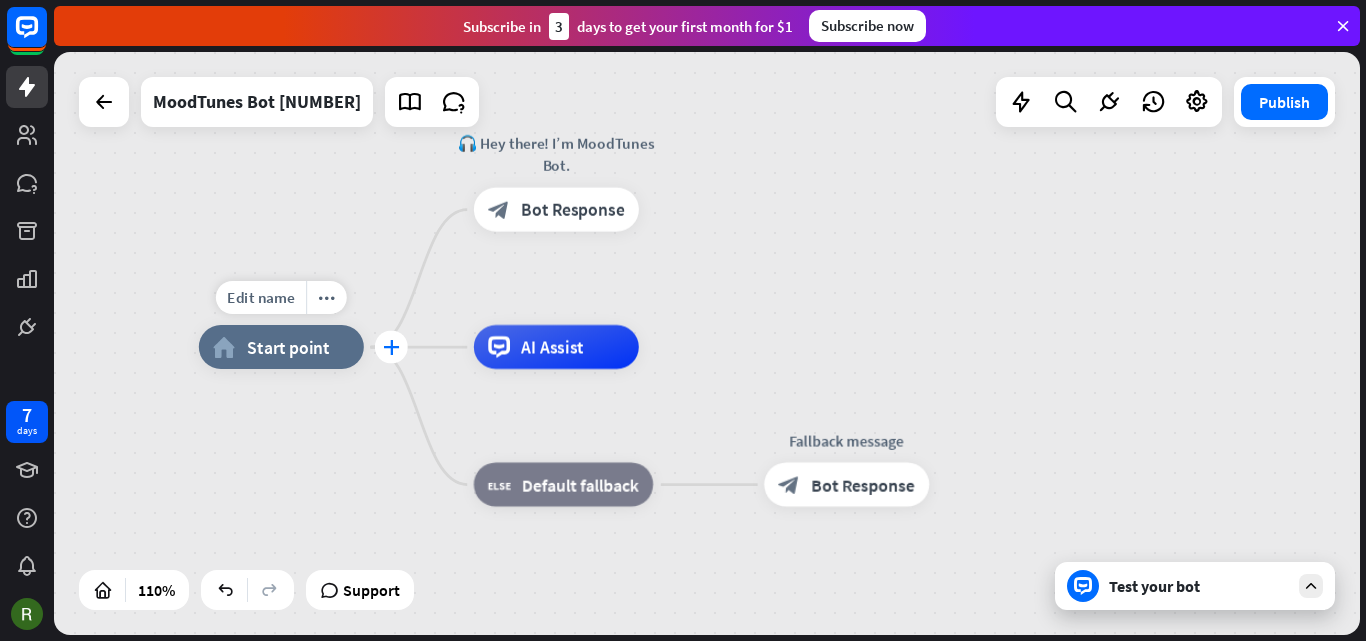 click on "plus" at bounding box center (391, 347) 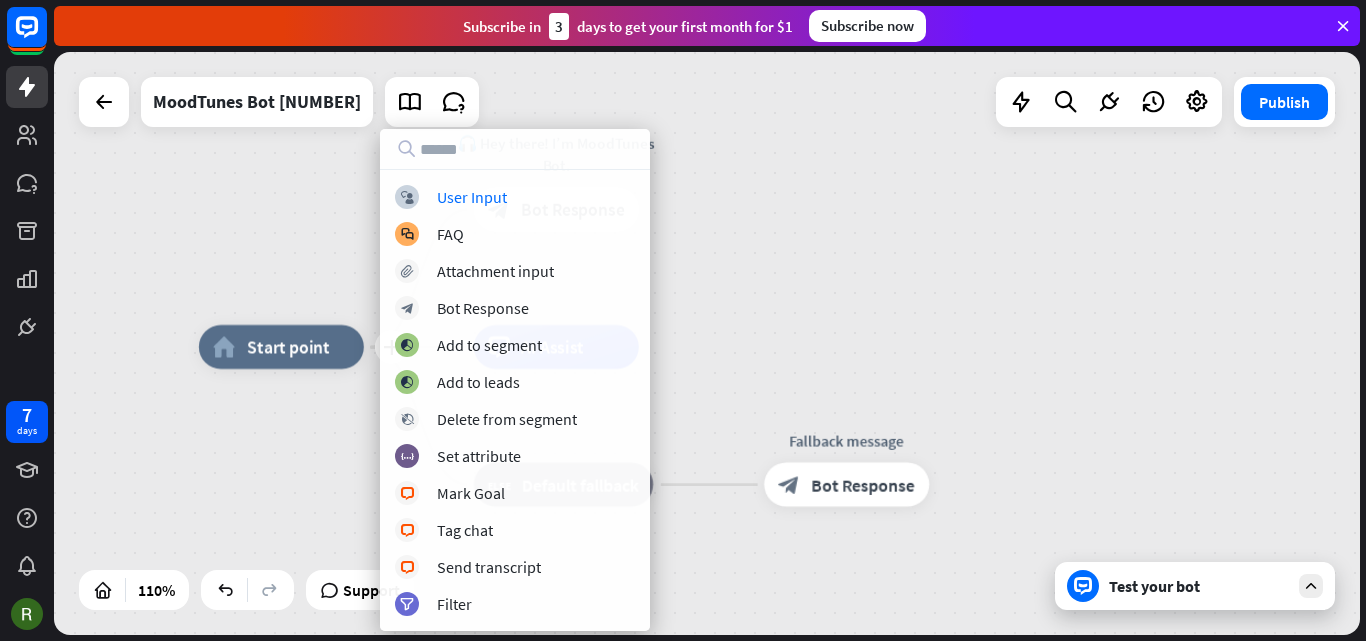 click on "plus     home_2   Start point                 🎧 Hey there! I’m MoodTunes Bot.   block_bot_response   Bot Response                     AI Assist                   block_fallback   Default fallback                 Fallback message   block_bot_response   Bot Response" at bounding box center [707, 343] 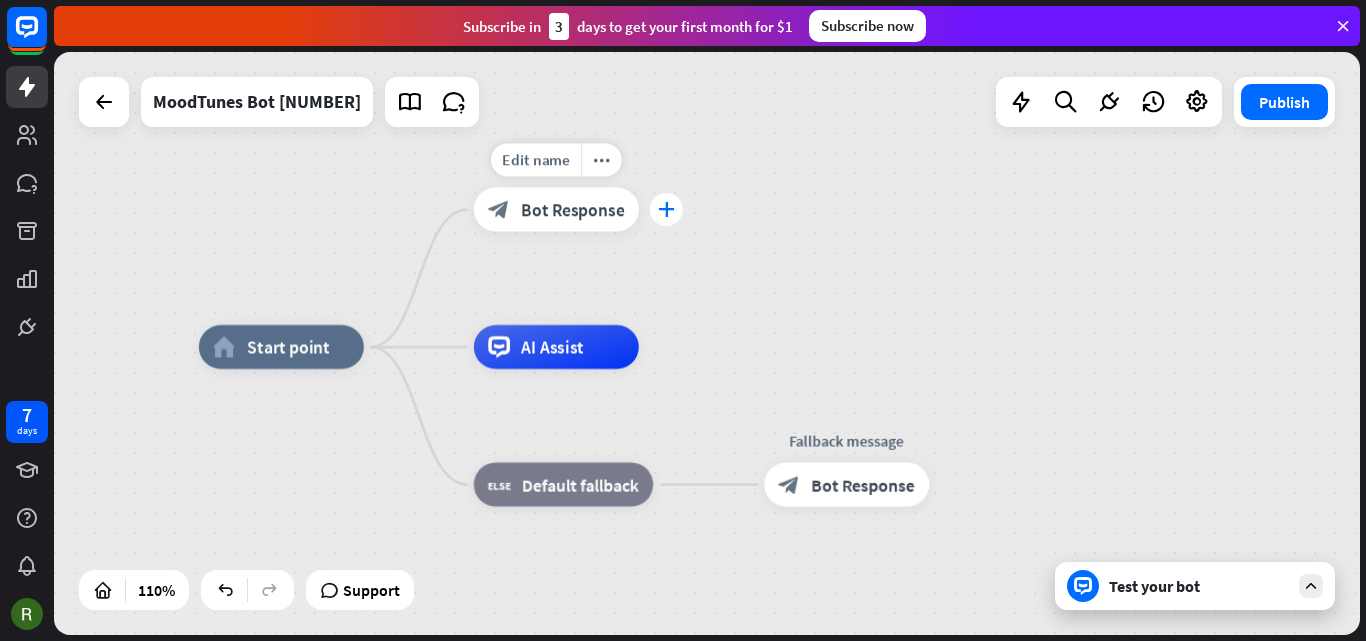 click on "plus" at bounding box center (666, 209) 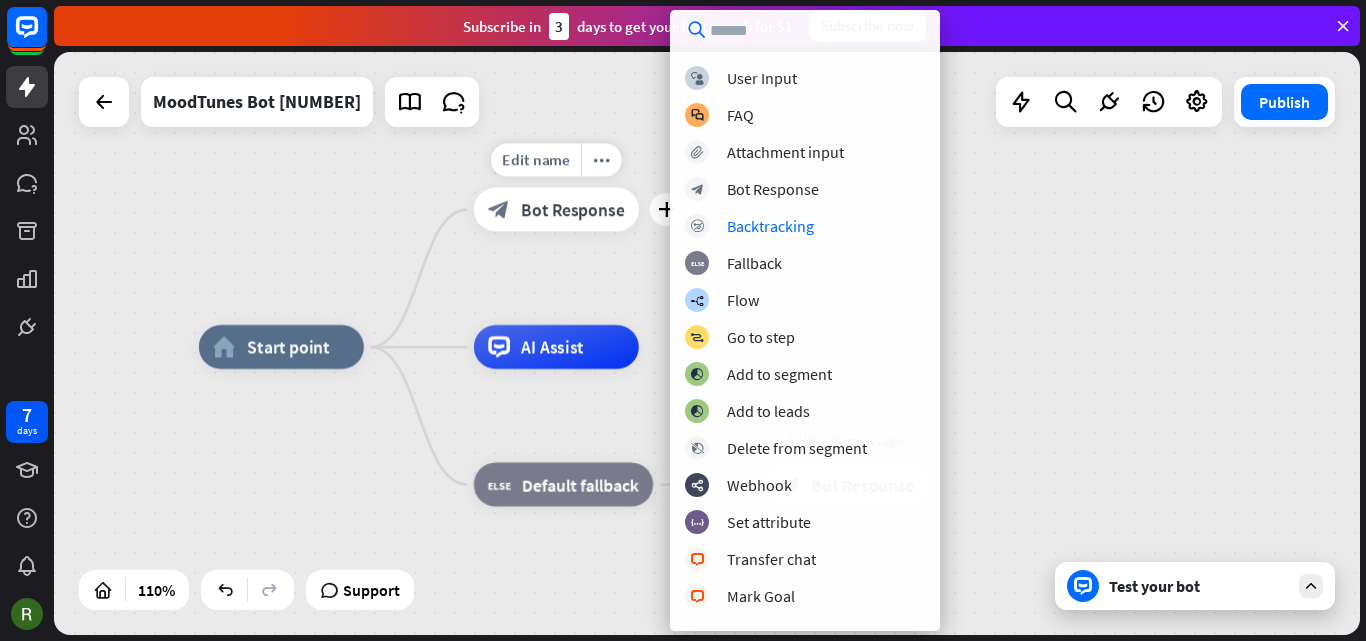 click on "Edit name   more_horiz         plus     block_bot_response   Bot Response" at bounding box center (556, 210) 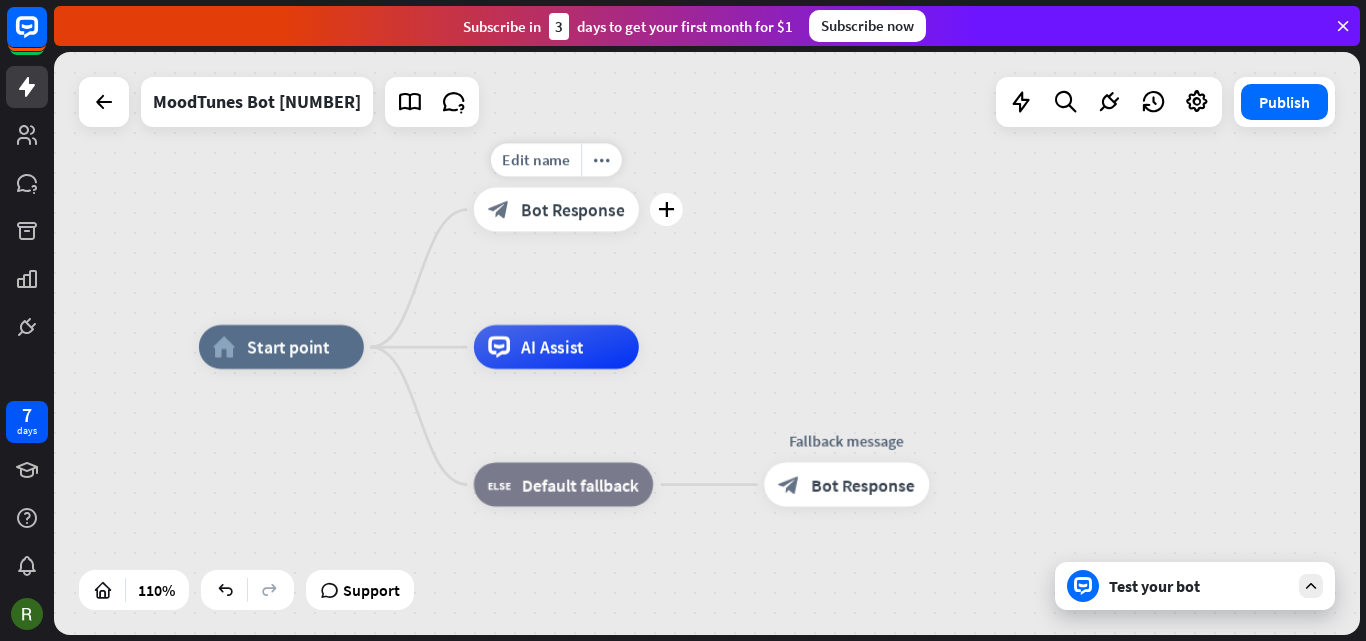 click on "Bot Response" at bounding box center (572, 210) 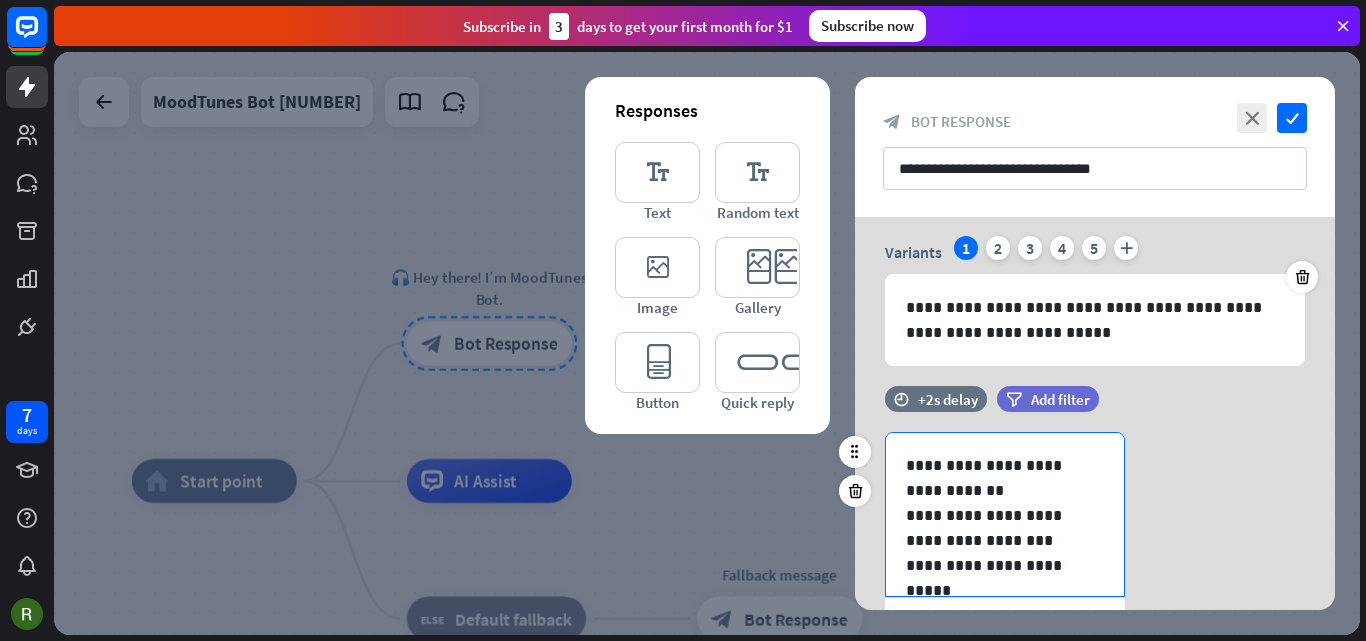 scroll, scrollTop: 100, scrollLeft: 0, axis: vertical 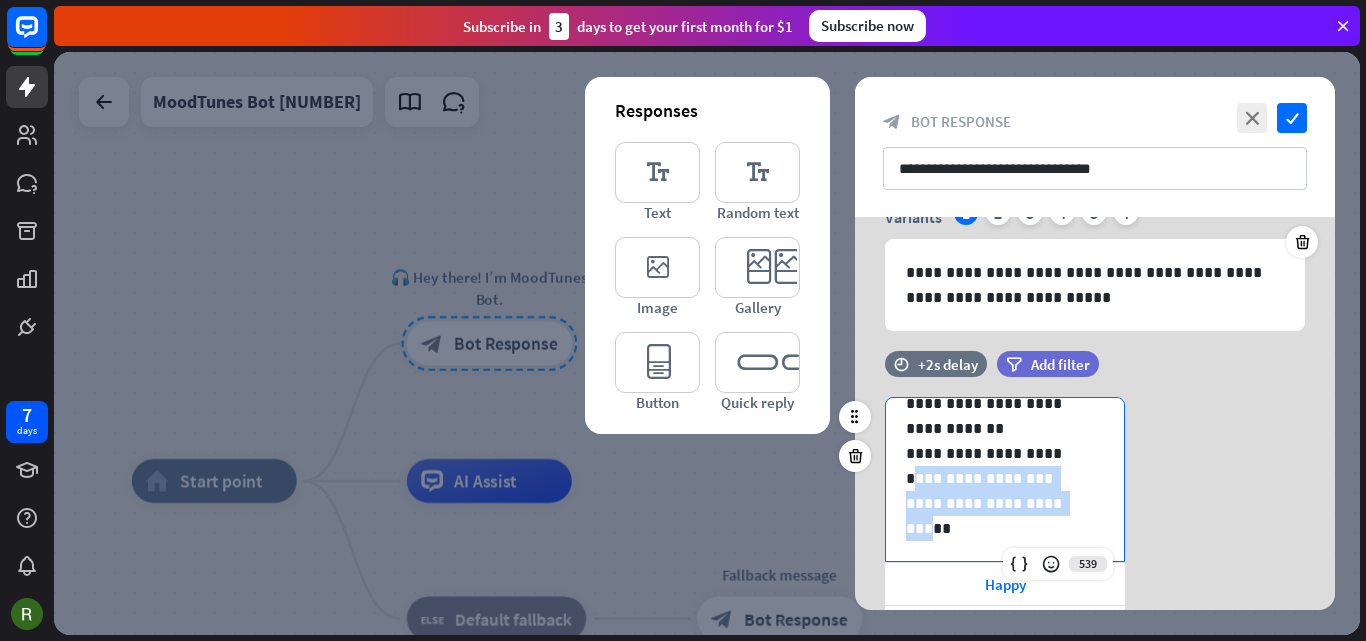 drag, startPoint x: 1081, startPoint y: 531, endPoint x: 904, endPoint y: 488, distance: 182.14828 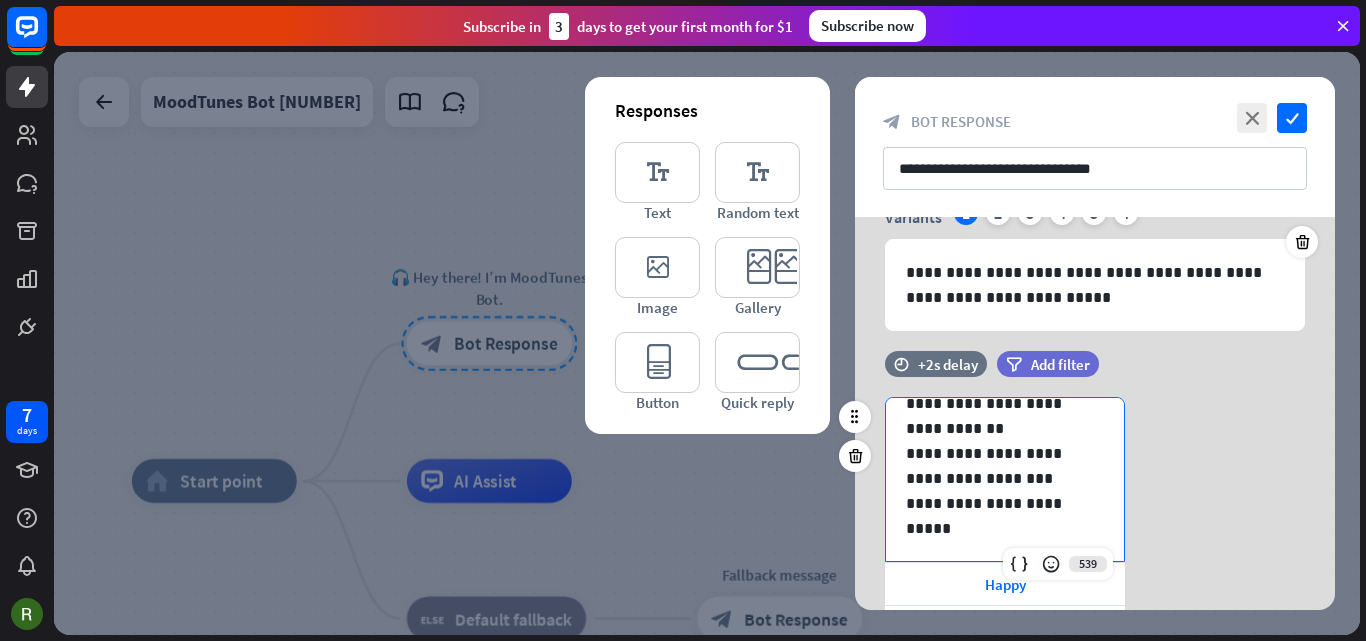 click on "**********" at bounding box center (997, 416) 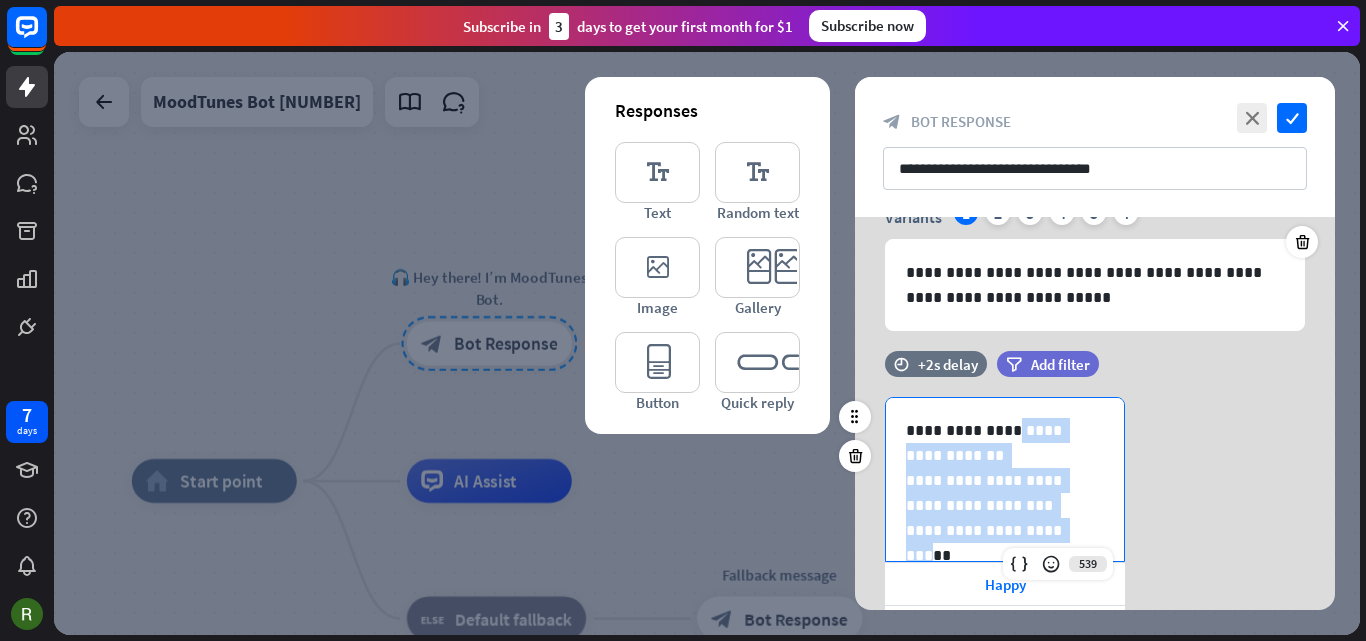 drag, startPoint x: 1002, startPoint y: 430, endPoint x: 1118, endPoint y: 542, distance: 161.24515 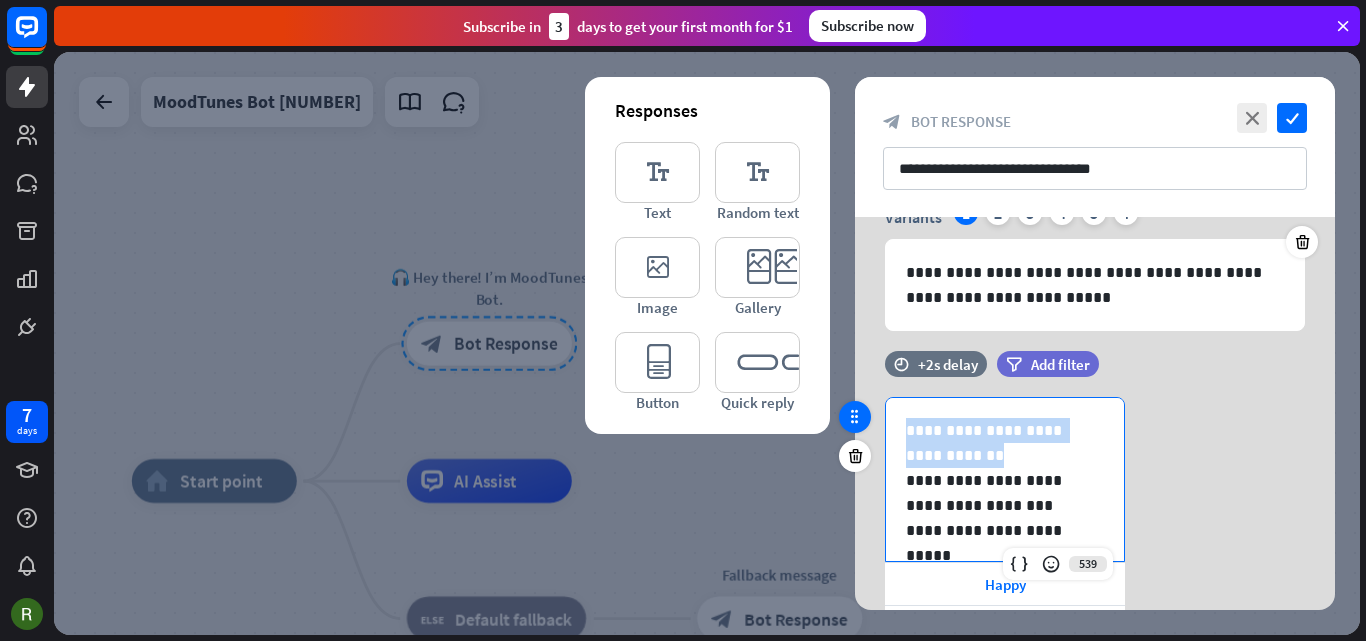 drag, startPoint x: 1030, startPoint y: 451, endPoint x: 857, endPoint y: 415, distance: 176.70596 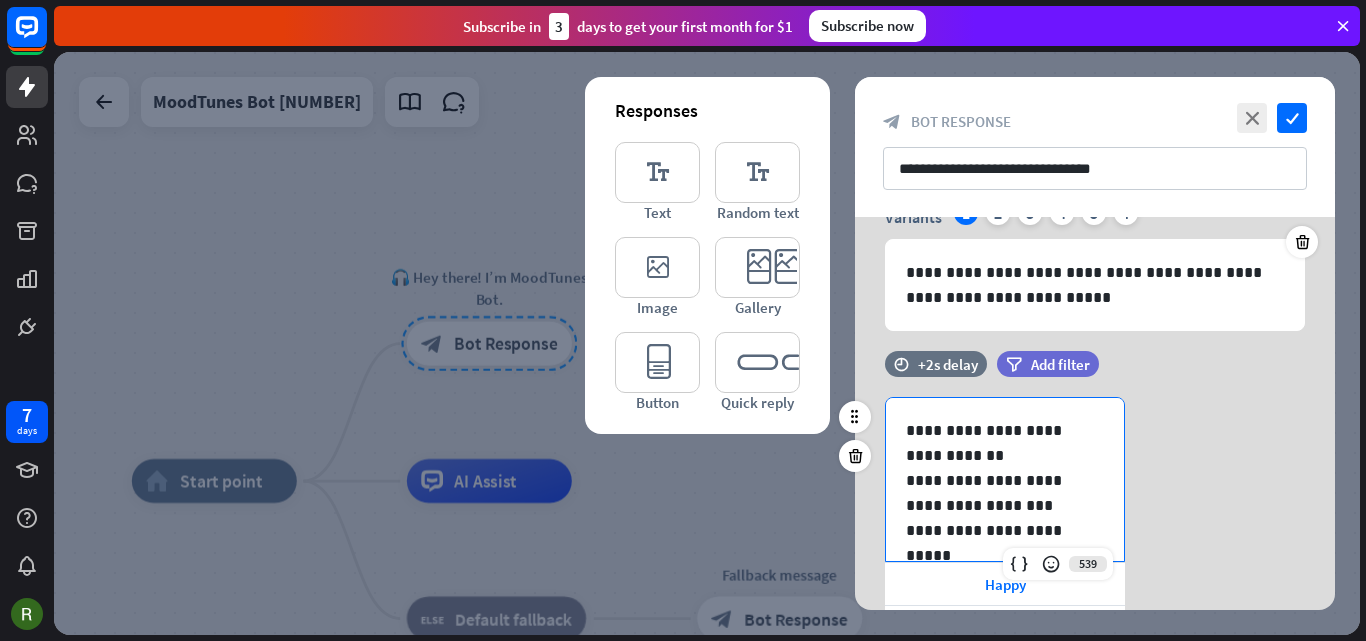 scroll, scrollTop: 0, scrollLeft: 0, axis: both 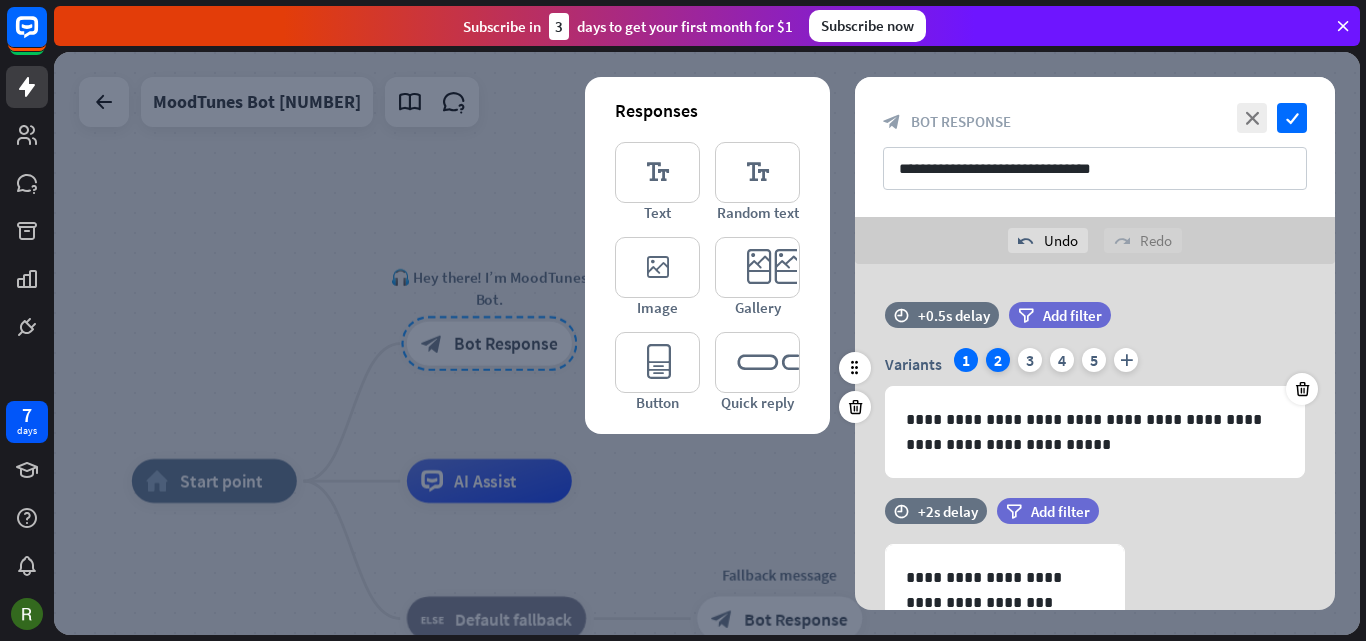 click on "2" at bounding box center [998, 360] 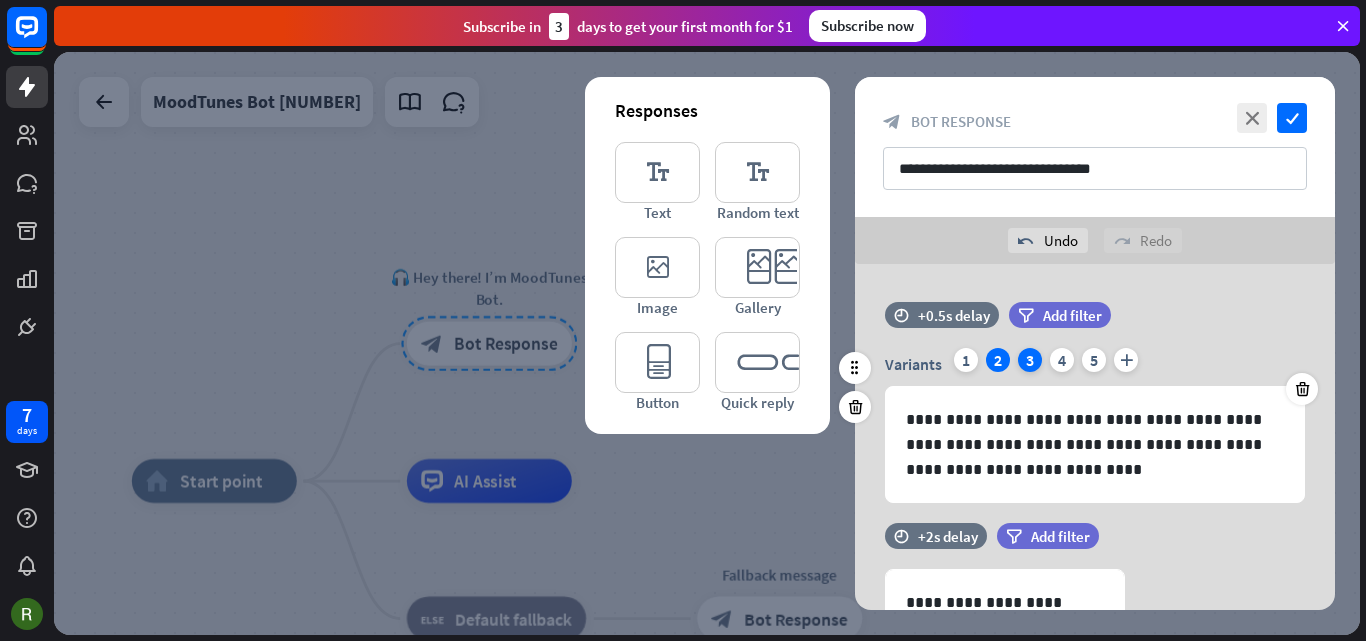 click on "3" at bounding box center [1030, 360] 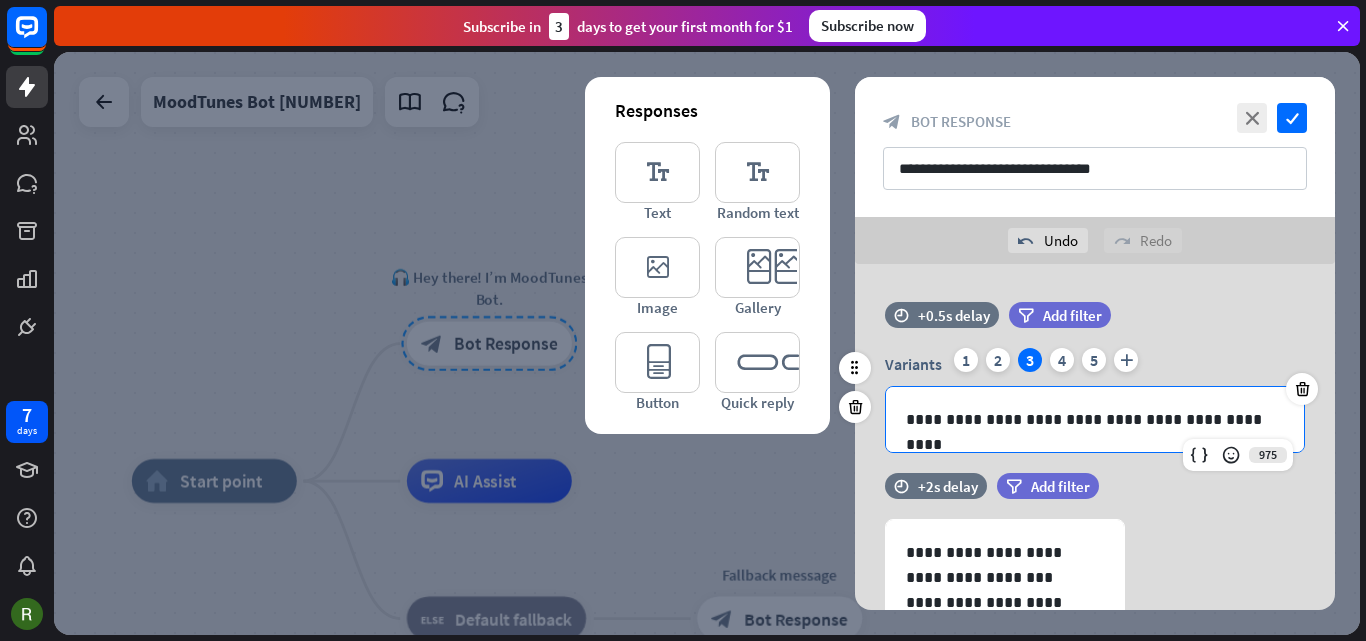 drag, startPoint x: 1254, startPoint y: 419, endPoint x: 909, endPoint y: 450, distance: 346.38995 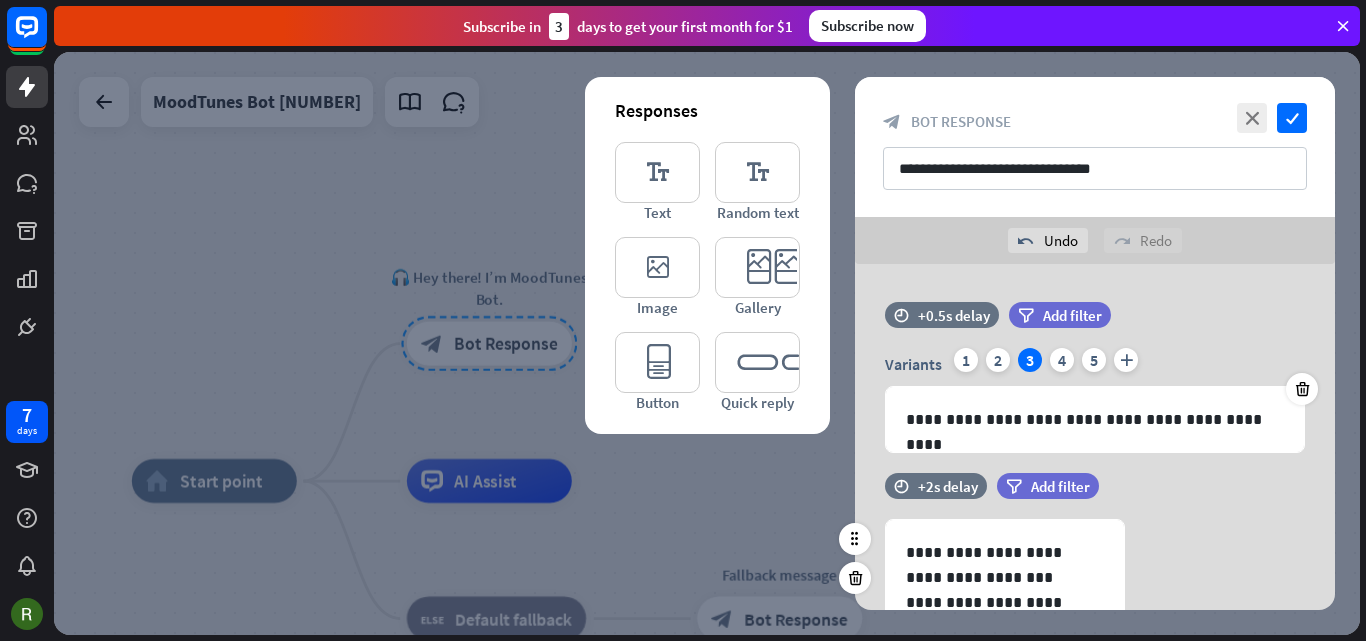 click on "time   +2s delay          filter   Add filter" at bounding box center [1095, 496] 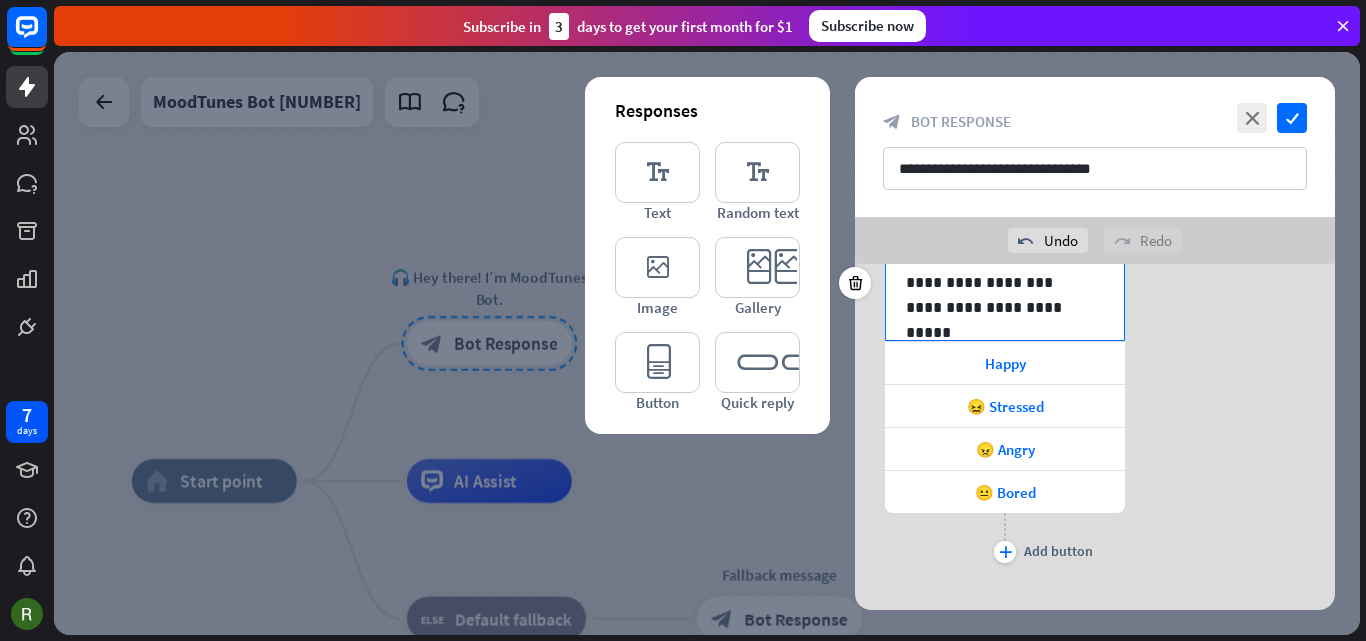 scroll, scrollTop: 300, scrollLeft: 0, axis: vertical 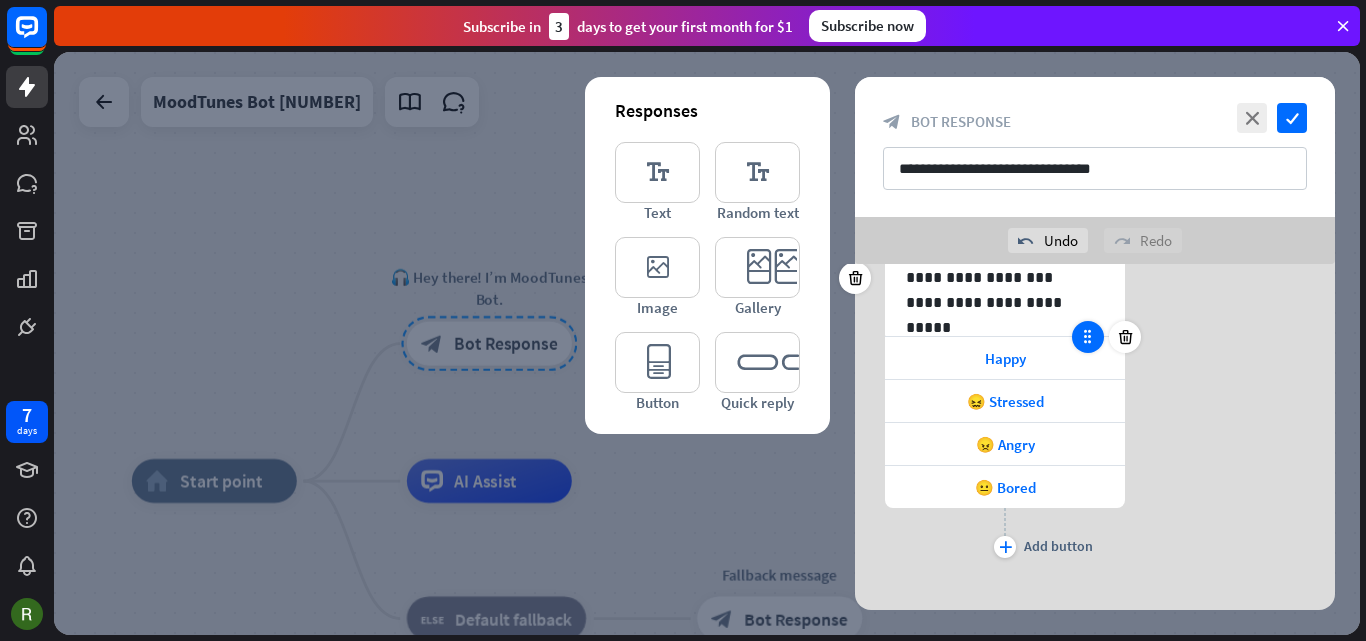 click at bounding box center (1088, 337) 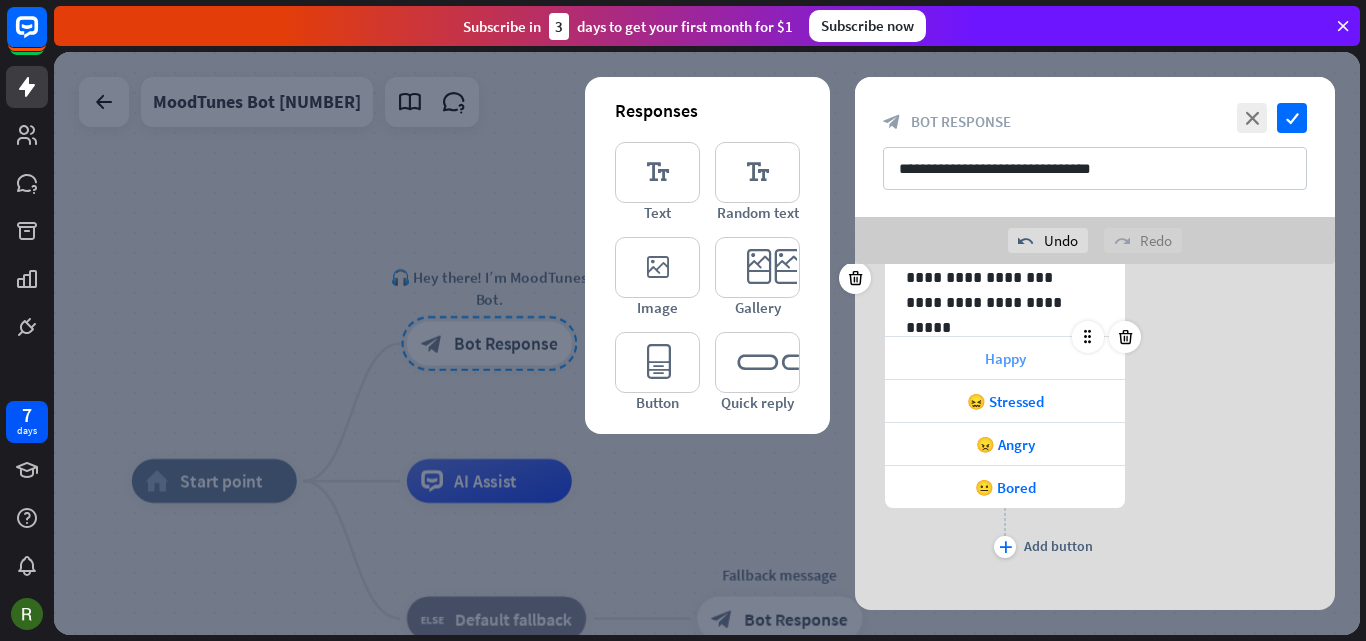 click on "Happy" at bounding box center (1005, 358) 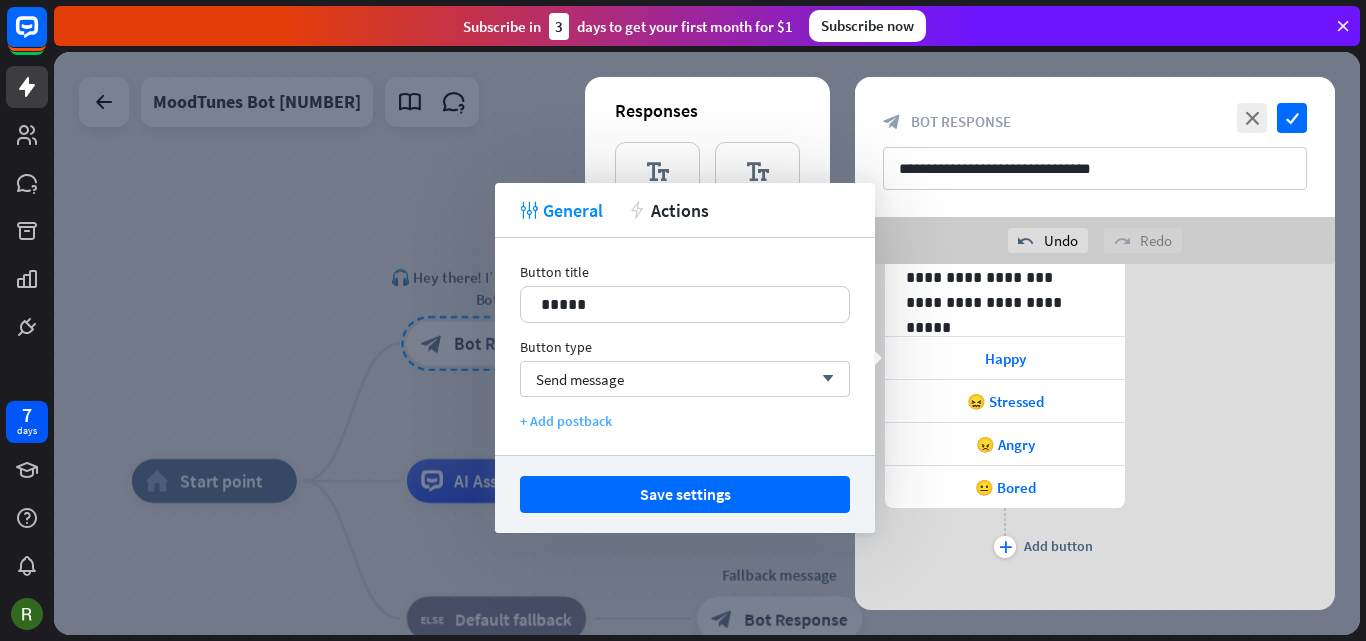 click on "+ Add postback" at bounding box center (685, 421) 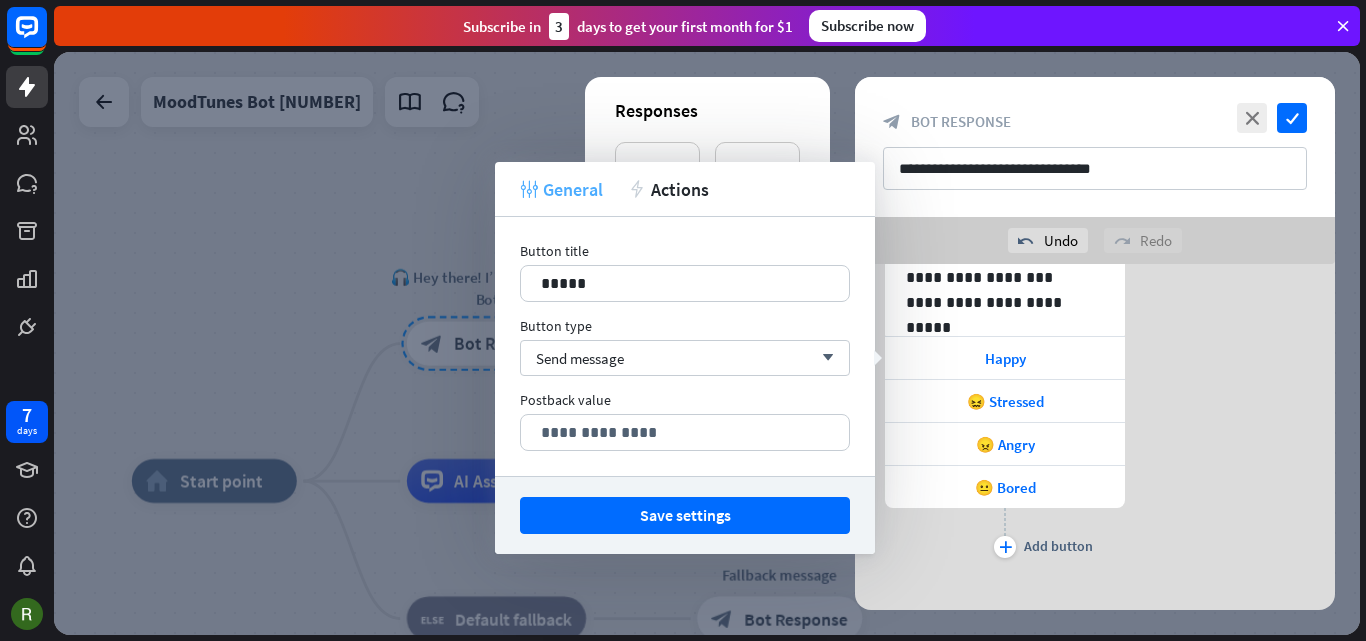 click on "General" at bounding box center (573, 189) 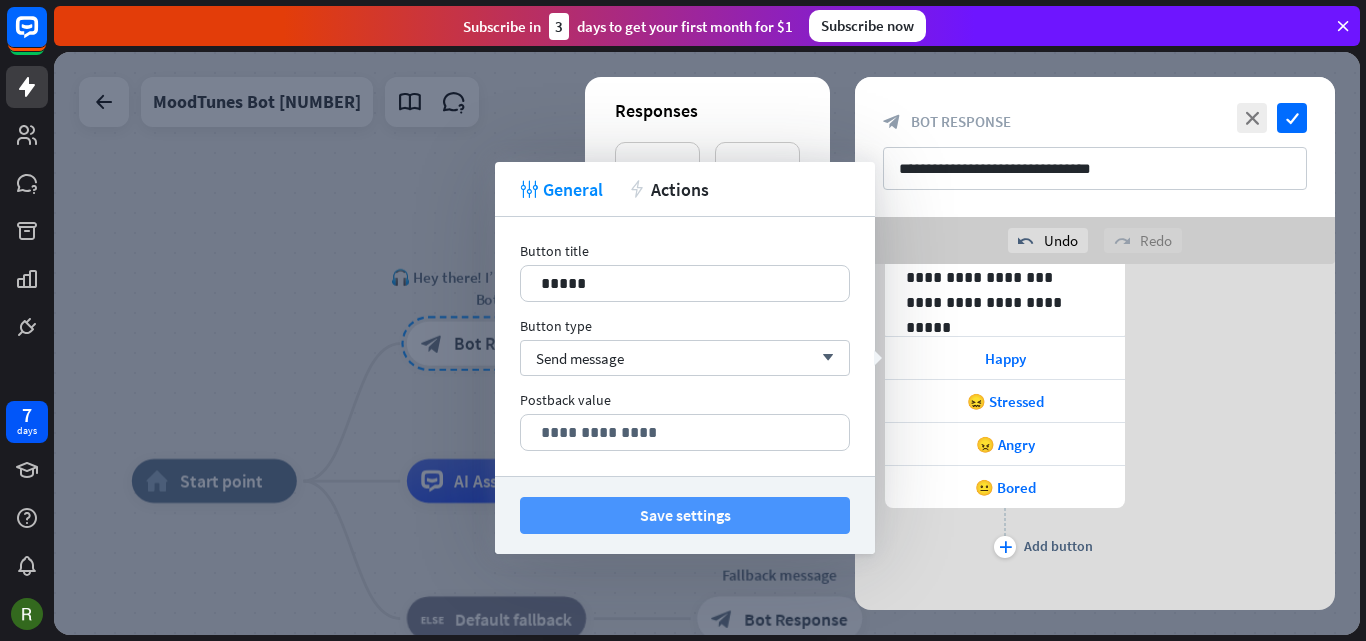 click on "Save settings" at bounding box center [685, 515] 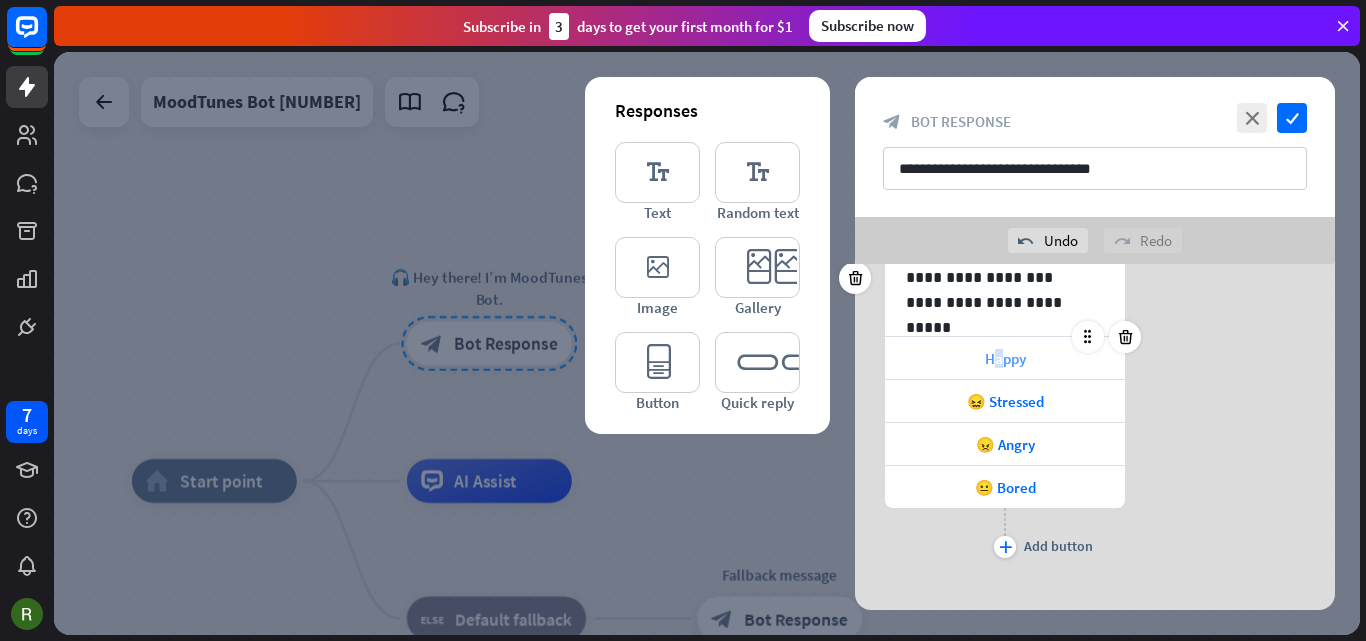 click on "Happy" at bounding box center (1005, 358) 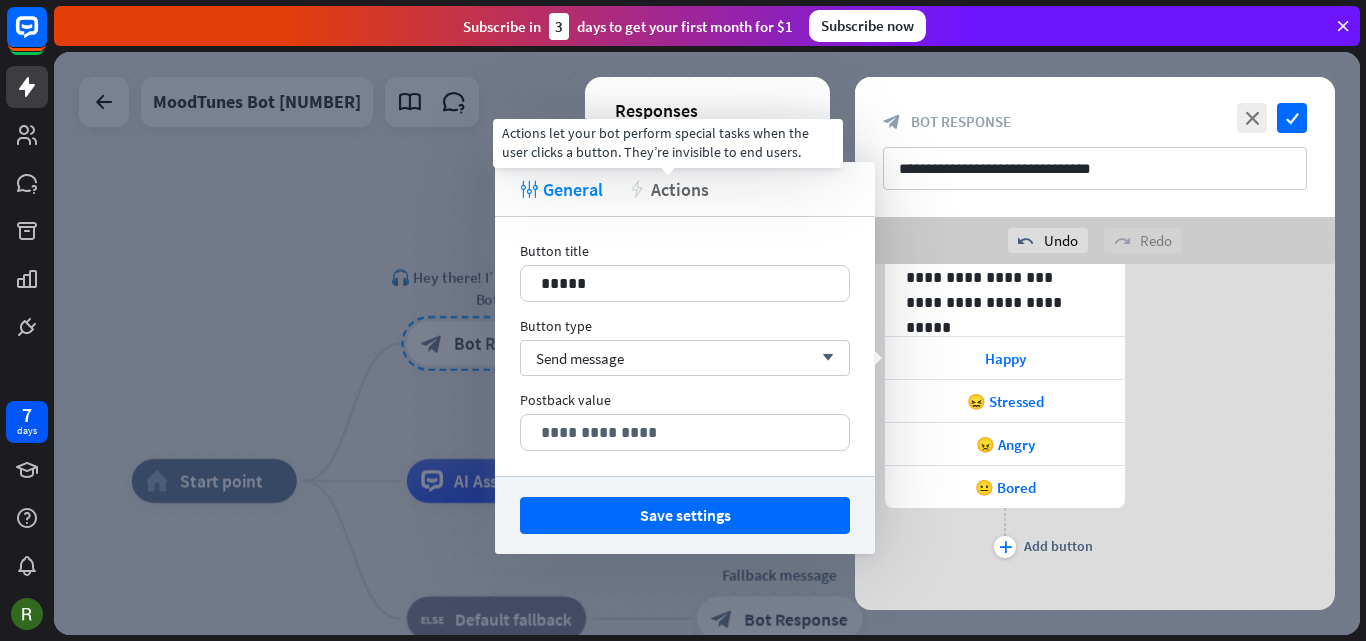 click on "Actions" at bounding box center [680, 189] 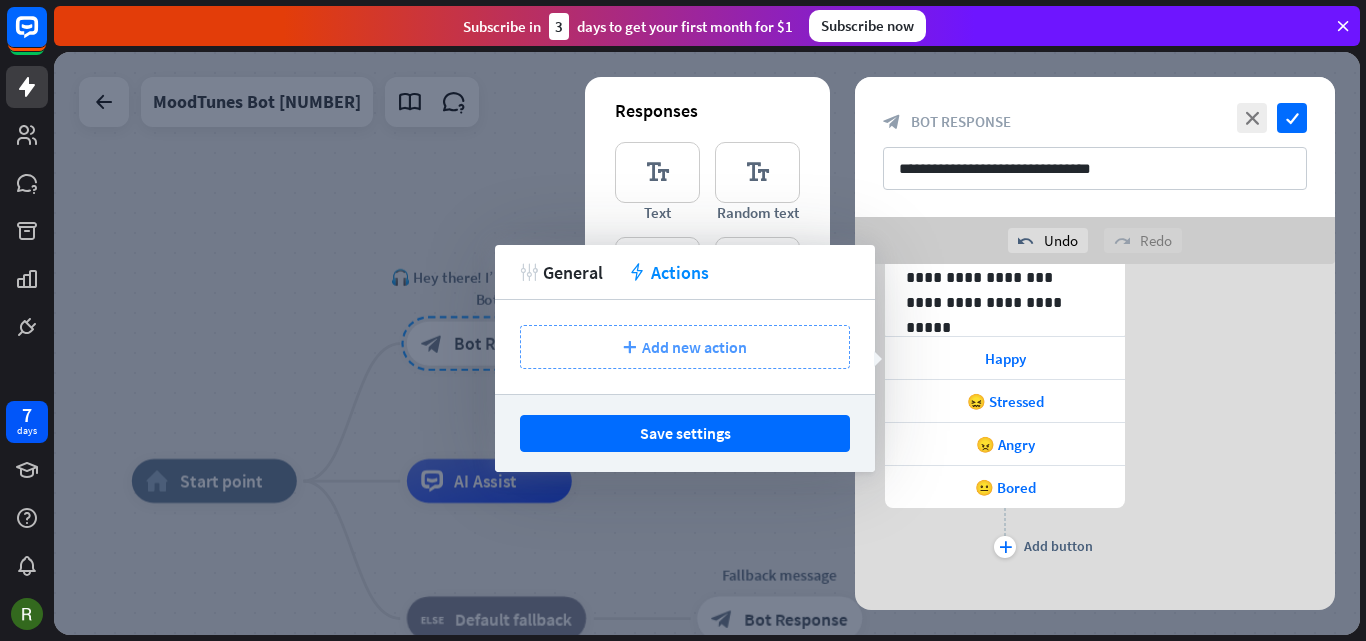 click on "Add new action" at bounding box center (694, 347) 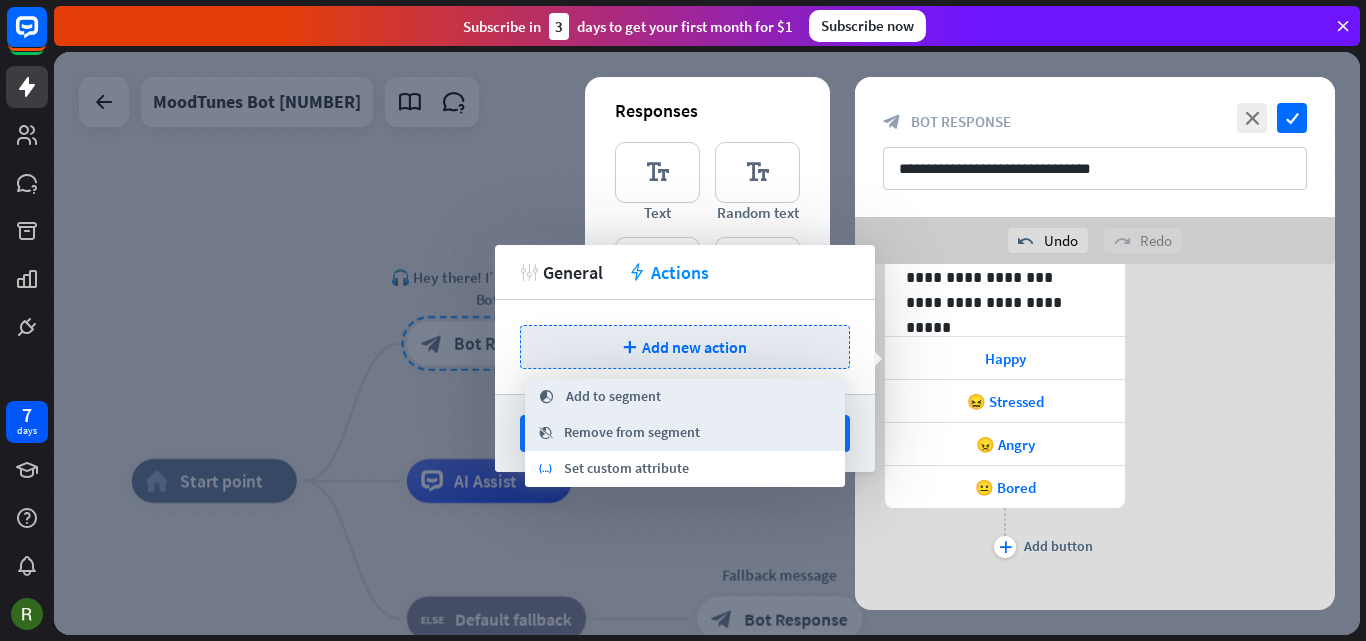 click on "Add to segment" at bounding box center (613, 397) 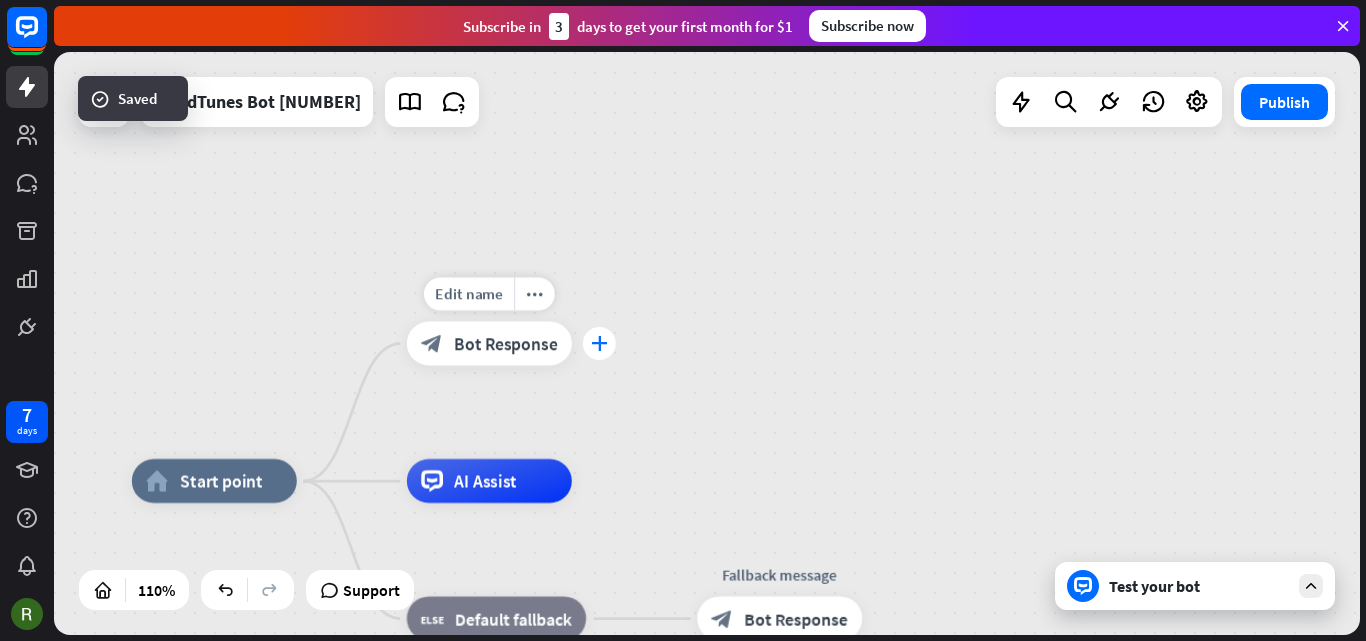 click on "plus" at bounding box center [599, 343] 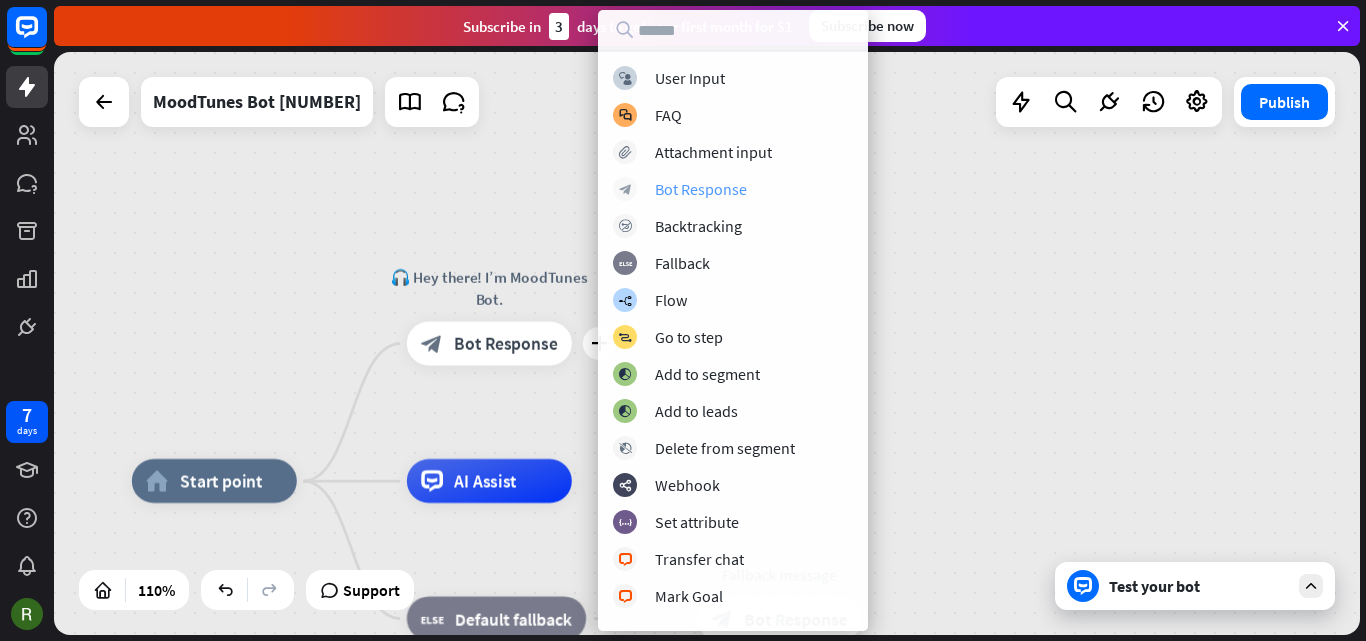 click on "Bot Response" at bounding box center [701, 189] 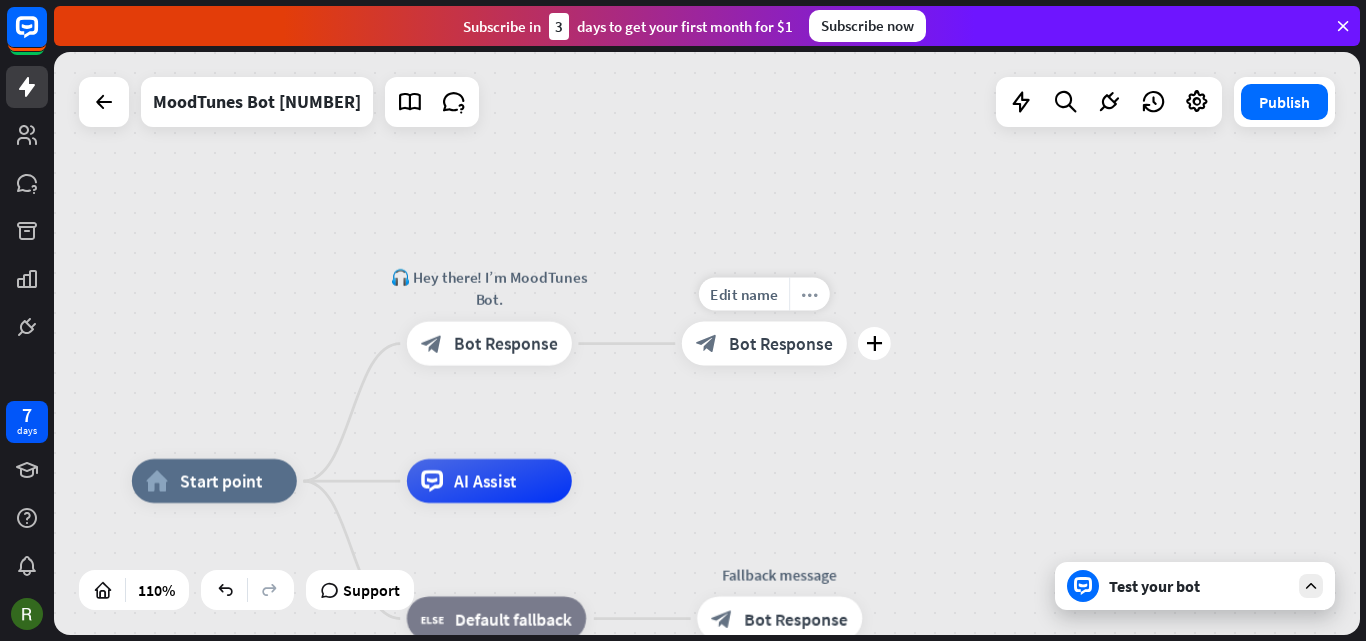 click on "more_horiz" at bounding box center (810, 294) 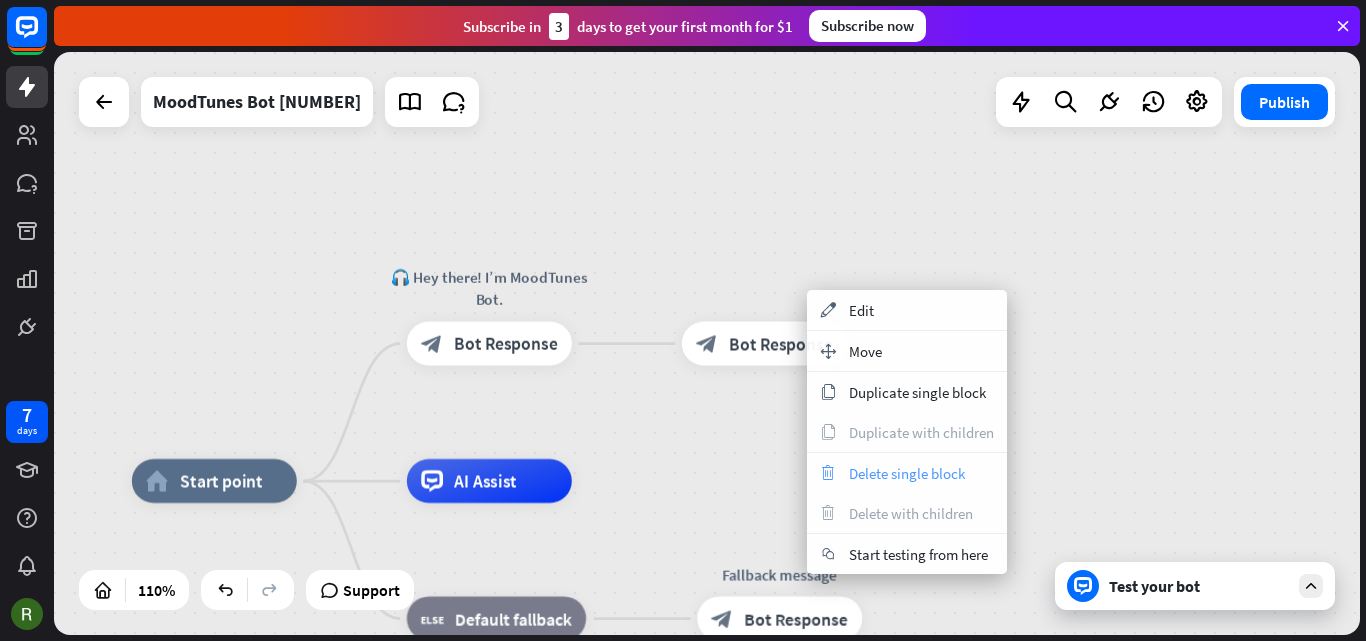 click on "Delete single block" at bounding box center (907, 473) 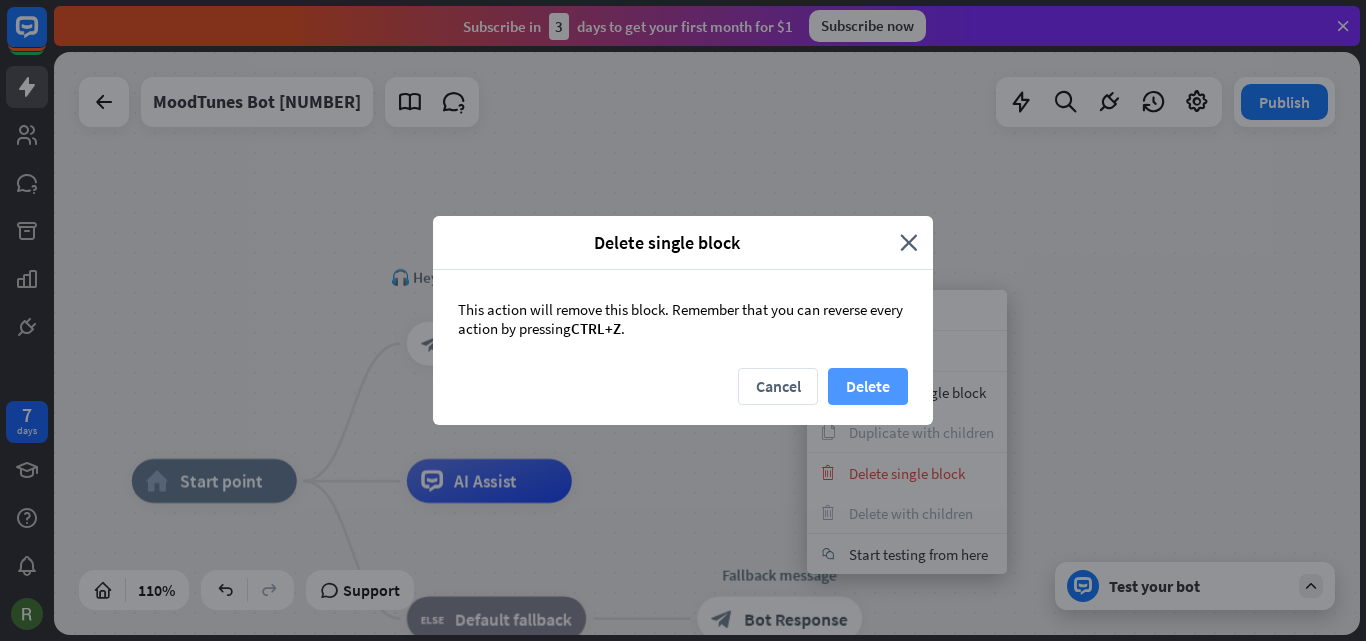 click on "Delete" at bounding box center (868, 386) 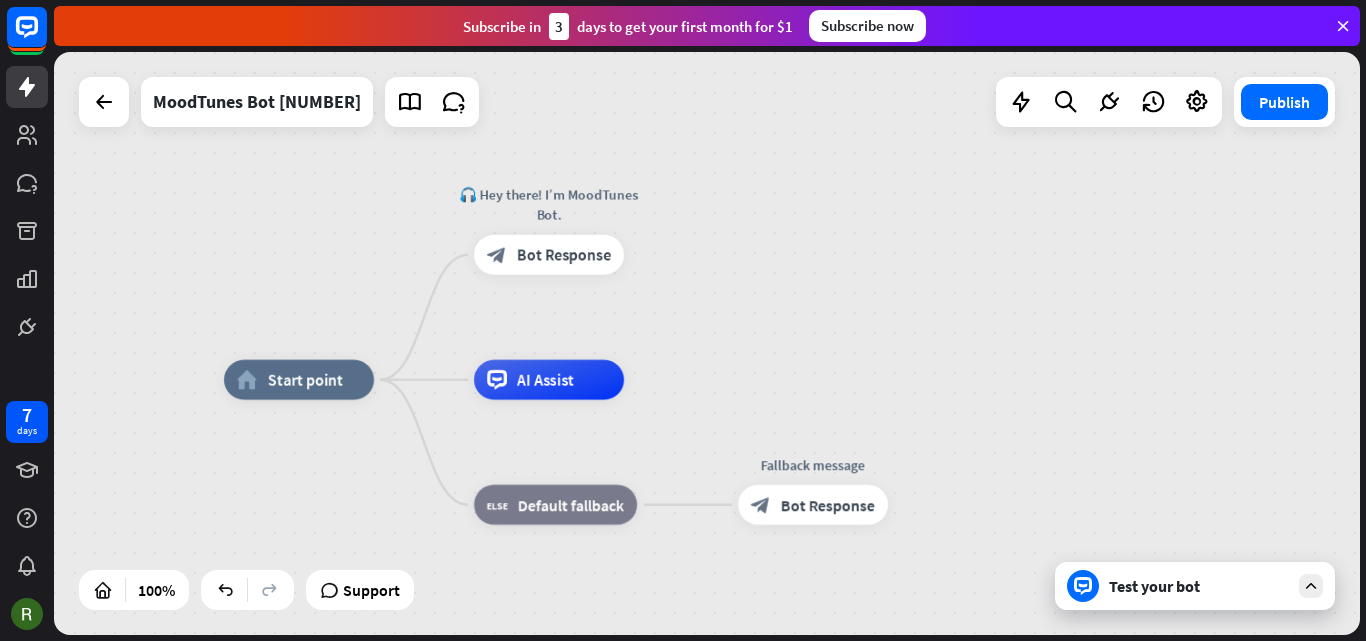 drag, startPoint x: 752, startPoint y: 272, endPoint x: 791, endPoint y: 189, distance: 91.706055 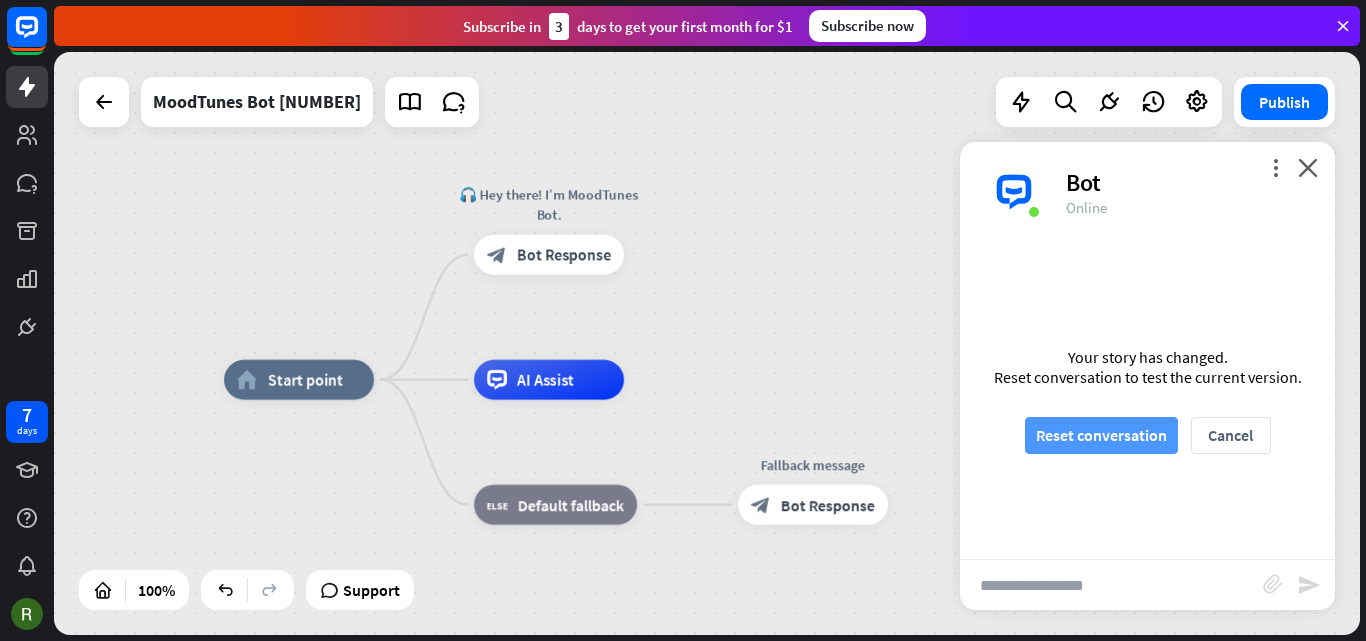 click on "Reset conversation" at bounding box center (1101, 435) 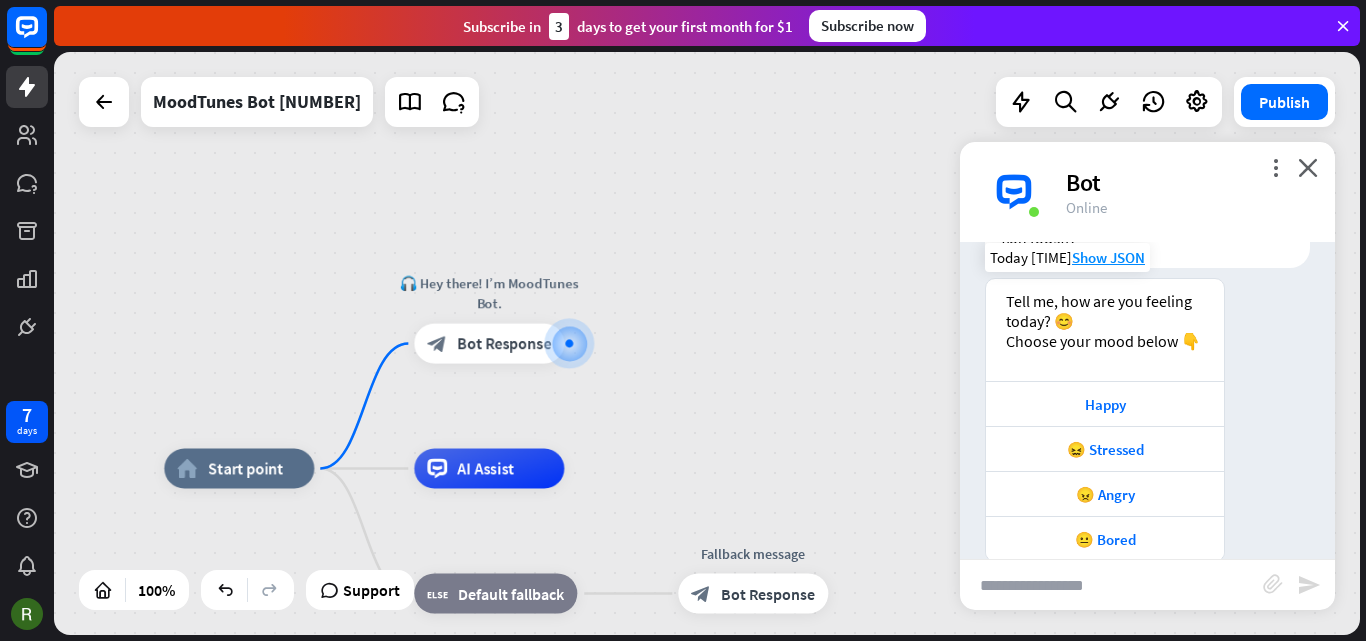 scroll, scrollTop: 135, scrollLeft: 0, axis: vertical 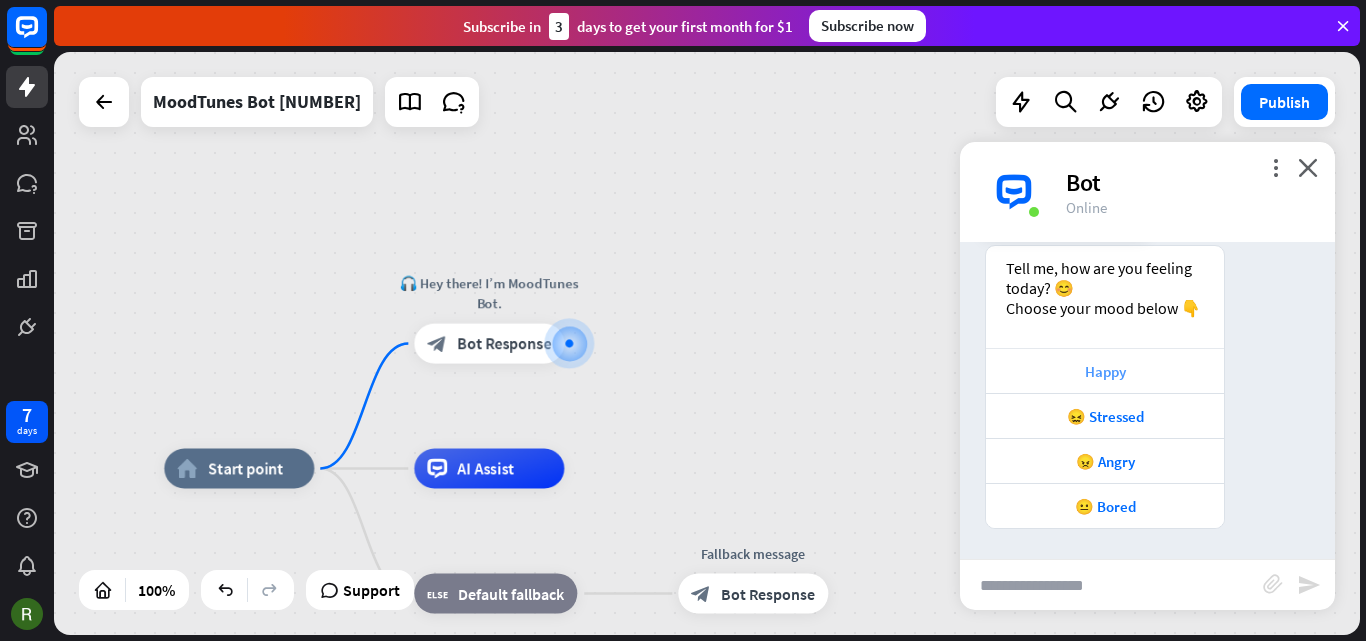 click on "Happy" at bounding box center (1105, 371) 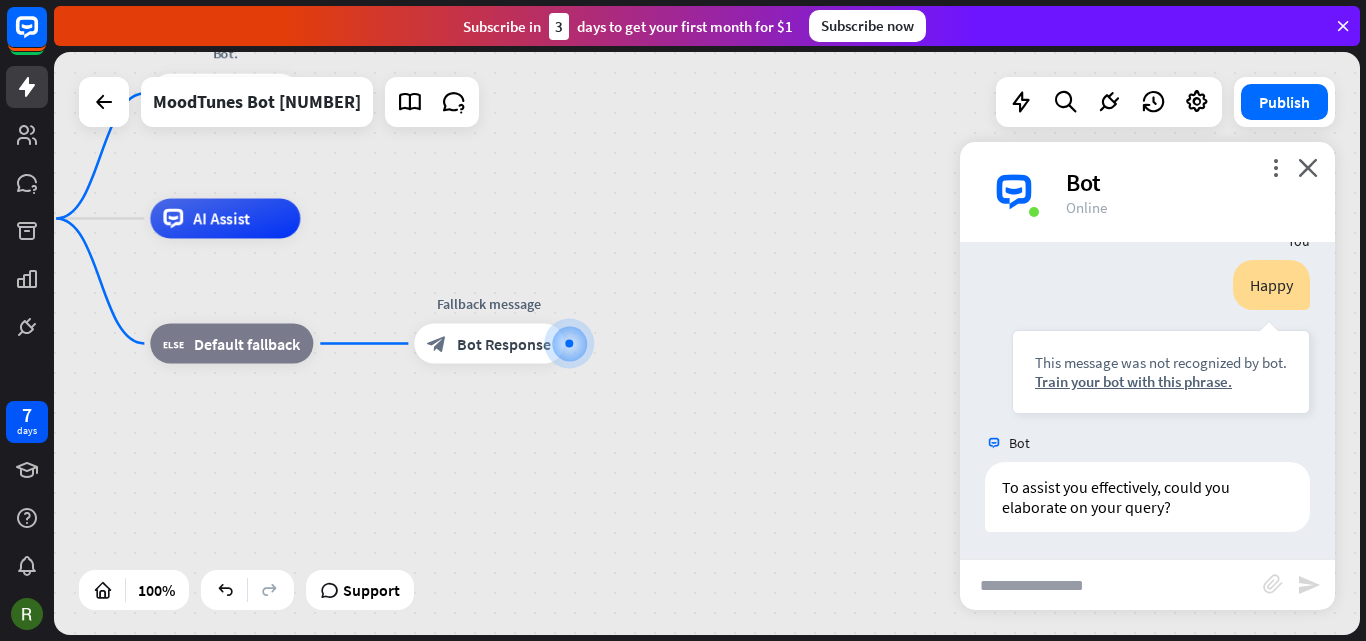 scroll, scrollTop: 455, scrollLeft: 0, axis: vertical 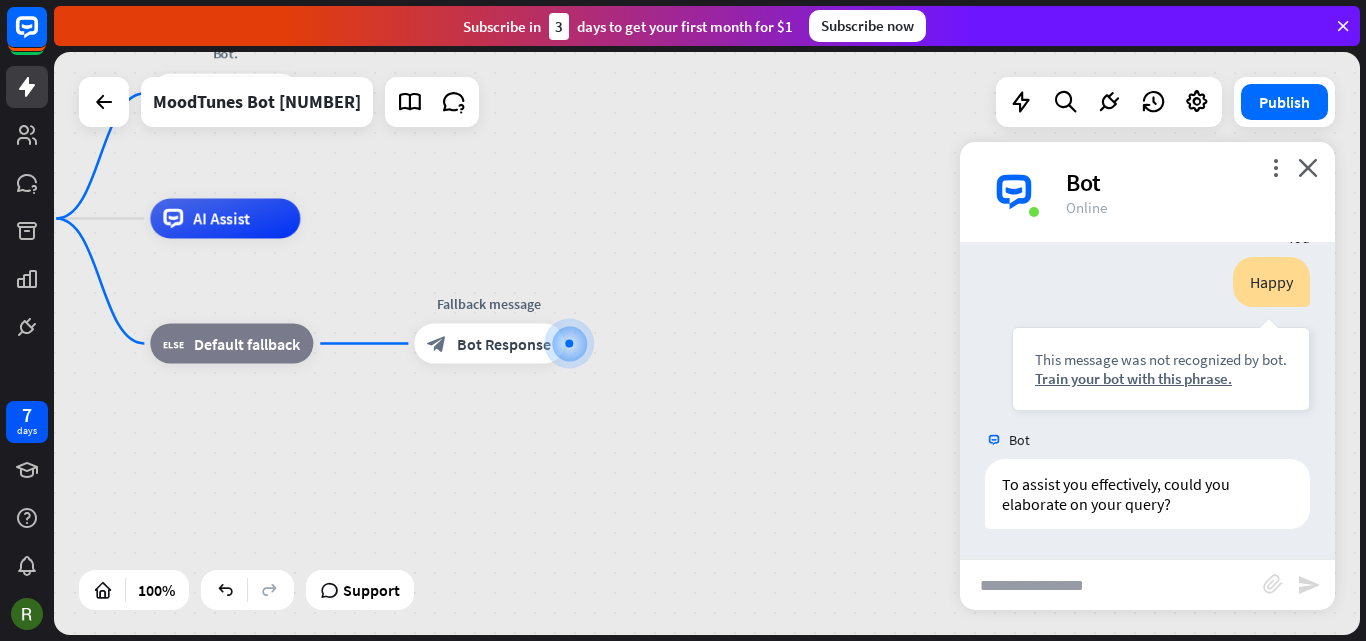 click on "home_2   Start point                 🎧 Hey there! I’m MoodTunes Bot.   block_bot_response   Bot Response                     AI Assist                   block_fallback   Default fallback                 Fallback message   block_bot_response   Bot Response" at bounding box center (553, 510) 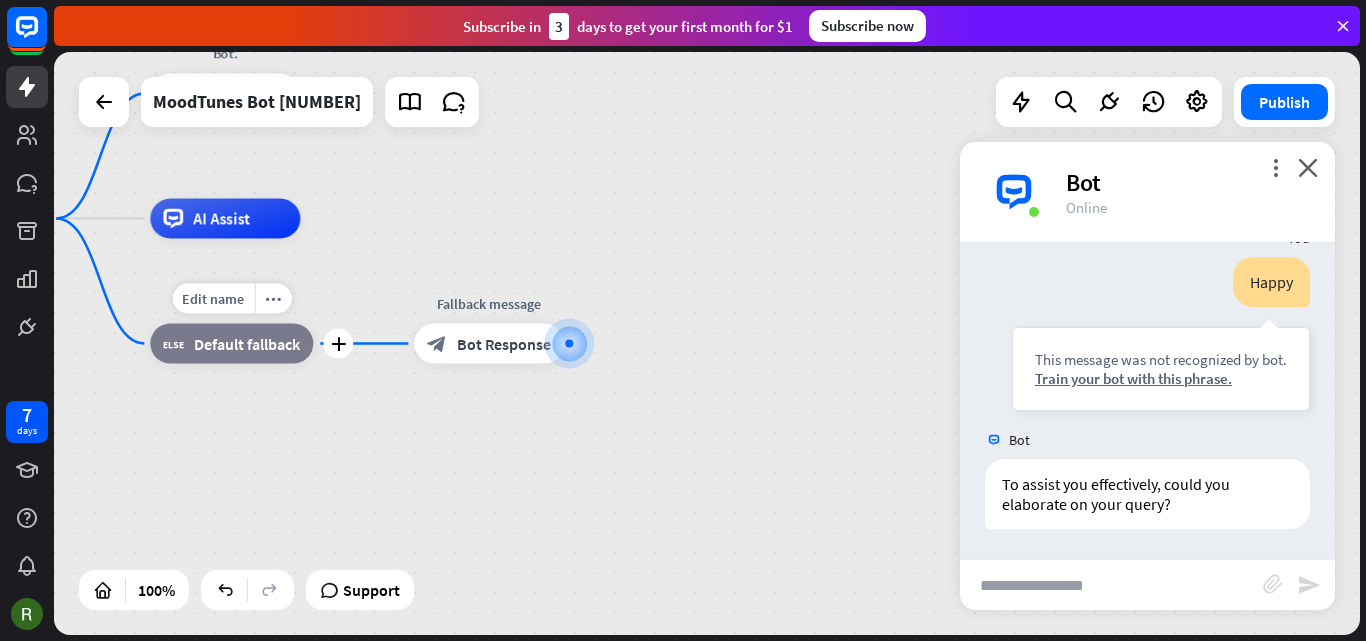 click on "Default fallback" at bounding box center (247, 344) 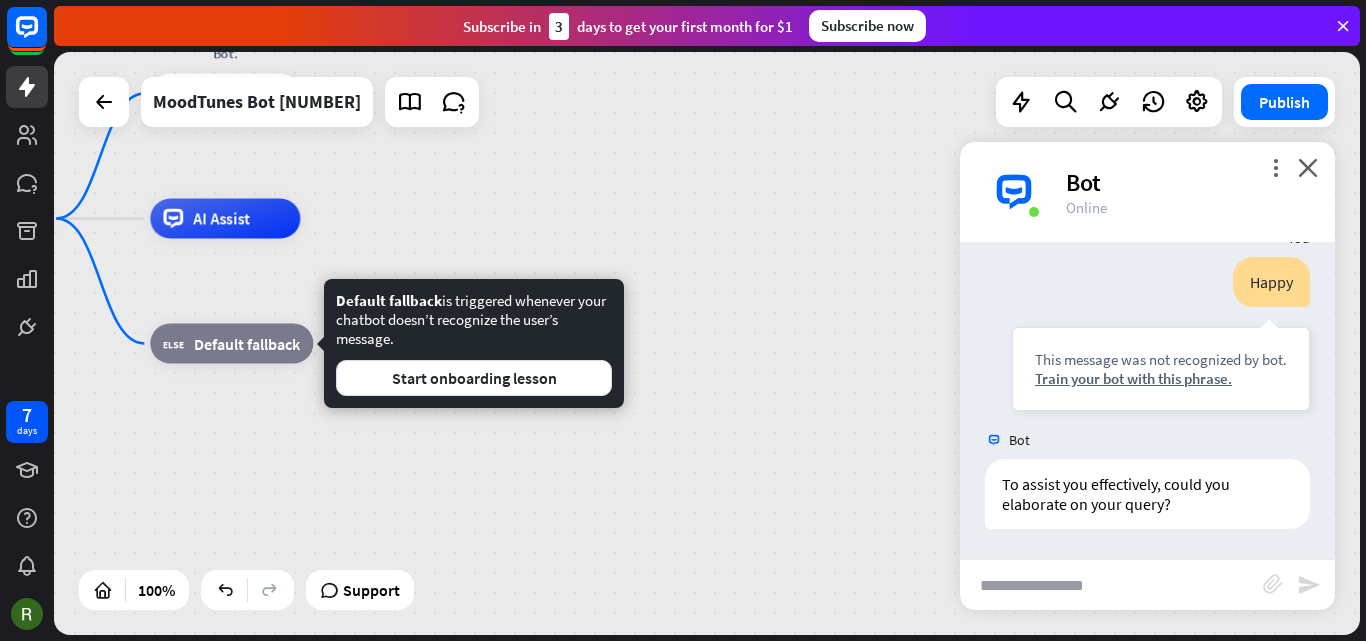 click on "home_2   Start point                 🎧 Hey there! I’m MoodTunes Bot.   block_bot_response   Bot Response                     AI Assist                   block_fallback   Default fallback                 Fallback message   block_bot_response   Bot Response" at bounding box center (553, 510) 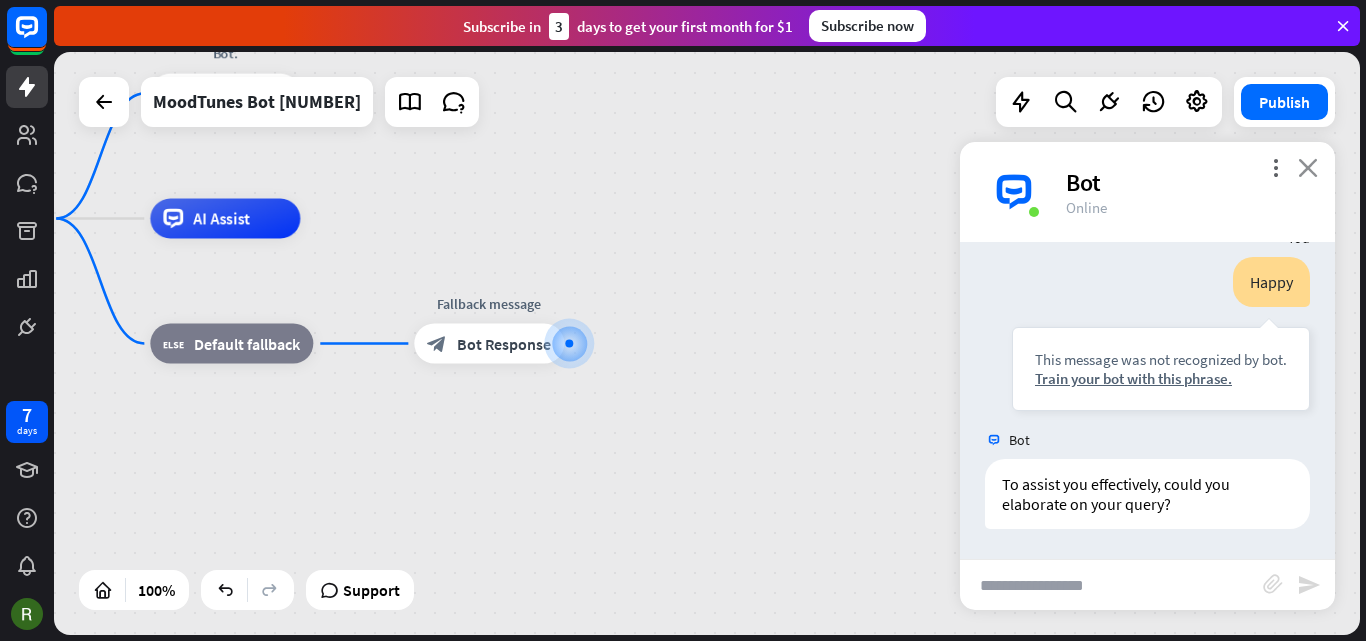 click on "close" at bounding box center [1308, 167] 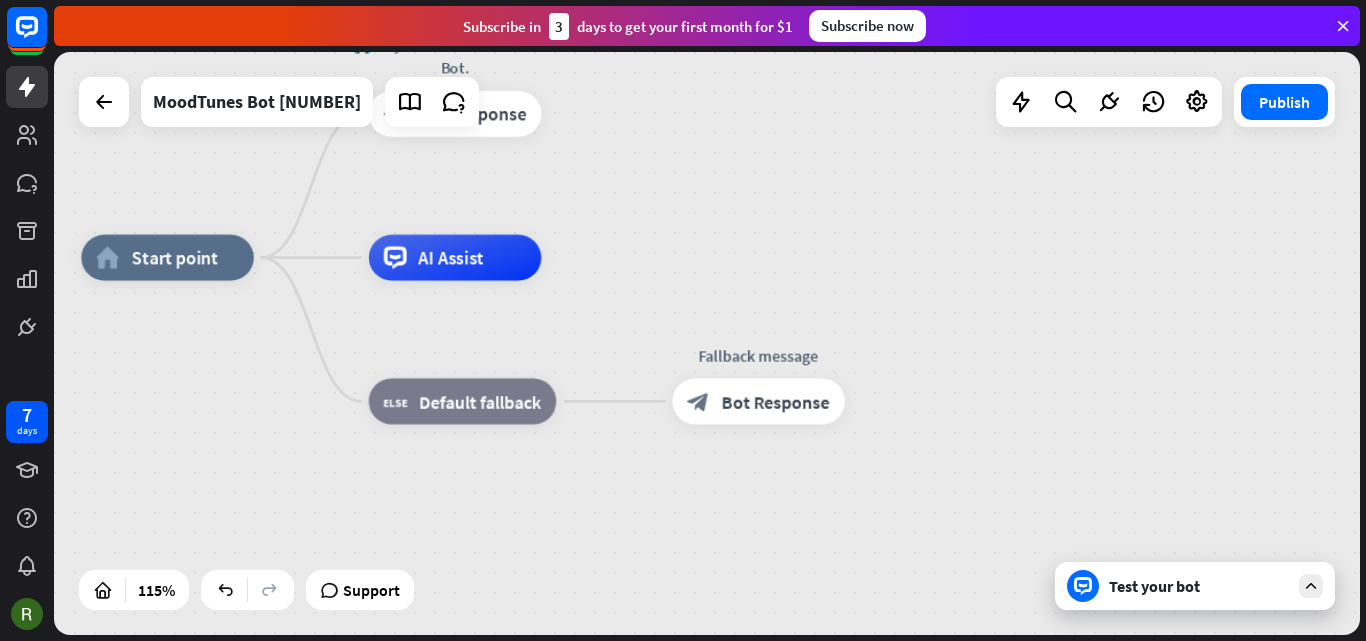 drag, startPoint x: 659, startPoint y: 391, endPoint x: 947, endPoint y: 447, distance: 293.39392 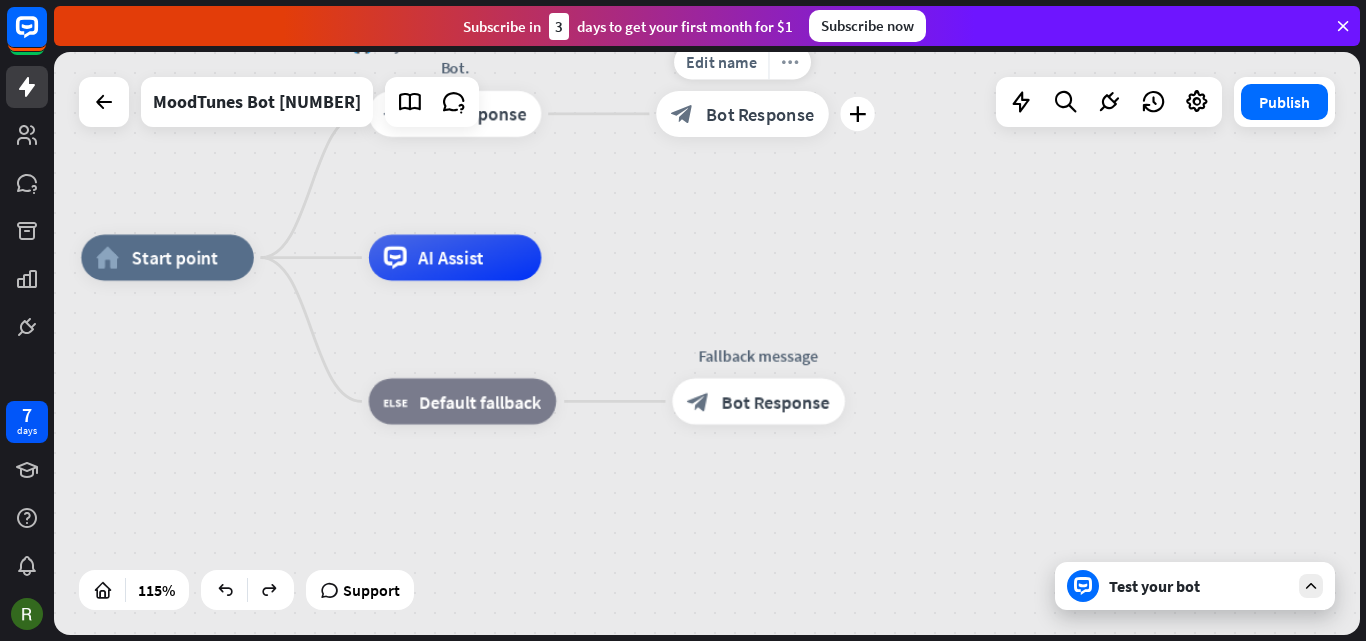click on "more_horiz" at bounding box center (790, 62) 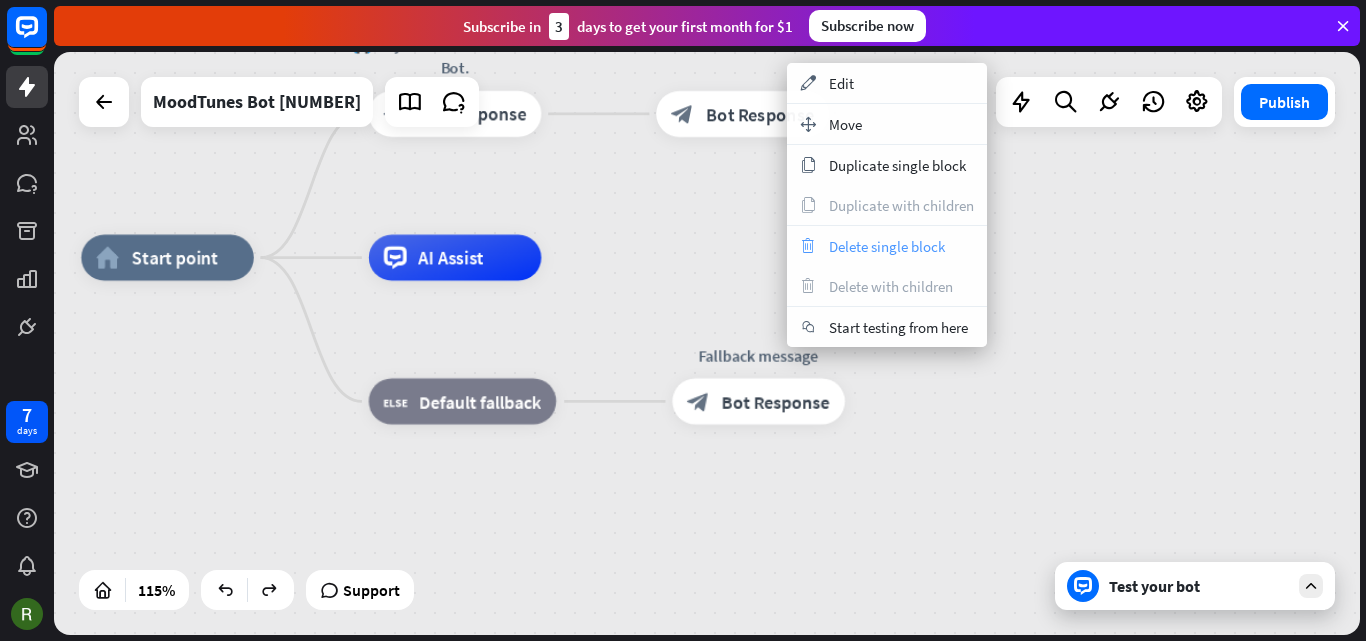 click on "Delete single block" at bounding box center [887, 246] 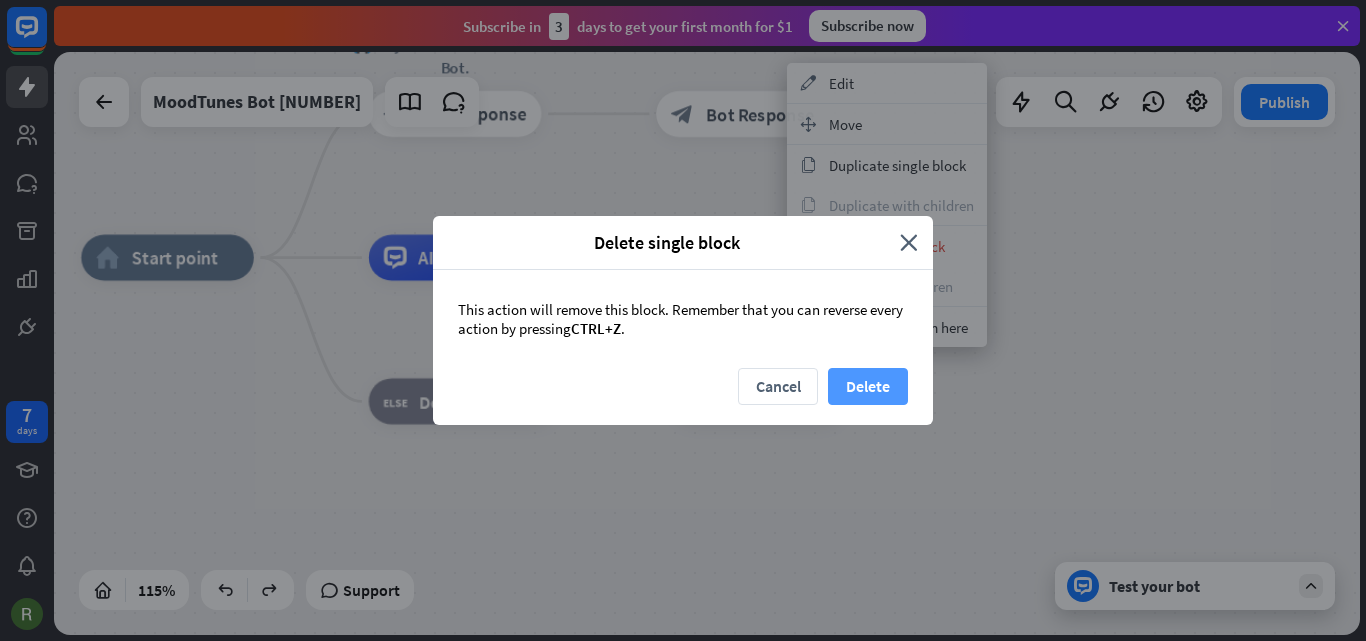 click on "Delete" at bounding box center (868, 386) 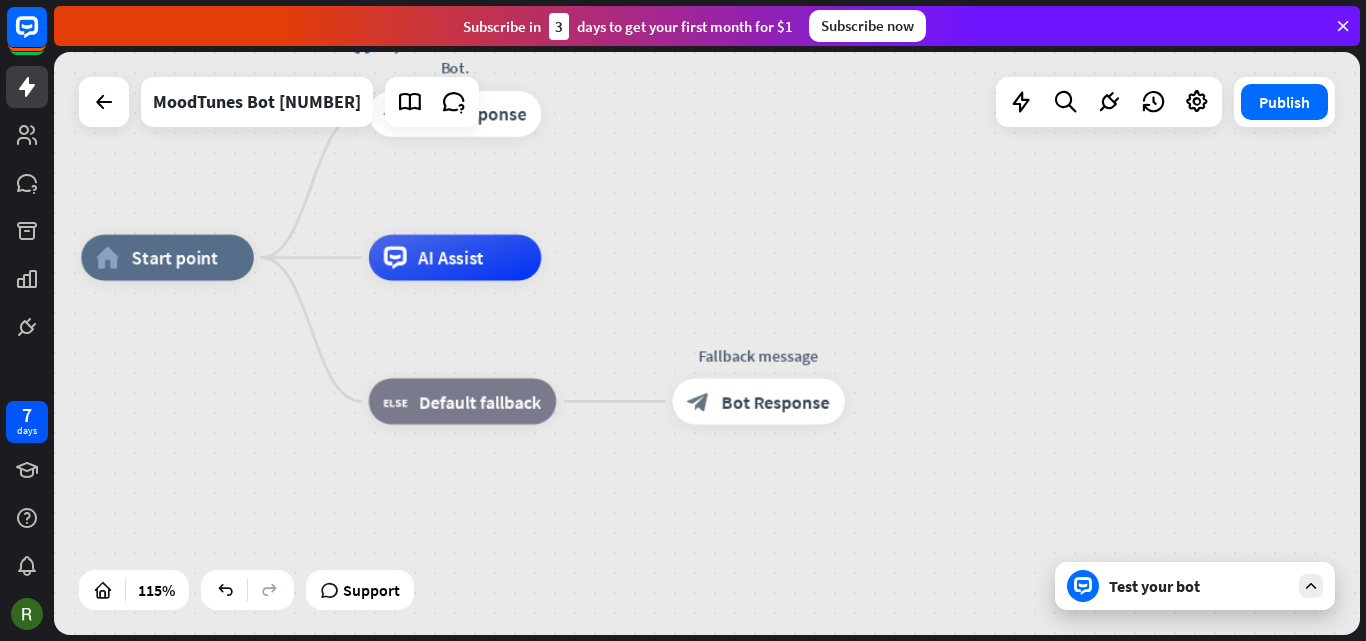 drag, startPoint x: 1024, startPoint y: 330, endPoint x: 1032, endPoint y: 367, distance: 37.85499 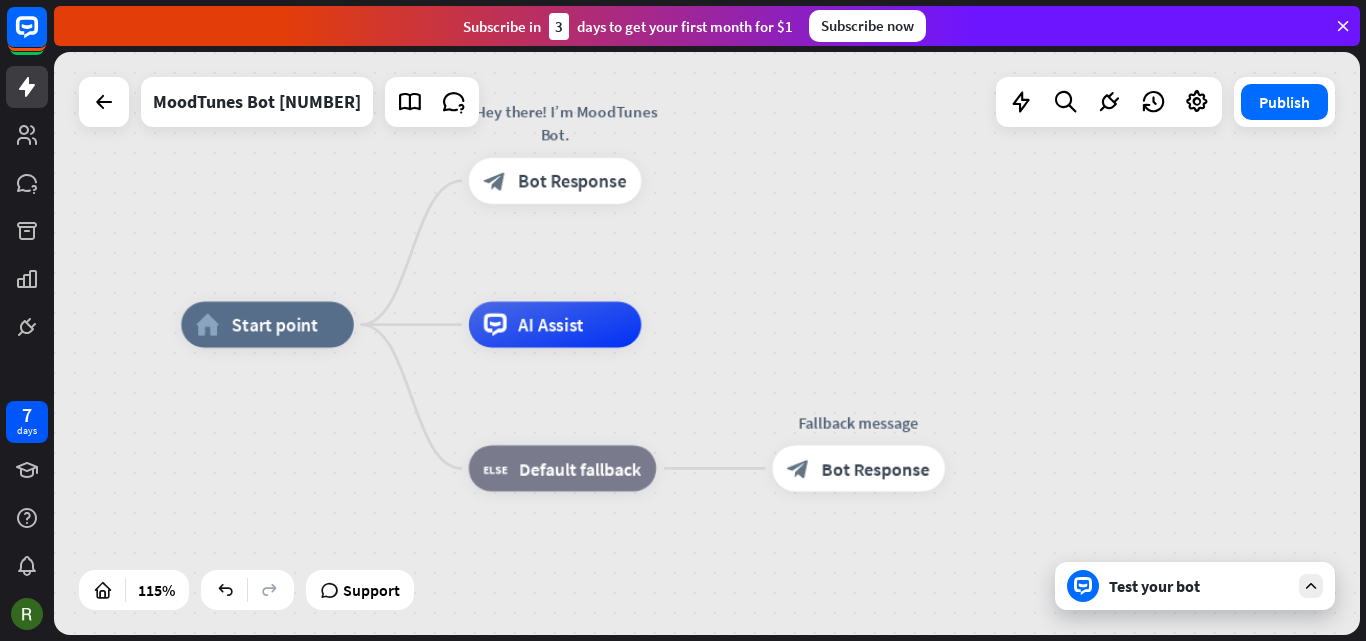 drag, startPoint x: 800, startPoint y: 215, endPoint x: 900, endPoint y: 282, distance: 120.37026 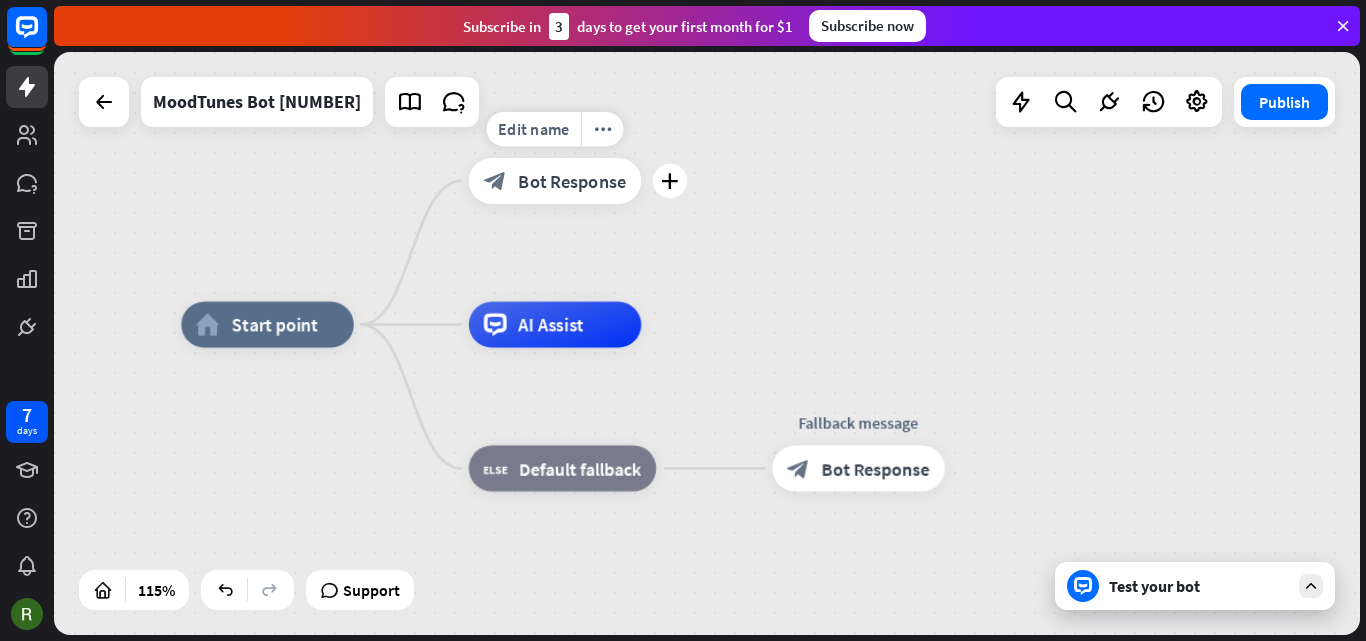 click on "Bot Response" at bounding box center [572, 180] 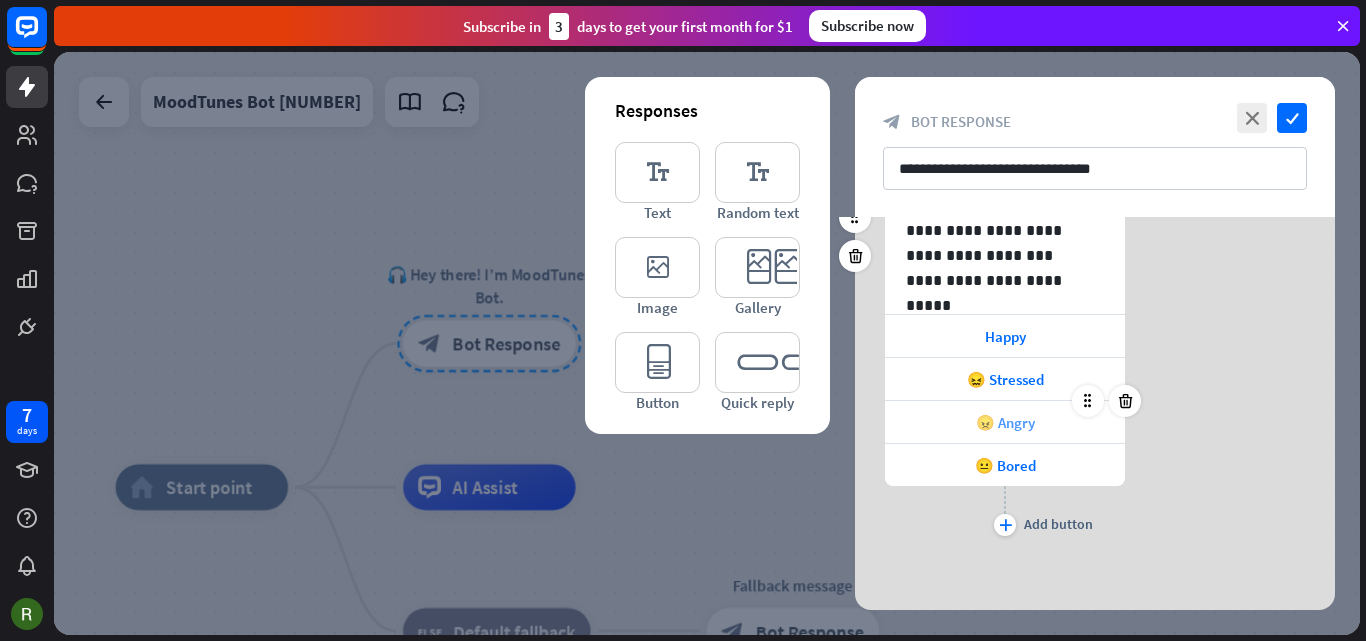 scroll, scrollTop: 301, scrollLeft: 0, axis: vertical 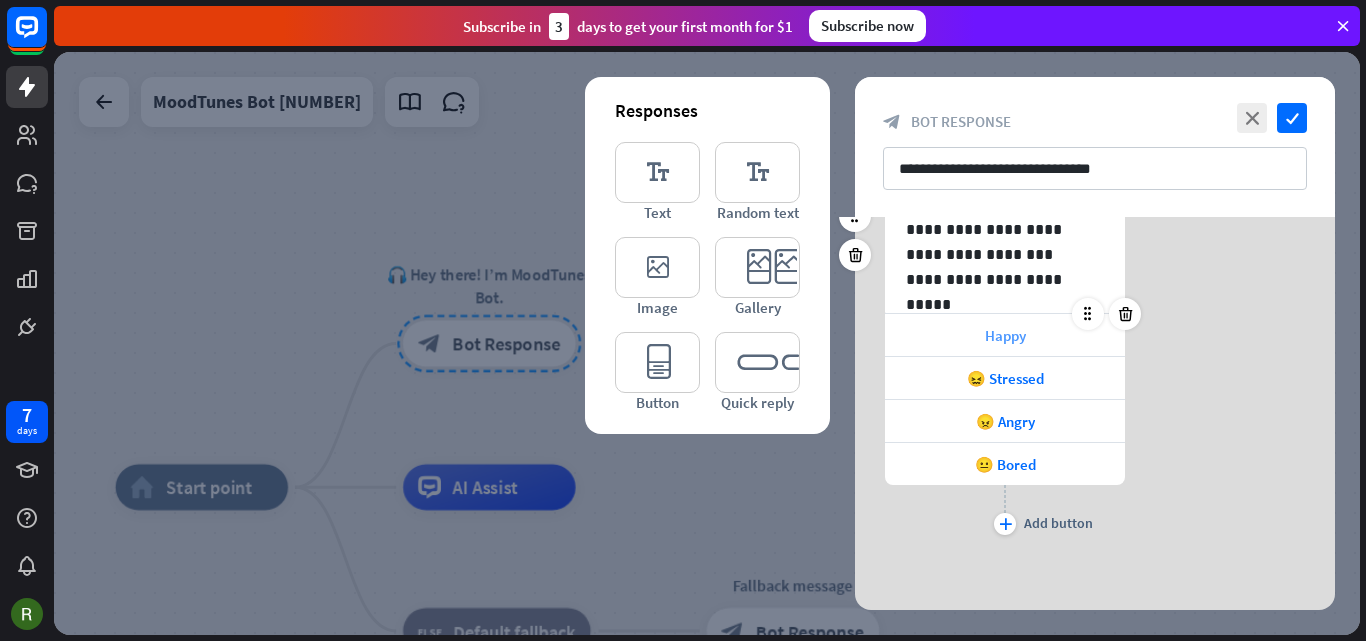 click on "Happy" at bounding box center (1005, 335) 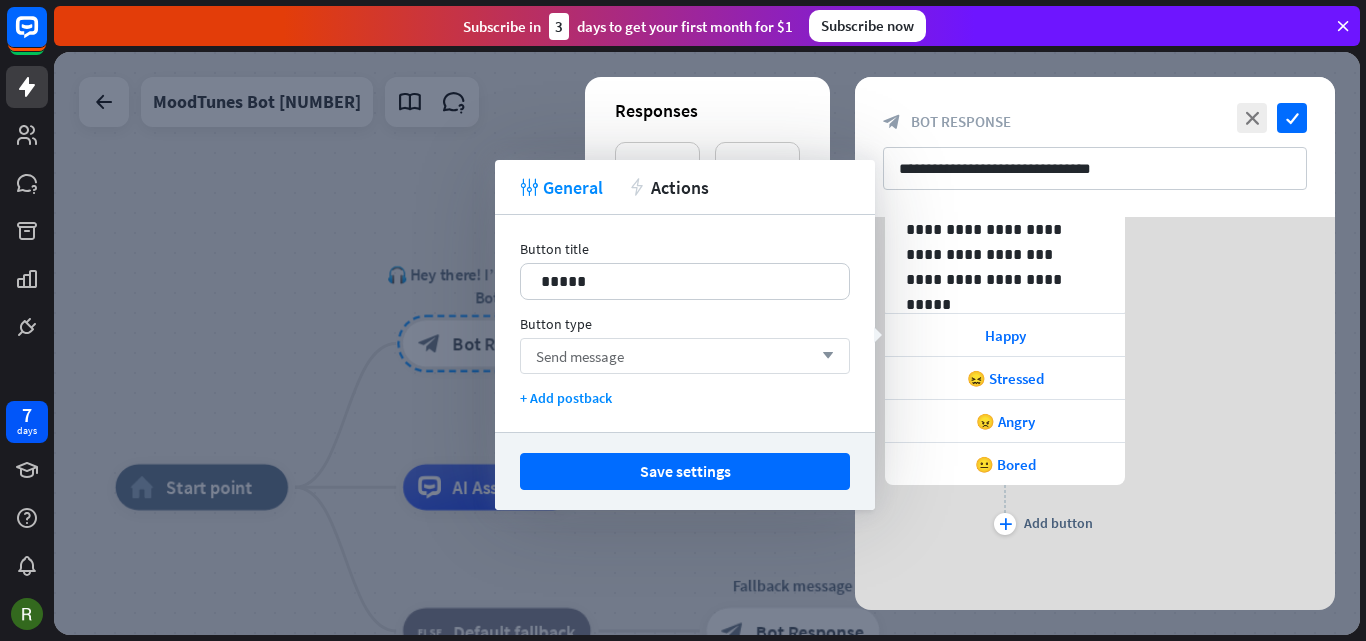 click on "Send message" at bounding box center (580, 356) 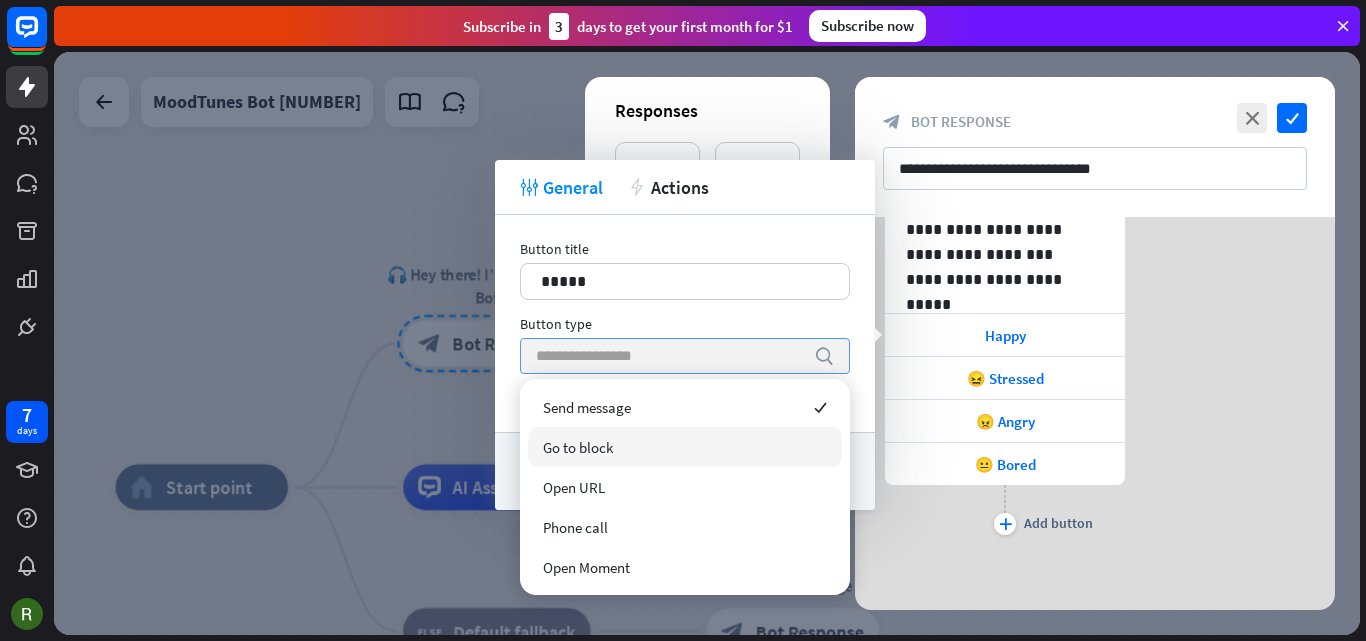 click on "Go to block" at bounding box center [578, 447] 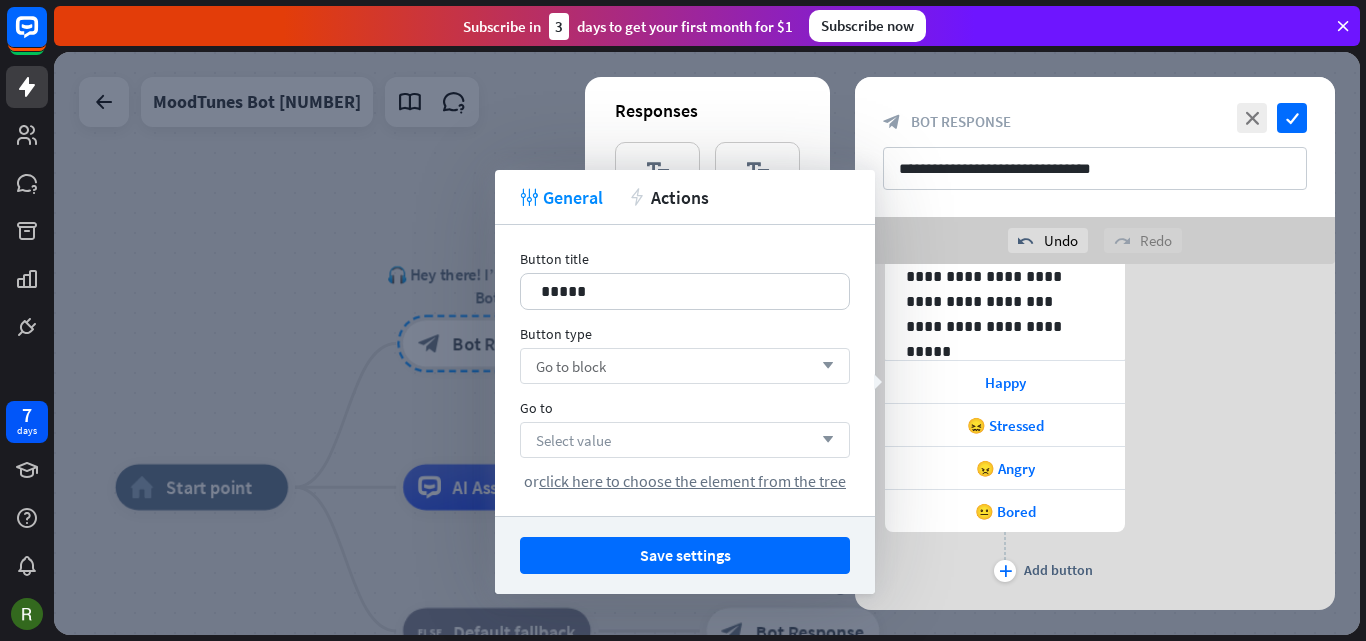 click on "Select value
arrow_down" at bounding box center [685, 440] 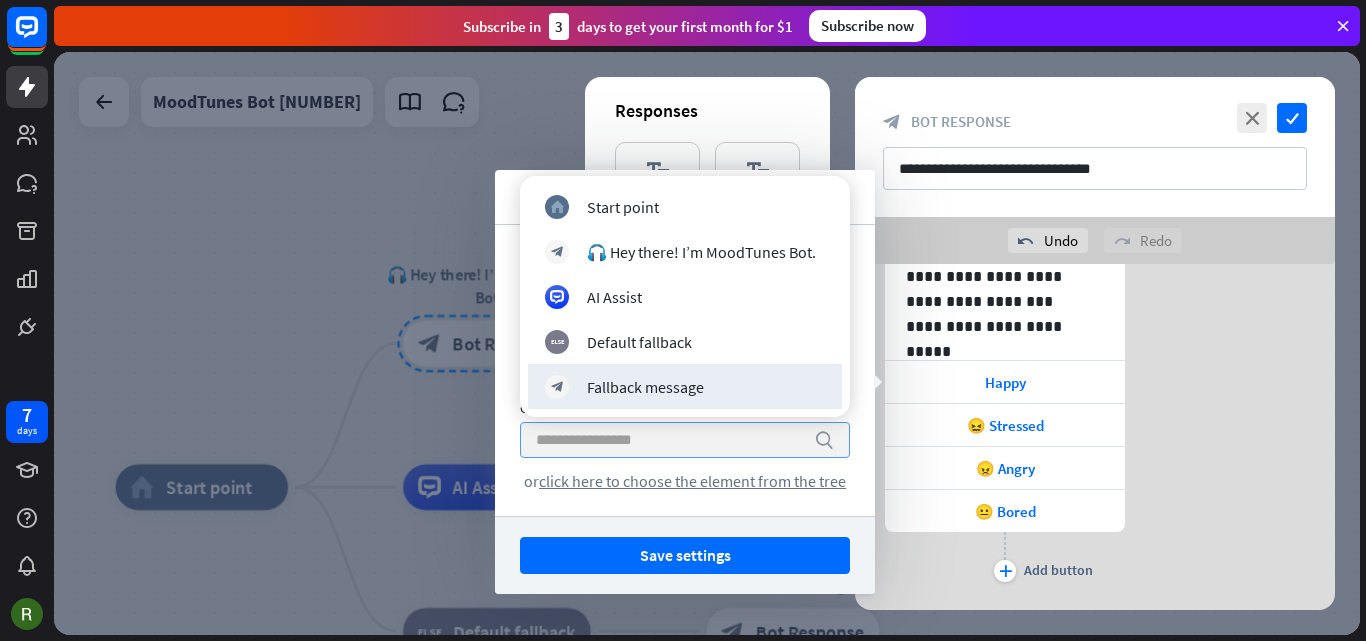 click at bounding box center [670, 440] 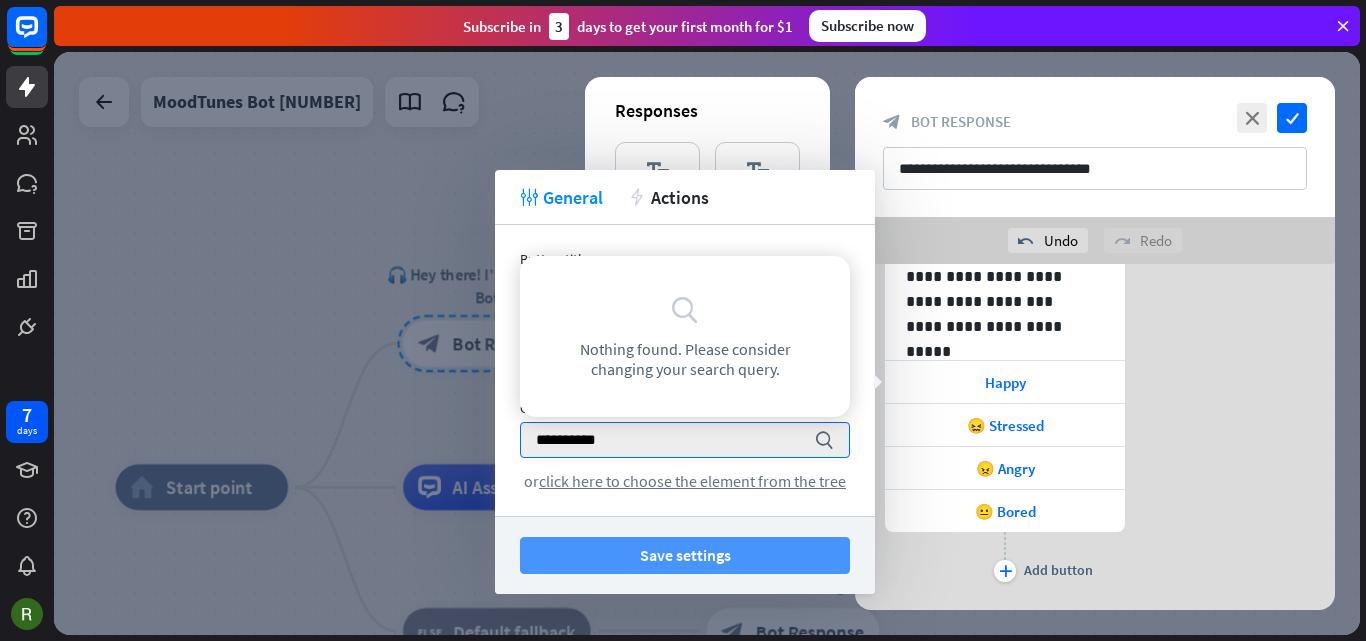 type on "**********" 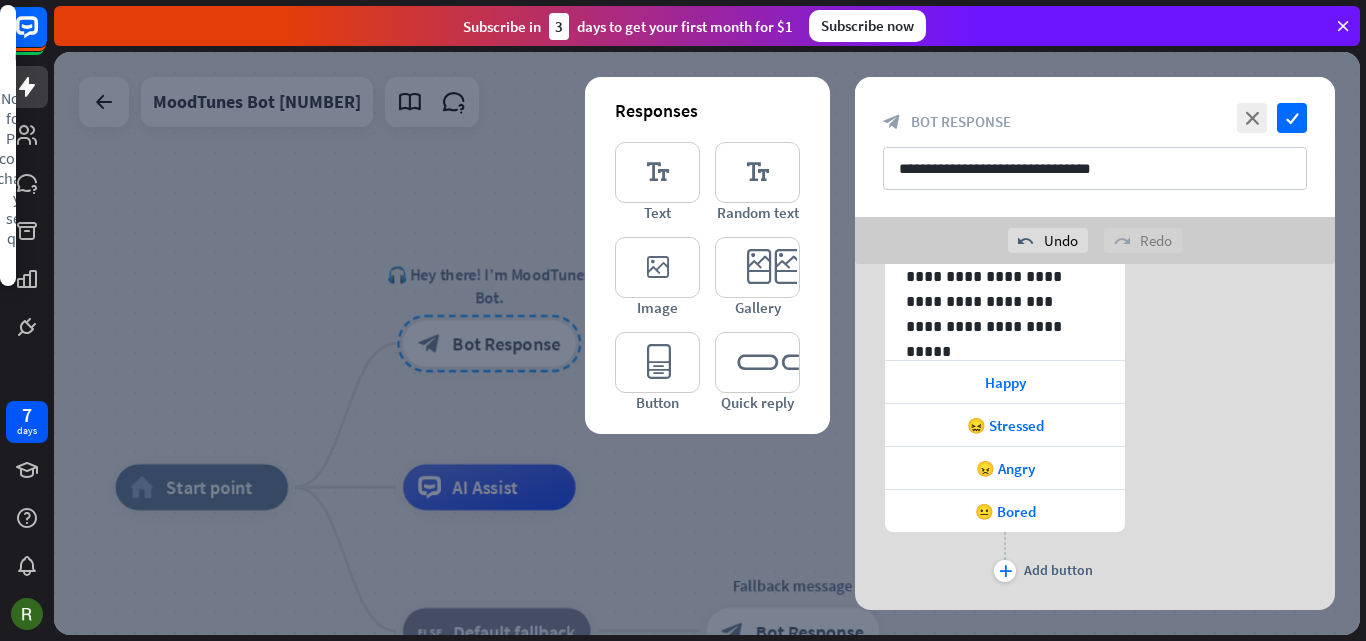 click at bounding box center [707, 343] 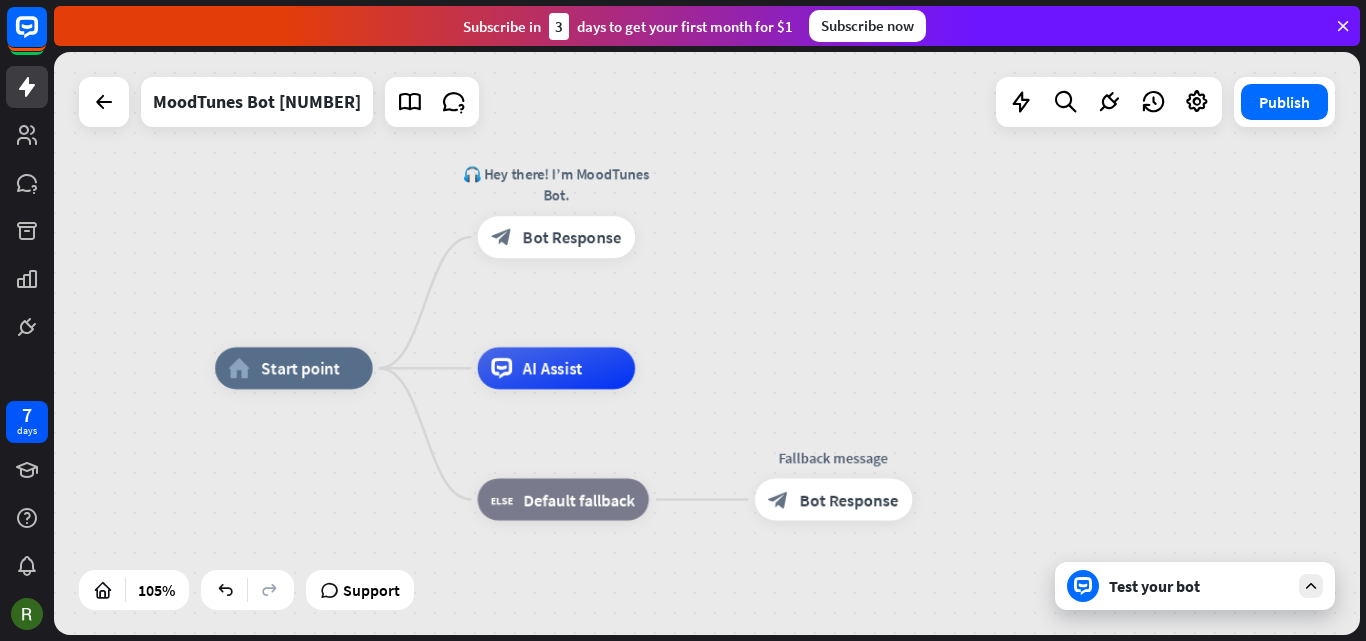 drag, startPoint x: 722, startPoint y: 392, endPoint x: 772, endPoint y: 283, distance: 119.92081 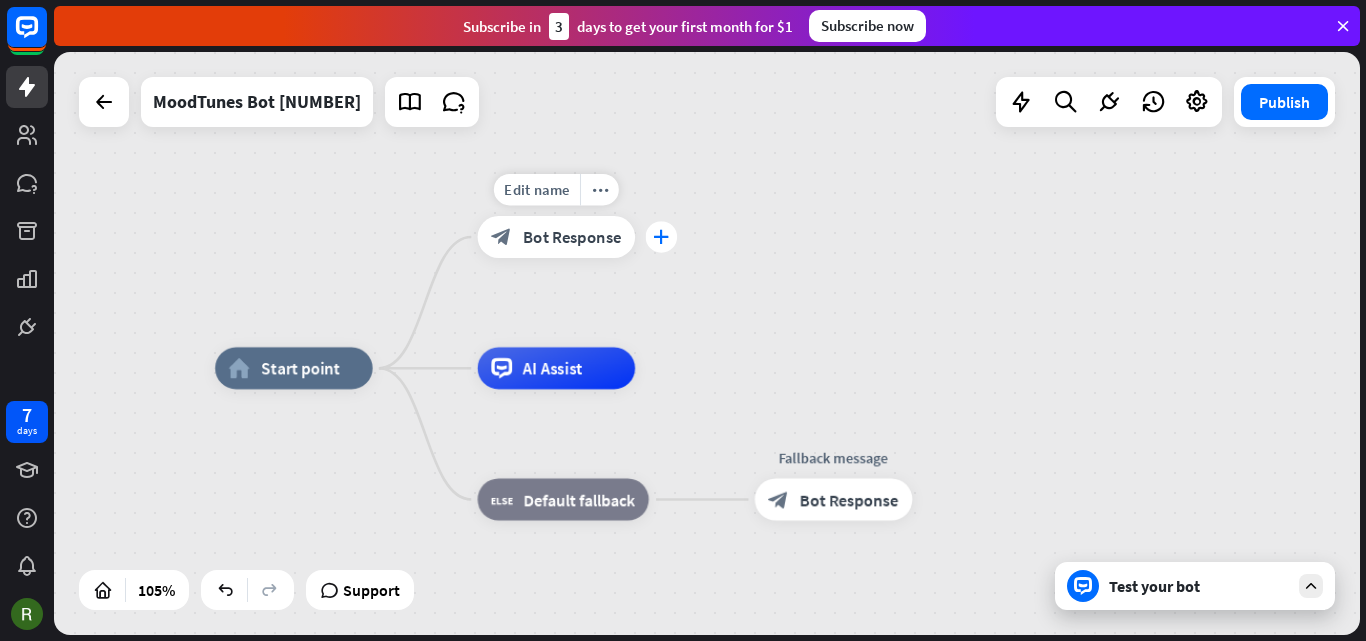 click on "plus" at bounding box center (661, 237) 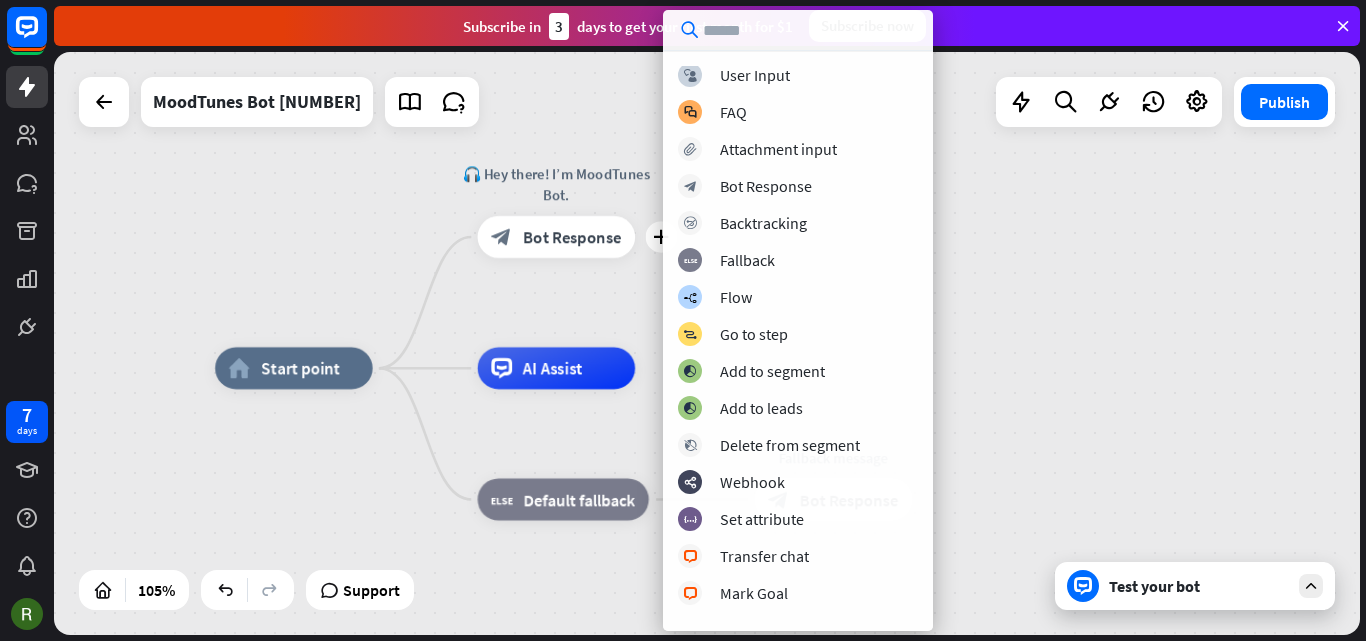 scroll, scrollTop: 0, scrollLeft: 0, axis: both 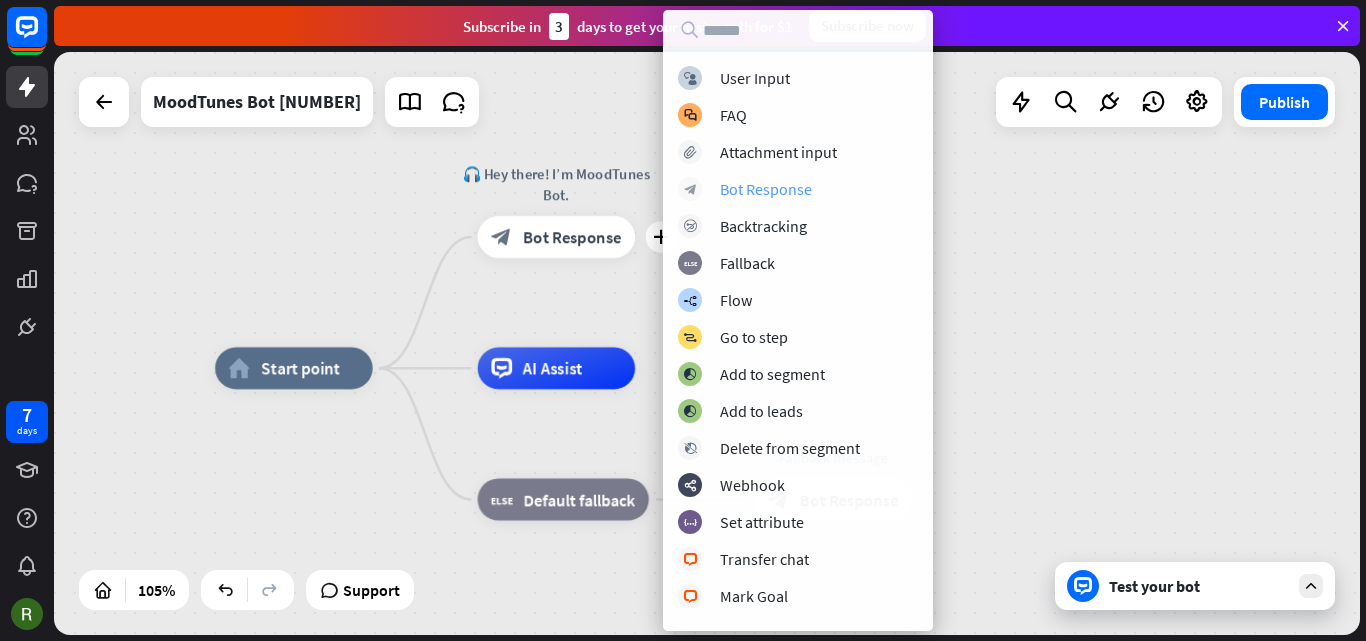 click on "Bot Response" at bounding box center [766, 189] 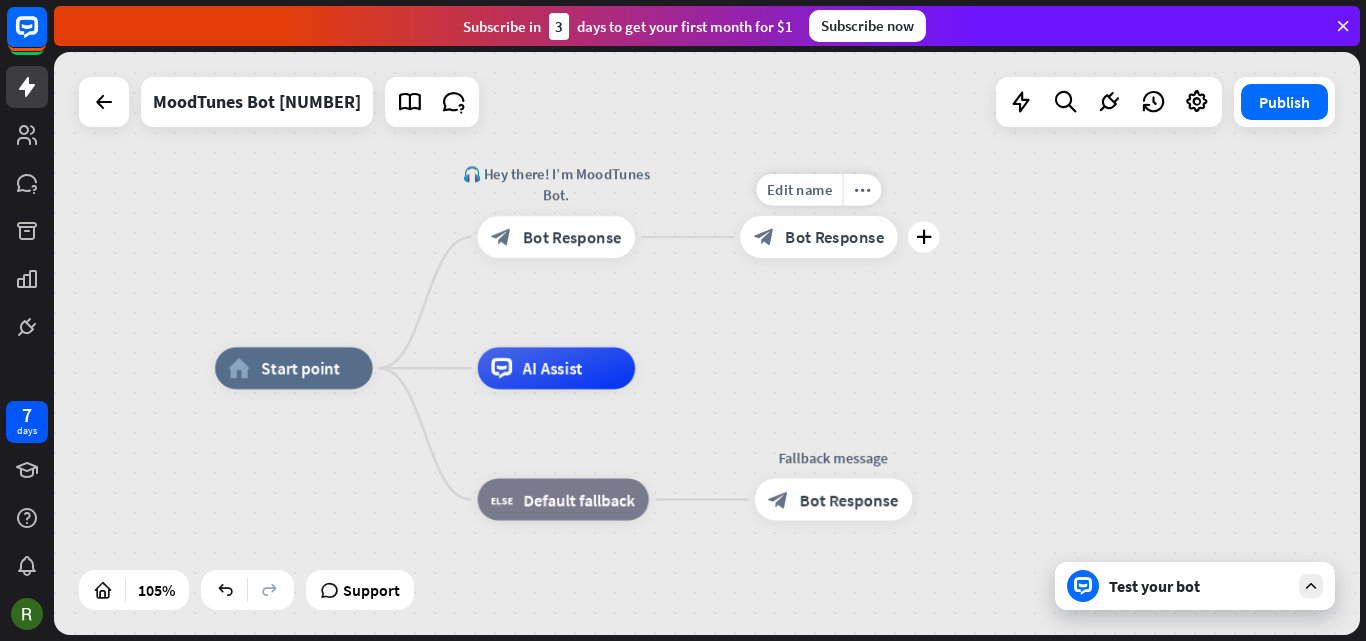 click on "Bot Response" at bounding box center (834, 236) 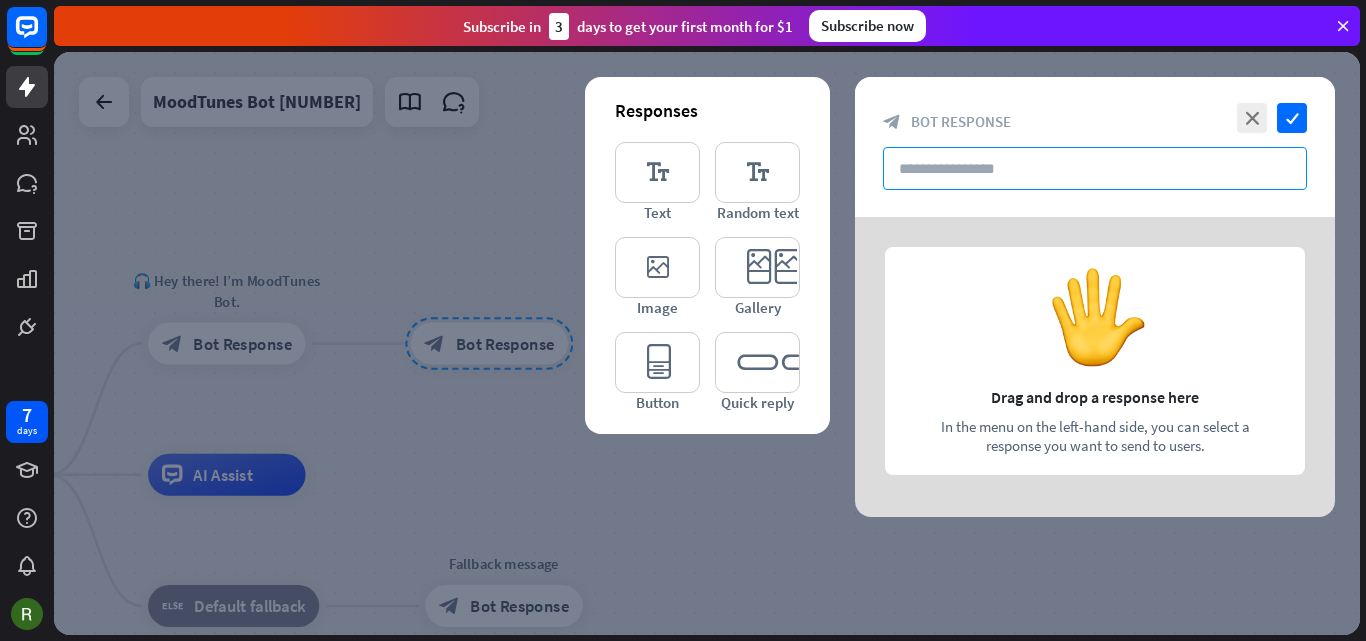 click at bounding box center (1095, 168) 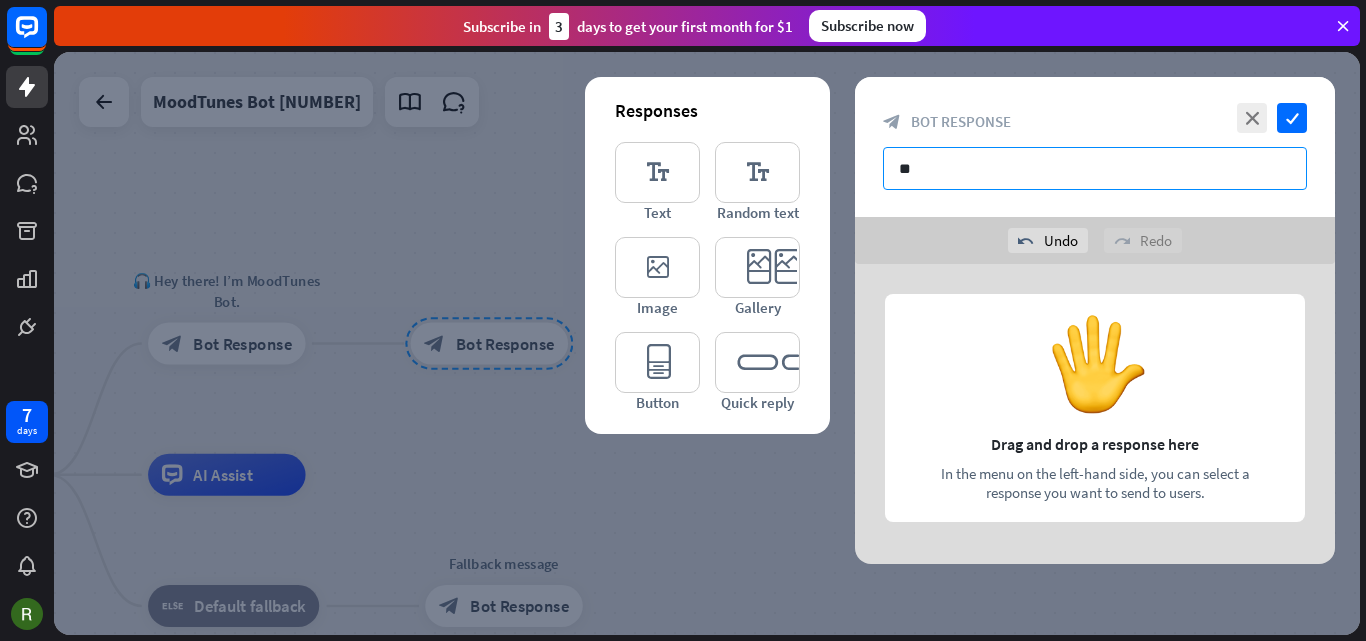 type on "*" 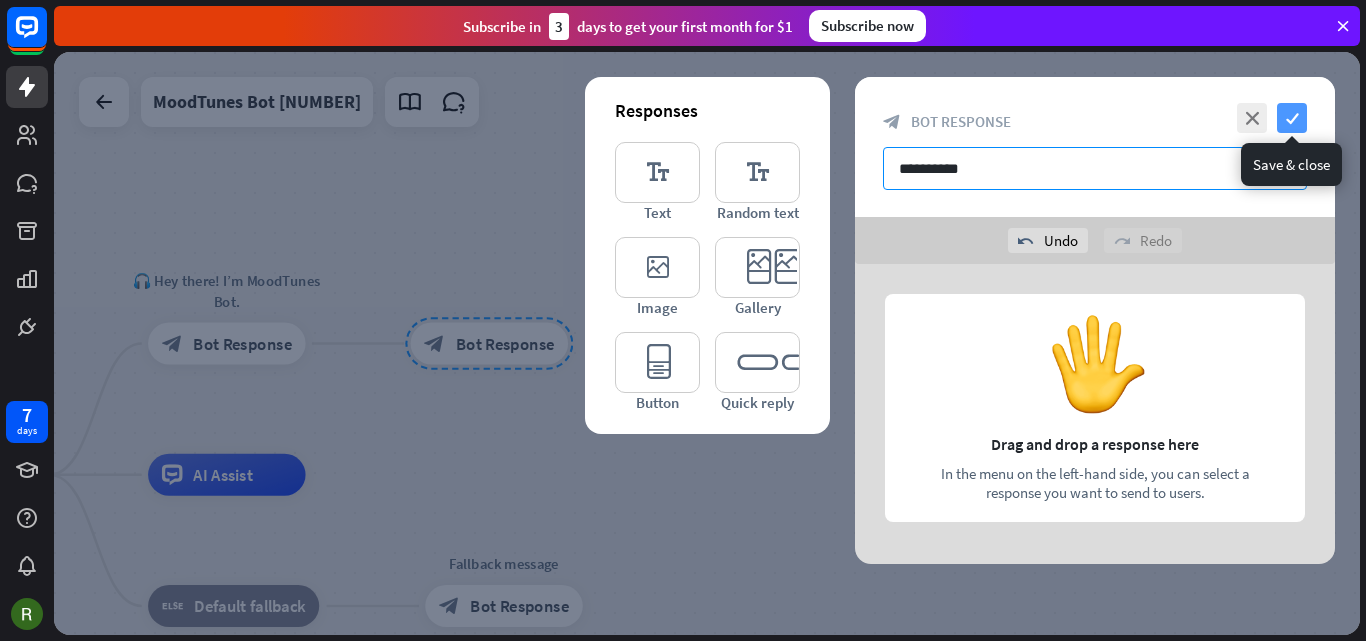 type on "**********" 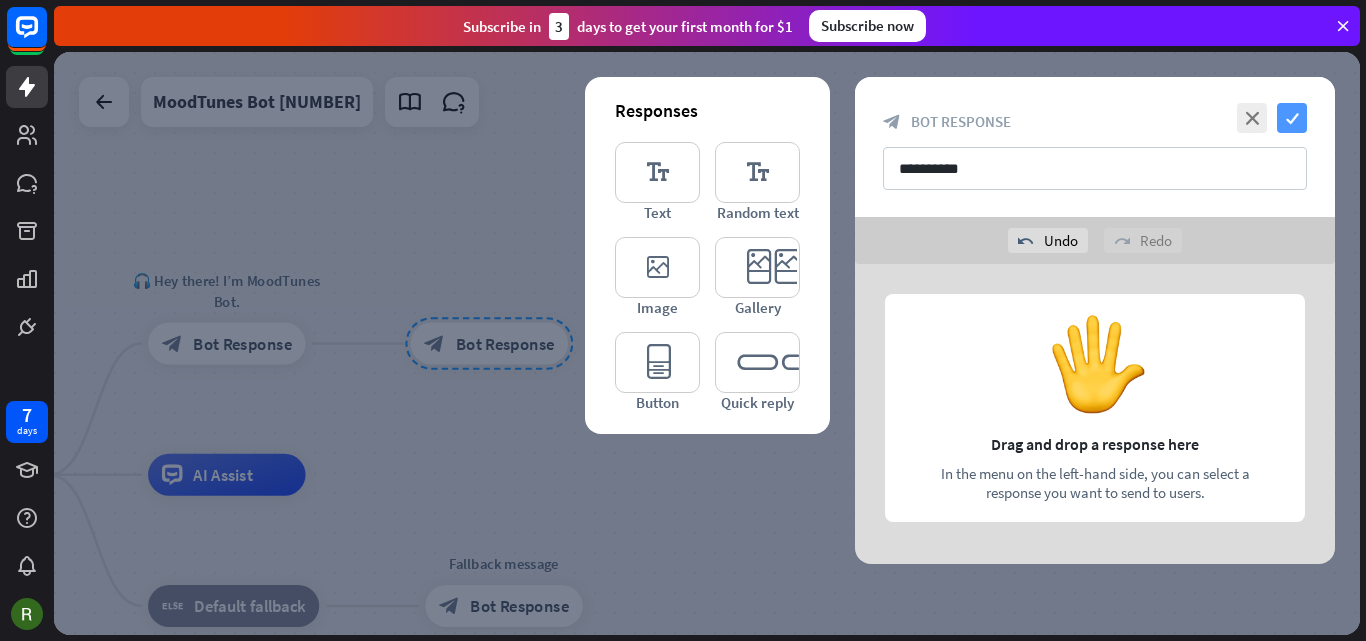 click on "check" at bounding box center (1292, 118) 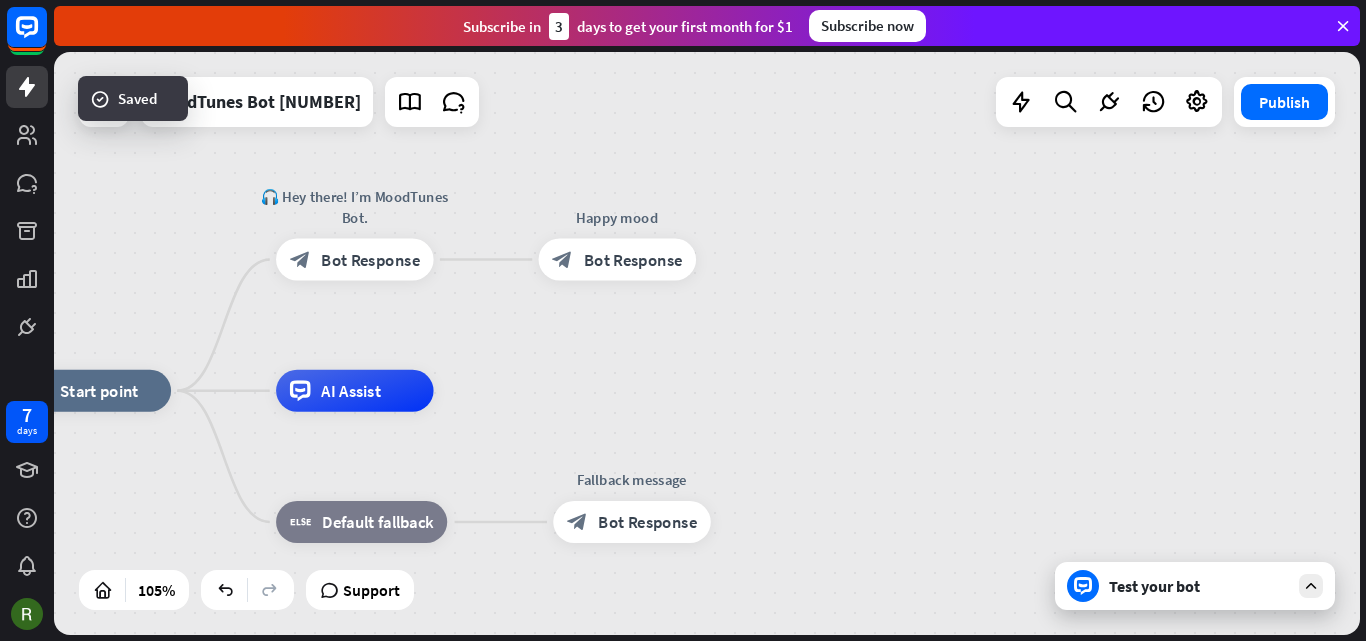 drag, startPoint x: 663, startPoint y: 297, endPoint x: 791, endPoint y: 213, distance: 153.10127 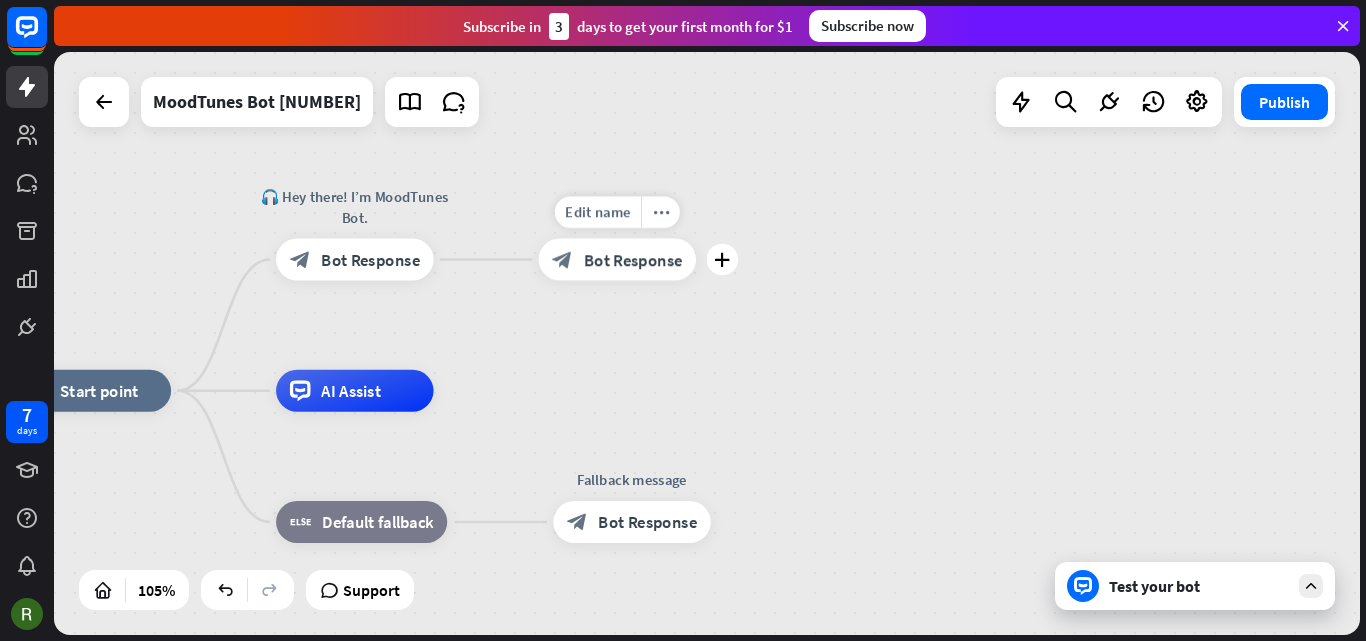 click on "Bot Response" at bounding box center [633, 259] 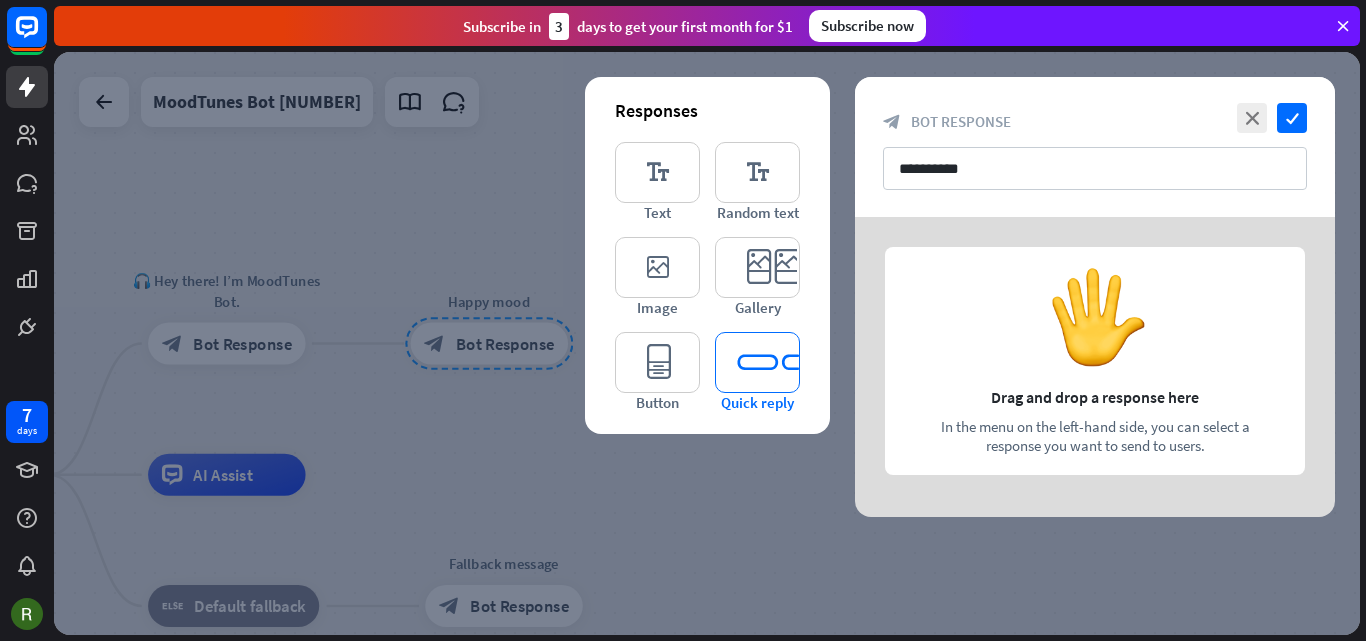 click on "editor_quick_replies" at bounding box center (757, 362) 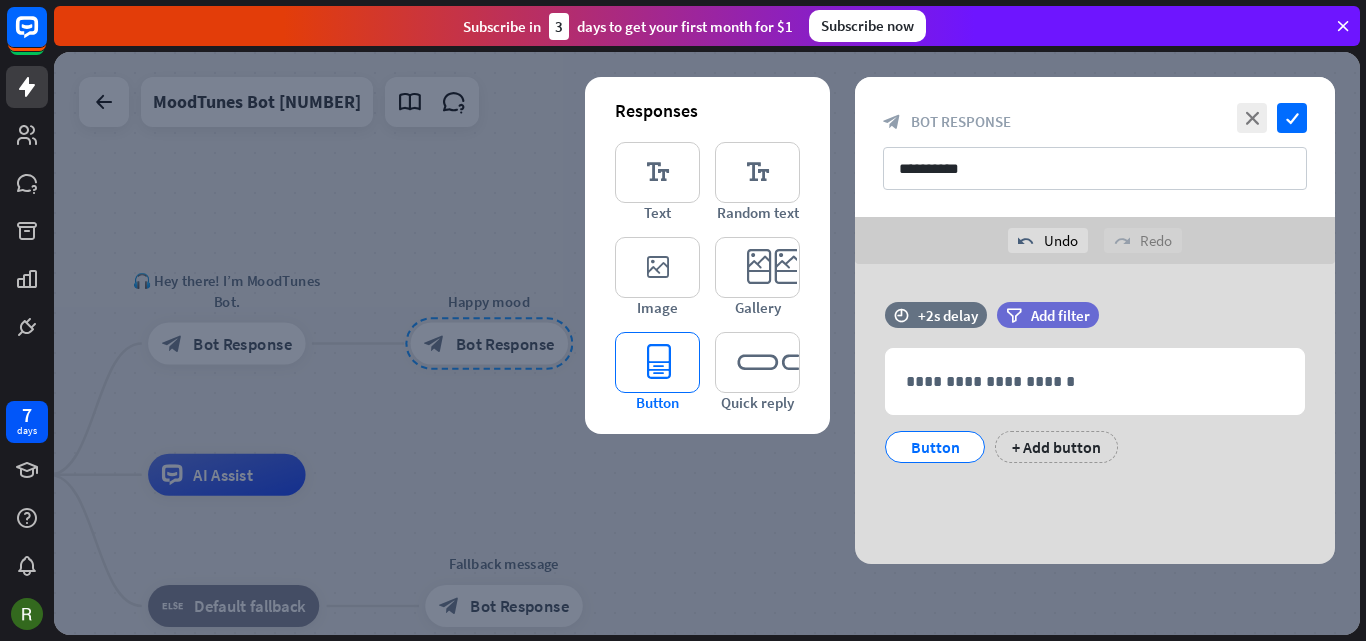 click on "editor_button" at bounding box center (657, 362) 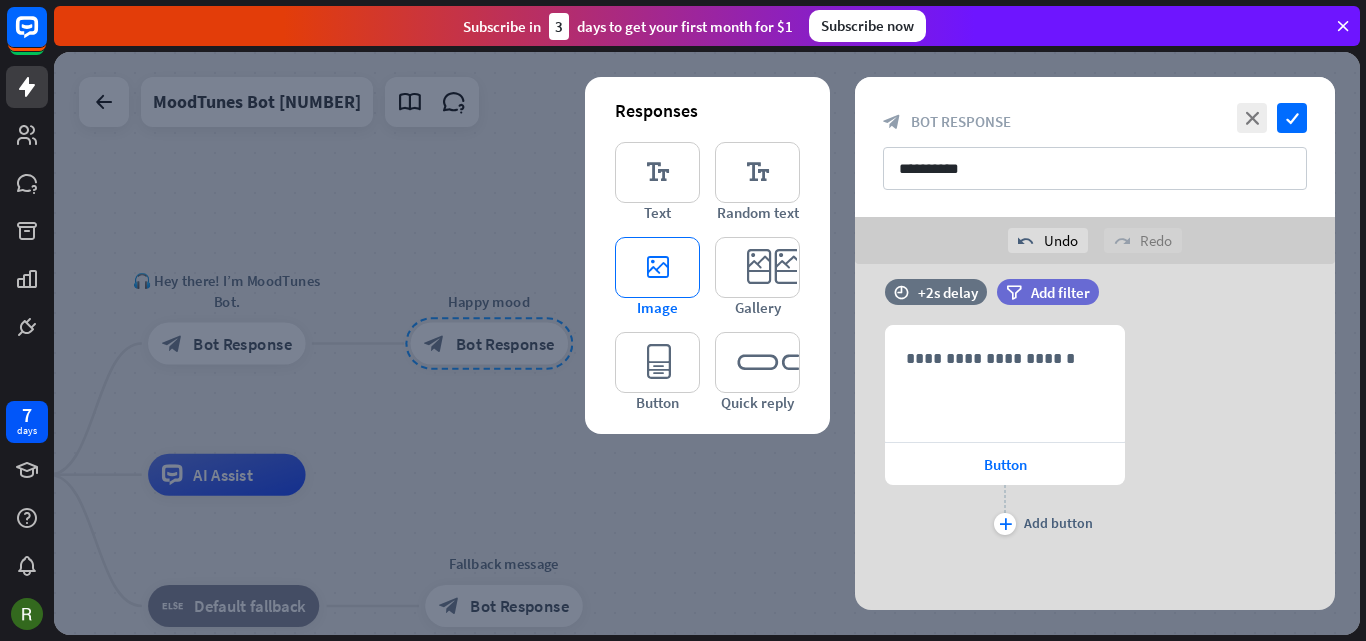 click on "editor_image" at bounding box center [657, 267] 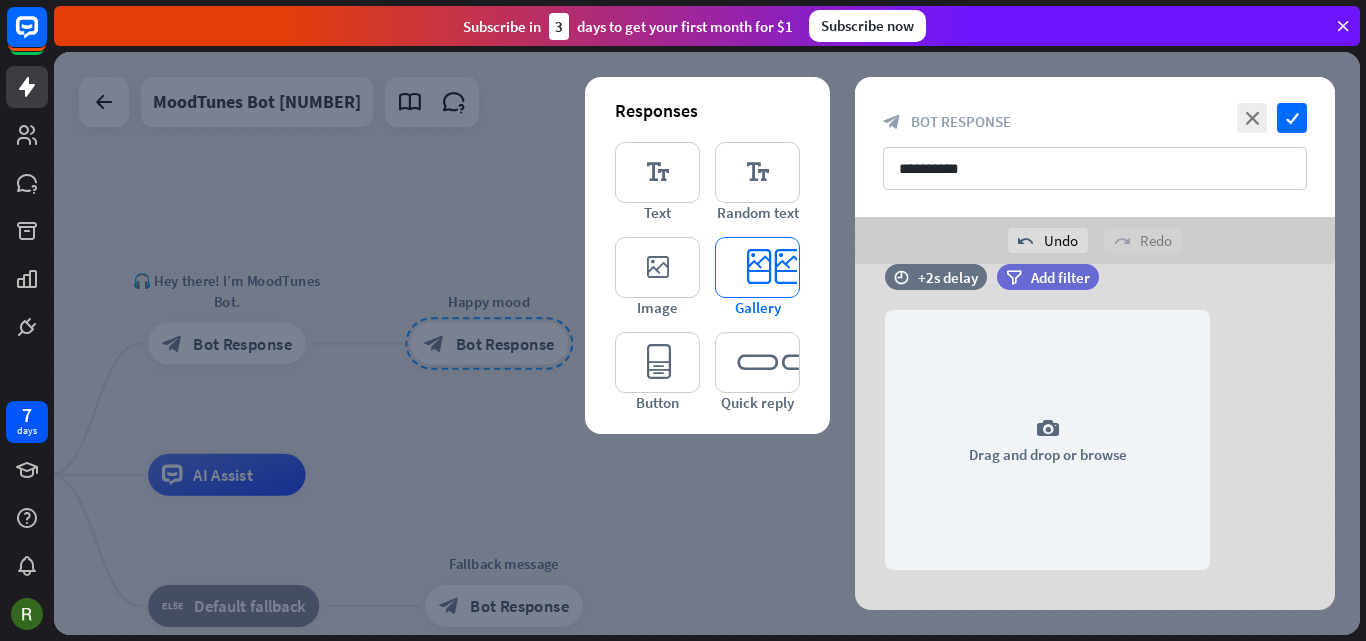 click on "editor_card" at bounding box center (757, 267) 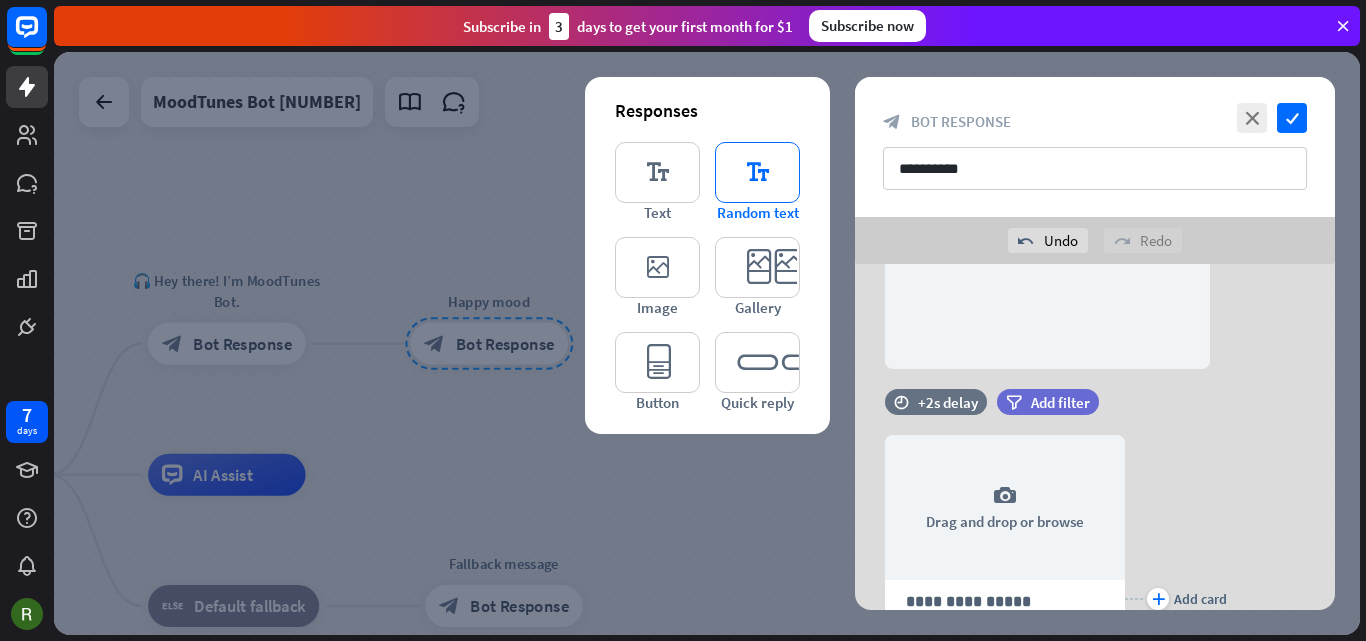 scroll, scrollTop: 826, scrollLeft: 0, axis: vertical 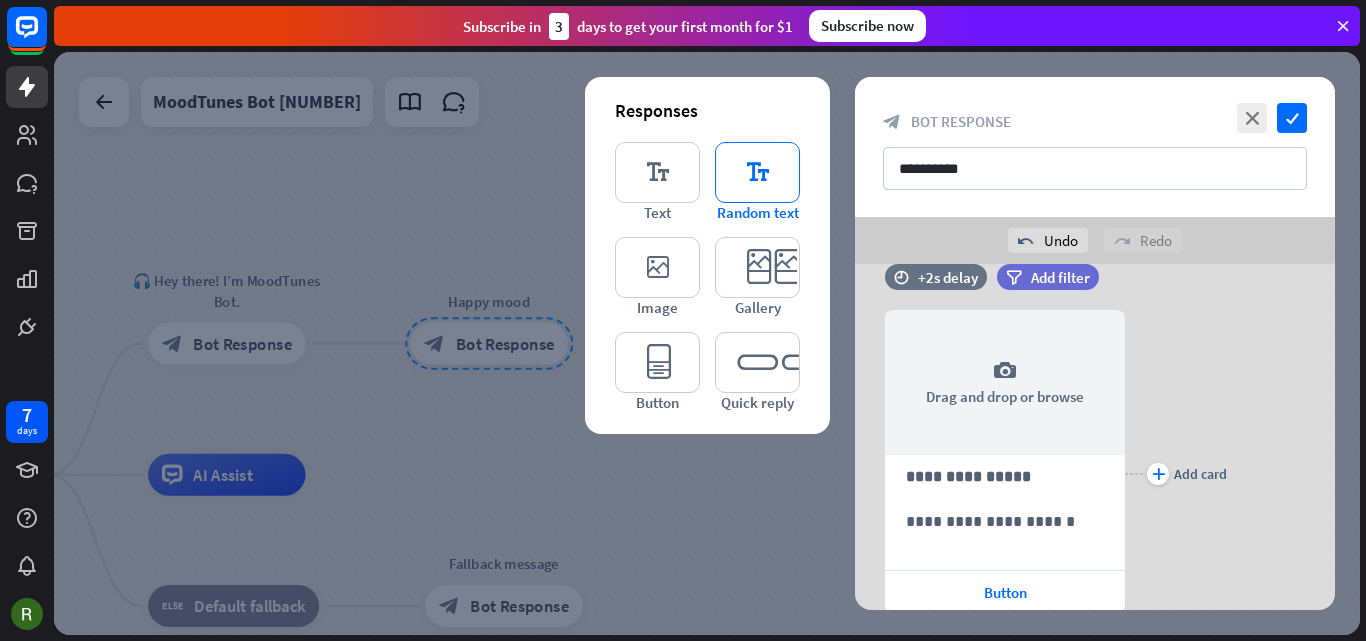 click on "editor_text" at bounding box center (757, 172) 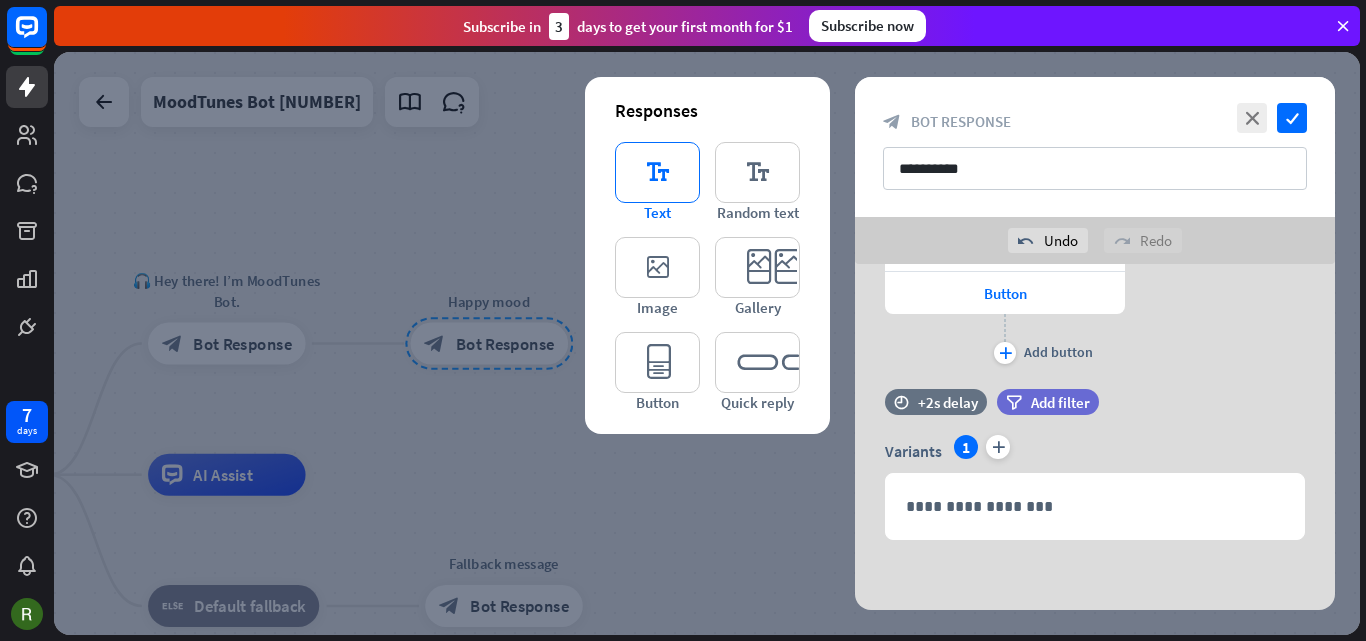 click on "editor_text" at bounding box center [657, 172] 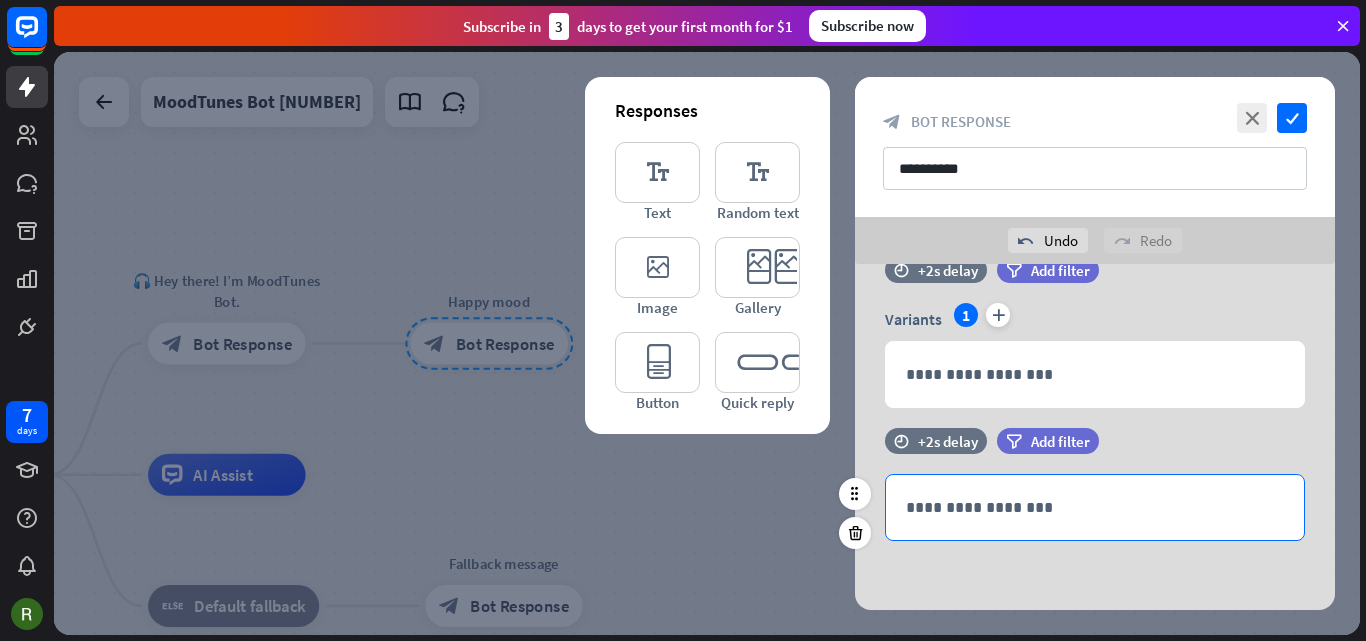 scroll, scrollTop: 1258, scrollLeft: 0, axis: vertical 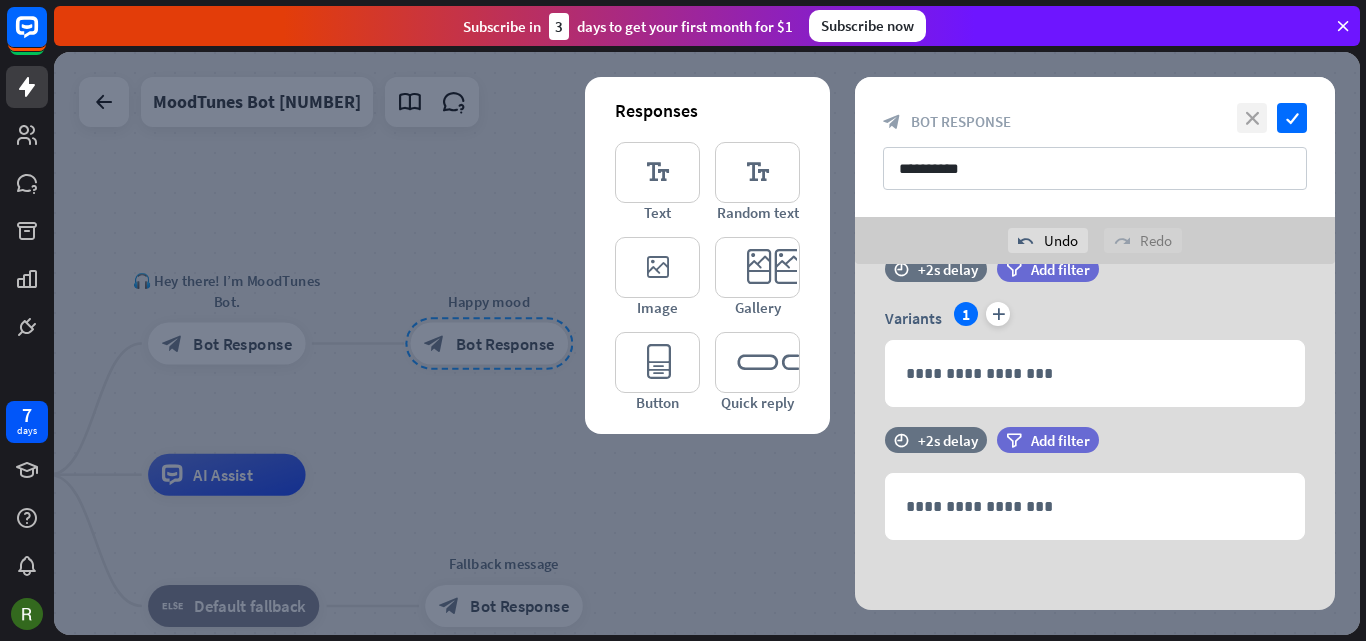click on "close" at bounding box center (1252, 118) 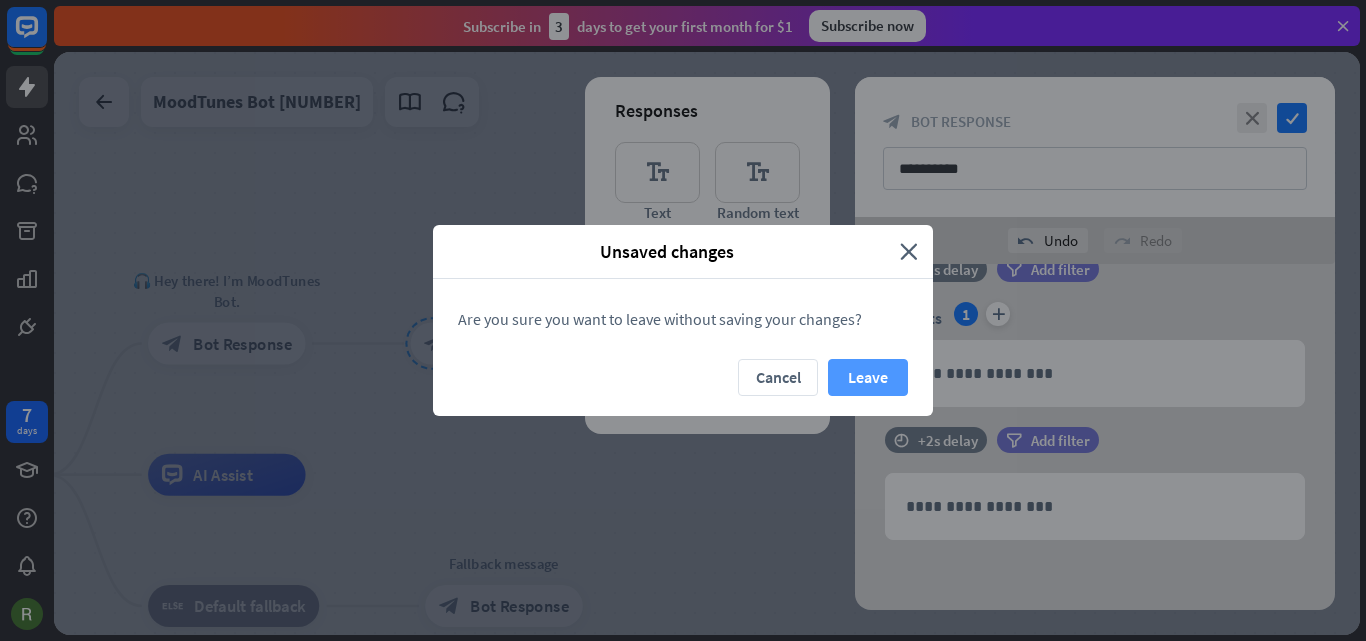 click on "Leave" at bounding box center [868, 377] 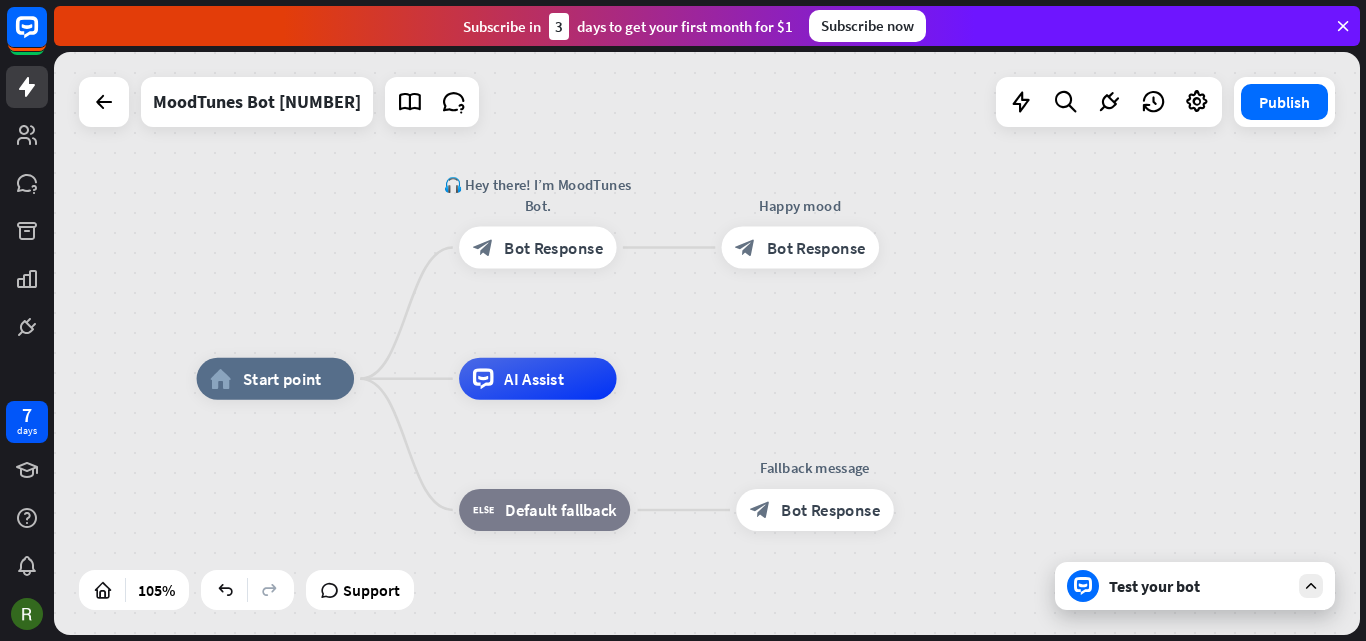 drag, startPoint x: 813, startPoint y: 166, endPoint x: 1124, endPoint y: 70, distance: 325.47964 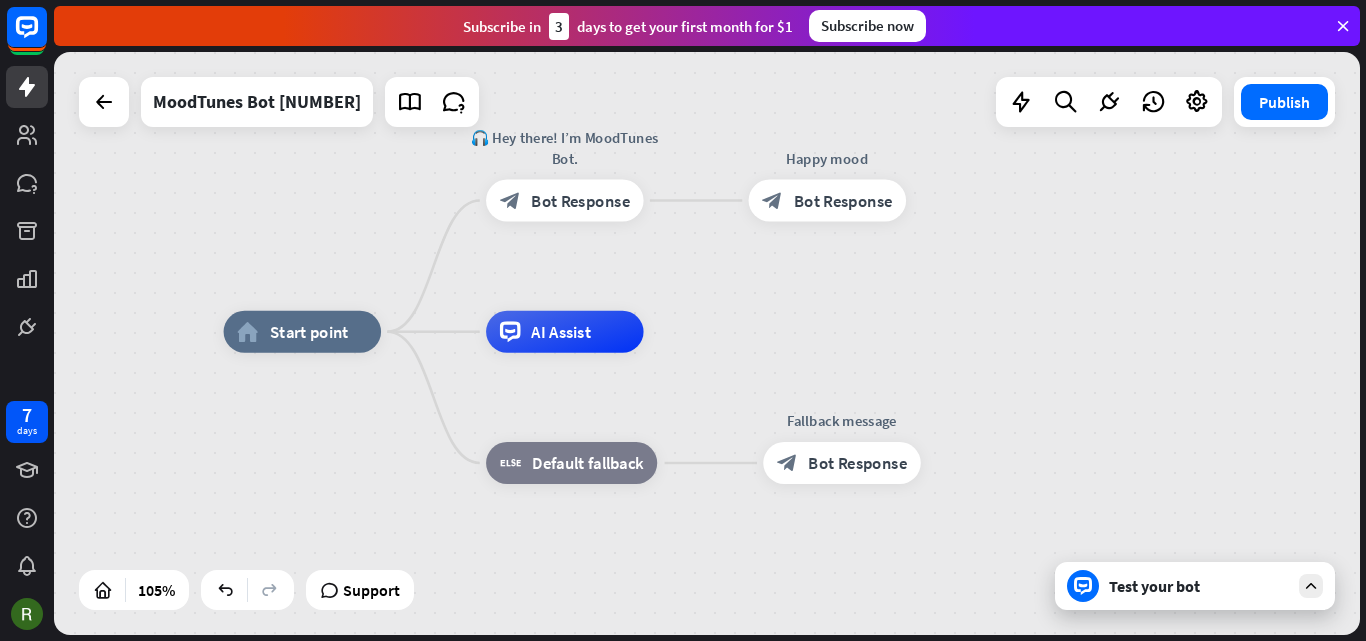 drag, startPoint x: 921, startPoint y: 325, endPoint x: 948, endPoint y: 278, distance: 54.20332 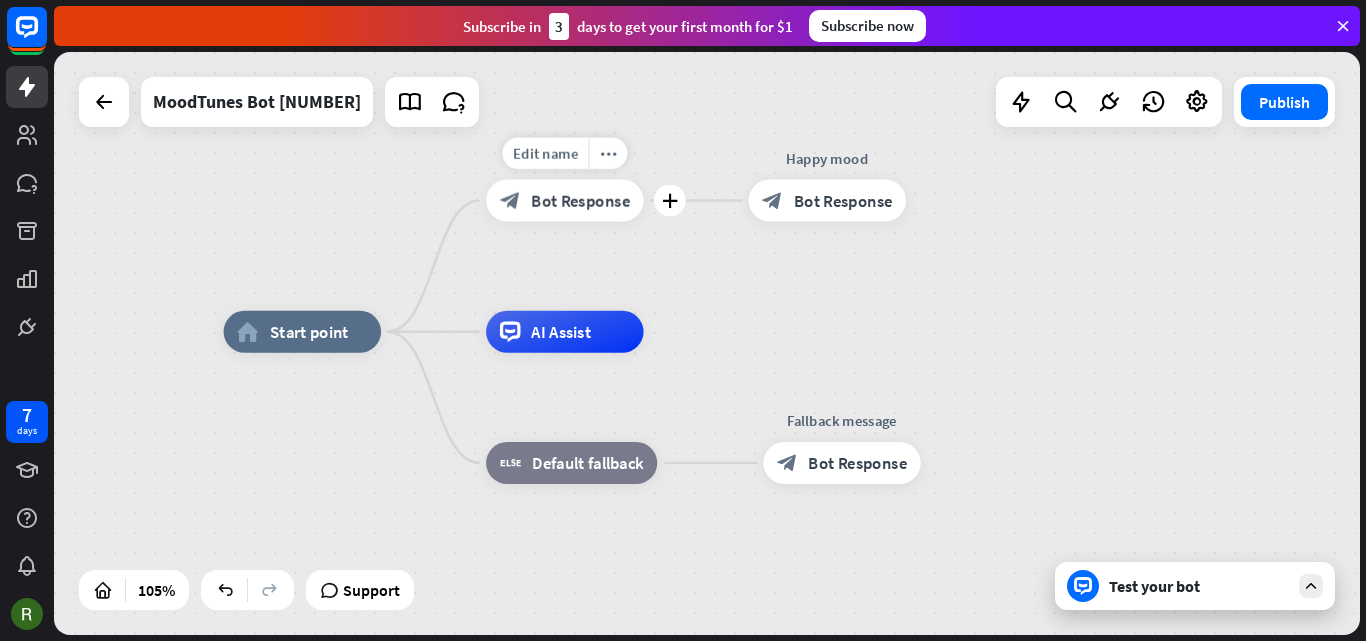 click on "Bot Response" at bounding box center (580, 200) 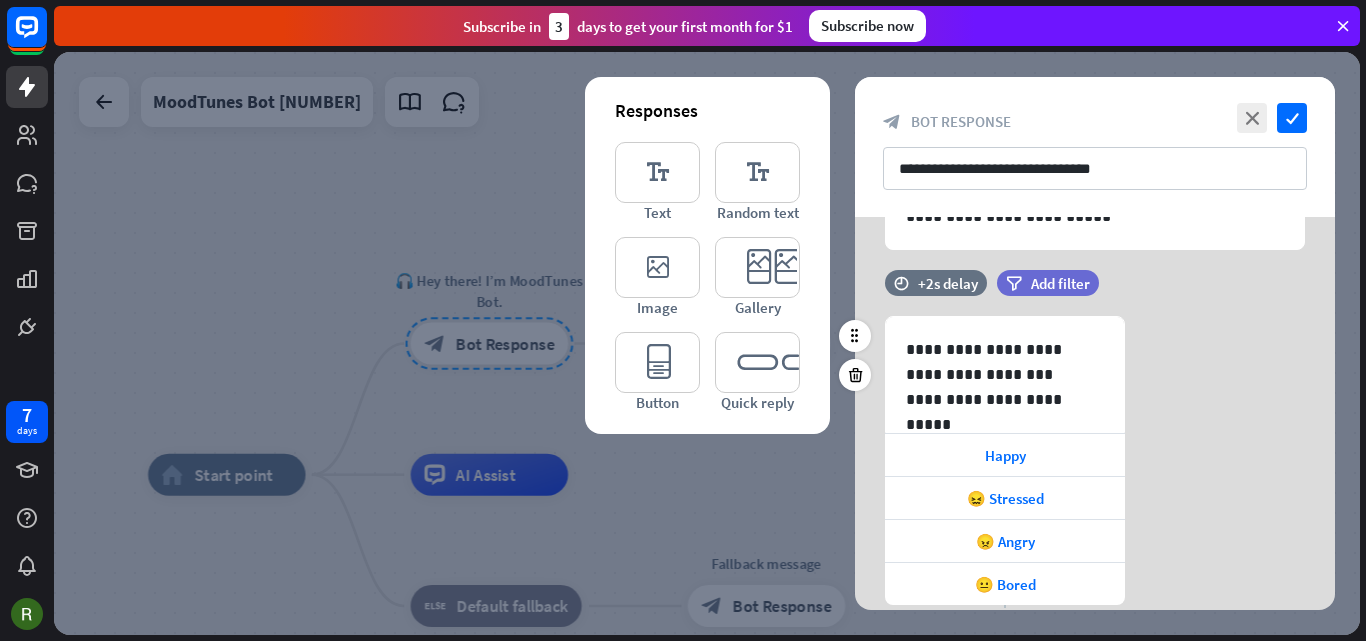 scroll, scrollTop: 200, scrollLeft: 0, axis: vertical 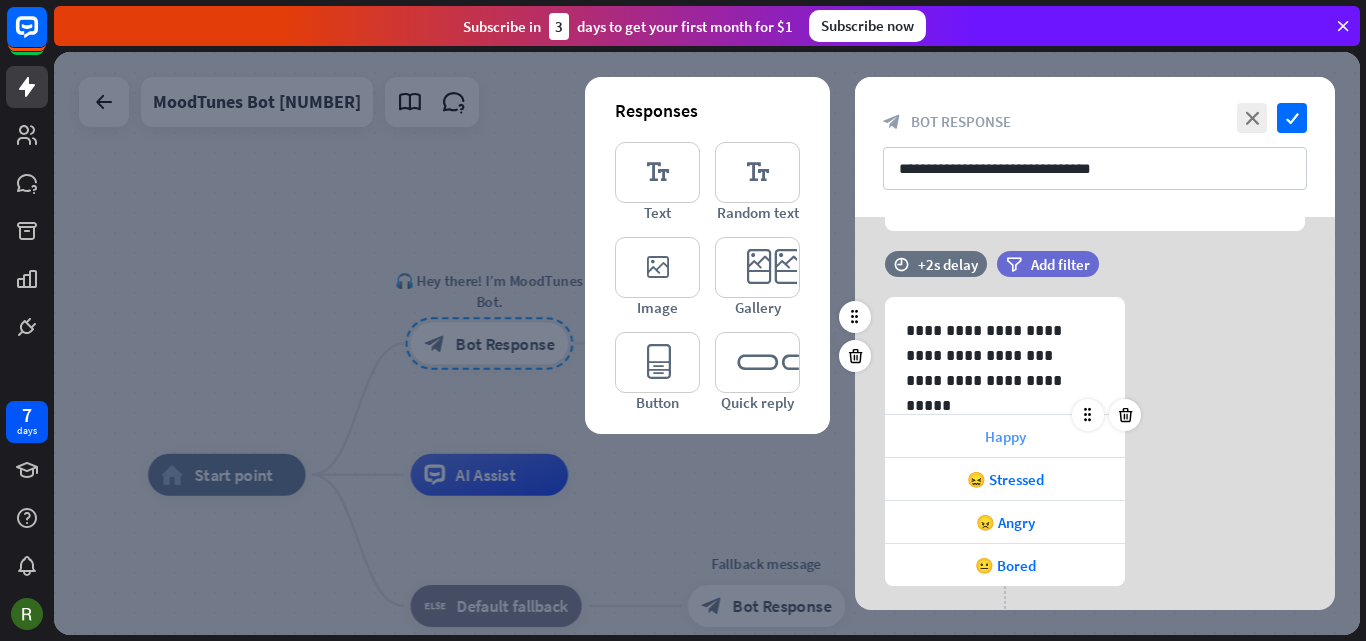 click on "Happy" at bounding box center (1005, 436) 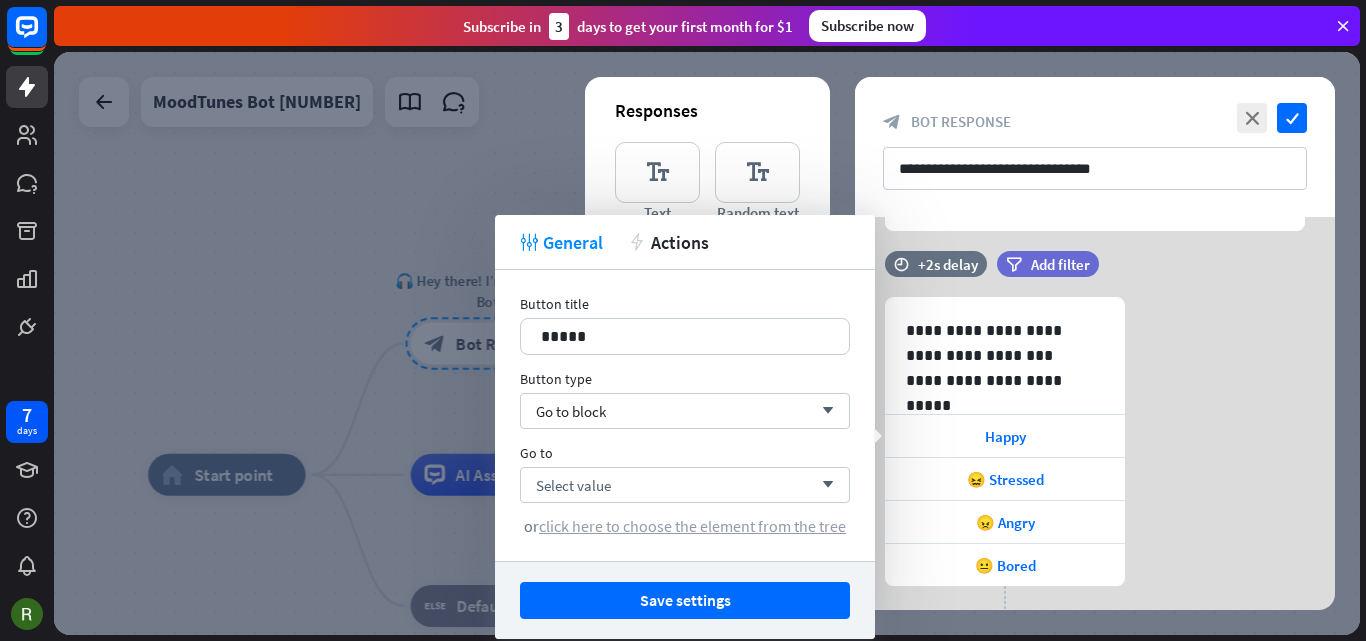 click on "click here to choose the element from the tree" at bounding box center [692, 526] 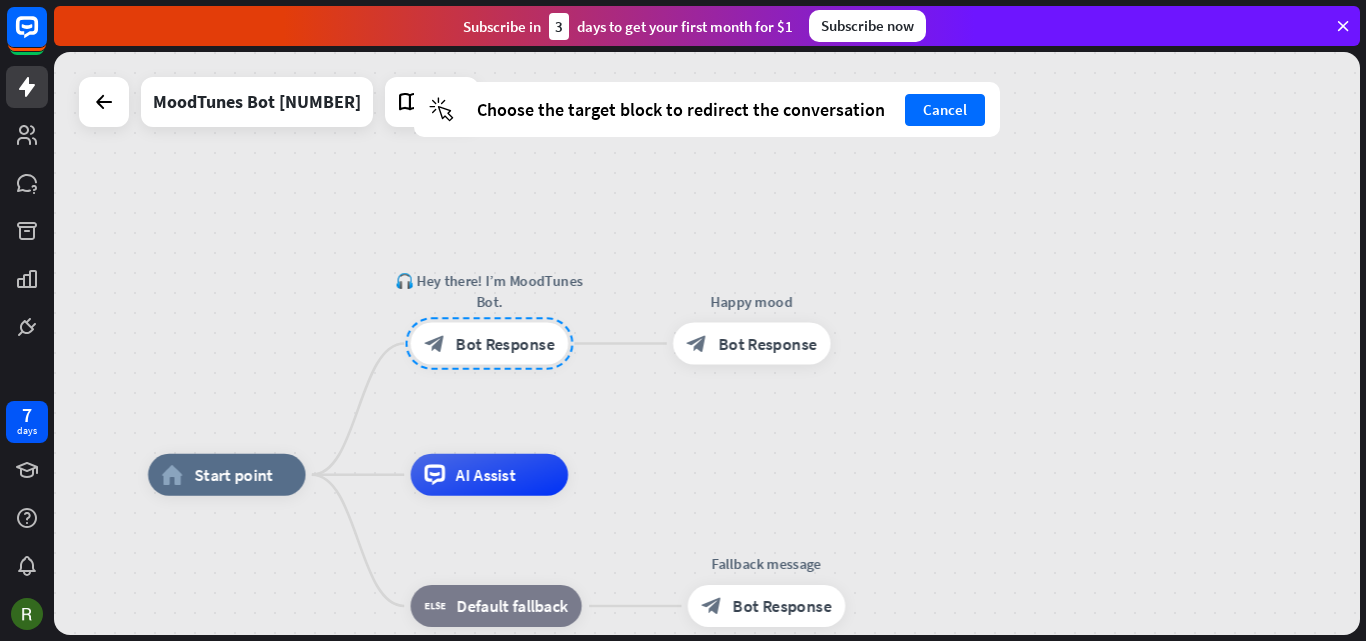 click on "home_2   Start point                 🎧 Hey there! I’m MoodTunes Bot.   block_bot_response   Bot Response                 Happy mood   block_bot_response   Bot Response                     AI Assist                   block_fallback   Default fallback                 Fallback message   block_bot_response   Bot Response" at bounding box center (707, 343) 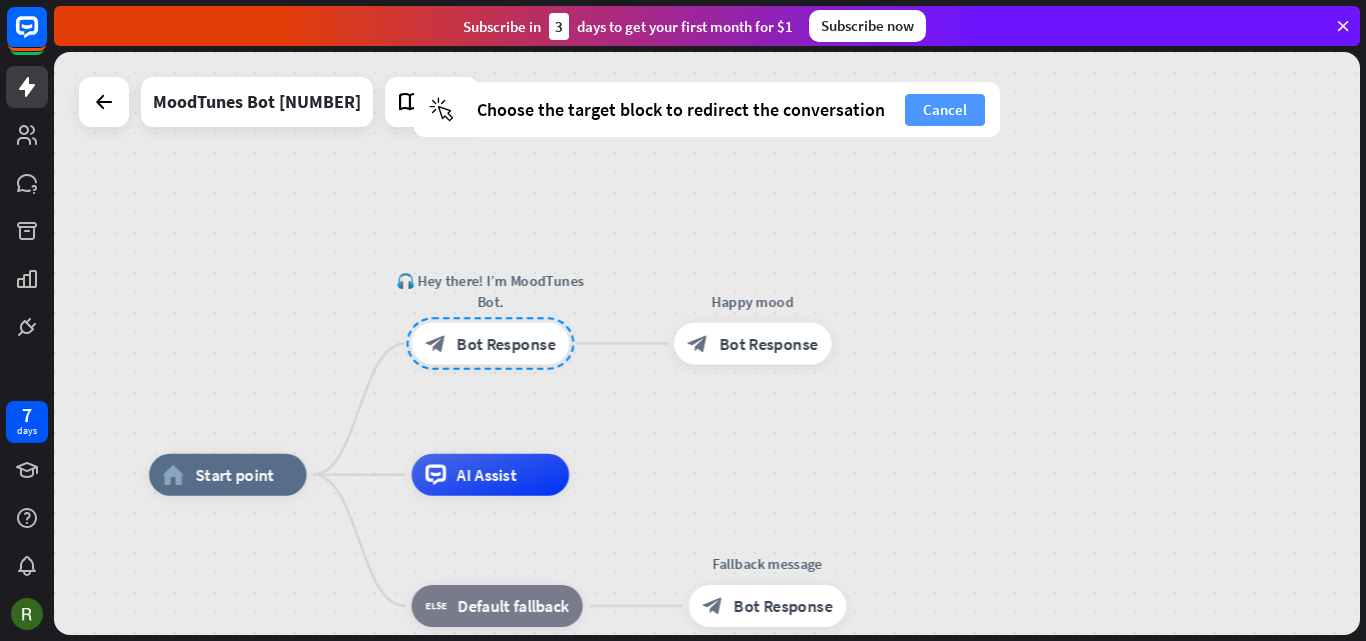 click on "Cancel" at bounding box center (945, 110) 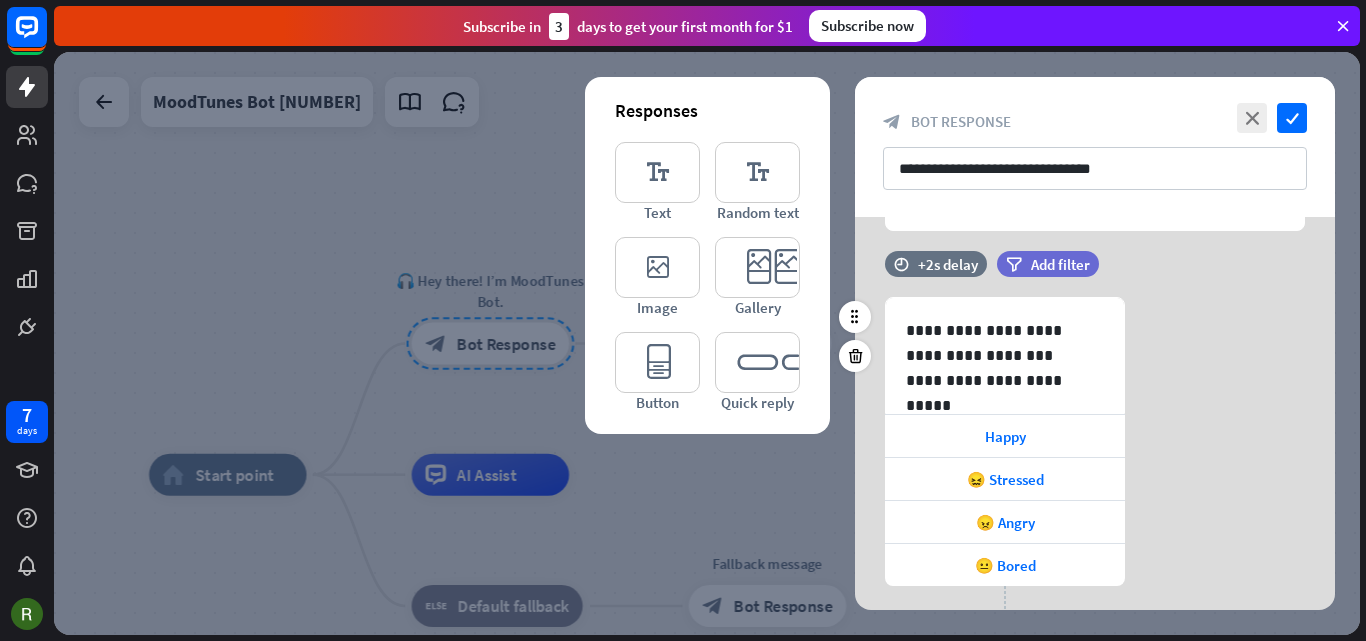 scroll, scrollTop: 301, scrollLeft: 0, axis: vertical 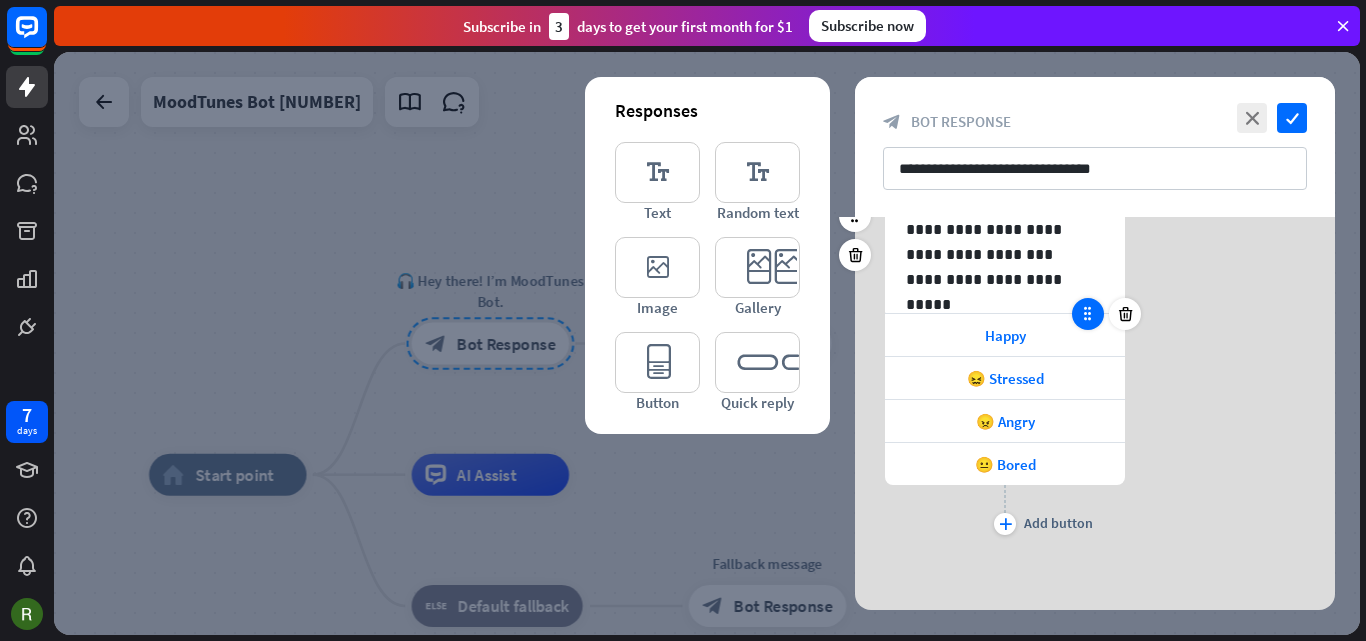 click at bounding box center [1088, 314] 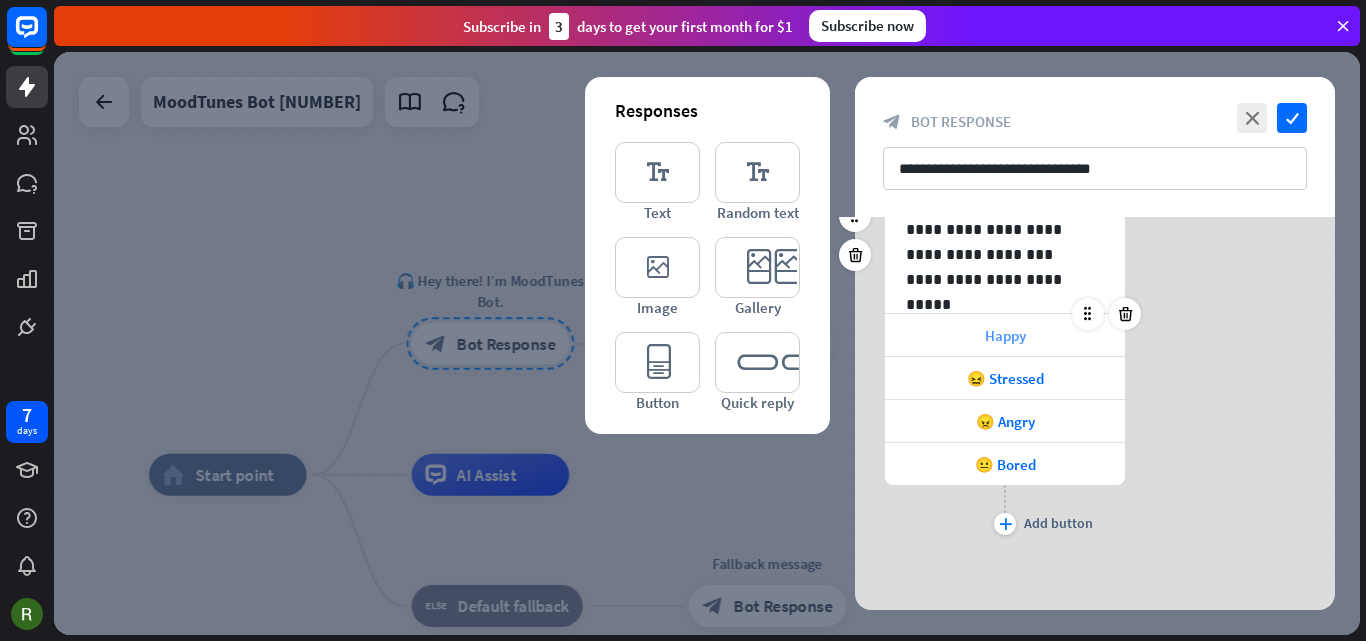 click on "Happy" at bounding box center (1005, 335) 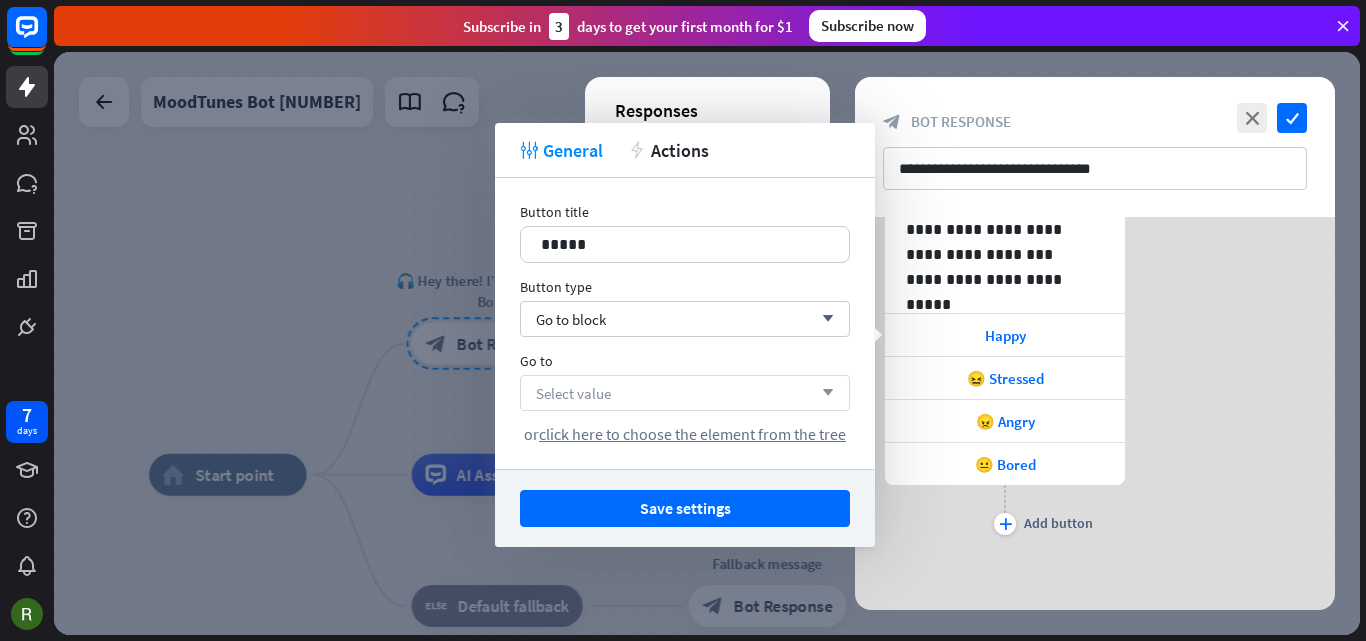 click on "Select value
arrow_down" at bounding box center (685, 393) 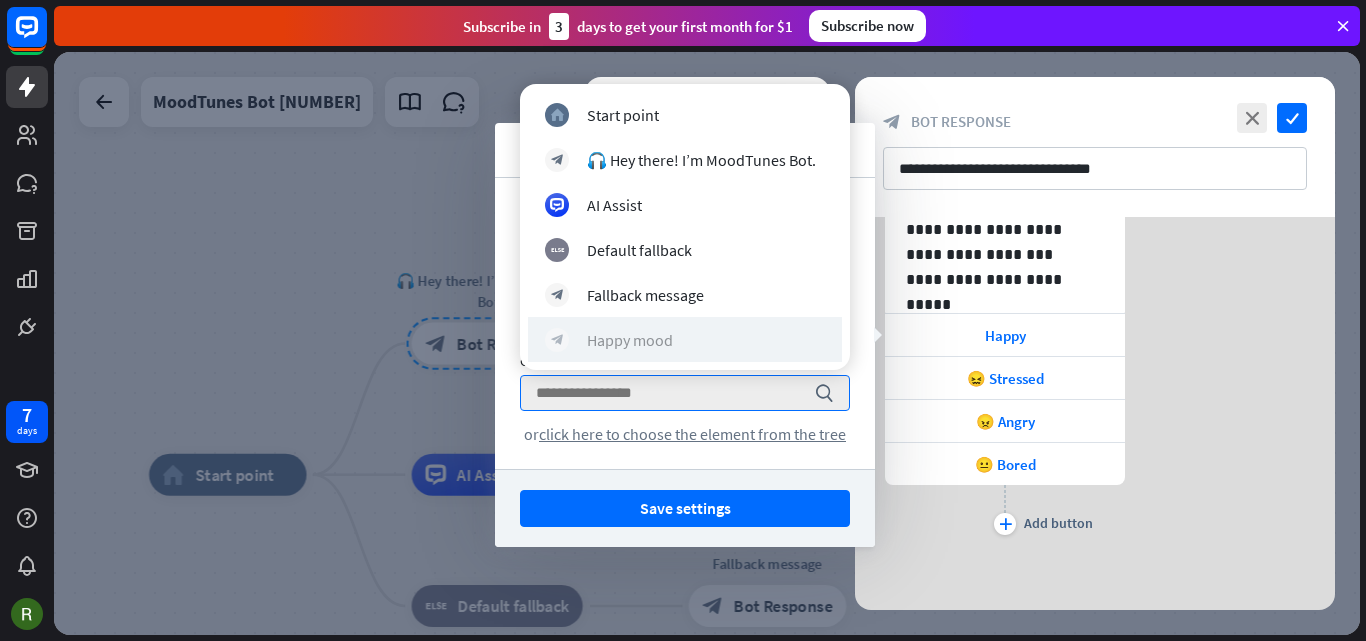 click on "Happy mood" at bounding box center (630, 340) 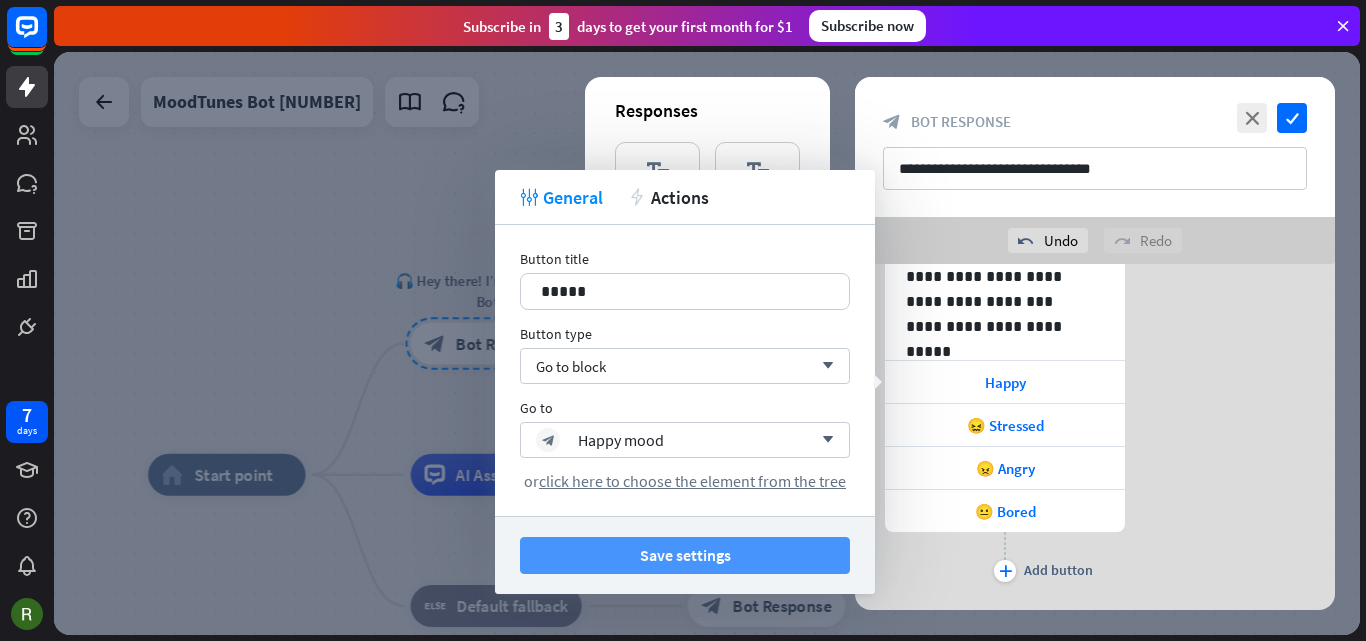click on "Save settings" at bounding box center (685, 555) 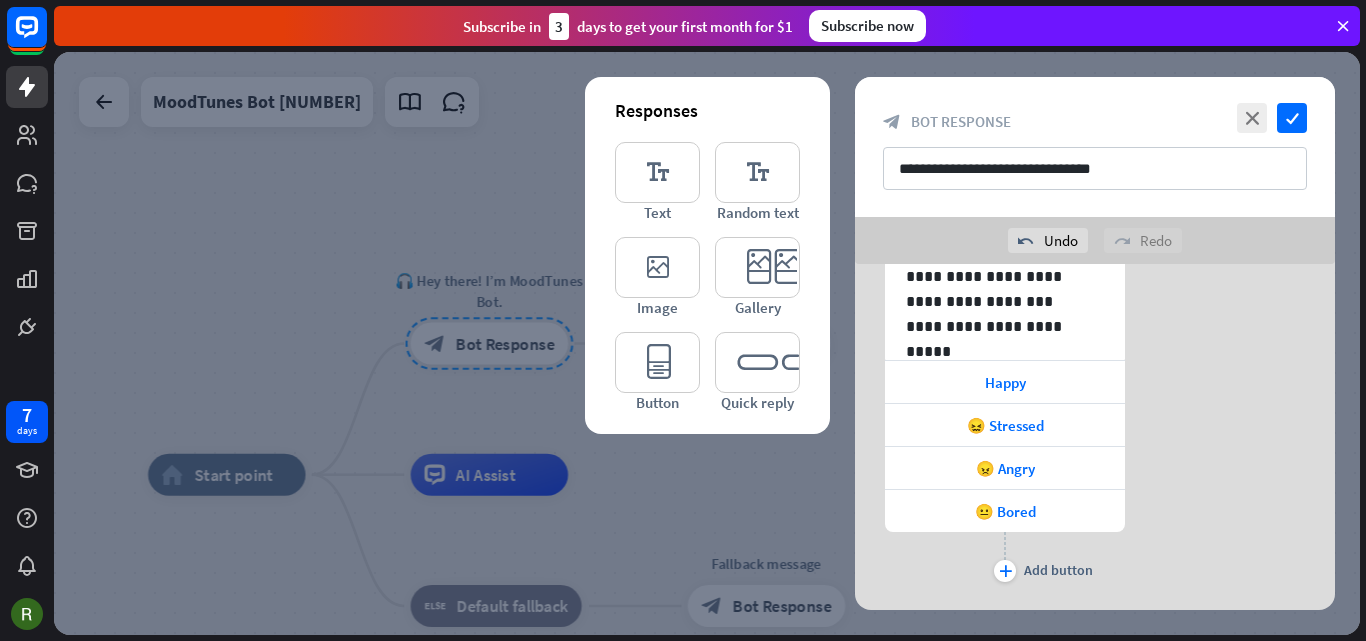 click at bounding box center [707, 343] 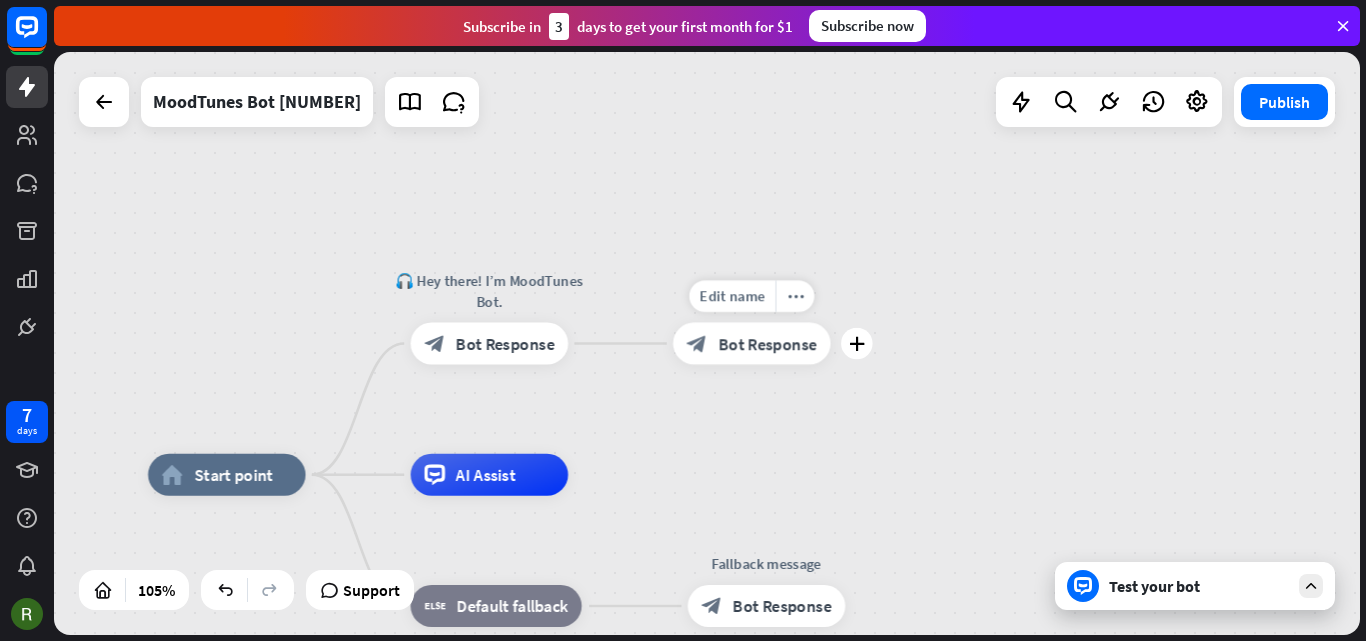 click on "Bot Response" at bounding box center [767, 343] 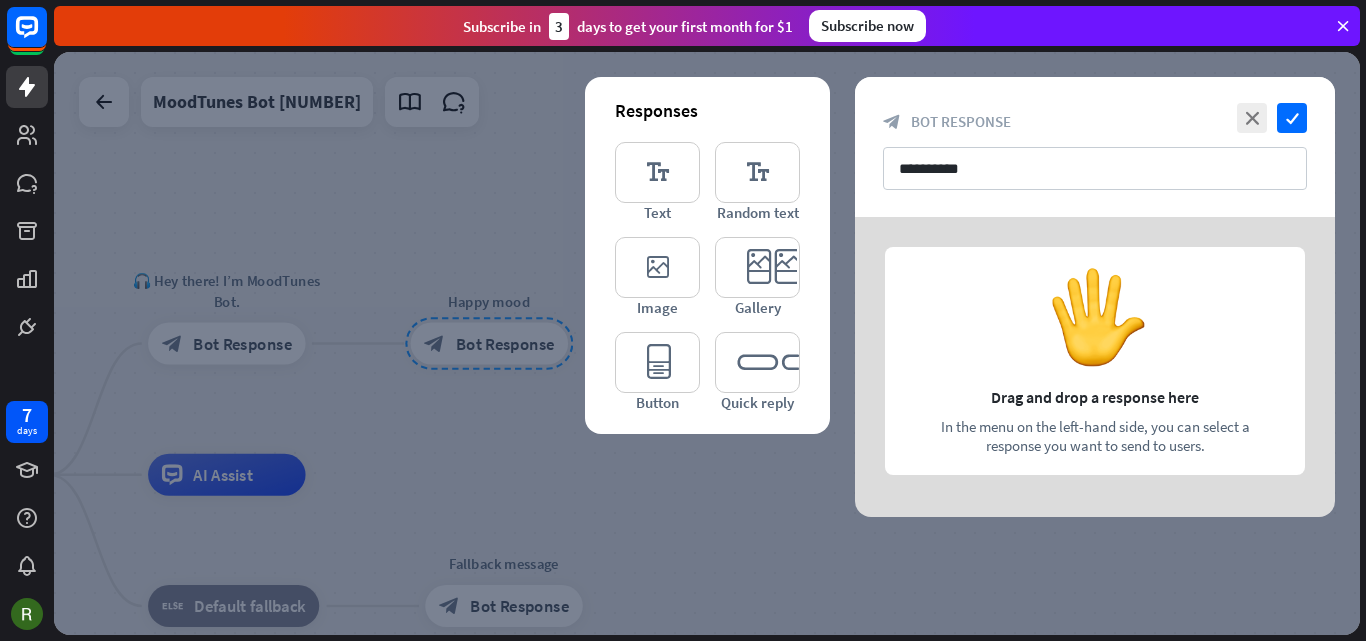drag, startPoint x: 1025, startPoint y: 341, endPoint x: 1038, endPoint y: 289, distance: 53.600372 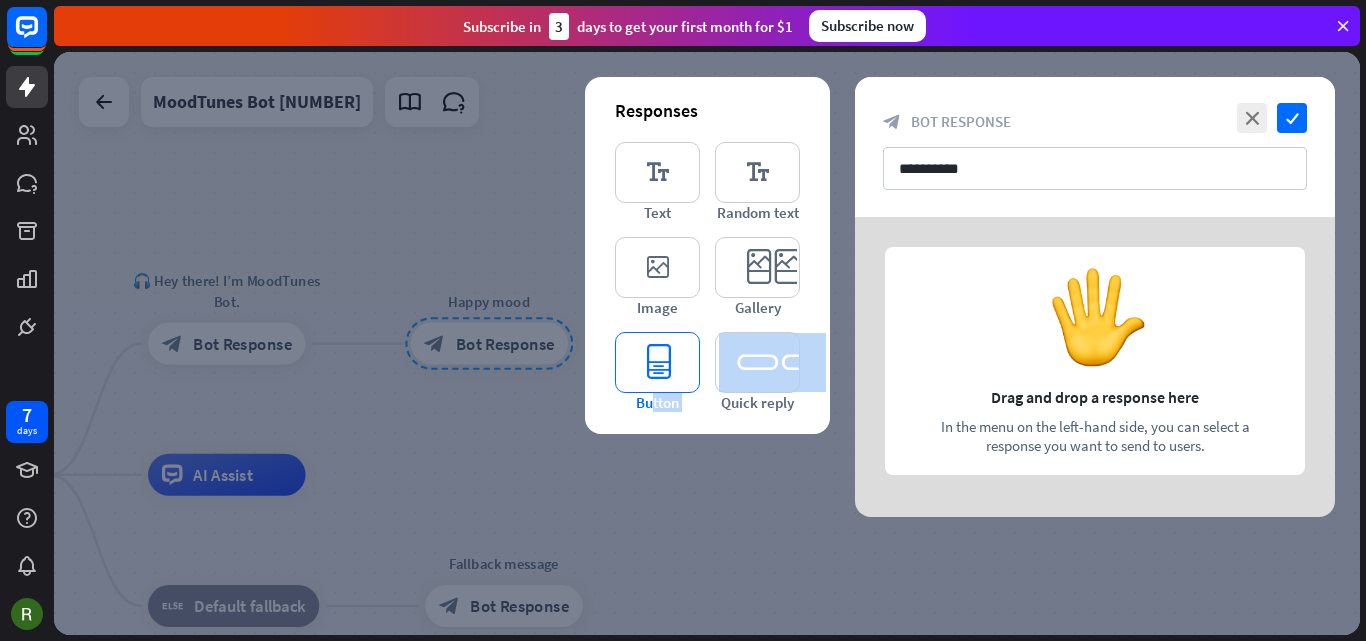 drag, startPoint x: 714, startPoint y: 426, endPoint x: 649, endPoint y: 407, distance: 67.72001 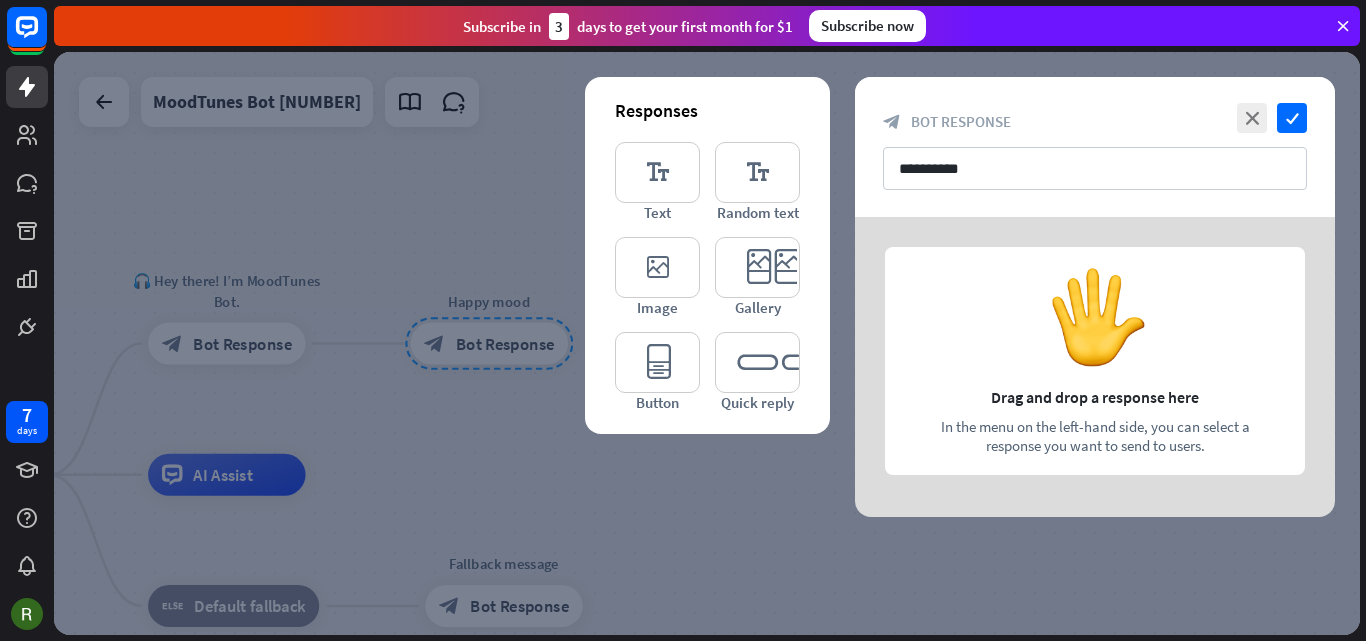 click at bounding box center (707, 343) 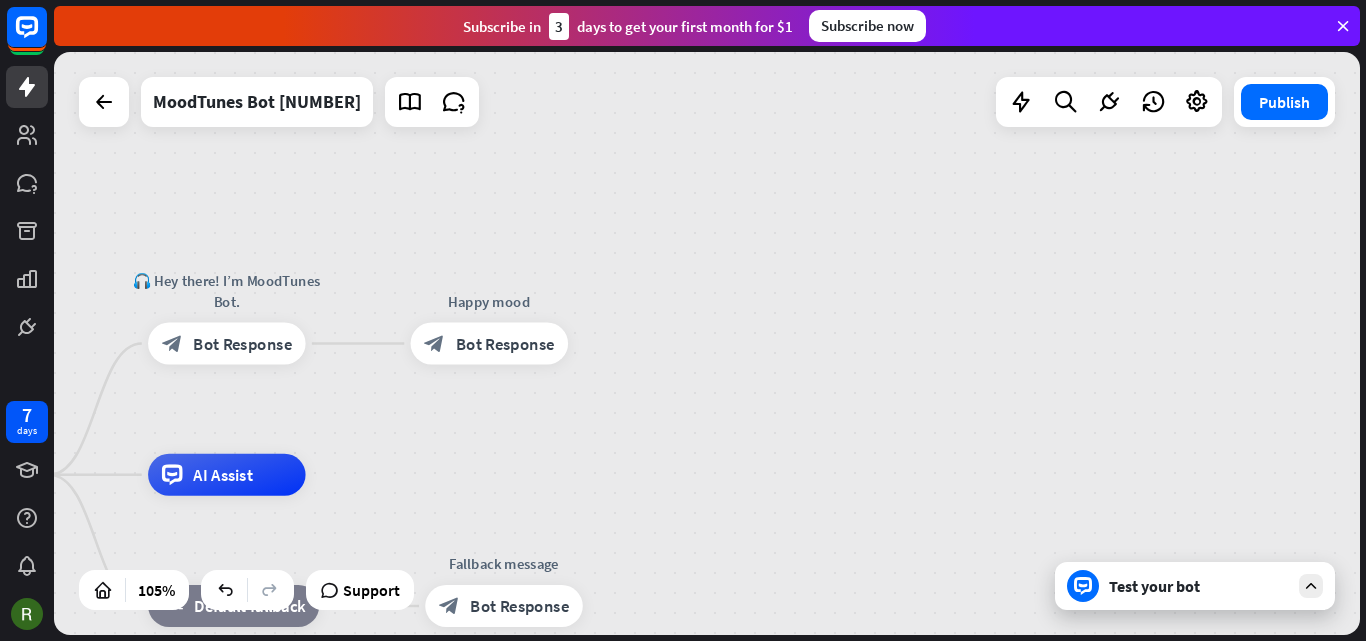 click on "Test your bot" at bounding box center (1199, 586) 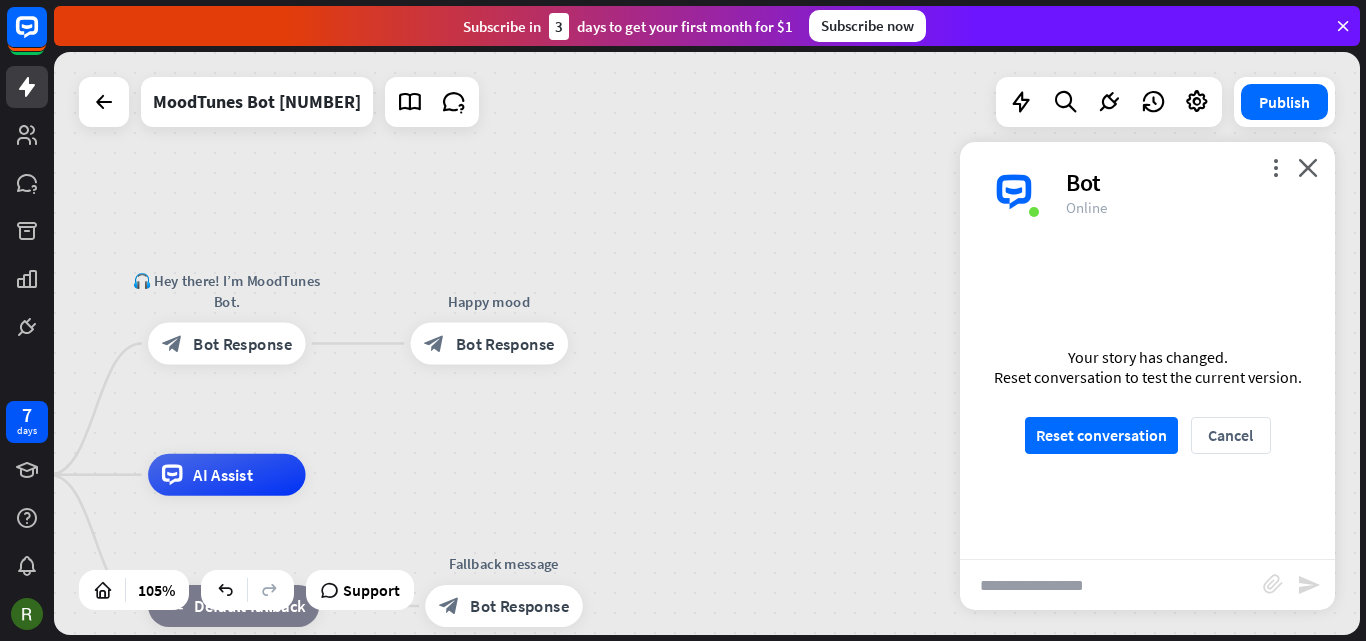 click on "Your story has changed.
Reset conversation to test the current version.
Reset conversation
Cancel" at bounding box center (1147, 400) 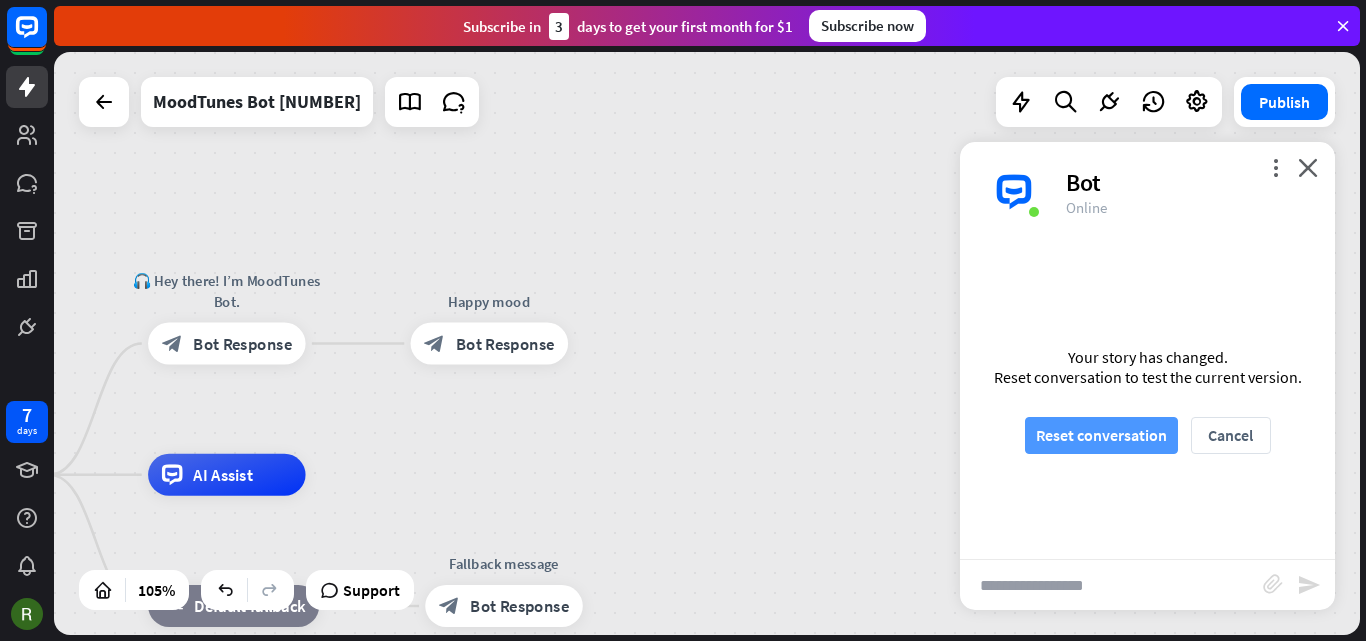 click on "Reset conversation" at bounding box center [1101, 435] 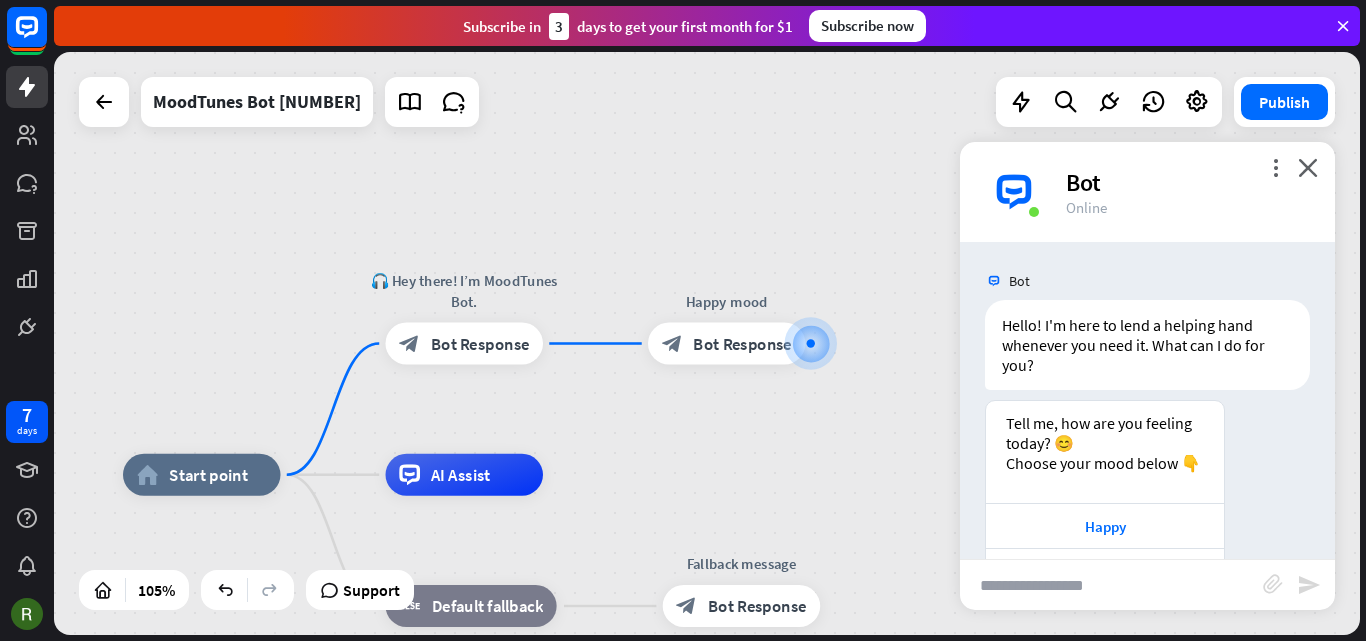 scroll, scrollTop: 155, scrollLeft: 0, axis: vertical 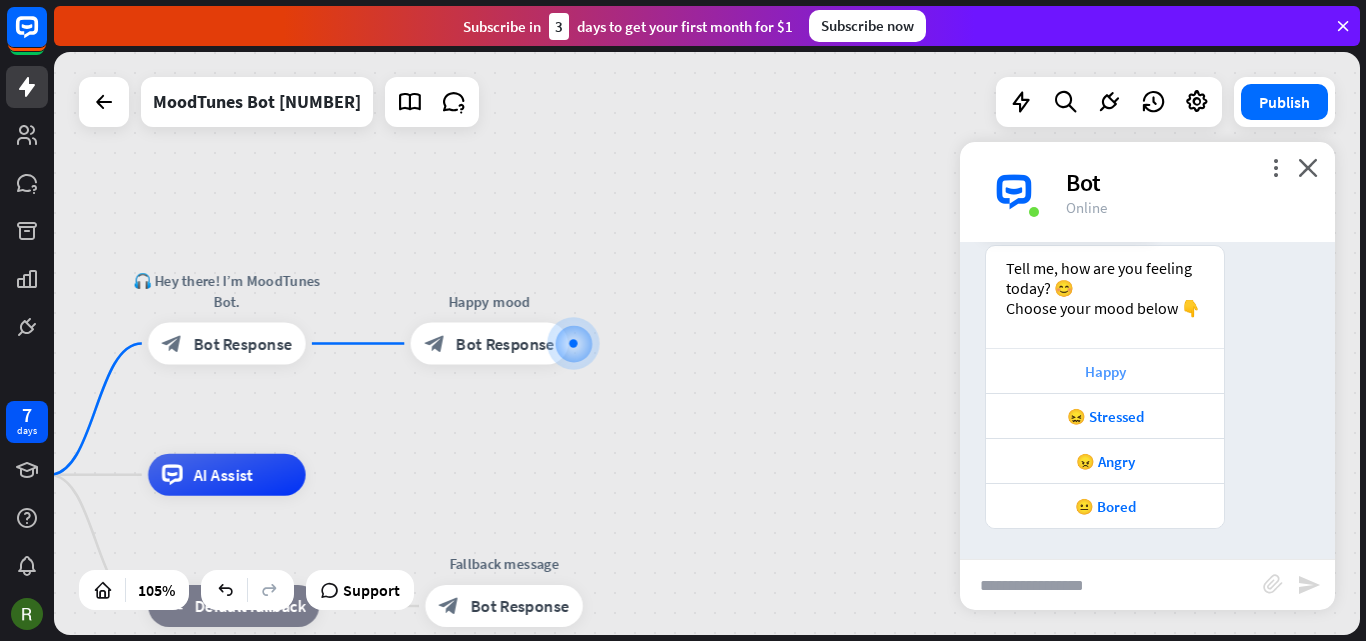 click on "Happy" at bounding box center (1105, 371) 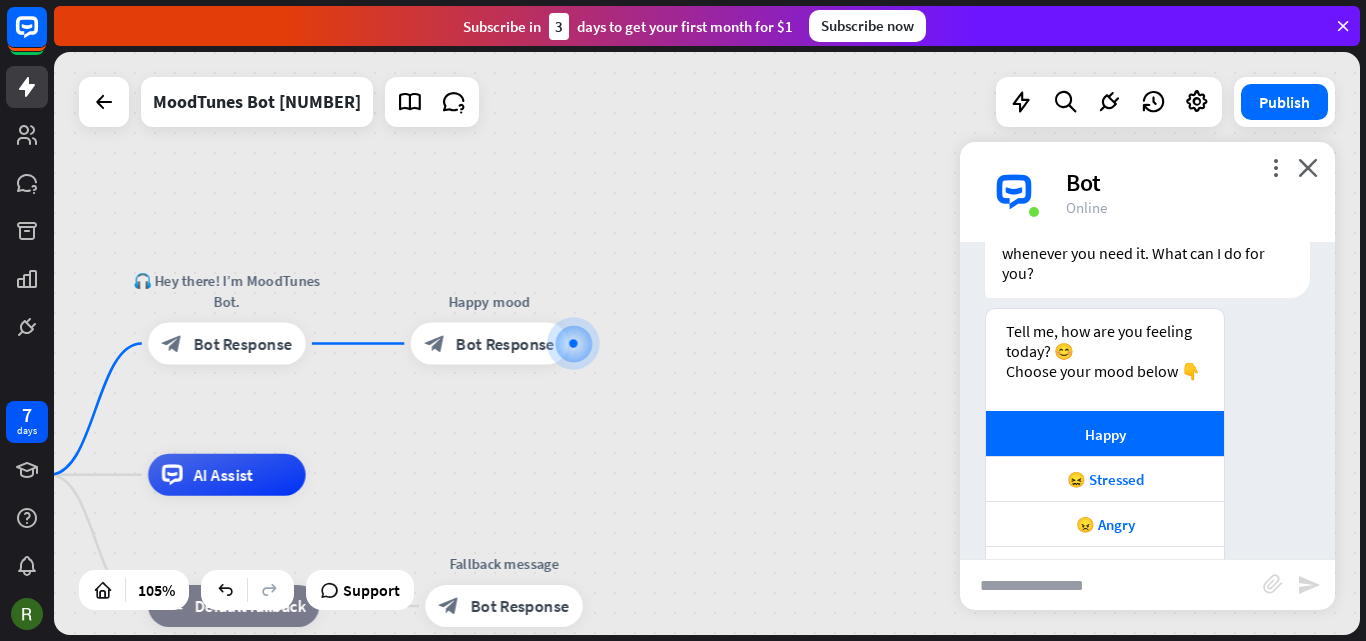 scroll, scrollTop: 253, scrollLeft: 0, axis: vertical 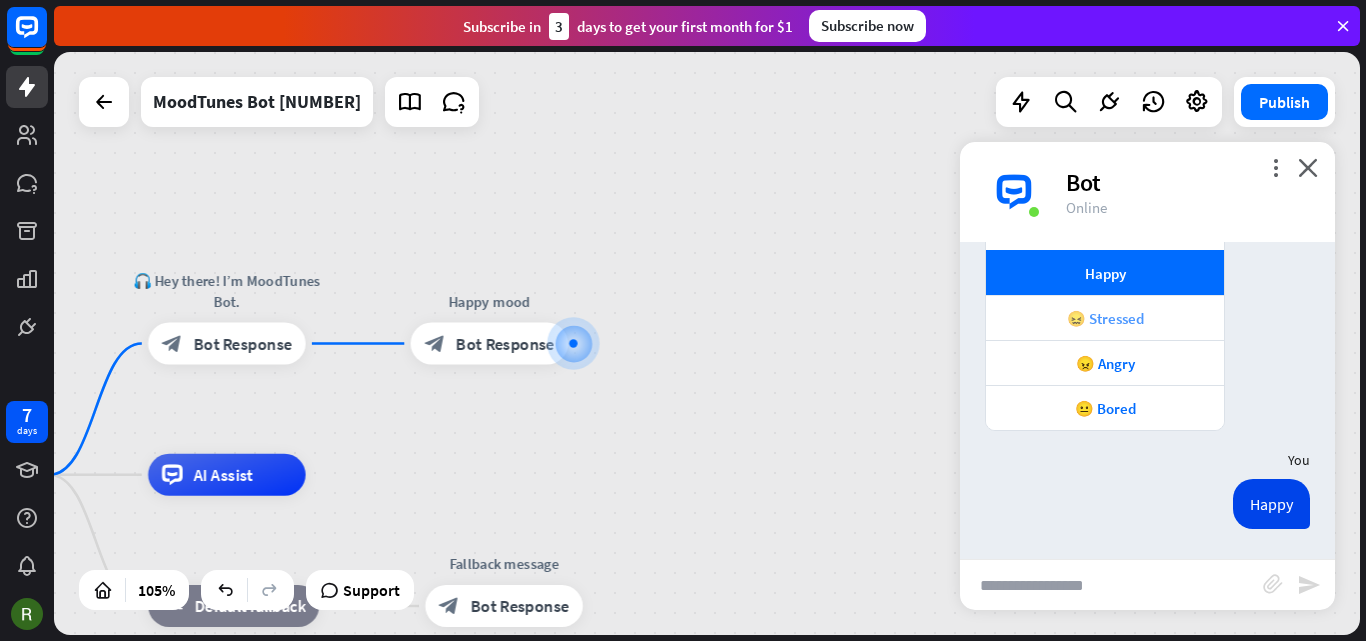 click on "😖 Stressed" at bounding box center [1105, 318] 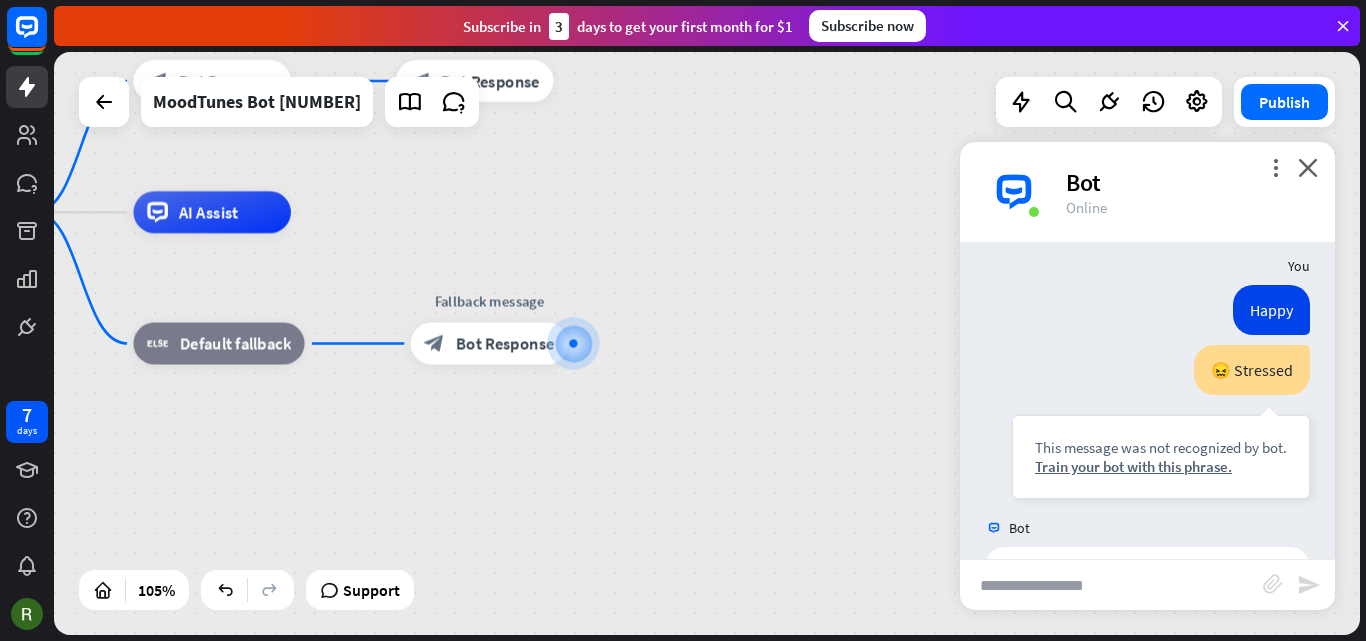scroll, scrollTop: 535, scrollLeft: 0, axis: vertical 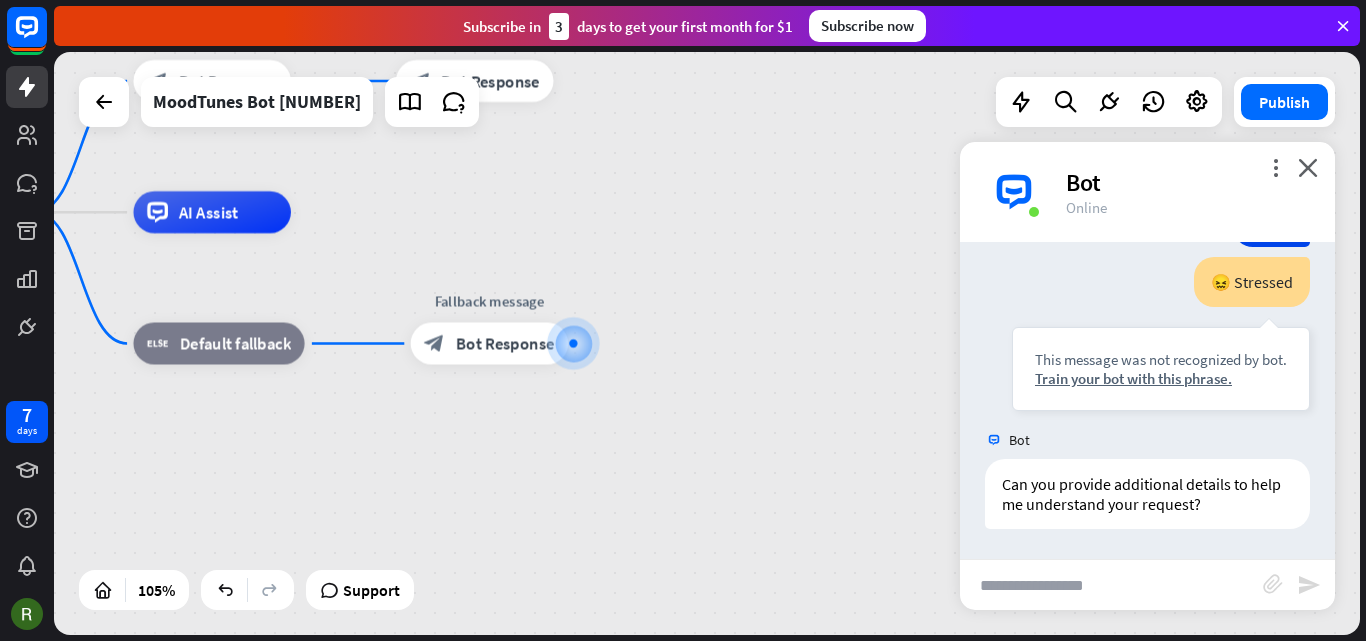 drag, startPoint x: 1306, startPoint y: 163, endPoint x: 1294, endPoint y: 171, distance: 14.422205 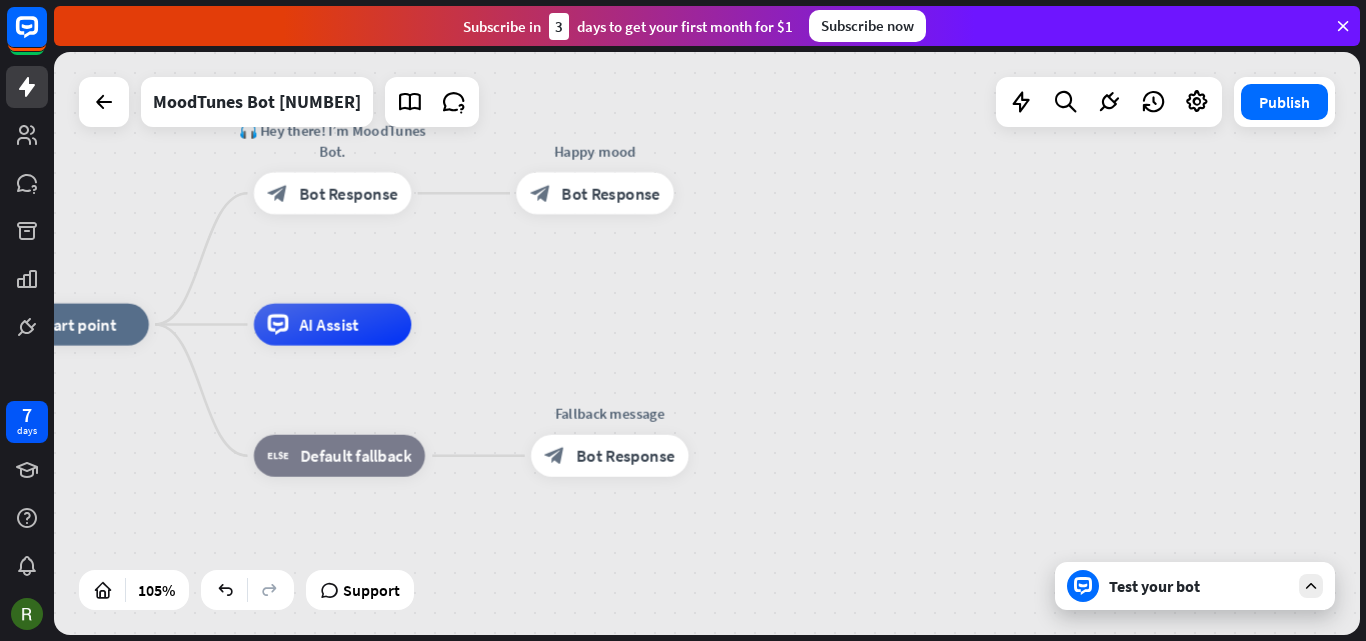 drag, startPoint x: 620, startPoint y: 147, endPoint x: 770, endPoint y: 293, distance: 209.32272 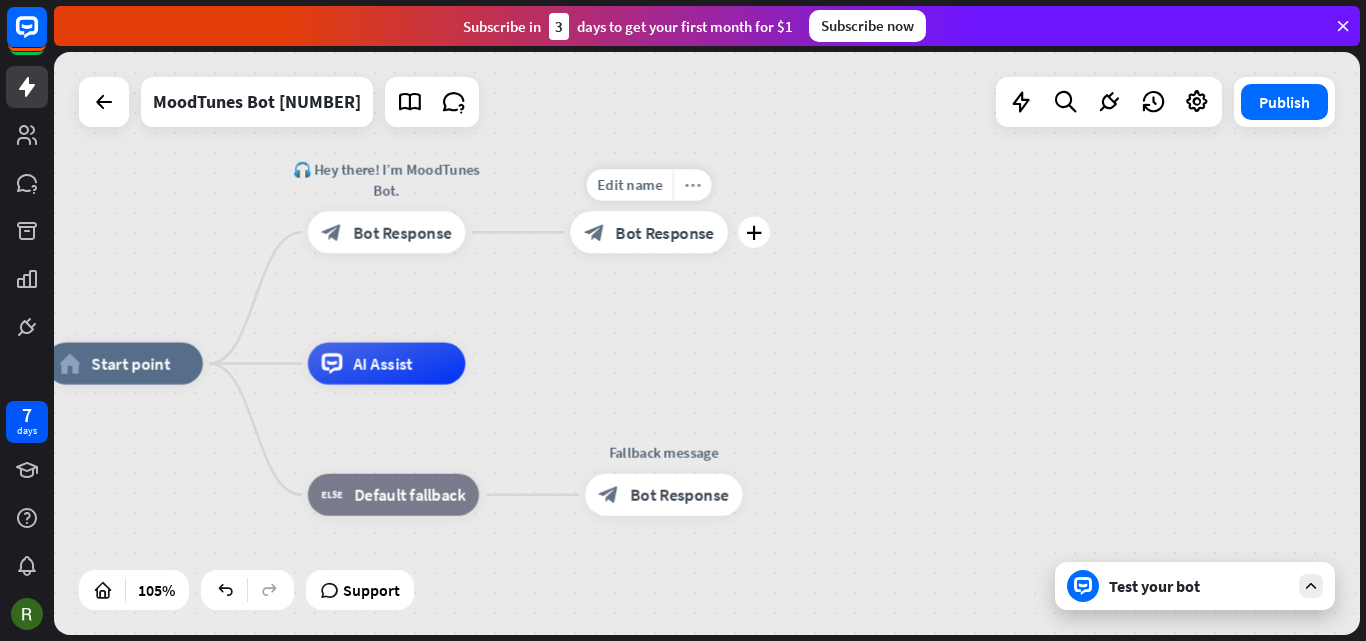click on "more_horiz" at bounding box center (692, 185) 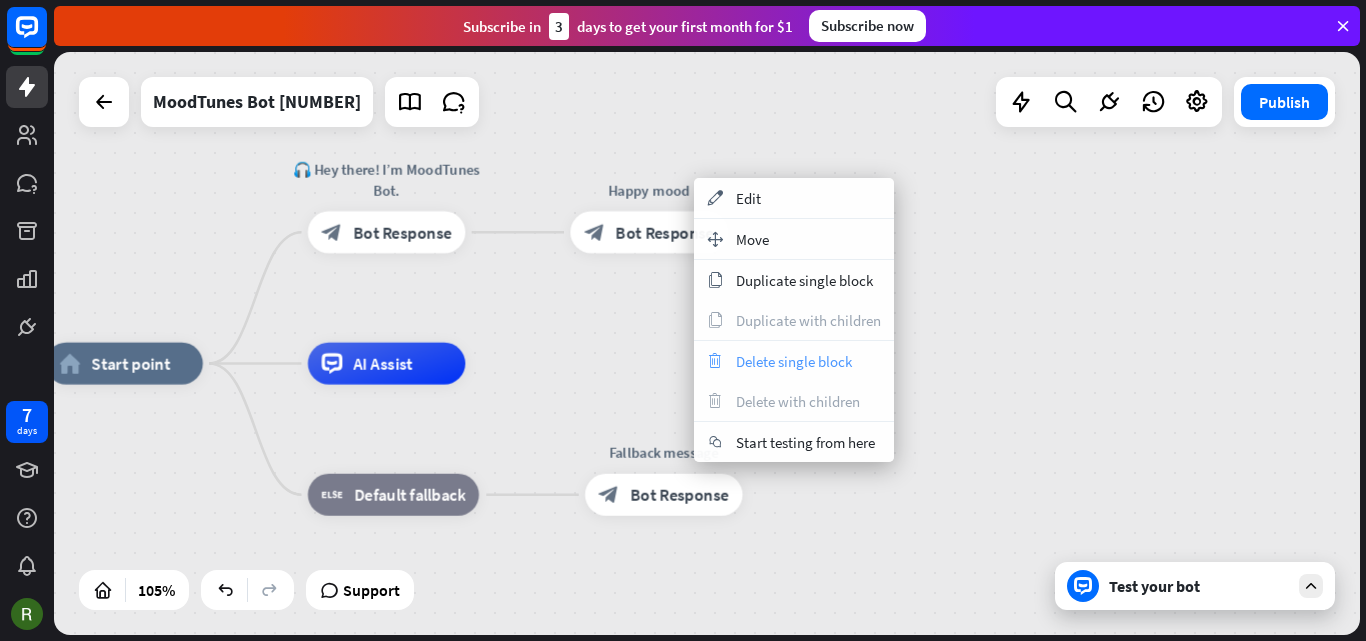 click on "Delete single block" at bounding box center (794, 361) 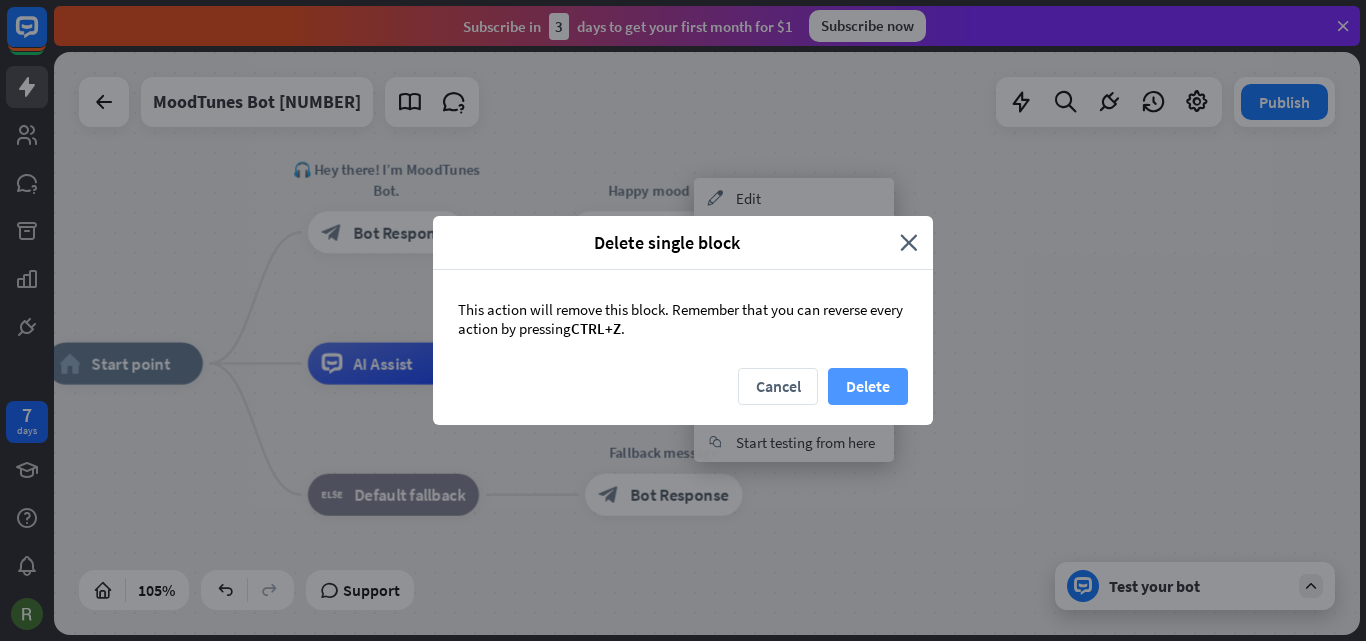 click on "Delete" at bounding box center [868, 386] 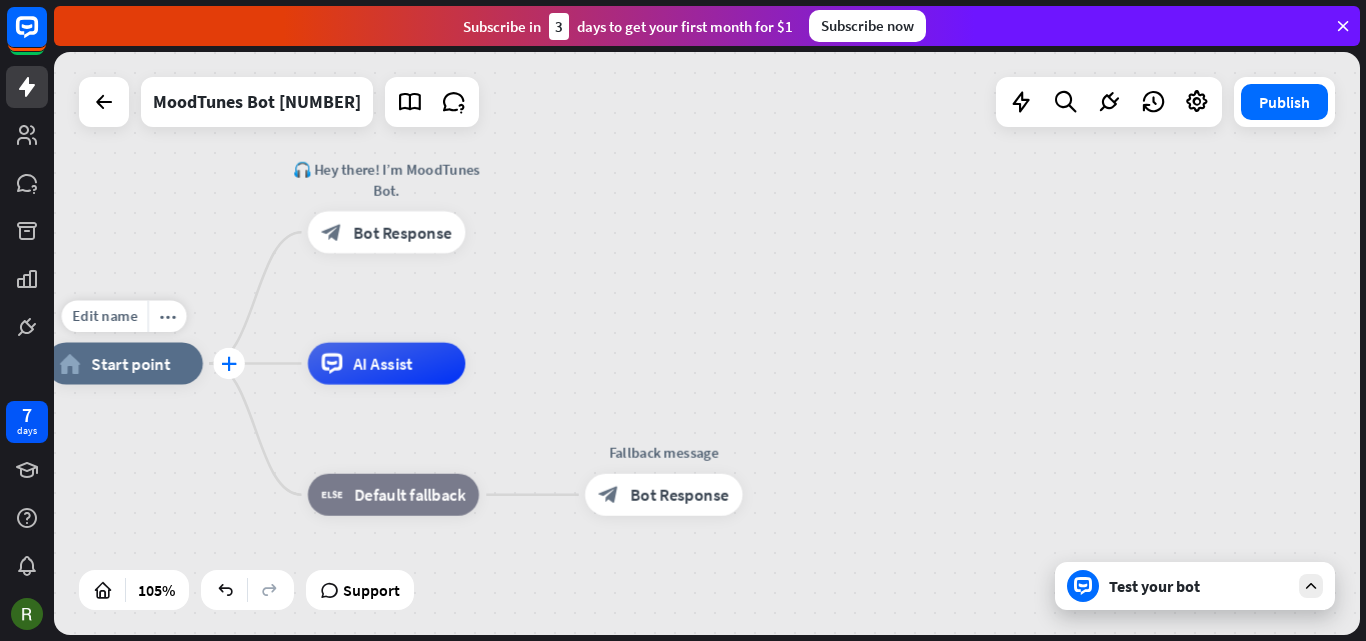 click on "plus" at bounding box center [229, 363] 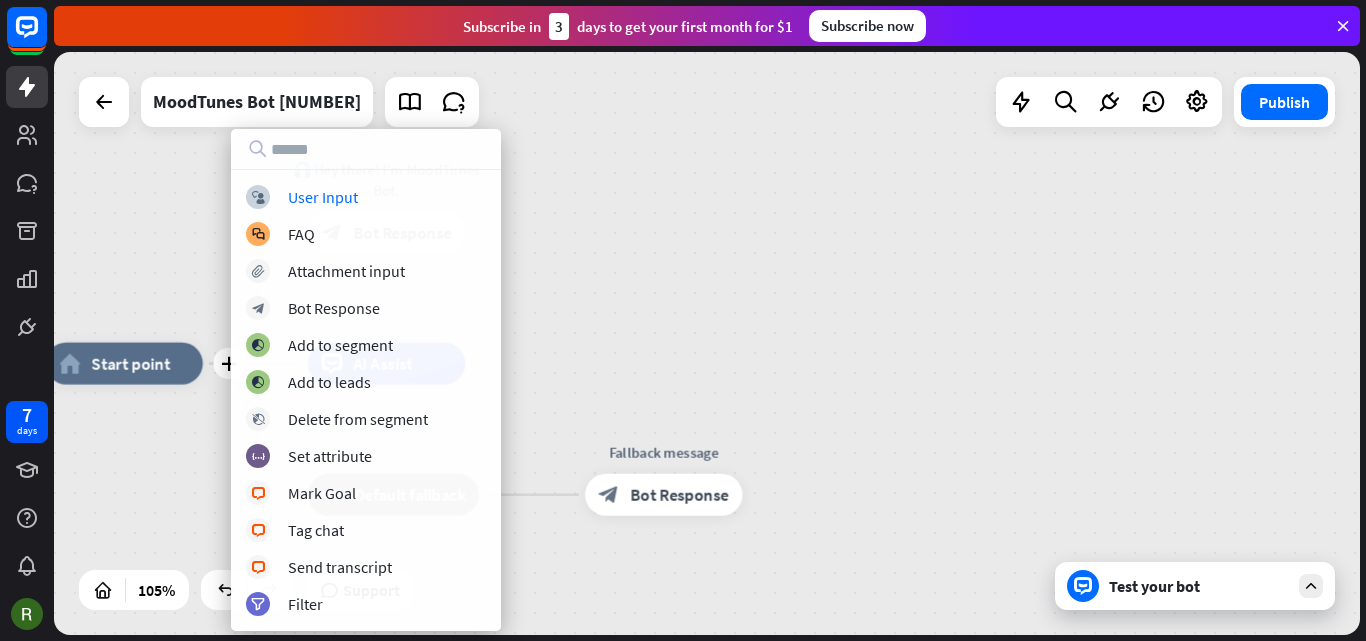 click on "plus     home_2   Start point                 🎧 Hey there! I’m MoodTunes Bot.   block_bot_response   Bot Response                     AI Assist                   block_fallback   Default fallback                 Fallback message   block_bot_response   Bot Response" at bounding box center (707, 343) 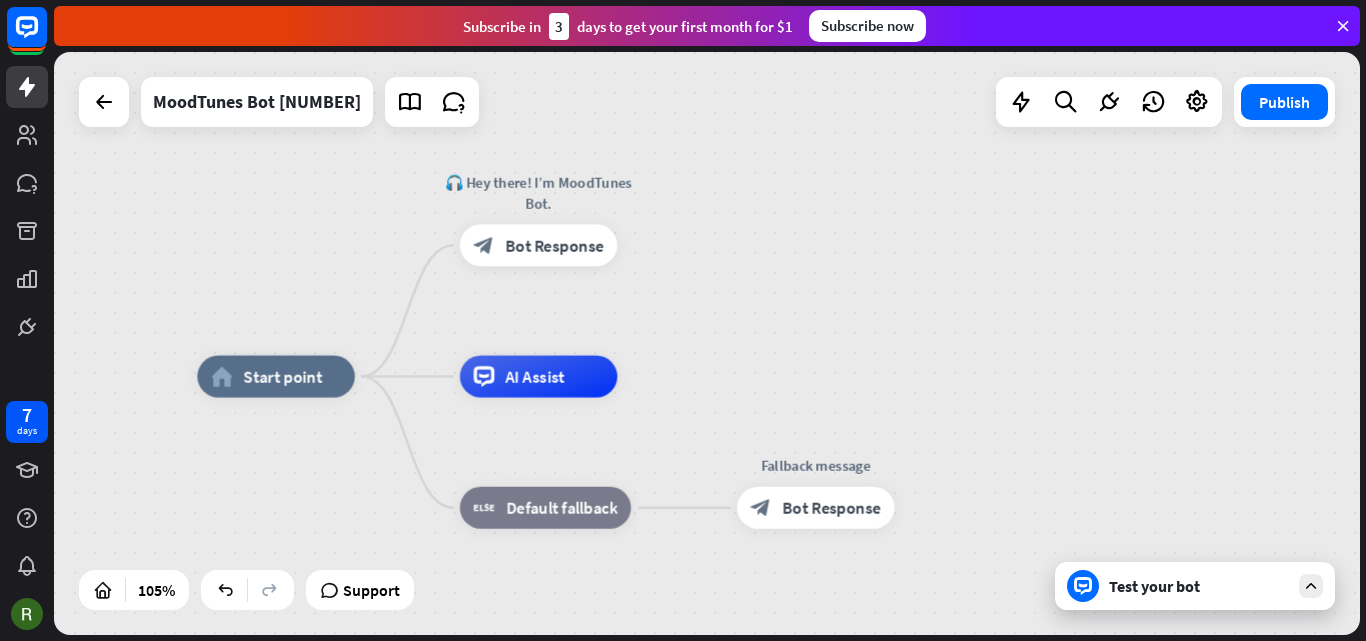 drag, startPoint x: 610, startPoint y: 342, endPoint x: 747, endPoint y: 359, distance: 138.05072 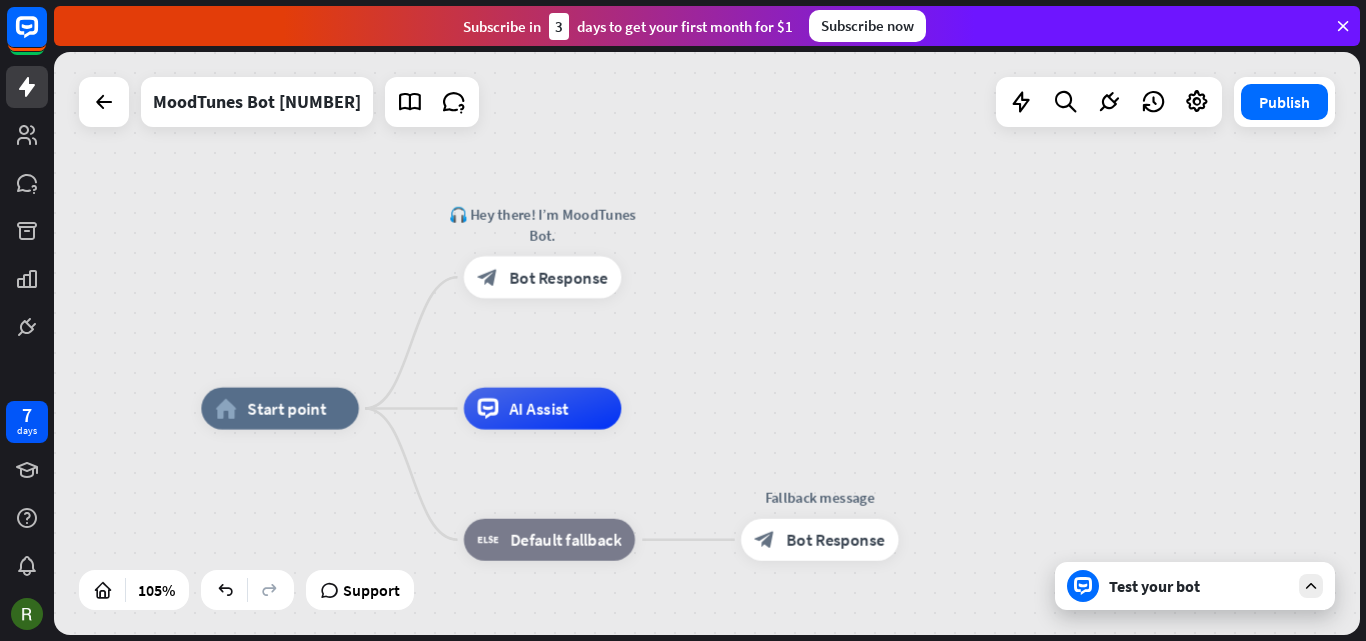 drag, startPoint x: 740, startPoint y: 233, endPoint x: 759, endPoint y: 260, distance: 33.01515 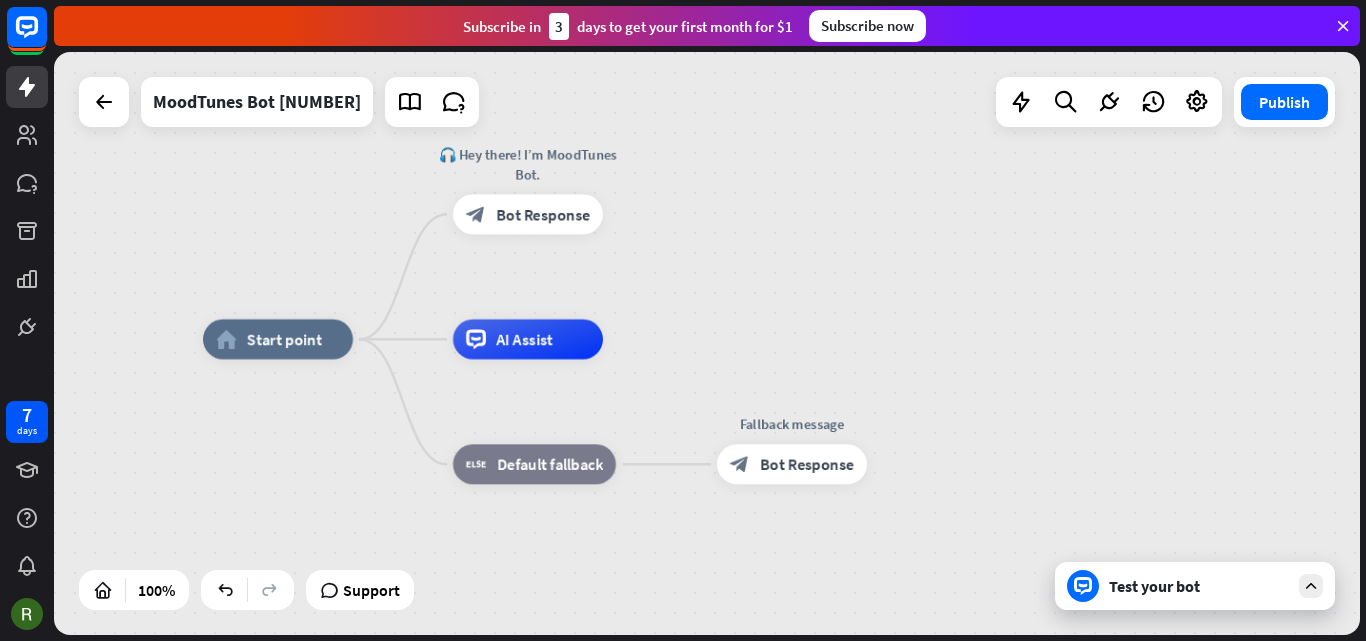 drag, startPoint x: 738, startPoint y: 317, endPoint x: 713, endPoint y: 255, distance: 66.85058 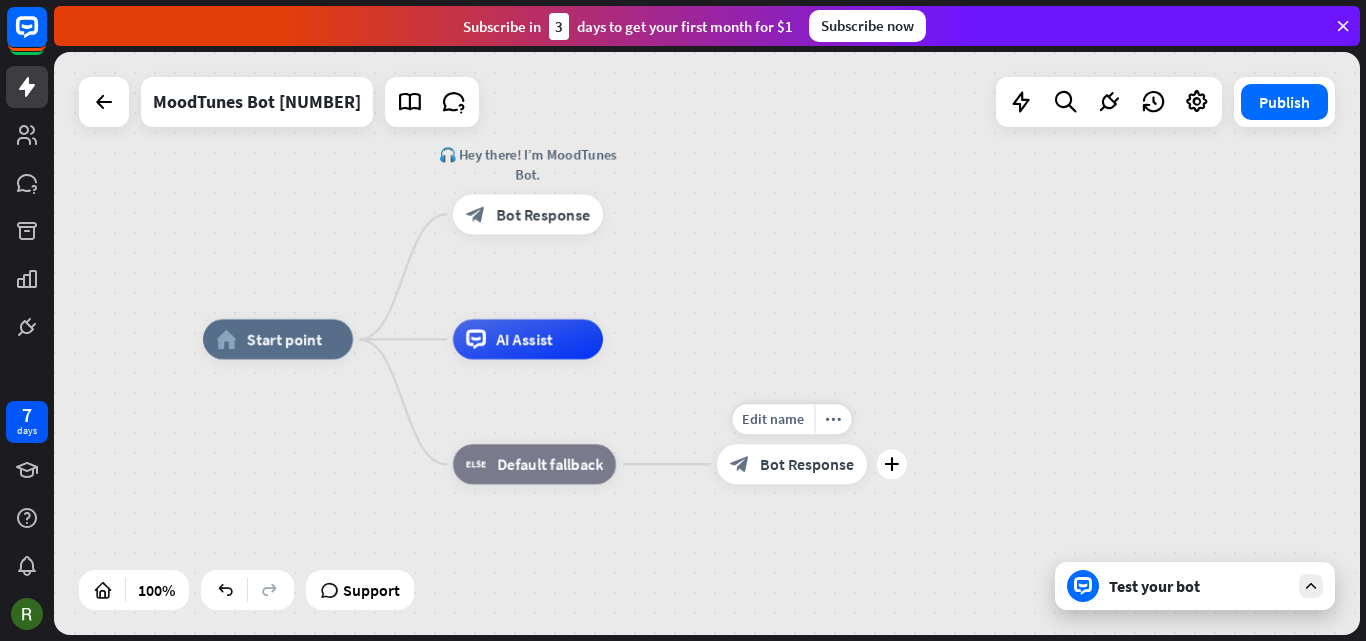 click on "Bot Response" at bounding box center [807, 464] 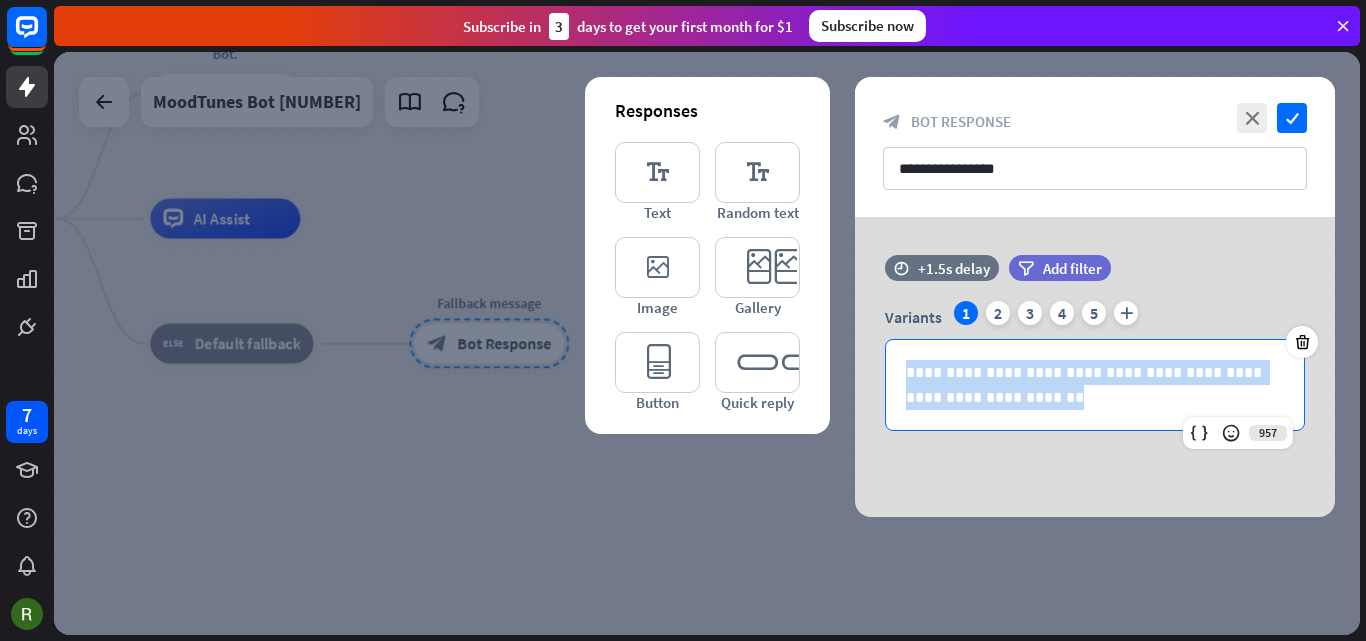 drag, startPoint x: 1021, startPoint y: 400, endPoint x: 829, endPoint y: 348, distance: 198.91707 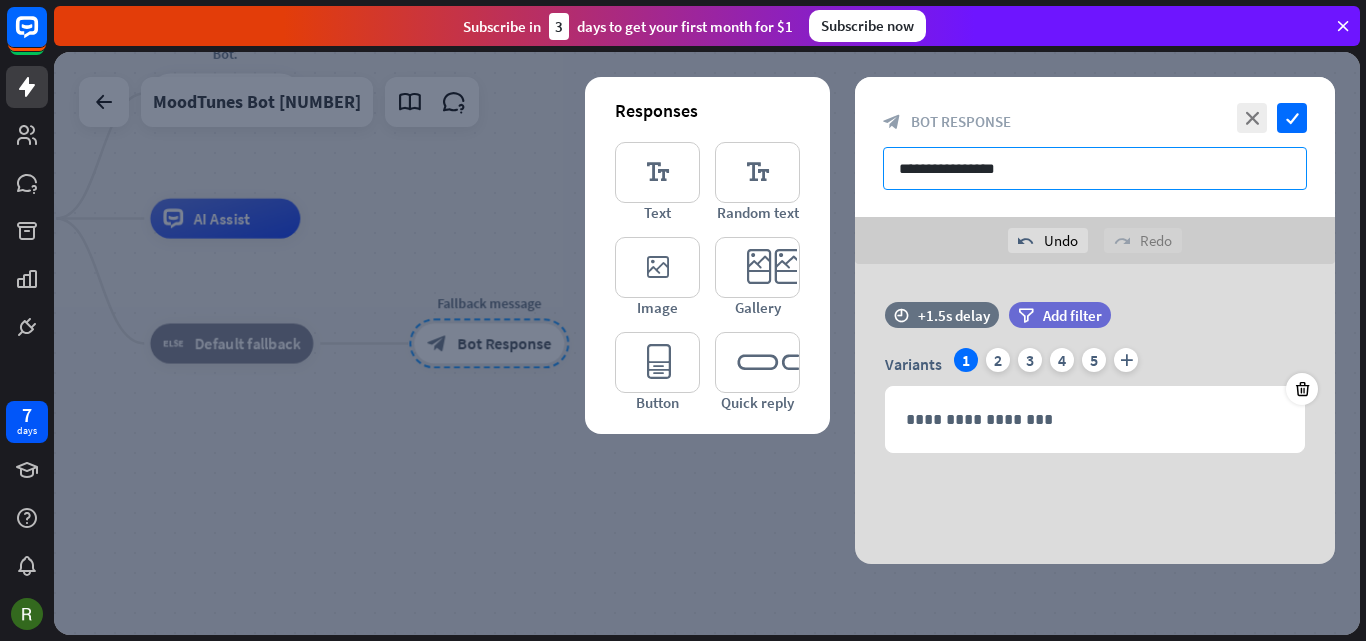 drag, startPoint x: 1013, startPoint y: 166, endPoint x: 888, endPoint y: 173, distance: 125.19585 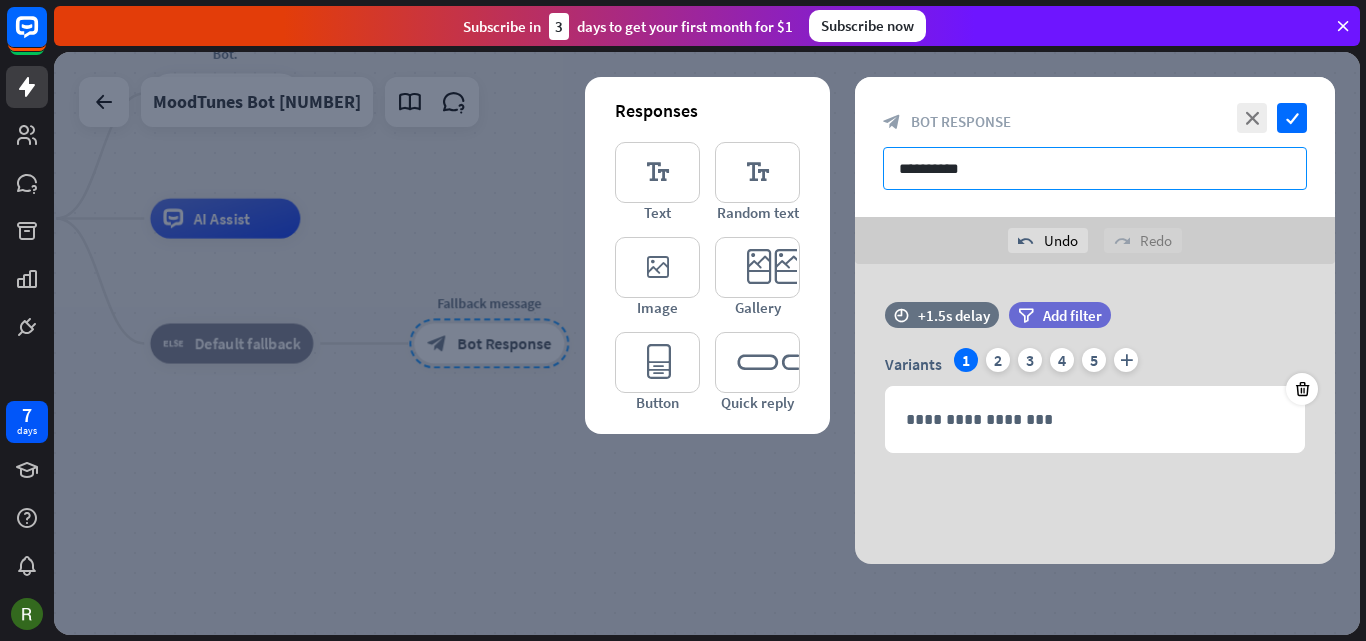 type on "**********" 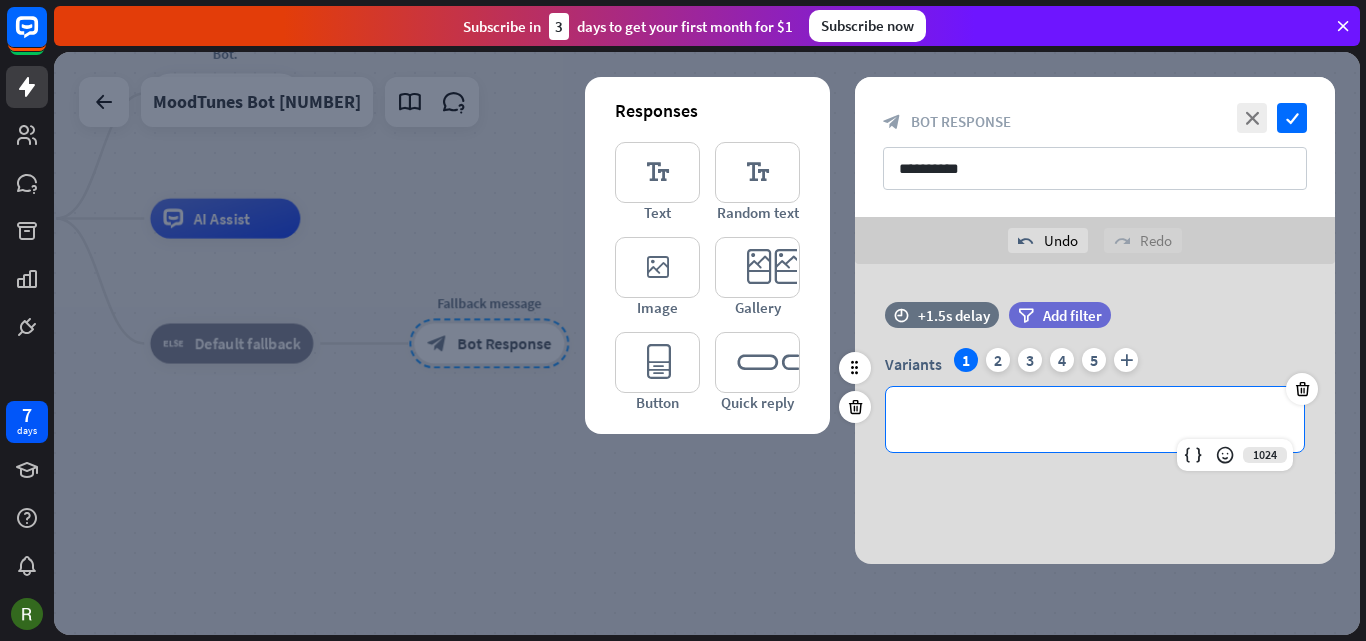 click on "**********" at bounding box center [1095, 419] 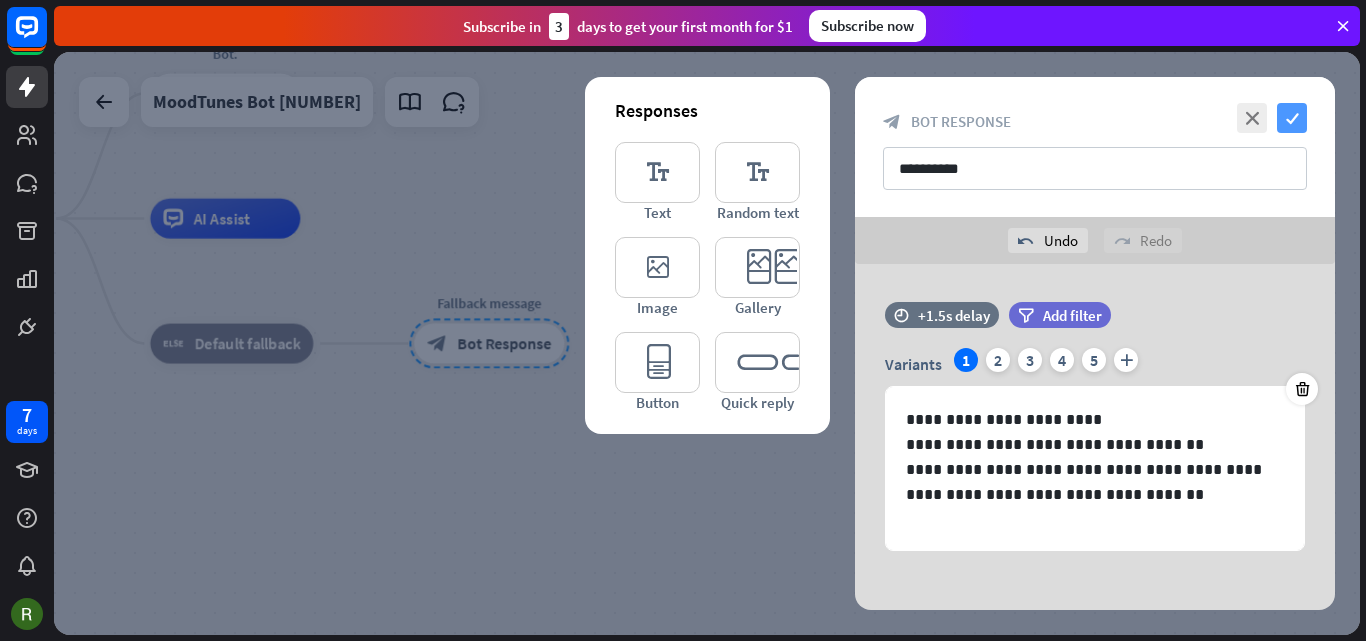 click on "check" at bounding box center (1292, 118) 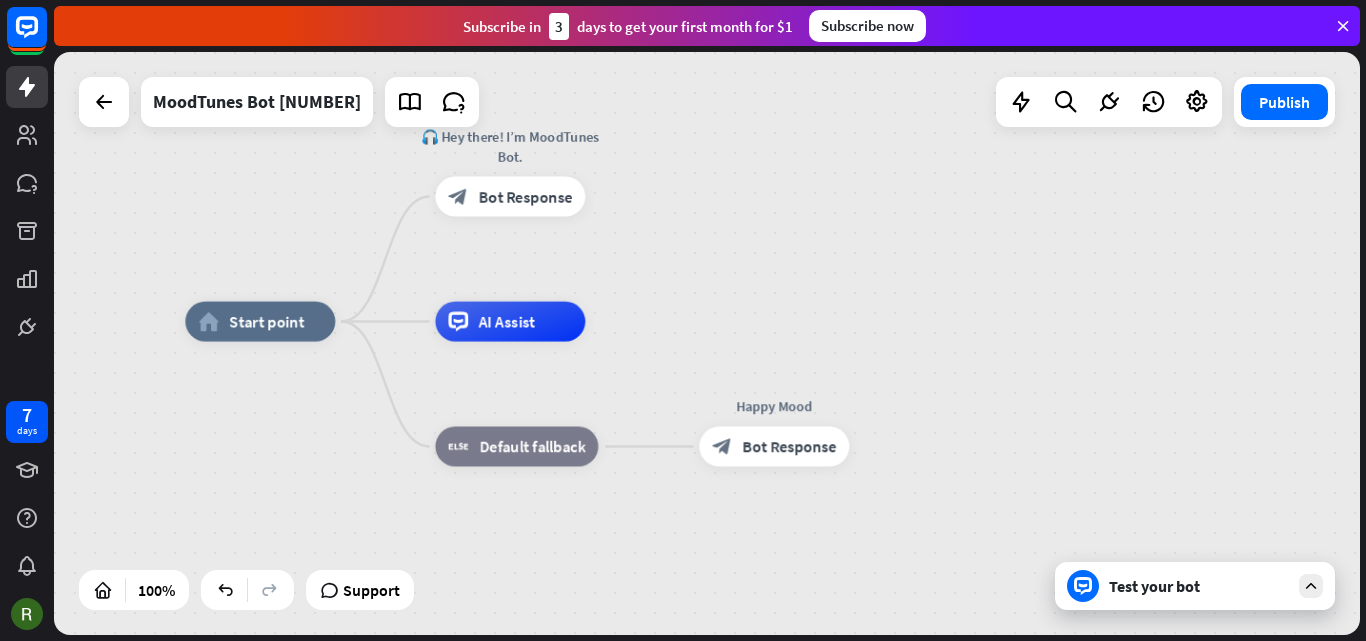 drag, startPoint x: 674, startPoint y: 242, endPoint x: 958, endPoint y: 345, distance: 302.10098 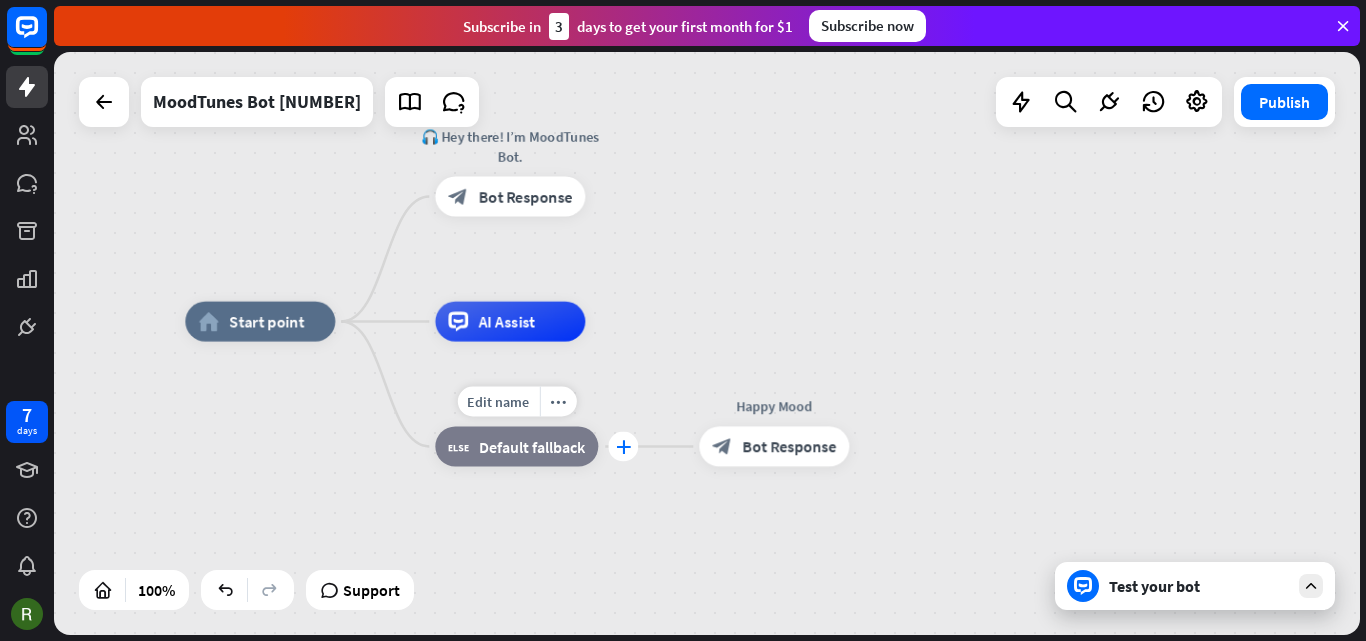 click on "plus" at bounding box center (623, 447) 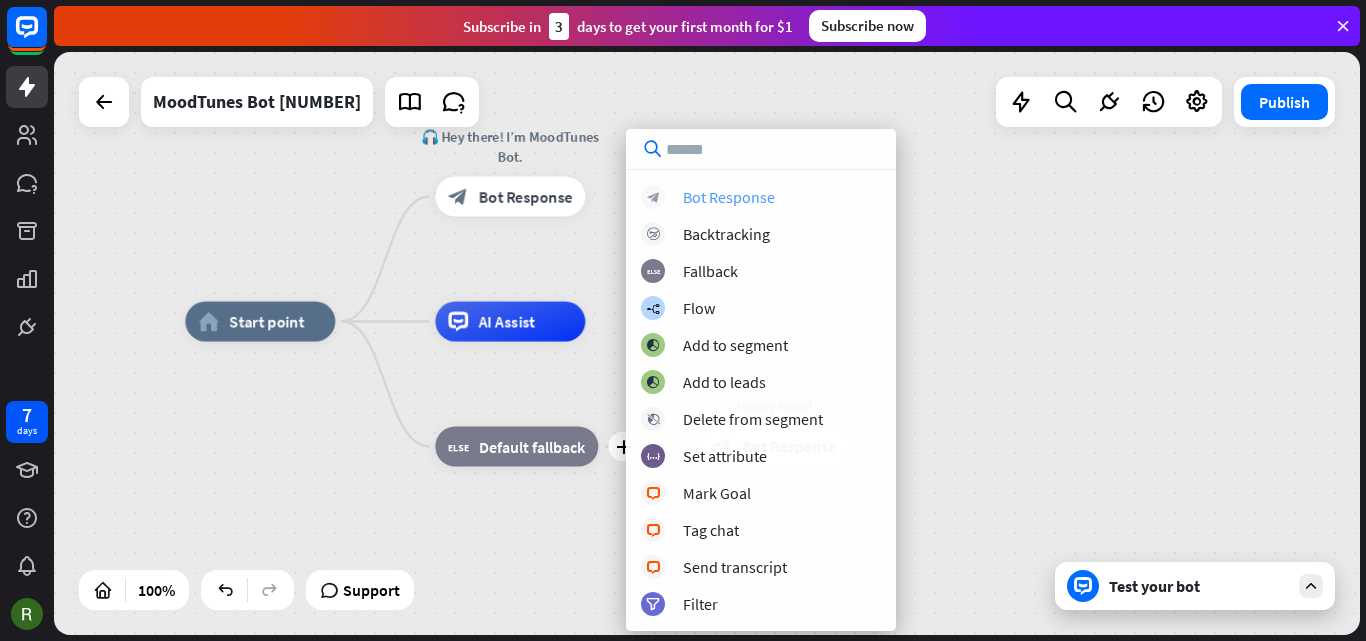click on "Bot Response" at bounding box center (729, 197) 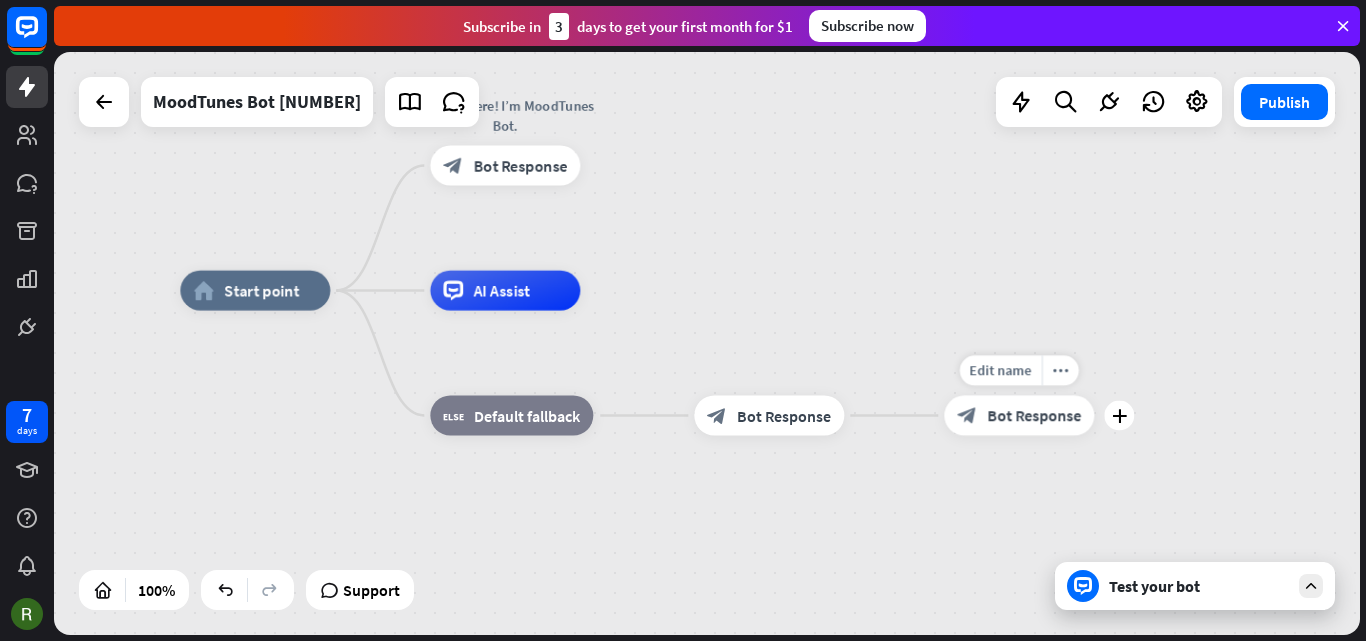 drag, startPoint x: 929, startPoint y: 456, endPoint x: 923, endPoint y: 425, distance: 31.575306 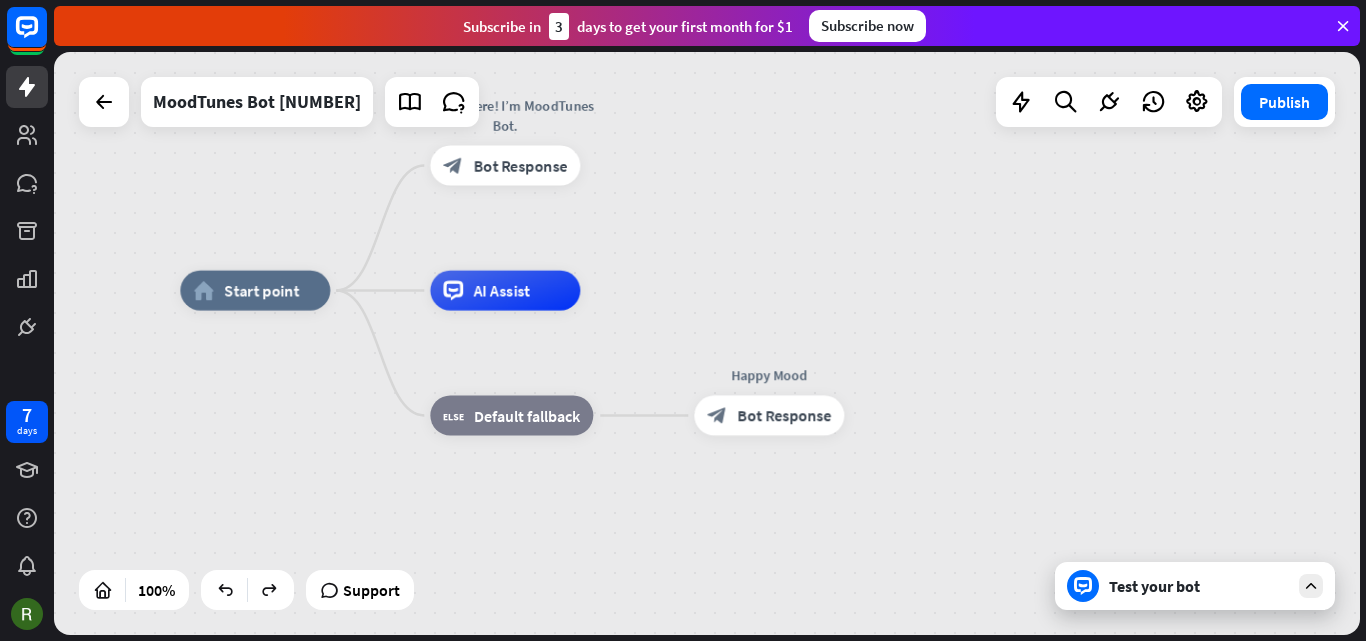 click on "Test your bot" at bounding box center (1199, 586) 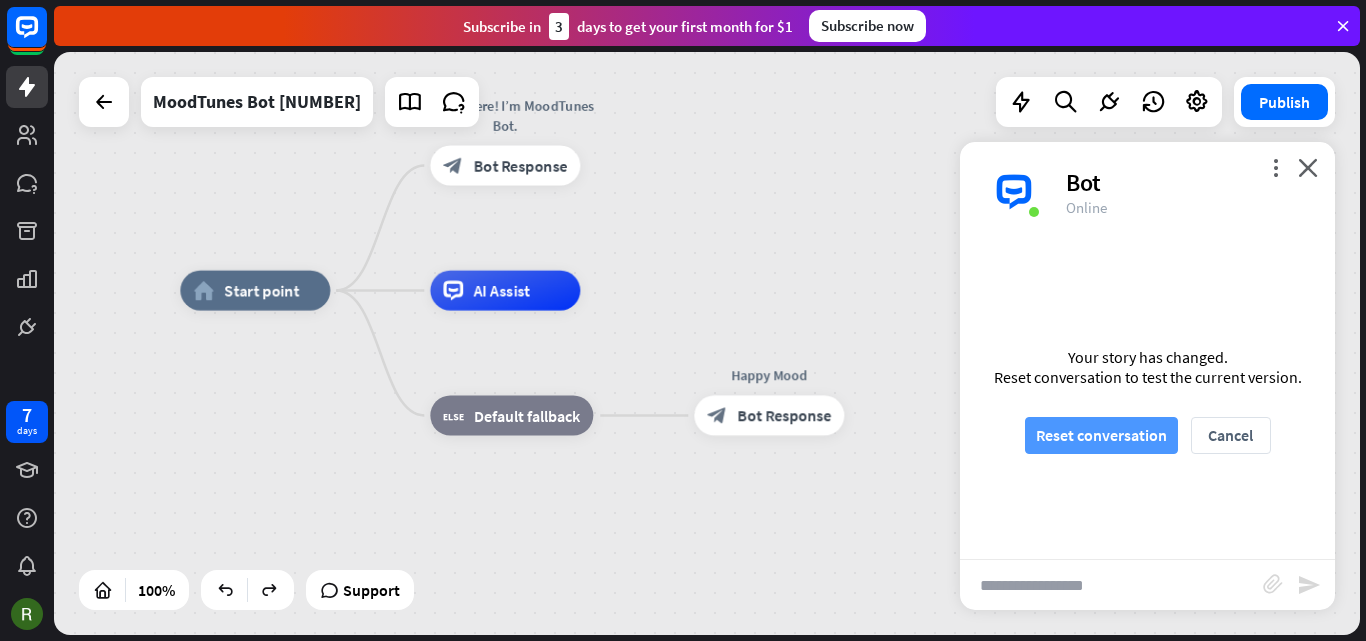 click on "Reset conversation" at bounding box center [1101, 435] 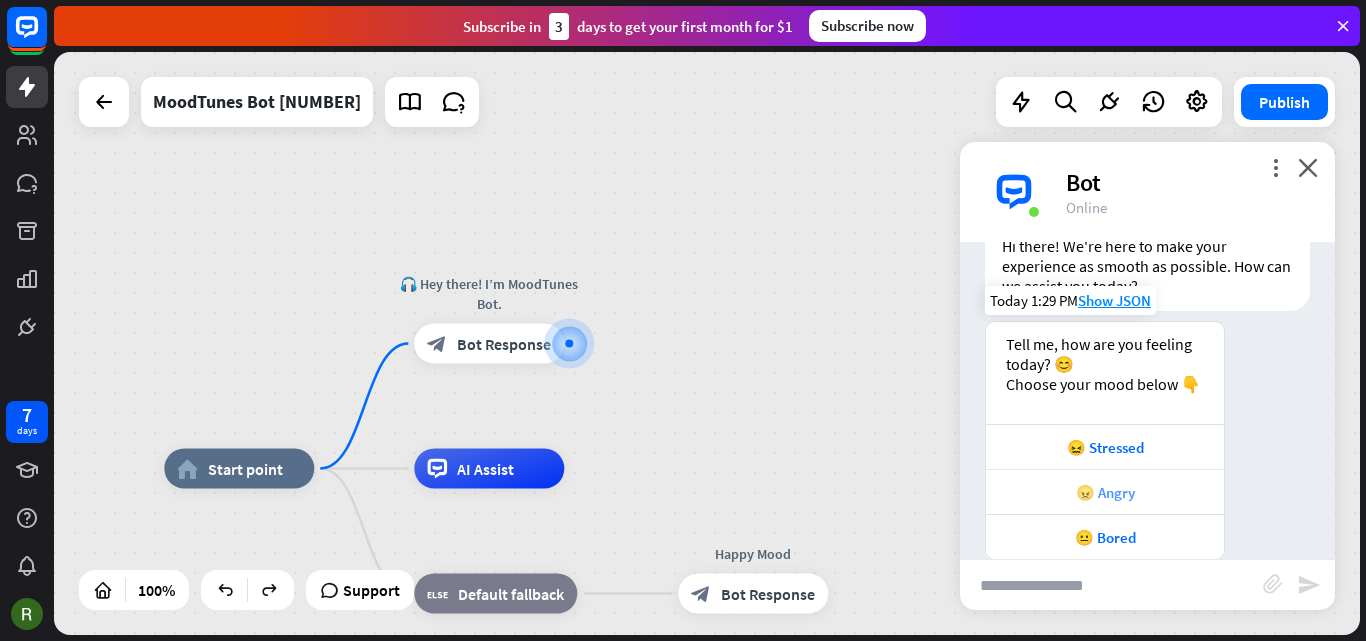 scroll, scrollTop: 110, scrollLeft: 0, axis: vertical 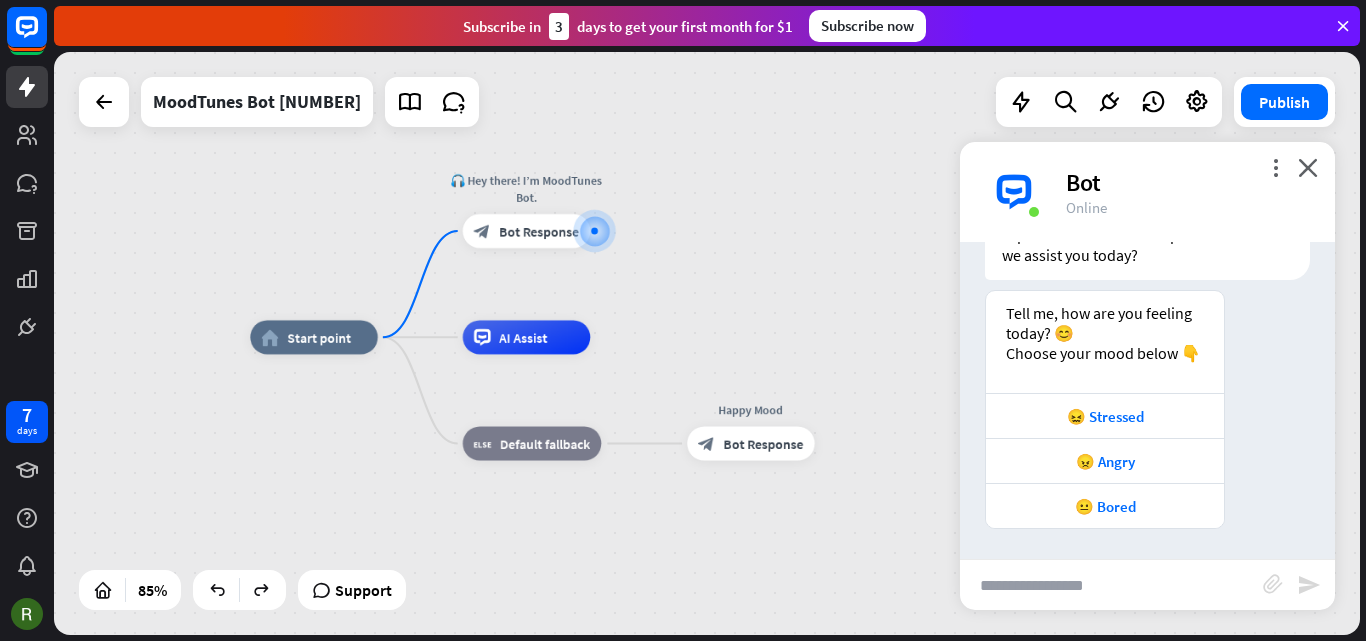 drag, startPoint x: 709, startPoint y: 431, endPoint x: 722, endPoint y: 307, distance: 124.67959 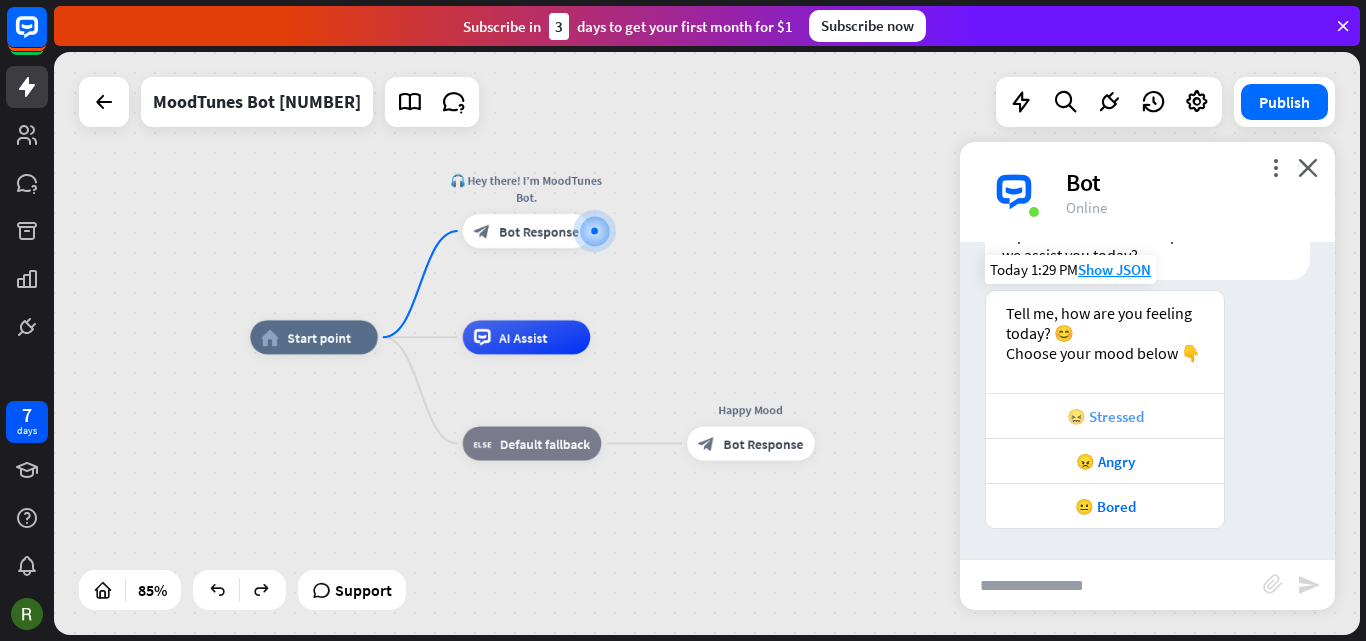 click on "😖 Stressed" at bounding box center (1105, 416) 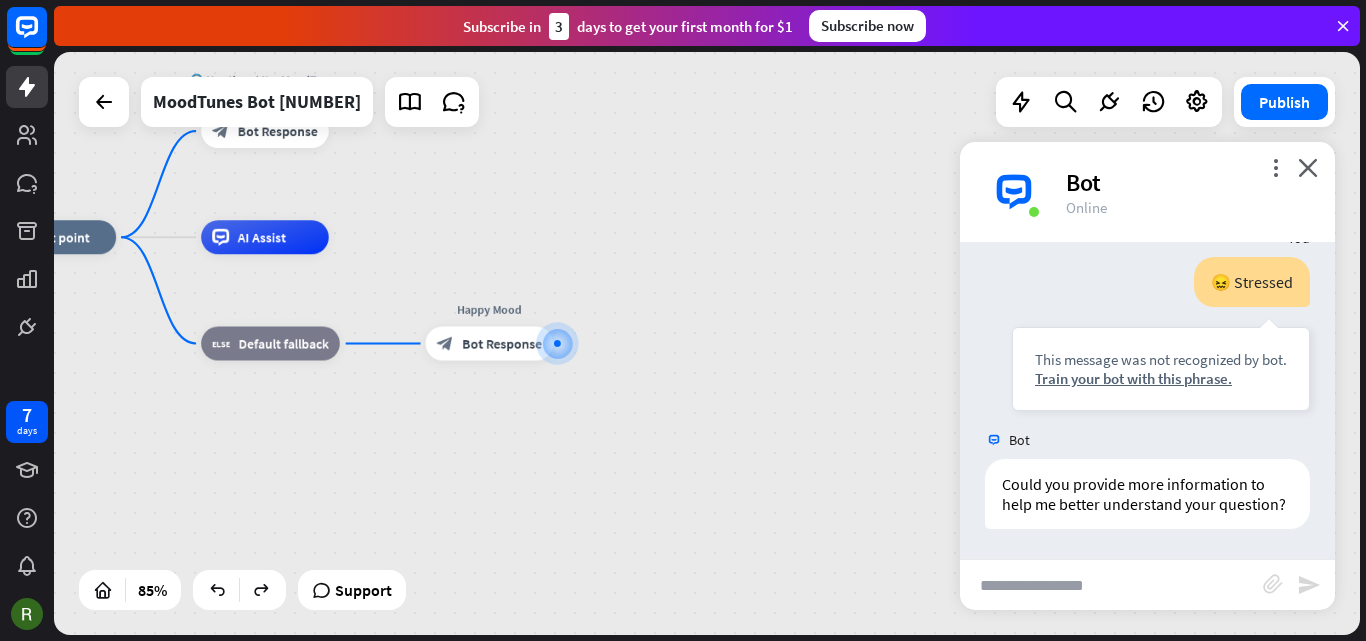 scroll, scrollTop: 450, scrollLeft: 0, axis: vertical 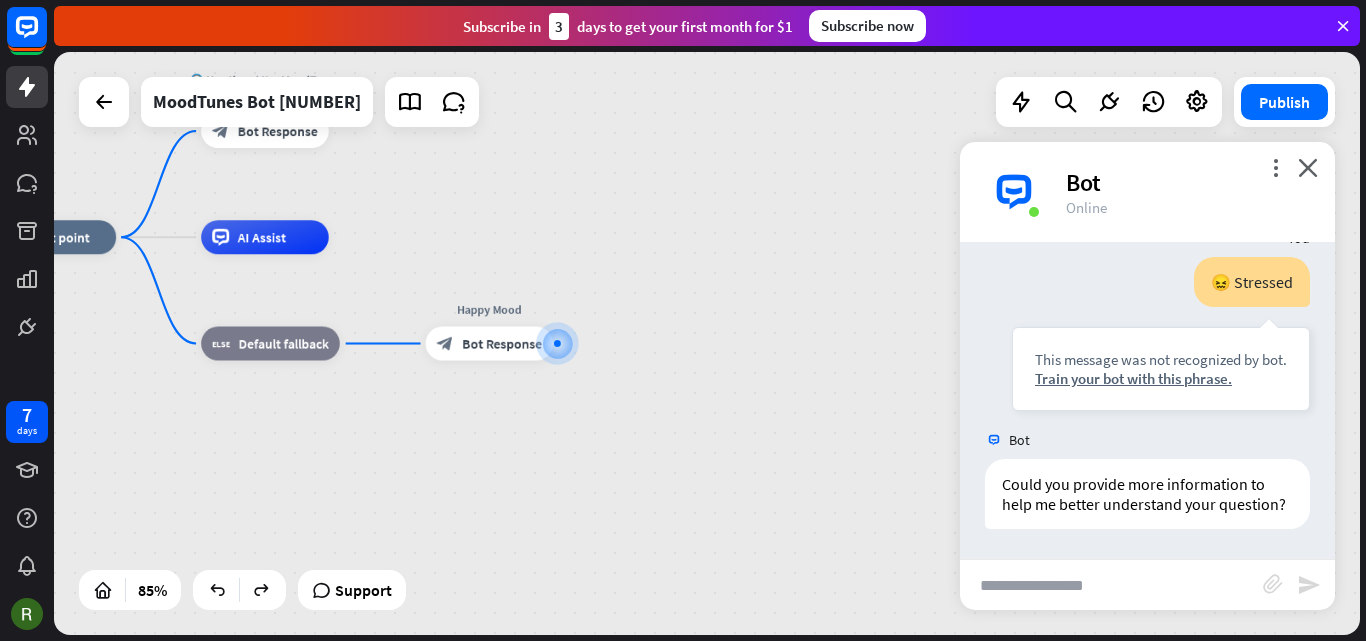 click on "more_vert
close
Bot
Online" at bounding box center [1147, 192] 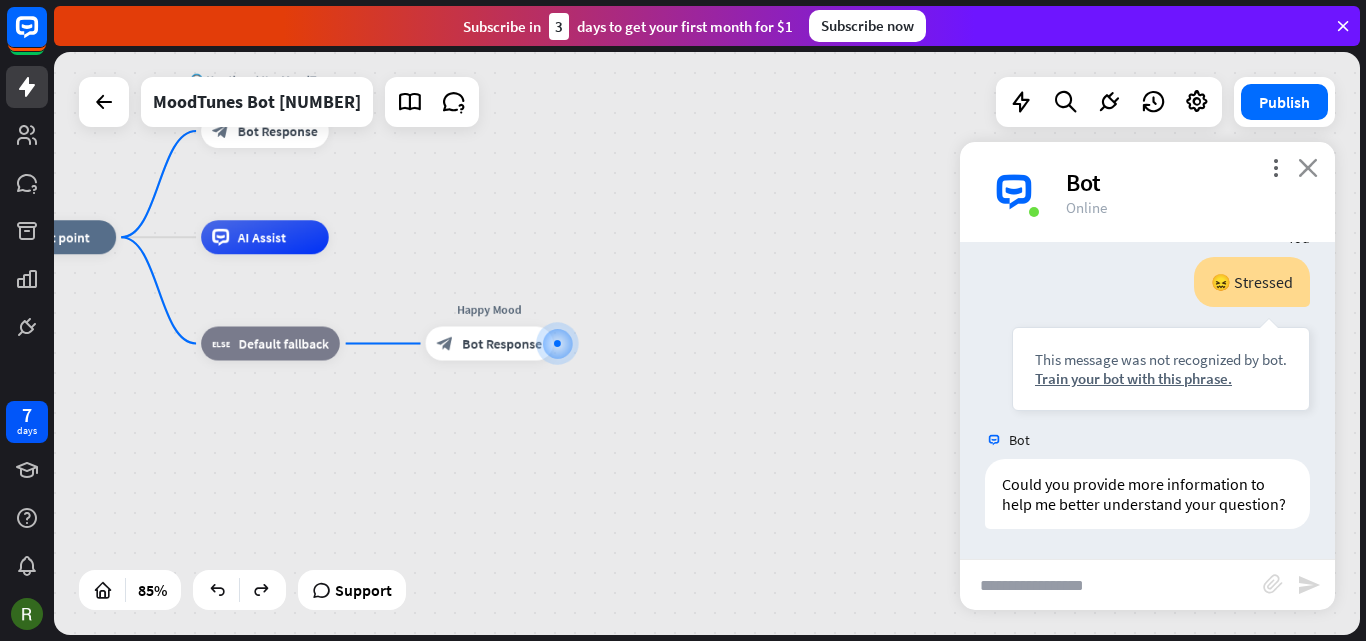 click on "close" at bounding box center (1308, 167) 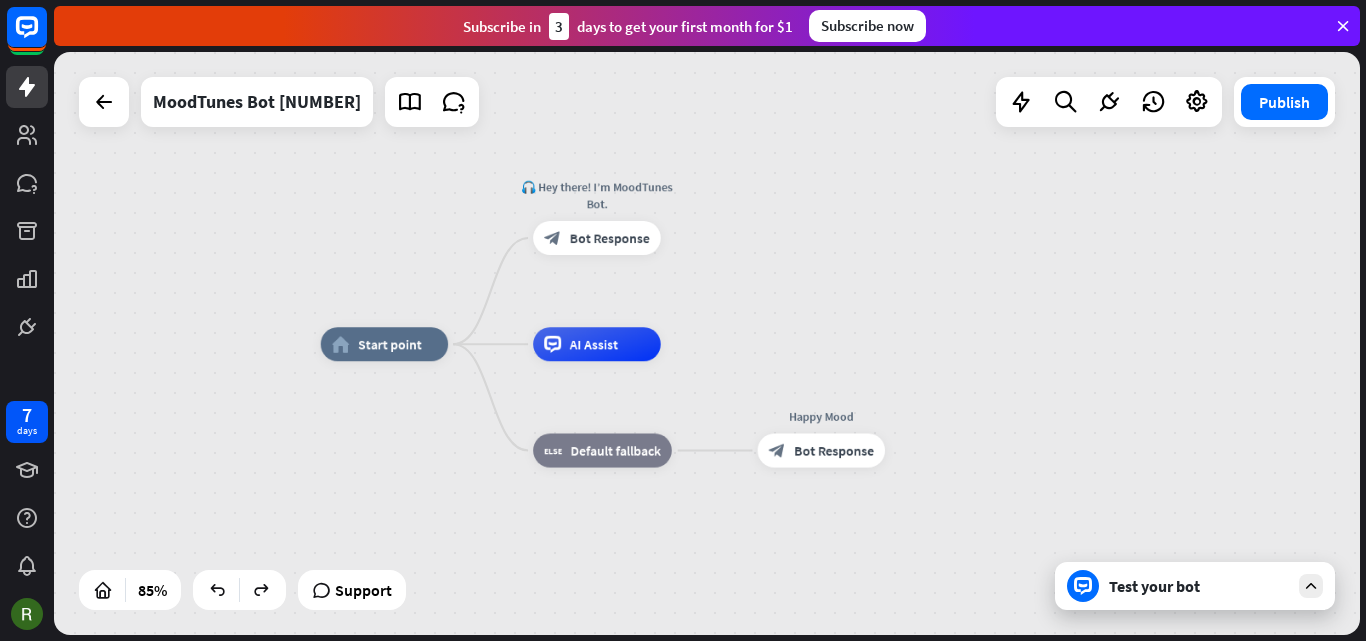 drag, startPoint x: 759, startPoint y: 278, endPoint x: 1091, endPoint y: 386, distance: 349.12463 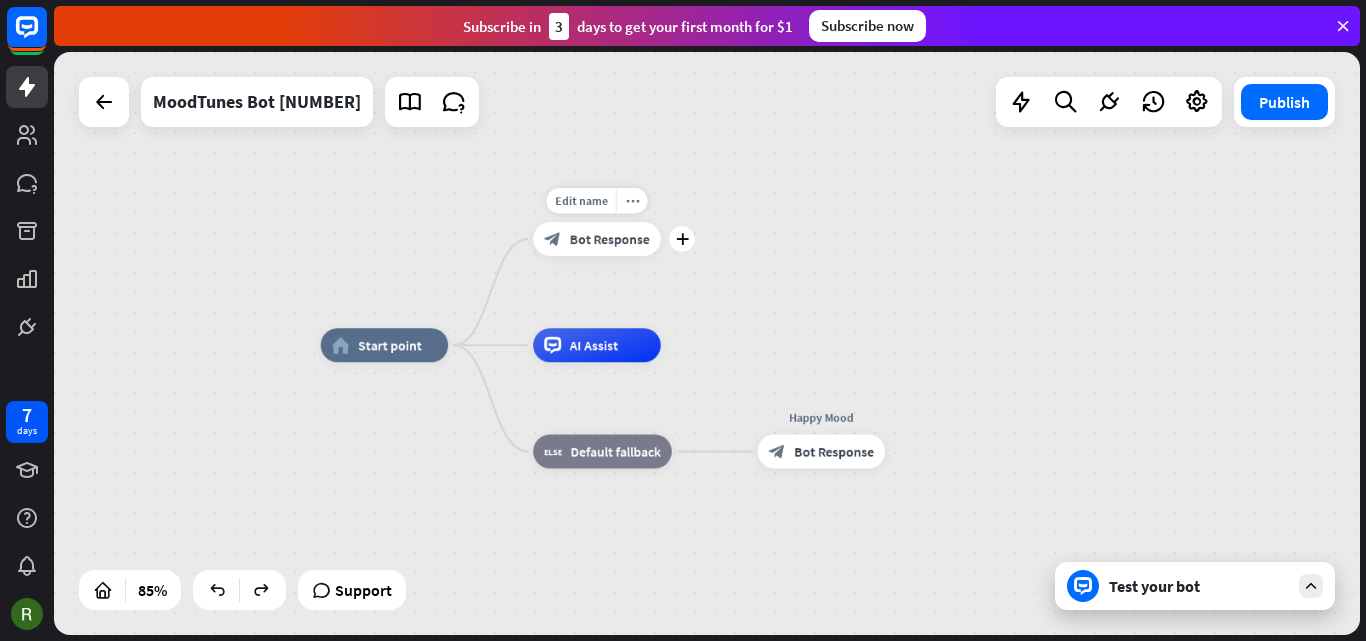 click on "Bot Response" at bounding box center [610, 239] 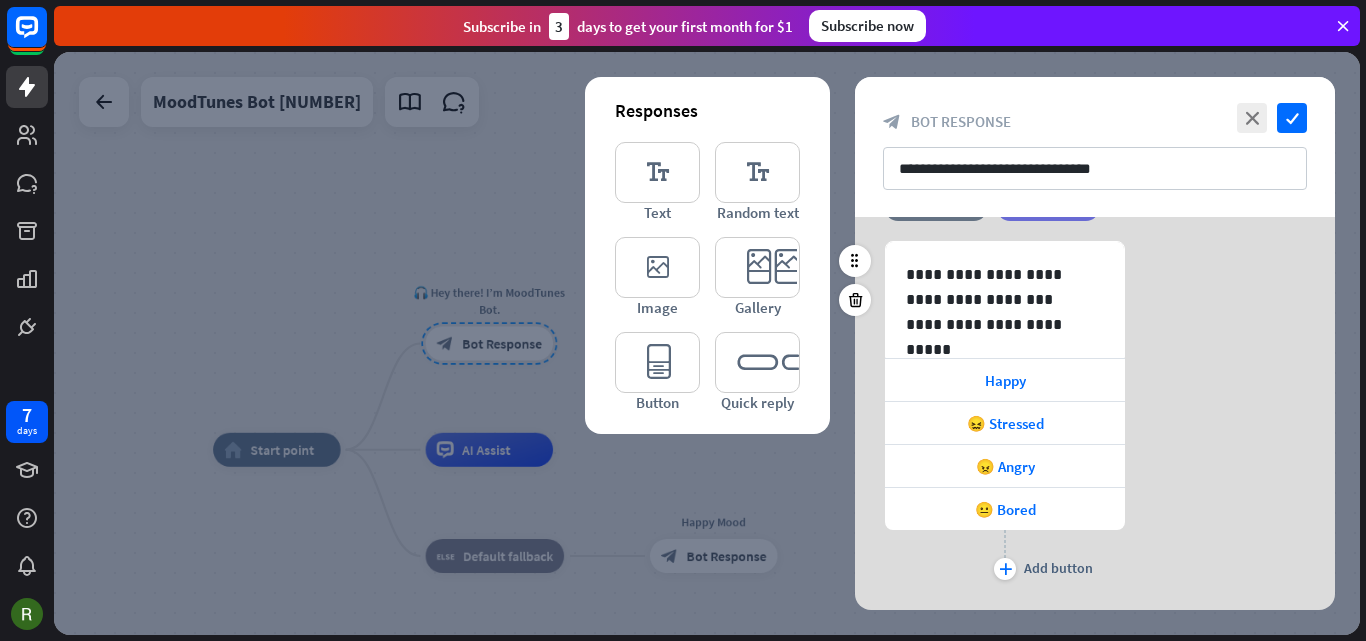 scroll, scrollTop: 300, scrollLeft: 0, axis: vertical 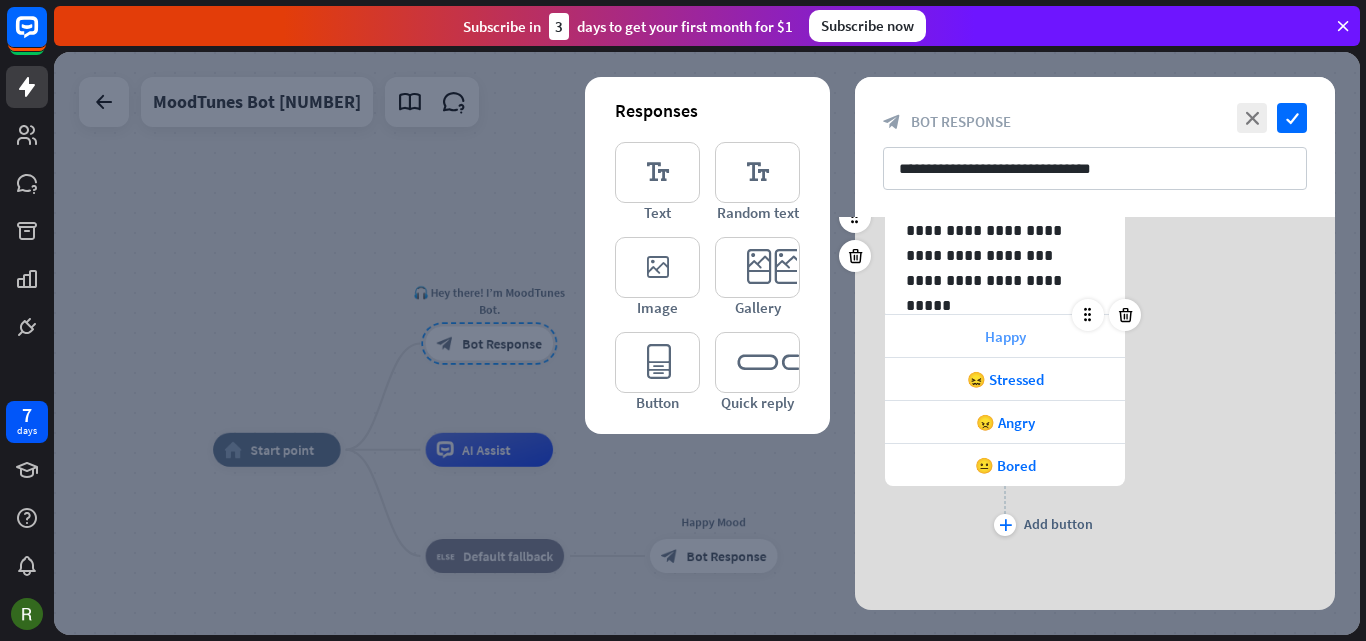 click on "Happy" at bounding box center (1005, 336) 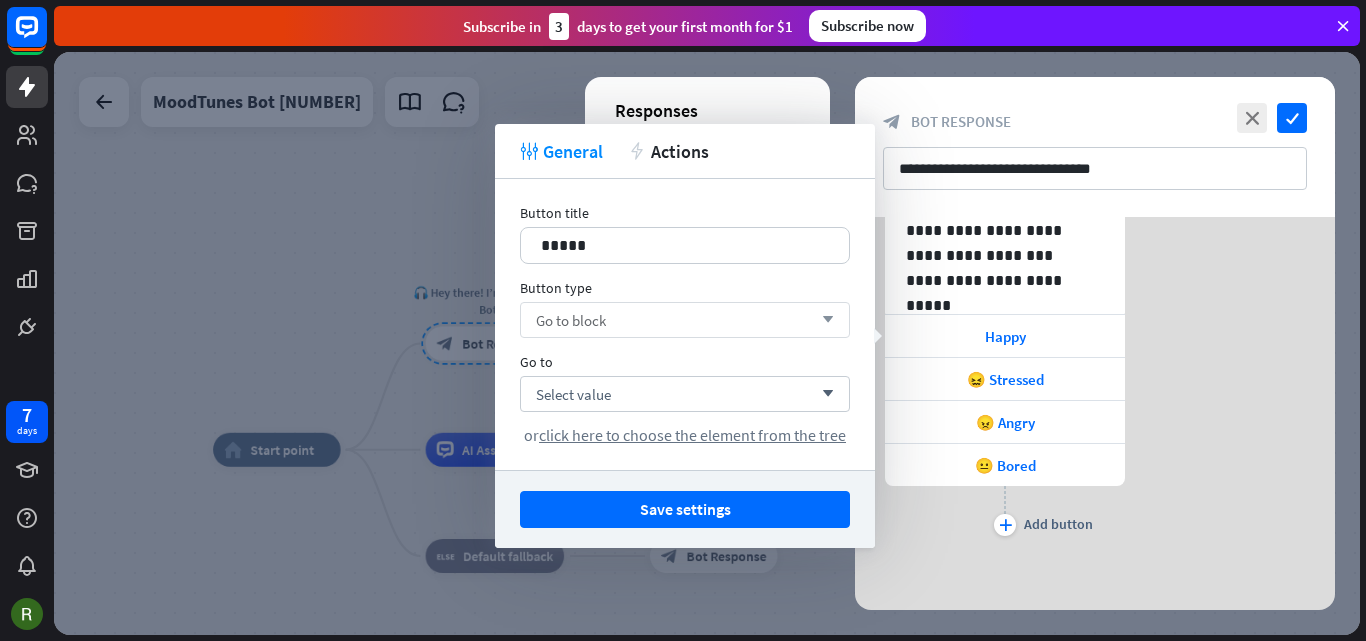 click on "Go to block
arrow_down" at bounding box center [685, 320] 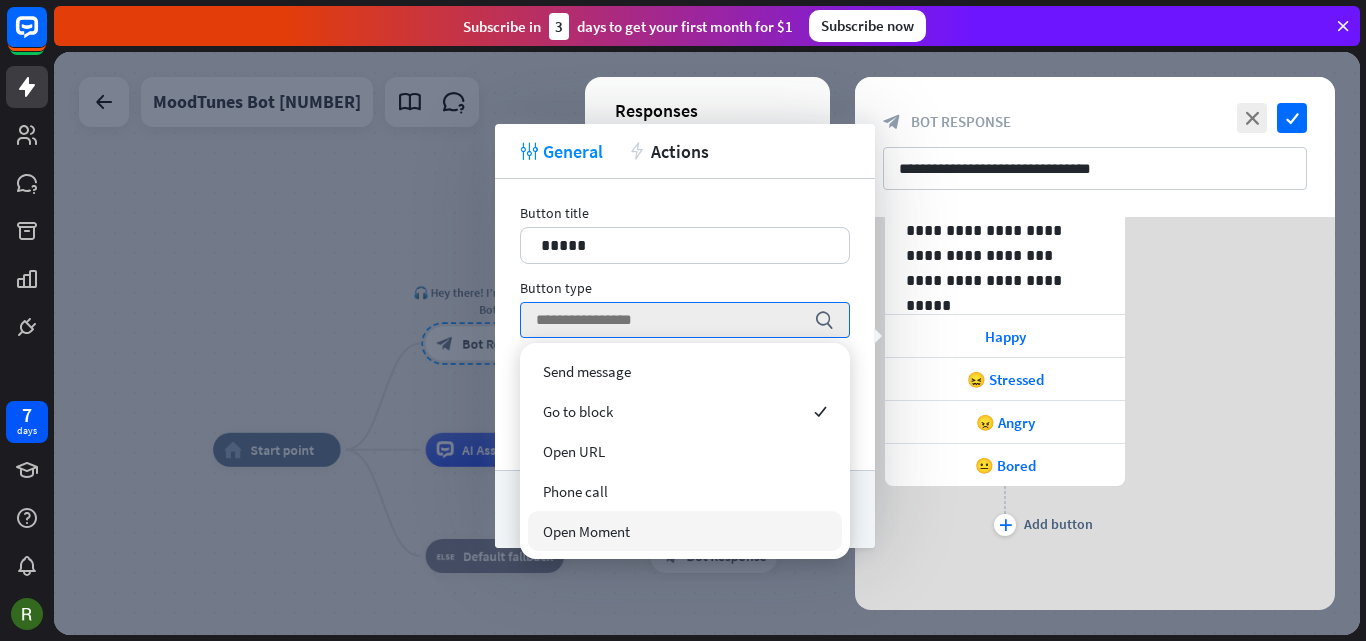 click on "Open Moment" at bounding box center [586, 531] 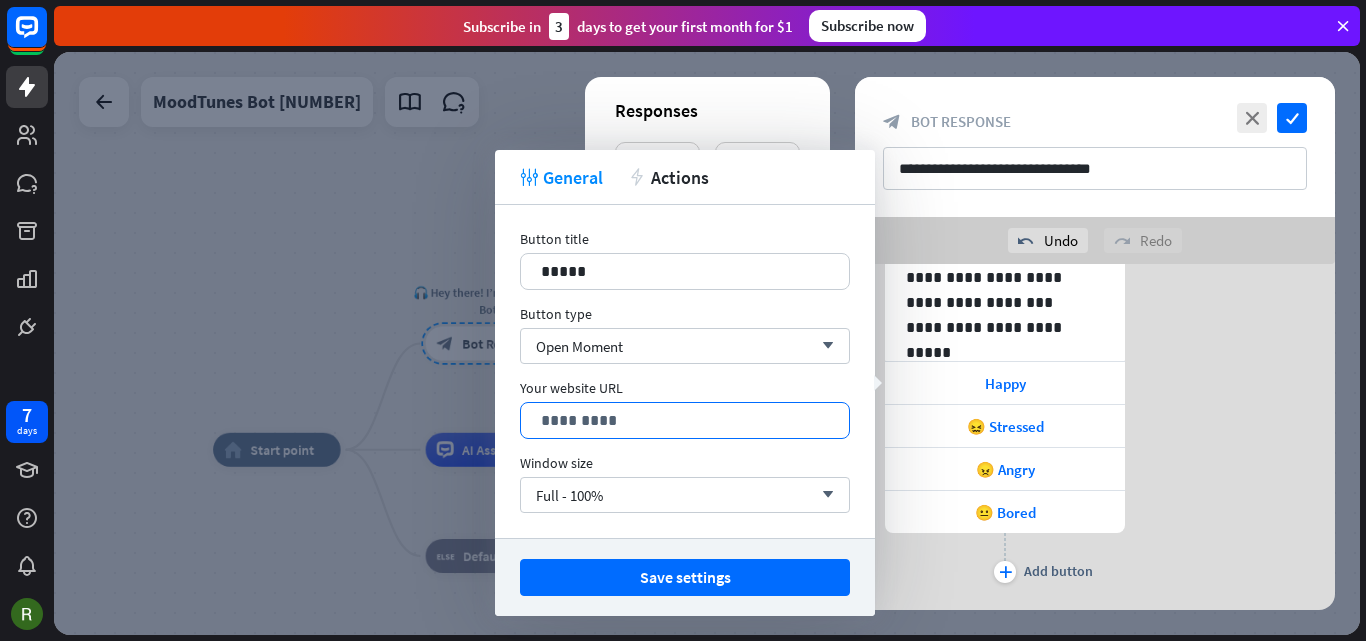 click on "*********" at bounding box center (685, 420) 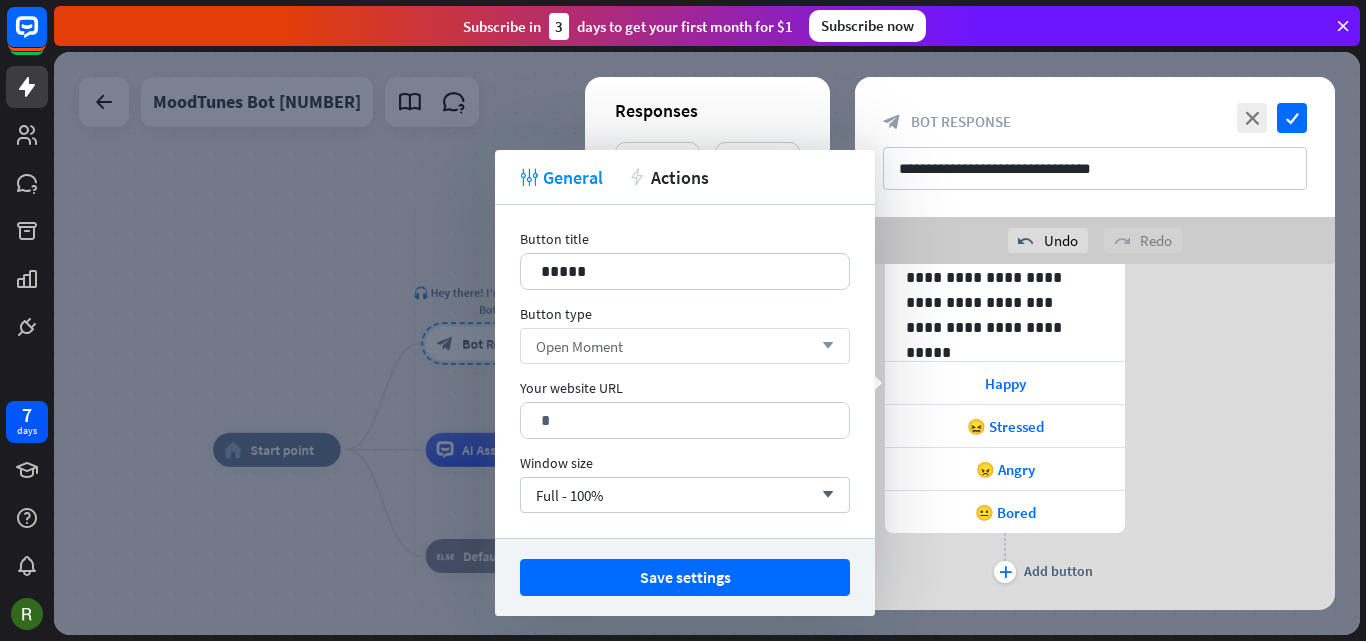 click on "arrow_down" at bounding box center [823, 346] 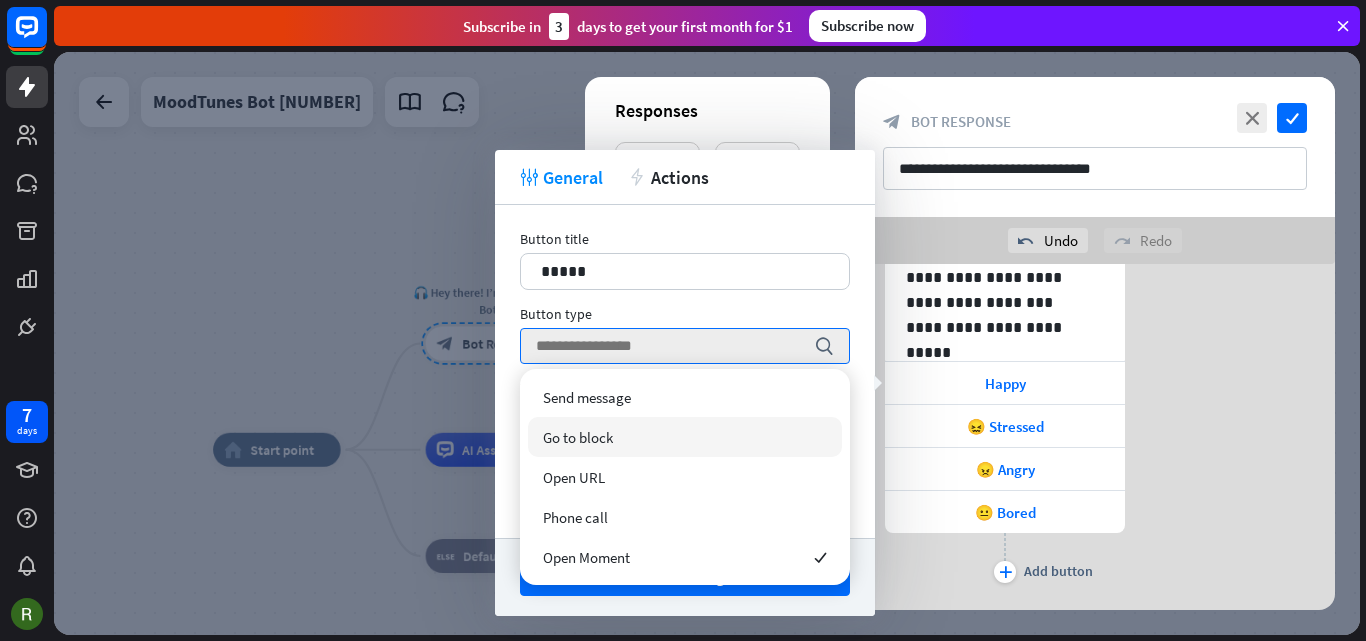 click on "Go to block" at bounding box center [578, 437] 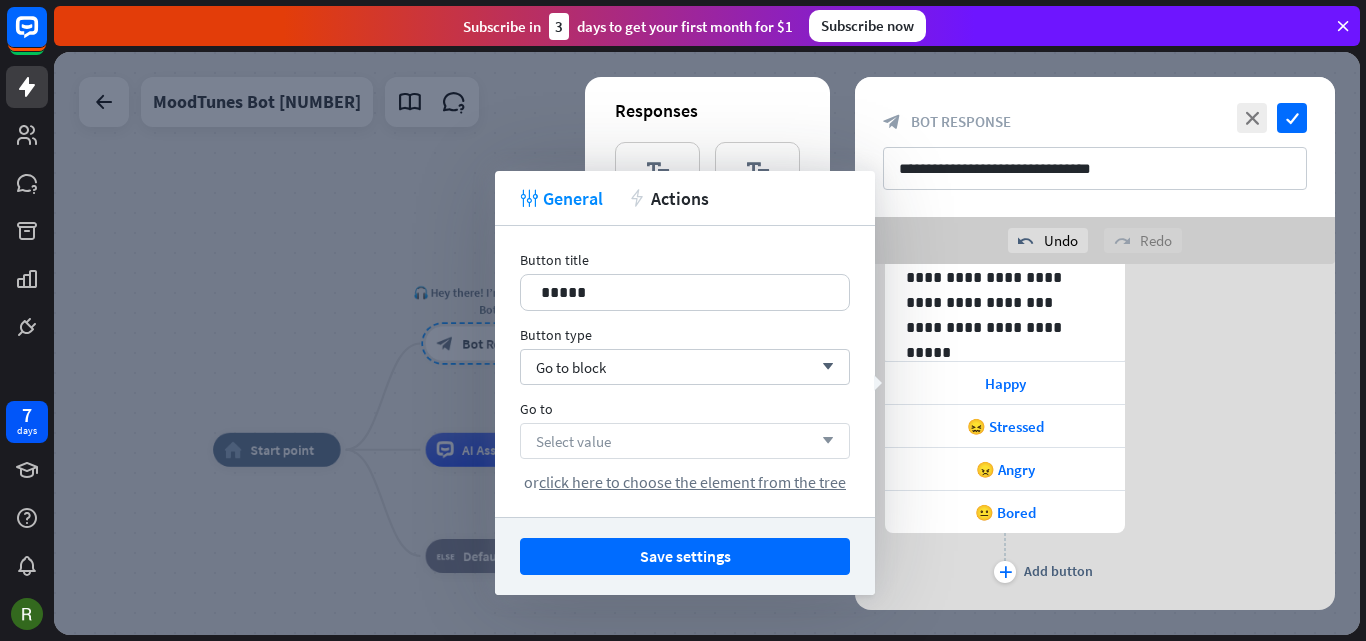 click on "Select value
arrow_down" at bounding box center (685, 441) 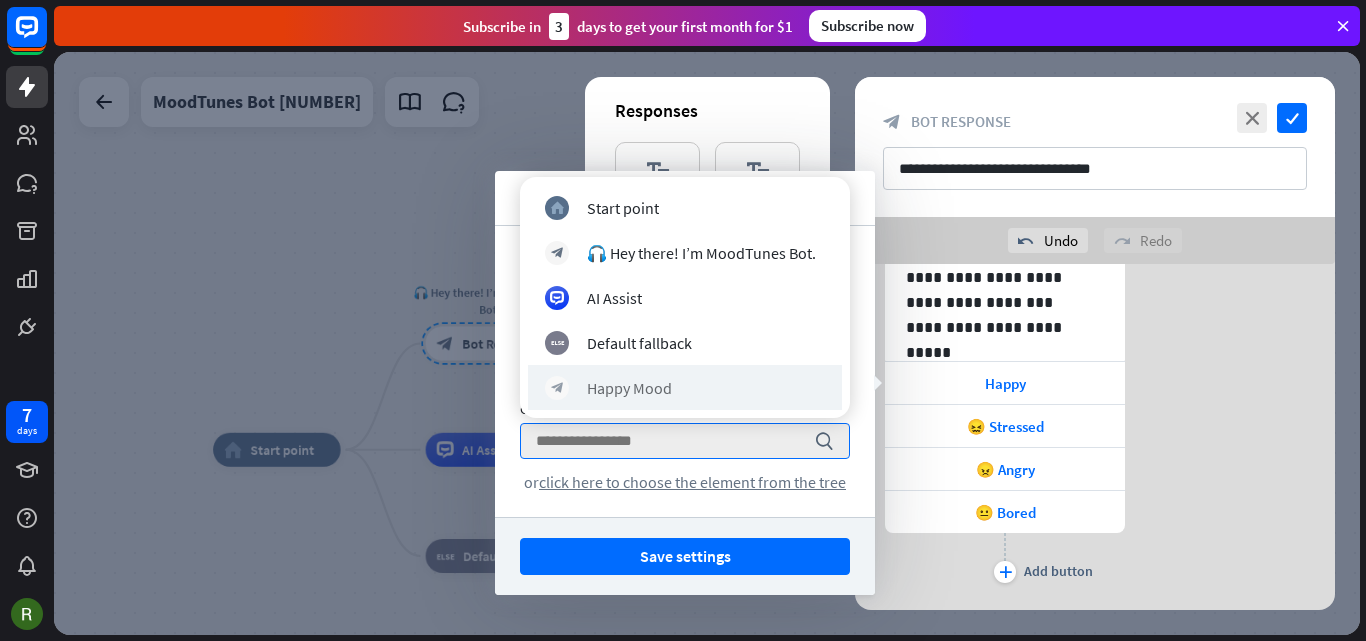 click on "block_bot_response
Happy Mood" at bounding box center [685, 387] 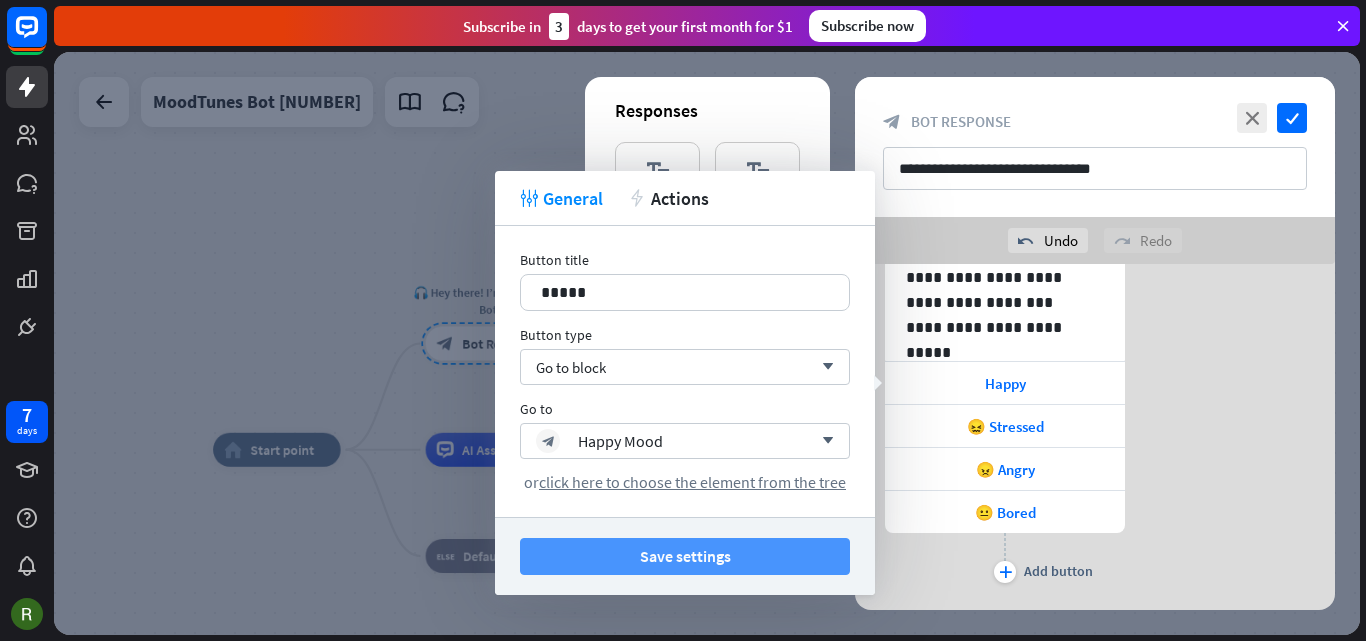 click on "Save settings" at bounding box center (685, 556) 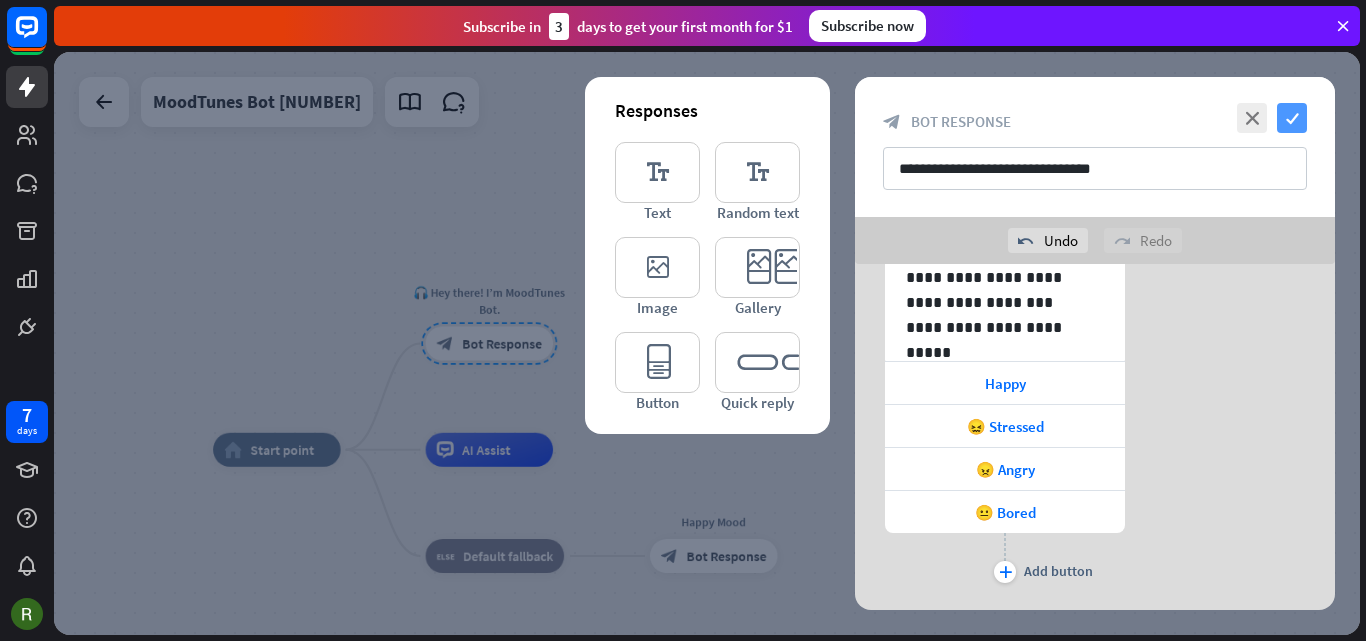 click on "check" at bounding box center (1292, 118) 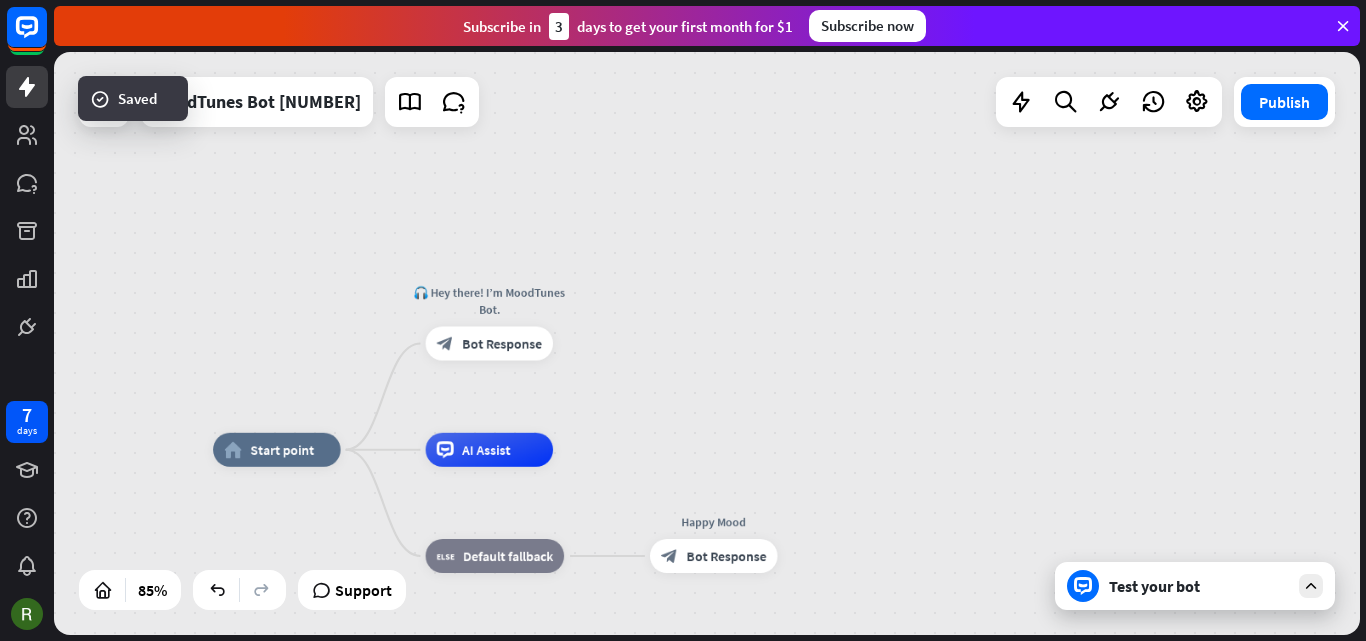 click on "Test your bot" at bounding box center (1199, 586) 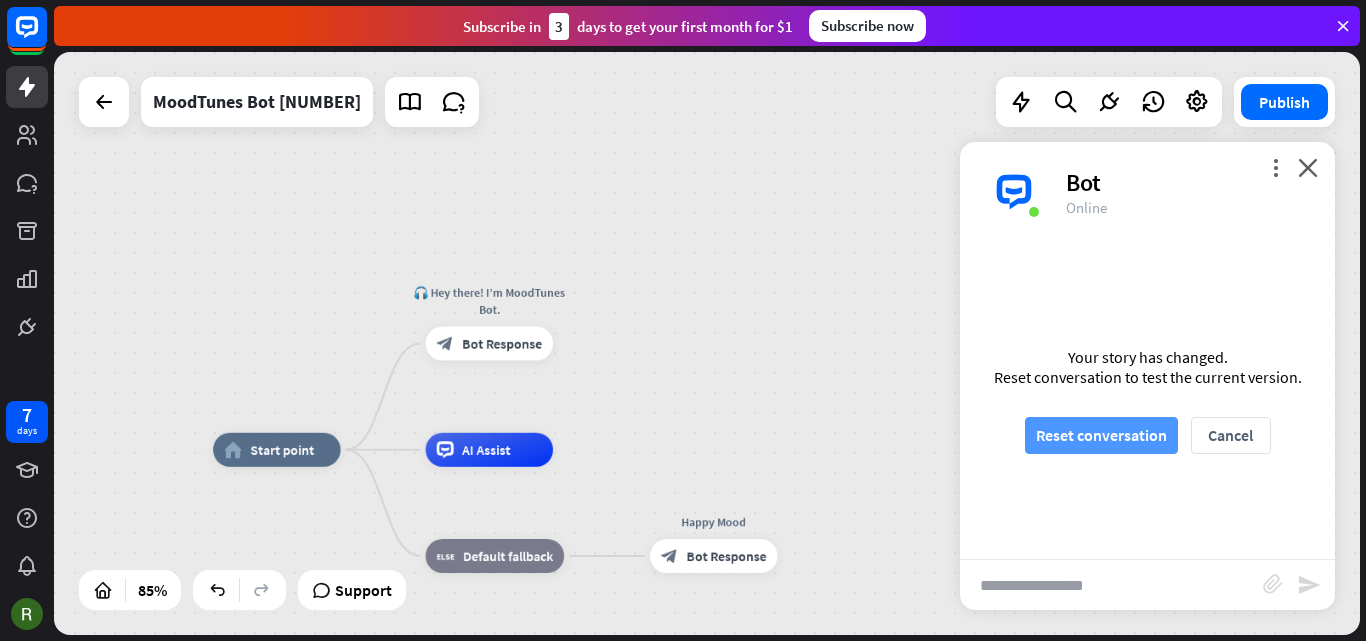 click on "Reset conversation" at bounding box center (1101, 435) 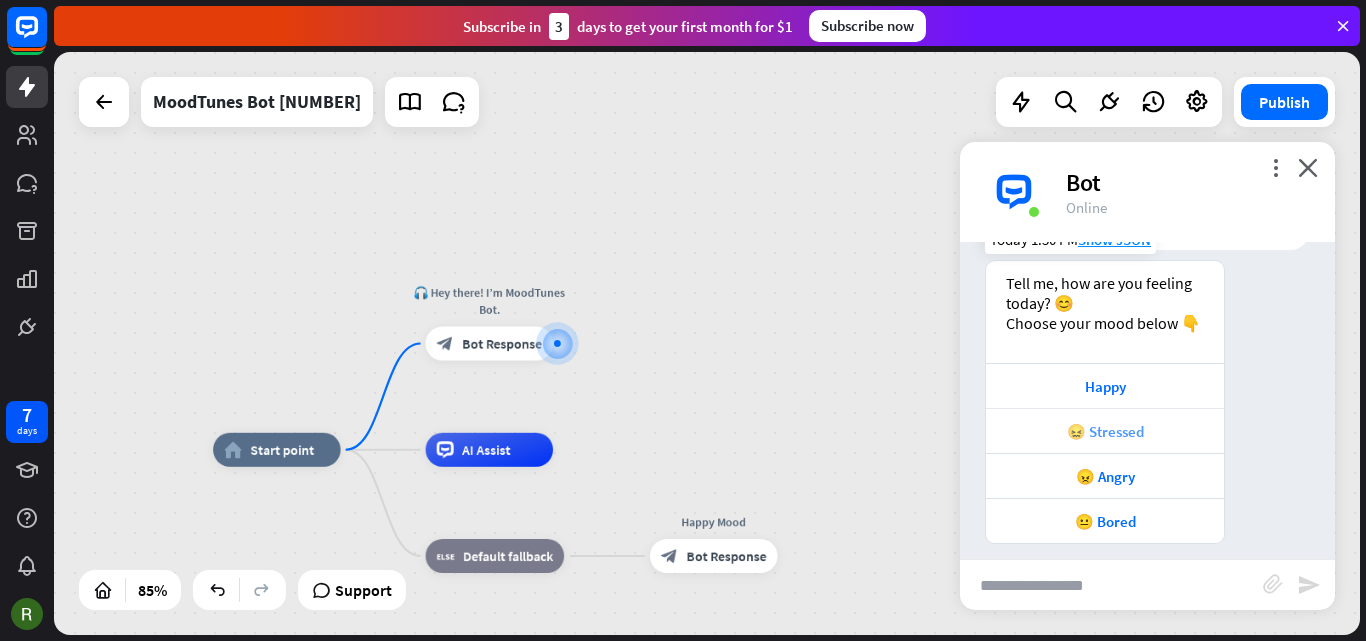scroll, scrollTop: 175, scrollLeft: 0, axis: vertical 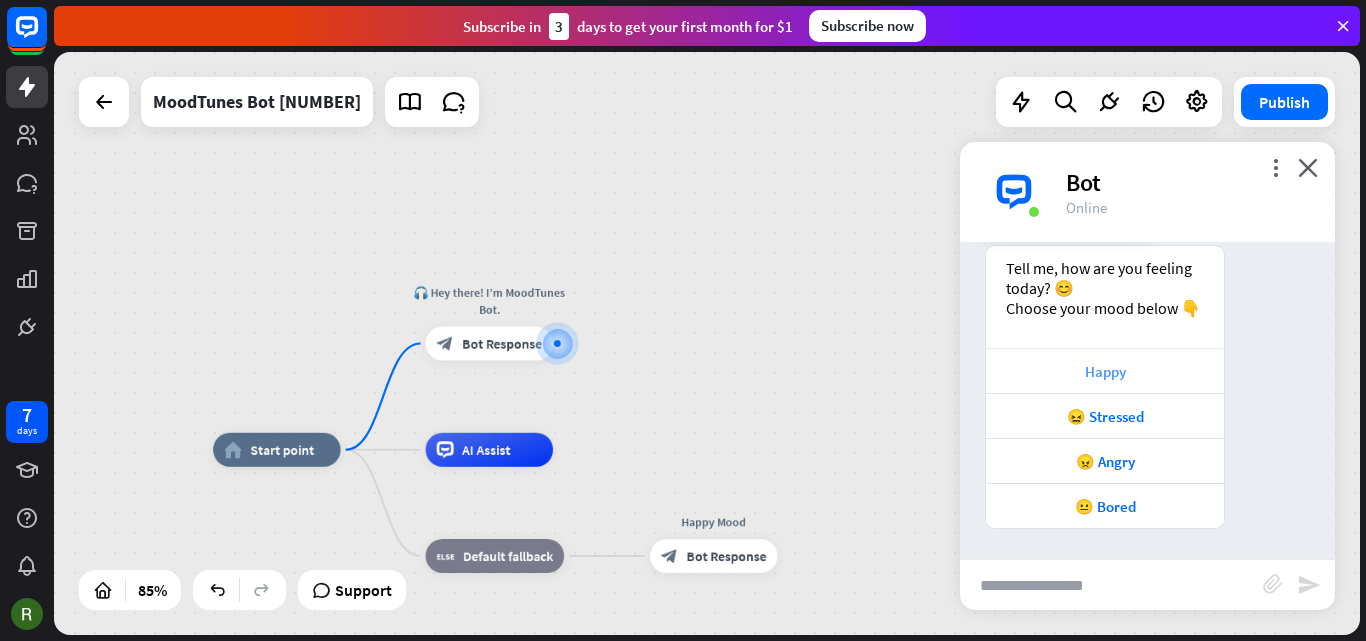 click on "Happy" at bounding box center (1105, 371) 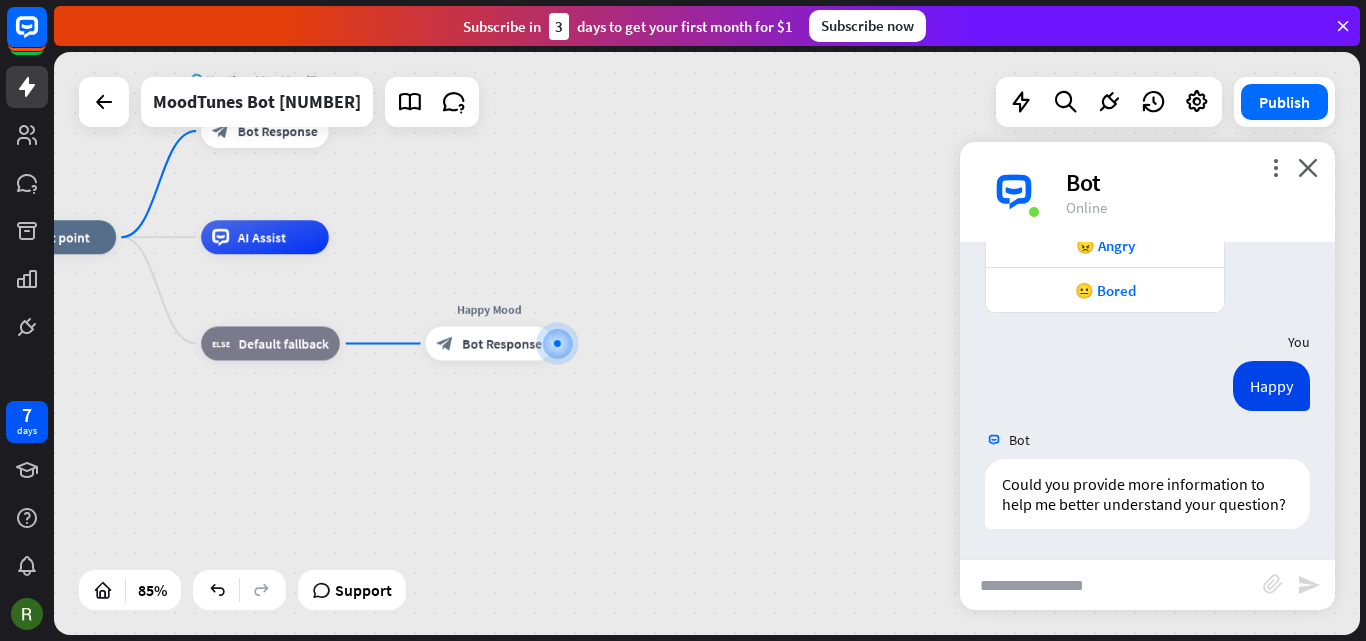 scroll, scrollTop: 411, scrollLeft: 0, axis: vertical 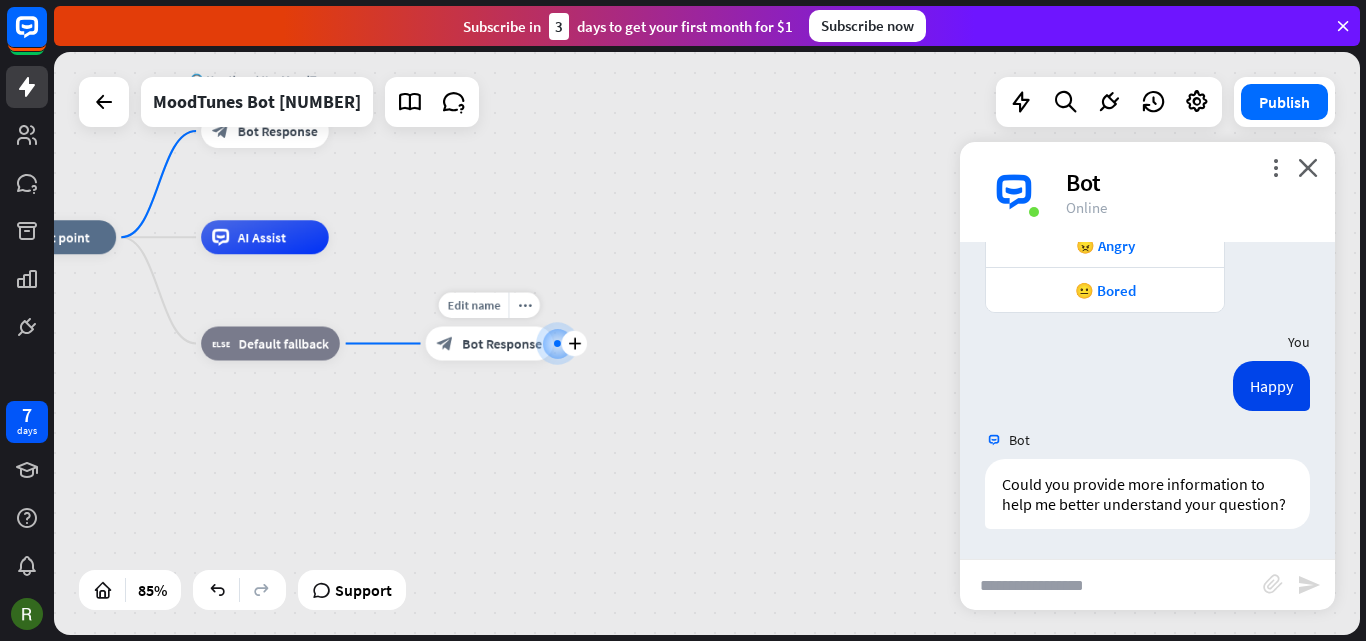 click on "Bot Response" at bounding box center [502, 343] 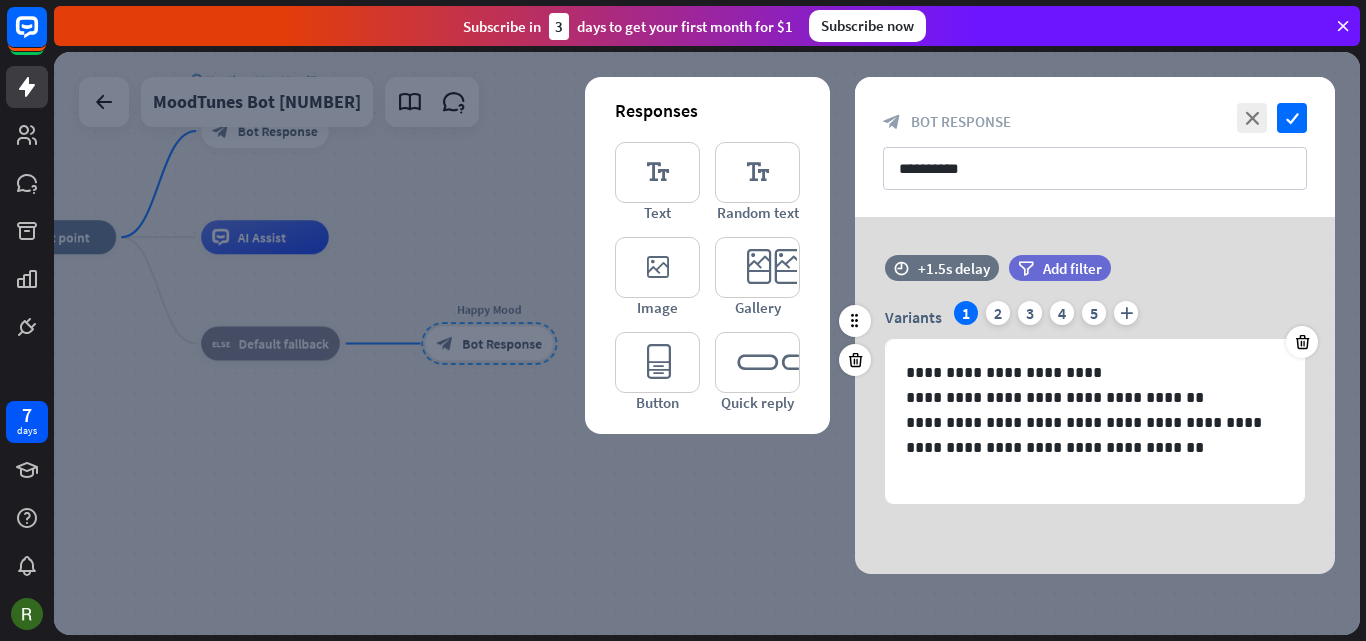 click on "1" at bounding box center [966, 313] 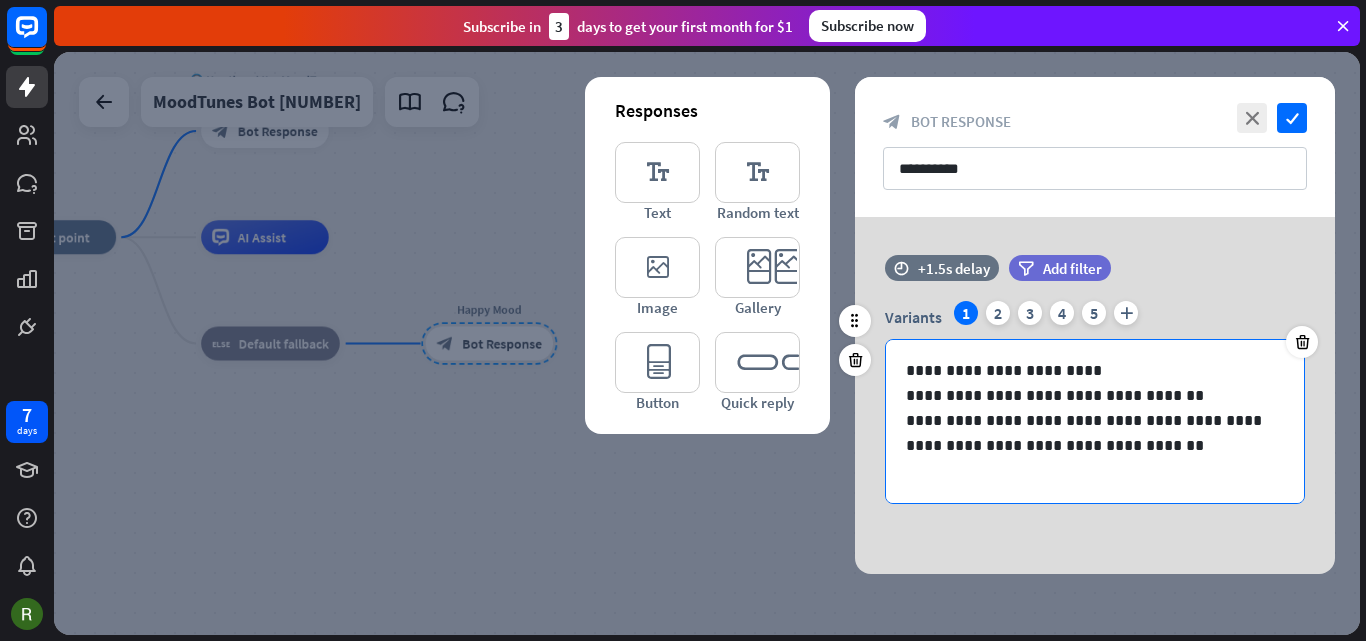 scroll, scrollTop: 0, scrollLeft: 0, axis: both 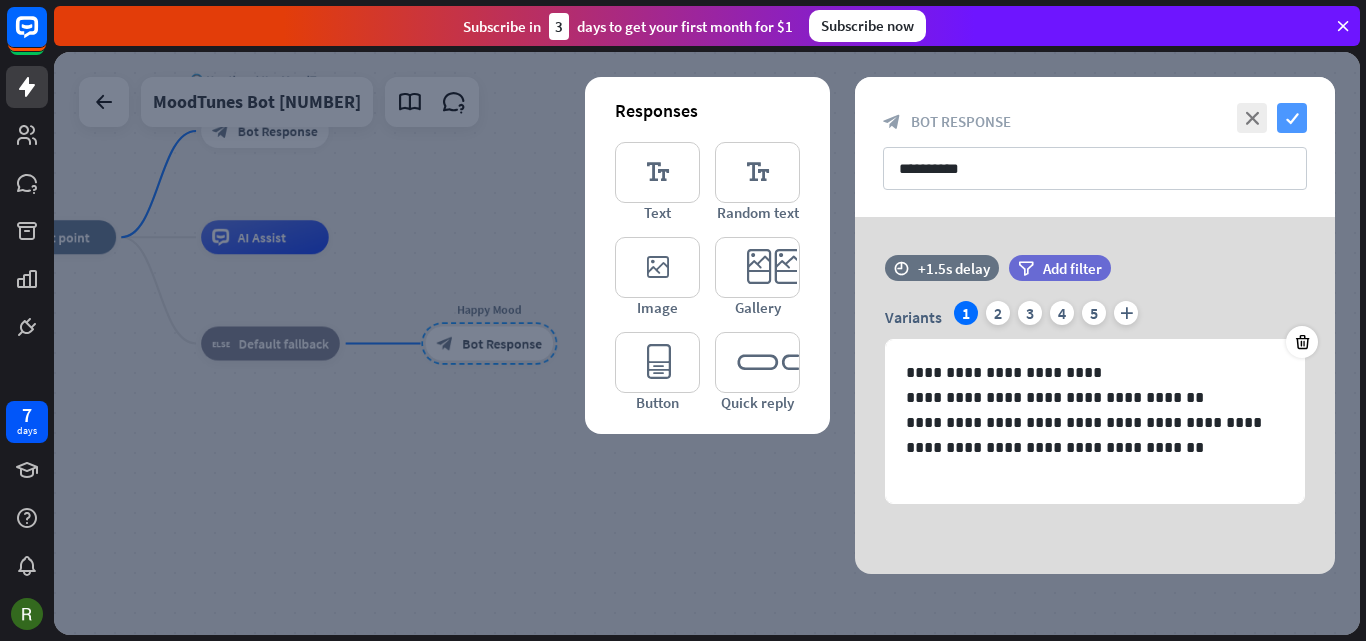 click on "check" at bounding box center [1292, 118] 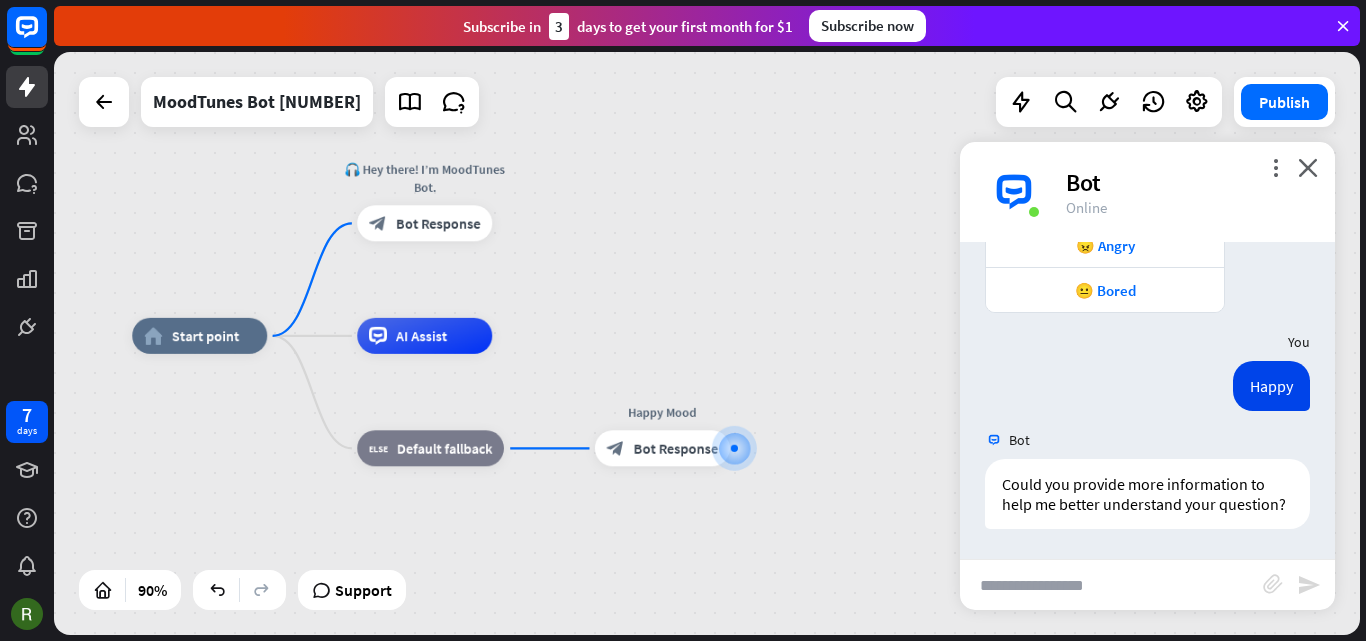 drag, startPoint x: 677, startPoint y: 276, endPoint x: 865, endPoint y: 384, distance: 216.81328 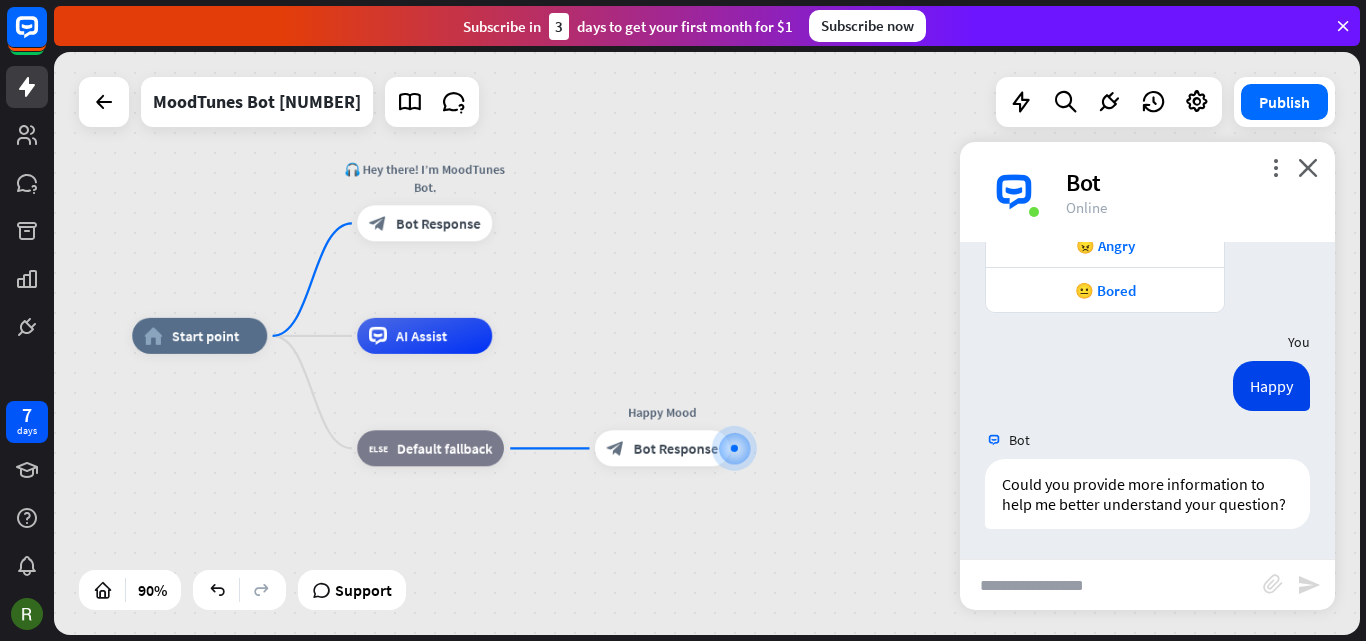click on "home_2   Start point                 🎧 Hey there! I’m MoodTunes Bot.   block_bot_response   Bot Response                     AI Assist                   block_fallback   Default fallback                 Happy Mood   block_bot_response   Bot Response" at bounding box center [719, 598] 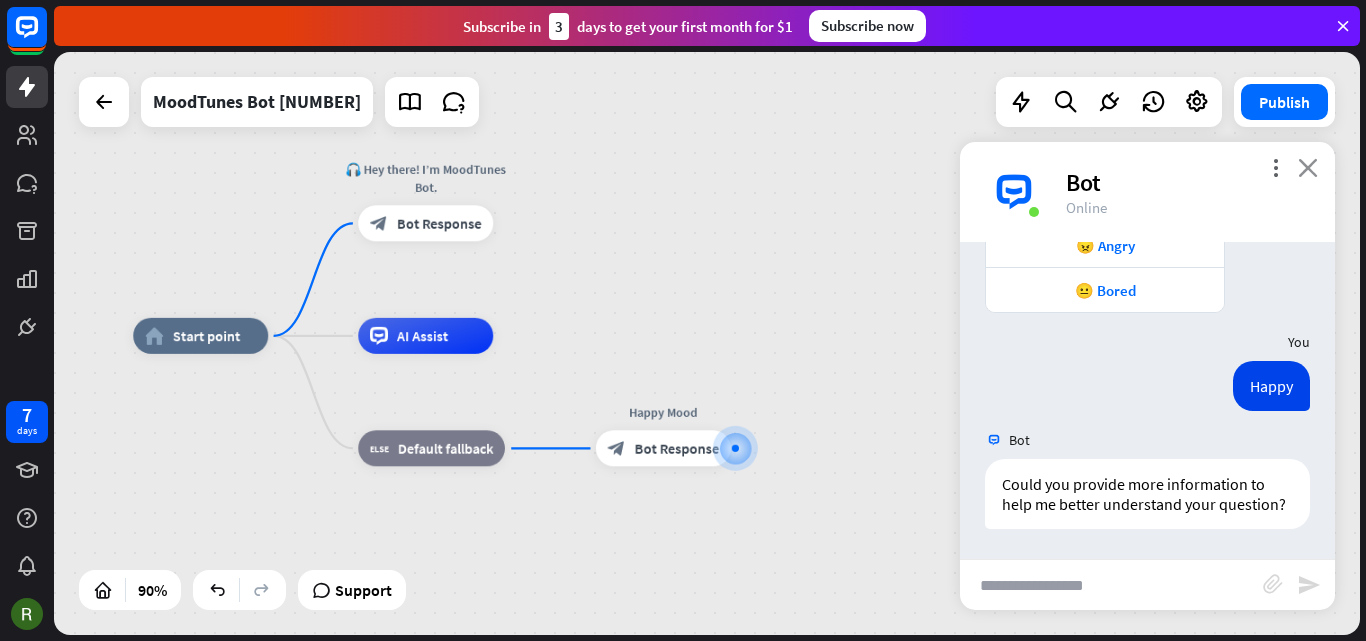 click on "close" at bounding box center [1308, 167] 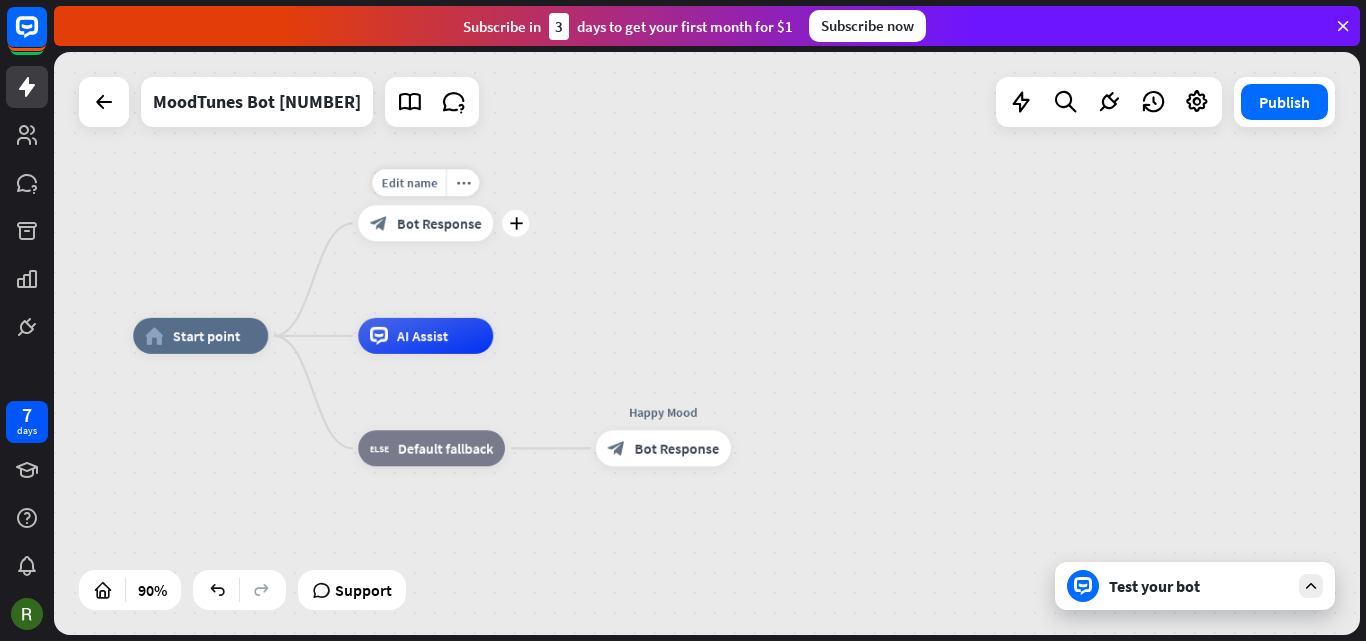 click on "block_bot_response   Bot Response" at bounding box center [425, 223] 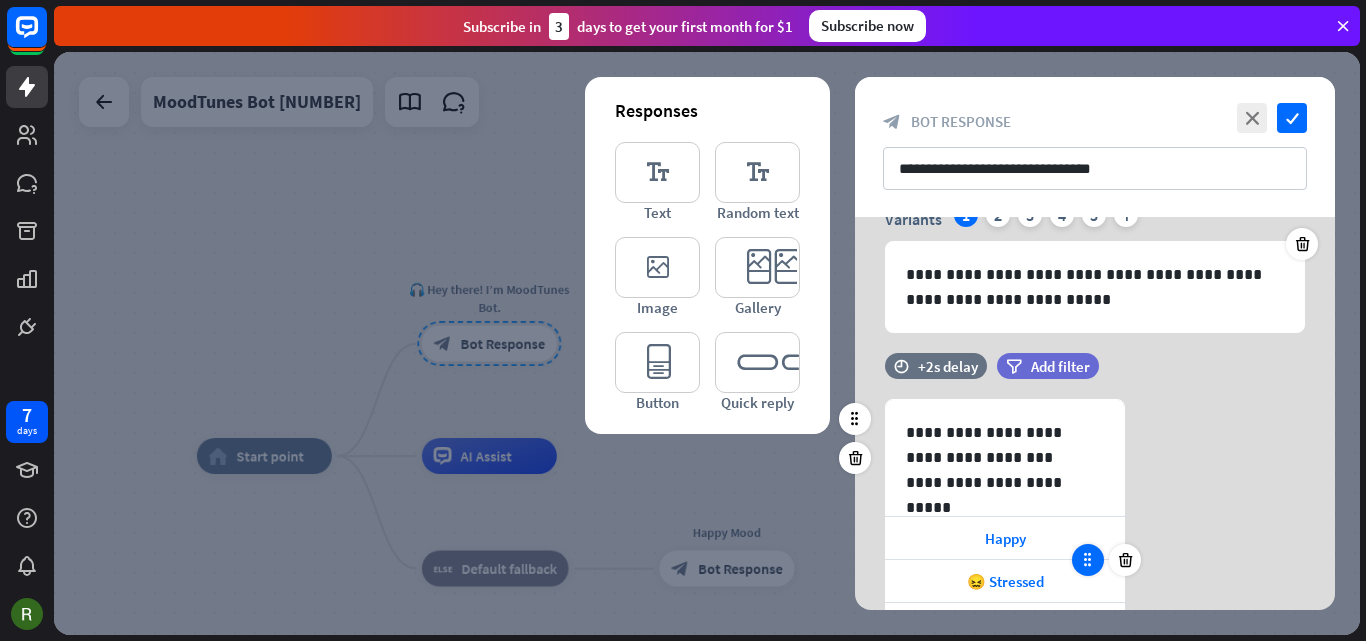 scroll, scrollTop: 200, scrollLeft: 0, axis: vertical 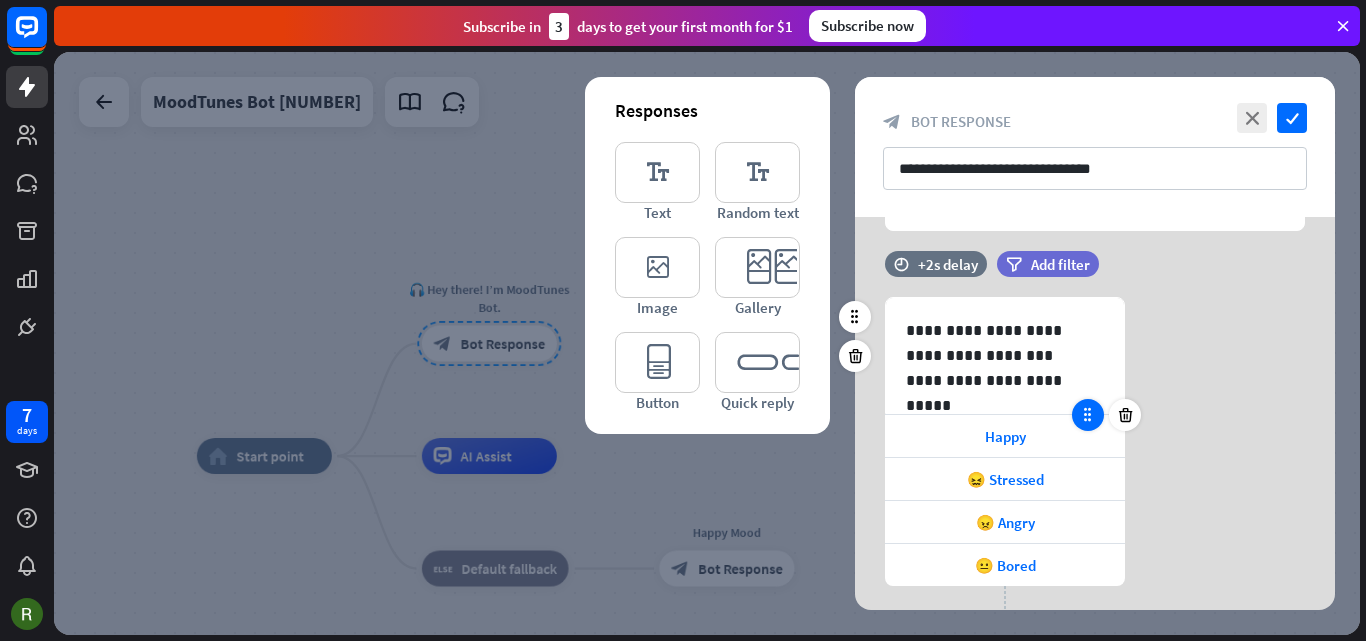 click at bounding box center [1088, 415] 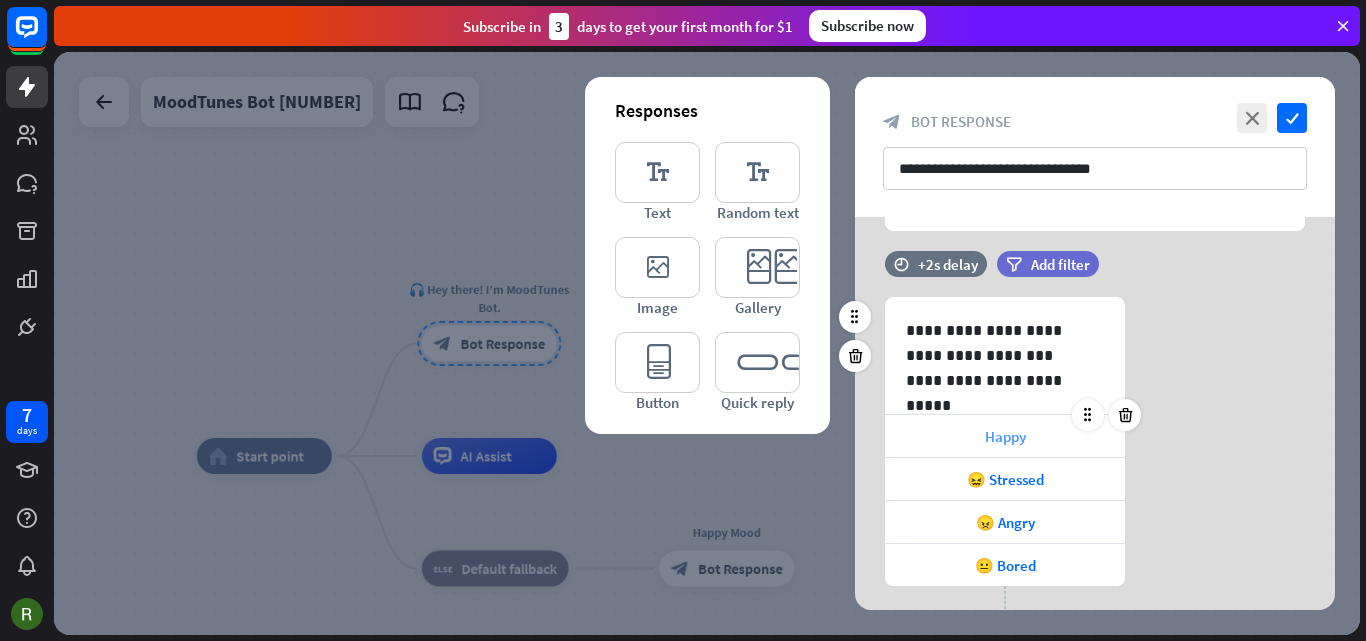 click on "Happy" at bounding box center [1005, 436] 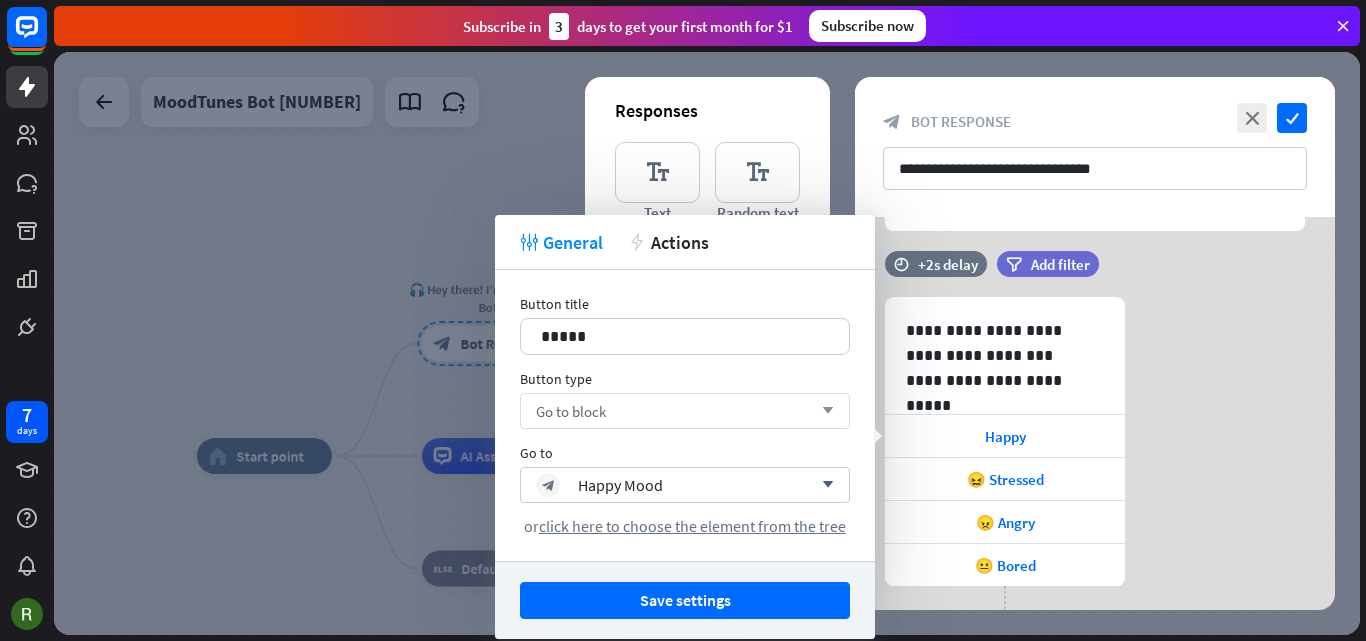 click on "Go to block
arrow_down" at bounding box center [685, 411] 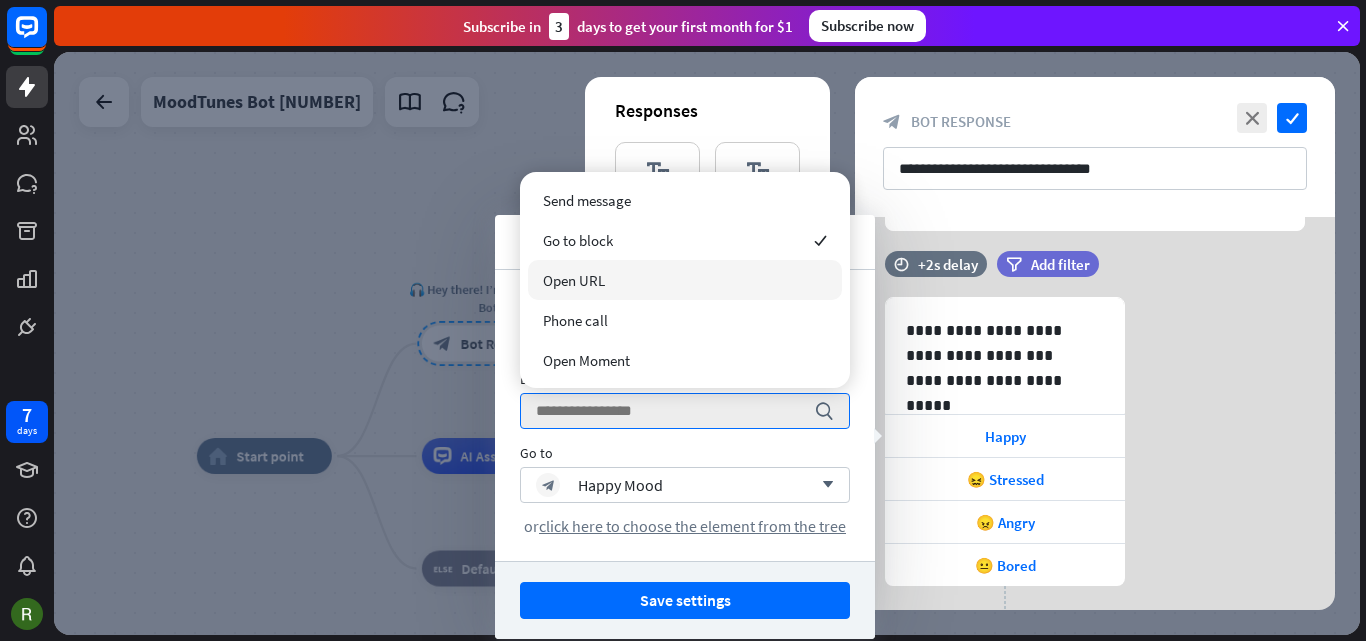 click on "Open URL" at bounding box center (574, 280) 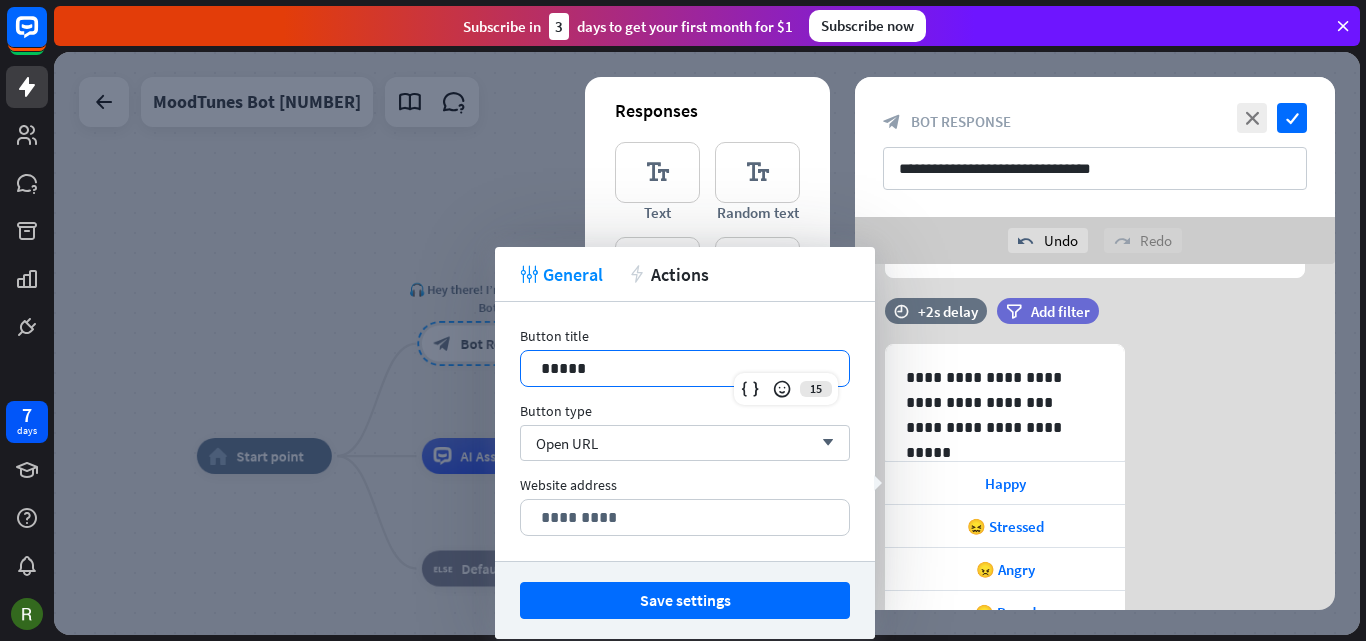click on "*****" at bounding box center (685, 368) 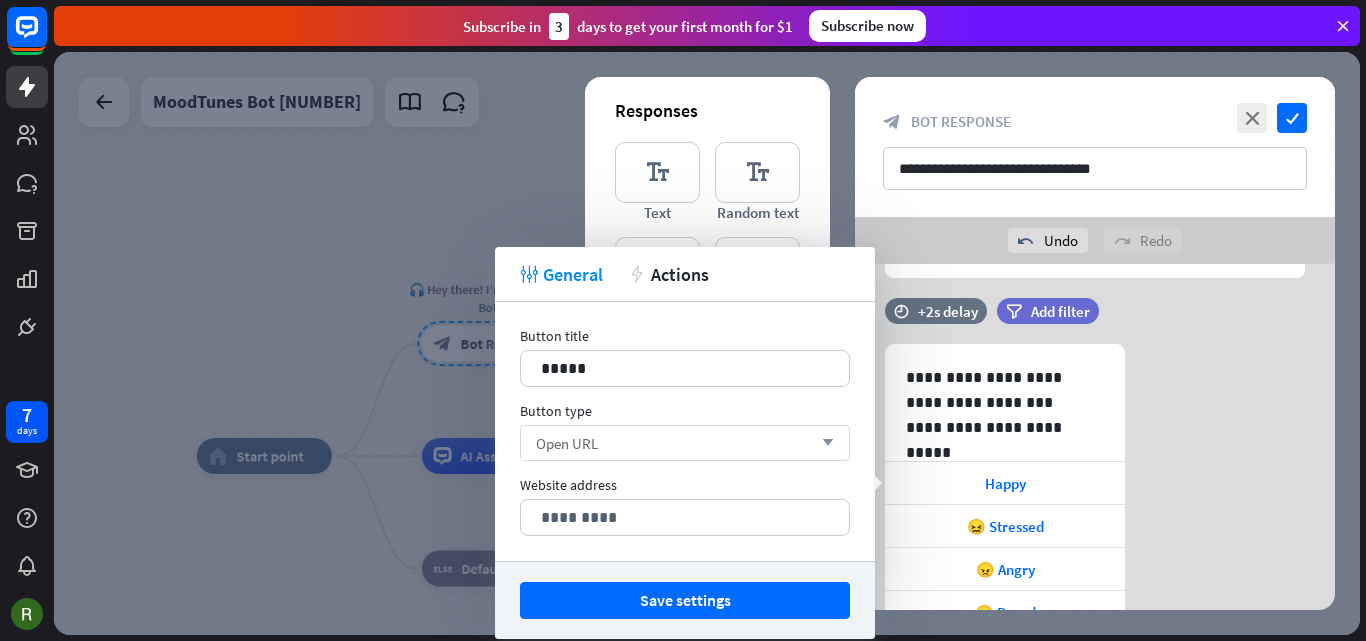 click on "Open URL
arrow_down" at bounding box center [685, 443] 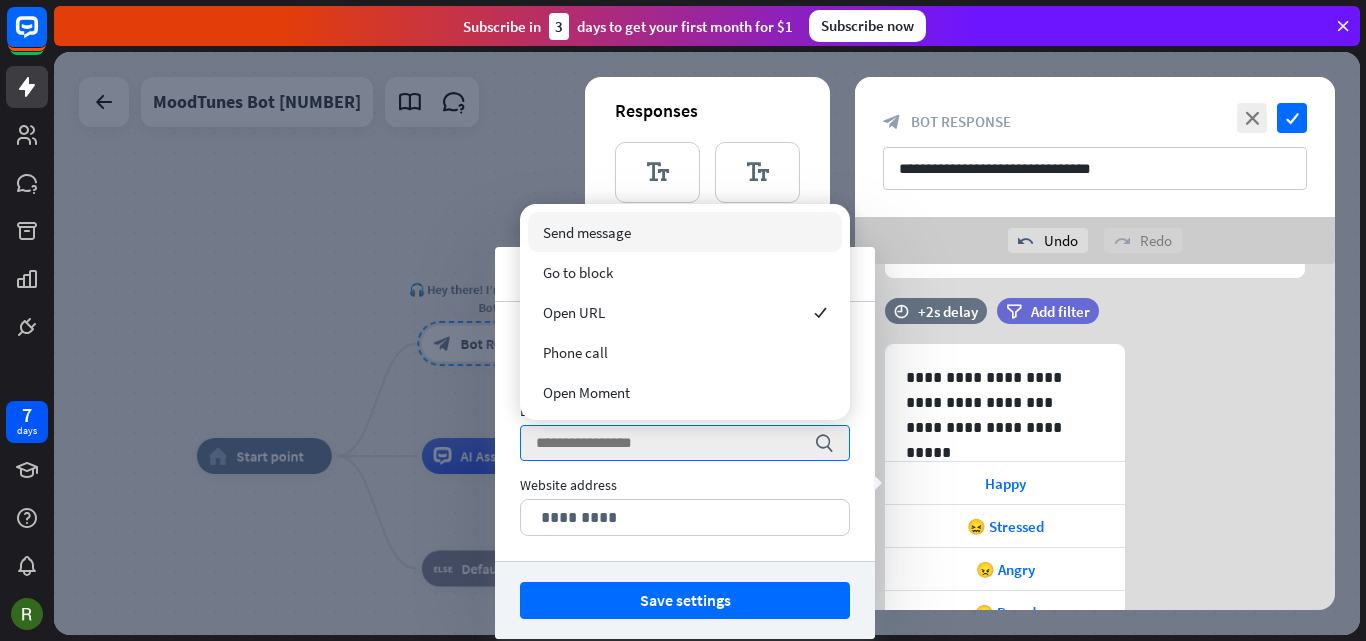 click on "Send message" at bounding box center (587, 232) 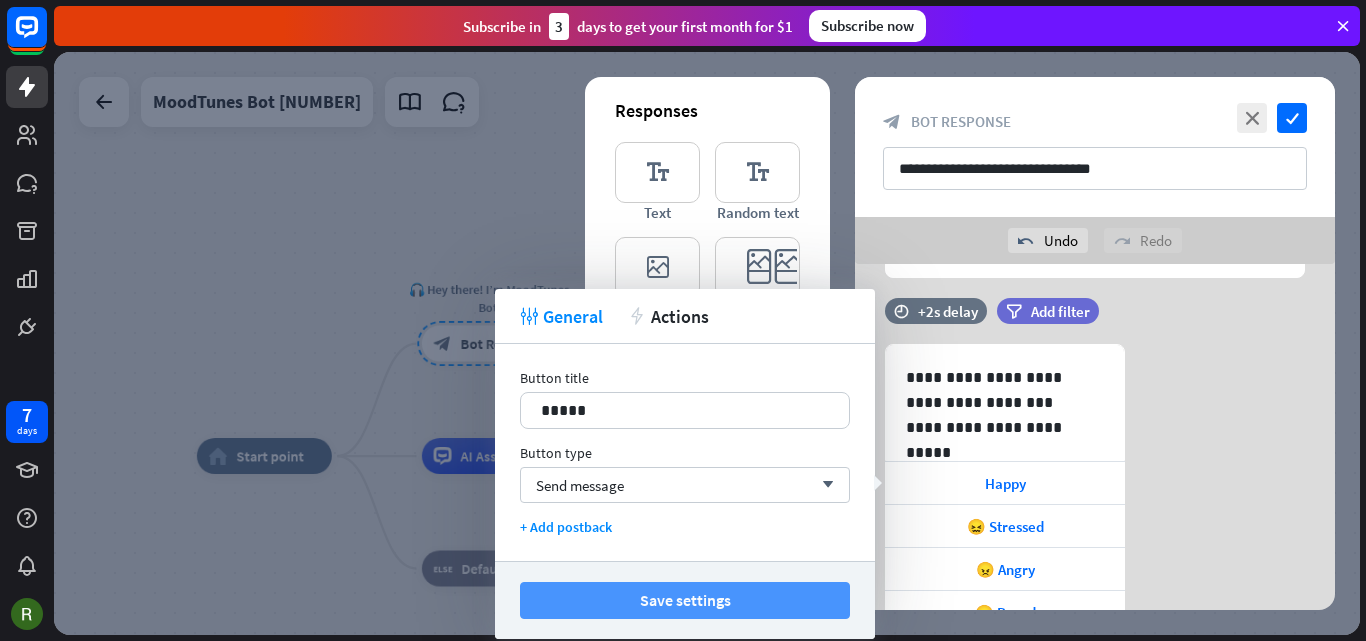 click on "Save settings" at bounding box center [685, 600] 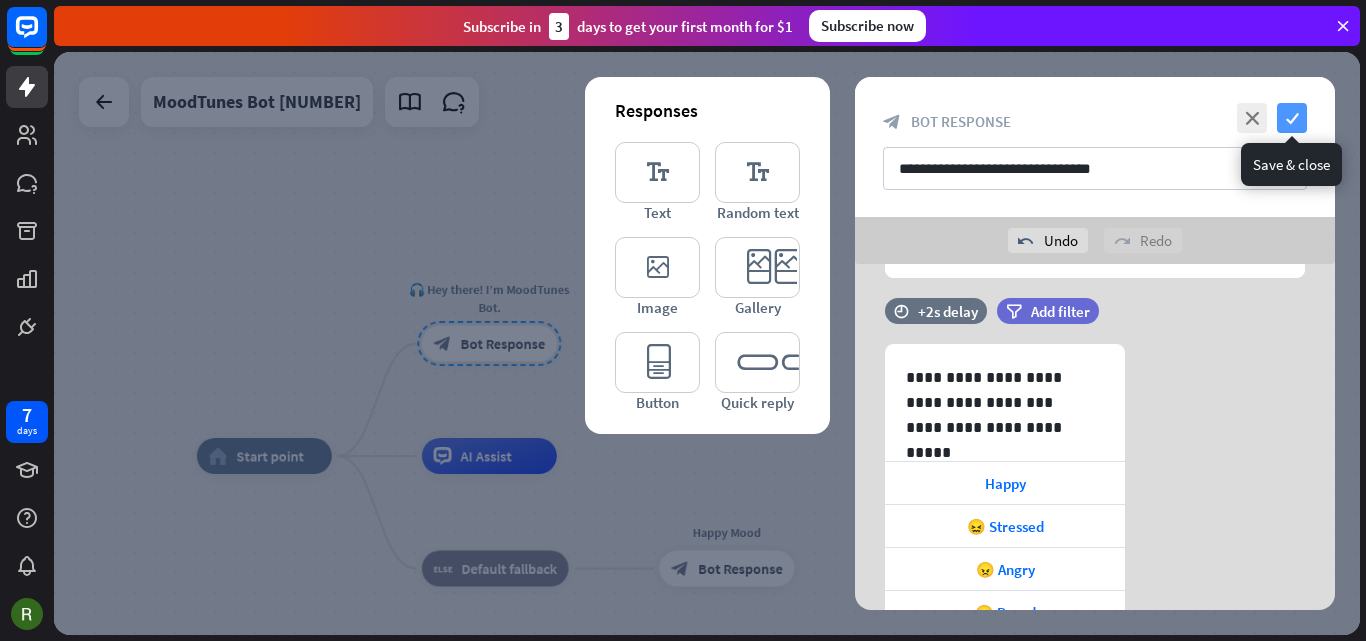 click on "check" at bounding box center [1292, 118] 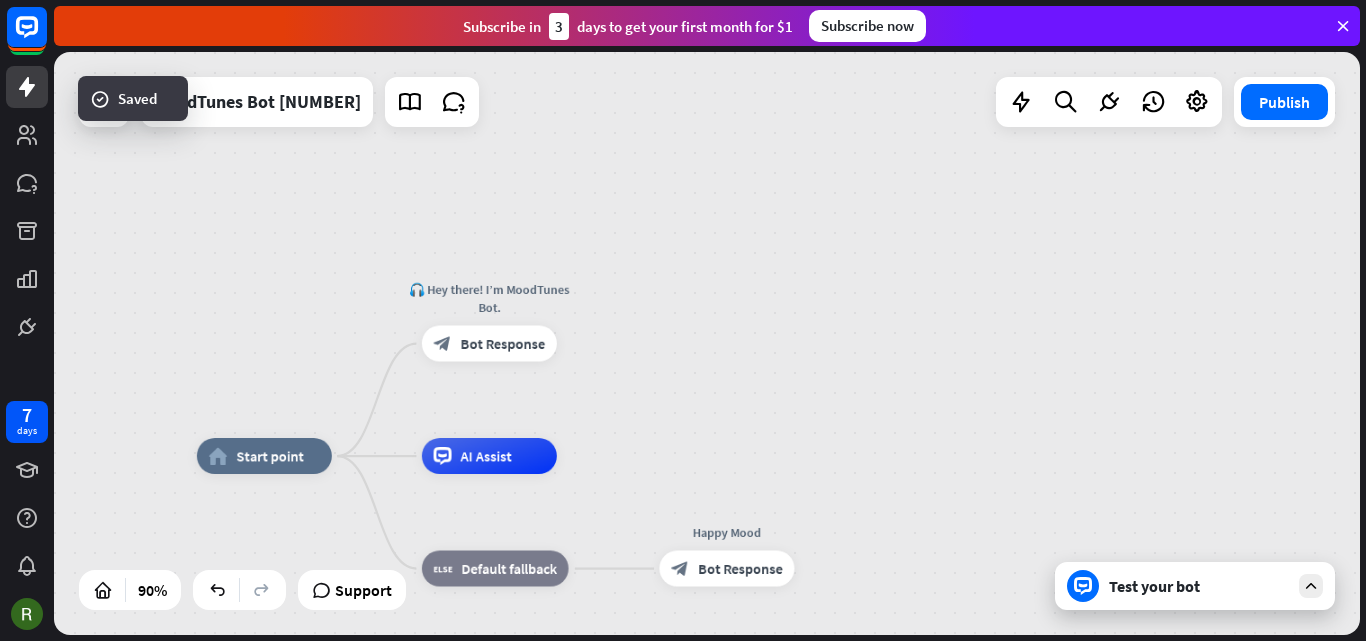 click on "Test your bot" at bounding box center (1195, 586) 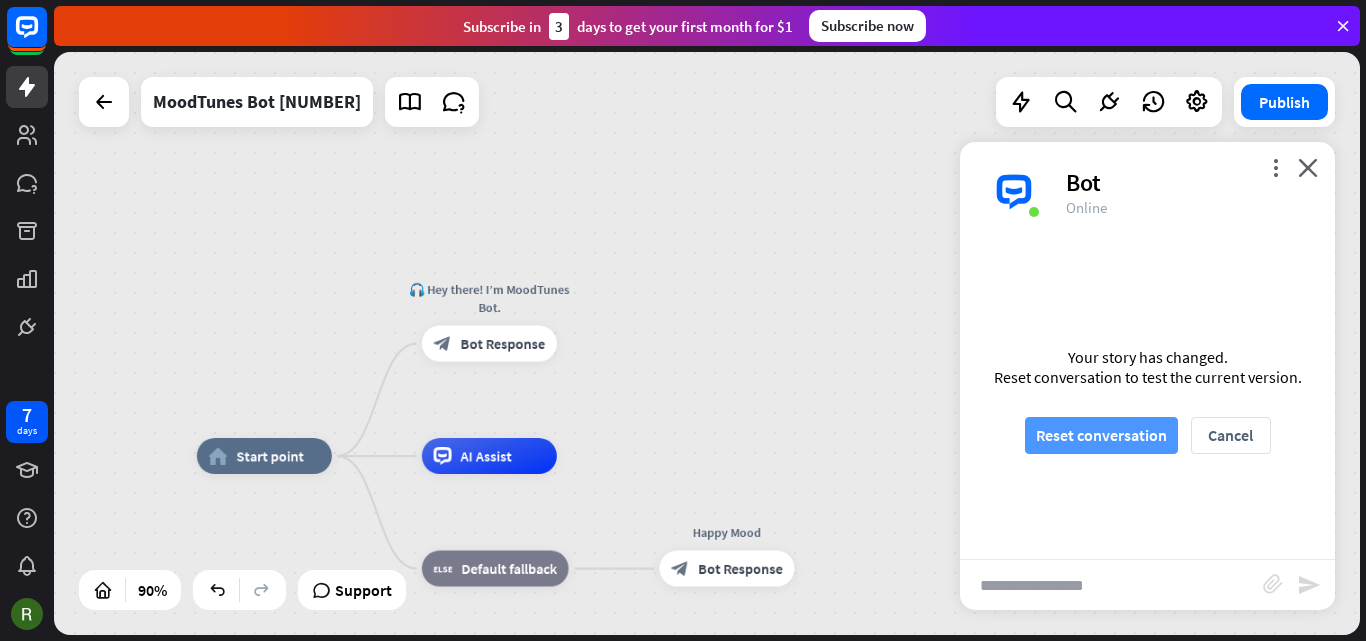 click on "Reset conversation" at bounding box center (1101, 435) 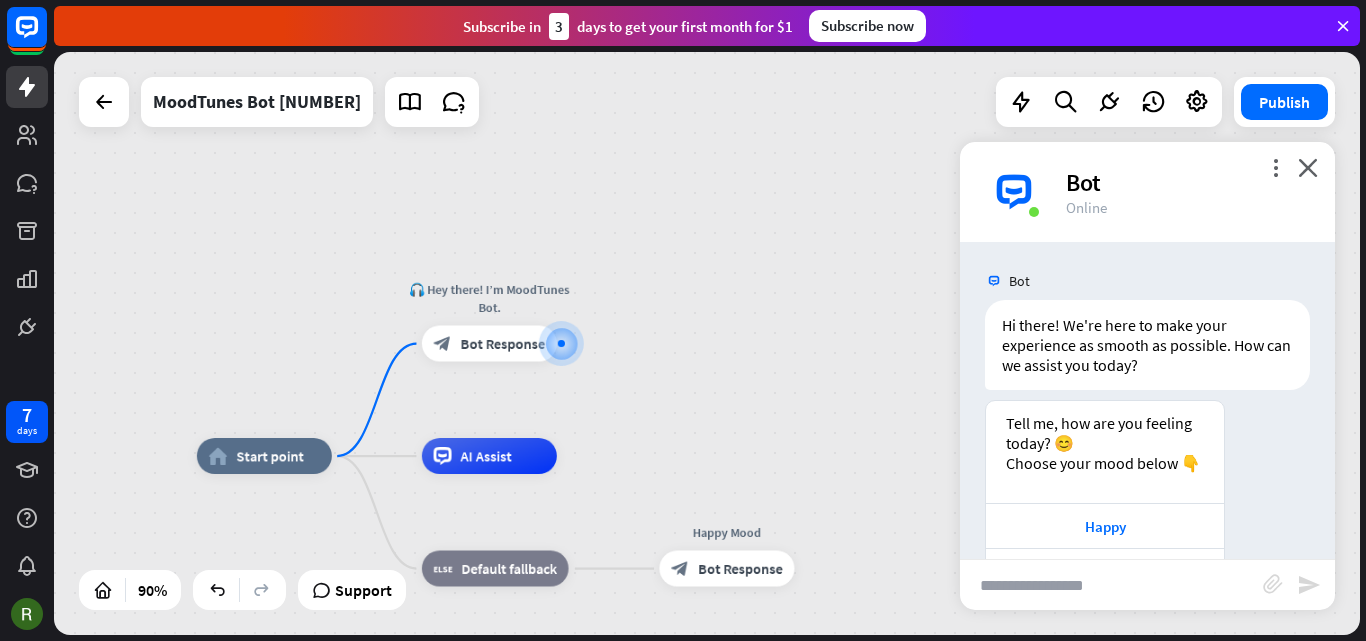 scroll, scrollTop: 155, scrollLeft: 0, axis: vertical 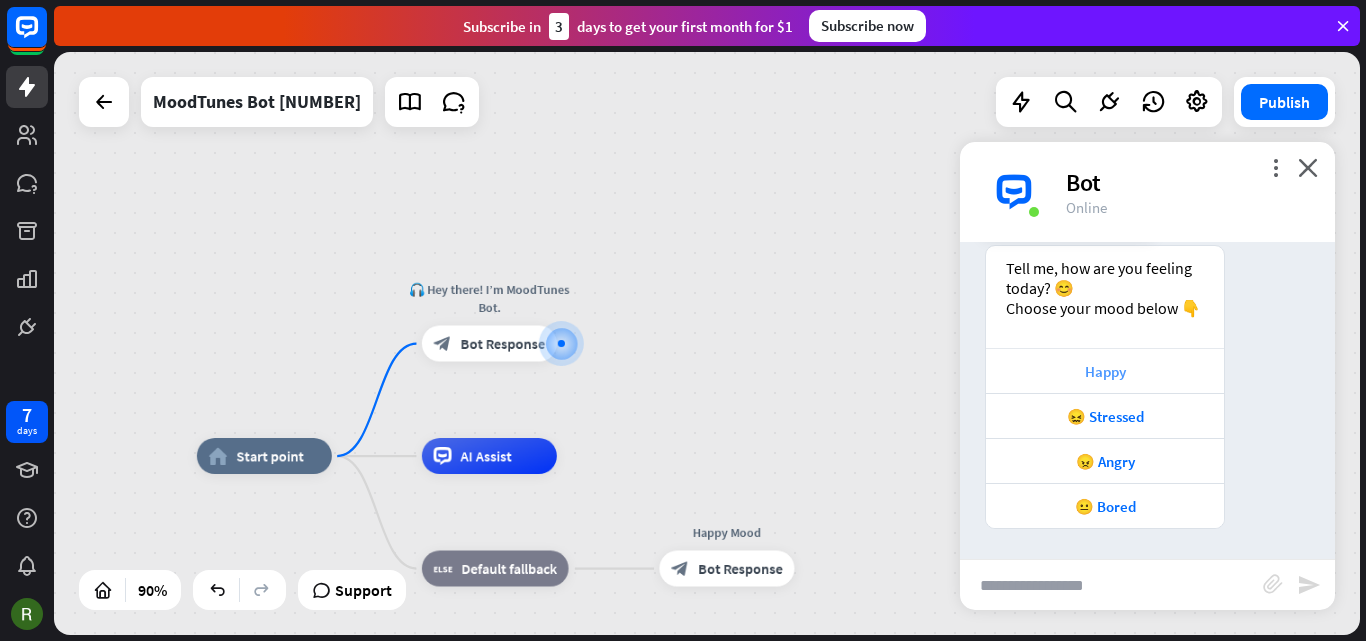 click on "Happy" at bounding box center (1105, 371) 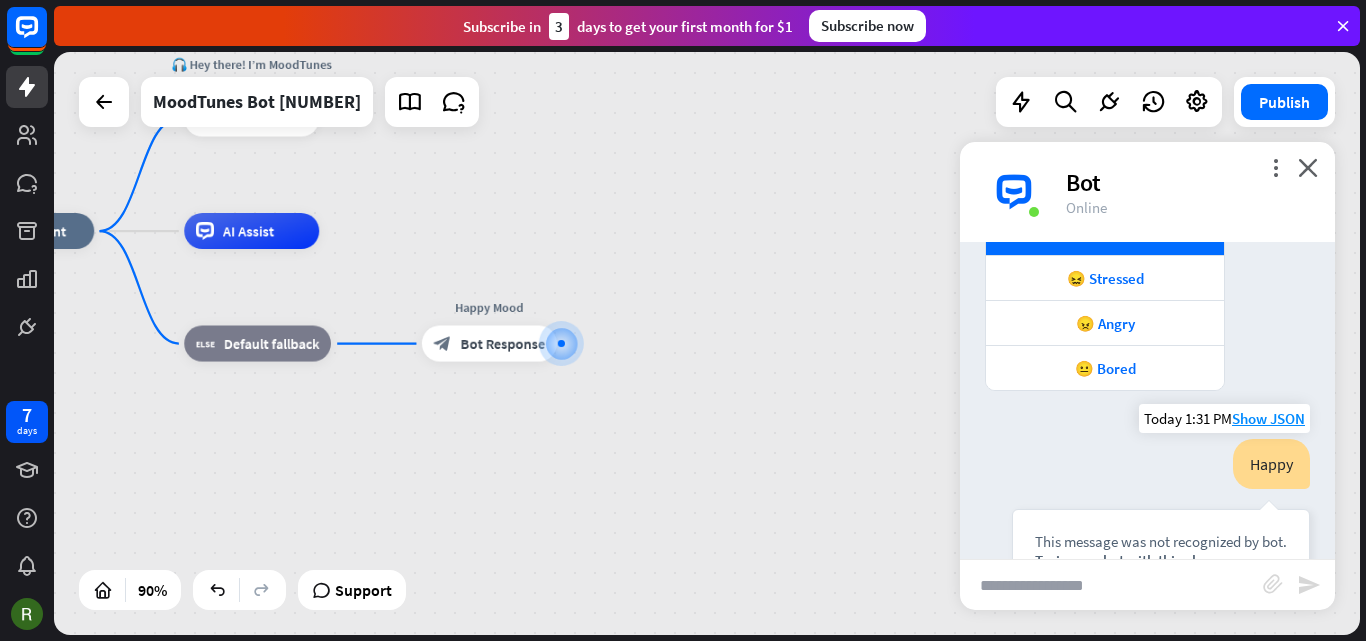 scroll, scrollTop: 275, scrollLeft: 0, axis: vertical 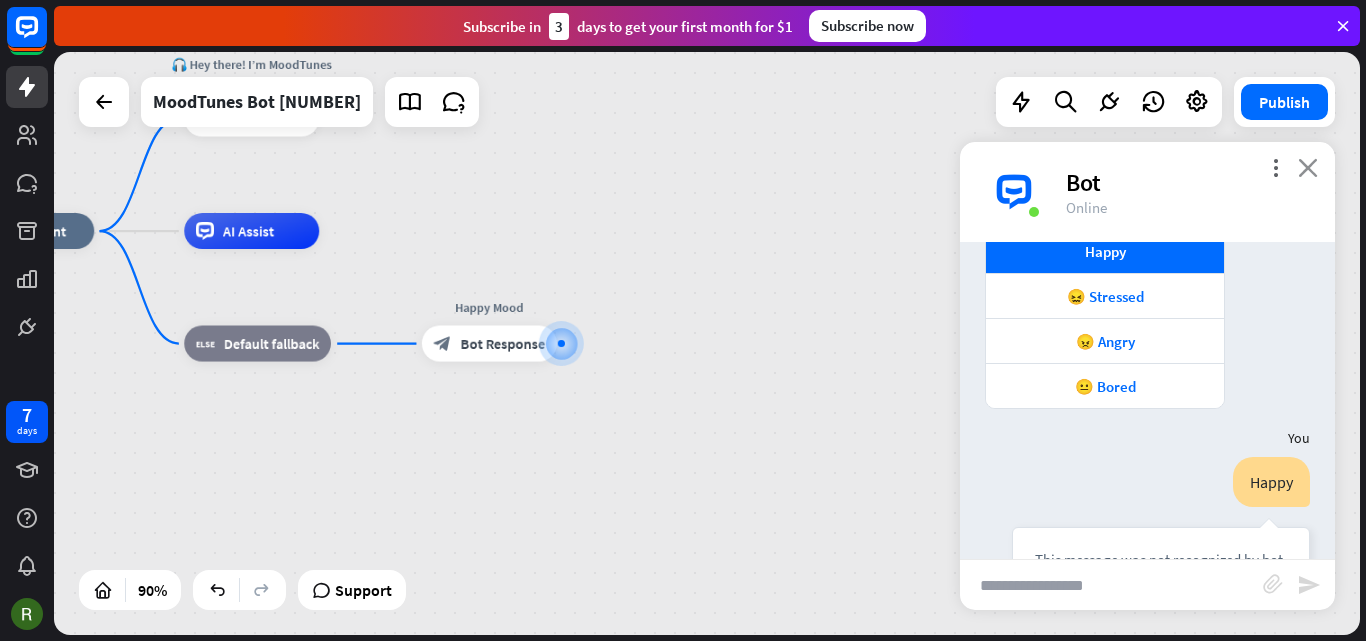 click on "close" at bounding box center [1308, 167] 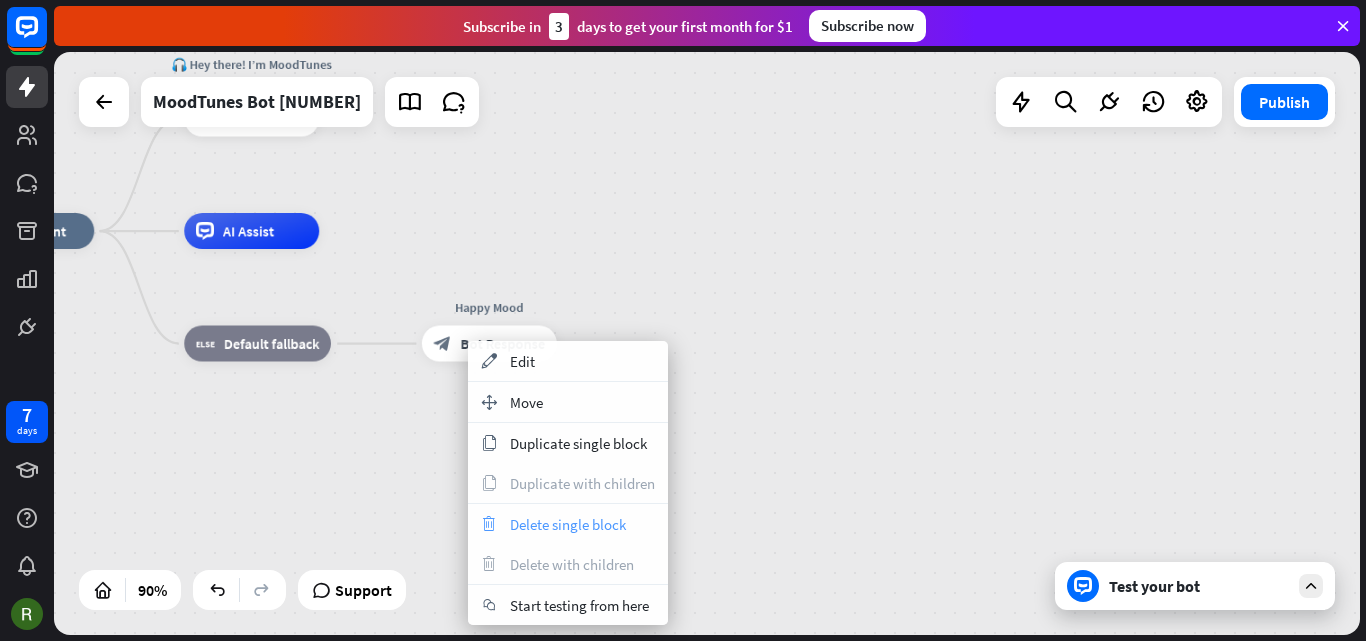 click on "Delete single block" at bounding box center [568, 524] 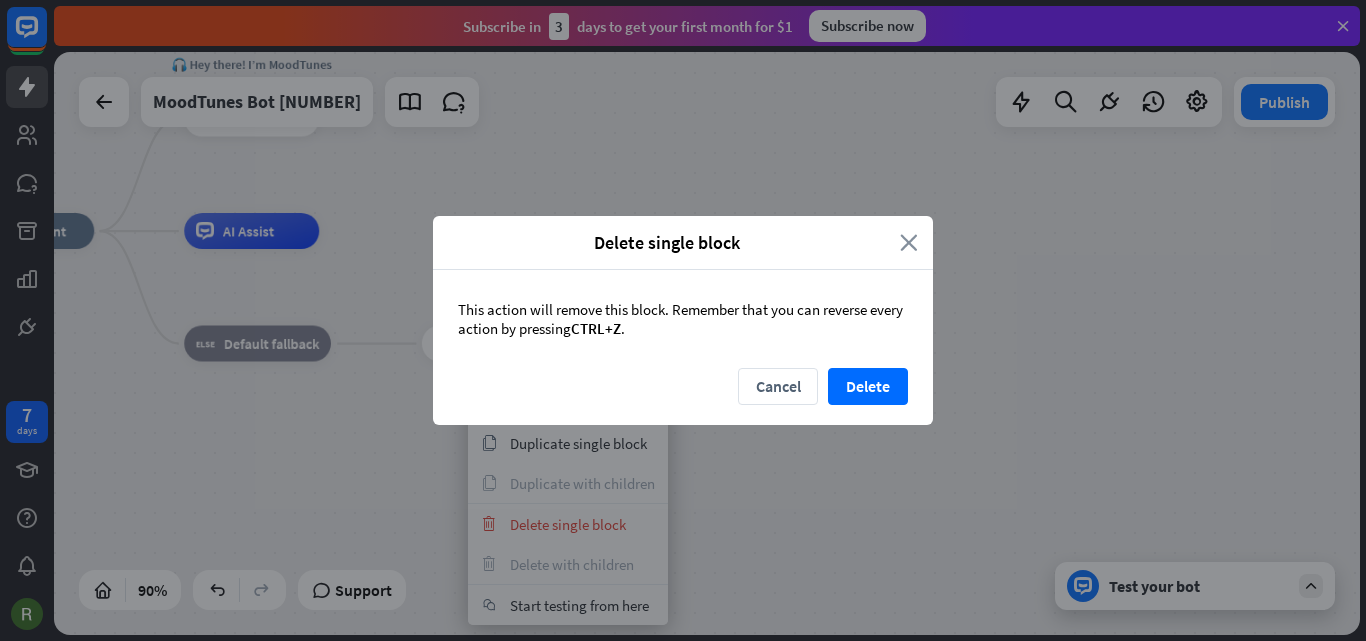 click on "close" at bounding box center (909, 242) 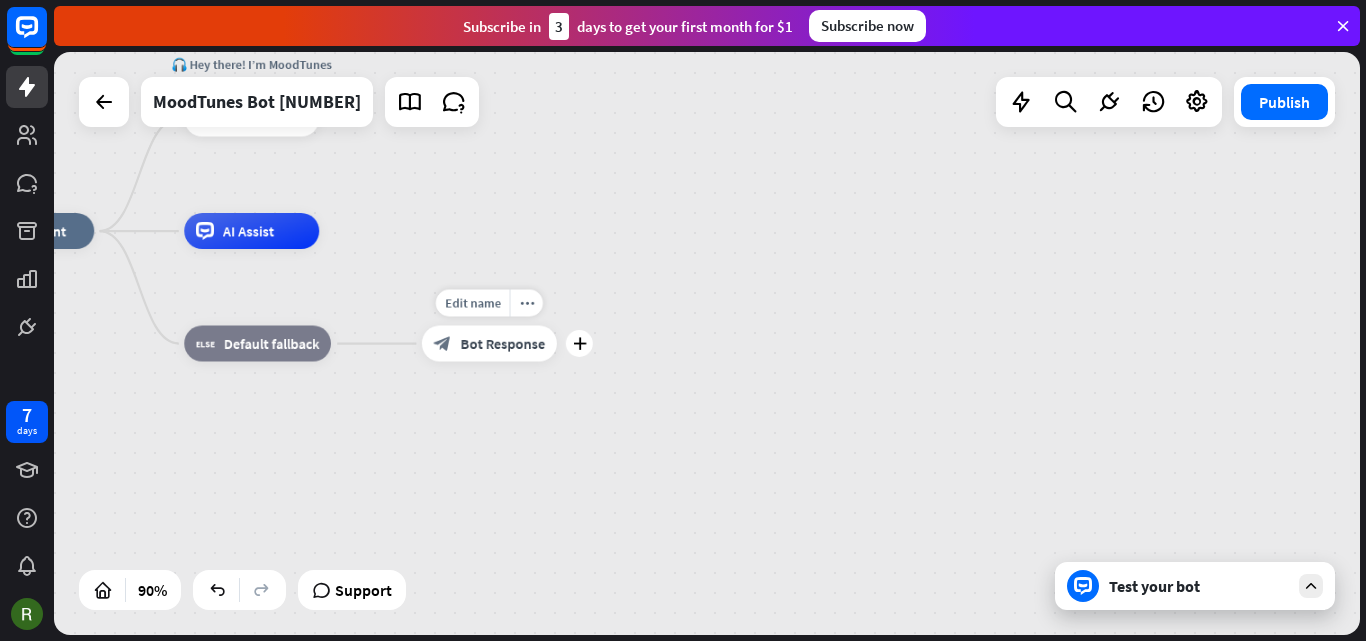 click on "Bot Response" at bounding box center [503, 344] 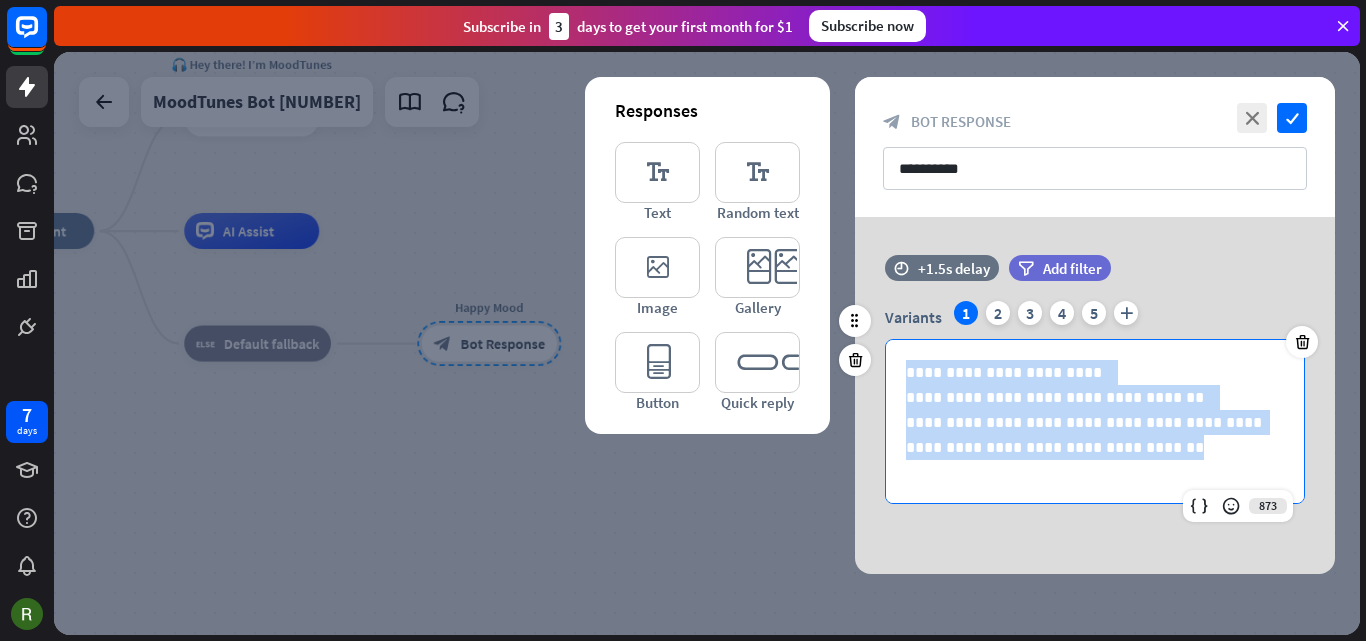 drag, startPoint x: 972, startPoint y: 470, endPoint x: 877, endPoint y: 354, distance: 149.93666 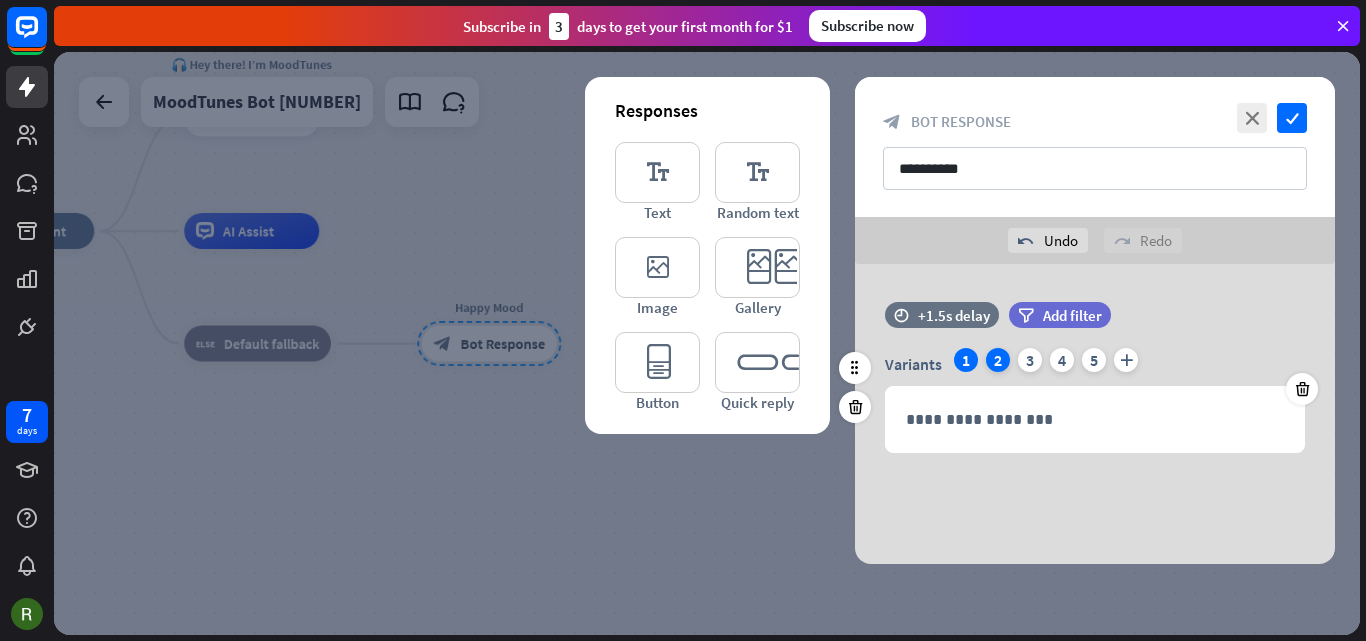 click on "2" at bounding box center (998, 360) 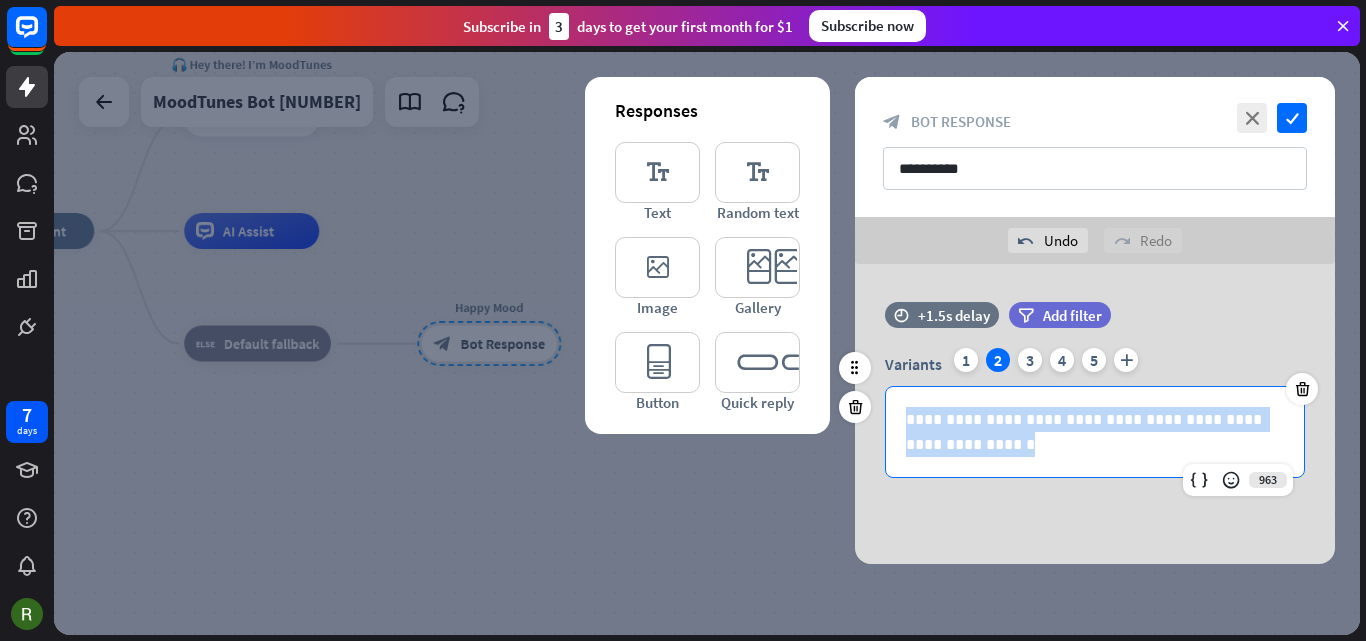 drag, startPoint x: 971, startPoint y: 442, endPoint x: 890, endPoint y: 408, distance: 87.84646 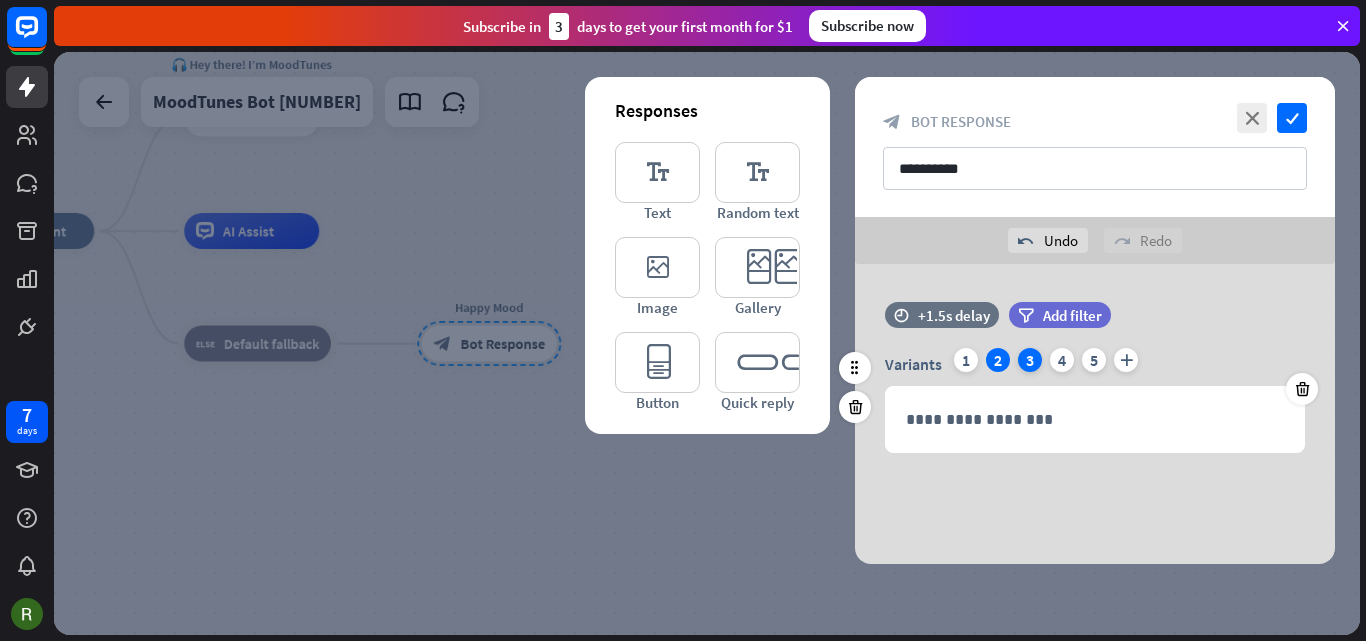click on "3" at bounding box center [1030, 360] 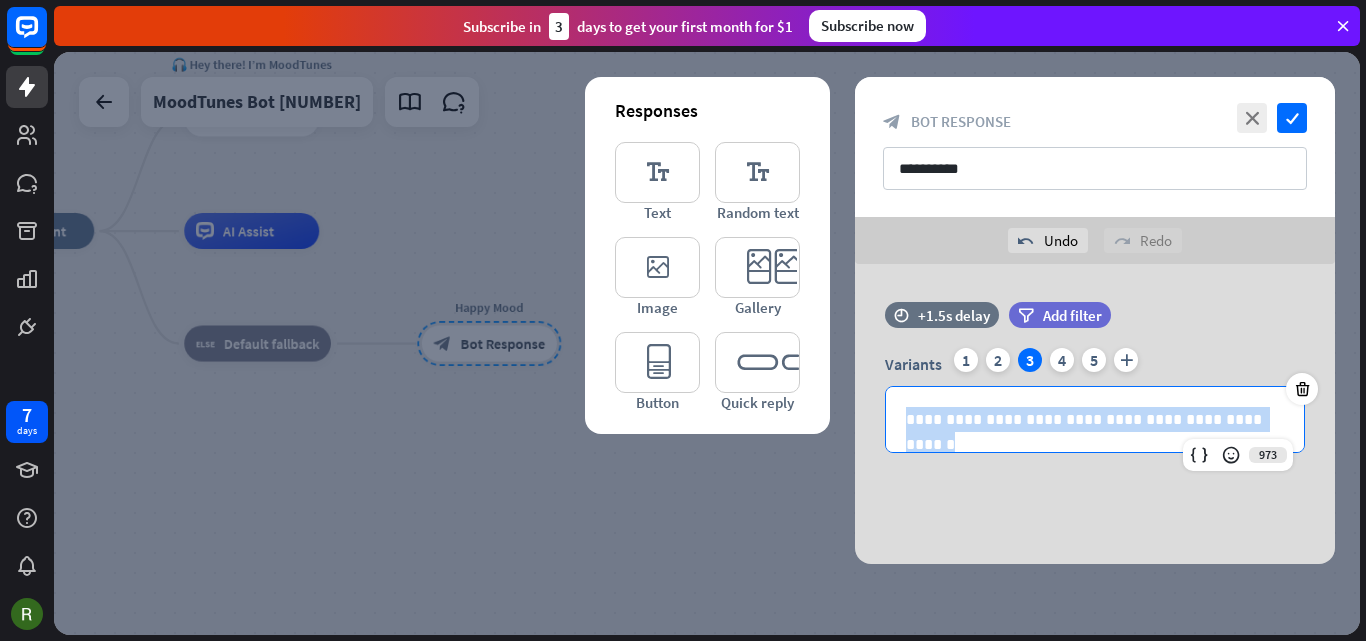 drag, startPoint x: 1225, startPoint y: 416, endPoint x: 772, endPoint y: 420, distance: 453.01767 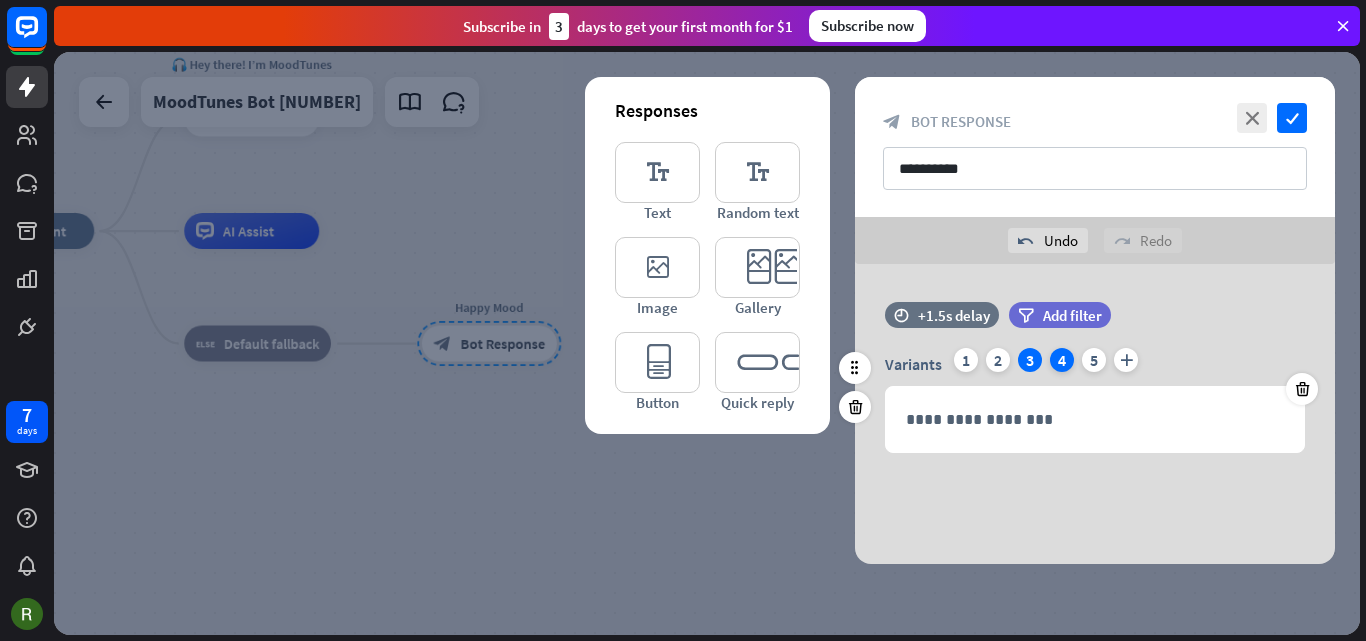 click on "4" at bounding box center [1062, 360] 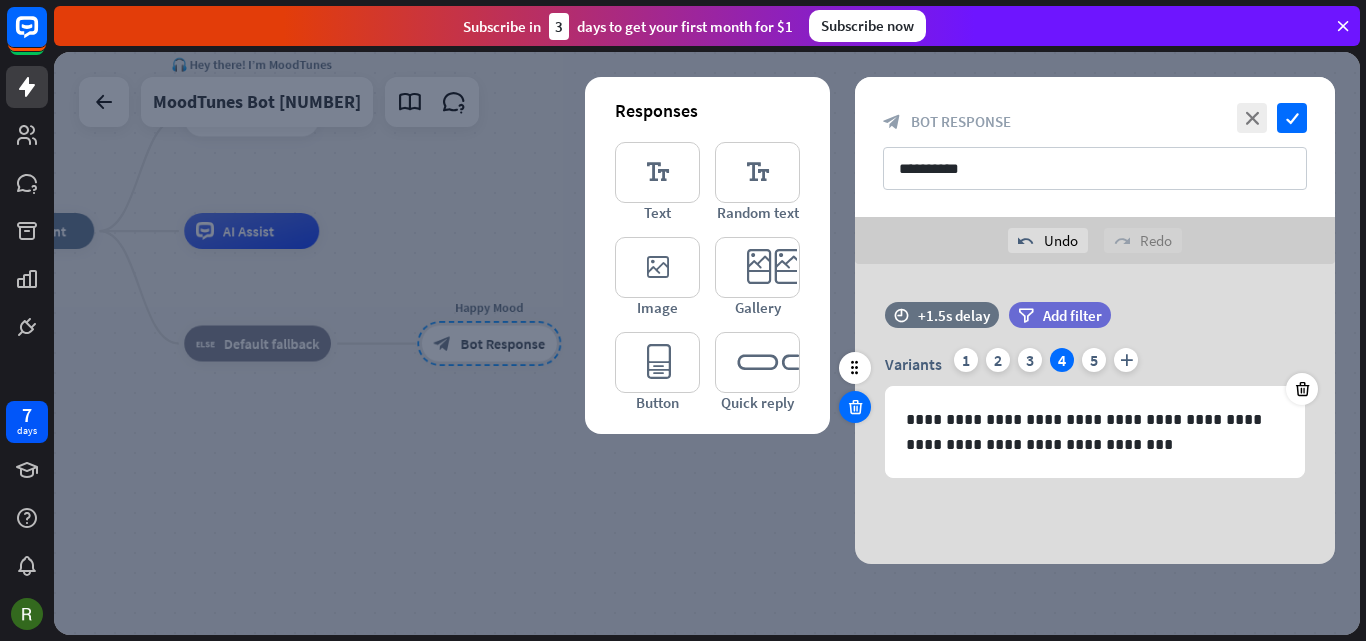 click at bounding box center (855, 407) 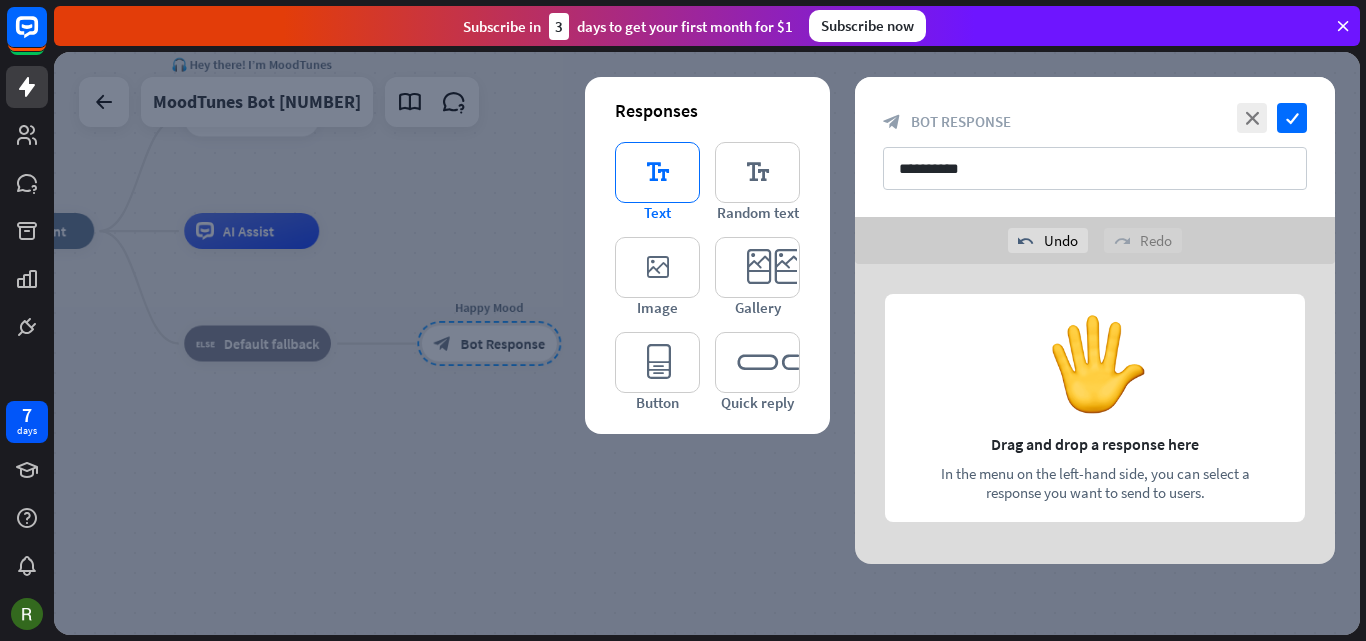 click on "editor_text" at bounding box center [657, 172] 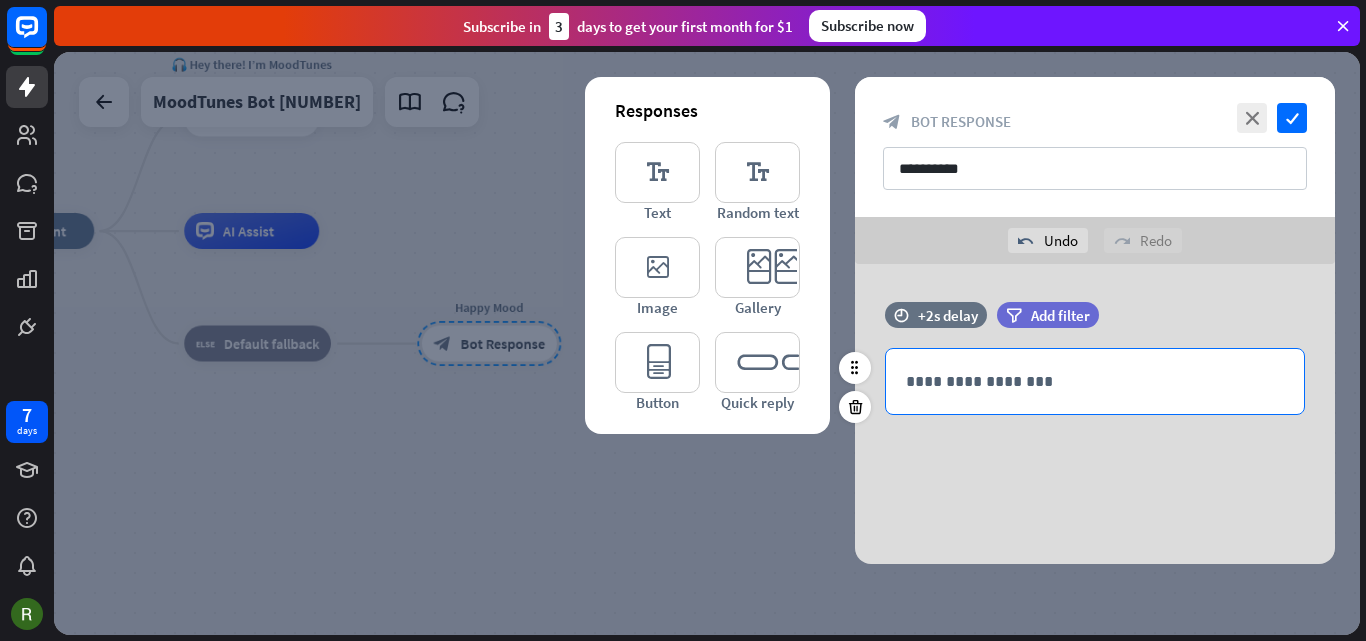 click on "**********" at bounding box center [1095, 381] 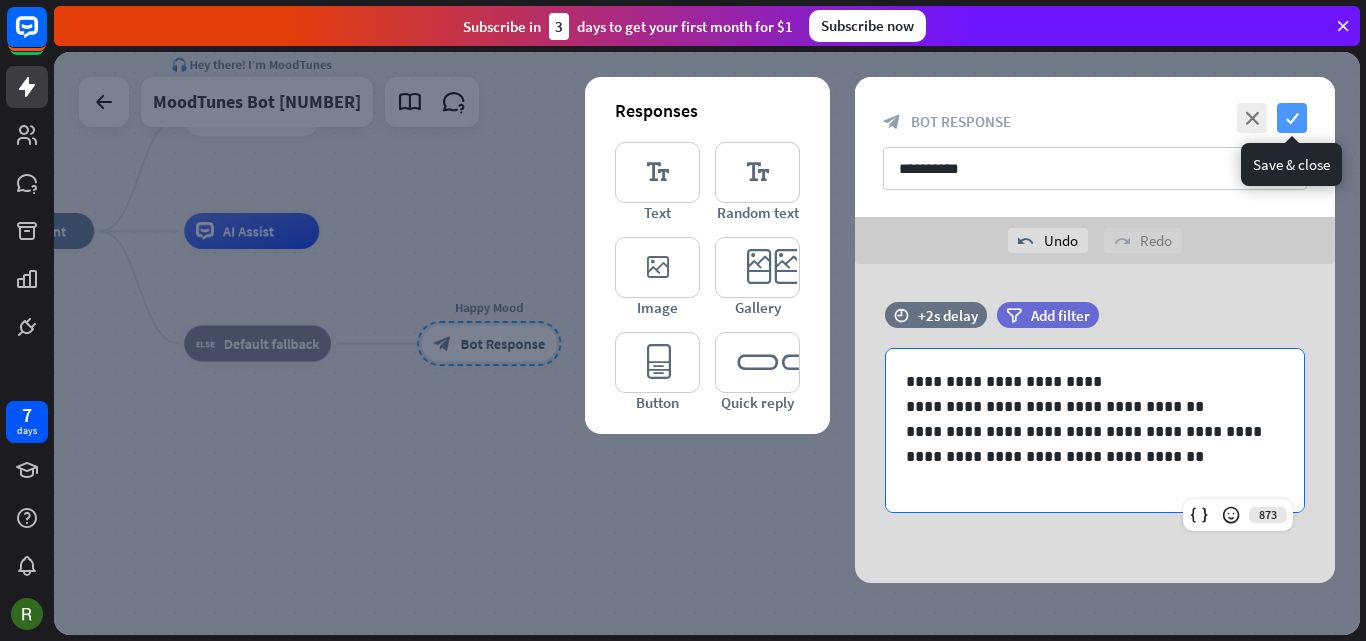 click on "check" at bounding box center [1292, 118] 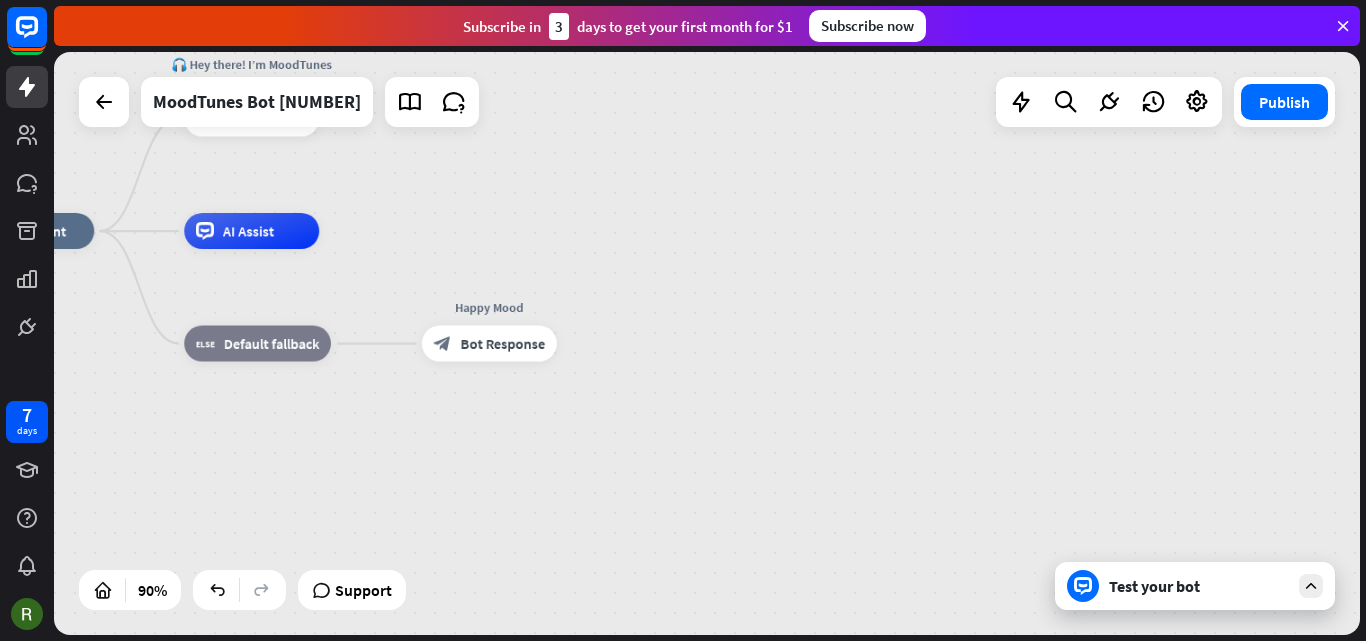 click on "Test your bot" at bounding box center (1199, 586) 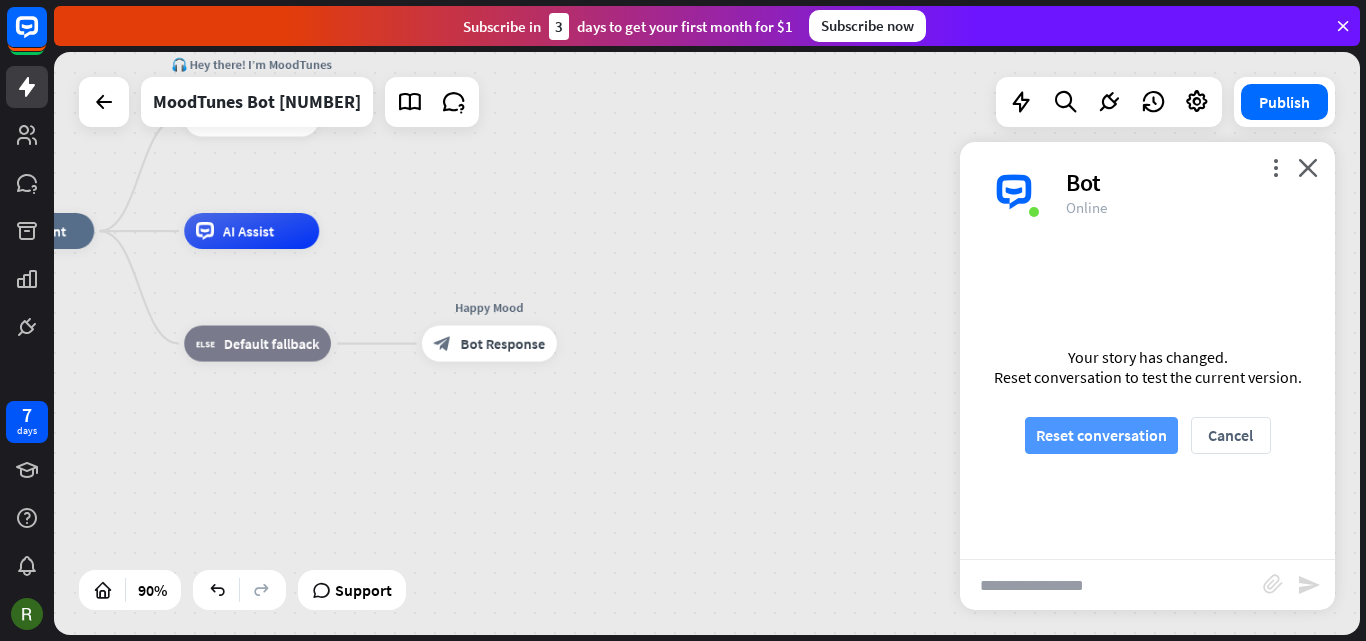 click on "Reset conversation" at bounding box center (1101, 435) 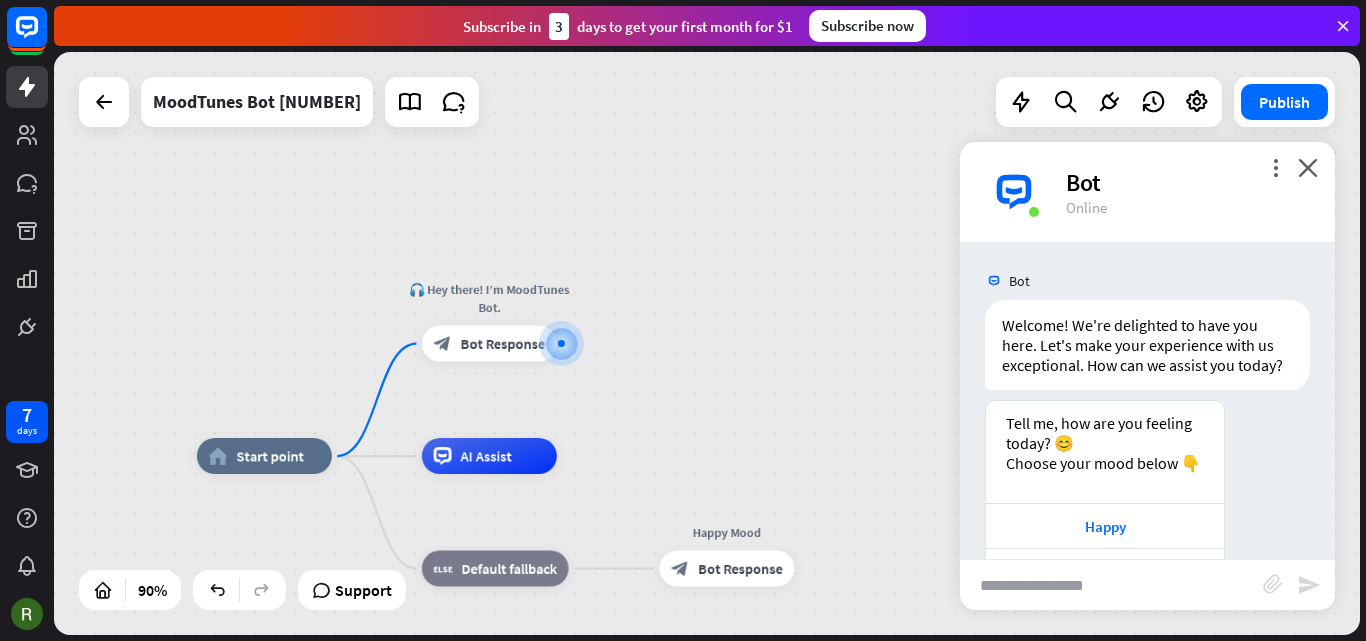 scroll, scrollTop: 175, scrollLeft: 0, axis: vertical 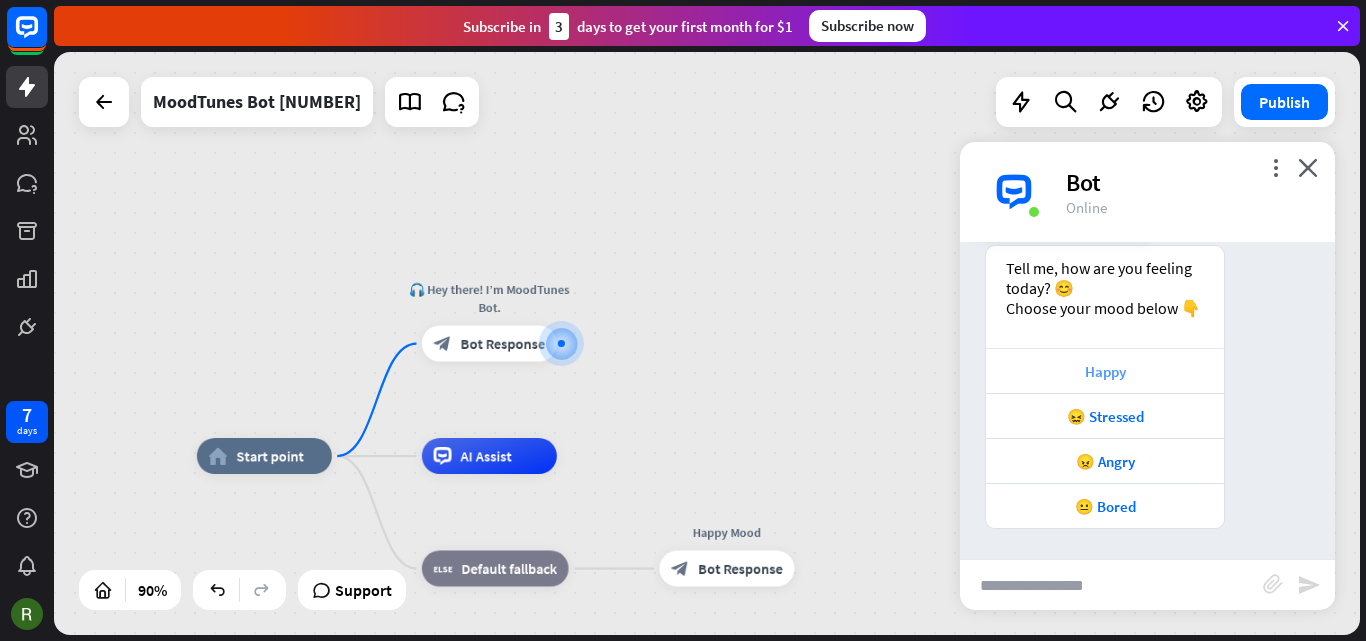 click on "Happy" at bounding box center [1105, 371] 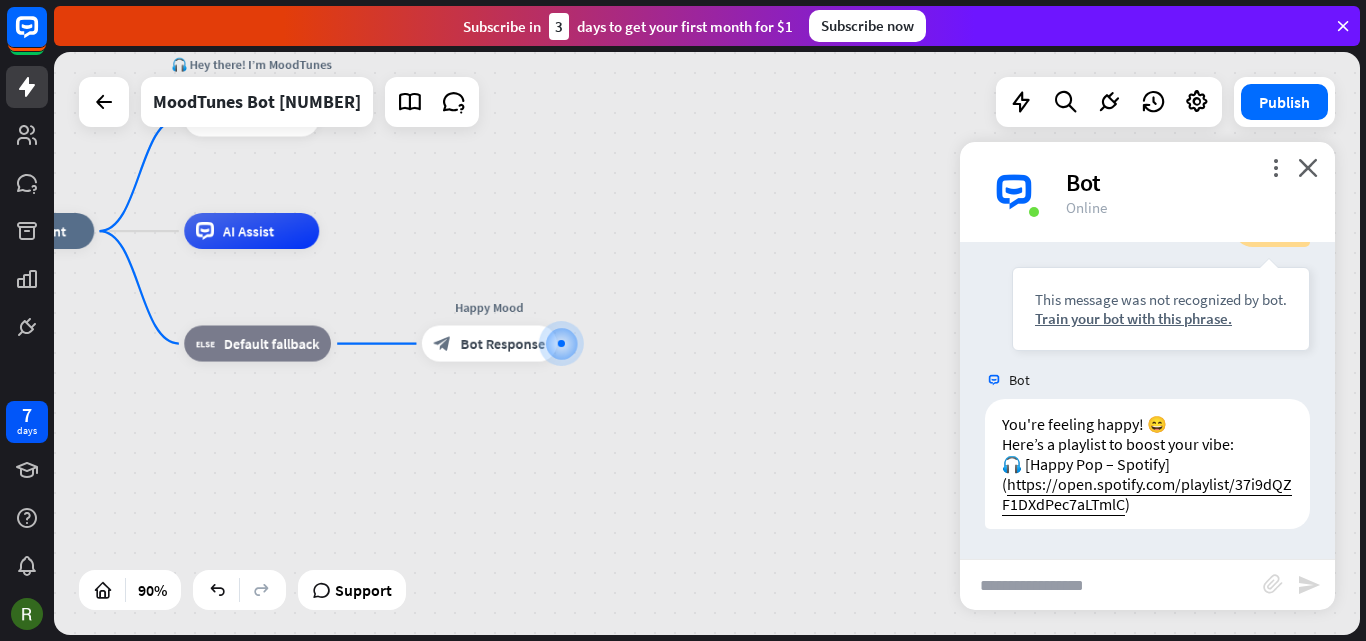 scroll, scrollTop: 555, scrollLeft: 0, axis: vertical 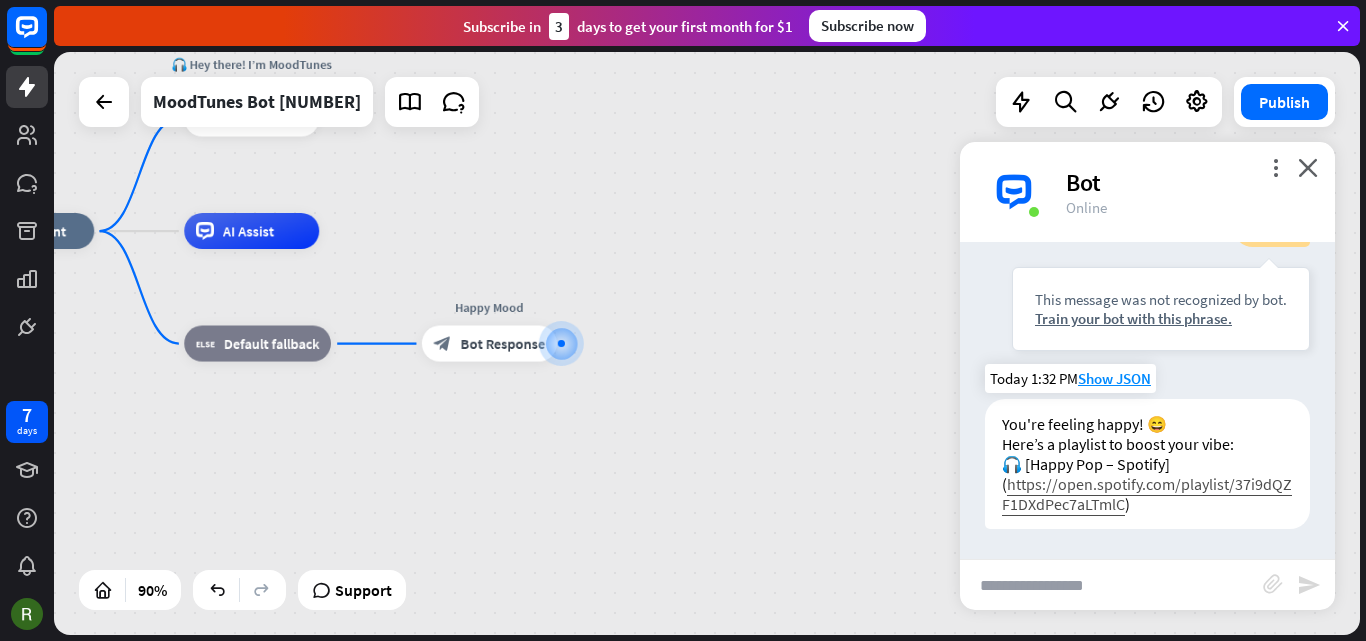 click on "https://open.spotify.com/playlist/37i9dQZF1DXdPec7aLTmlC" at bounding box center [1147, 494] 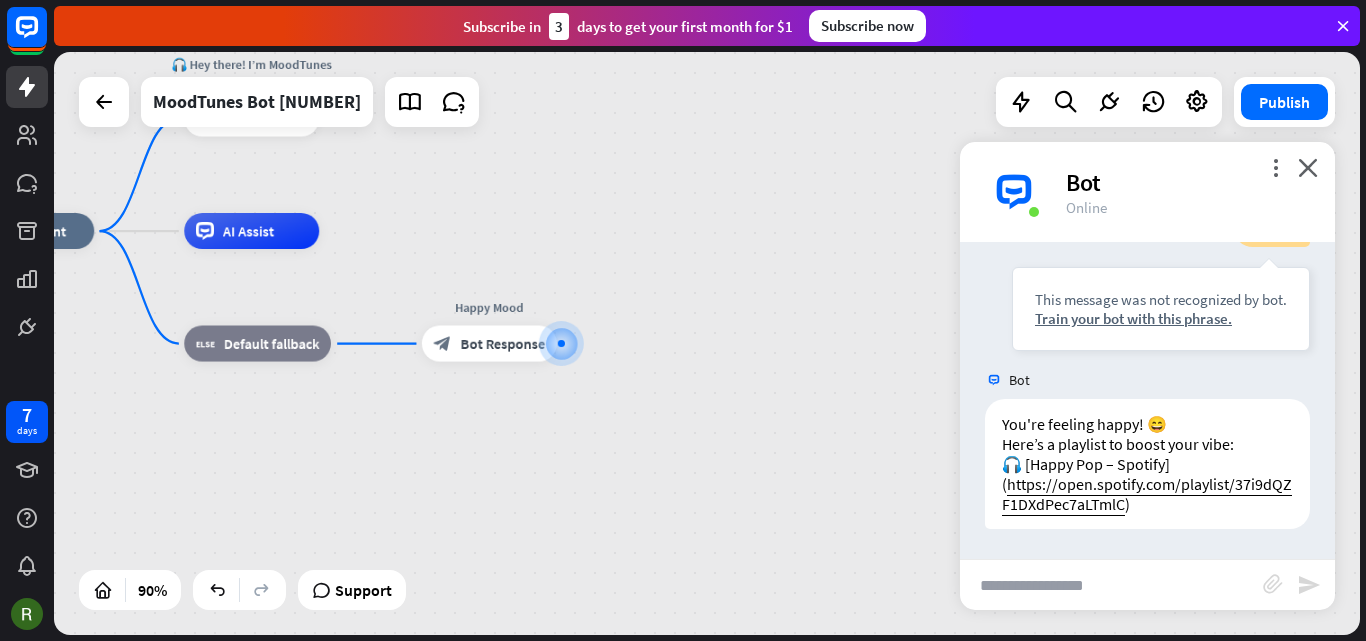click on "home_2   Start point                 🎧 Hey there! I’m MoodTunes Bot.   block_bot_response   Bot Response                     AI Assist                   block_fallback   Default fallback                 Happy Mood   block_bot_response   Bot Response" at bounding box center (546, 493) 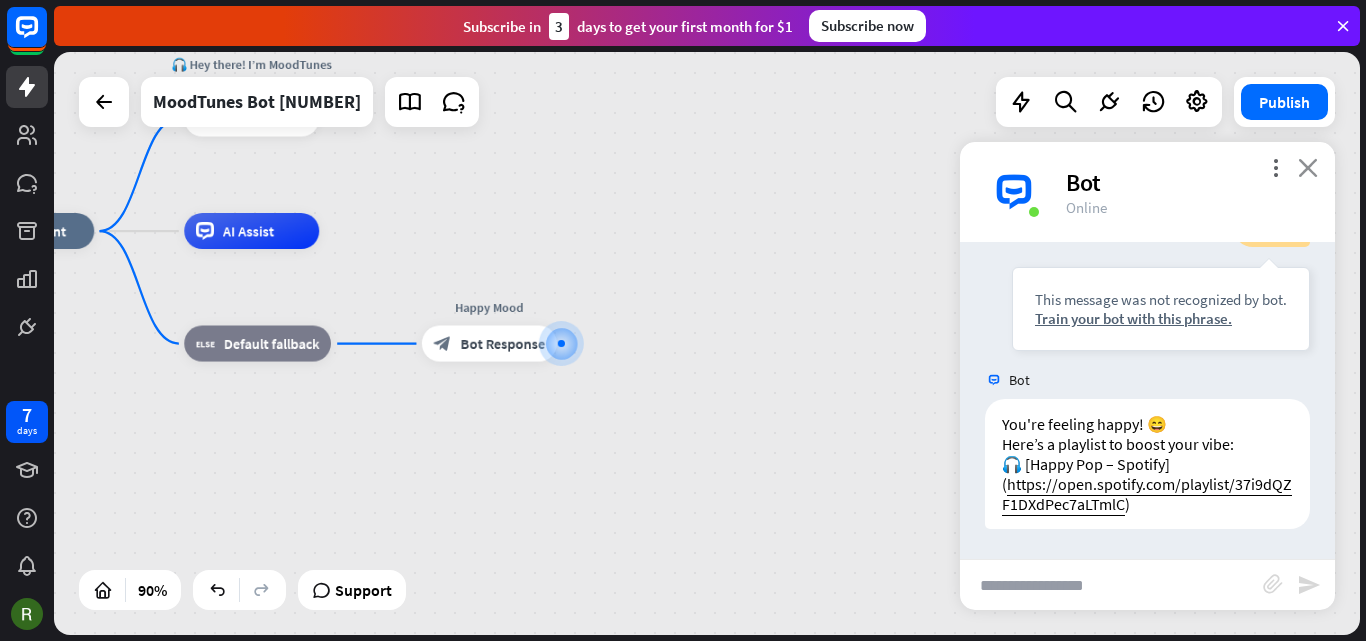 click on "close" at bounding box center (1308, 167) 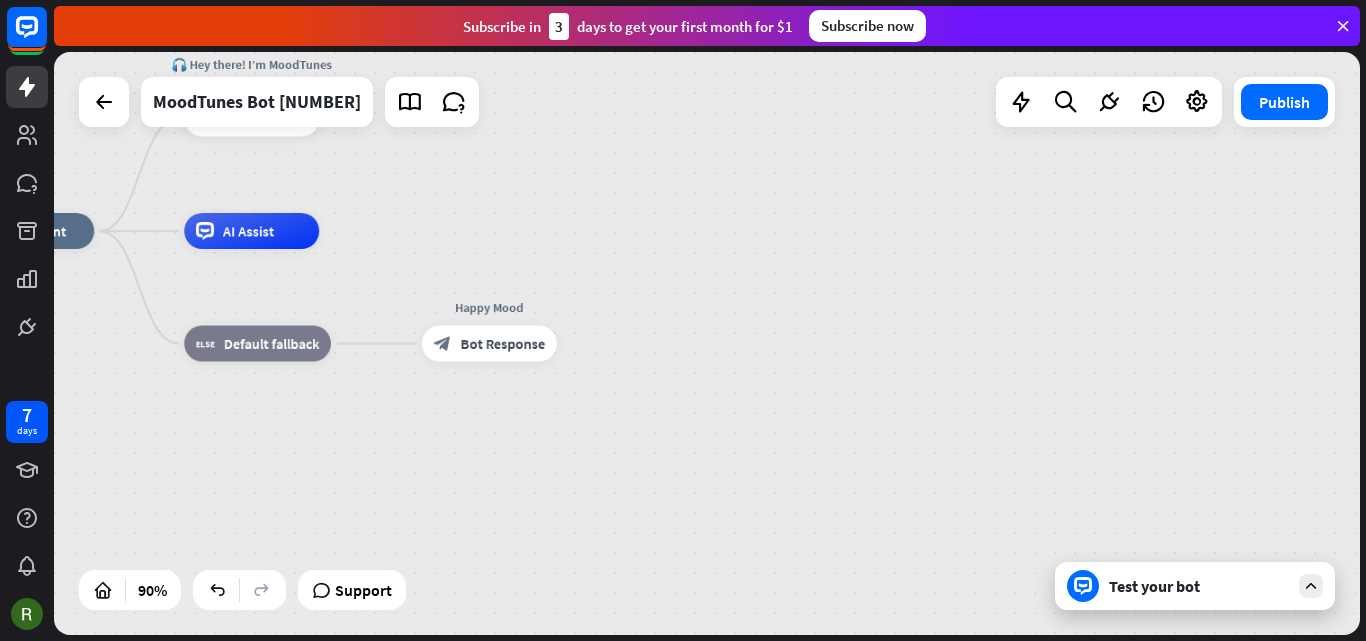 click on "home_2   Start point                 🎧 Hey there! I’m MoodTunes Bot.   block_bot_response   Bot Response                     AI Assist                   block_fallback   Default fallback                 Happy Mood   block_bot_response   Bot Response" at bounding box center (546, 493) 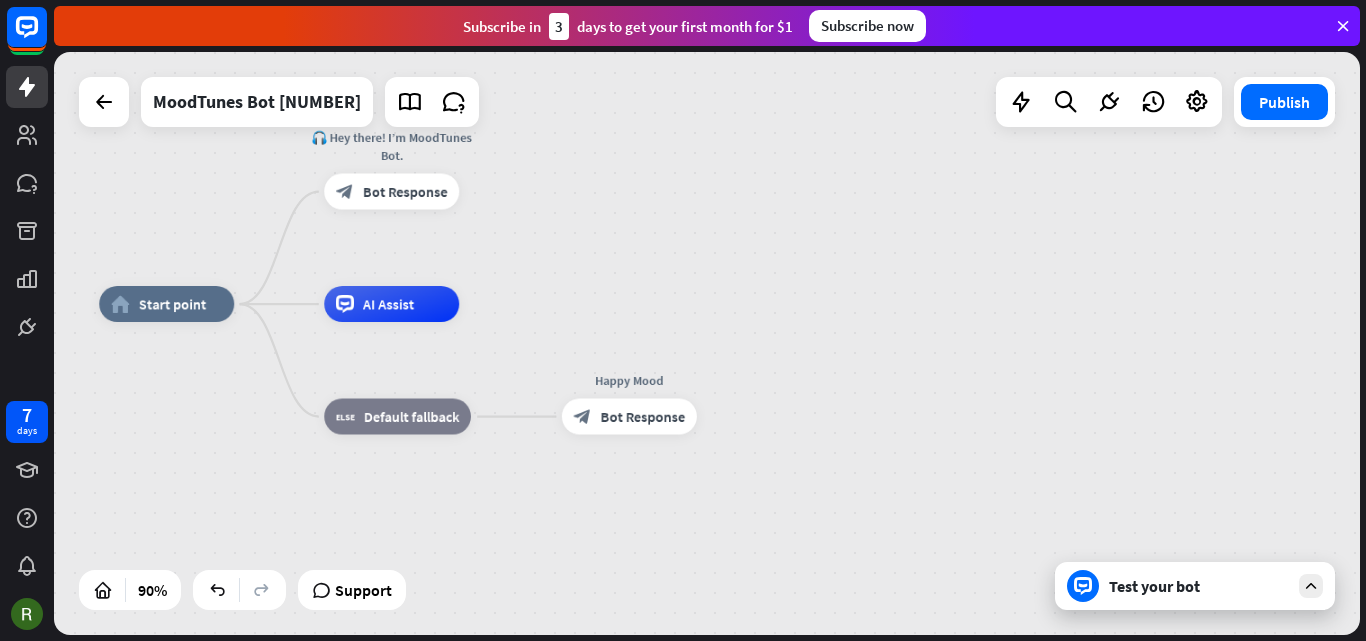 drag, startPoint x: 744, startPoint y: 307, endPoint x: 890, endPoint y: 381, distance: 163.68262 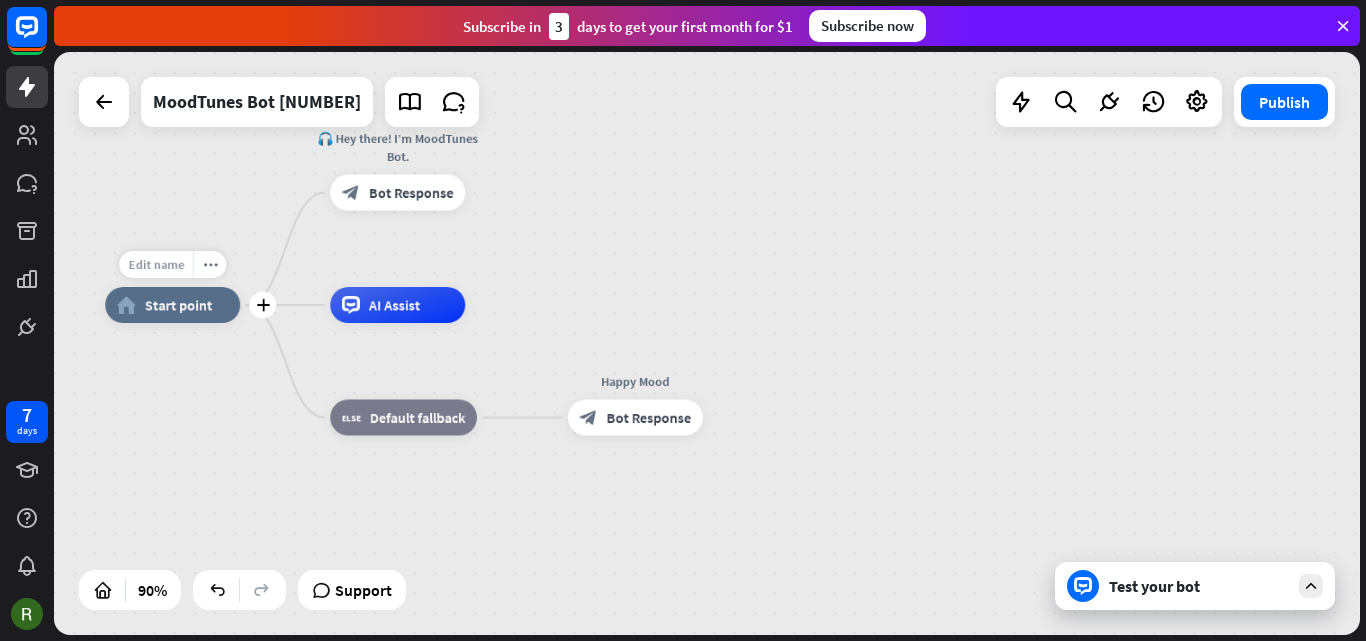 click on "Edit name" at bounding box center [156, 264] 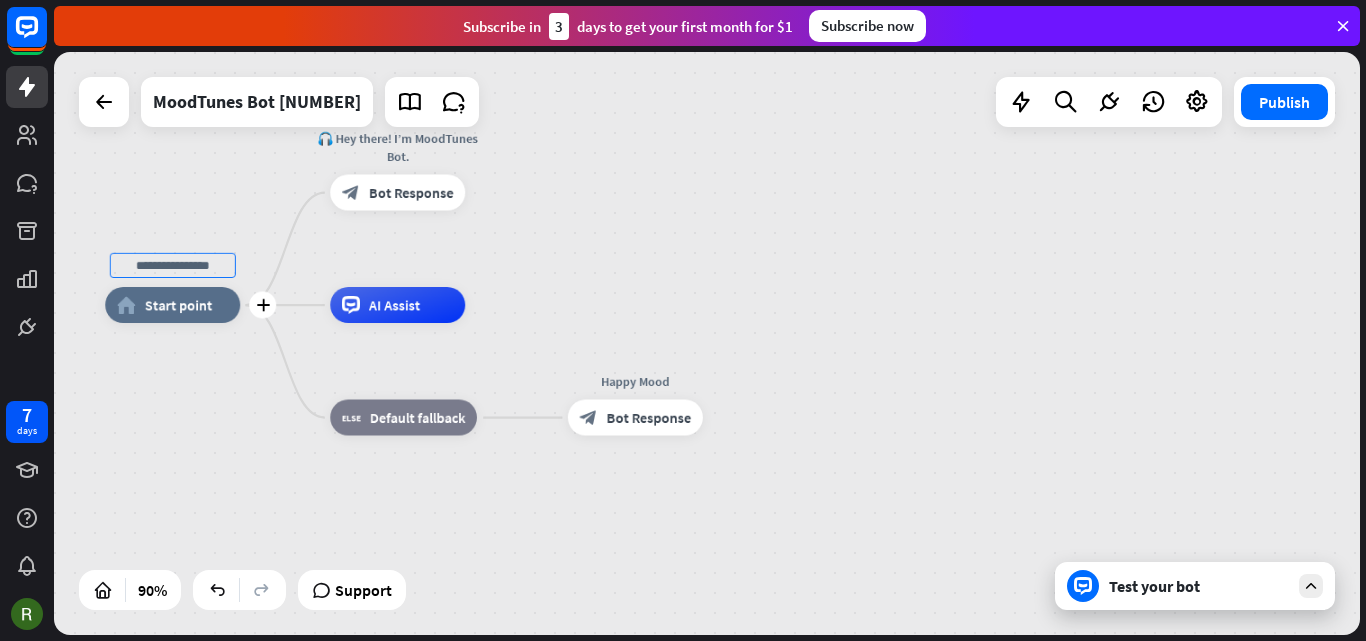 click on "Start point" at bounding box center (179, 305) 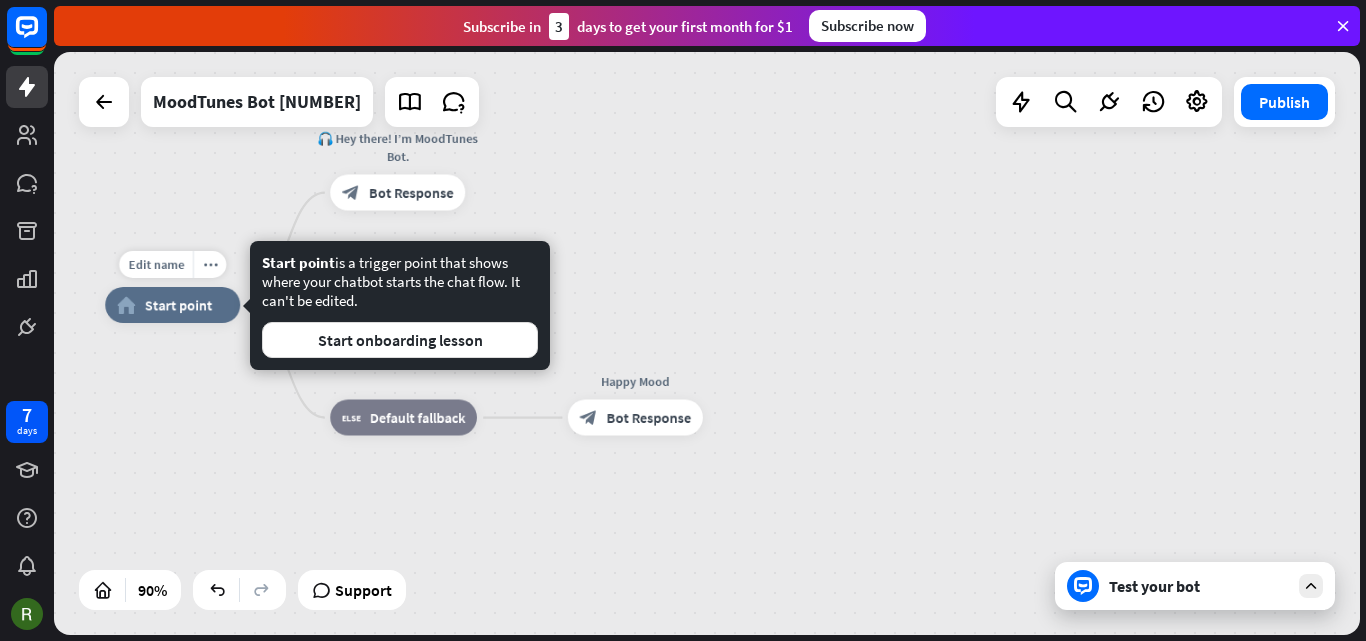 click on "Start point" at bounding box center (179, 305) 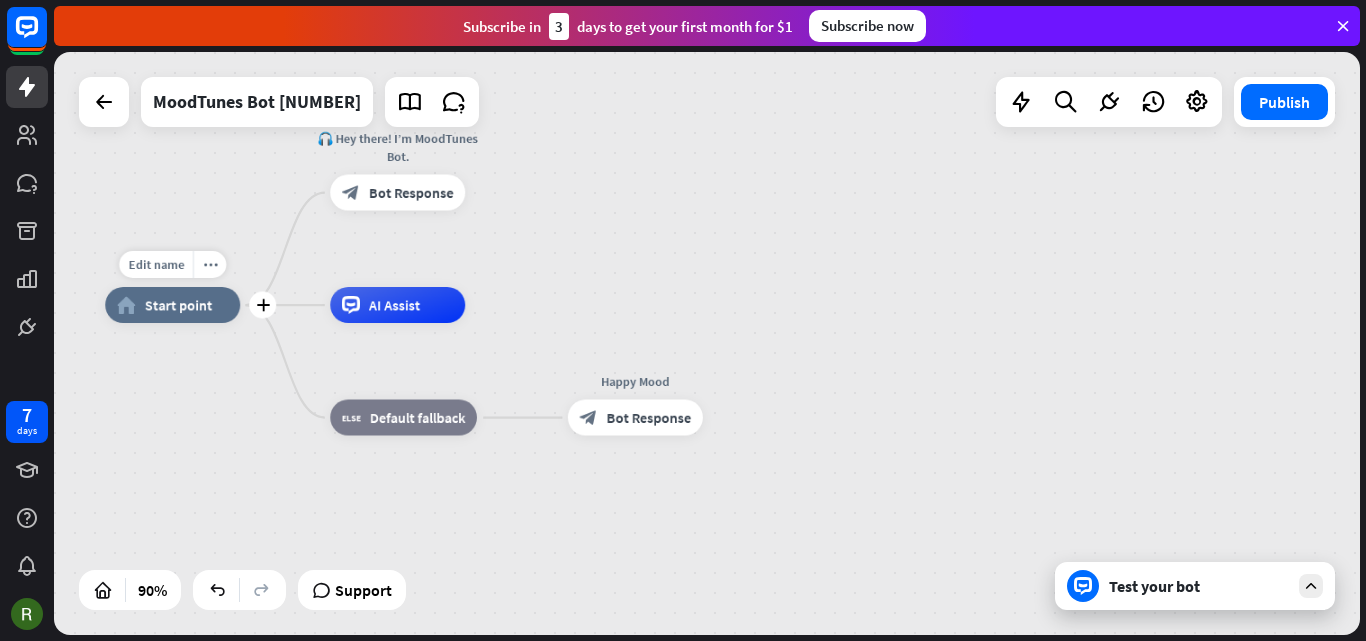 click on "Start point" at bounding box center (179, 305) 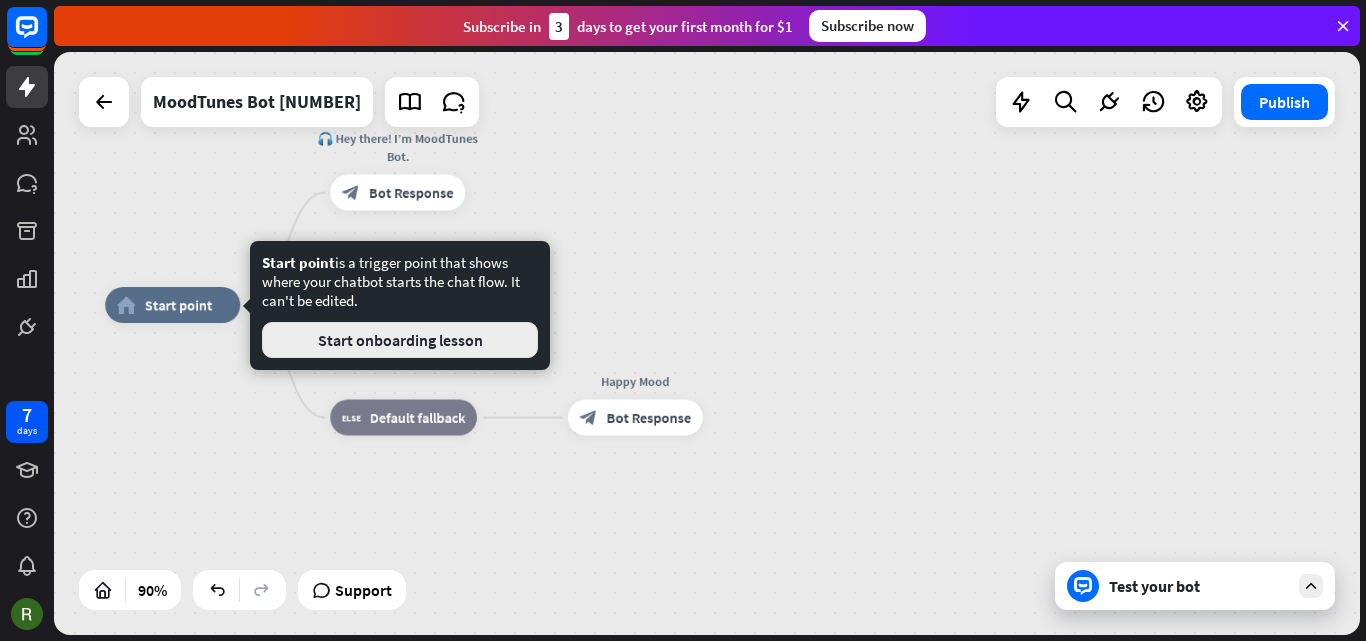 click on "Start onboarding lesson" at bounding box center [400, 340] 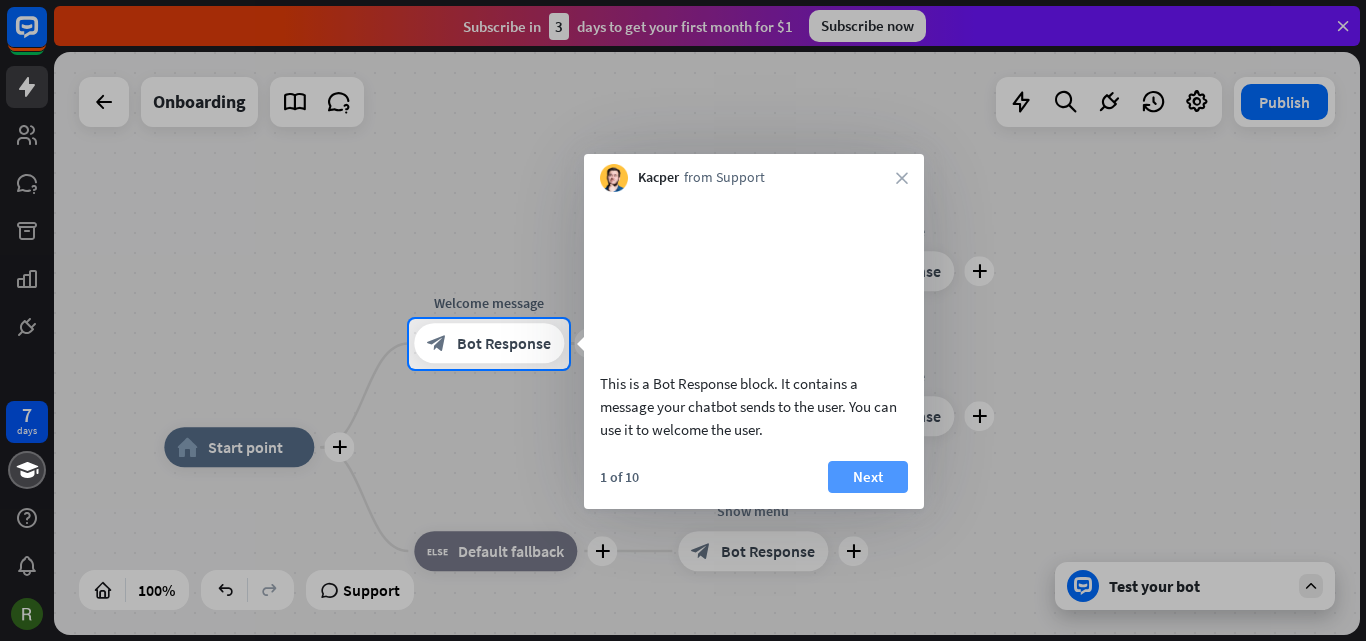 click on "Next" at bounding box center [868, 477] 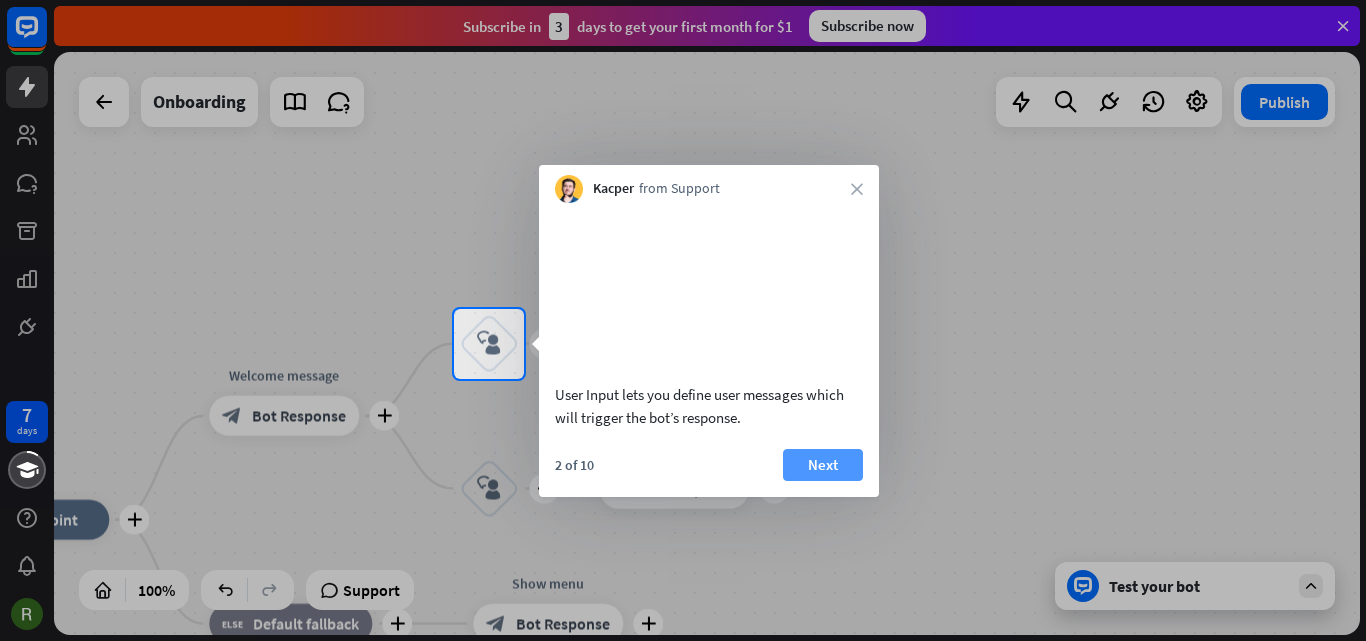 click on "Next" at bounding box center [823, 465] 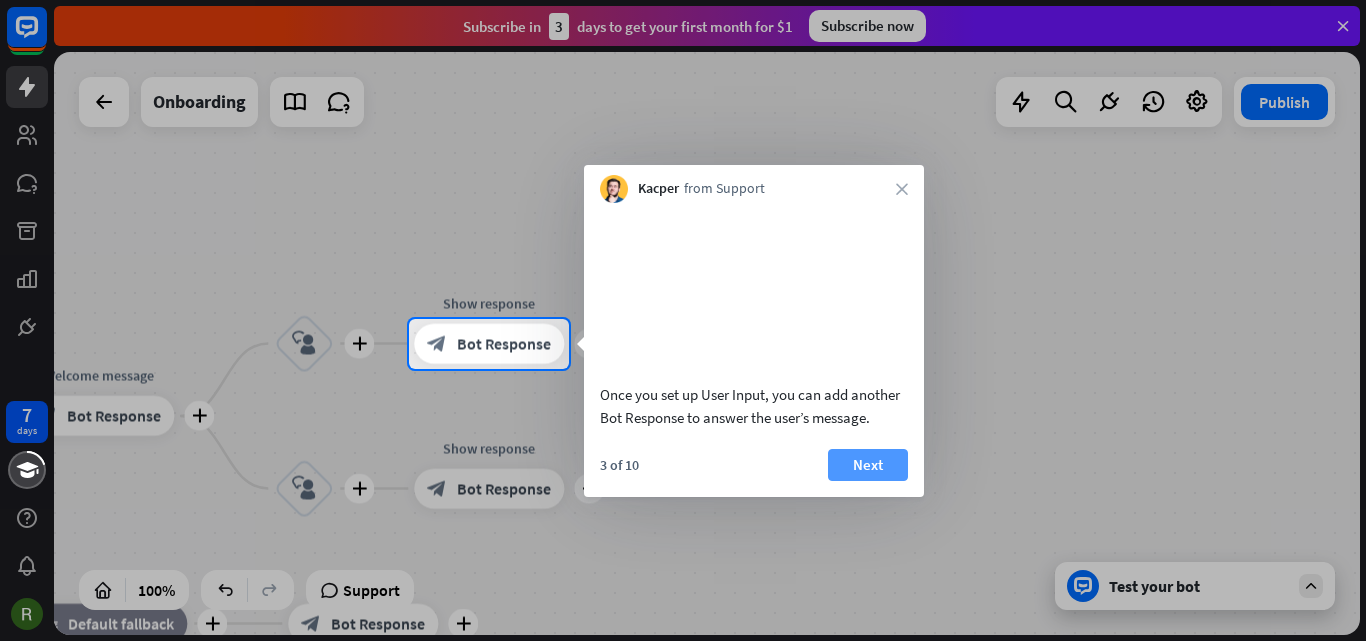 click on "Next" at bounding box center (868, 465) 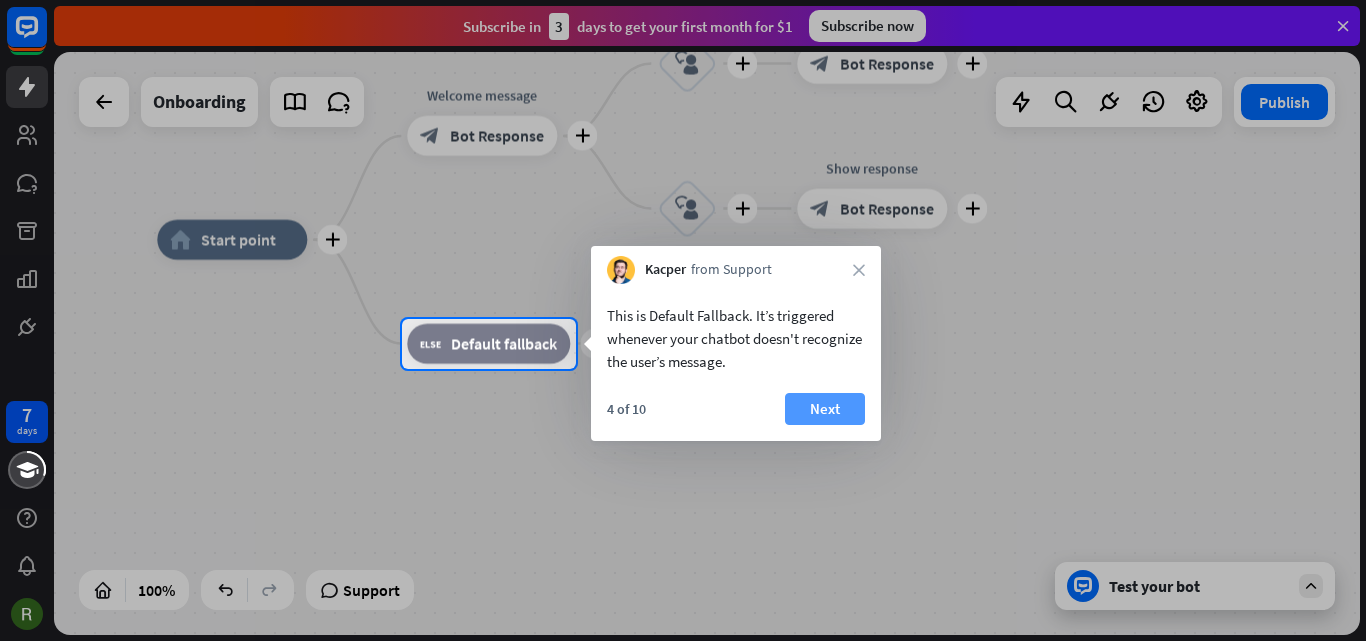 click on "Next" at bounding box center [825, 409] 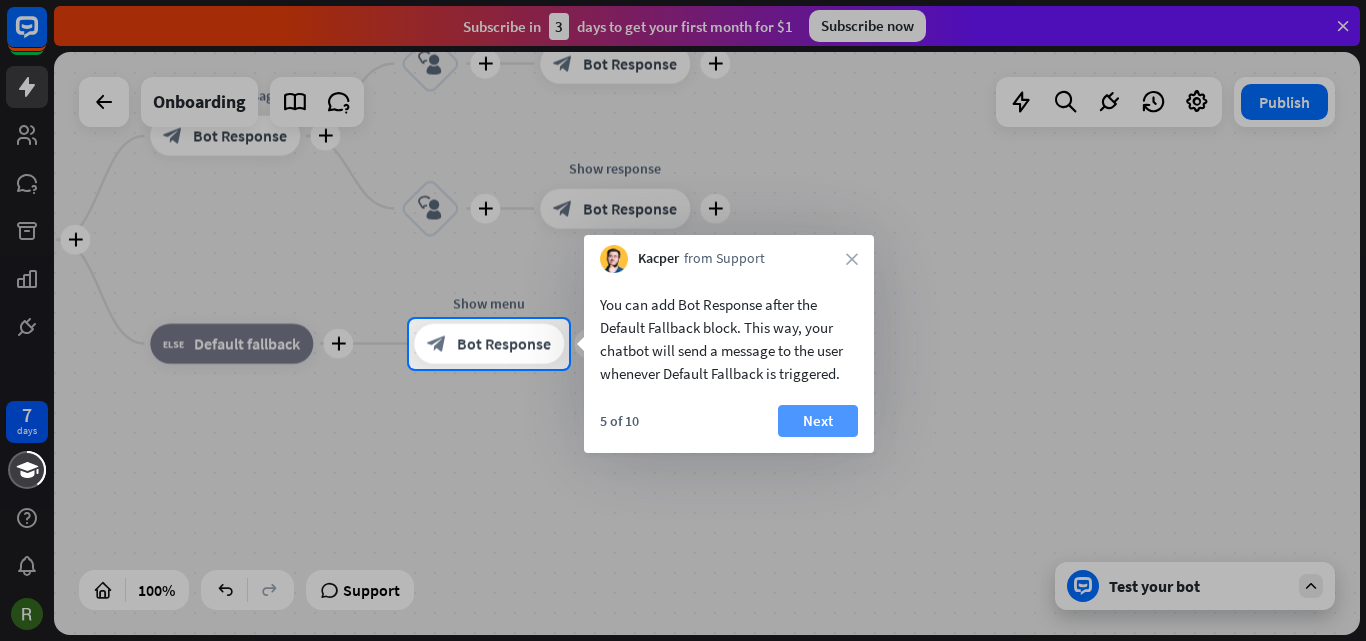 click on "Next" at bounding box center [818, 421] 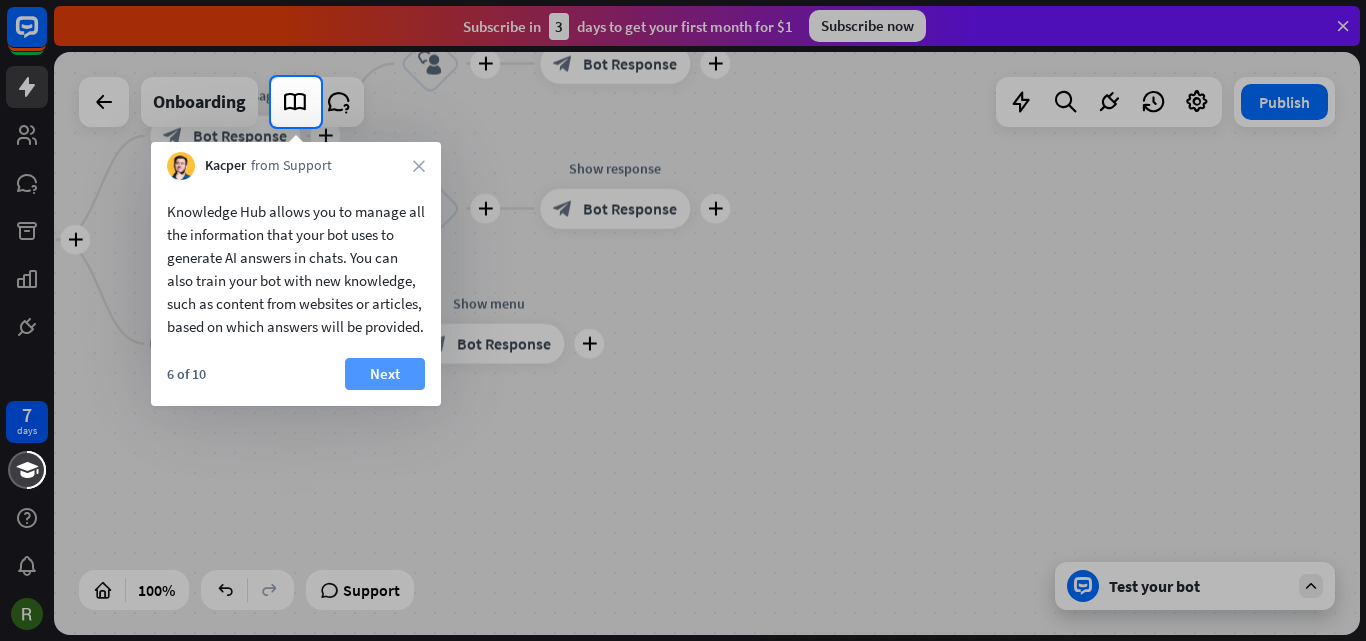 click on "Next" at bounding box center [385, 374] 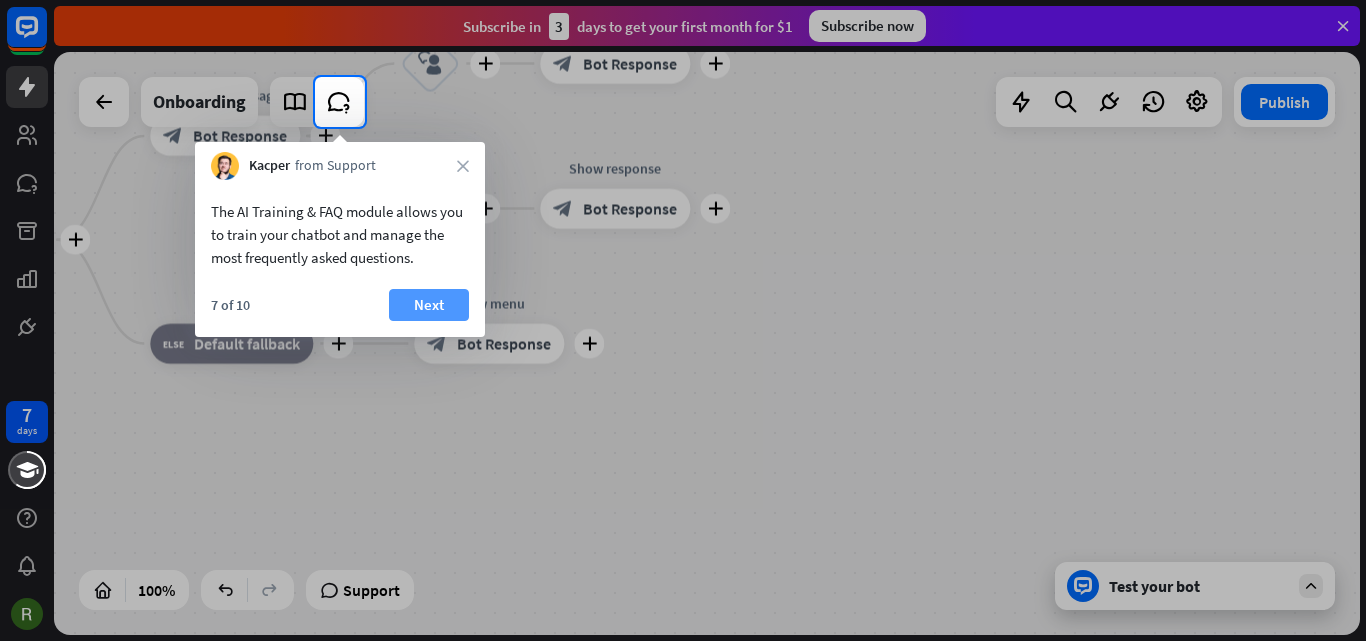 click on "Next" at bounding box center [429, 305] 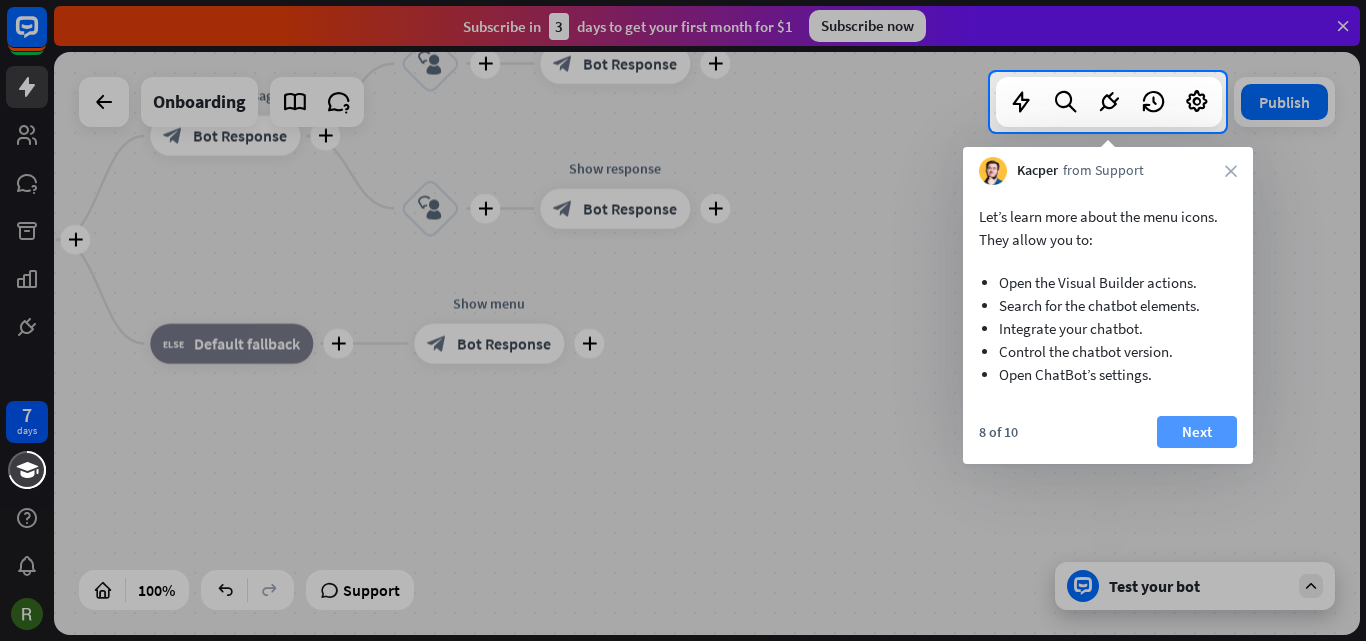 click on "Next" at bounding box center [1197, 432] 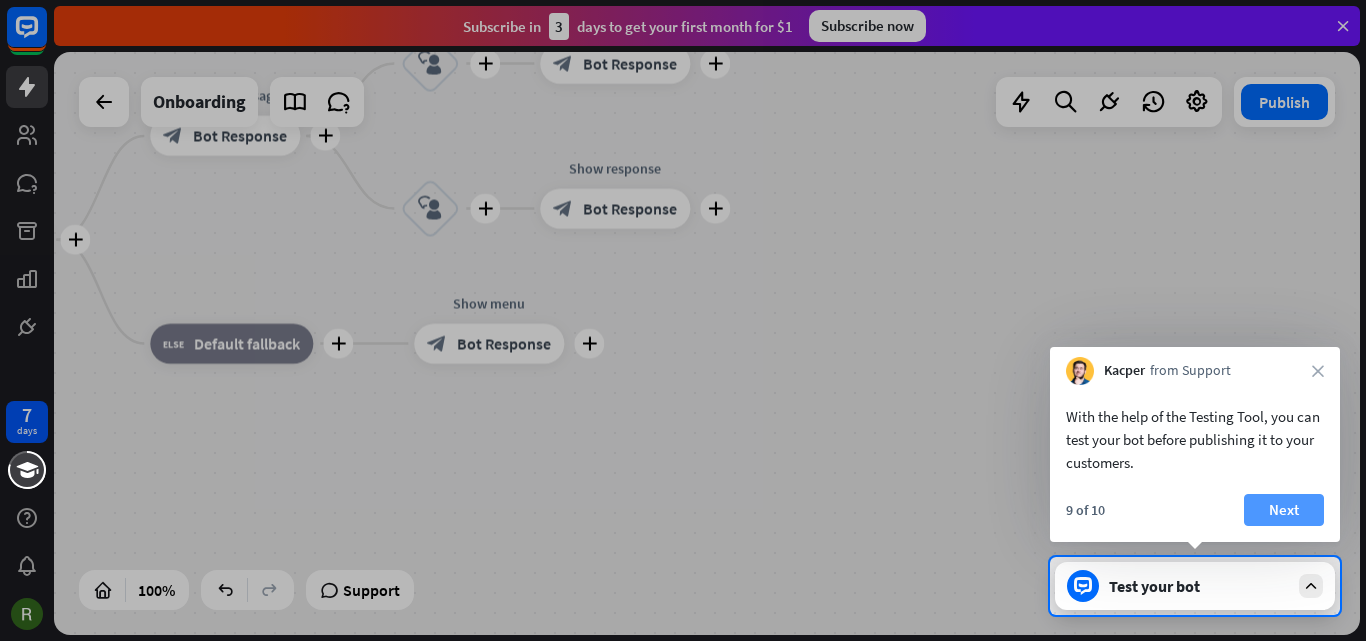 click on "Next" at bounding box center [1284, 510] 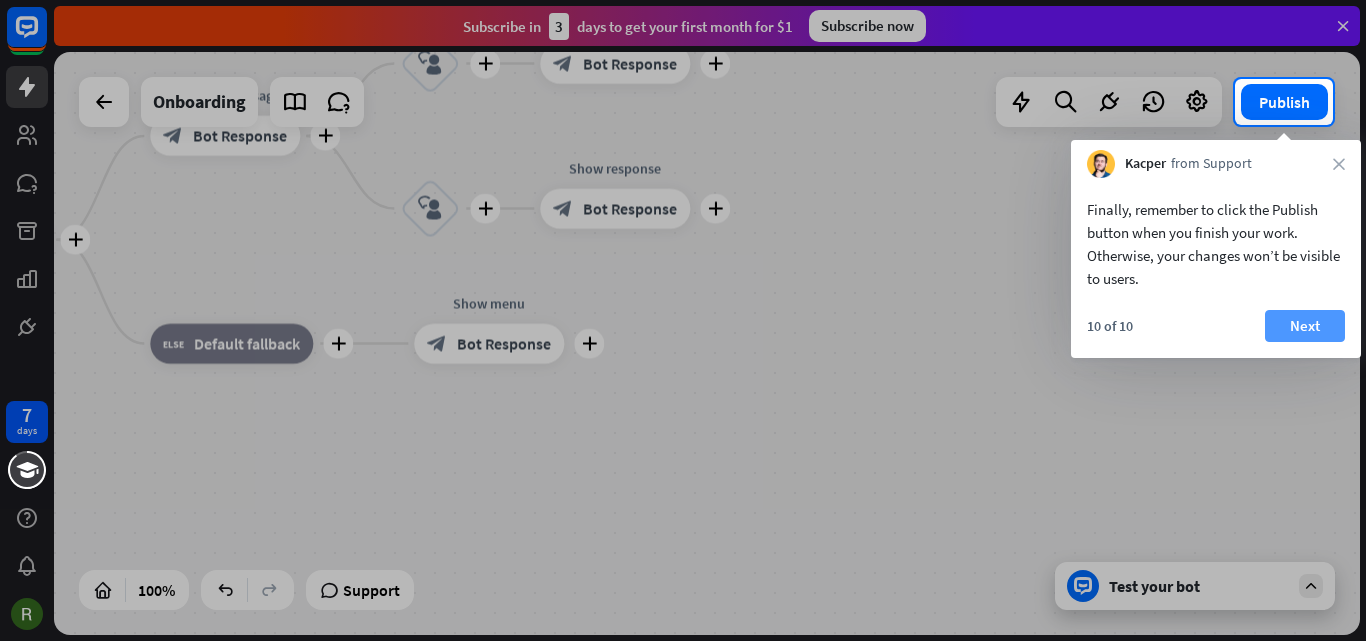 click on "Next" at bounding box center [1305, 326] 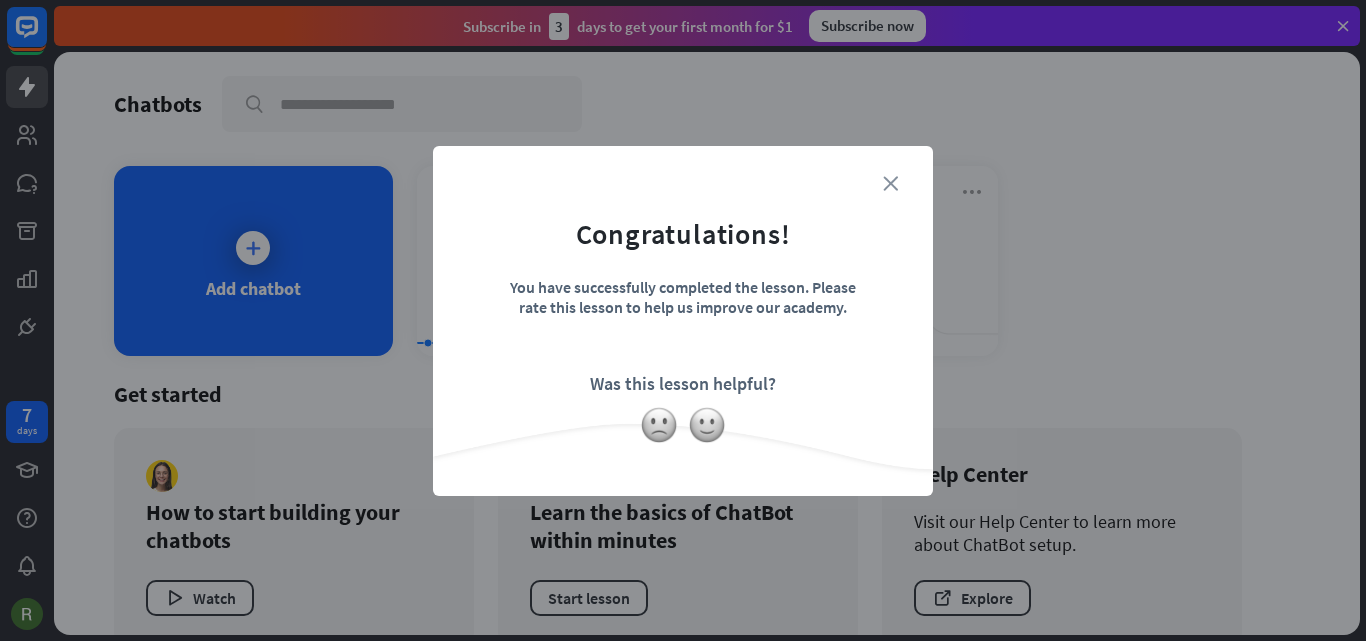 click on "close" at bounding box center [890, 183] 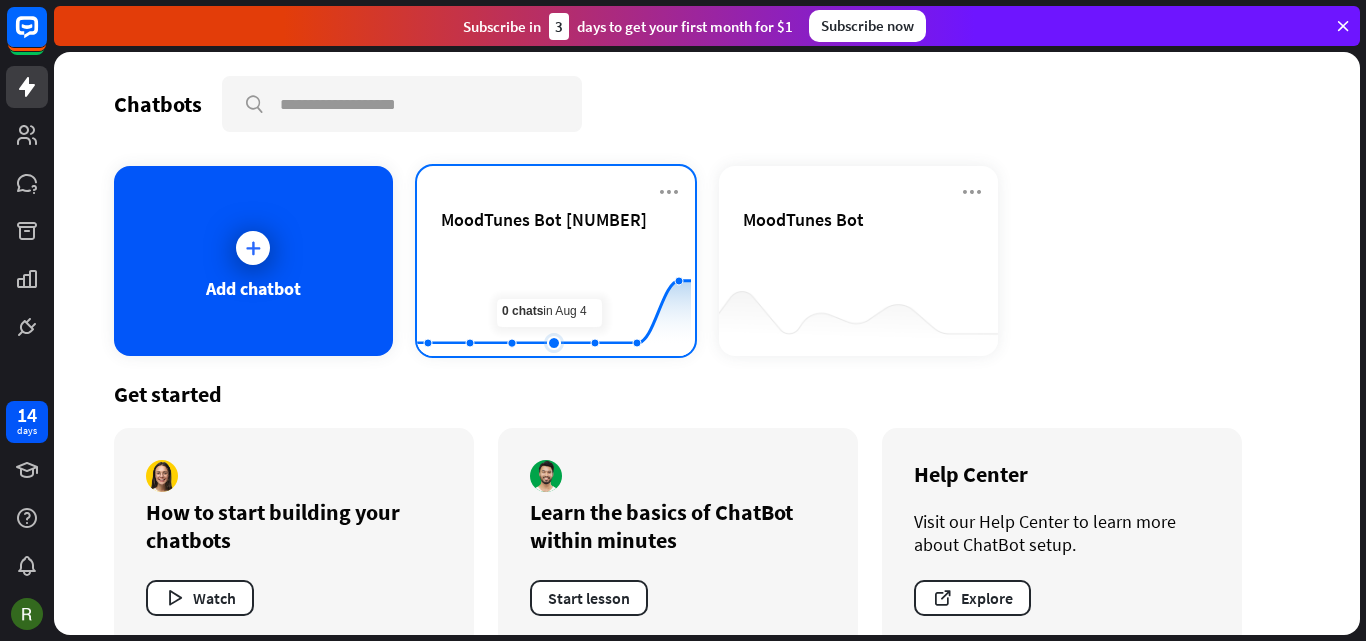 click 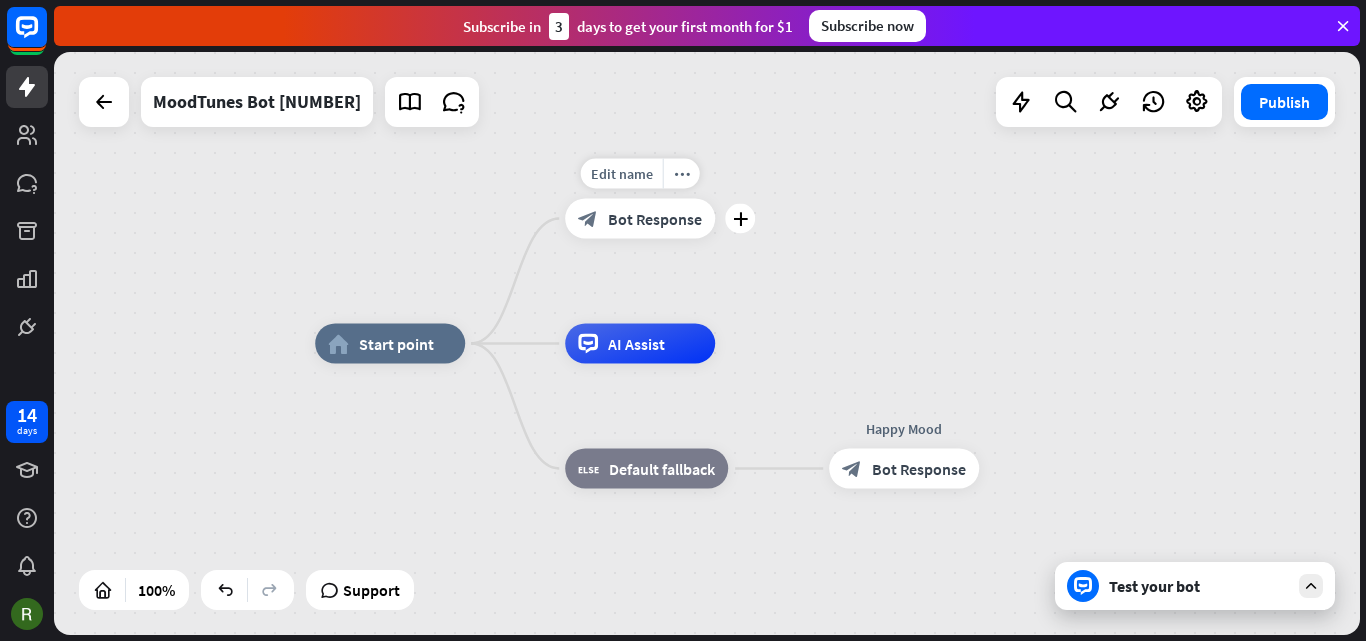 click on "Bot Response" at bounding box center (655, 219) 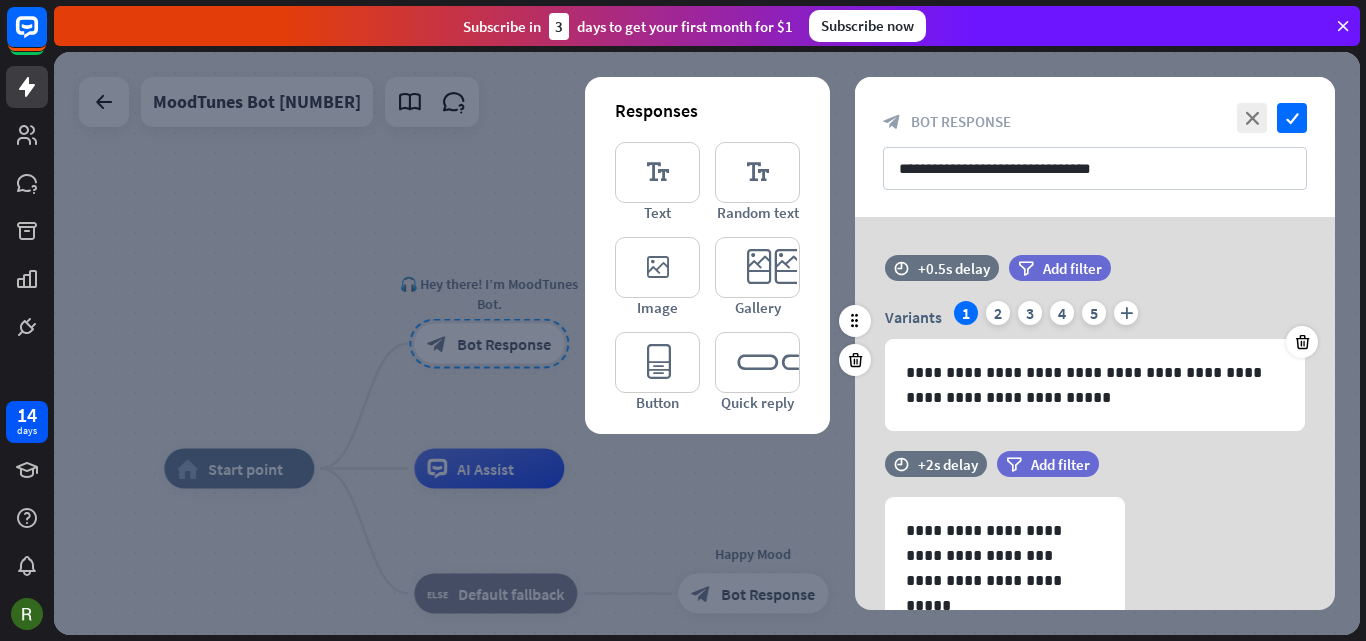 click on "1" at bounding box center (966, 313) 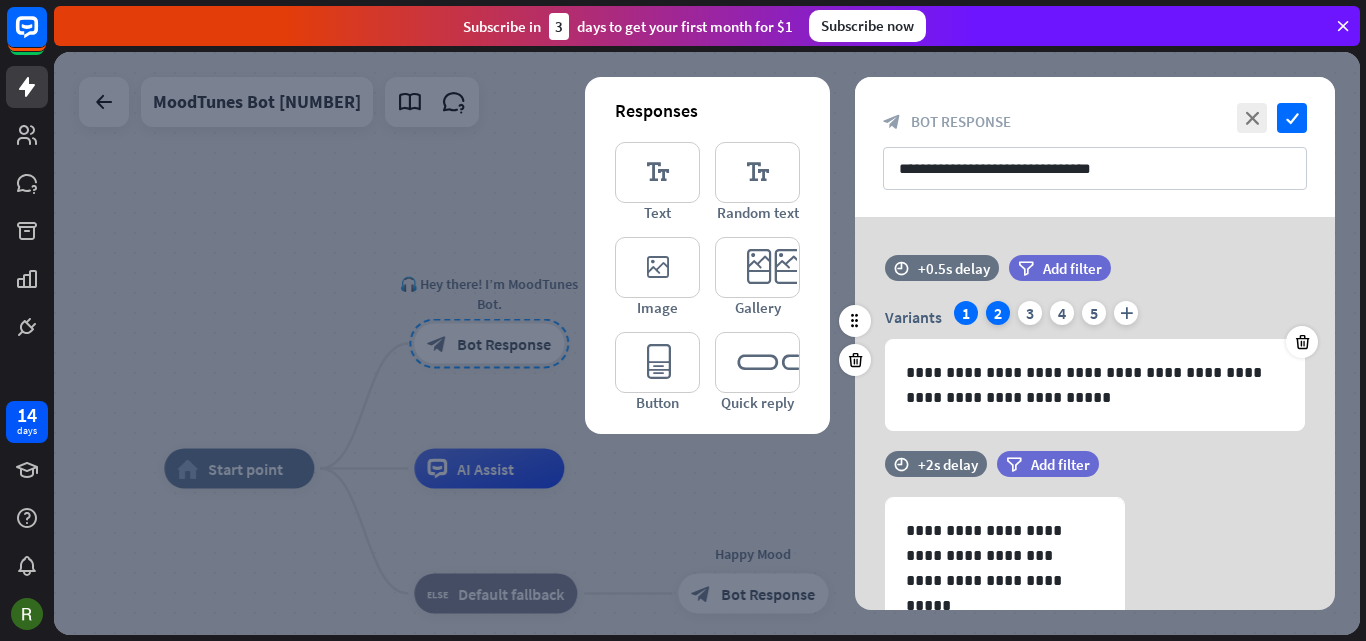 click on "2" at bounding box center (998, 313) 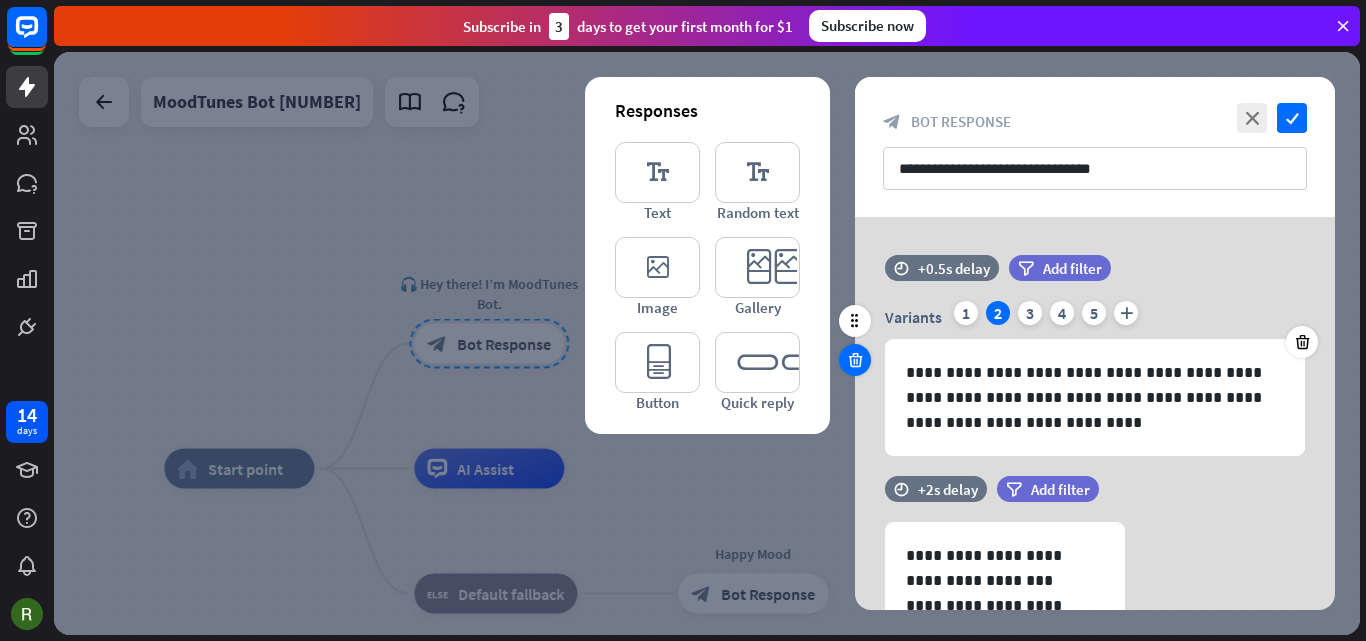 click at bounding box center [855, 360] 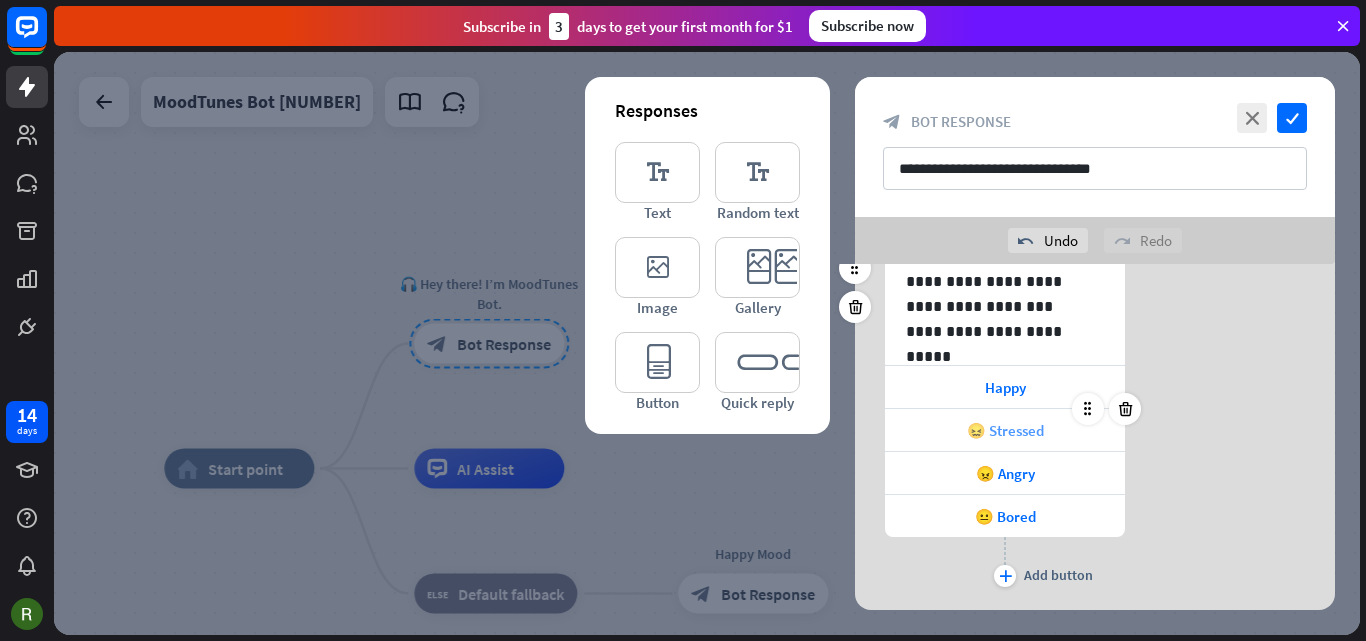 scroll, scrollTop: 0, scrollLeft: 0, axis: both 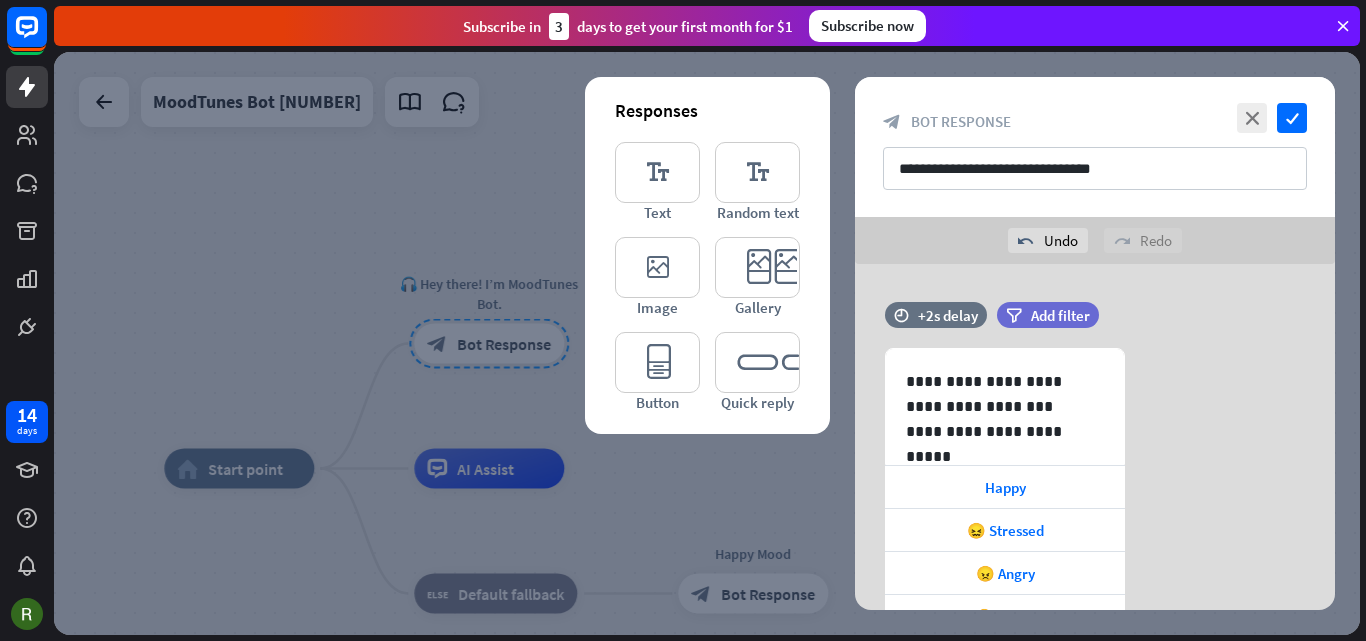 click on "Bot Response" at bounding box center (961, 121) 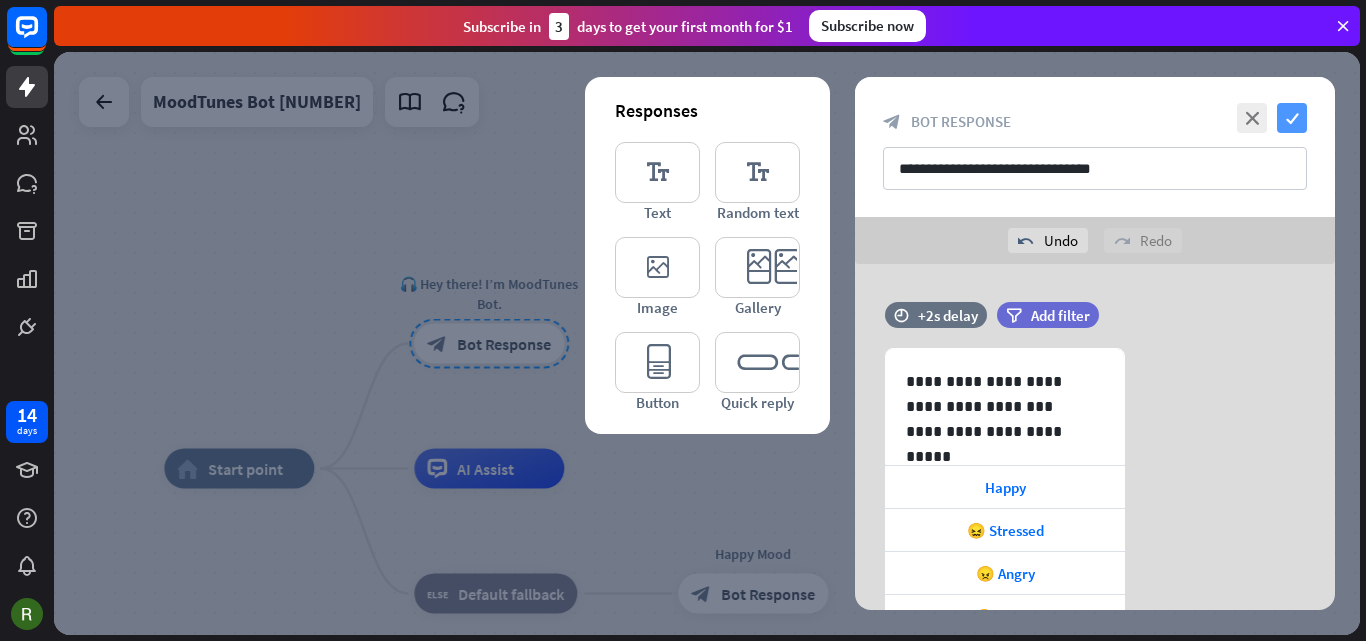 click on "check" at bounding box center [1292, 118] 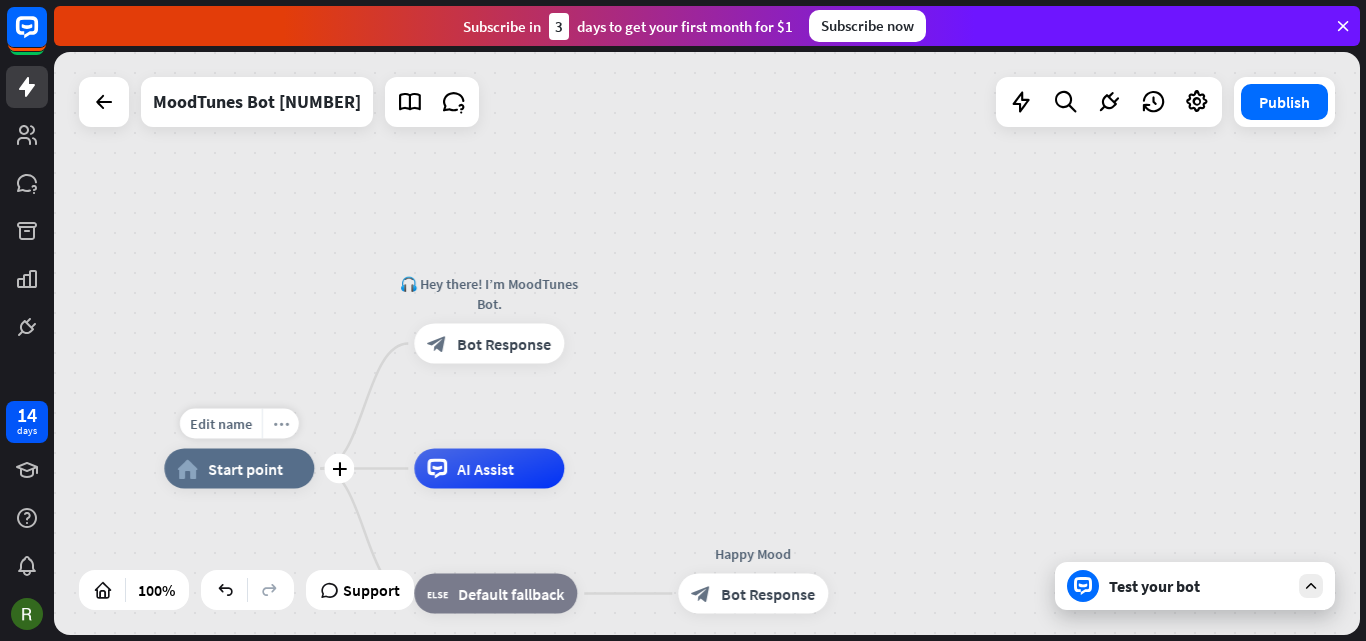 click on "more_horiz" at bounding box center (281, 423) 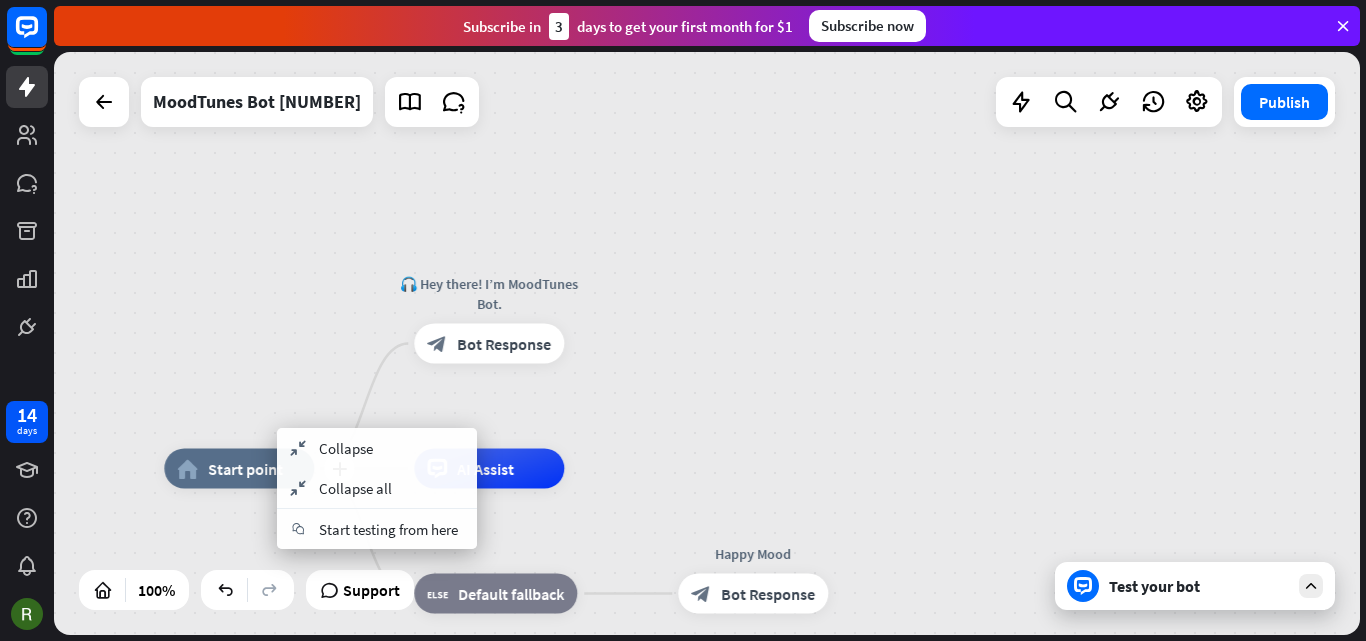 click on "plus     home_2   Start point" at bounding box center [239, 469] 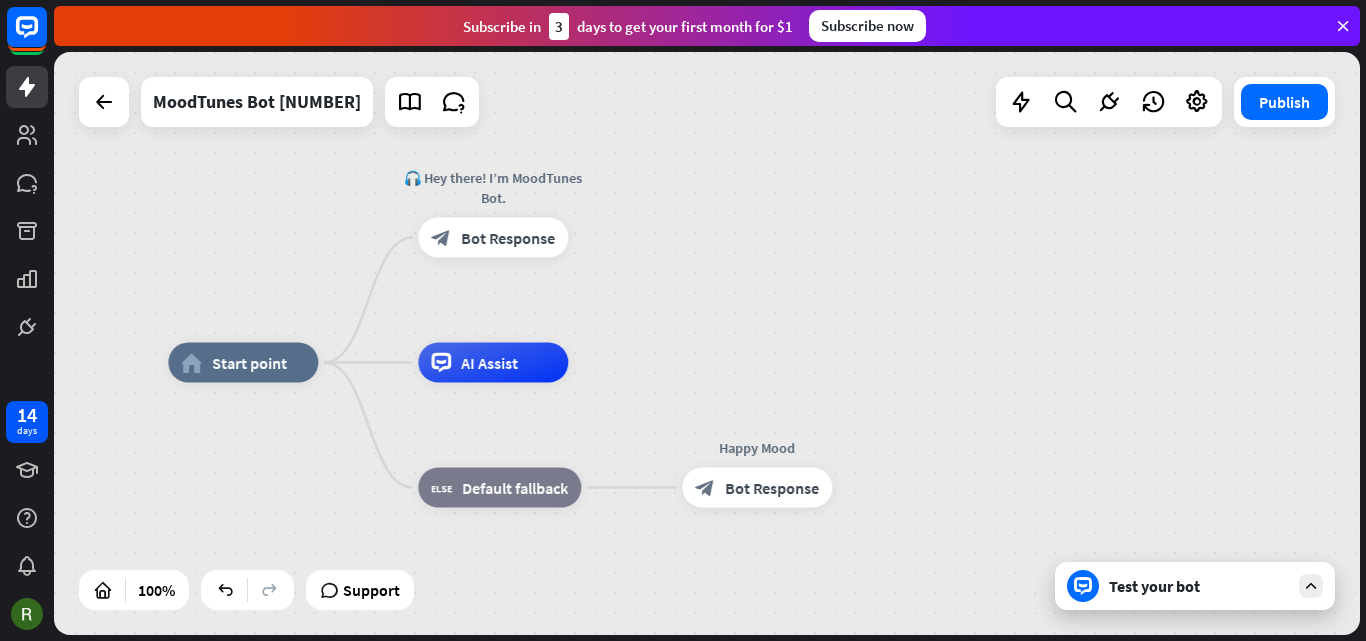 drag, startPoint x: 920, startPoint y: 469, endPoint x: 926, endPoint y: 375, distance: 94.19129 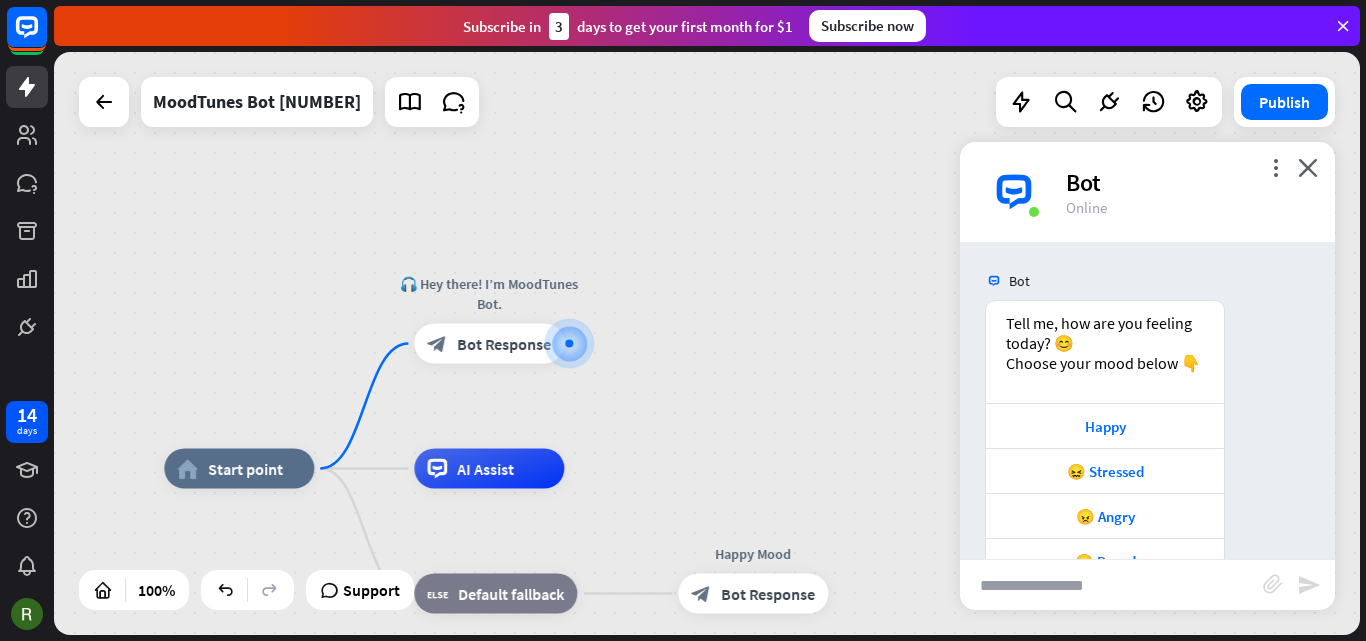 scroll, scrollTop: 55, scrollLeft: 0, axis: vertical 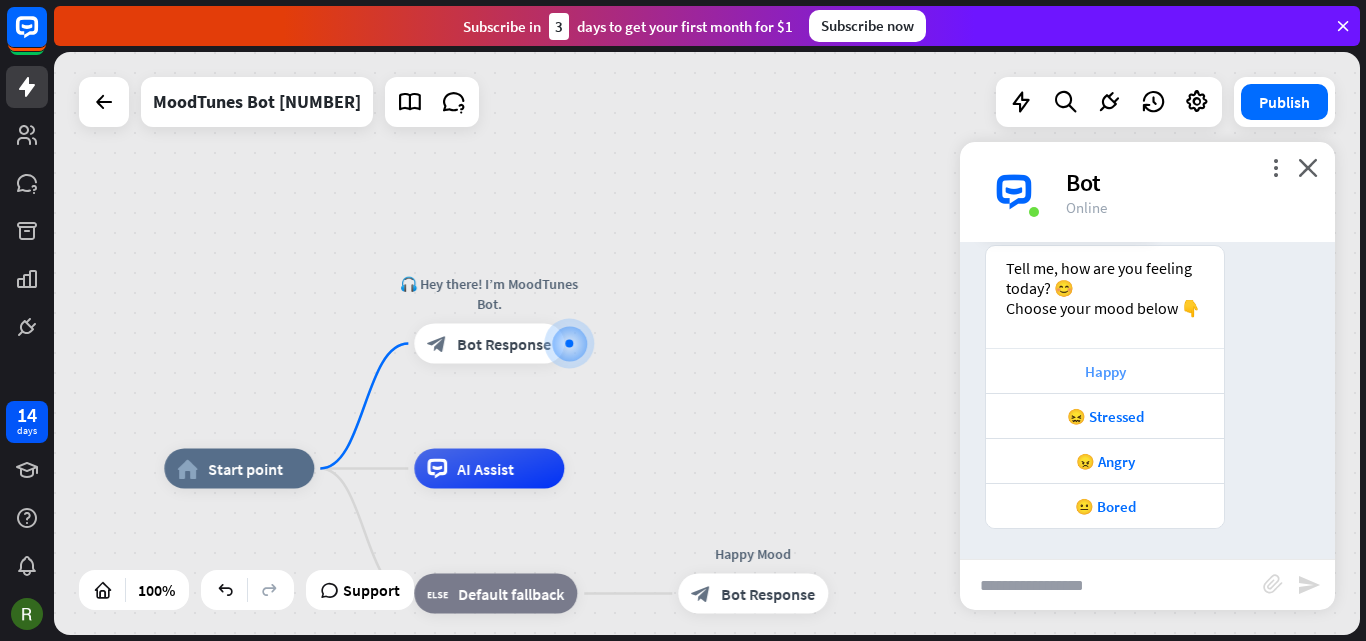 click on "Happy" at bounding box center (1105, 371) 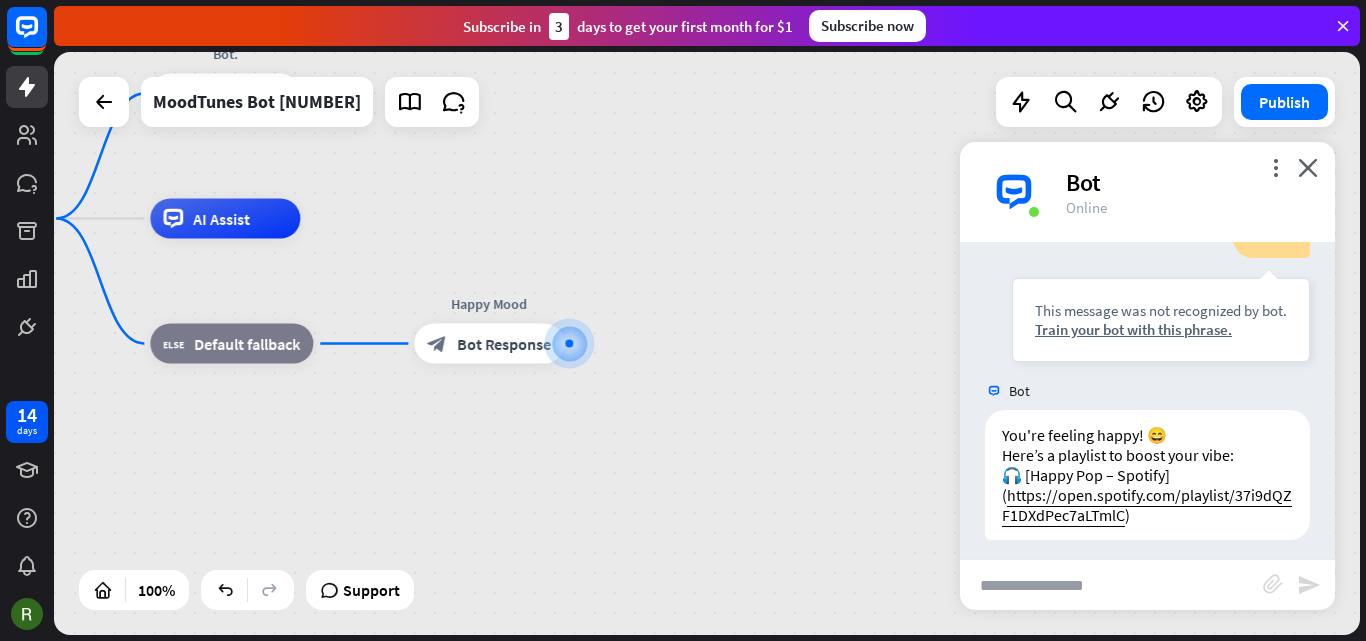 scroll, scrollTop: 435, scrollLeft: 0, axis: vertical 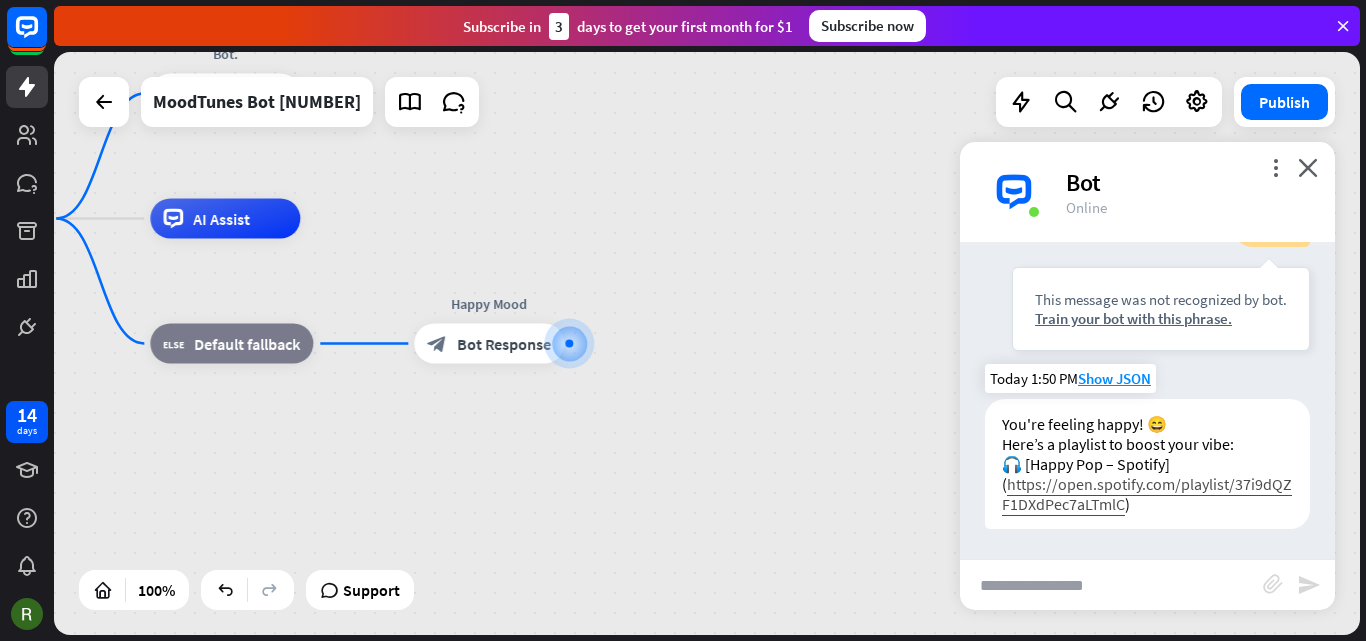 click on "https://open.spotify.com/playlist/37i9dQZF1DXdPec7aLTmlC" at bounding box center (1147, 494) 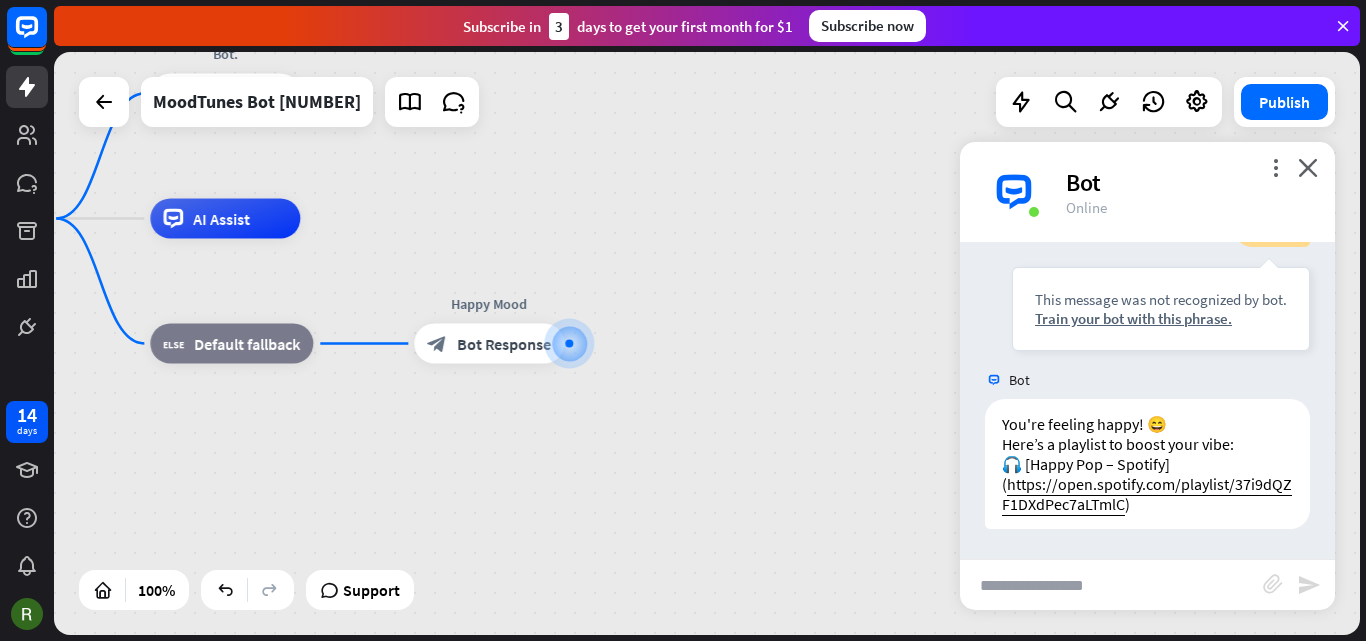 click on "home_2   Start point                 🎧 Hey there! I’m MoodTunes Bot.   block_bot_response   Bot Response                     AI Assist                   block_fallback   Default fallback                 Happy Mood   block_bot_response   Bot Response" at bounding box center [553, 510] 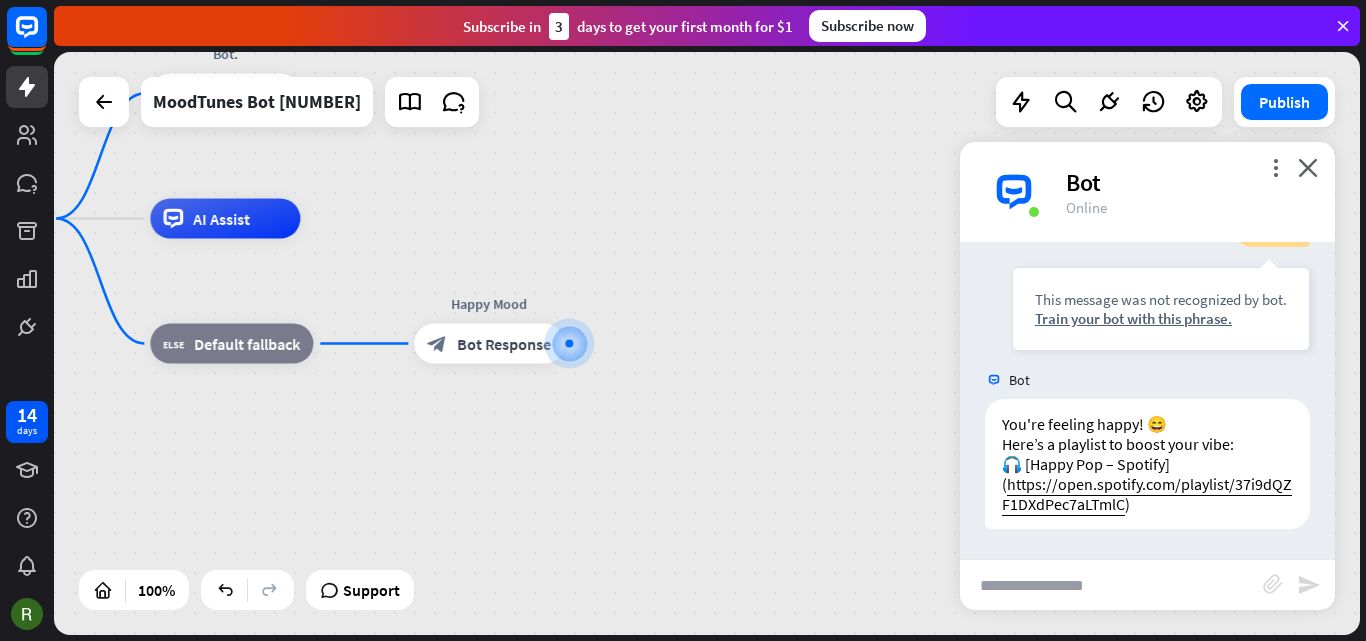 click on "more_vert
close
Bot
Online" at bounding box center (1147, 192) 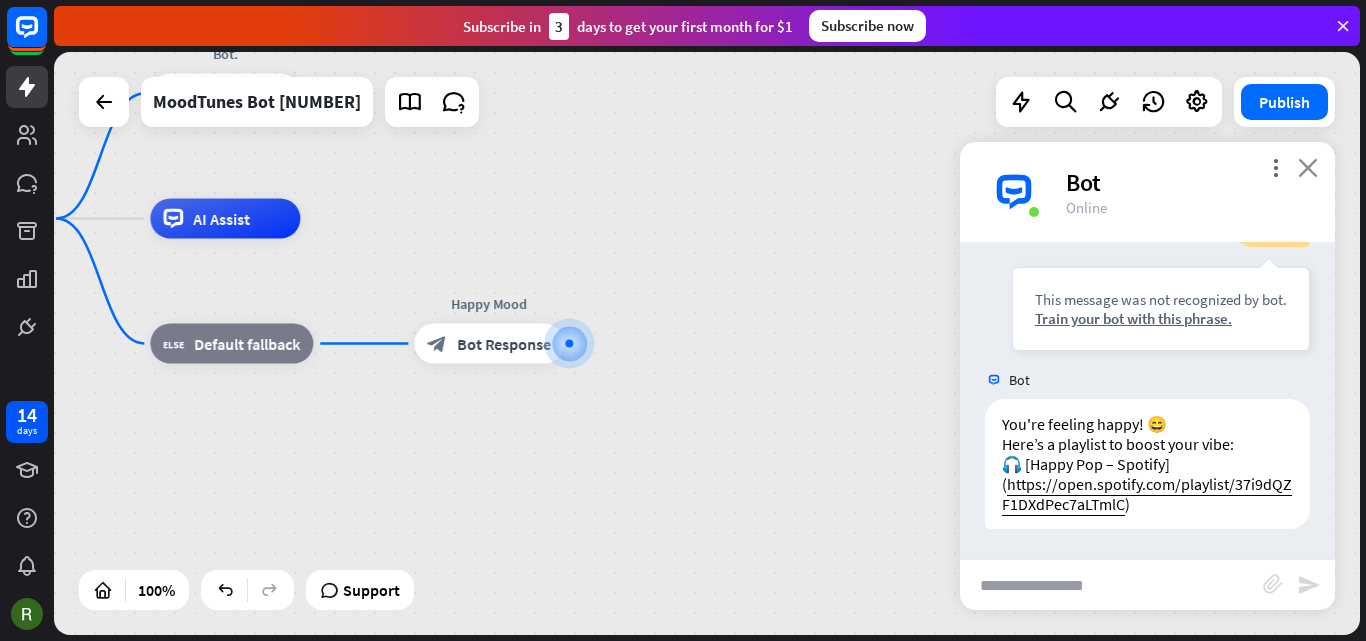 click on "close" at bounding box center (1308, 167) 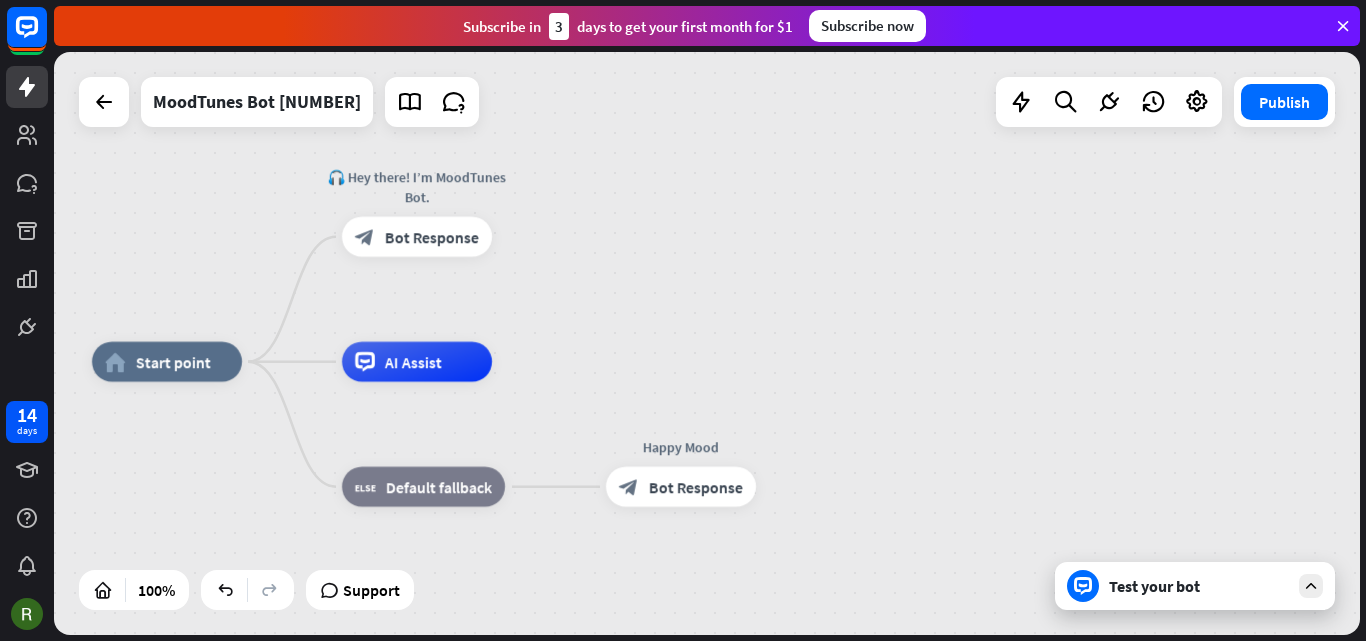 drag, startPoint x: 786, startPoint y: 364, endPoint x: 806, endPoint y: 385, distance: 29 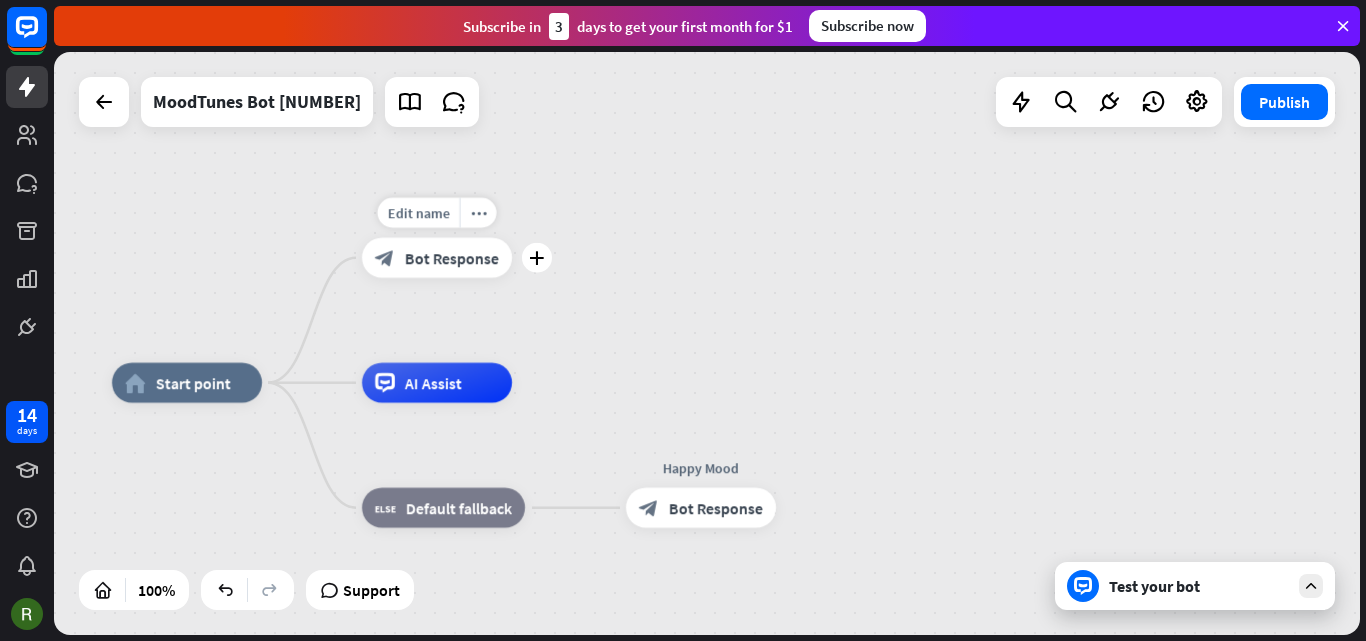 click on "Bot Response" at bounding box center [452, 258] 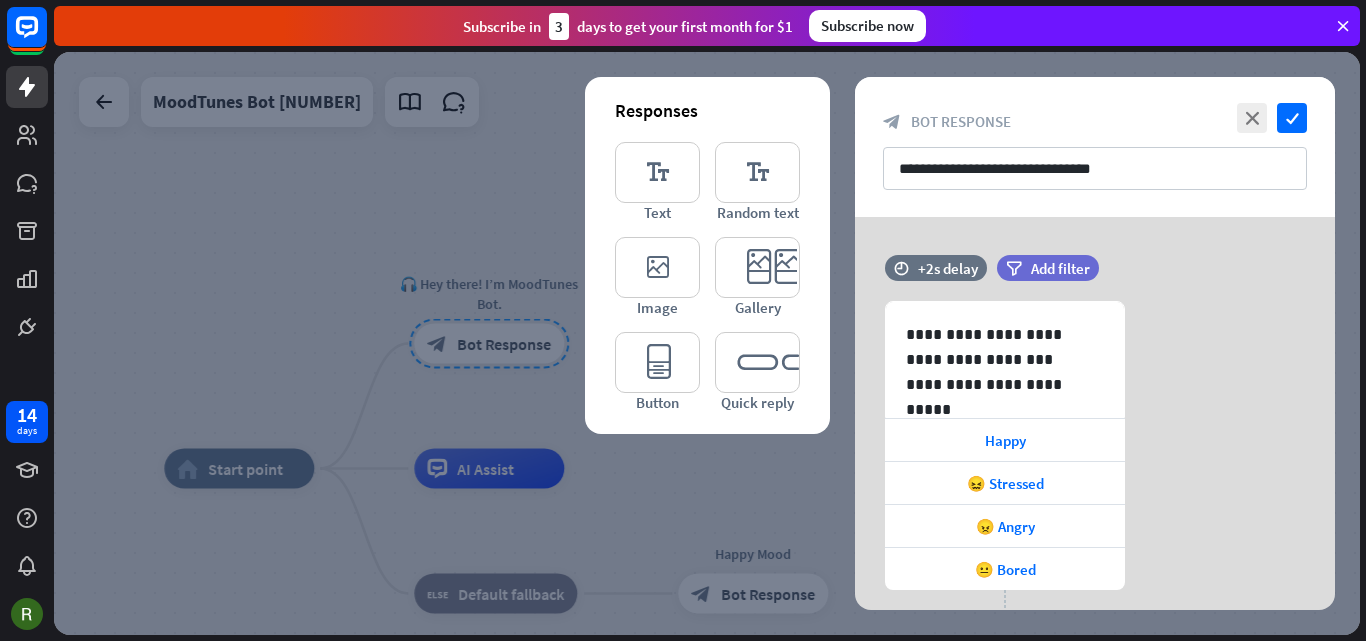 click at bounding box center (707, 343) 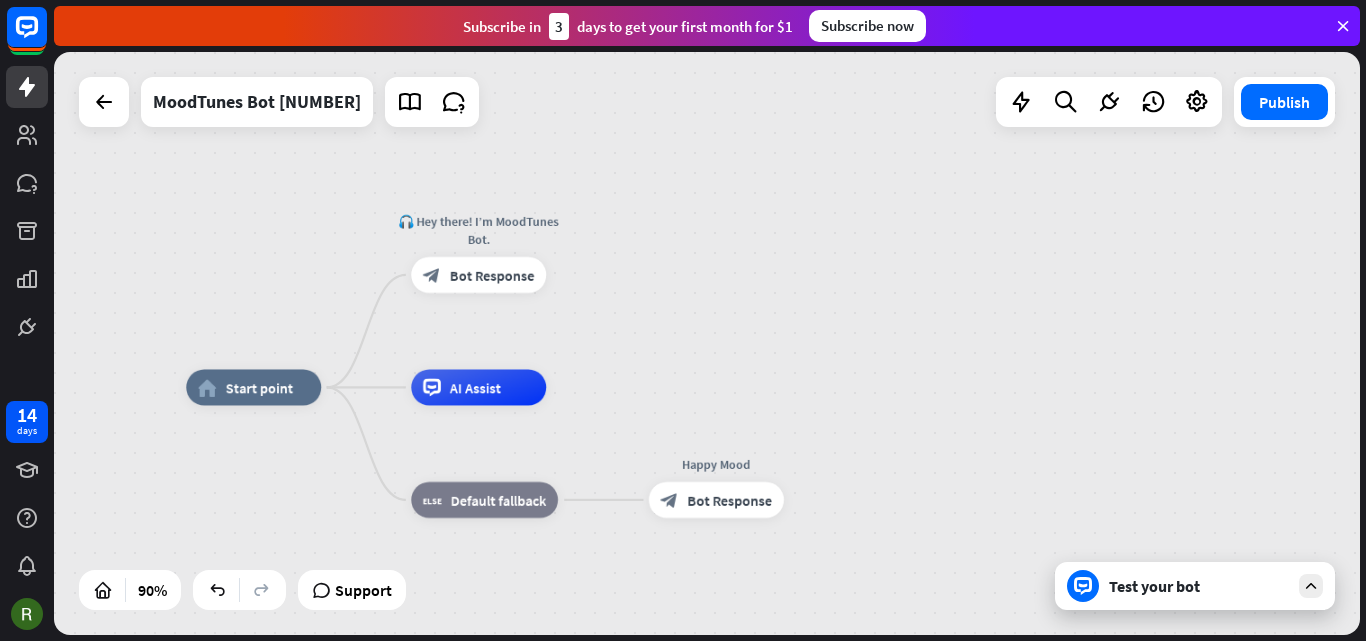 drag, startPoint x: 844, startPoint y: 450, endPoint x: 798, endPoint y: 328, distance: 130.38405 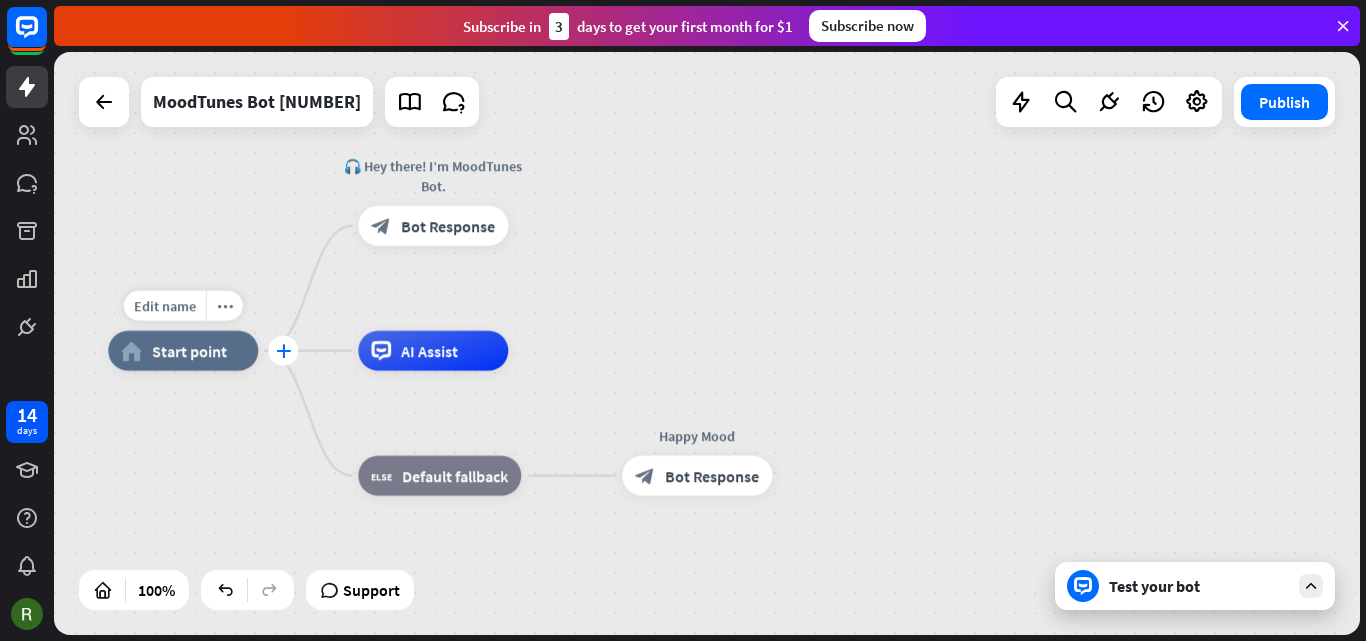 click on "plus" at bounding box center [283, 351] 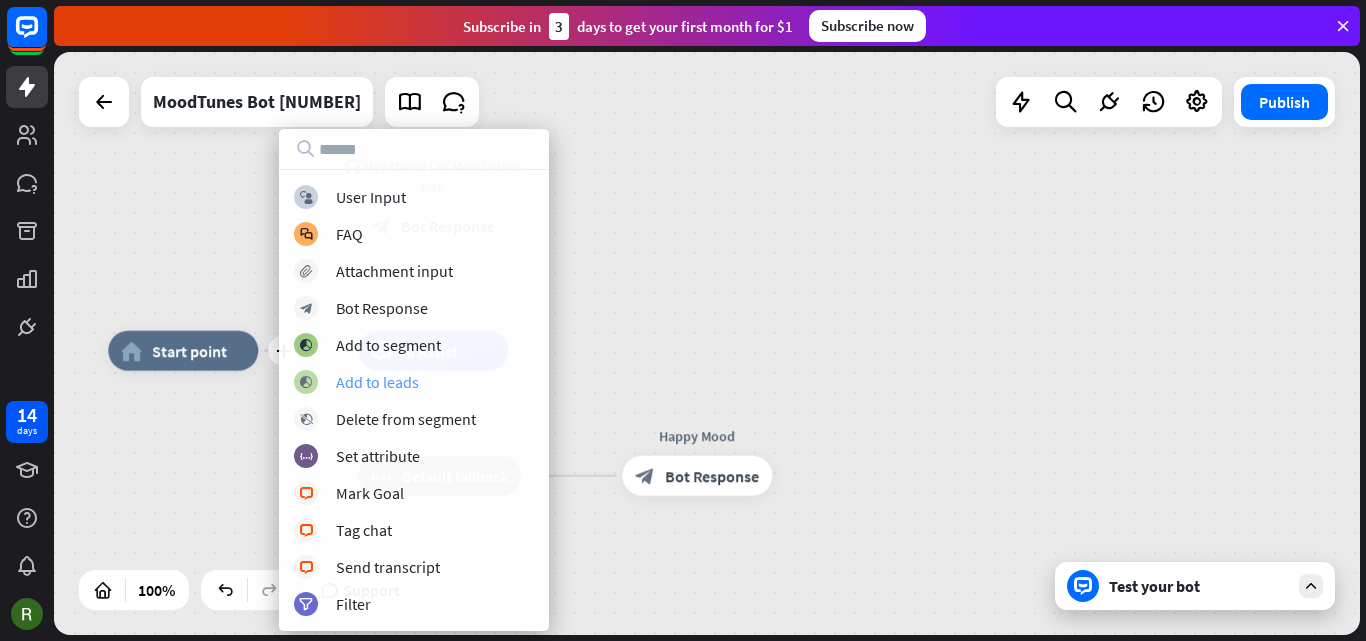 click on "block_add_to_segment
Add to leads" at bounding box center (414, 382) 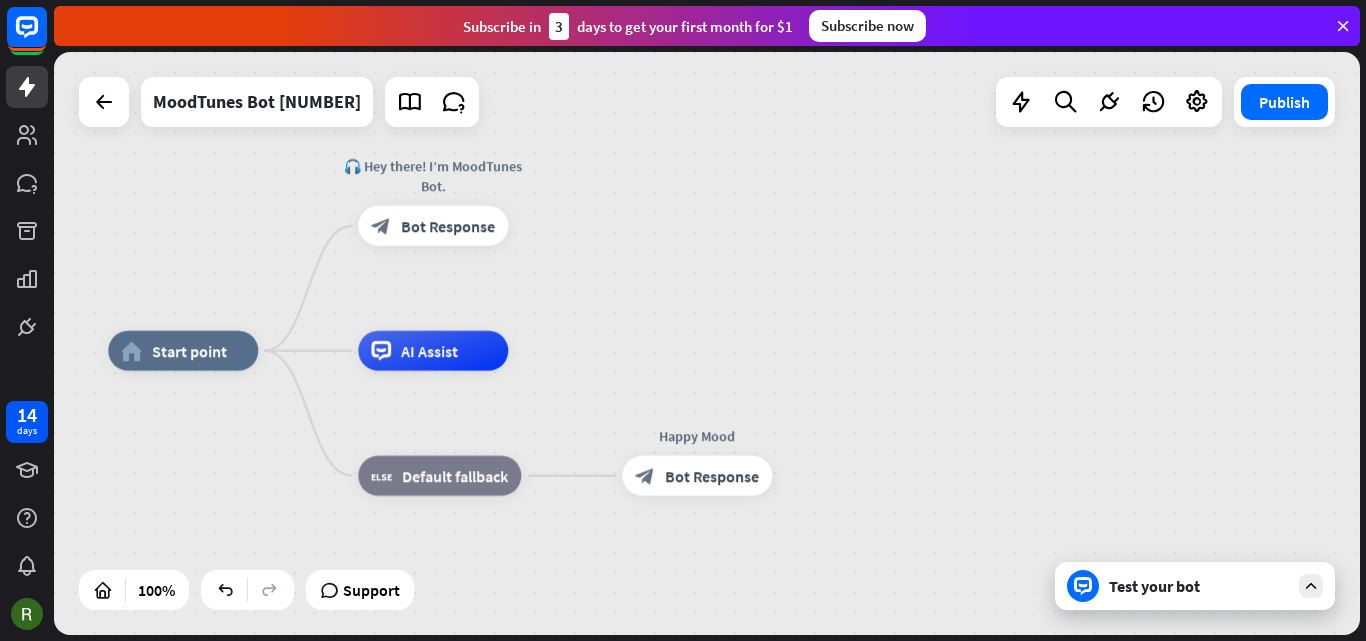 click on "home_2   Start point                 🎧 Hey there! I’m MoodTunes Bot.   block_bot_response   Bot Response                     AI Assist                   block_fallback   Default fallback                 Happy Mood   block_bot_response   Bot Response" at bounding box center [761, 642] 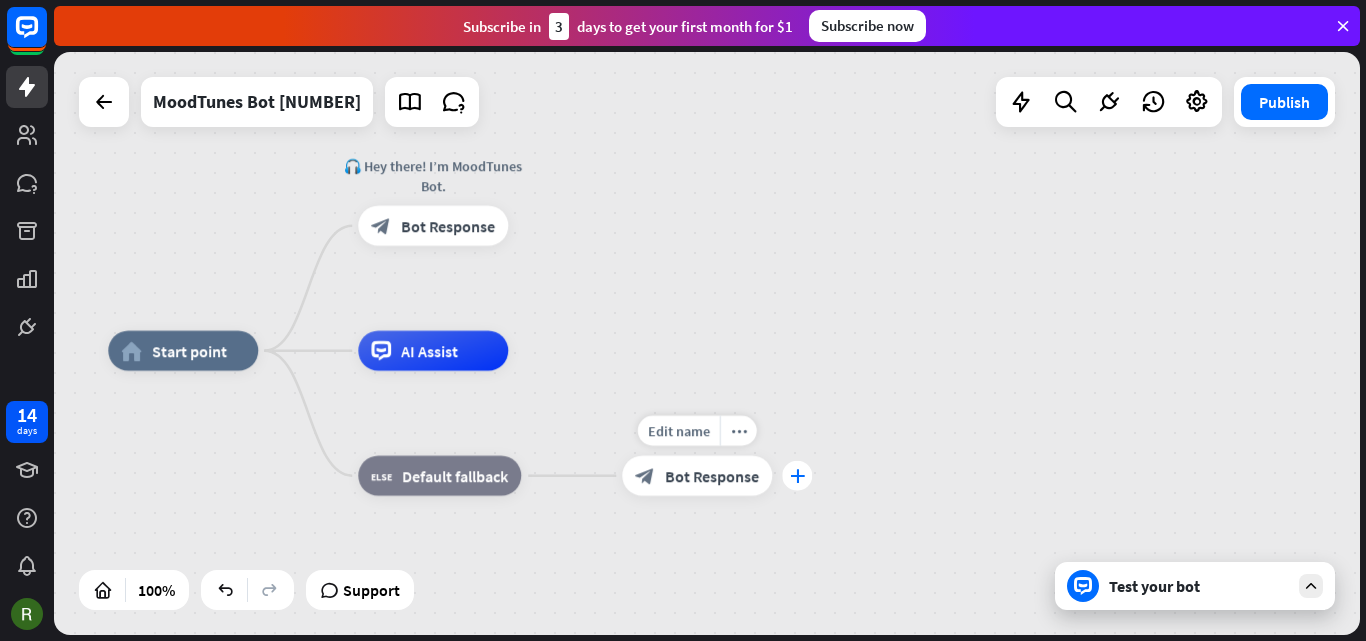 click on "plus" at bounding box center (797, 476) 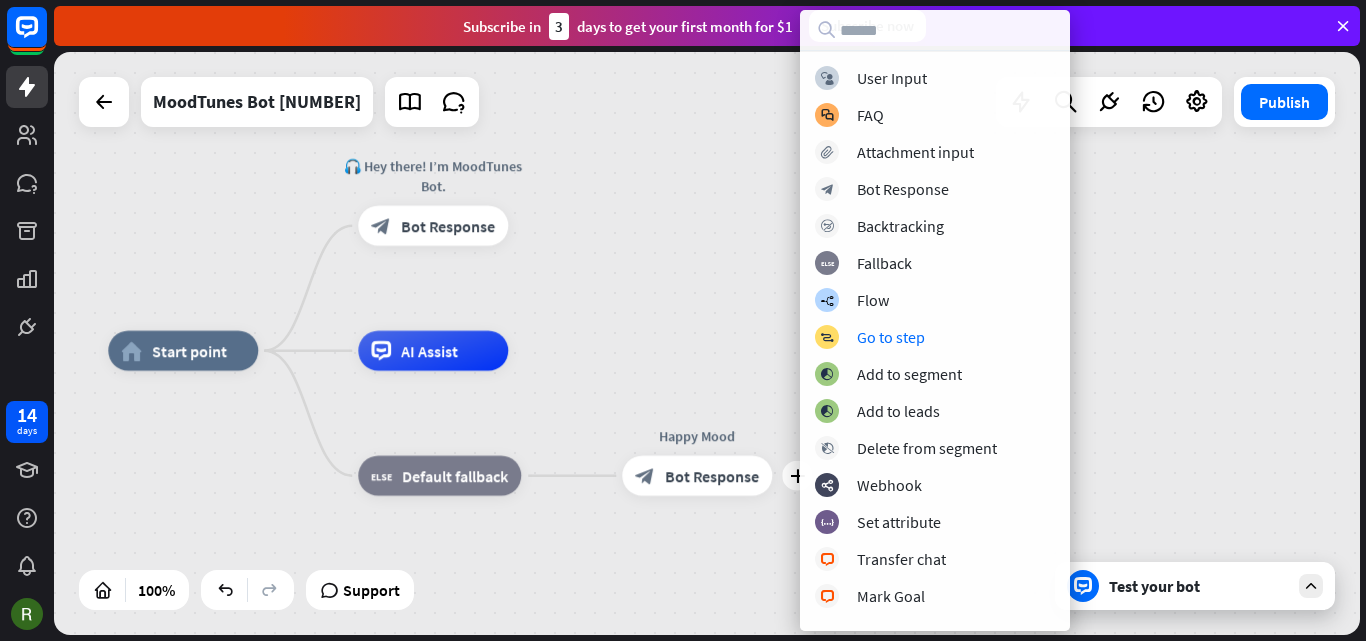 click on "home_2   Start point                 🎧 Hey there! I’m MoodTunes Bot.   block_bot_response   Bot Response                     AI Assist                   block_fallback   Default fallback               plus   Happy Mood   block_bot_response   Bot Response" at bounding box center [761, 642] 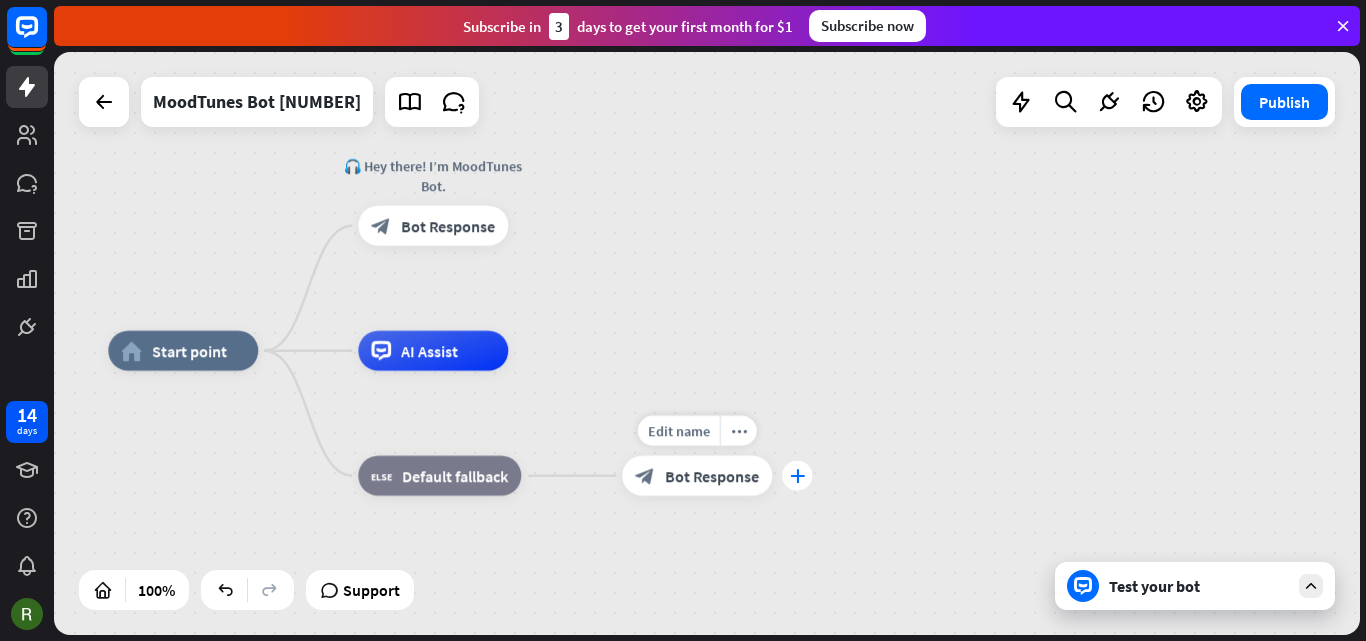 click on "plus" at bounding box center (797, 476) 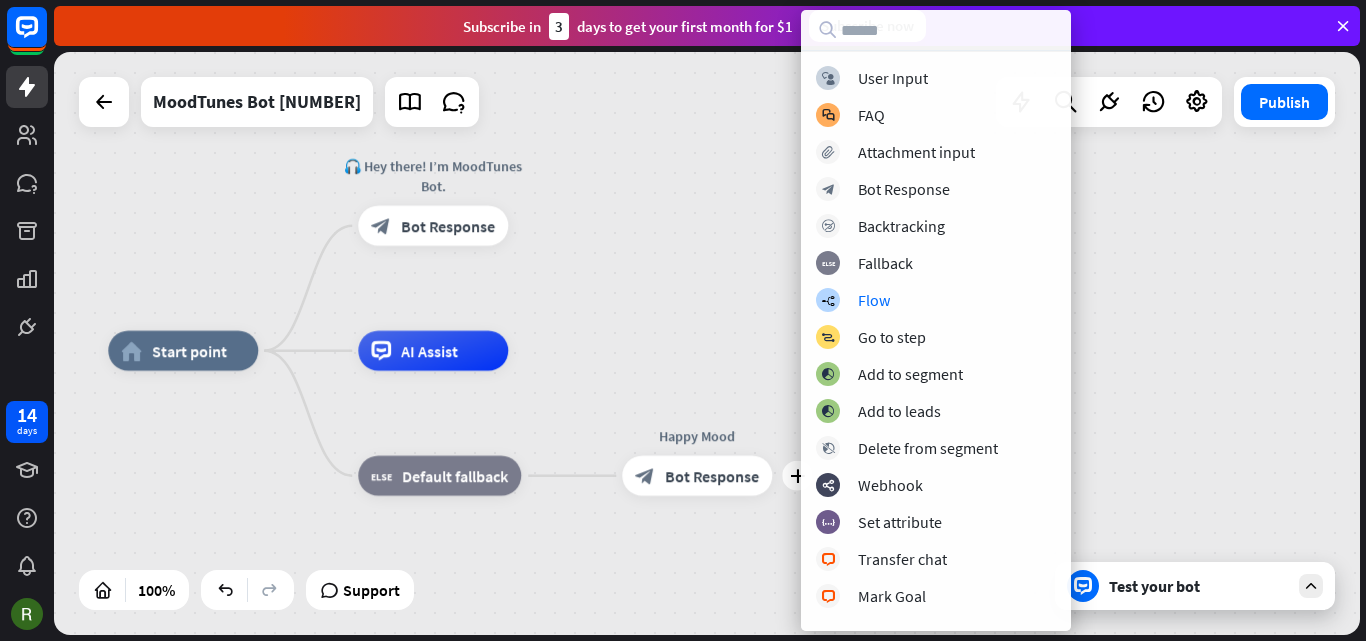 click on "home_2   Start point                 🎧 Hey there! I’m MoodTunes Bot.   block_bot_response   Bot Response                     AI Assist                   block_fallback   Default fallback               plus   Happy Mood   block_bot_response   Bot Response" at bounding box center (761, 642) 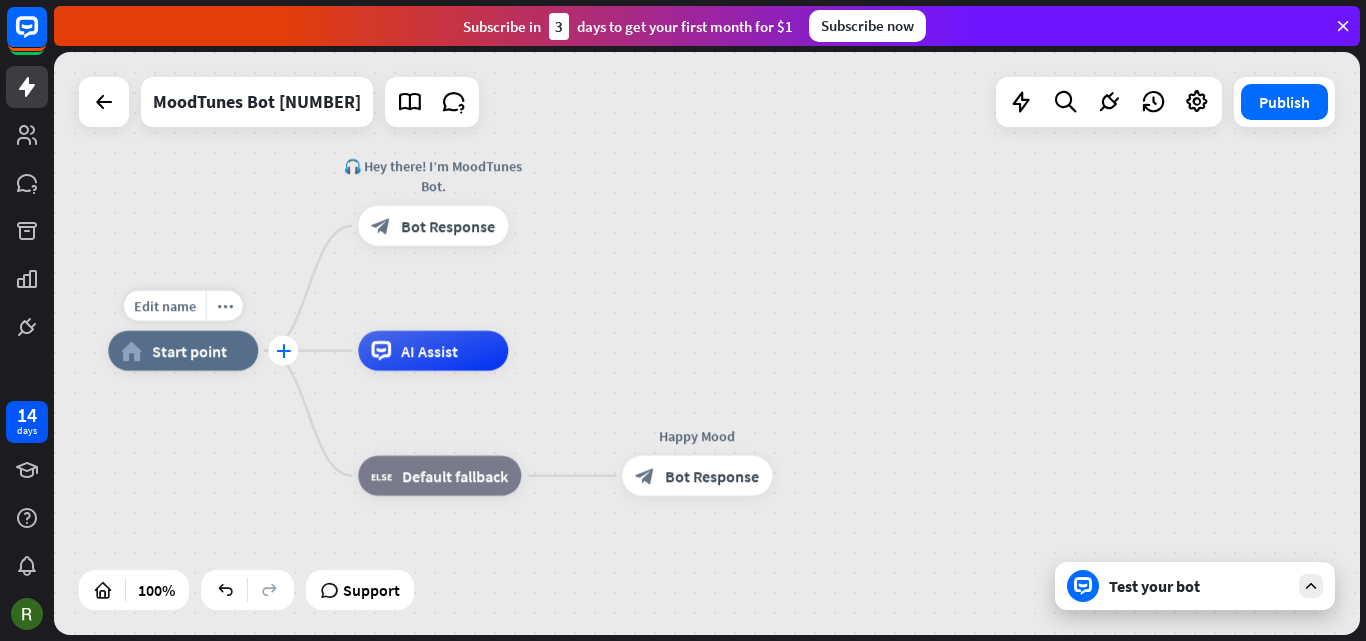 click on "plus" at bounding box center [283, 351] 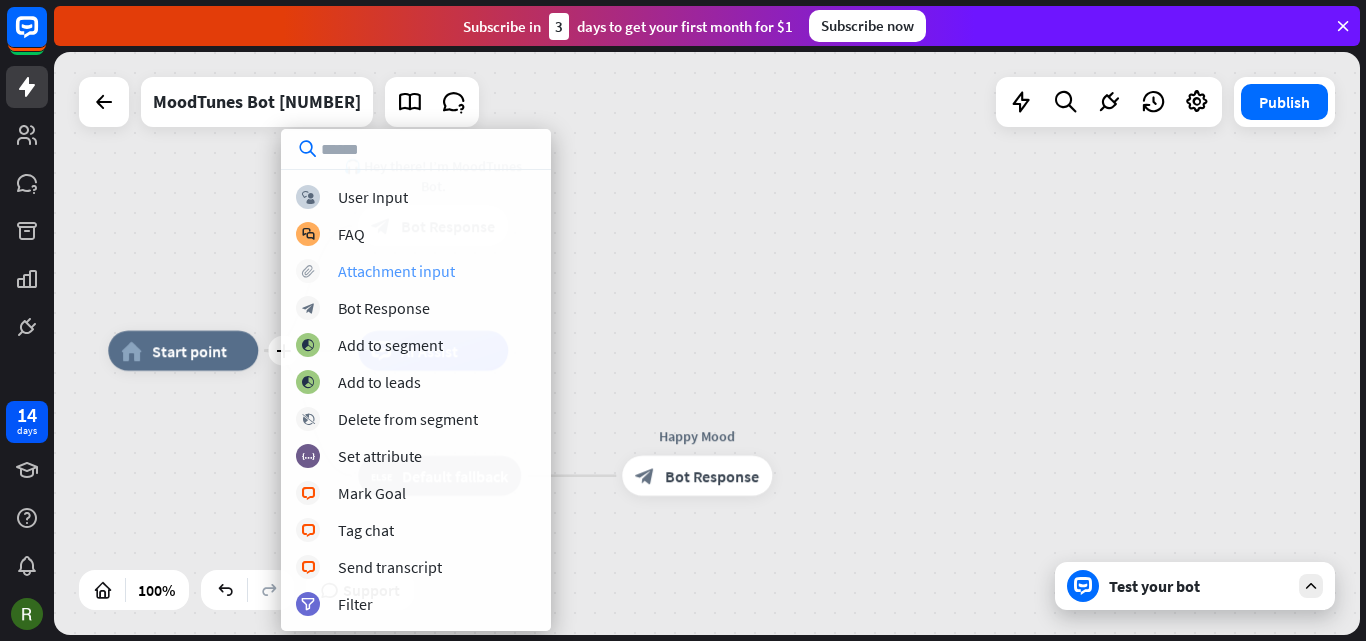 click on "Attachment input" at bounding box center [396, 271] 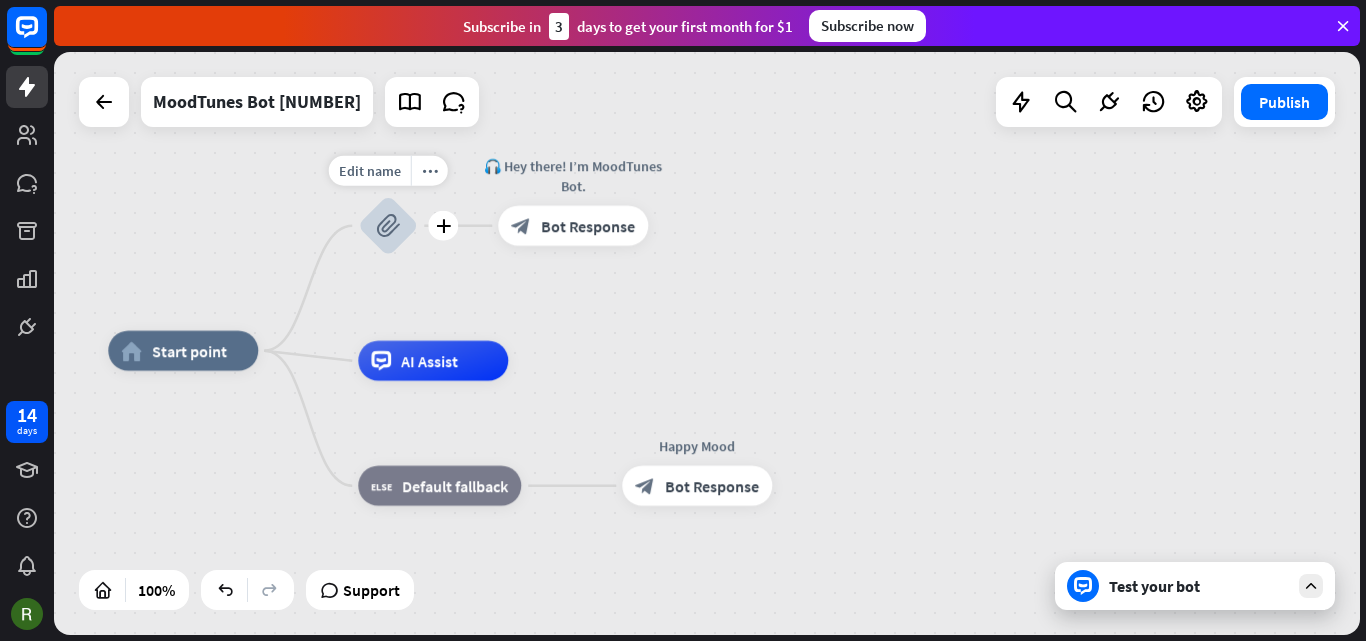 click on "block_attachment" at bounding box center [388, 226] 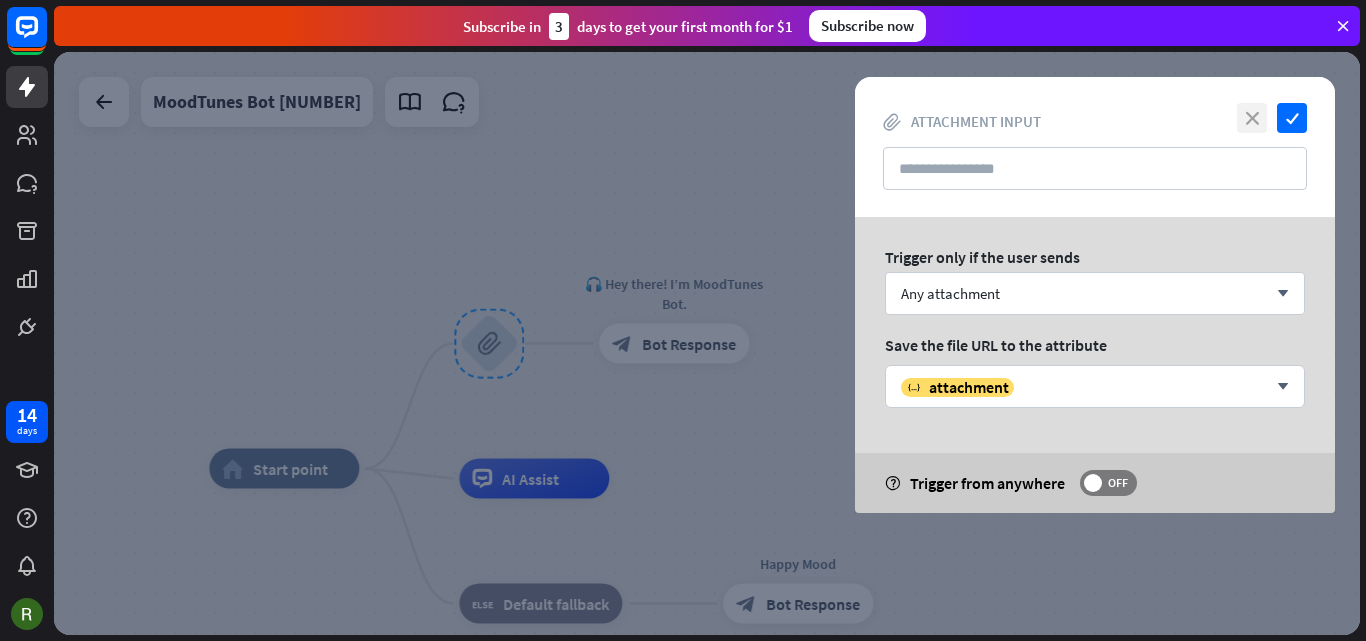 click on "close" at bounding box center (1252, 118) 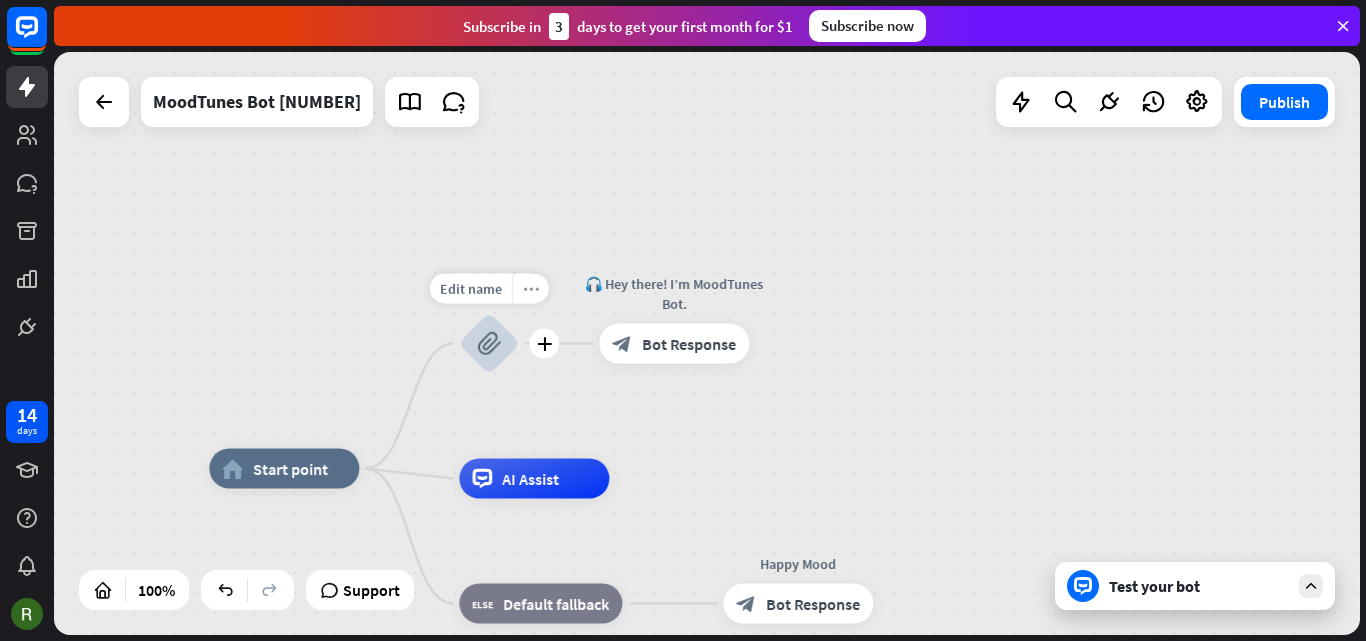 click on "more_horiz" at bounding box center (531, 288) 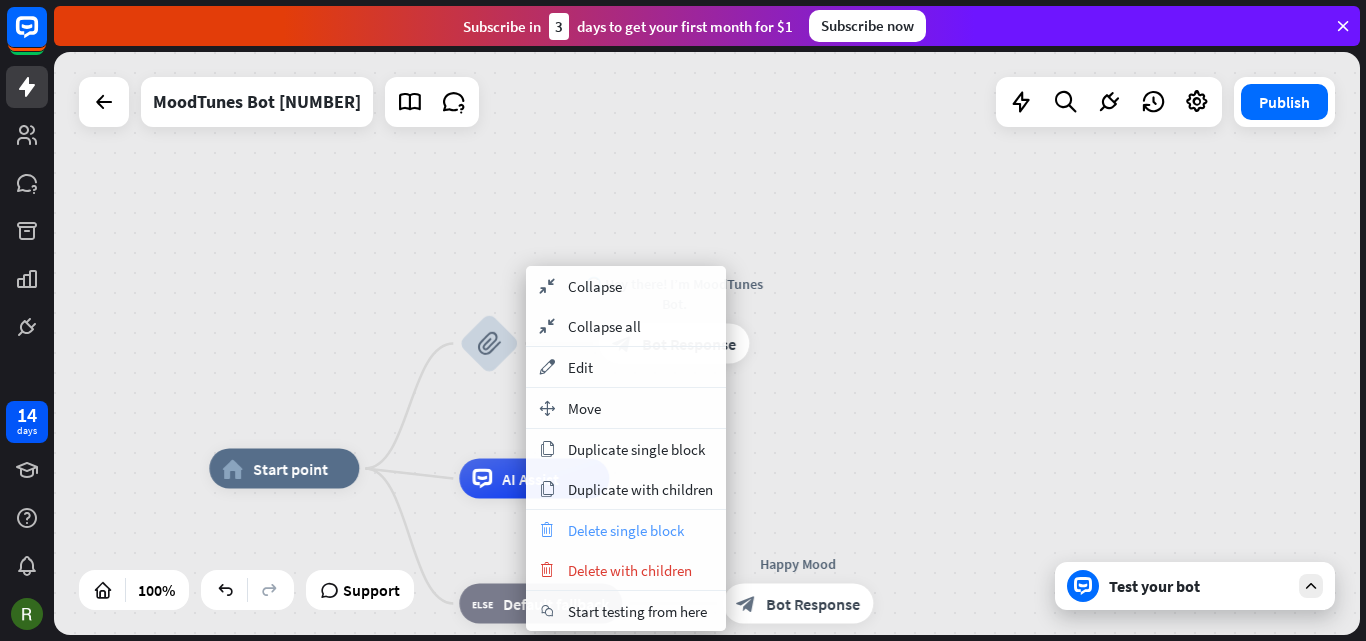 click on "Delete single block" at bounding box center [626, 530] 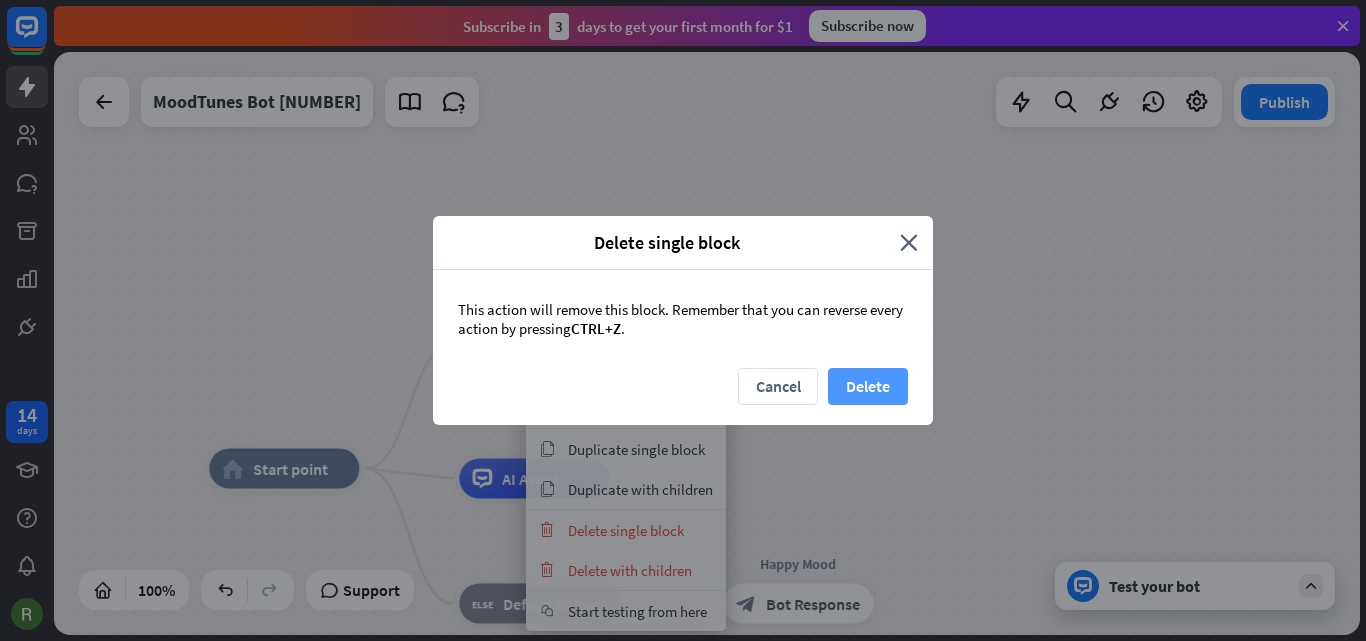 click on "Delete" at bounding box center [868, 386] 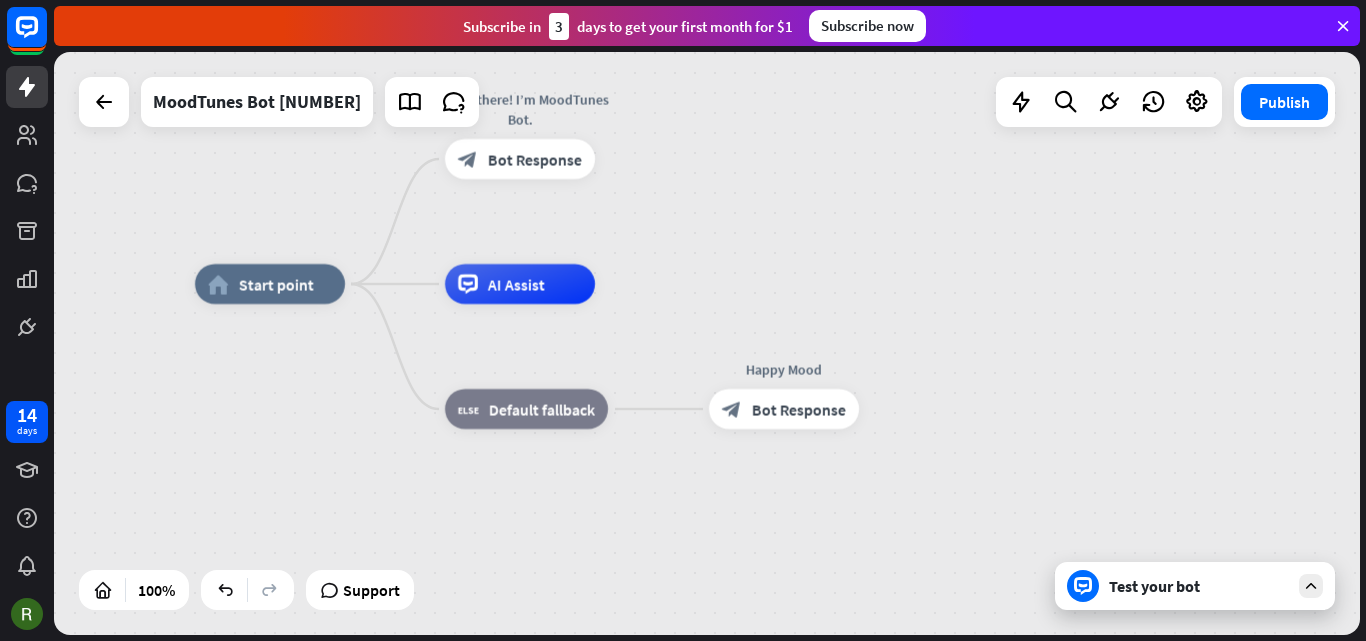 drag, startPoint x: 839, startPoint y: 374, endPoint x: 824, endPoint y: 229, distance: 145.7738 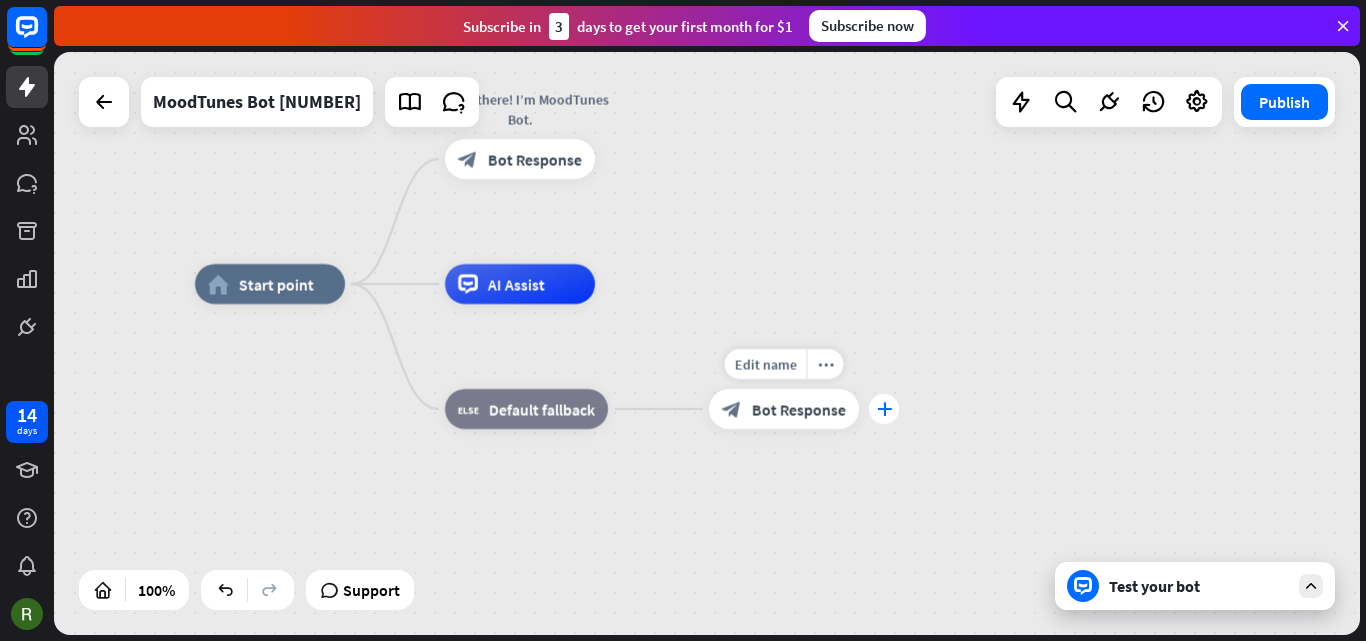 click on "plus" at bounding box center (884, 409) 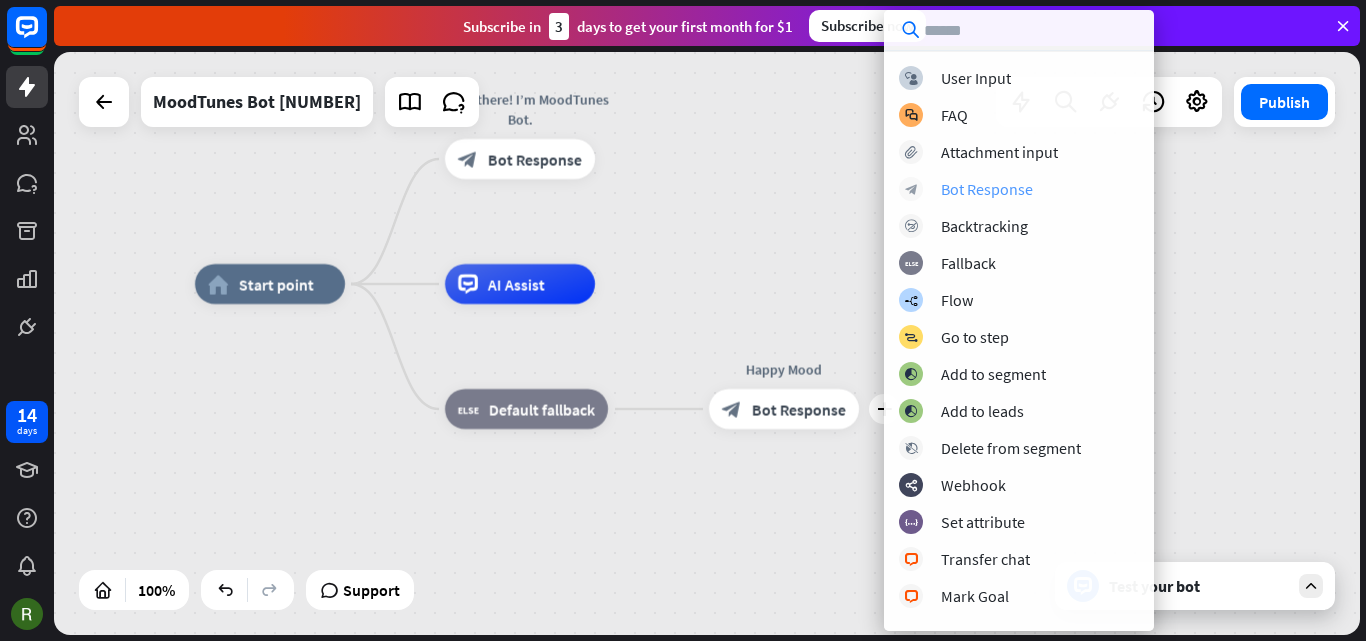 click on "Bot Response" at bounding box center [987, 189] 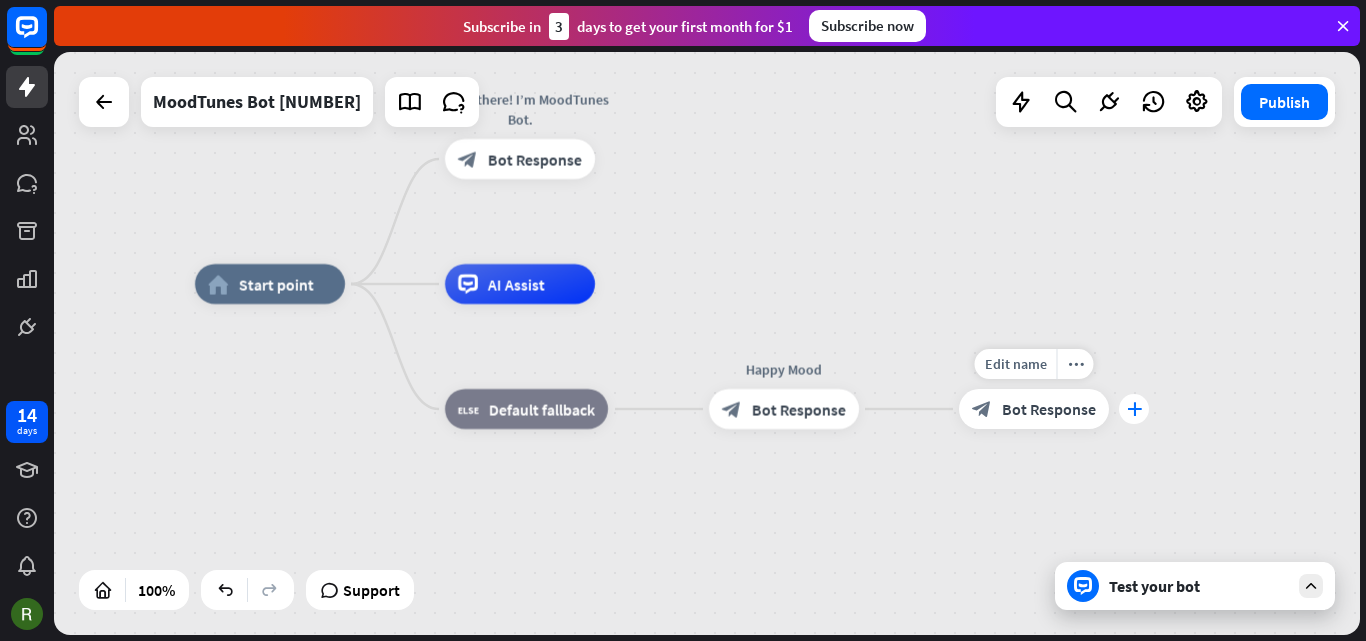 click on "plus" at bounding box center (1134, 409) 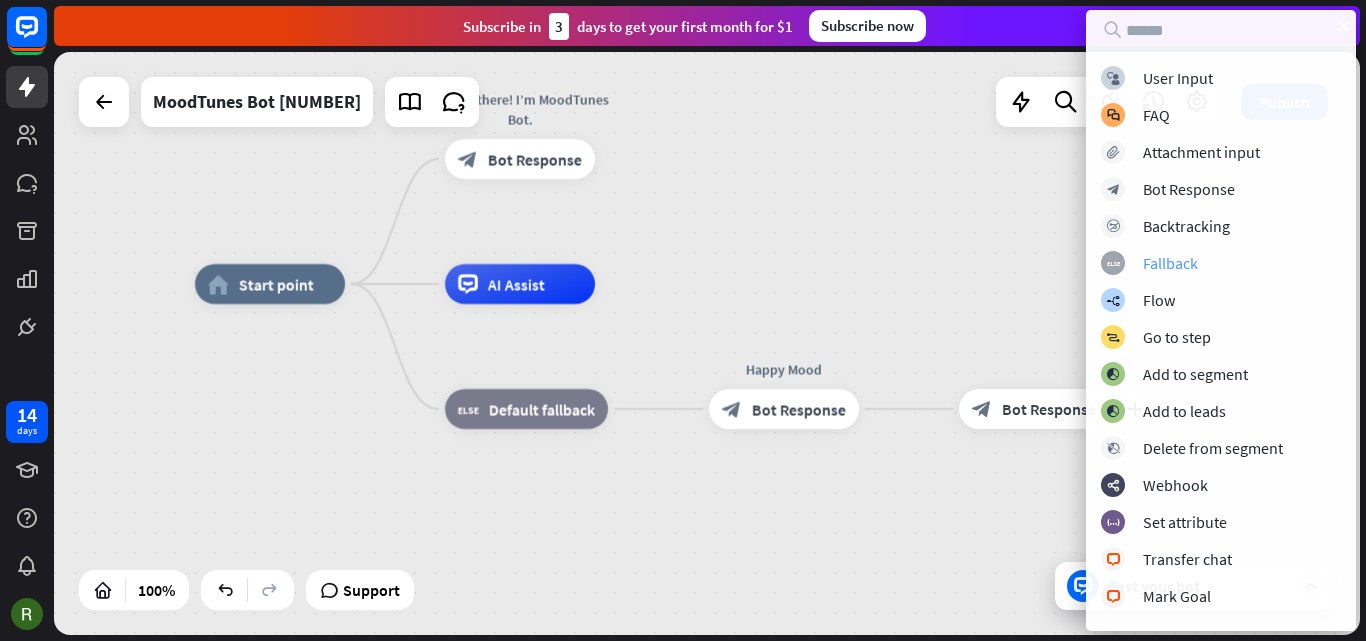 click on "Fallback" at bounding box center [1170, 263] 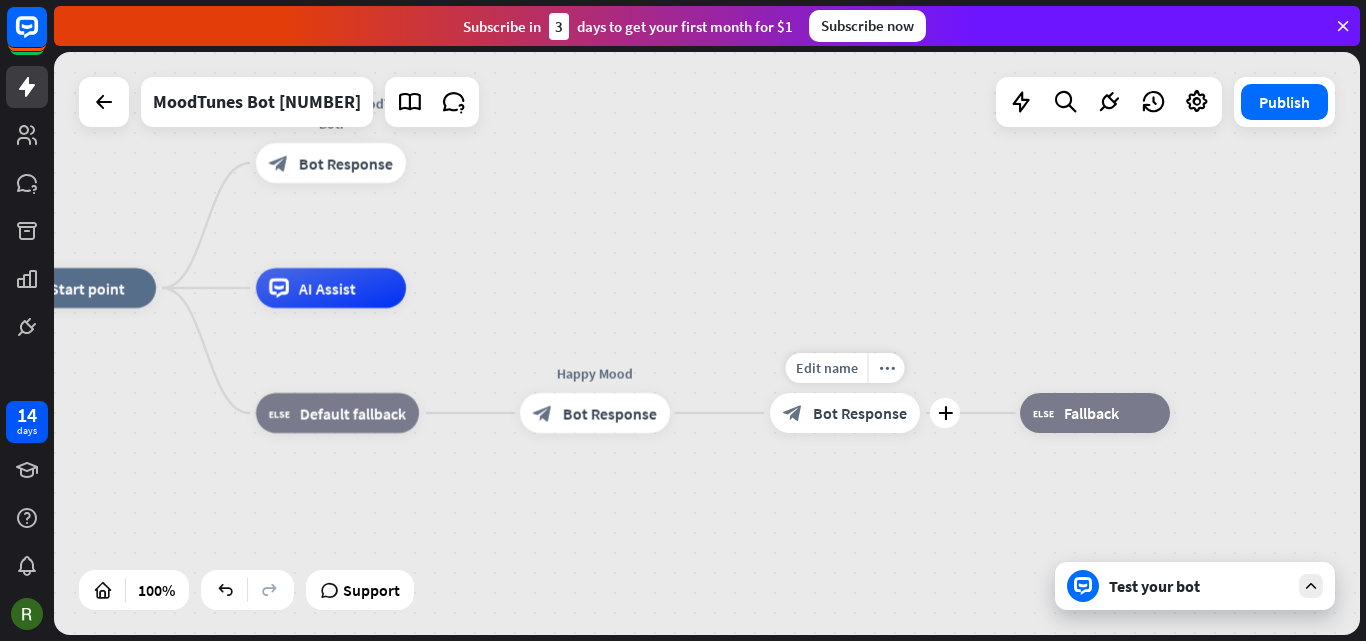 drag, startPoint x: 1122, startPoint y: 427, endPoint x: 933, endPoint y: 431, distance: 189.04233 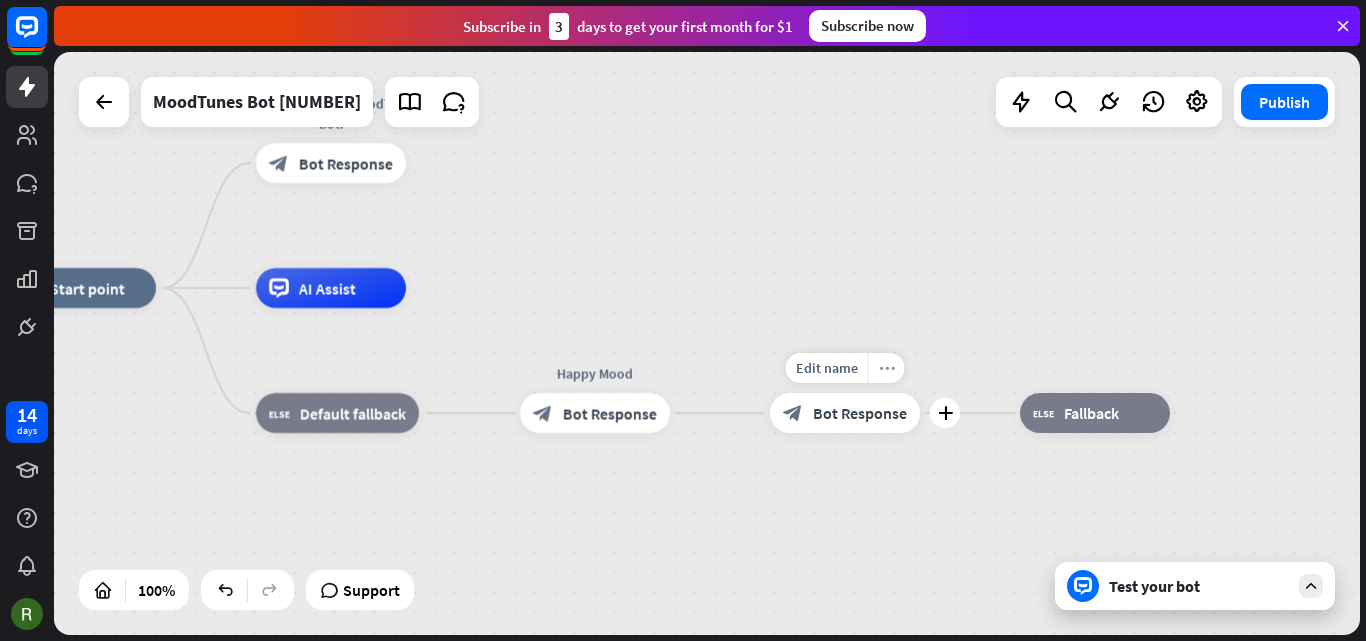 click on "more_horiz" at bounding box center (887, 368) 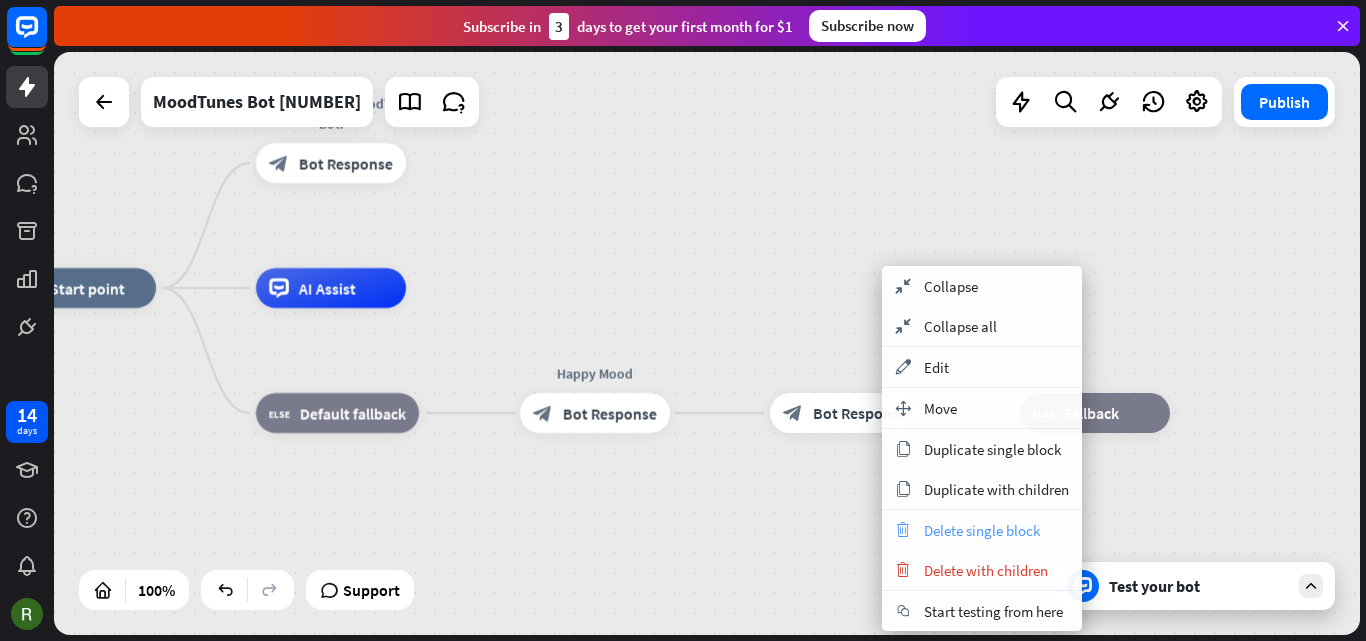 click on "Delete single block" at bounding box center (982, 530) 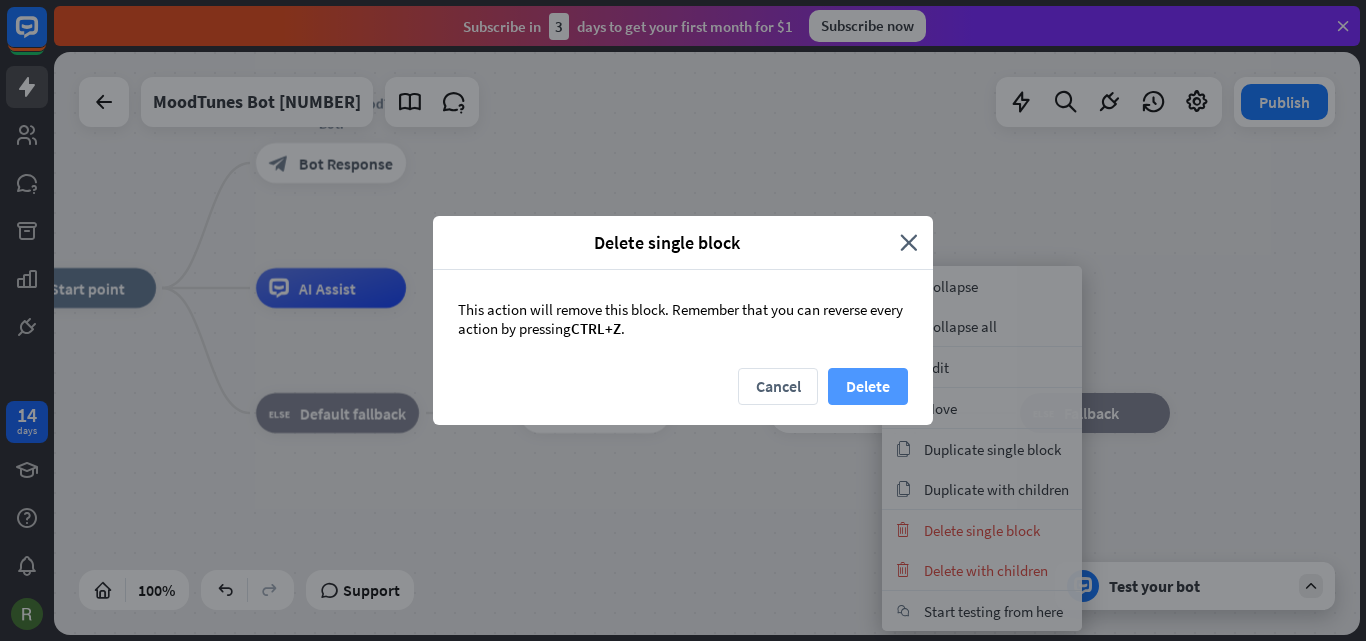 click on "Delete" at bounding box center (868, 386) 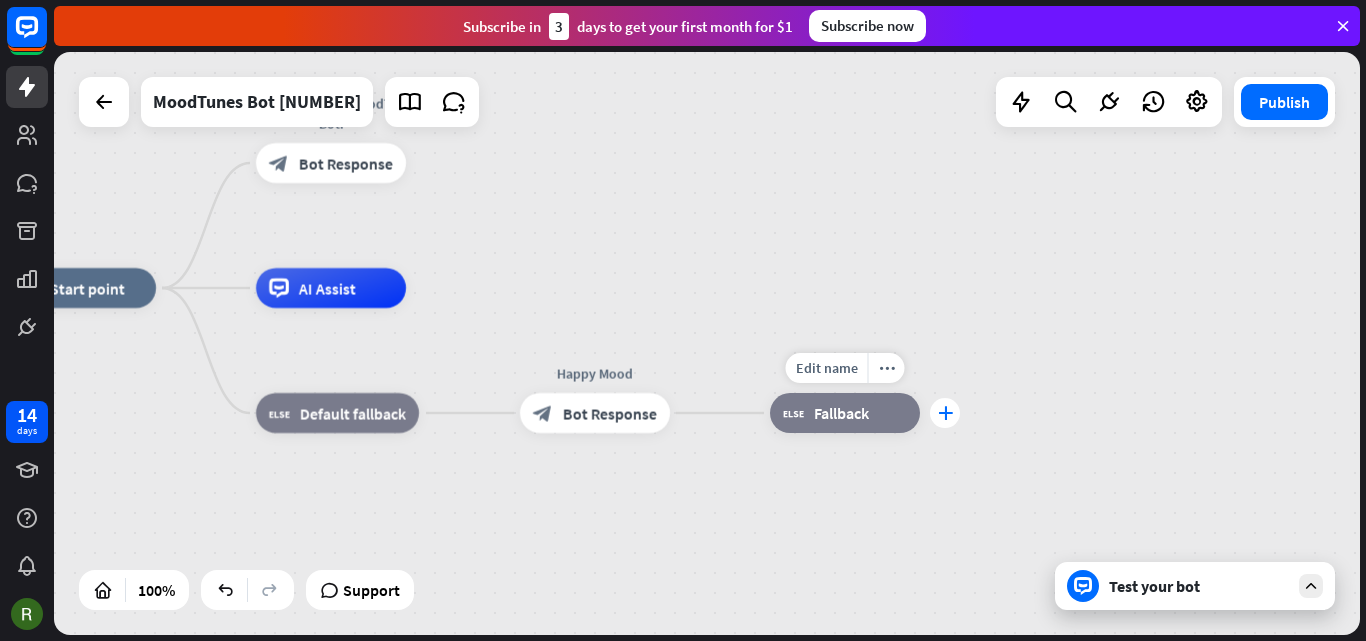 click on "plus" at bounding box center (945, 413) 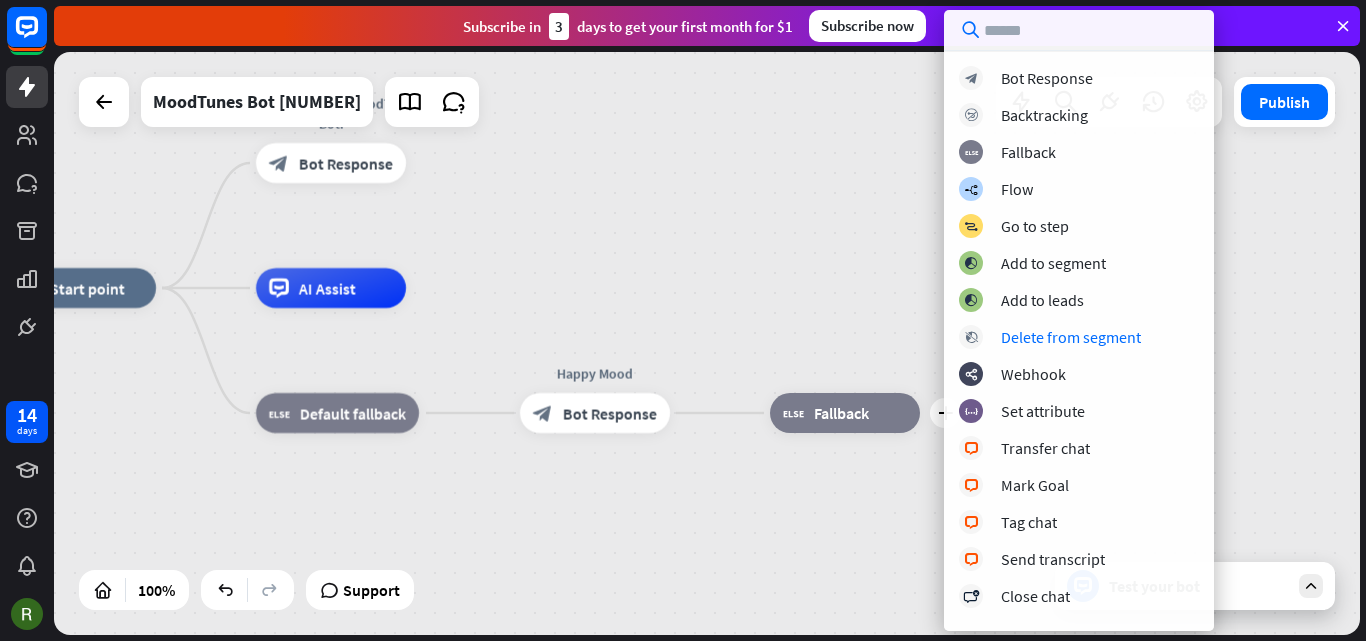click on "home_2   Start point                 🎧 Hey there! I’m MoodTunes Bot.   block_bot_response   Bot Response                     AI Assist                   block_fallback   Default fallback                 Happy Mood   block_bot_response   Bot Response               plus     block_fallback   Fallback" at bounding box center [659, 579] 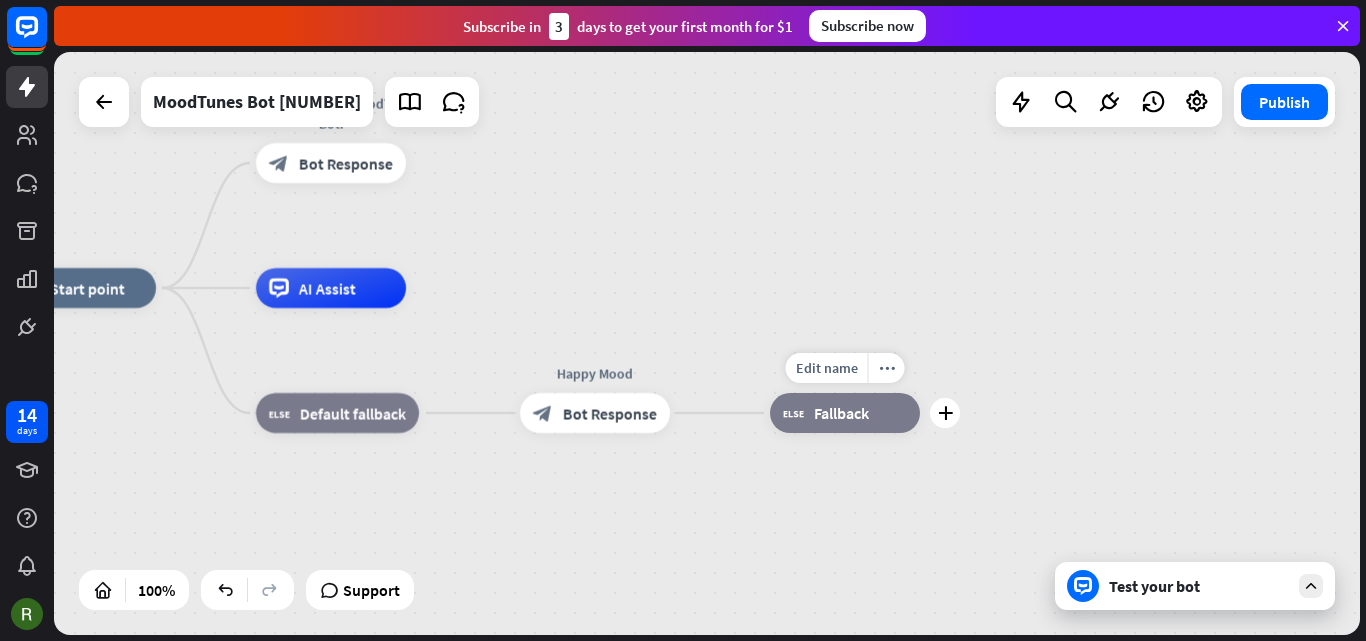 click on "Fallback" at bounding box center (841, 413) 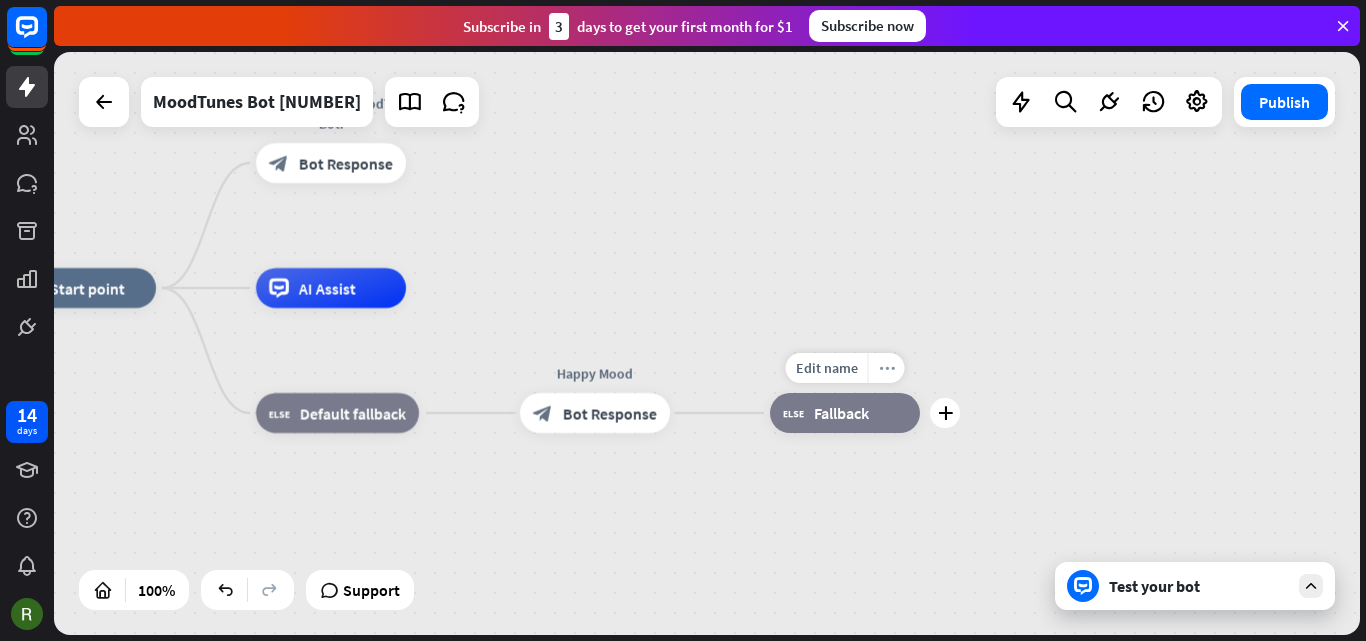 click on "more_horiz" at bounding box center [887, 368] 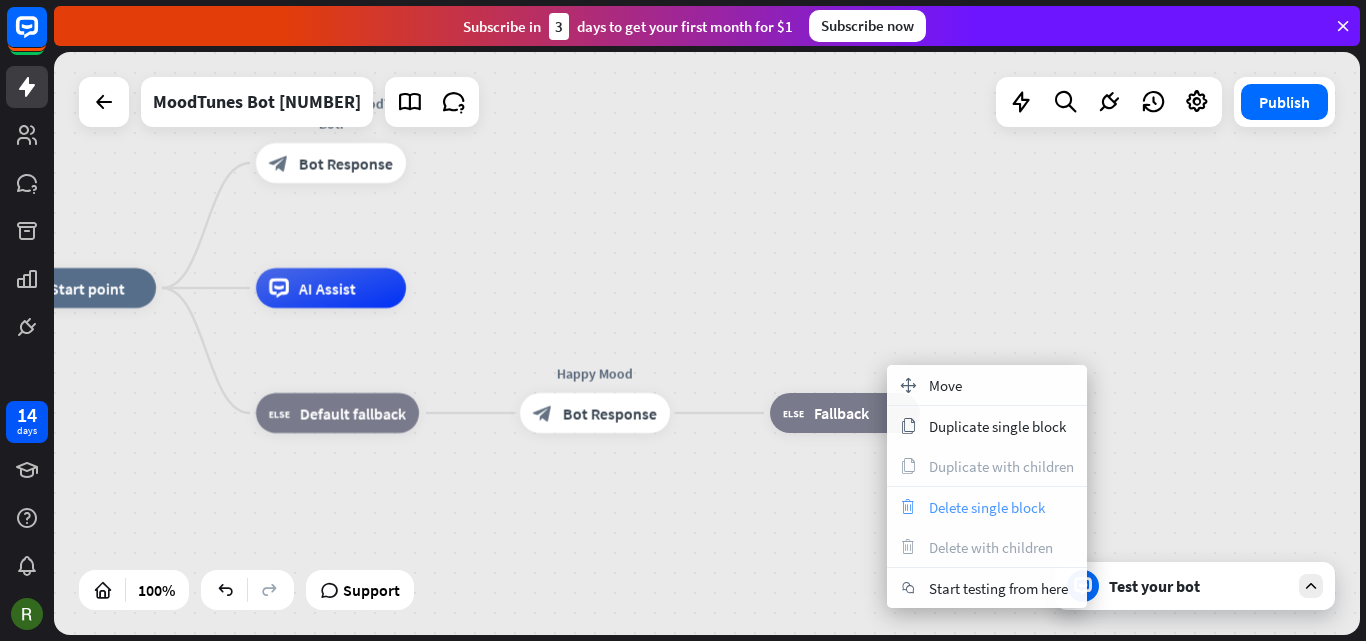 click on "Delete single block" at bounding box center (987, 507) 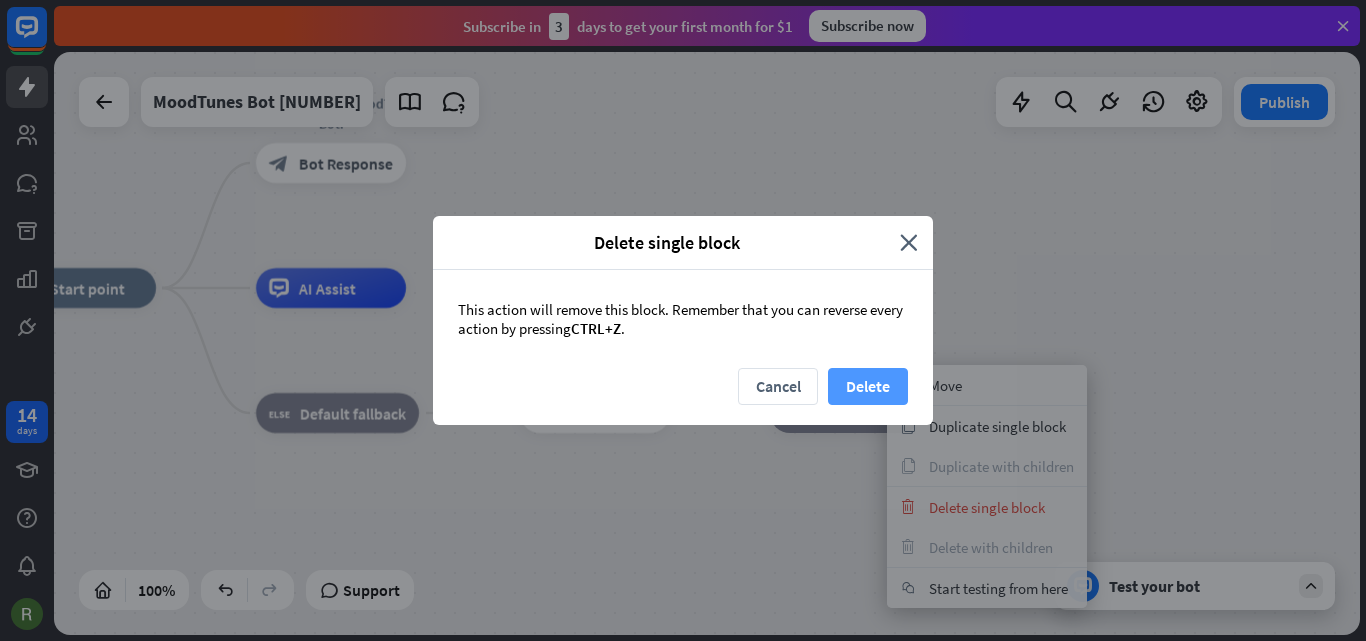 click on "Delete" at bounding box center [868, 386] 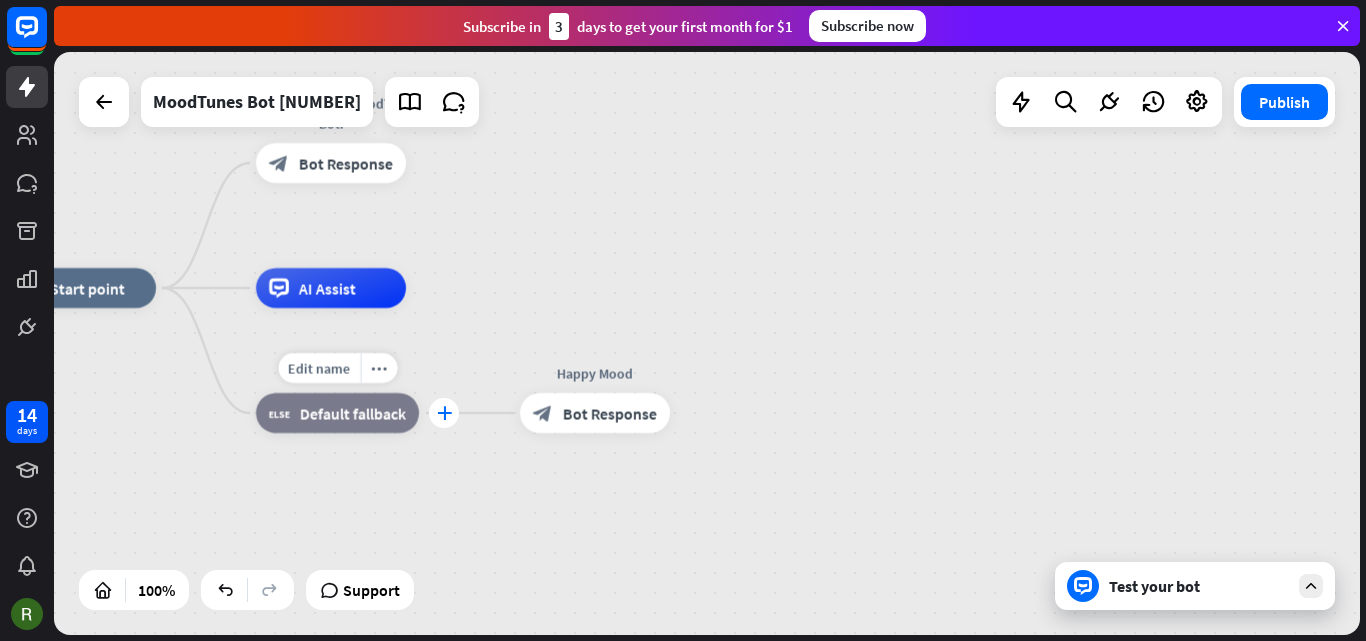 click on "plus" at bounding box center (444, 413) 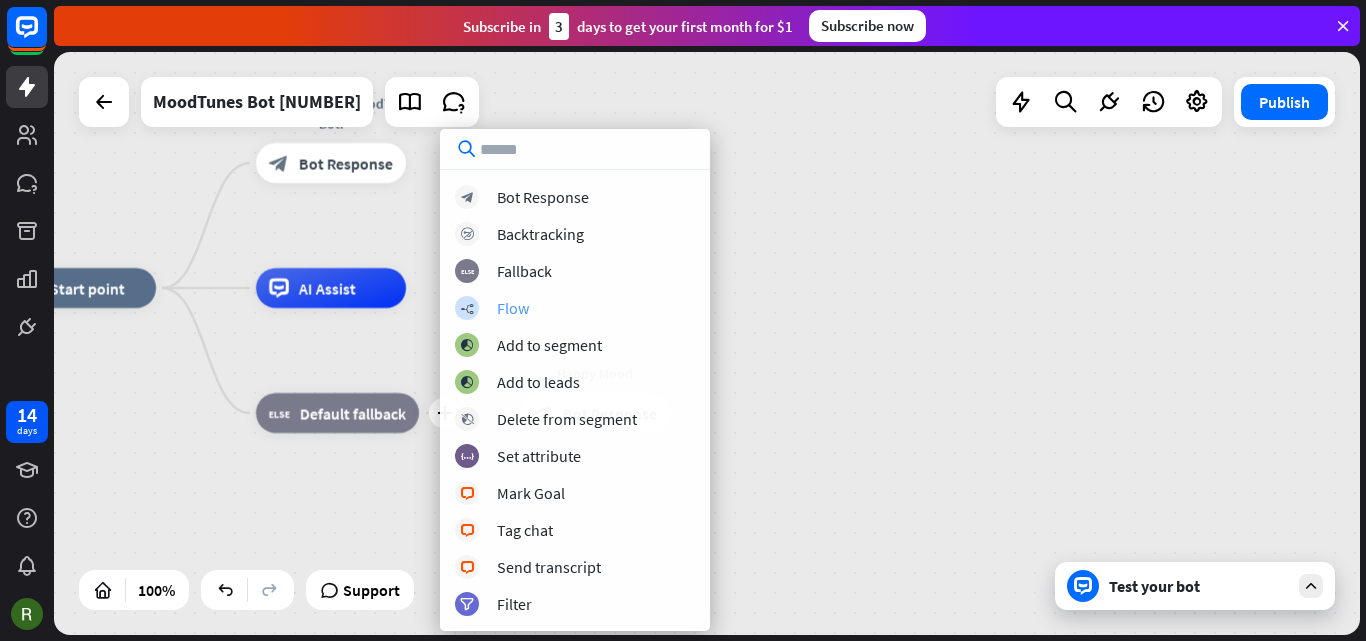 click on "builder_tree
Flow" at bounding box center [575, 308] 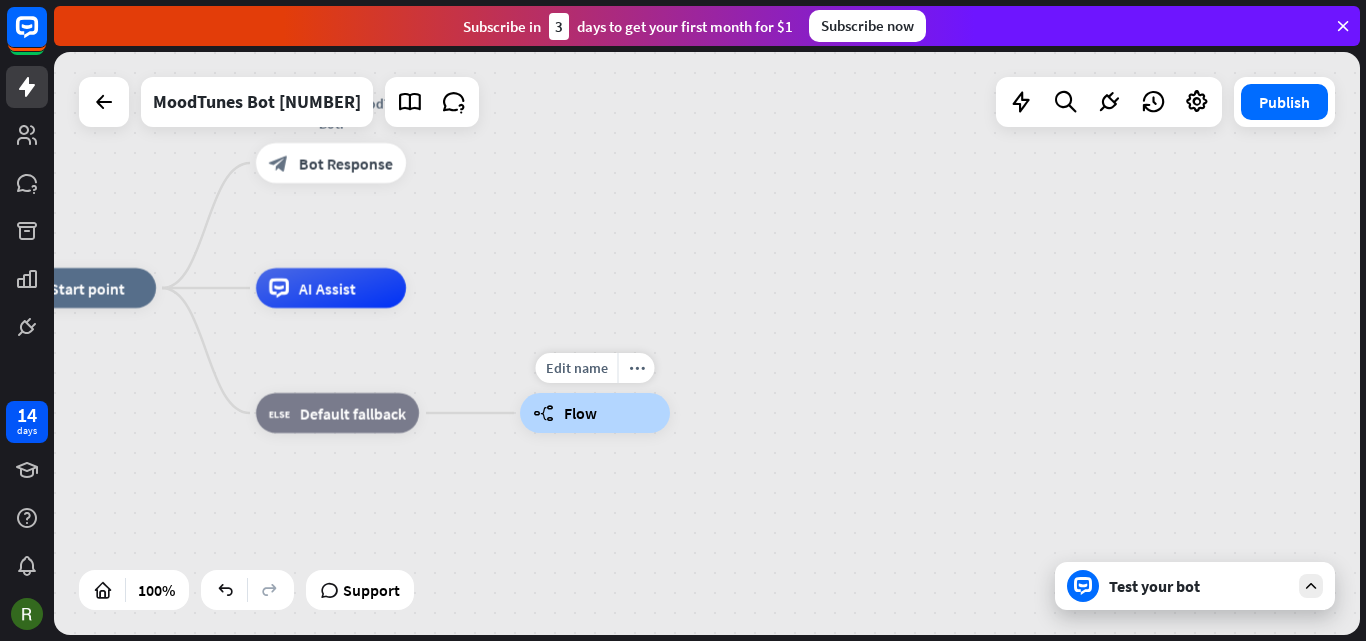 click on "Flow" at bounding box center (580, 413) 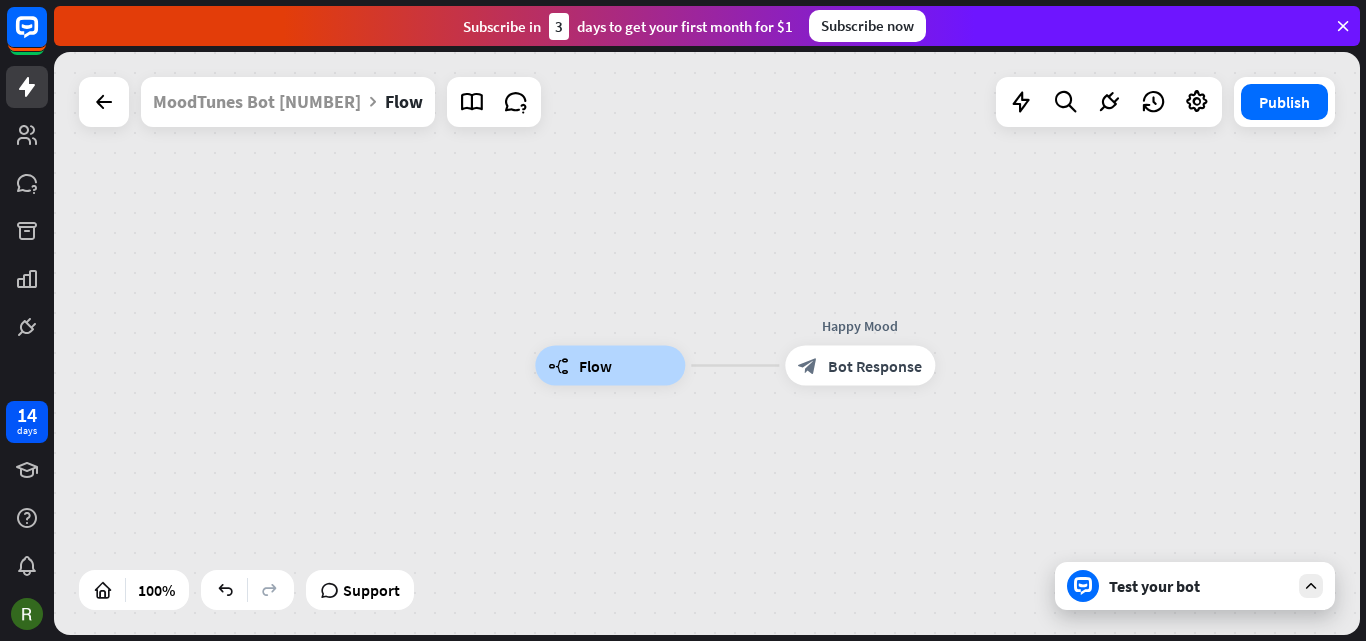 drag, startPoint x: 694, startPoint y: 412, endPoint x: 788, endPoint y: 433, distance: 96.317184 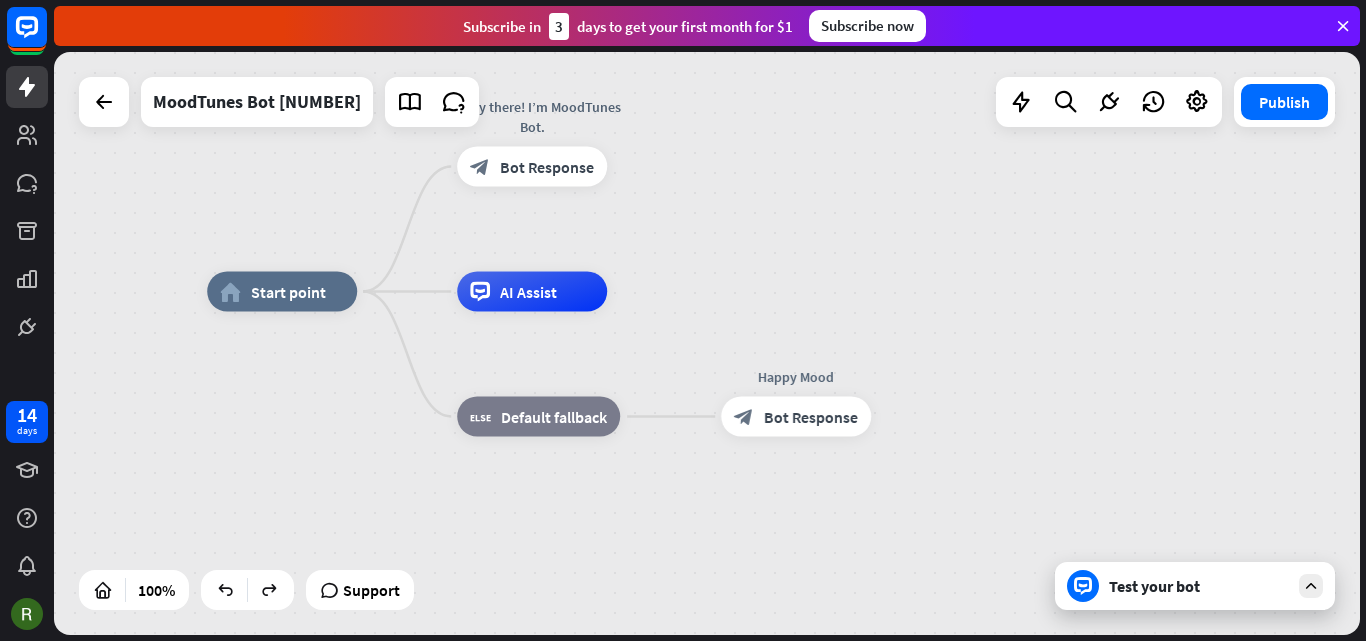 drag, startPoint x: 776, startPoint y: 557, endPoint x: 650, endPoint y: 487, distance: 144.13882 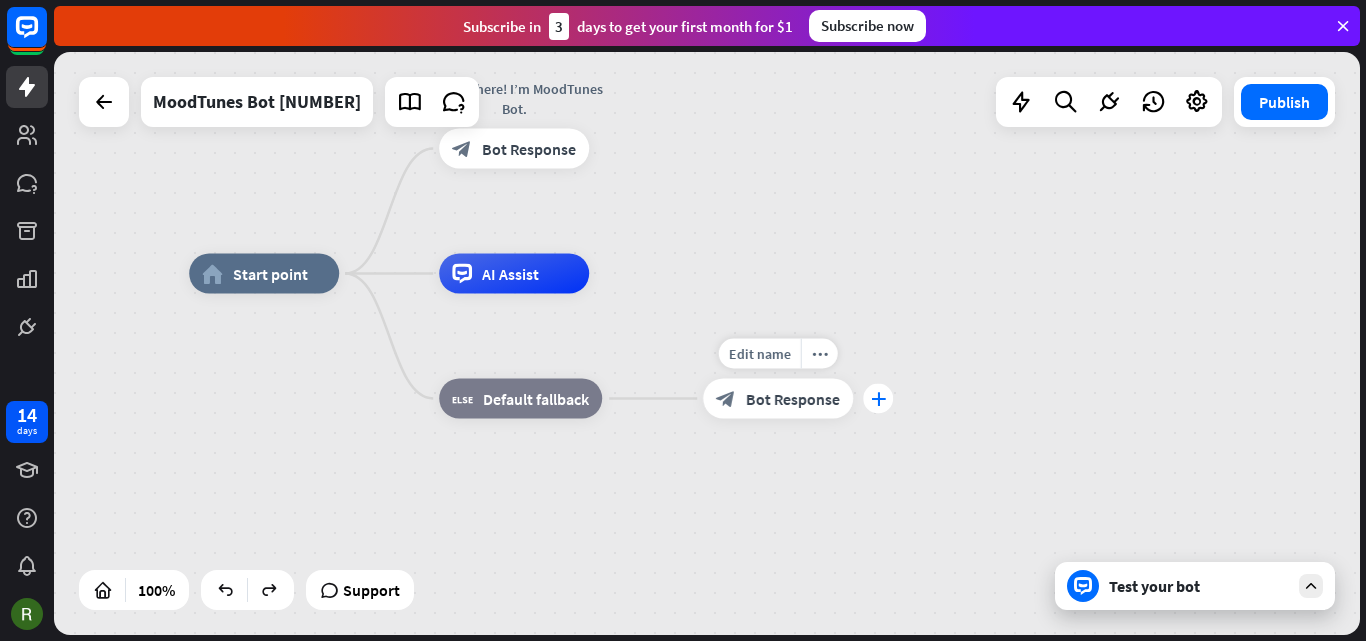 click on "plus" at bounding box center [878, 399] 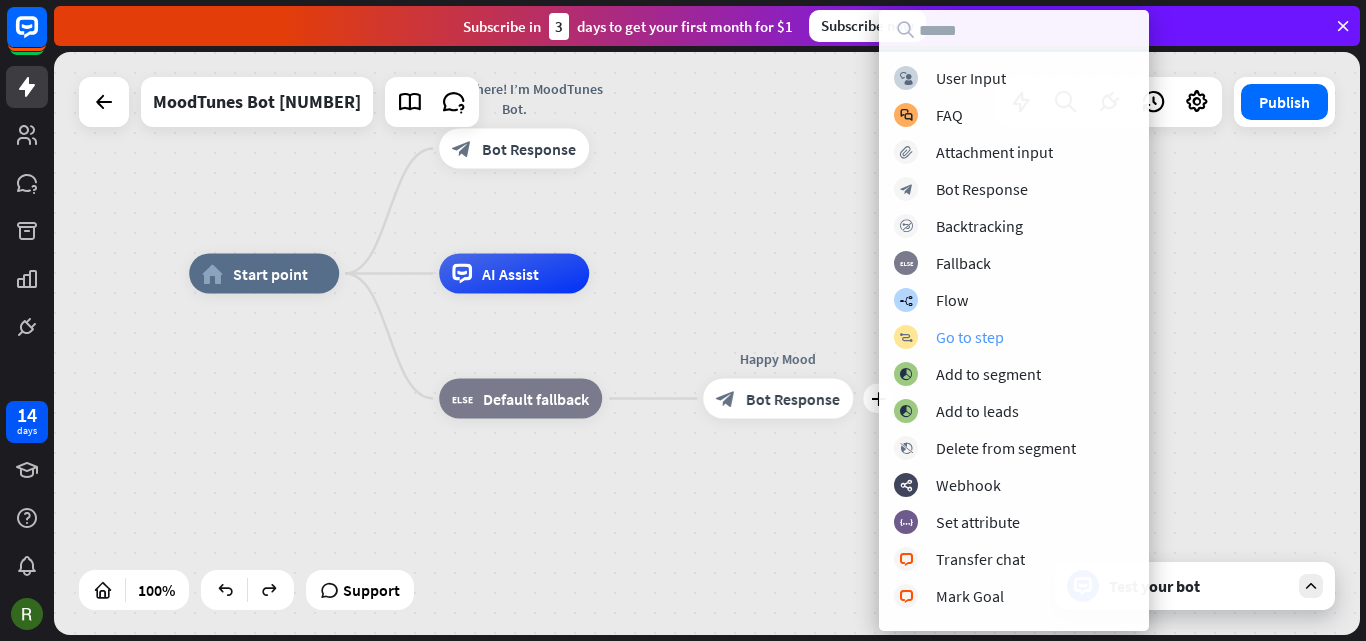 click on "Go to step" at bounding box center [970, 337] 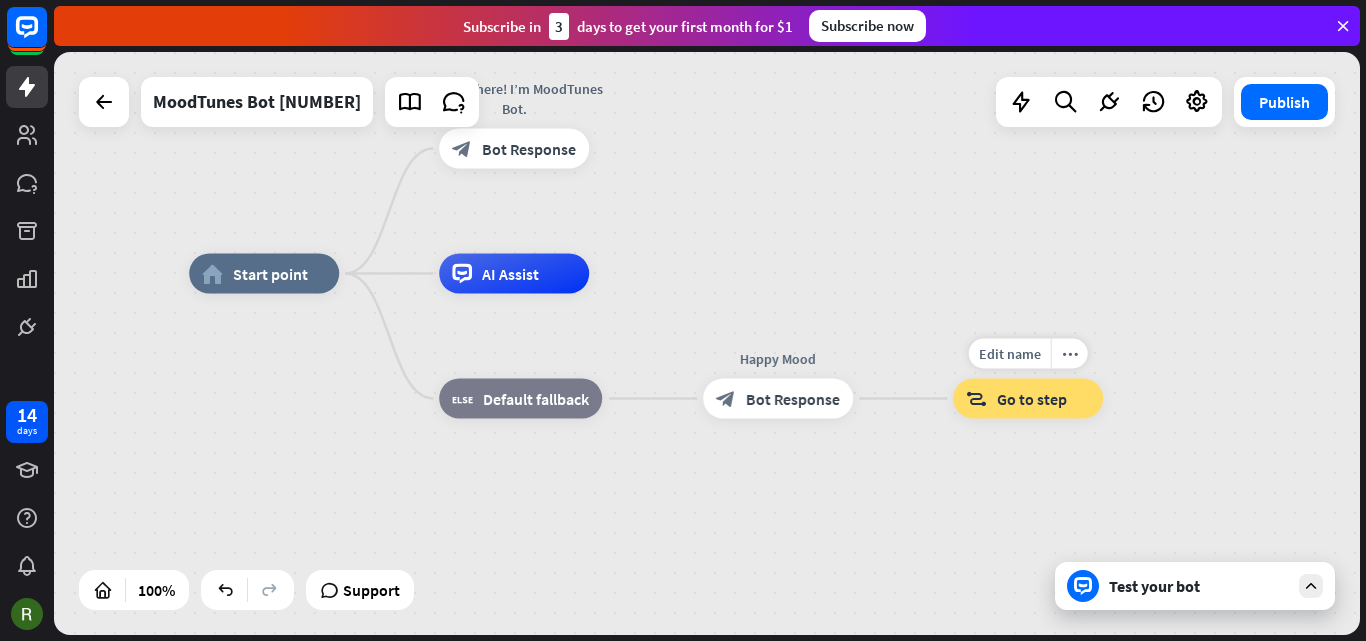 click on "Go to step" at bounding box center (1032, 399) 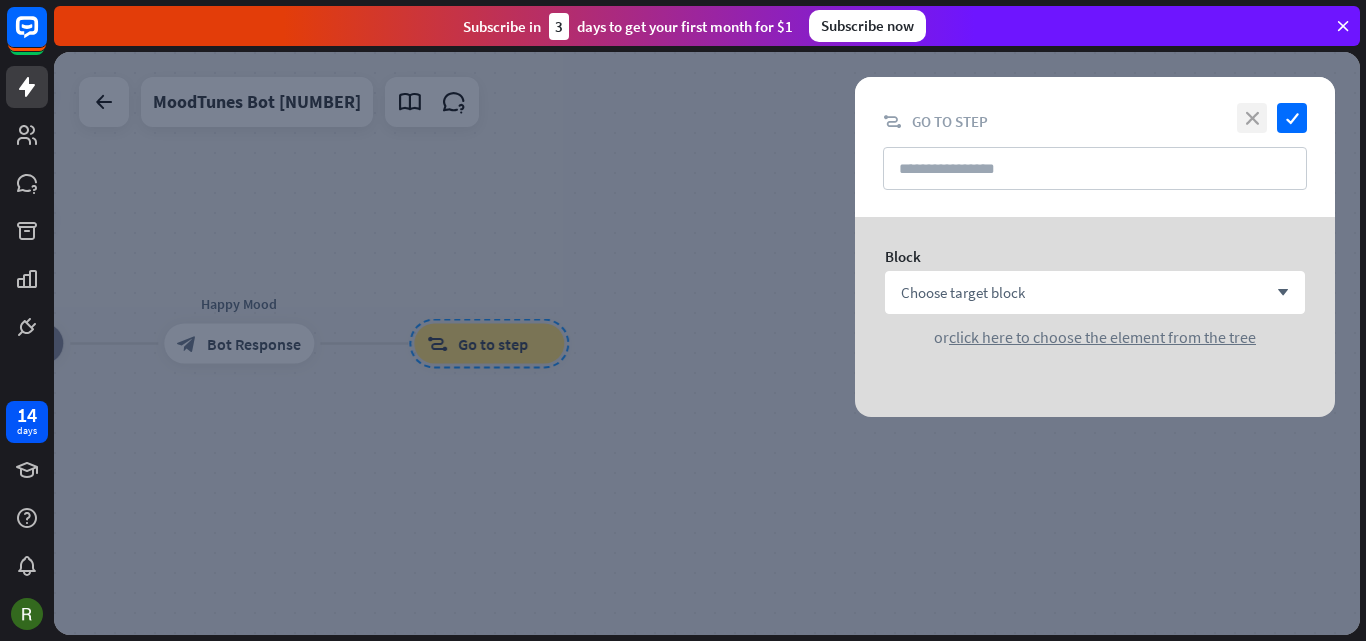 click on "close" at bounding box center [1252, 118] 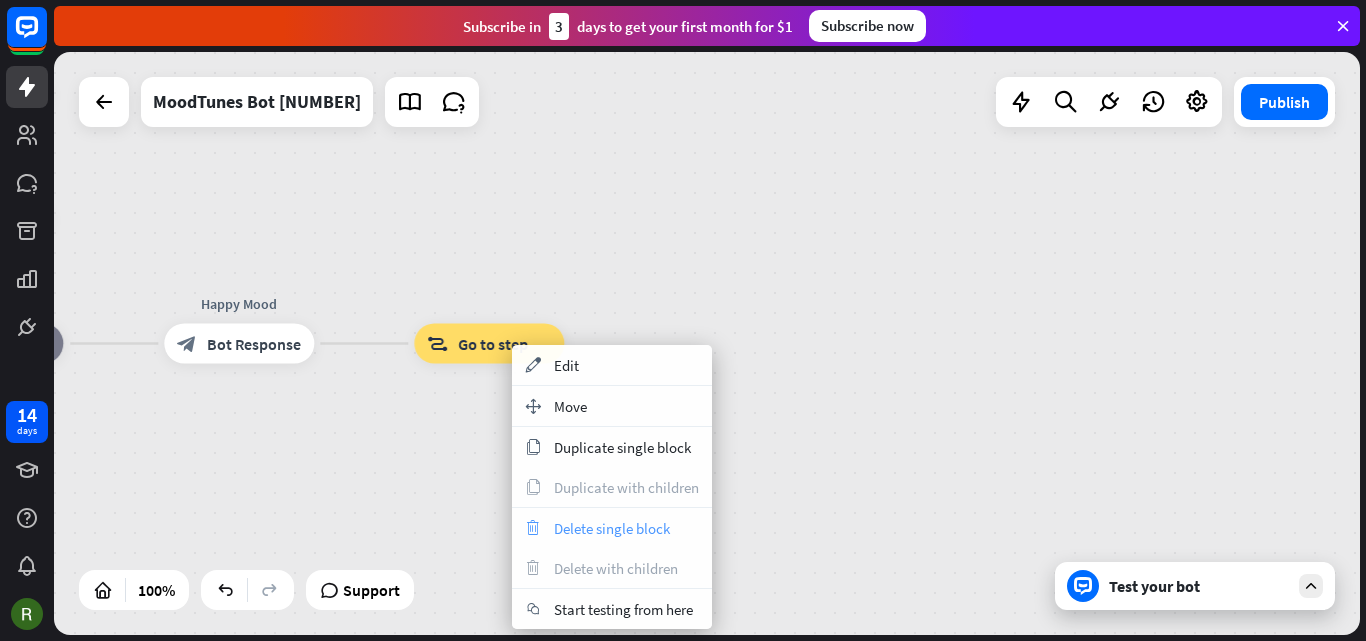 click on "Delete single block" at bounding box center [612, 528] 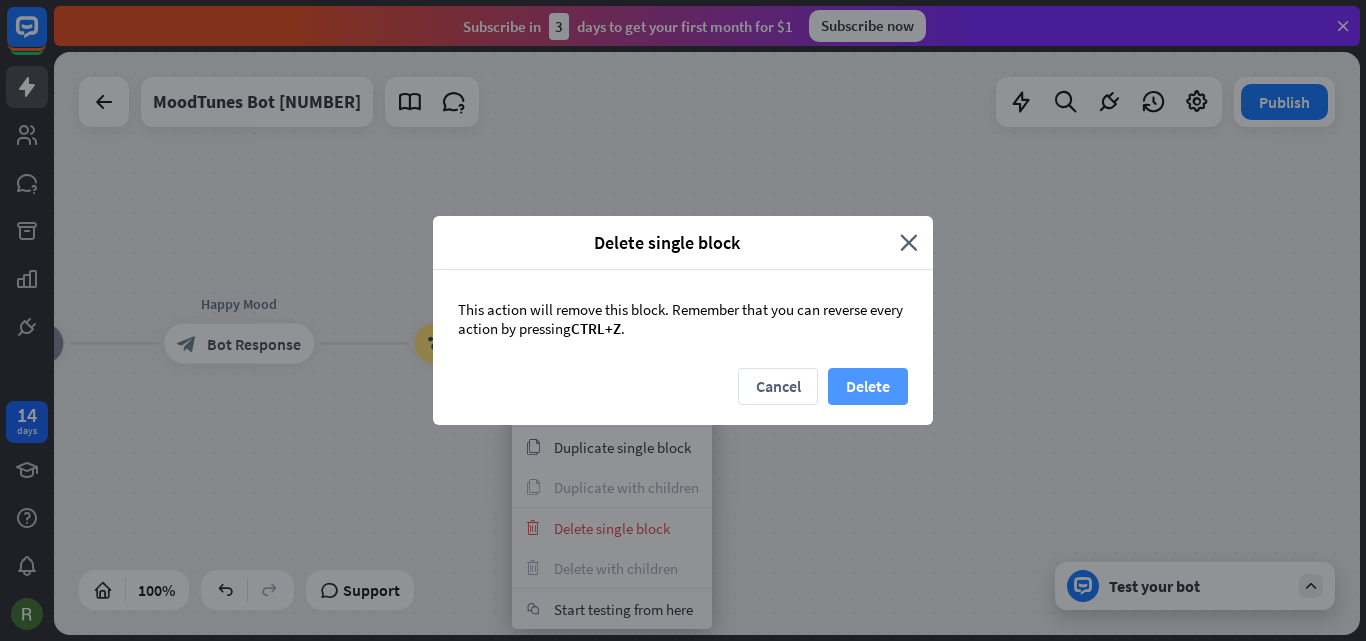 click on "Delete" at bounding box center (868, 386) 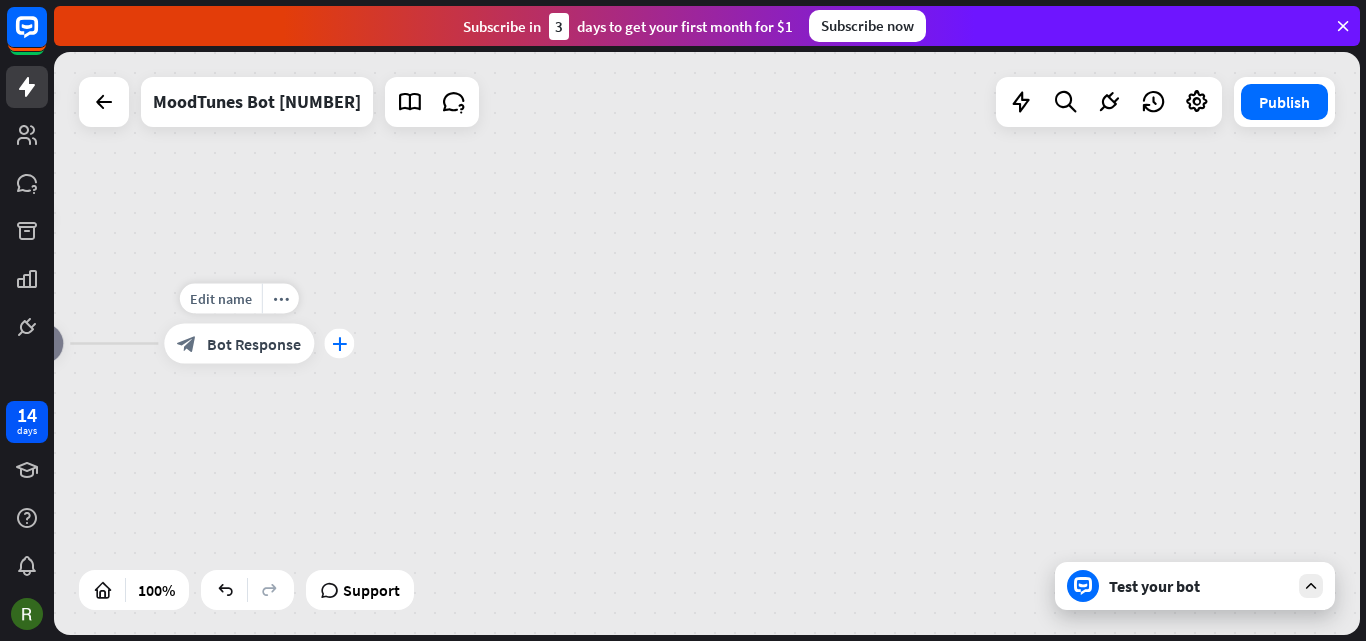 click on "plus" at bounding box center (339, 344) 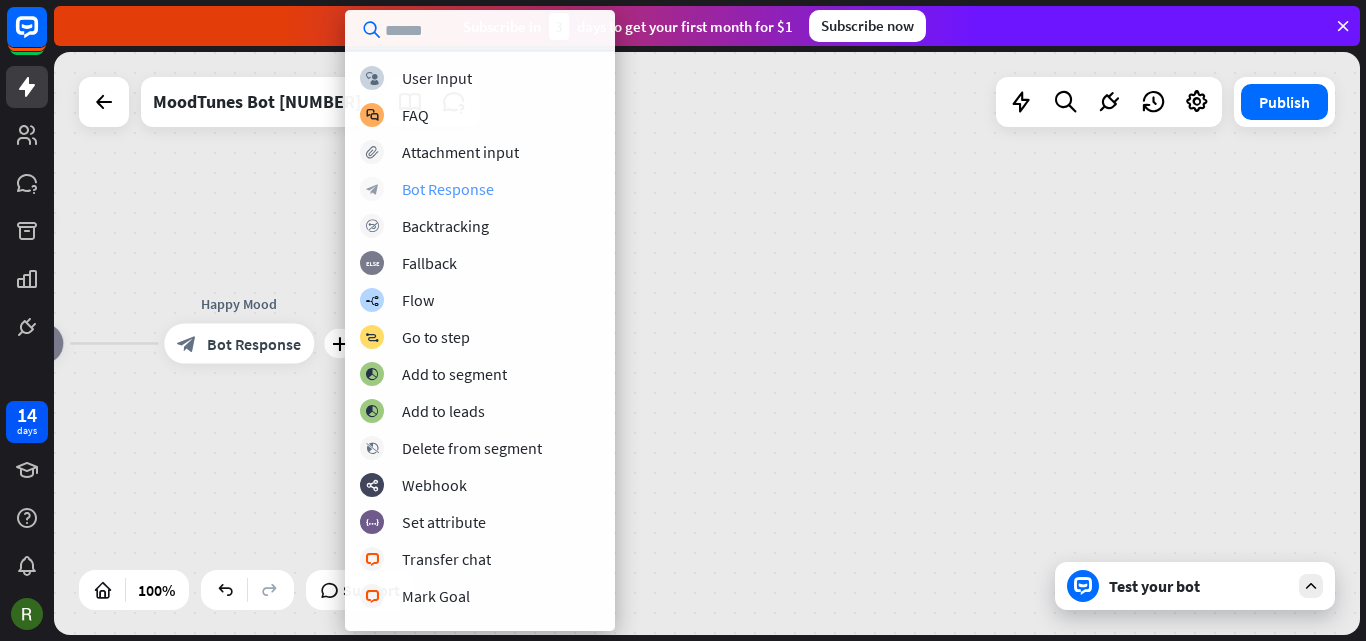 click on "Bot Response" at bounding box center (448, 189) 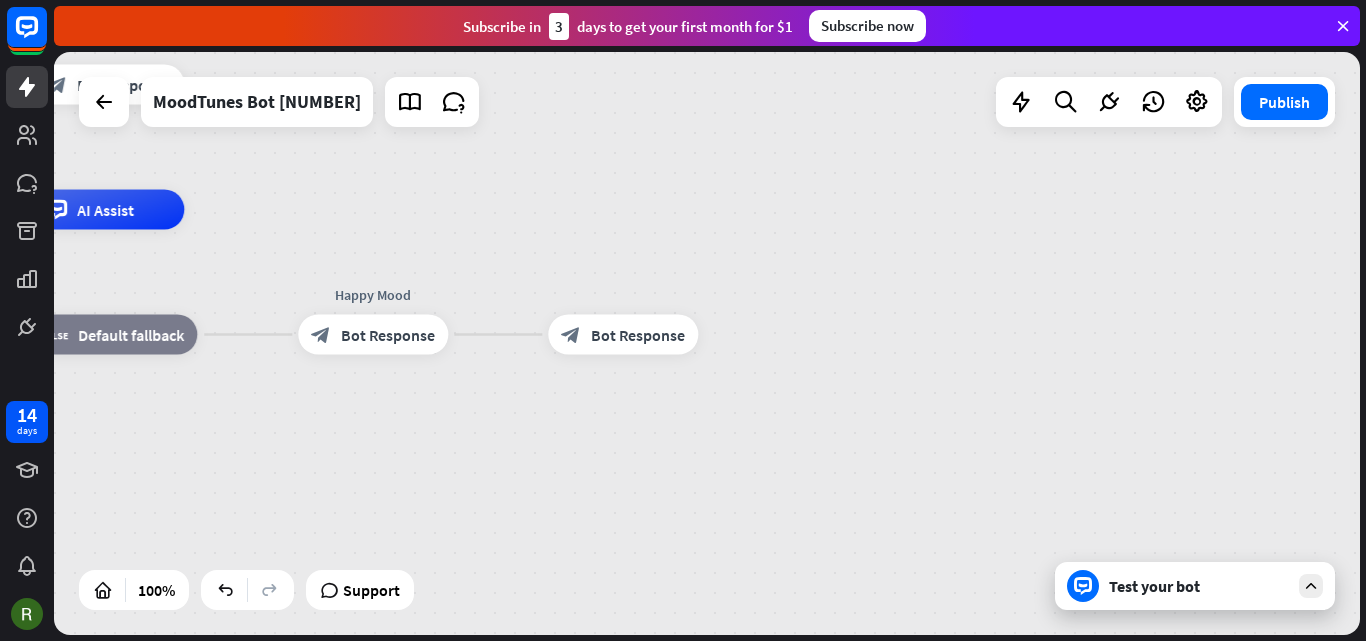 drag, startPoint x: 638, startPoint y: 362, endPoint x: 780, endPoint y: 351, distance: 142.42542 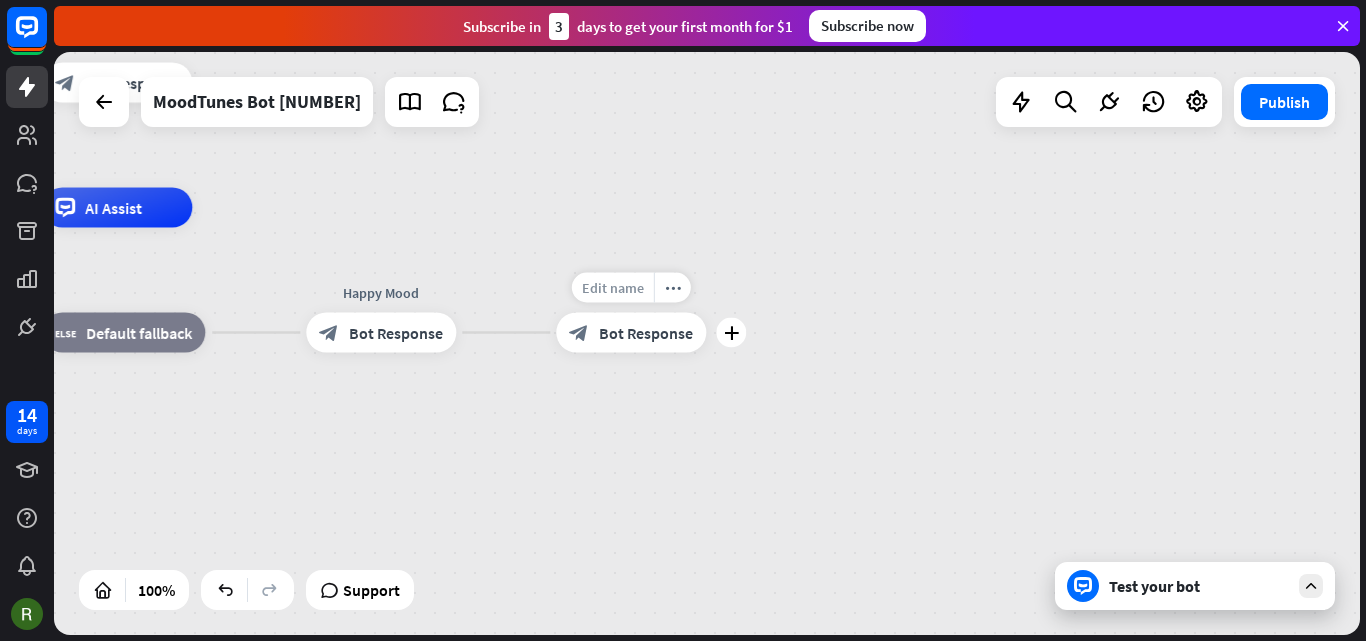click on "Edit name" at bounding box center [613, 288] 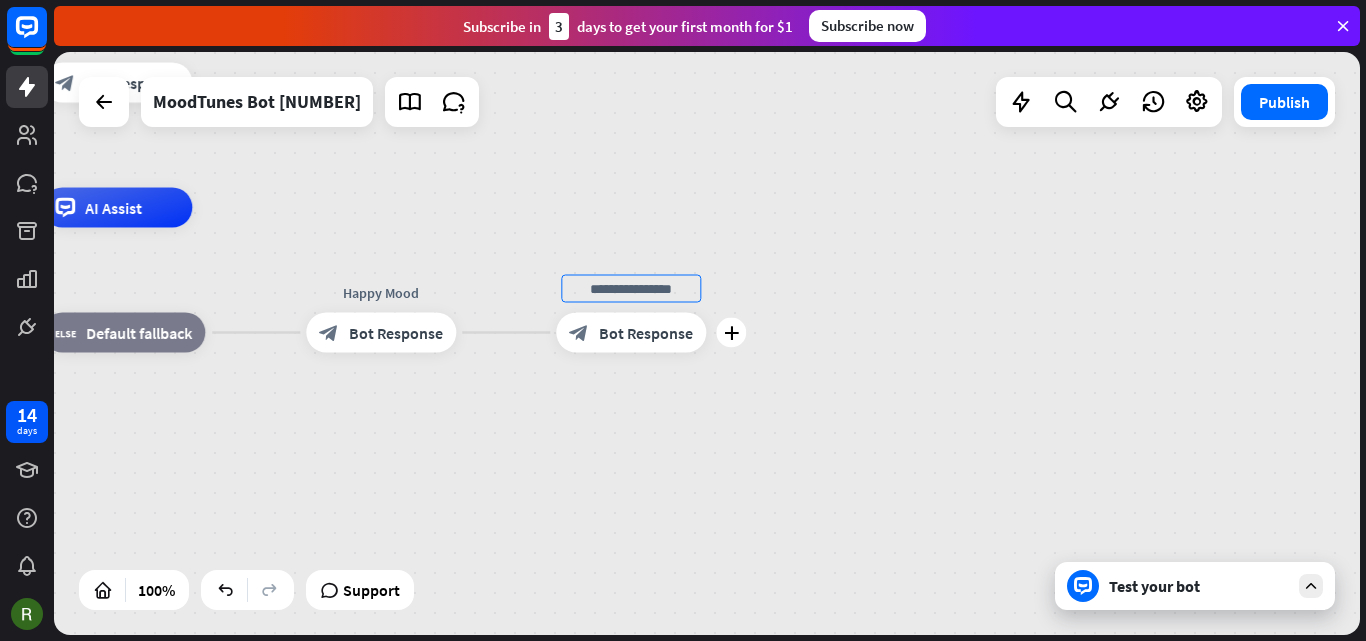 click at bounding box center (631, 289) 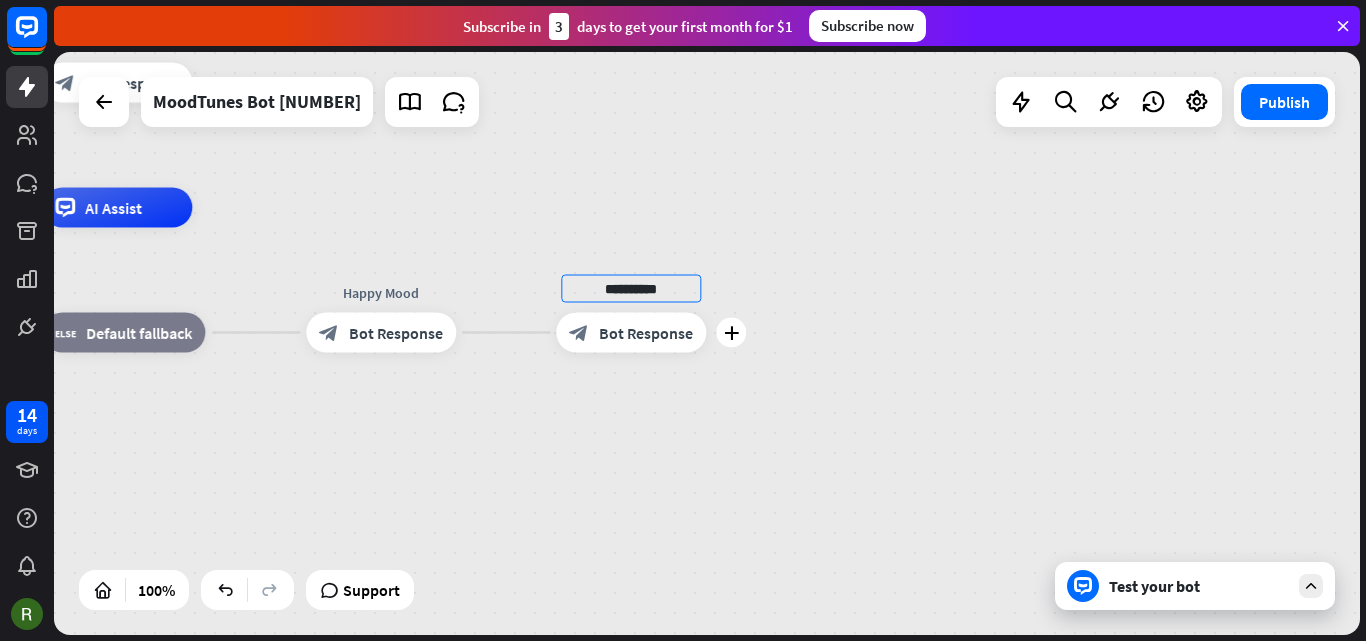 type on "**********" 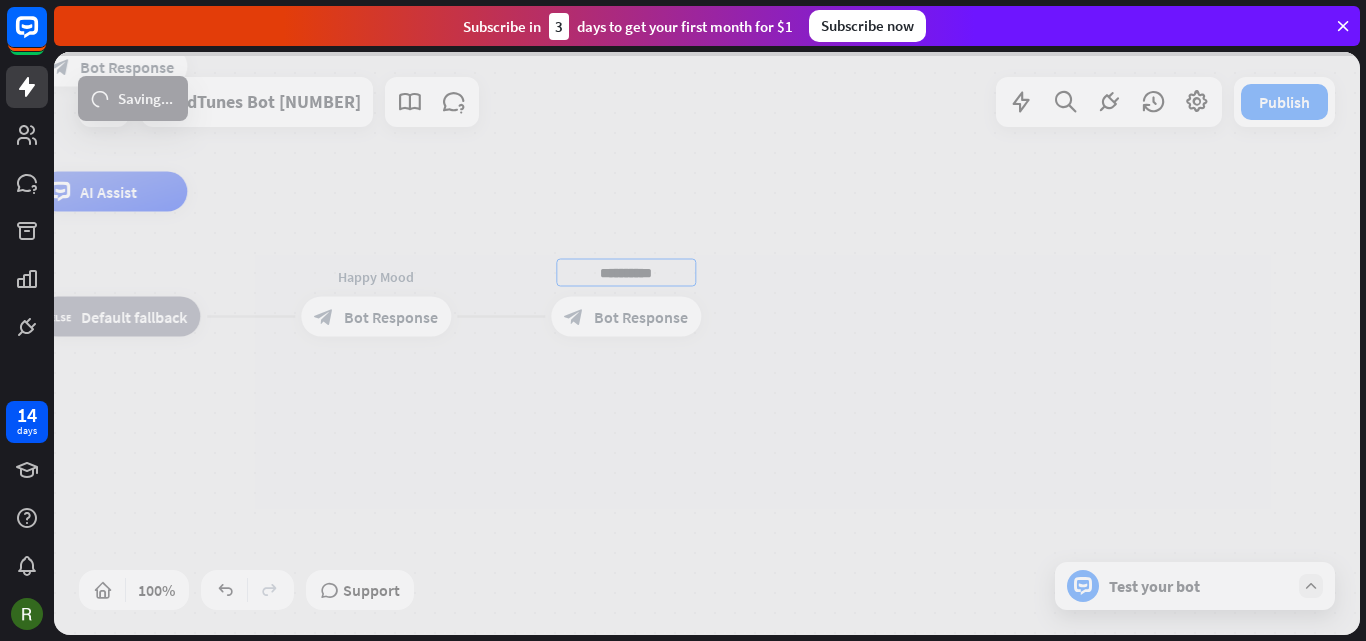 drag, startPoint x: 676, startPoint y: 506, endPoint x: 672, endPoint y: 449, distance: 57.14018 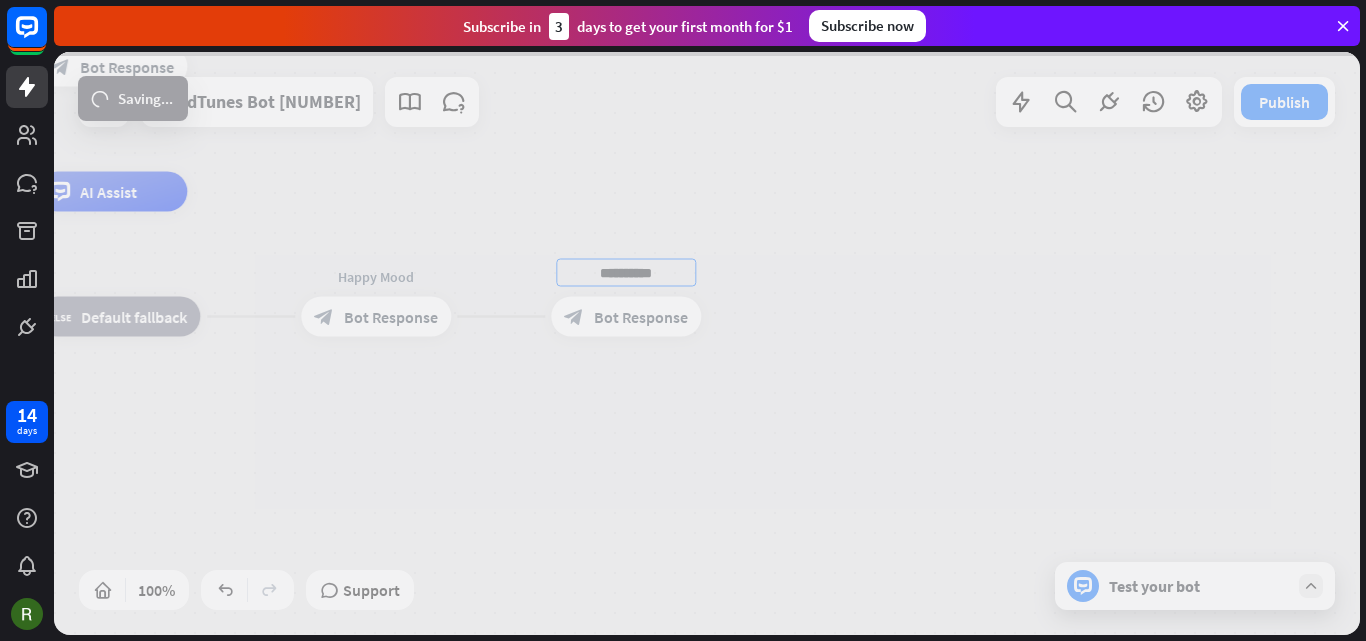 click on "**********" at bounding box center [707, 343] 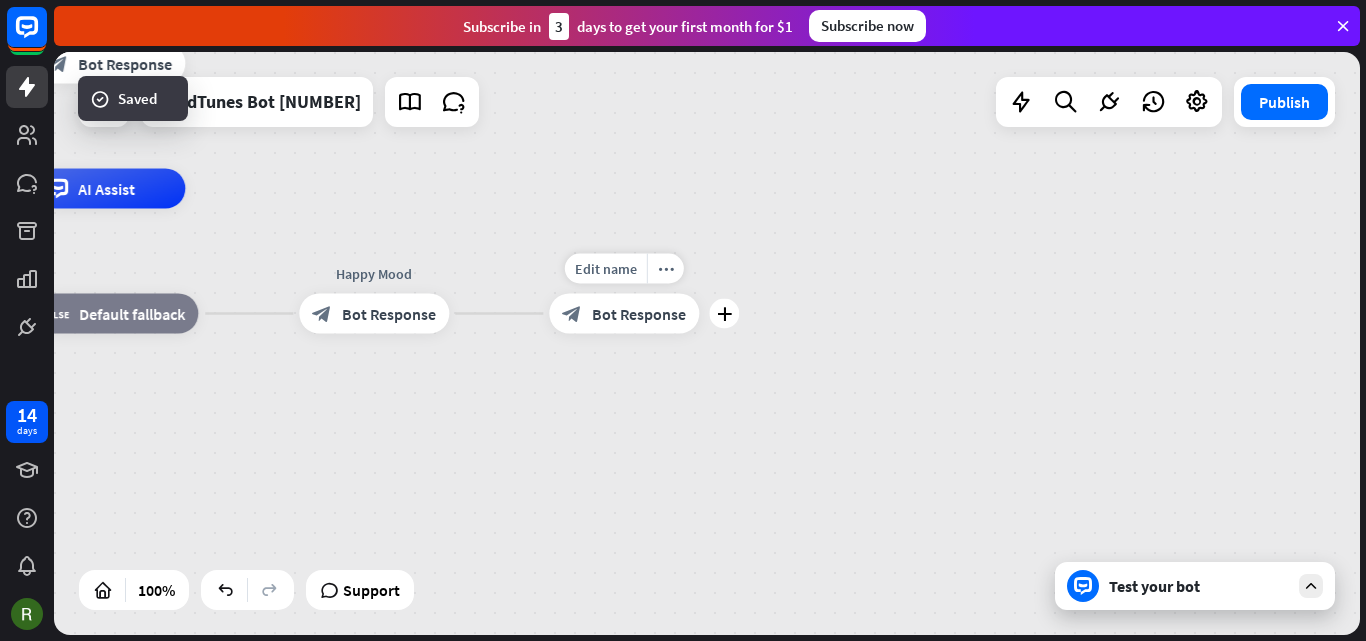 click on "Bot Response" at bounding box center (639, 314) 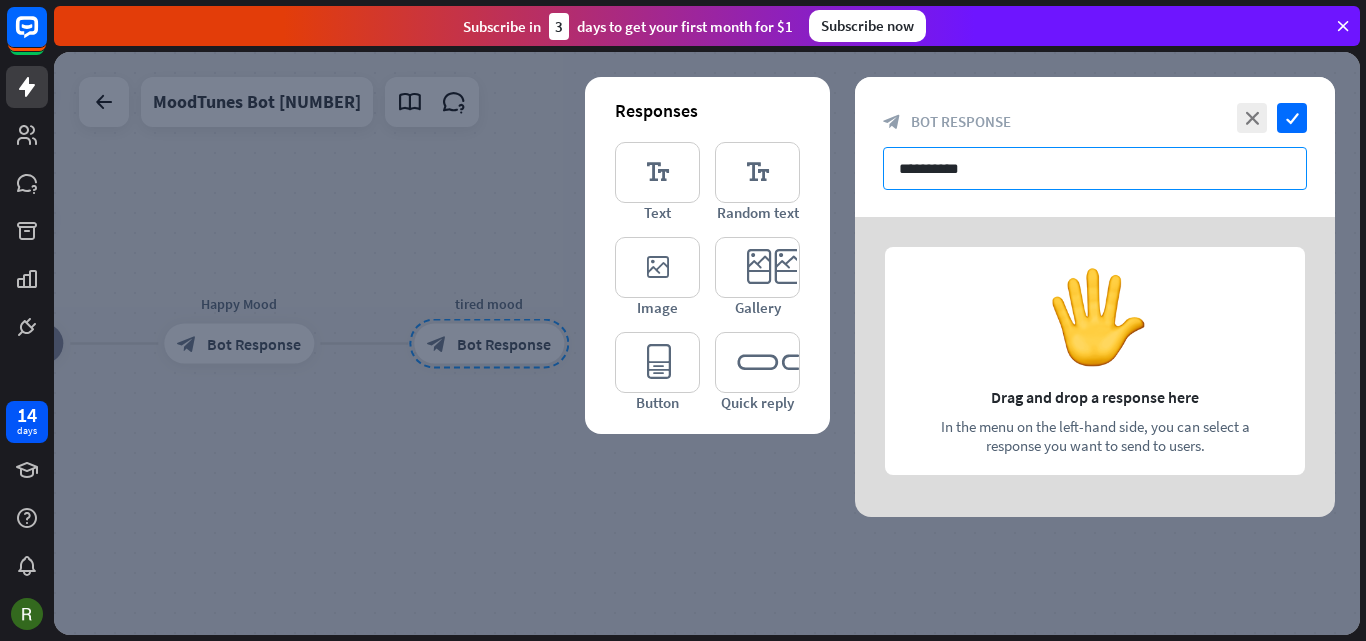 click on "**********" at bounding box center (1095, 168) 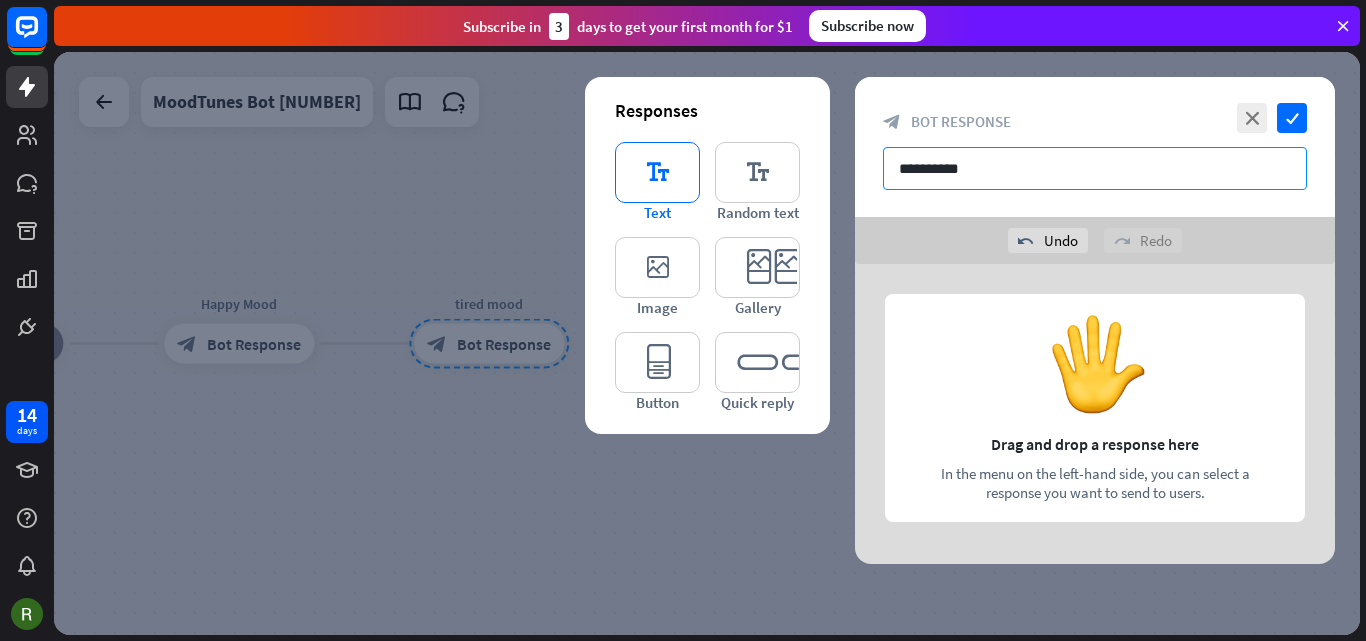 type on "**********" 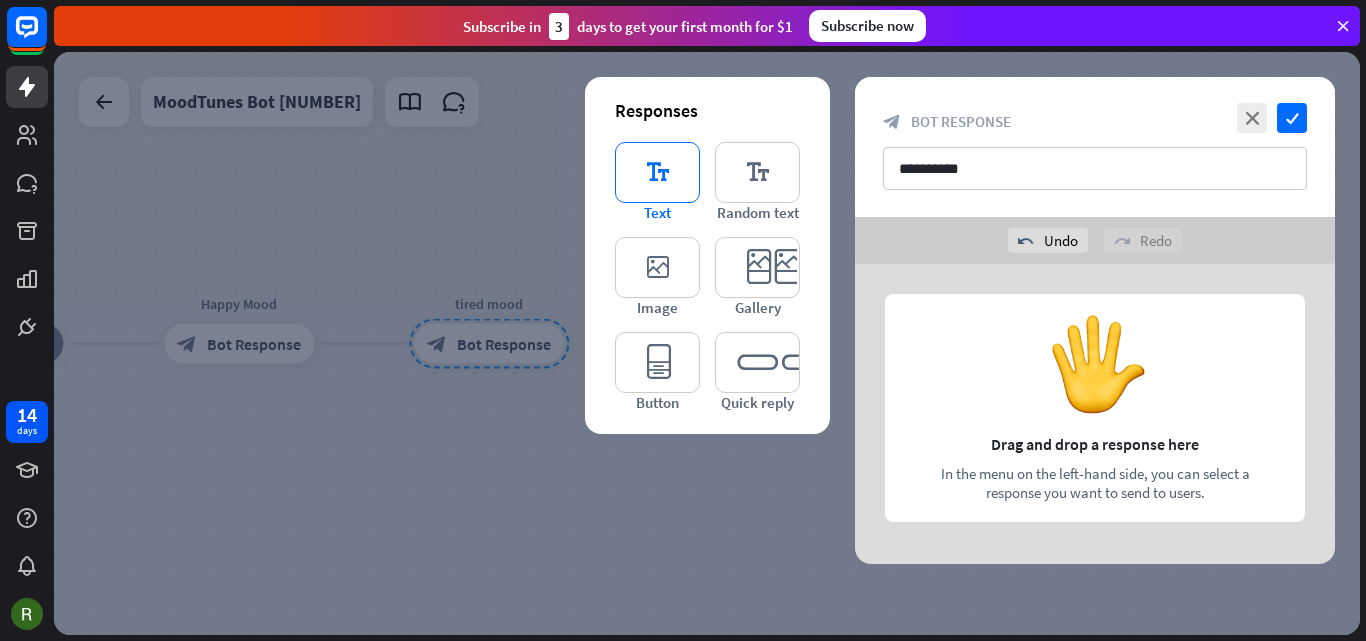 click on "editor_text" at bounding box center [657, 172] 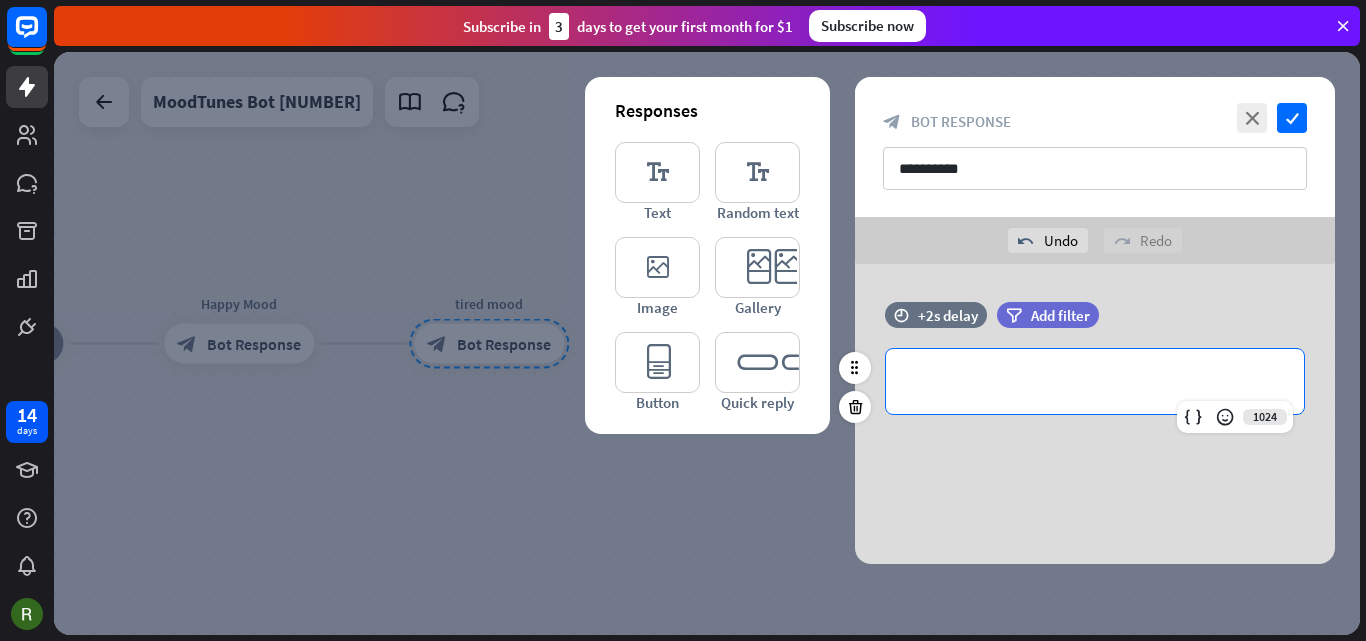 click on "**********" at bounding box center (1095, 381) 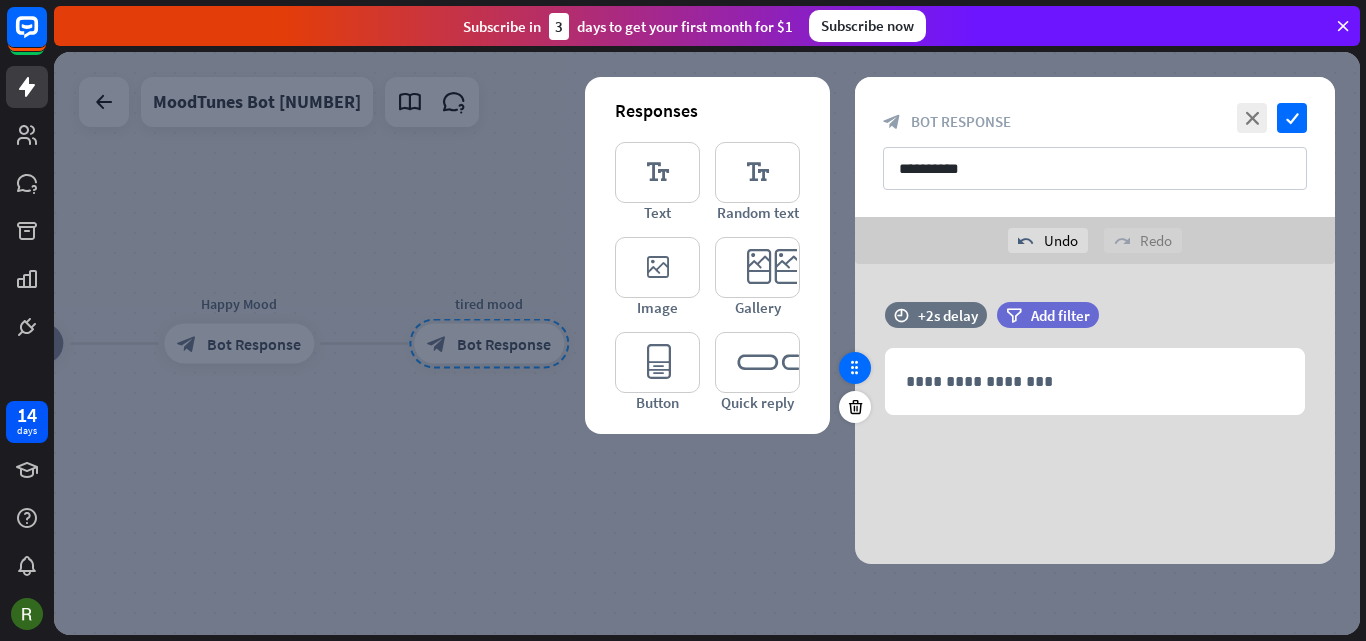 click at bounding box center [855, 368] 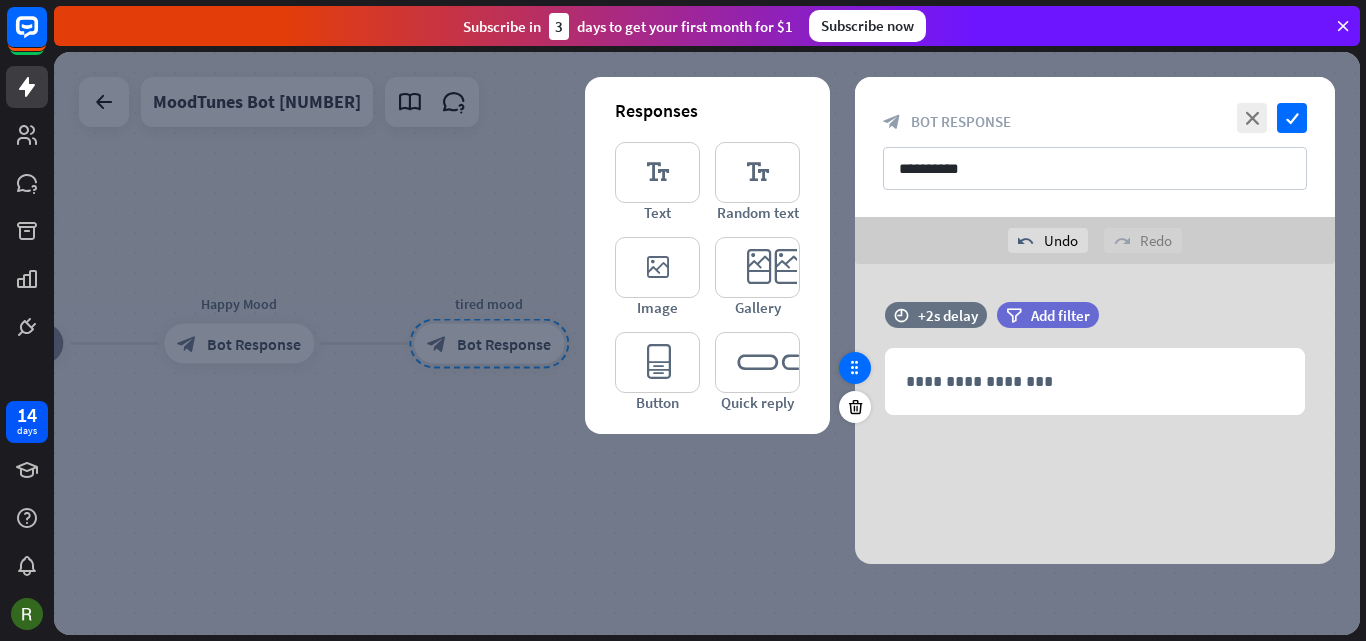 click at bounding box center [855, 368] 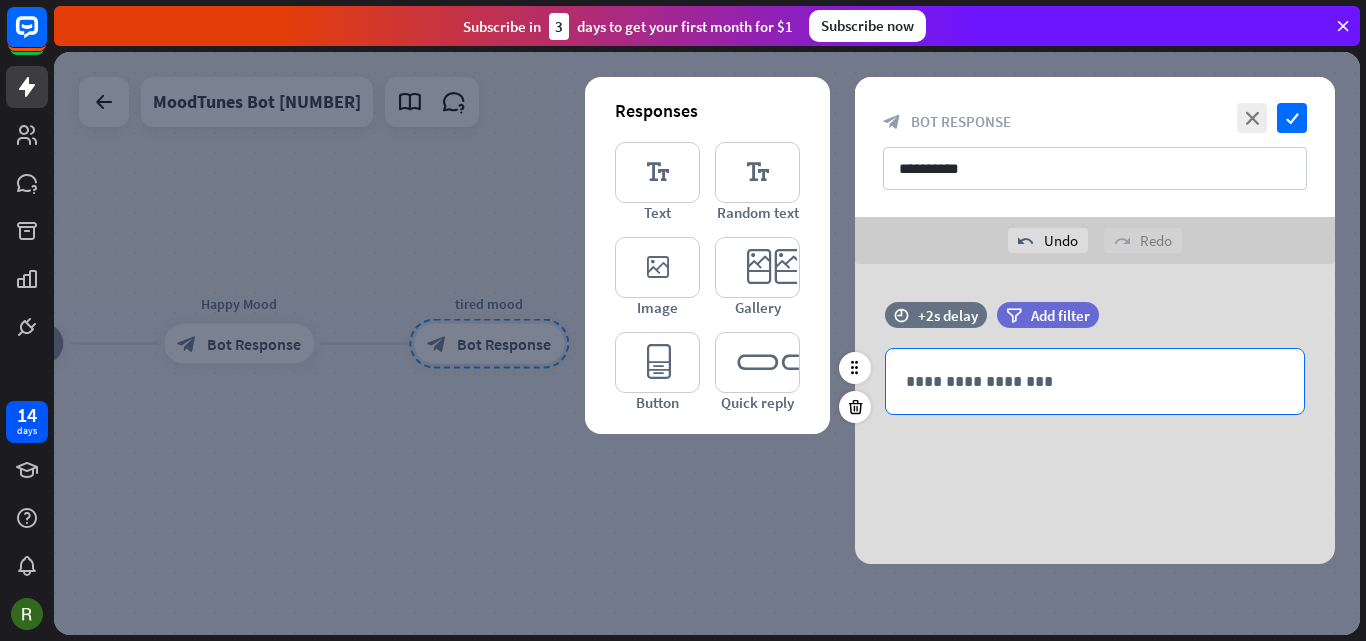 click on "**********" at bounding box center (1095, 381) 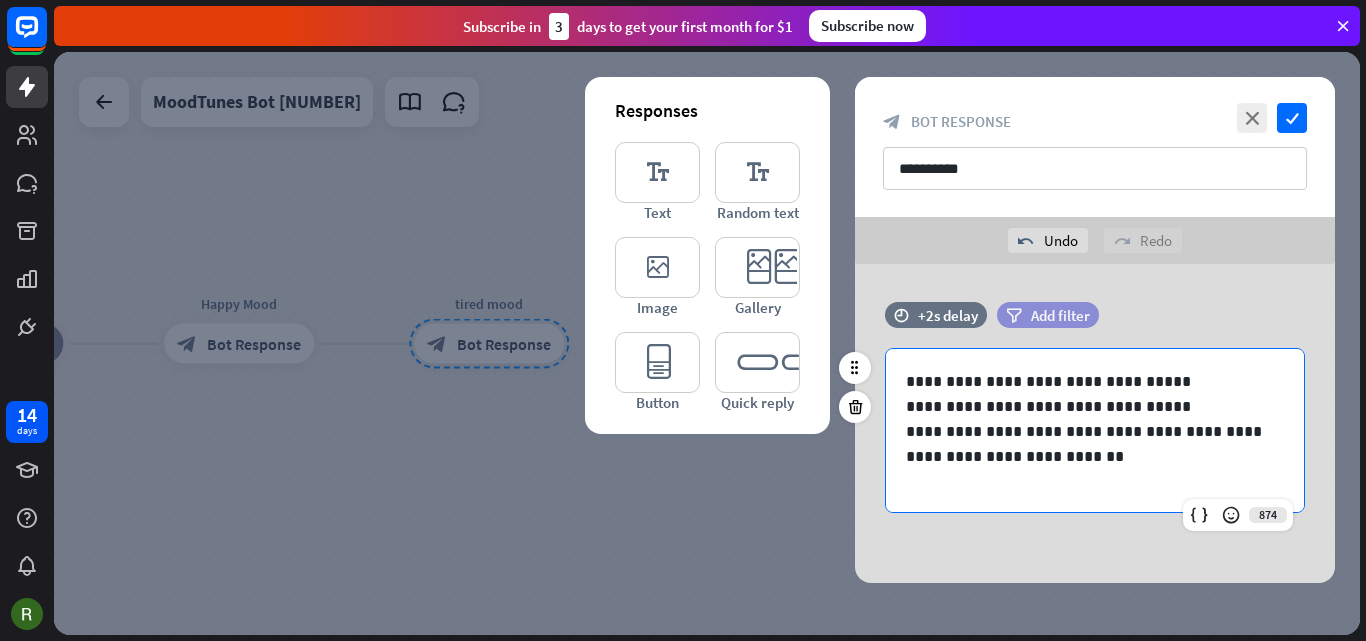 click on "filter   Add filter" at bounding box center (1048, 315) 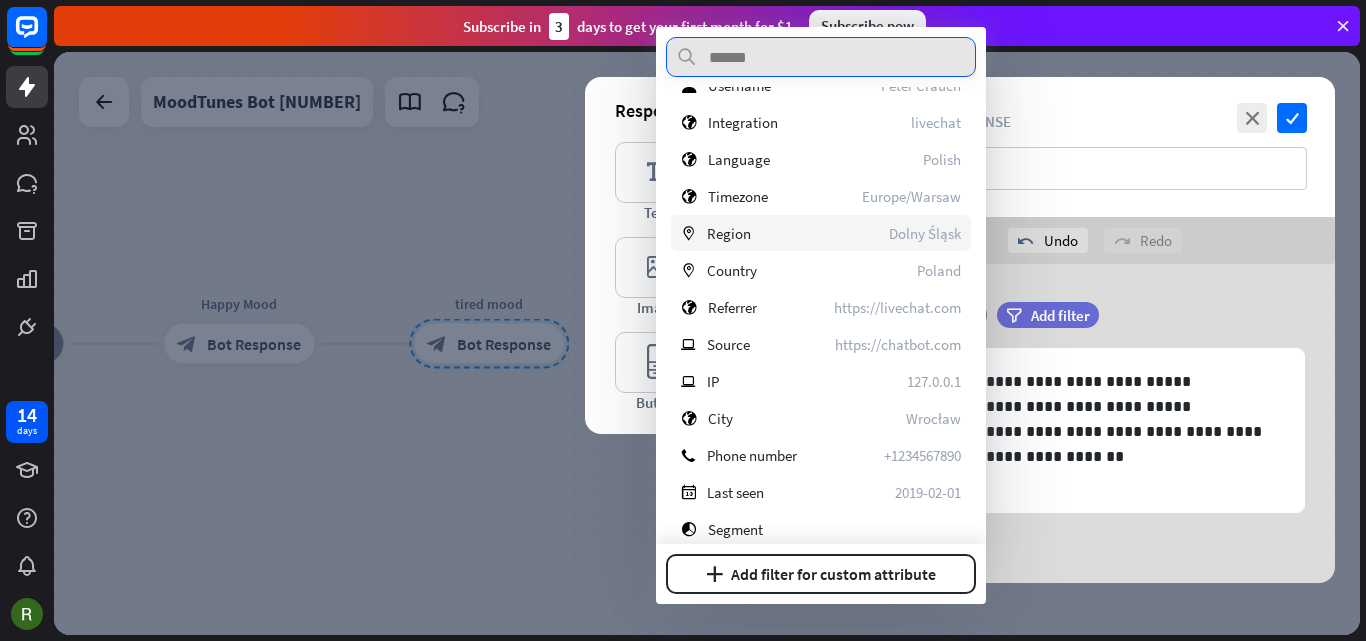 scroll, scrollTop: 300, scrollLeft: 0, axis: vertical 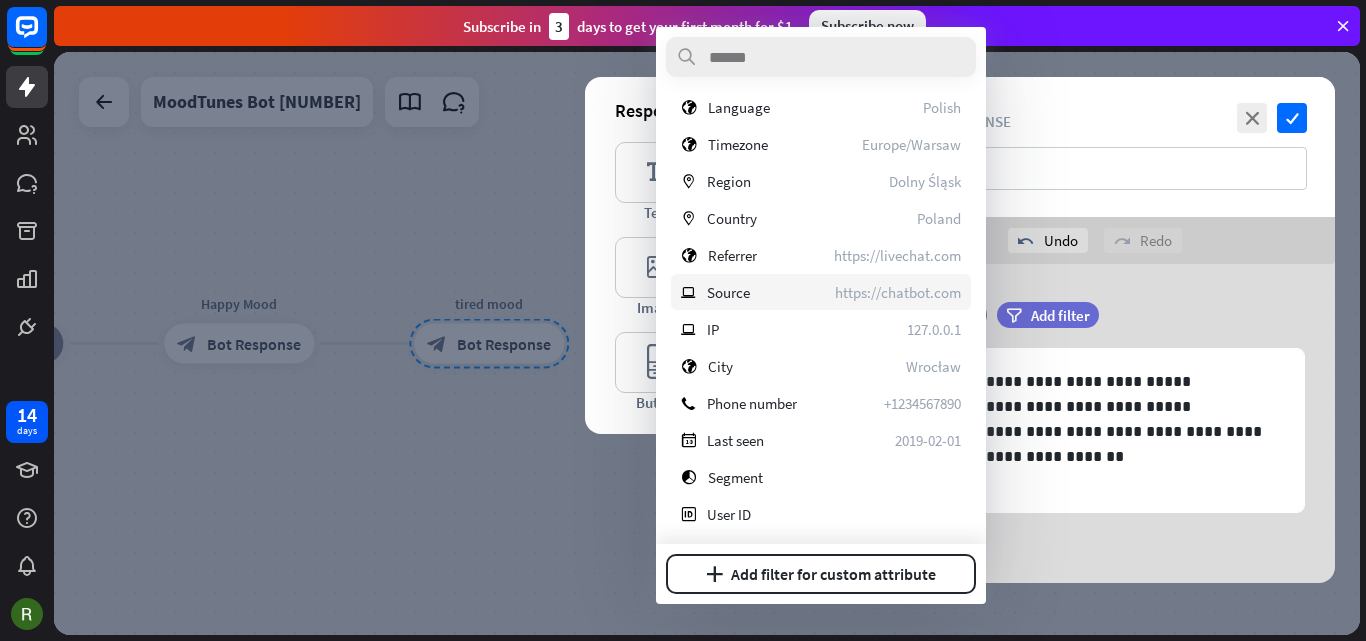 click on "ip
Source
https://chatbot.com" at bounding box center (821, 292) 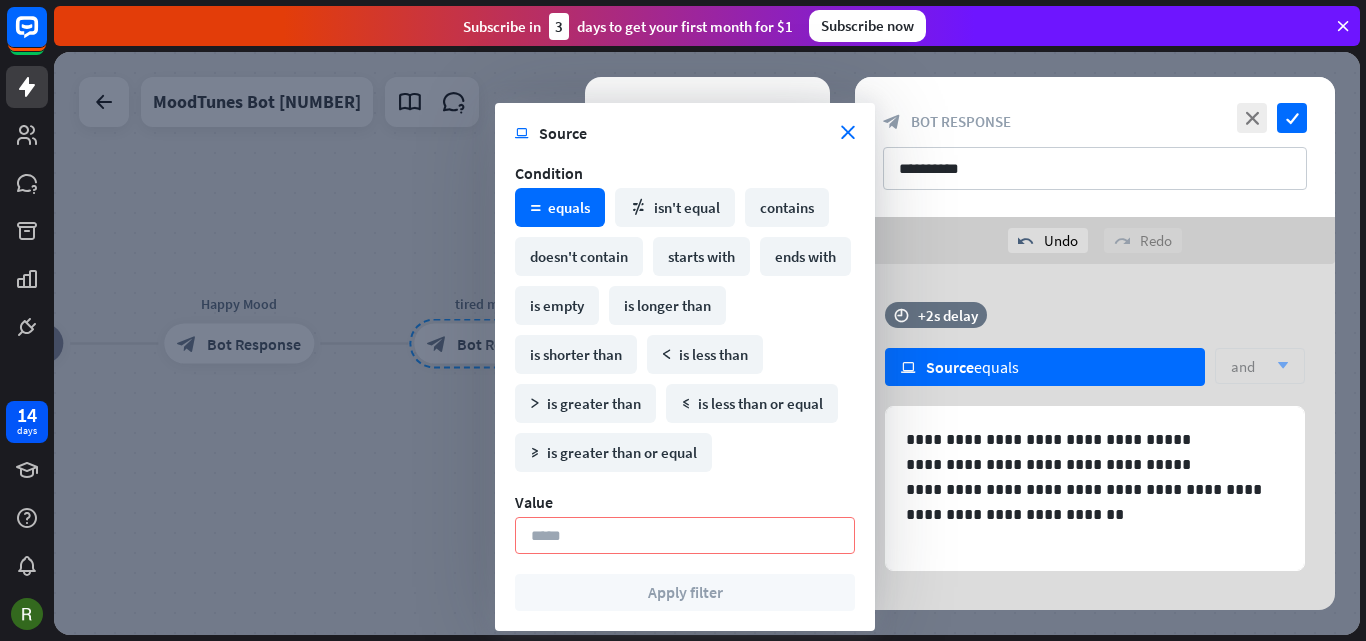 click on "and
arrow_down" at bounding box center [1260, 366] 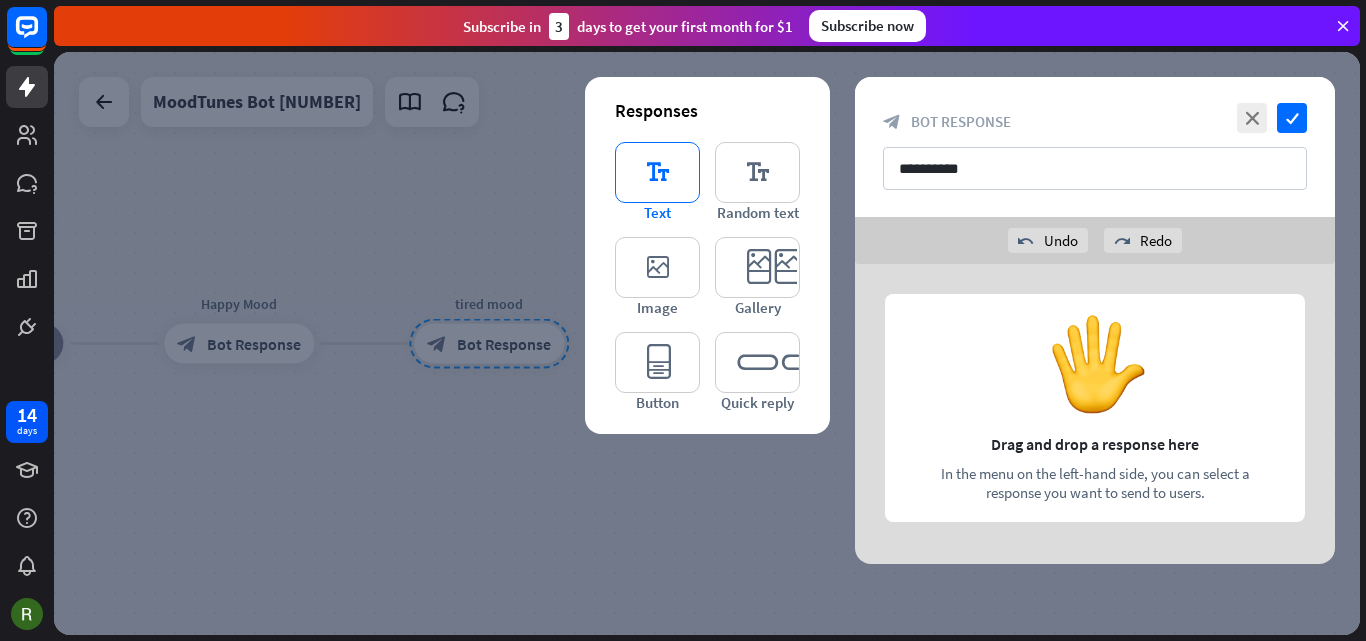 click on "editor_text" at bounding box center (657, 172) 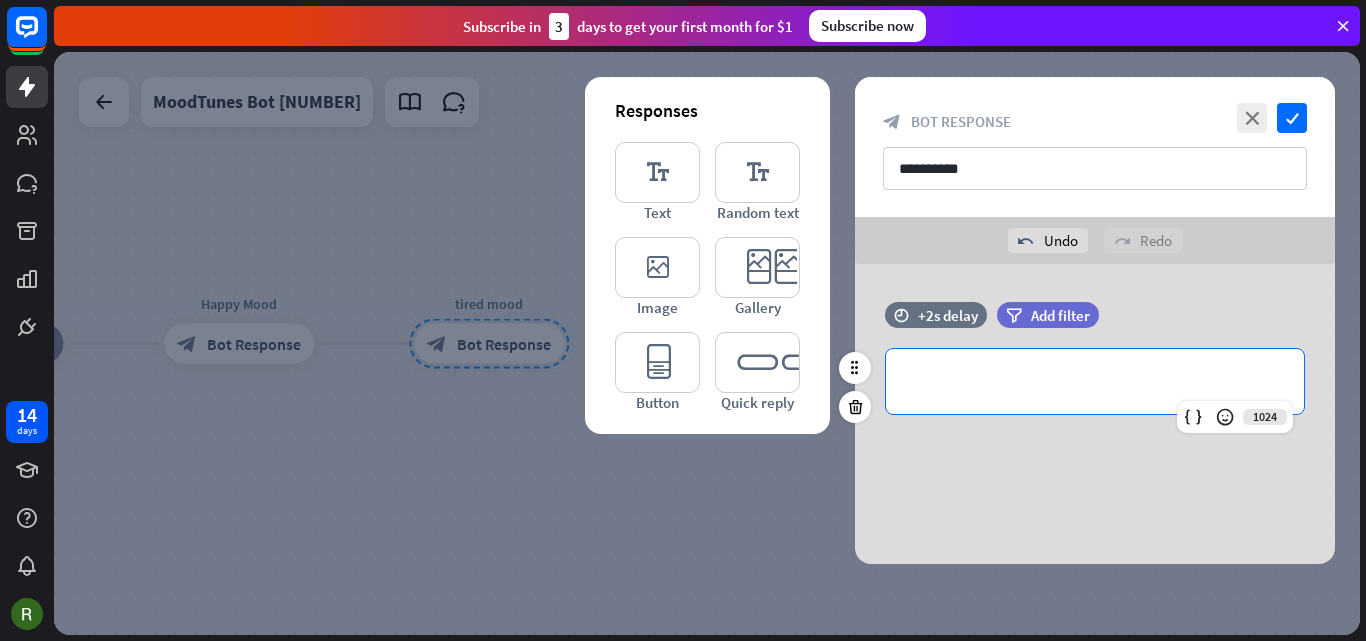 drag, startPoint x: 959, startPoint y: 382, endPoint x: 917, endPoint y: 382, distance: 42 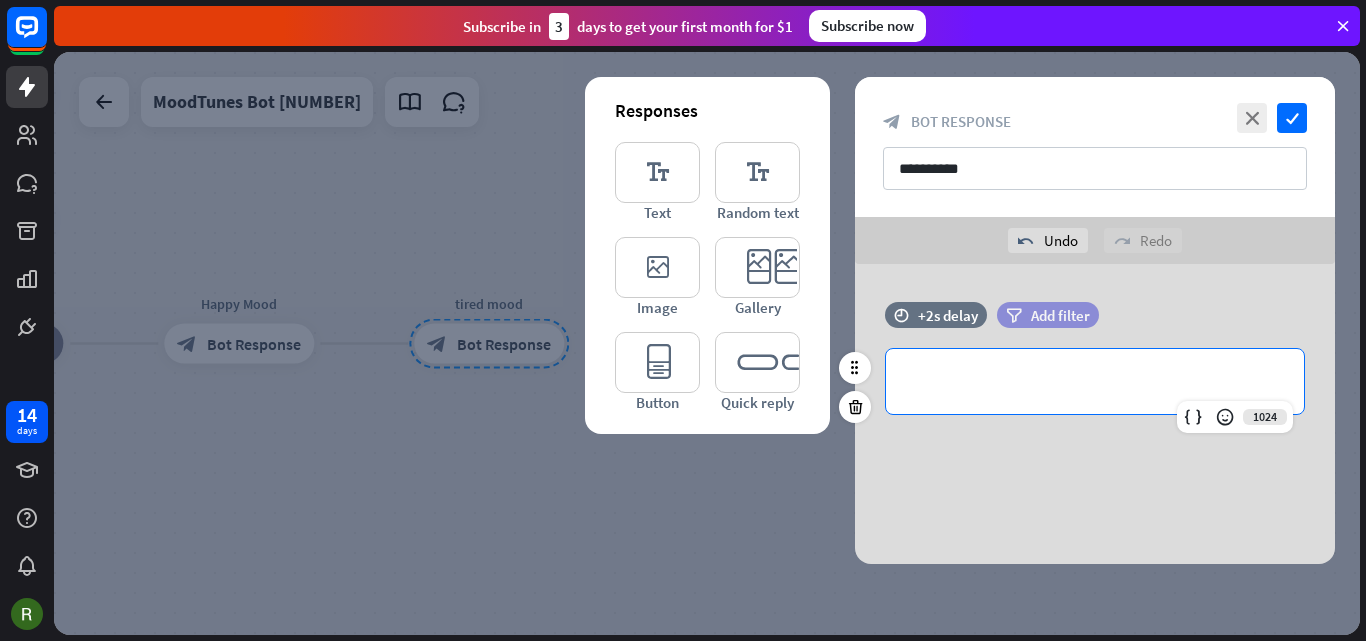 click on "Add filter" at bounding box center [1060, 315] 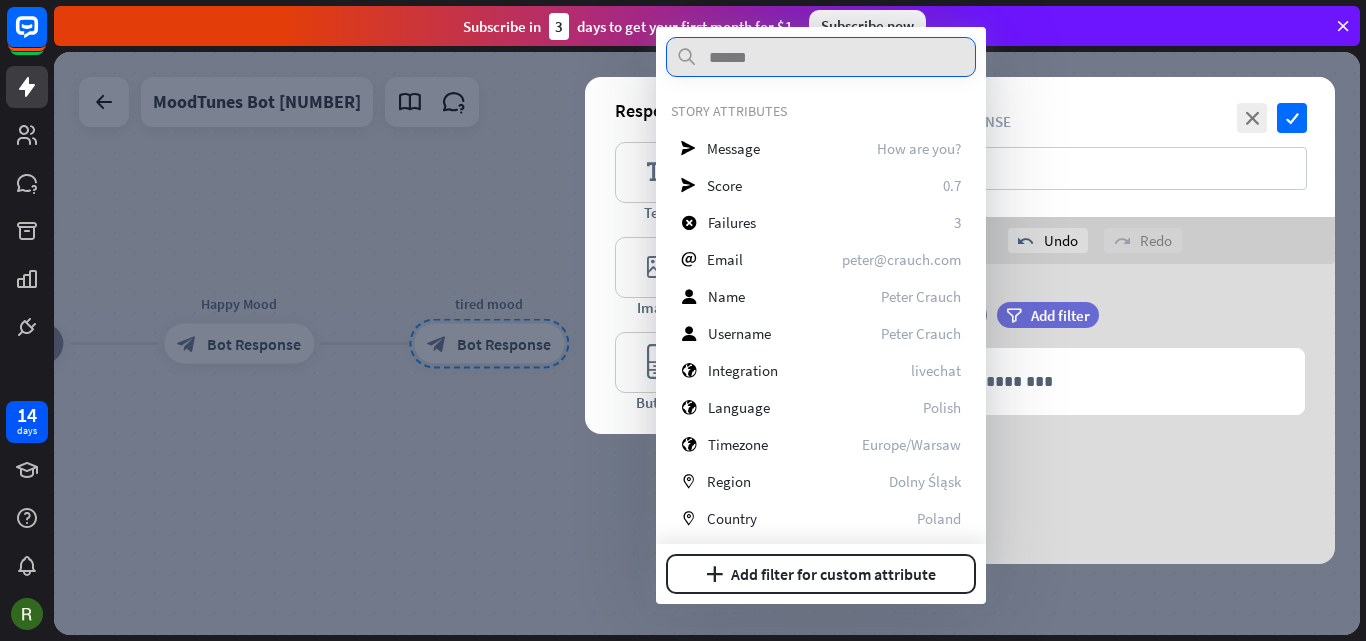 scroll, scrollTop: 0, scrollLeft: 0, axis: both 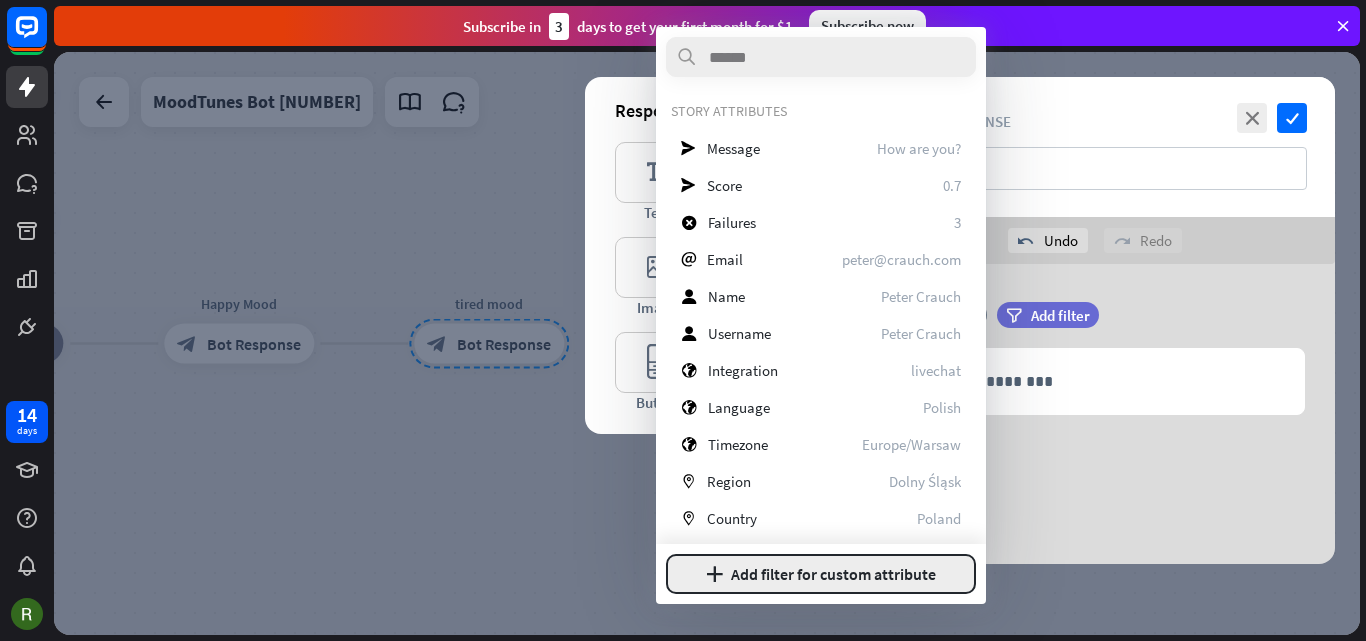 click on "plus
Add filter for custom attribute" at bounding box center (821, 574) 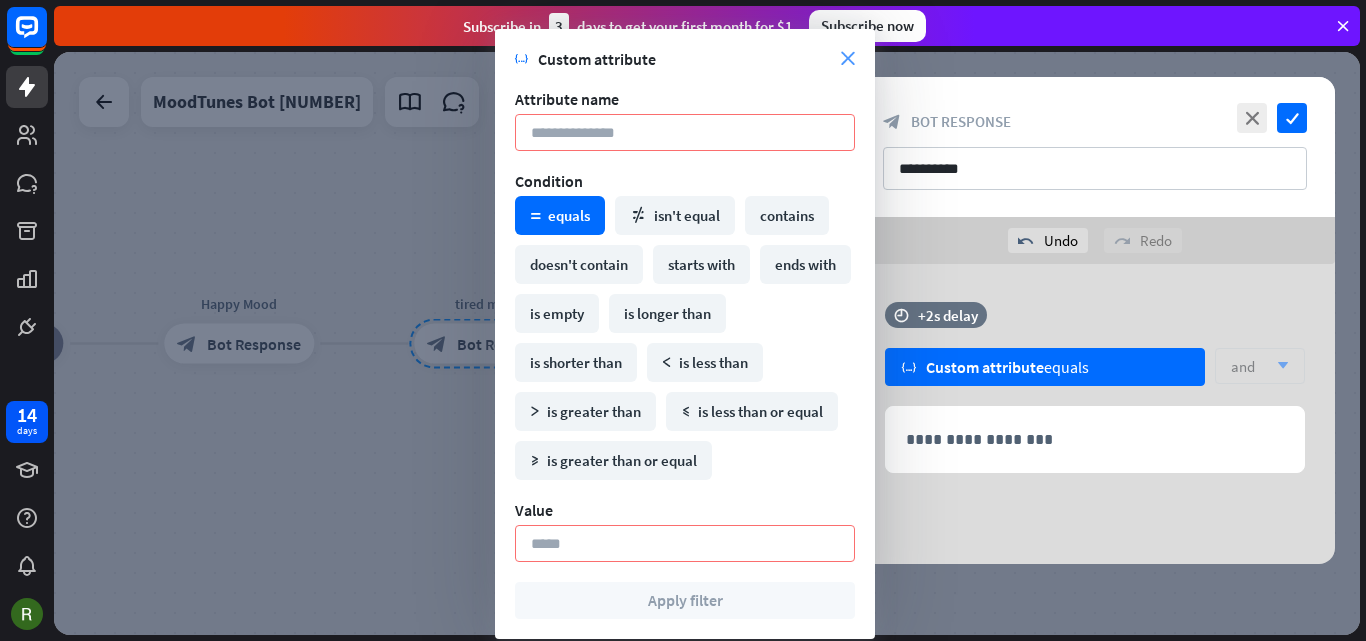 click on "close" at bounding box center [848, 59] 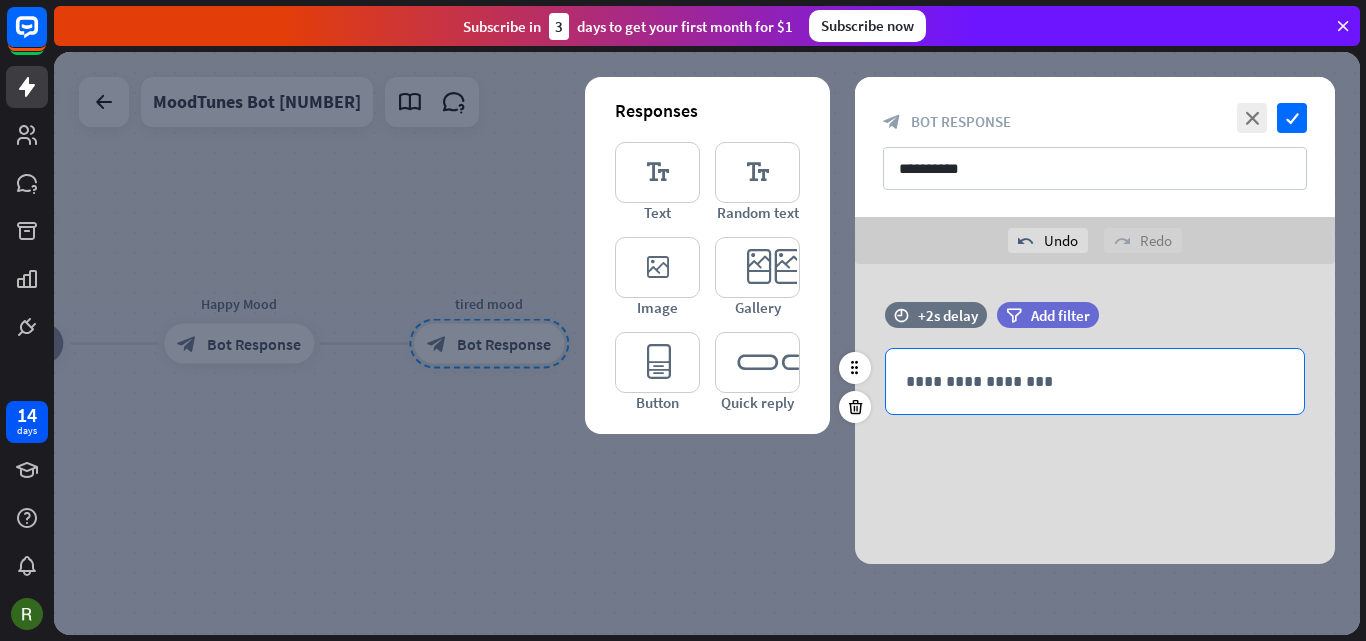 click on "**********" at bounding box center [1095, 381] 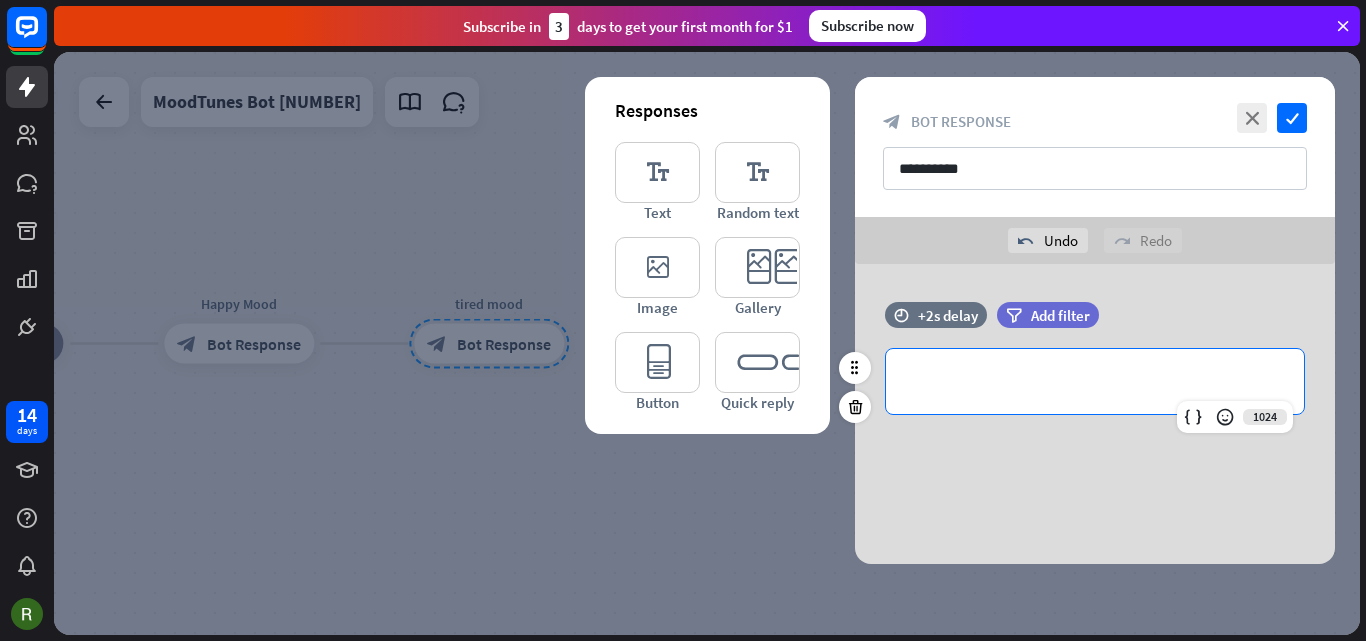 click on "**********" at bounding box center (1095, 381) 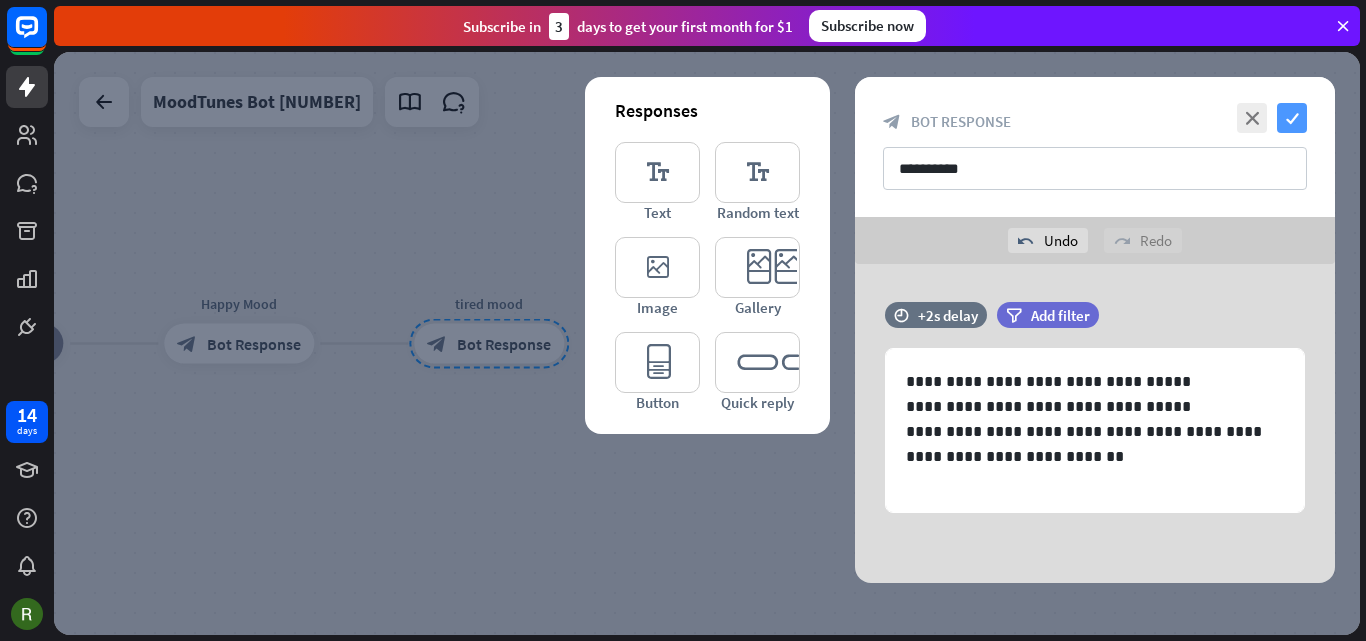 click on "check" at bounding box center (1292, 118) 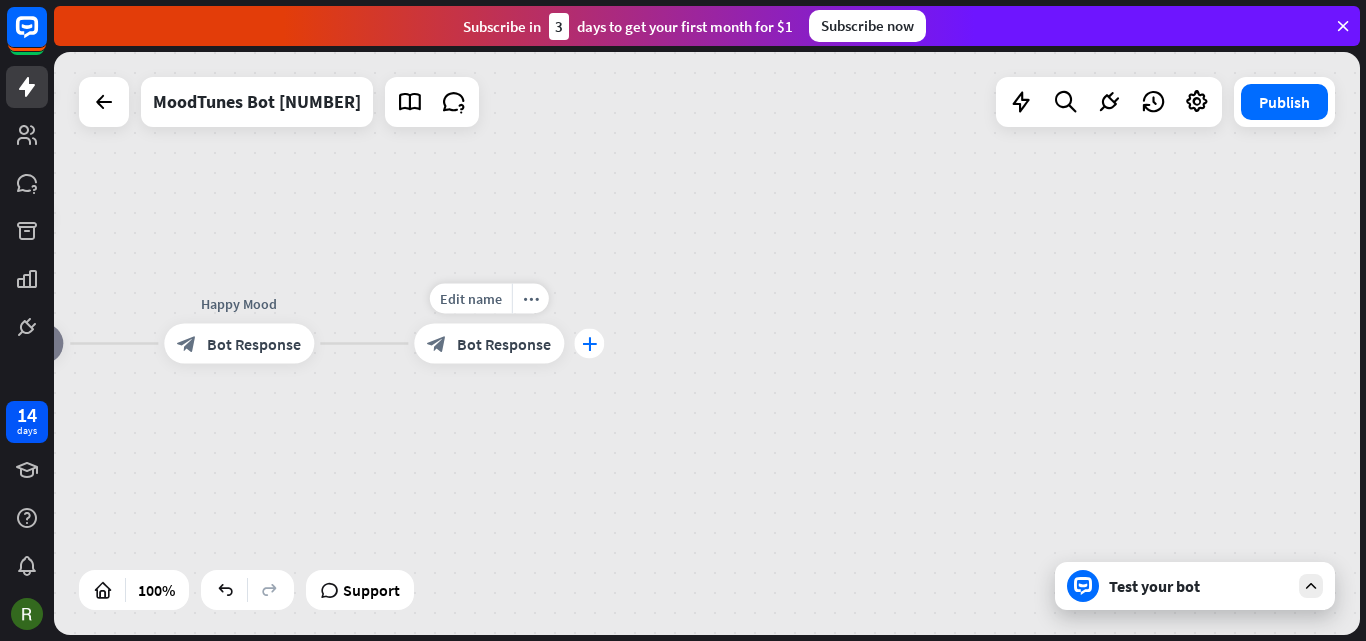 click on "plus" at bounding box center [589, 344] 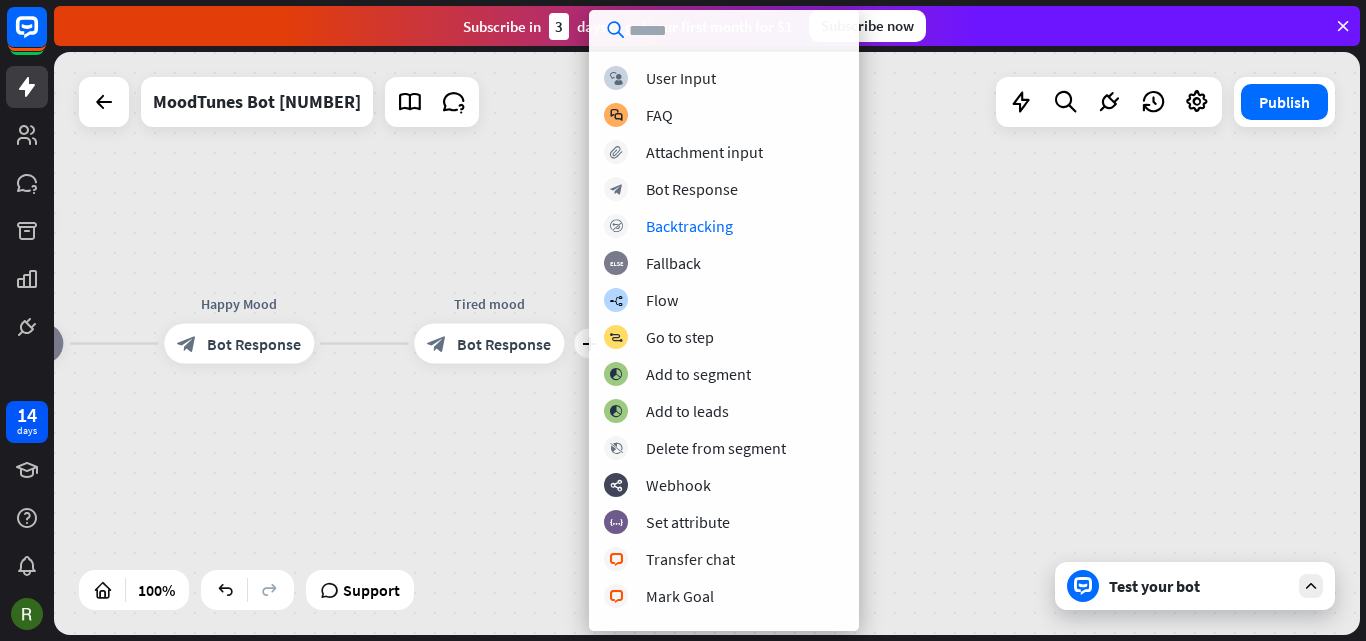 click on "home_2   Start point                 🎧 Hey there! I’m MoodTunes Bot.   block_bot_response   Bot Response                     AI Assist                   block_fallback   Default fallback                 Happy Mood   block_bot_response   Bot Response               plus   Tired mood   block_bot_response   Bot Response" at bounding box center [707, 343] 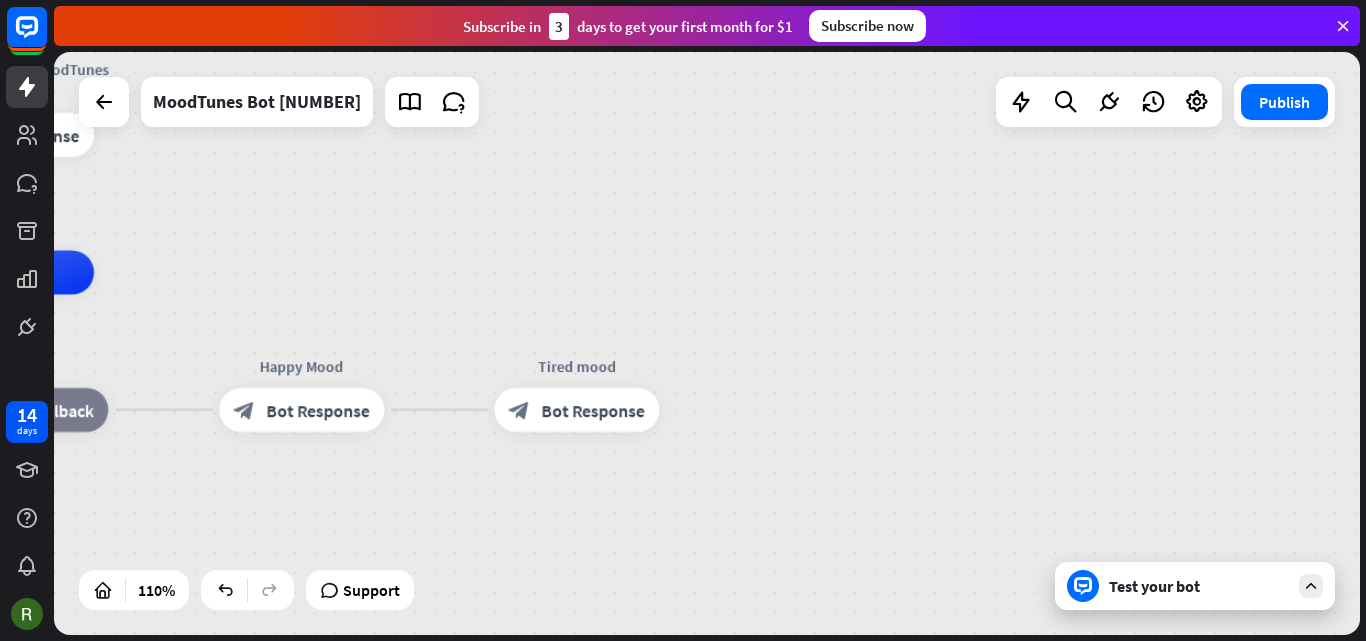drag, startPoint x: 766, startPoint y: 360, endPoint x: 1159, endPoint y: 563, distance: 442.33246 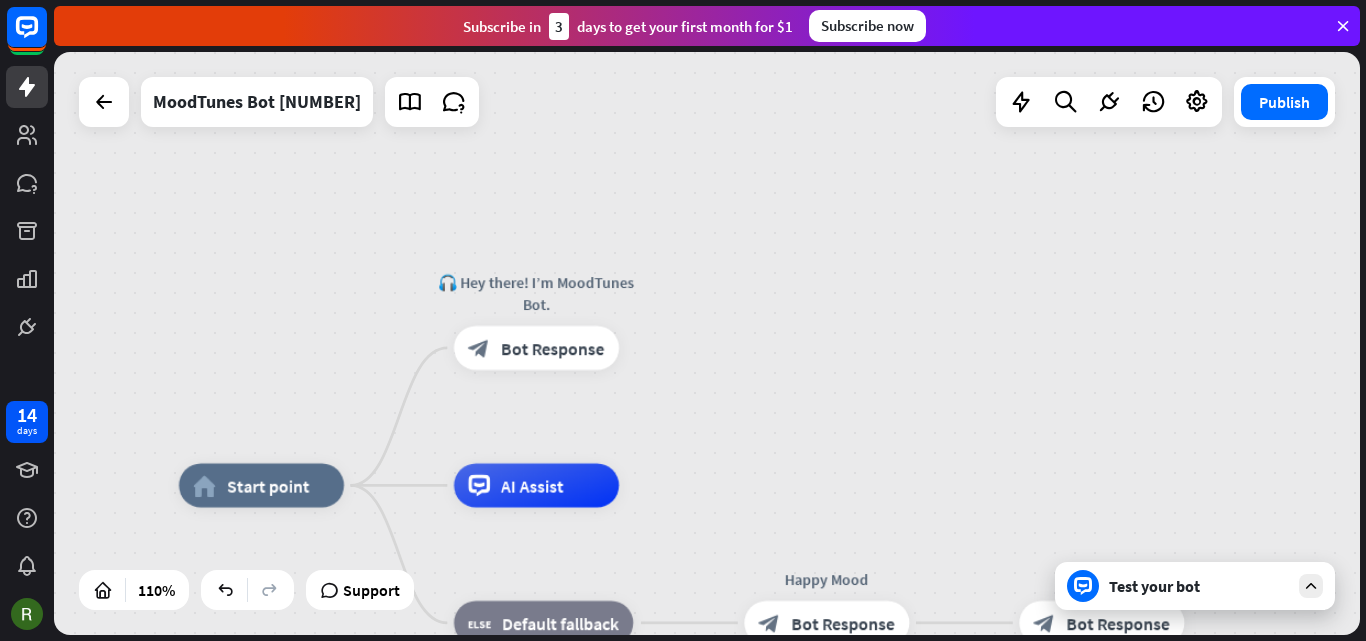 drag, startPoint x: 749, startPoint y: 292, endPoint x: 970, endPoint y: 372, distance: 235.03404 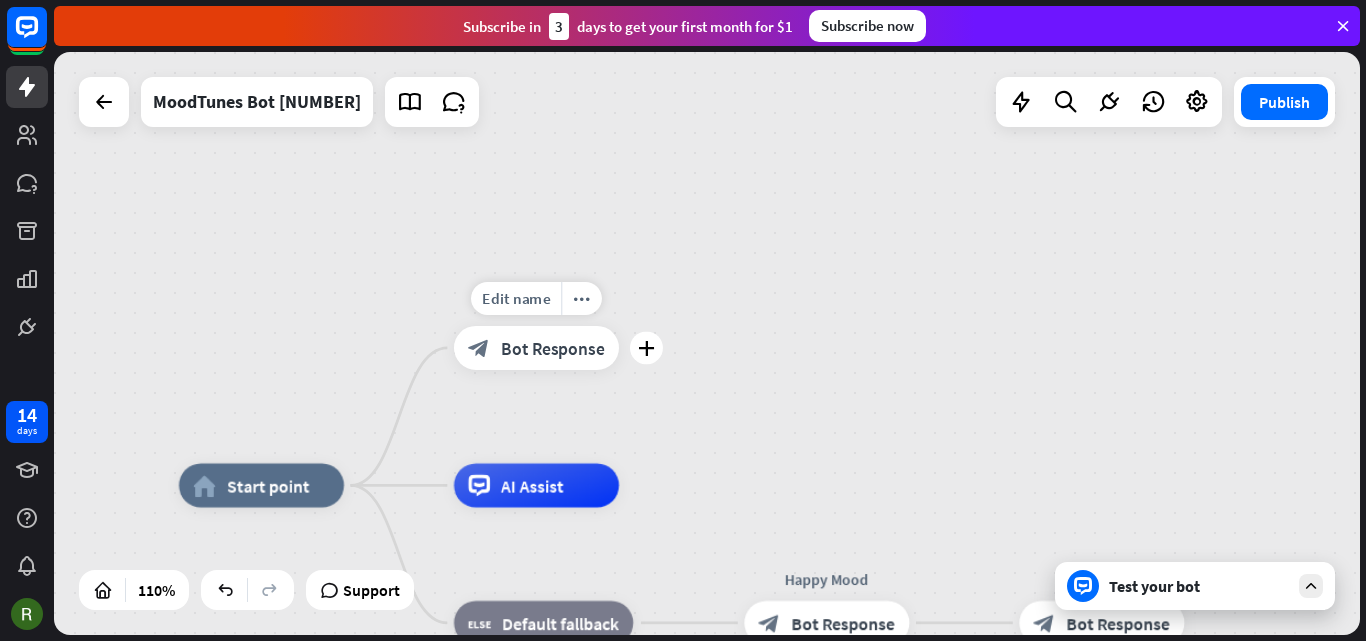 click on "Bot Response" at bounding box center (552, 348) 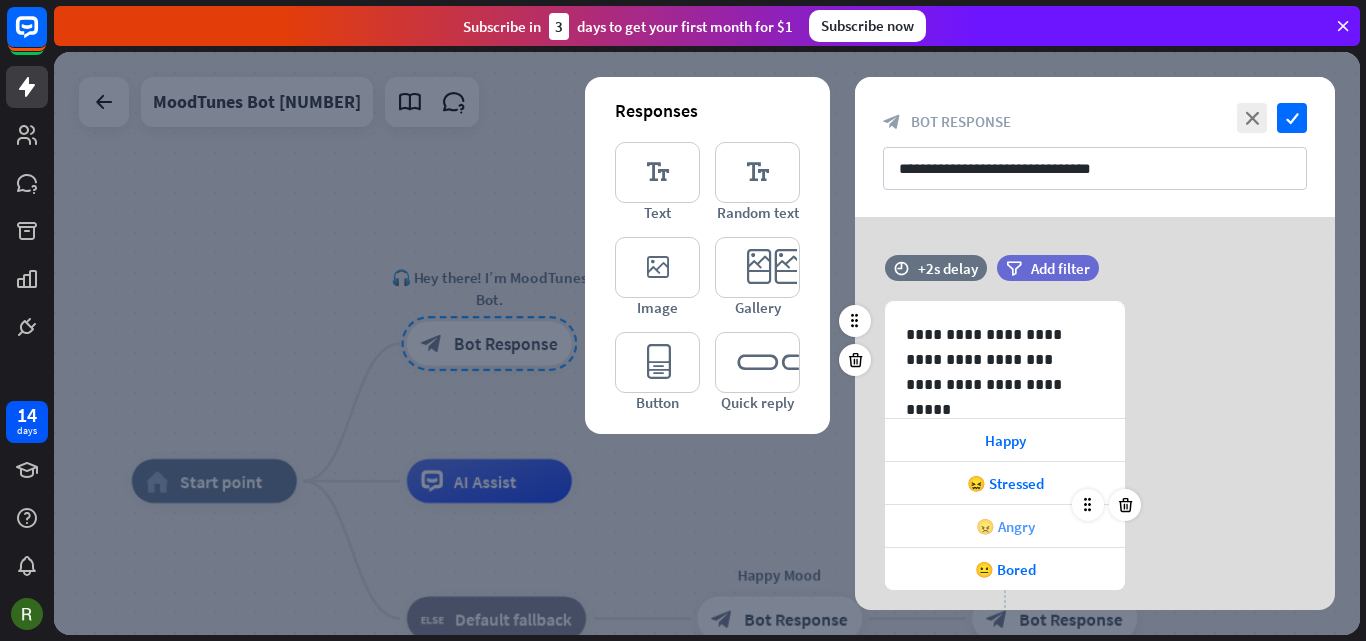 scroll, scrollTop: 100, scrollLeft: 0, axis: vertical 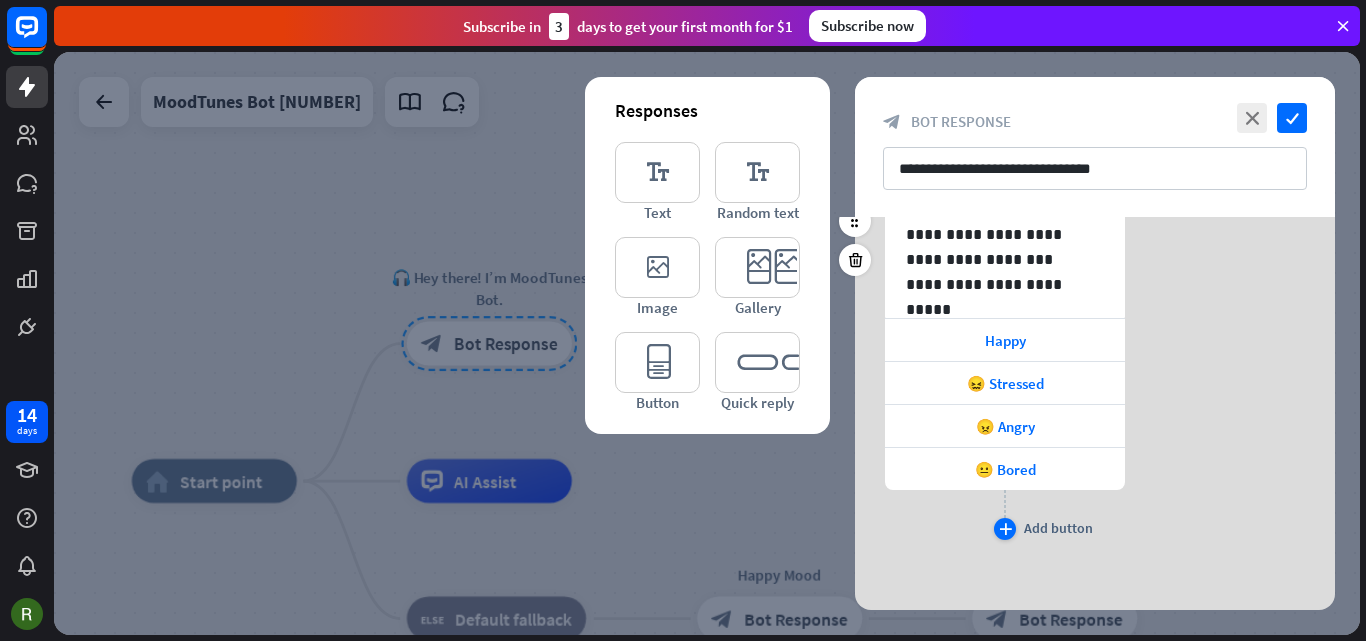 click on "plus" at bounding box center [1005, 529] 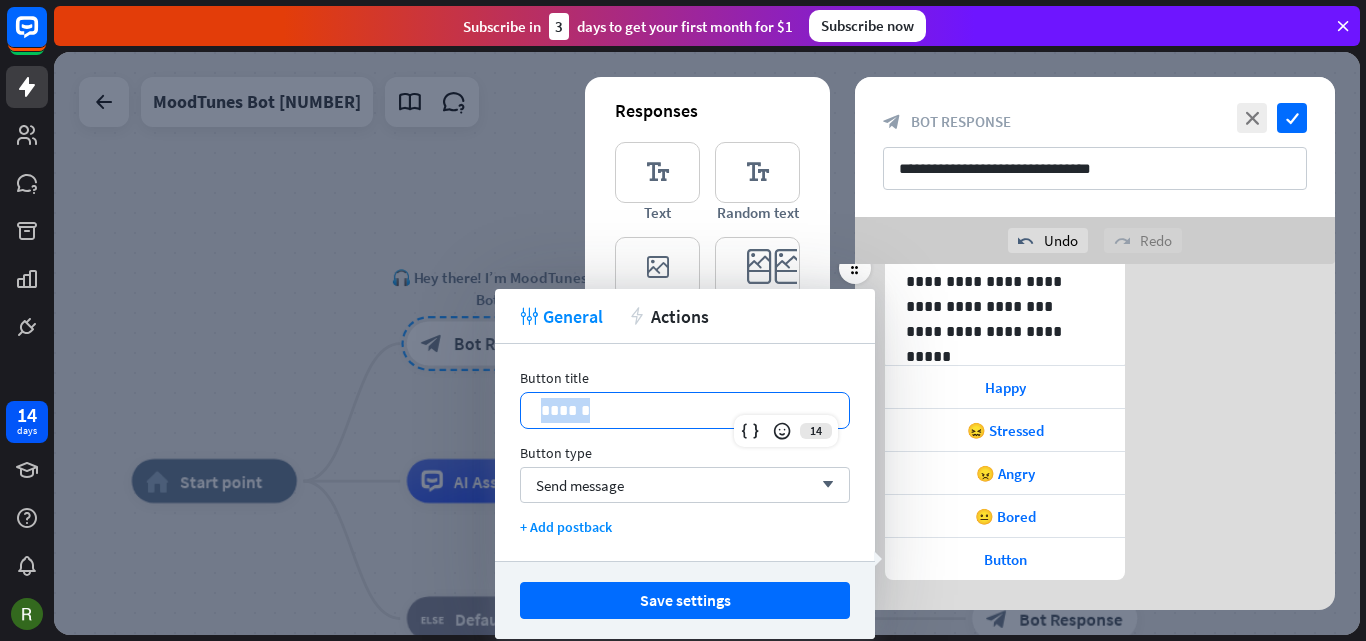 drag, startPoint x: 601, startPoint y: 408, endPoint x: 500, endPoint y: 400, distance: 101.31634 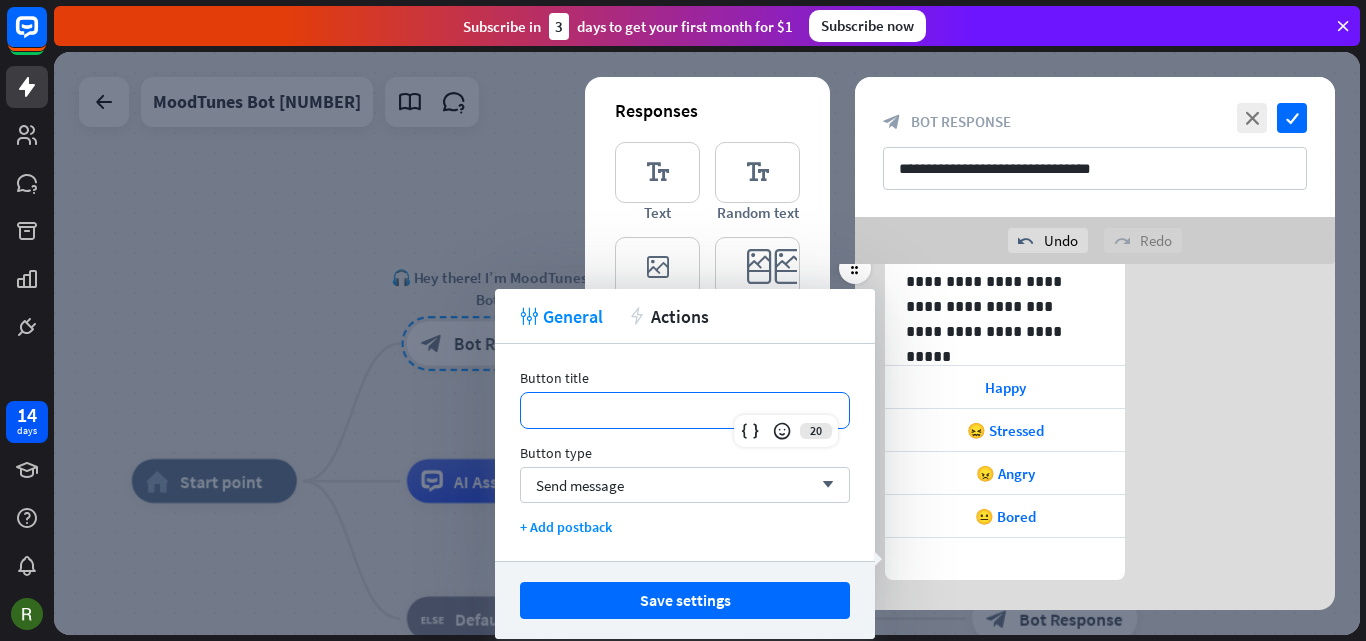 type 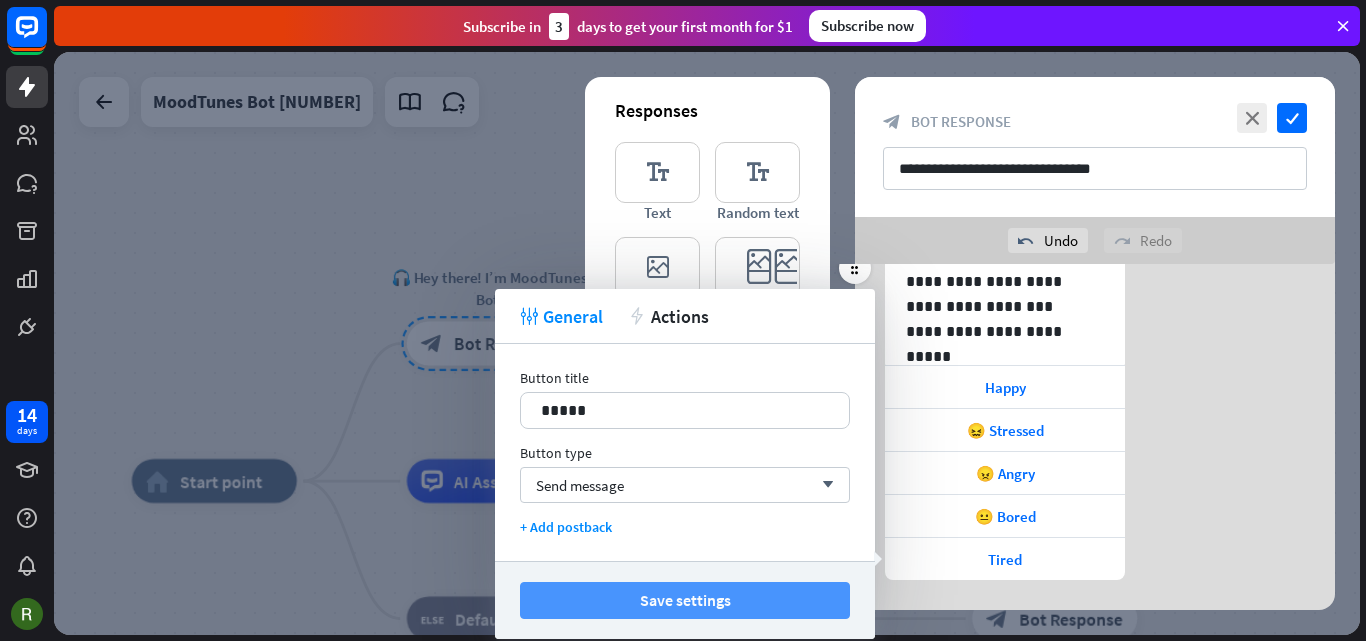 click on "Save settings" at bounding box center (685, 600) 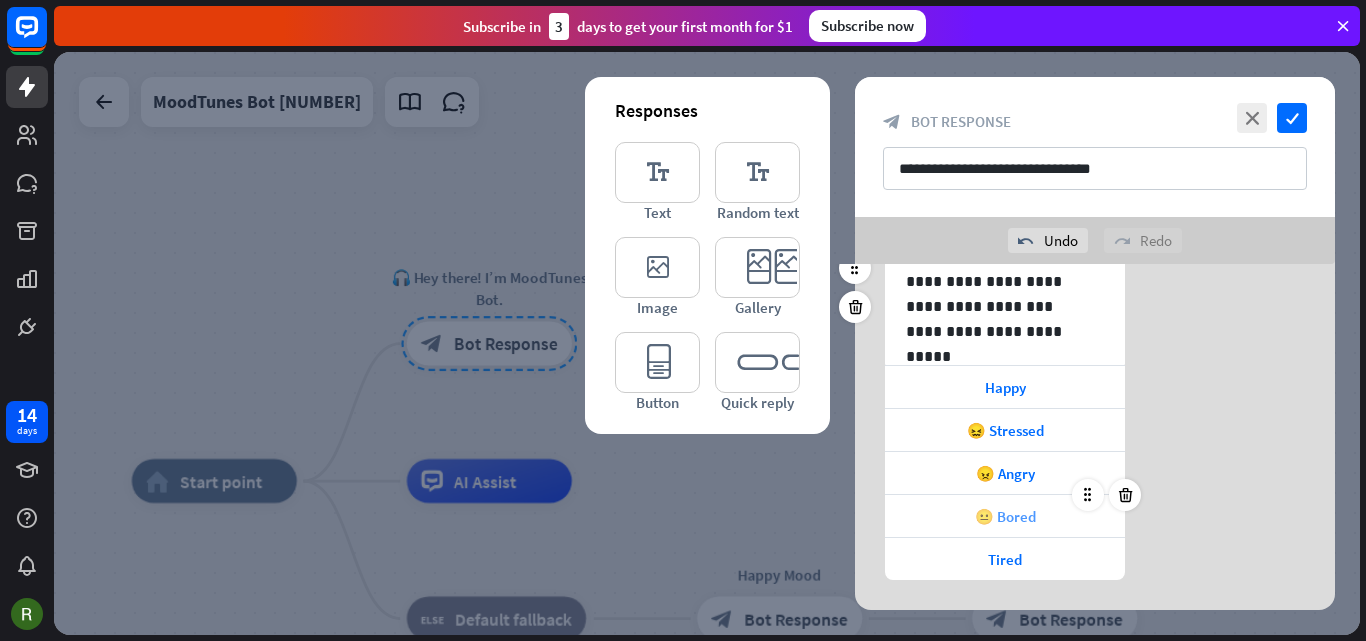 click on "😐 Bored" at bounding box center [1005, 516] 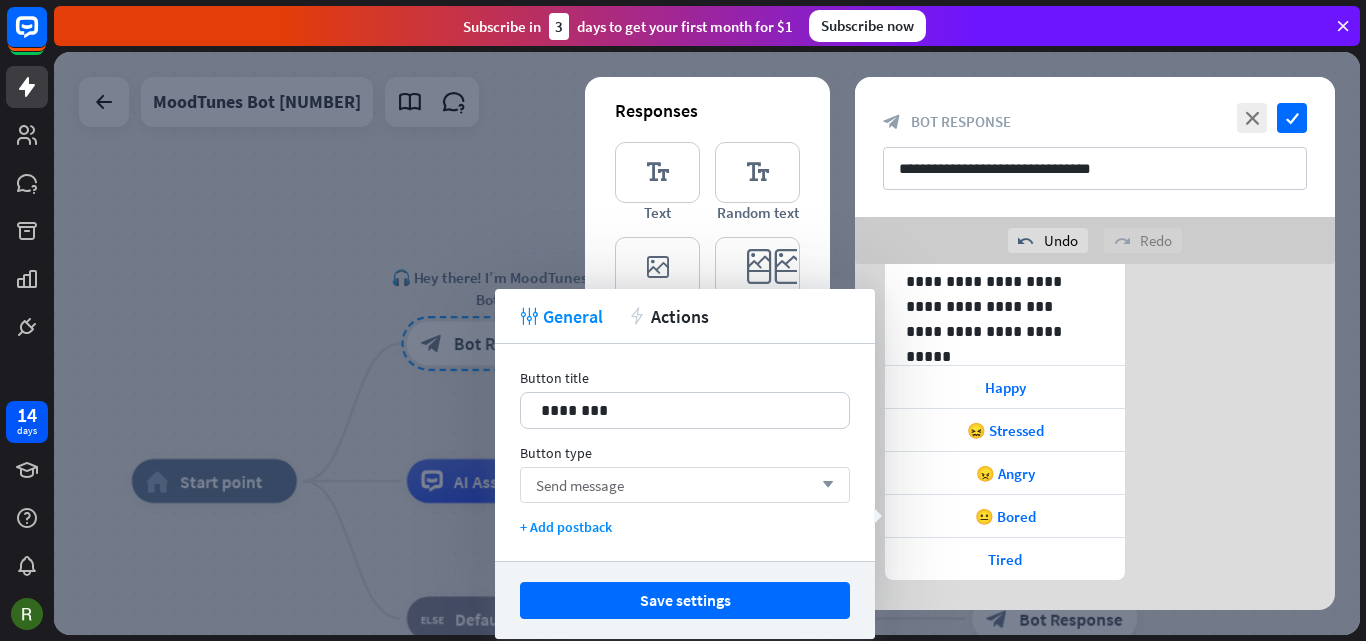 click on "Send message
arrow_down" at bounding box center [685, 485] 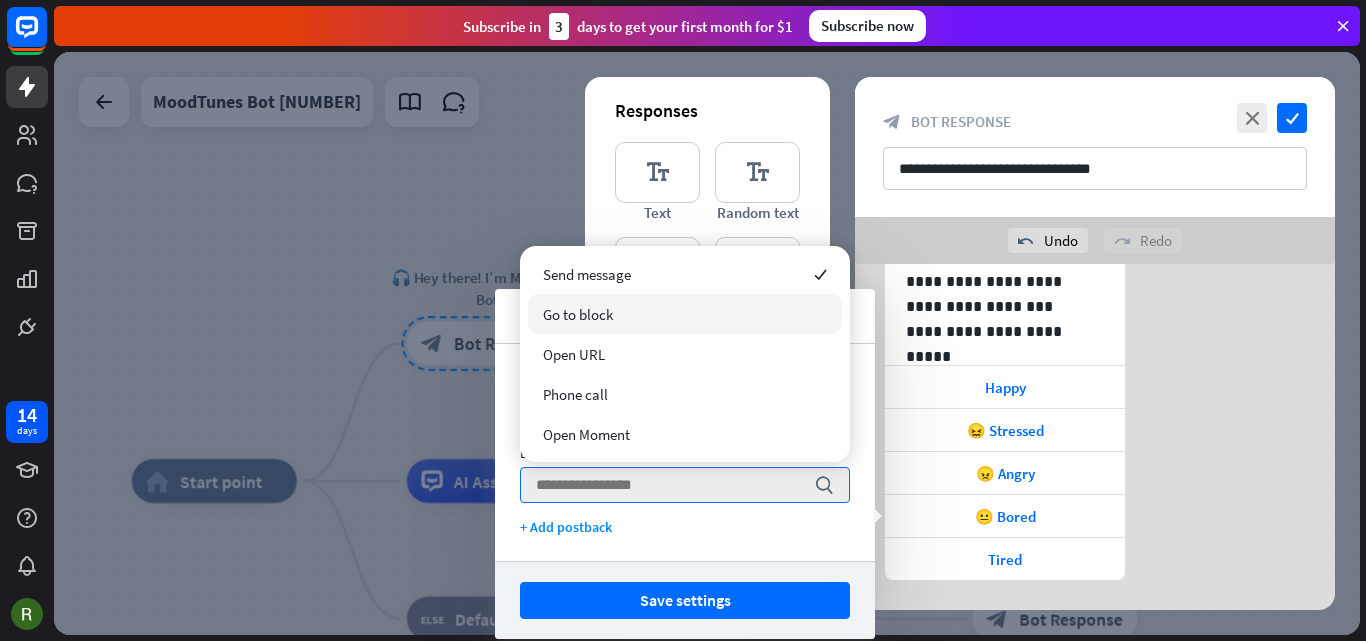 click on "Go to block" at bounding box center [578, 314] 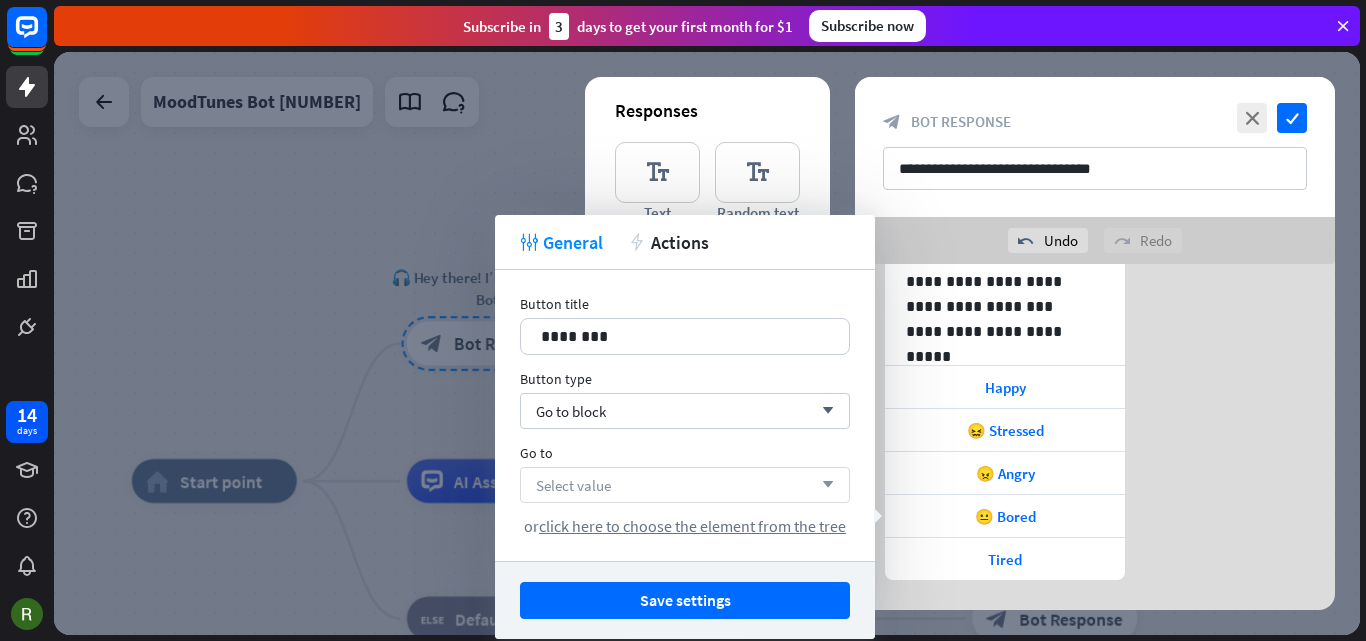 click on "Select value
arrow_down" at bounding box center (685, 485) 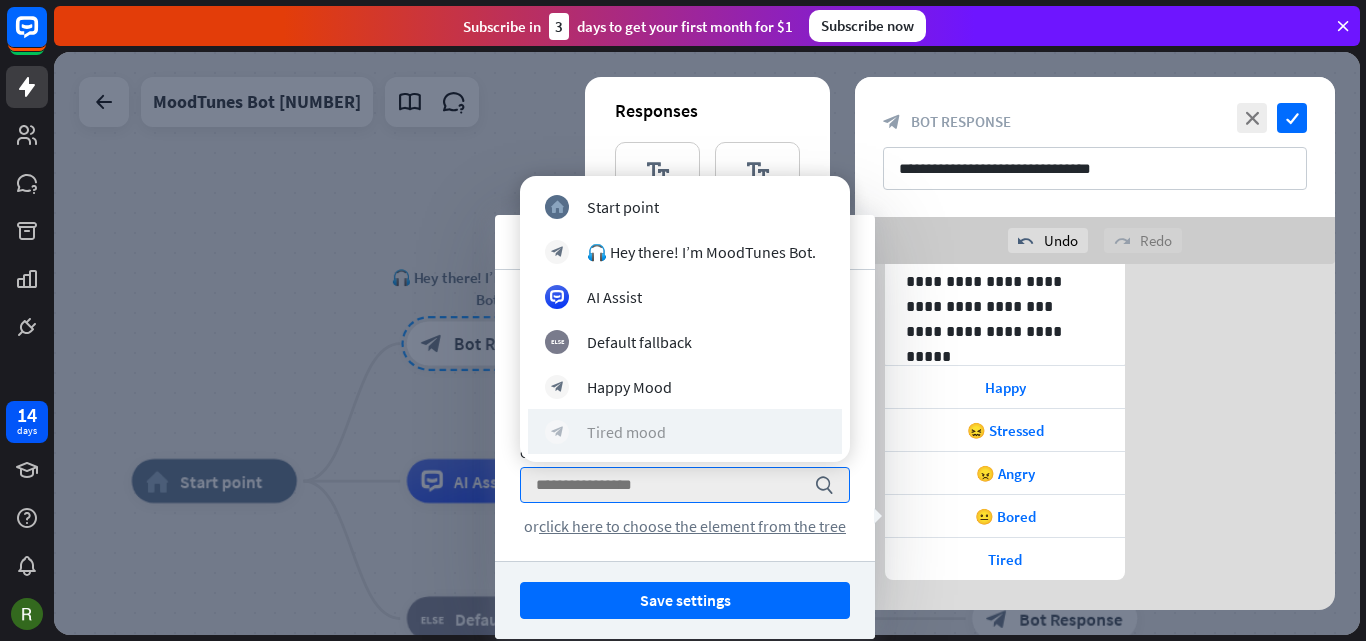 click on "Tired mood" at bounding box center (626, 432) 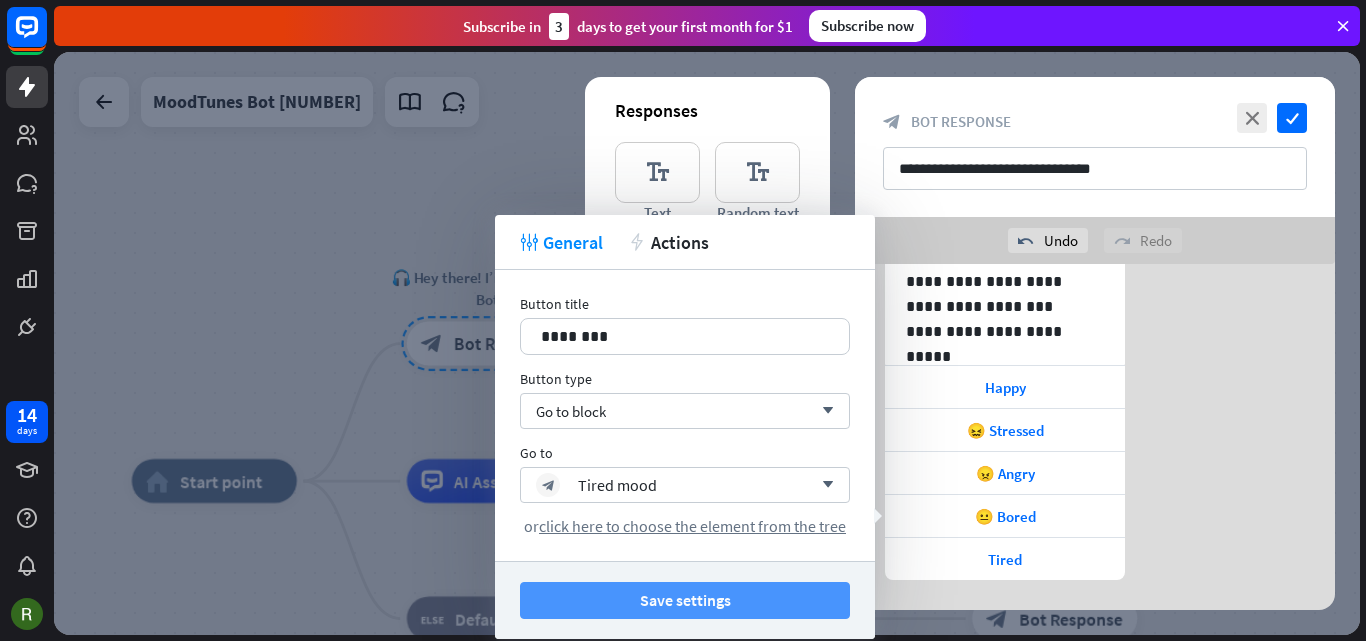 click on "Save settings" at bounding box center (685, 600) 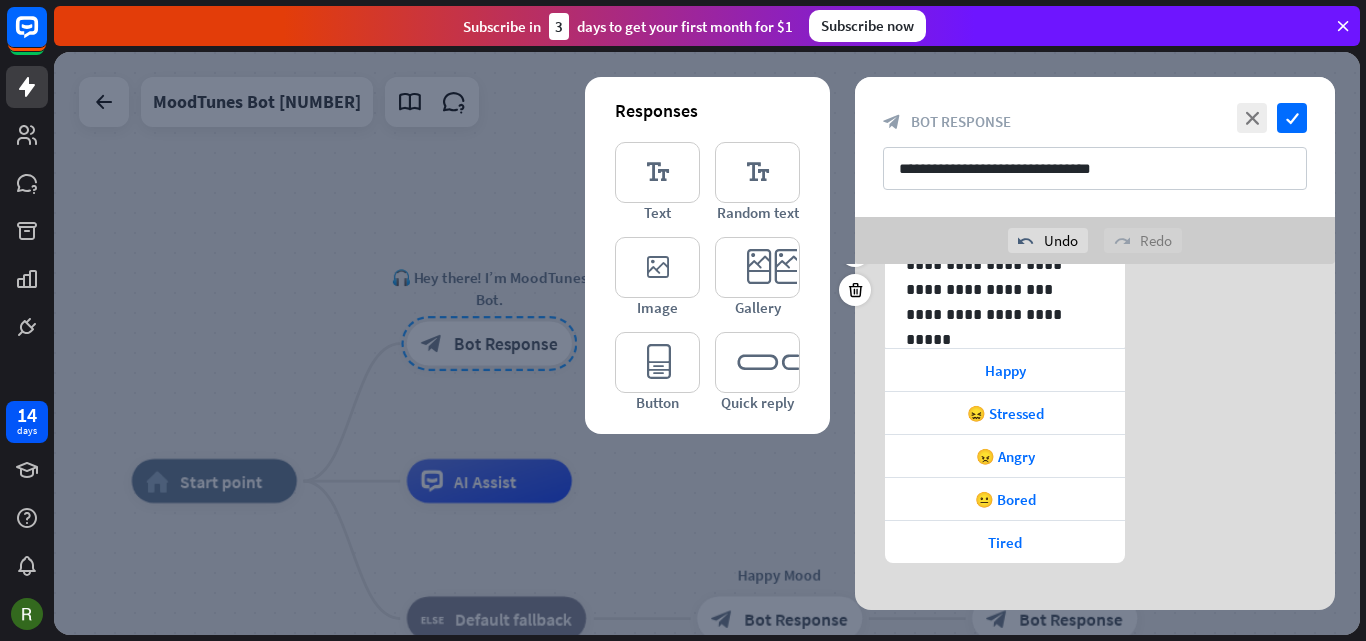 scroll, scrollTop: 140, scrollLeft: 0, axis: vertical 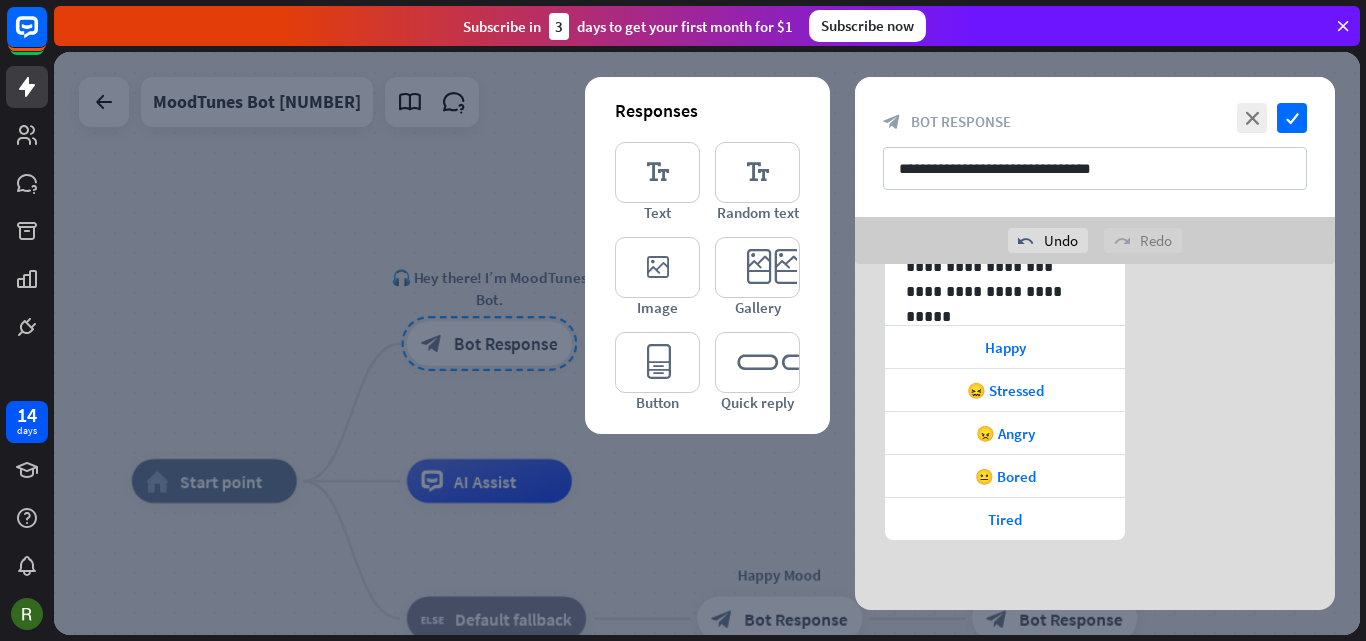 click on "**********" at bounding box center (1095, 147) 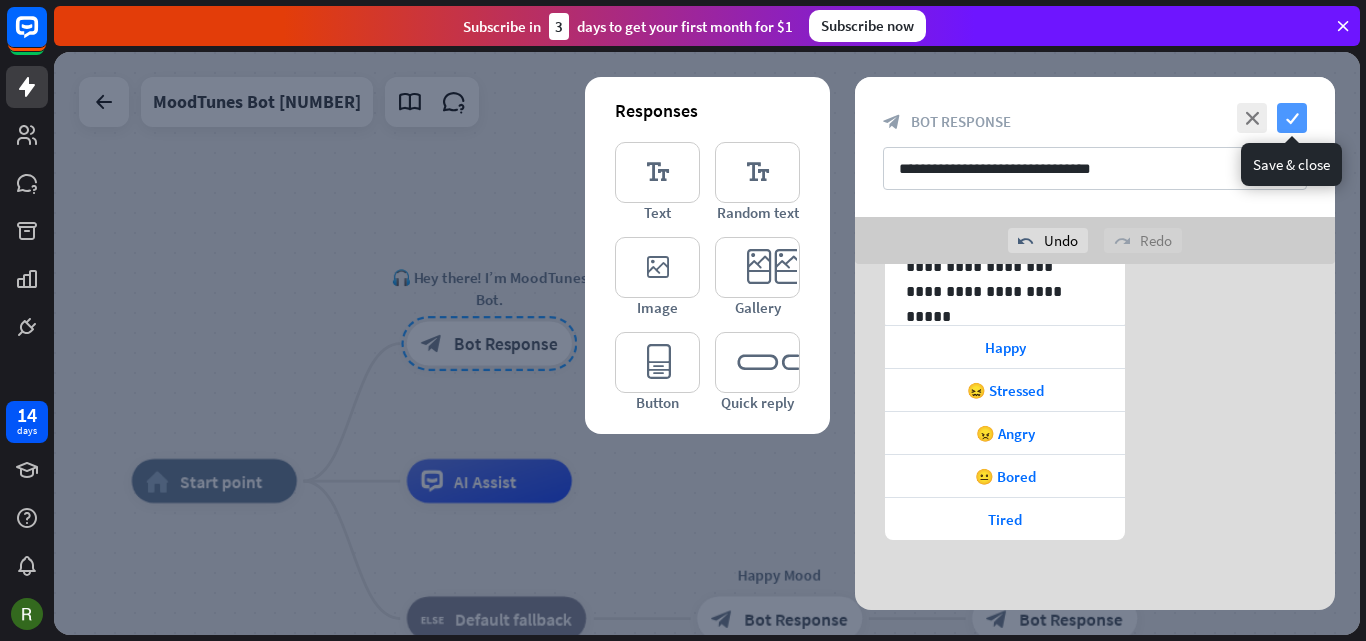 click on "check" at bounding box center [1292, 118] 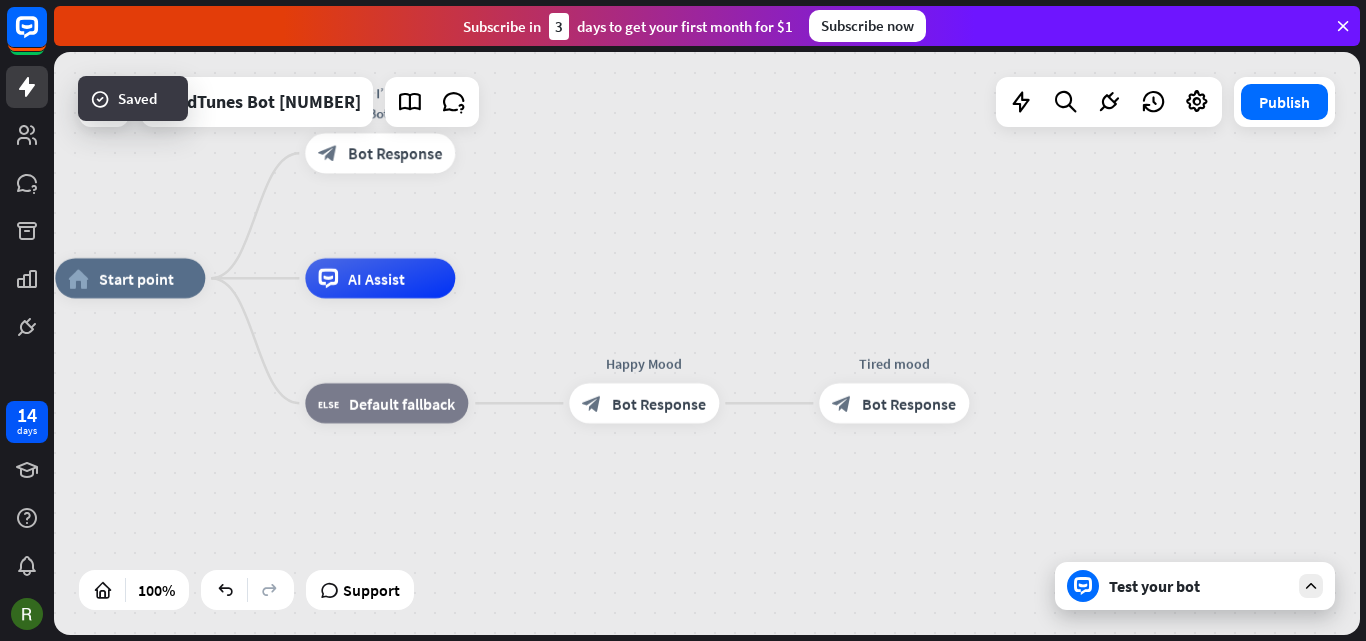 drag, startPoint x: 711, startPoint y: 237, endPoint x: 632, endPoint y: 118, distance: 142.83557 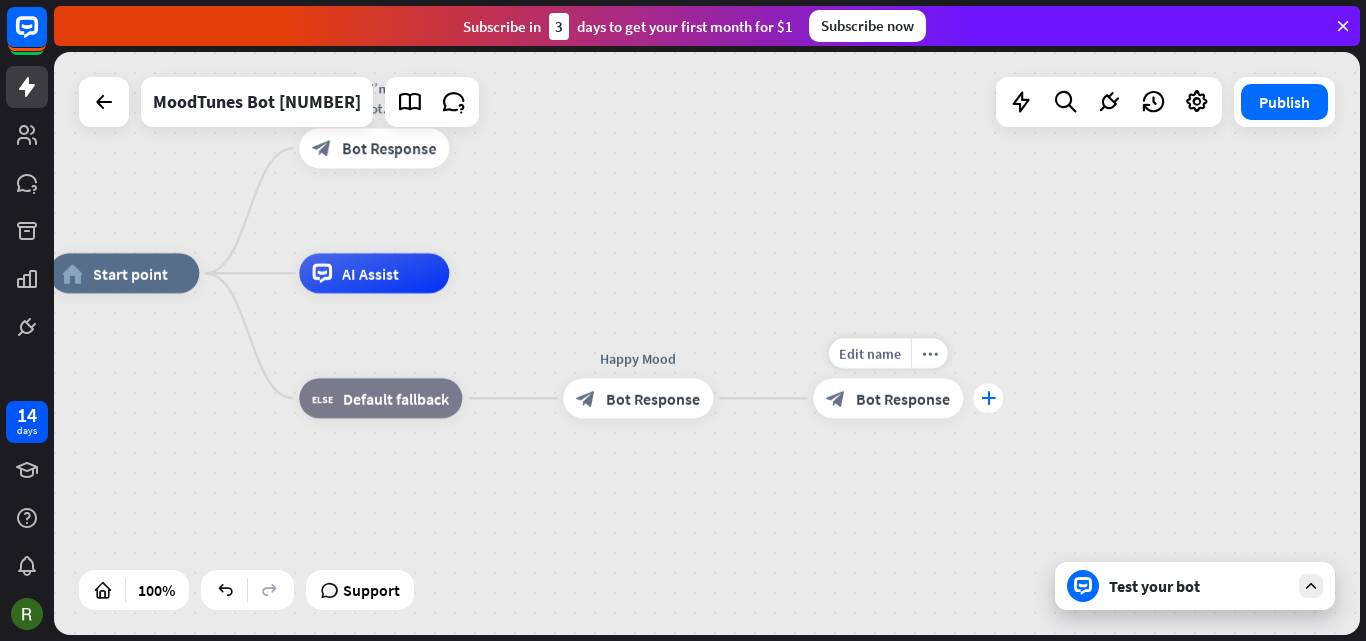 click on "plus" at bounding box center [988, 398] 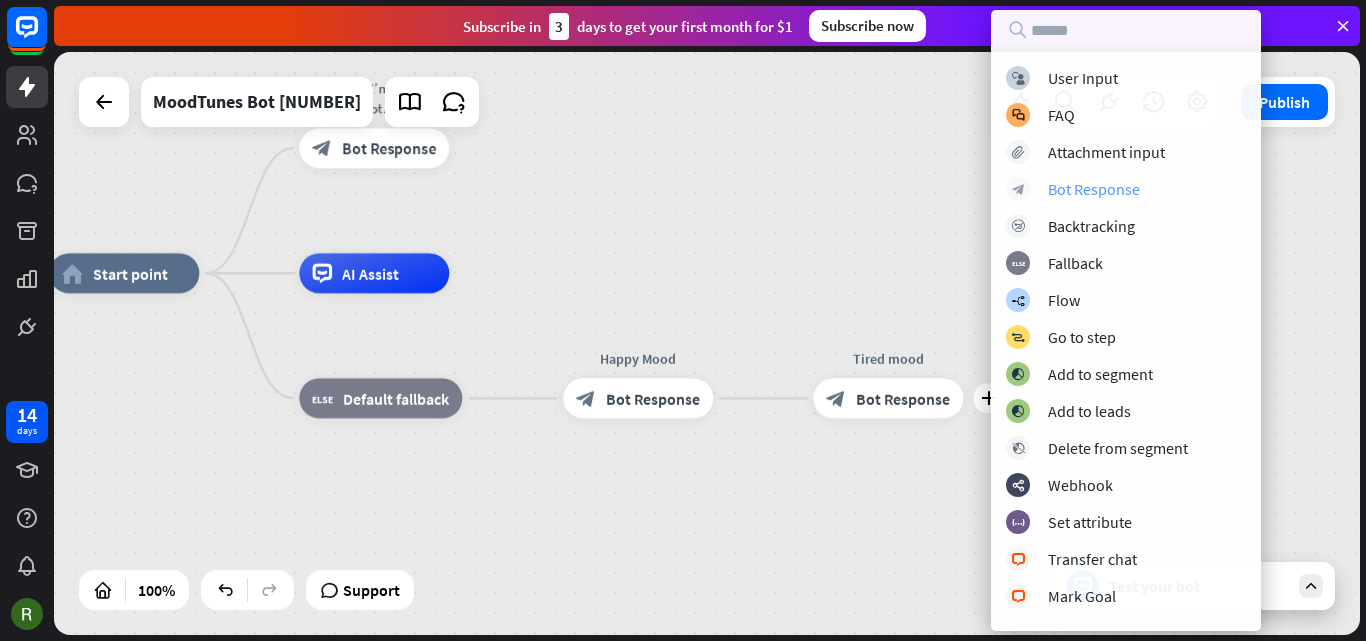 click on "Bot Response" at bounding box center (1094, 189) 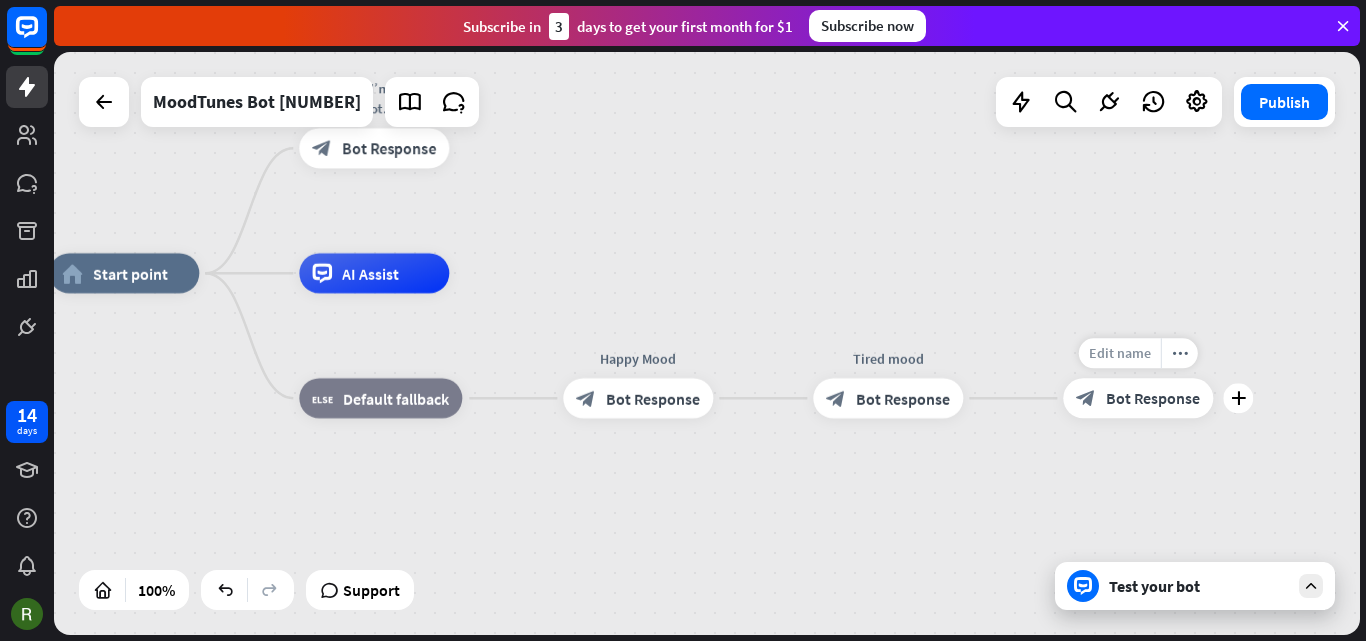 click on "Edit name" at bounding box center (1120, 353) 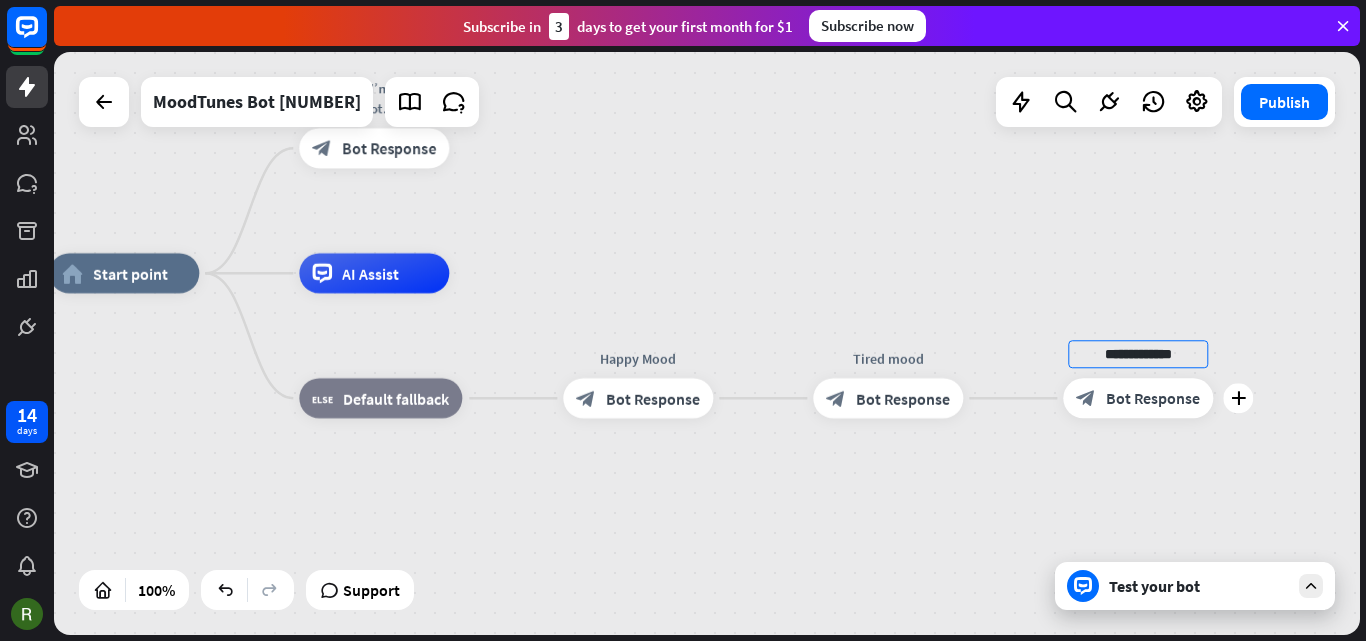 type on "**********" 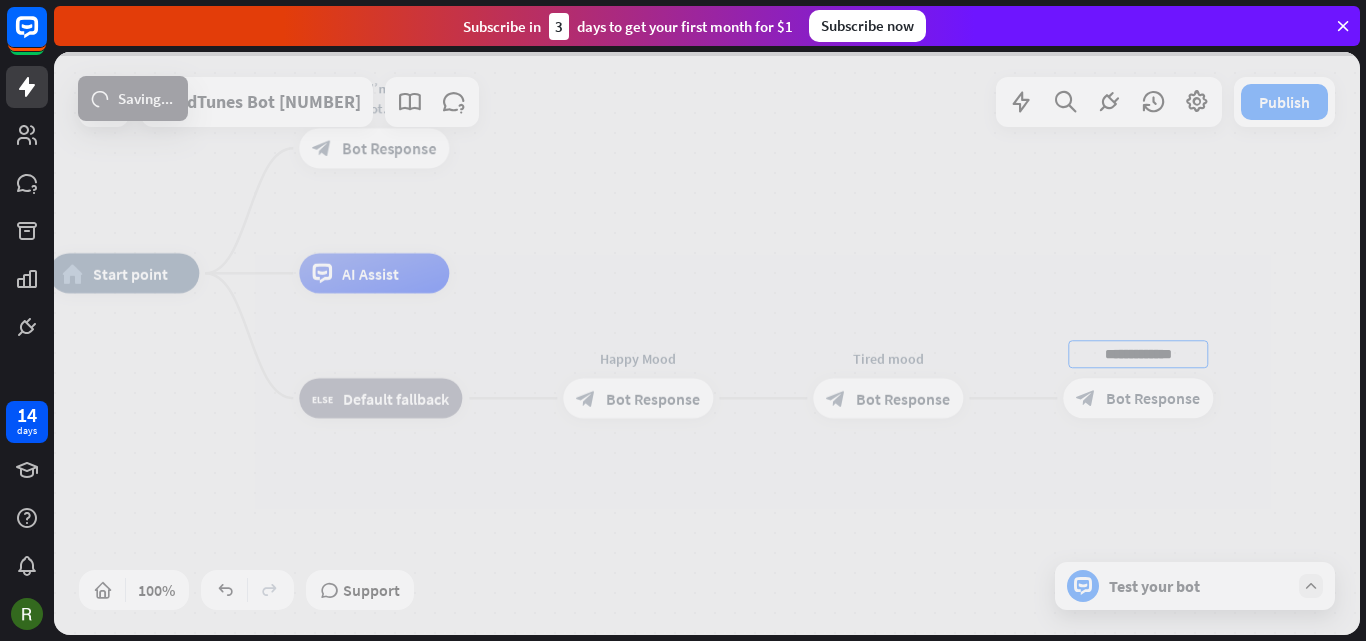 click on "**********" at bounding box center [707, 343] 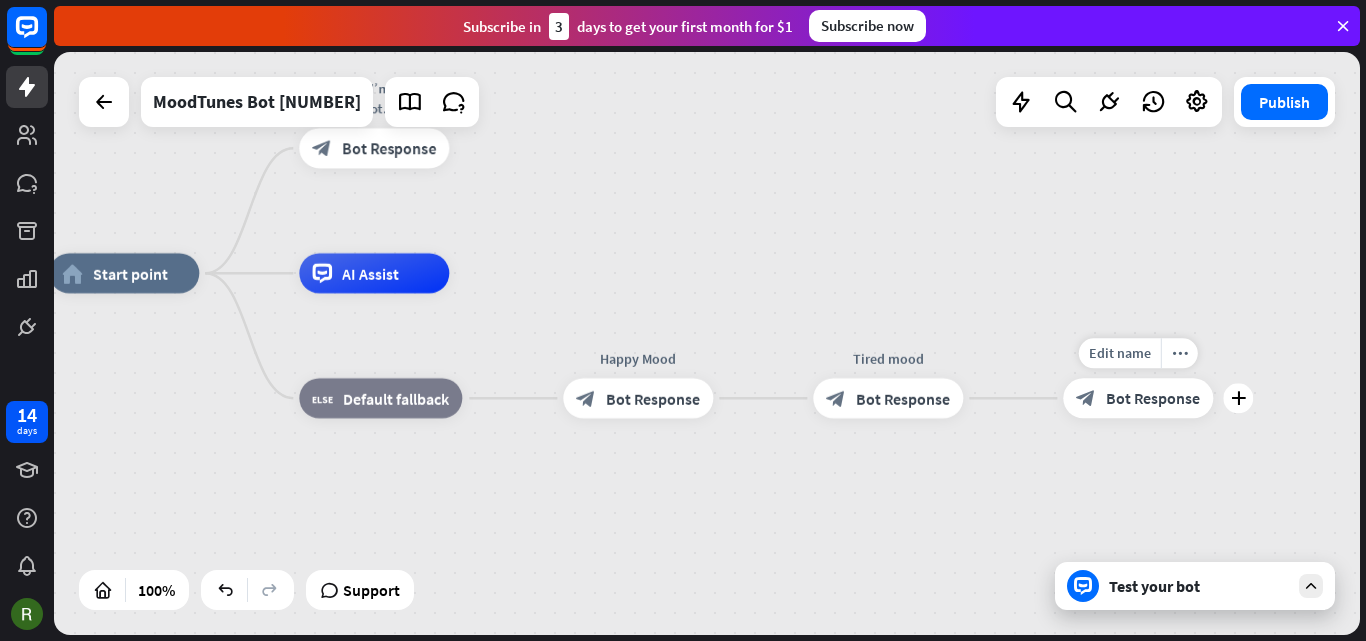 click on "Bot Response" at bounding box center (1153, 398) 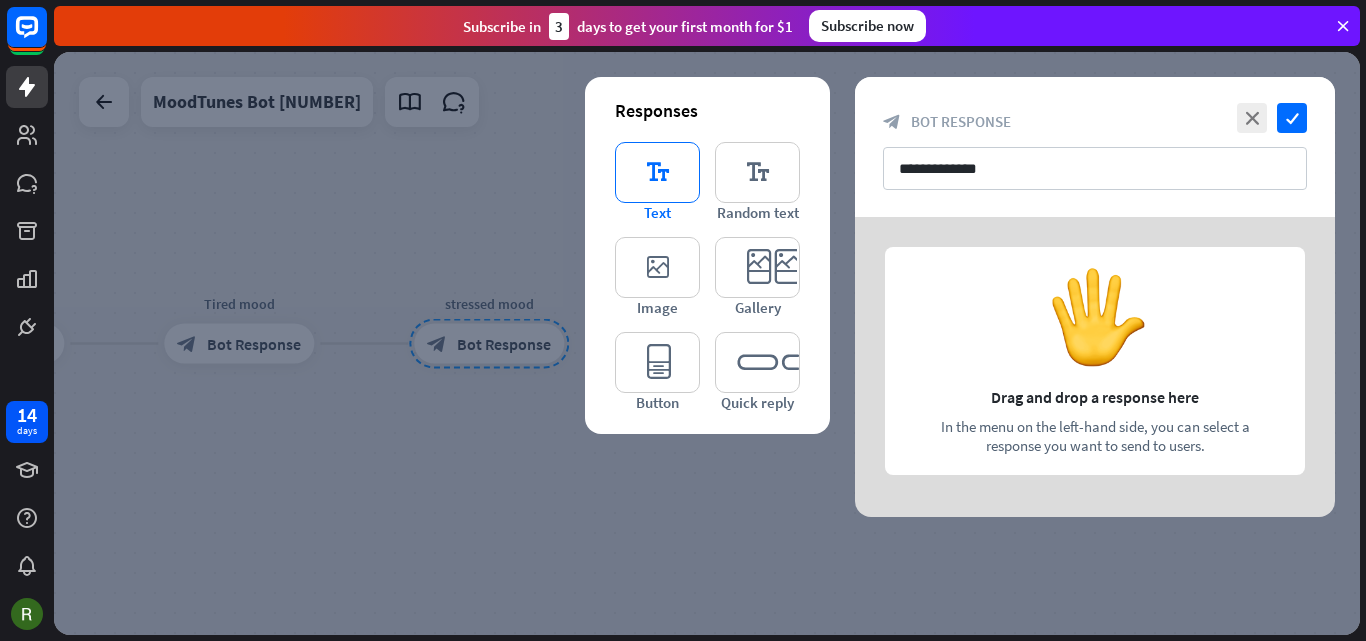 click on "editor_text" at bounding box center (657, 172) 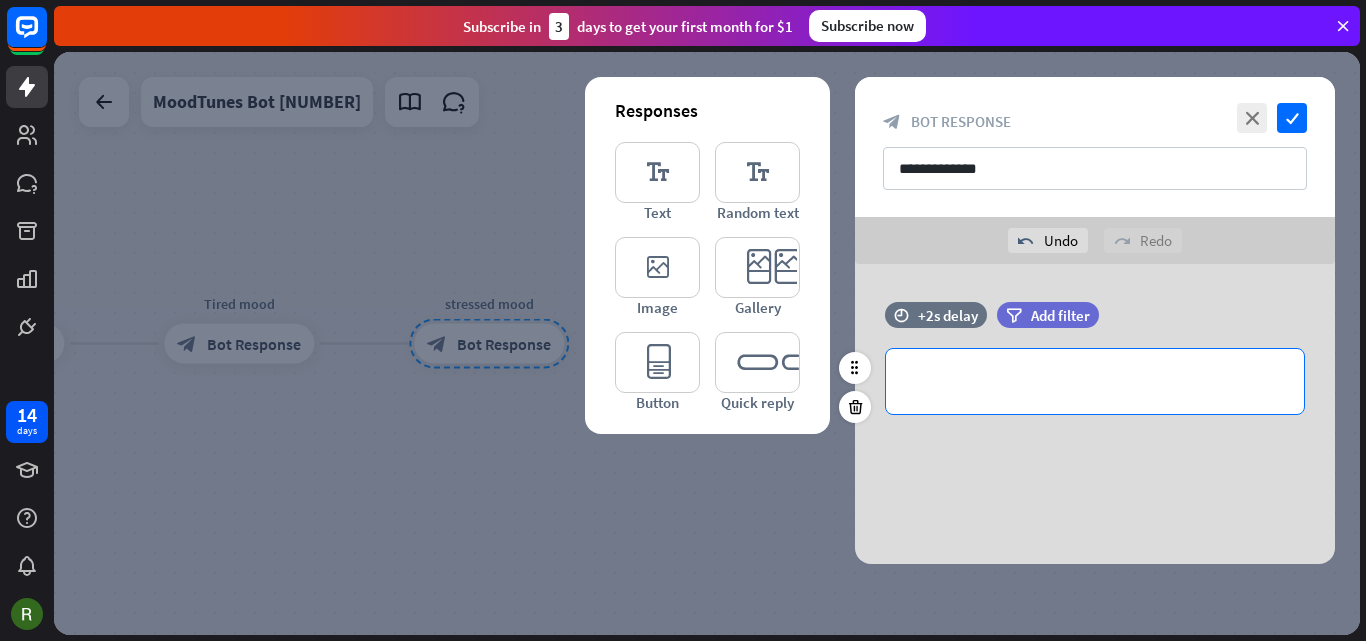 click on "**********" at bounding box center (1095, 381) 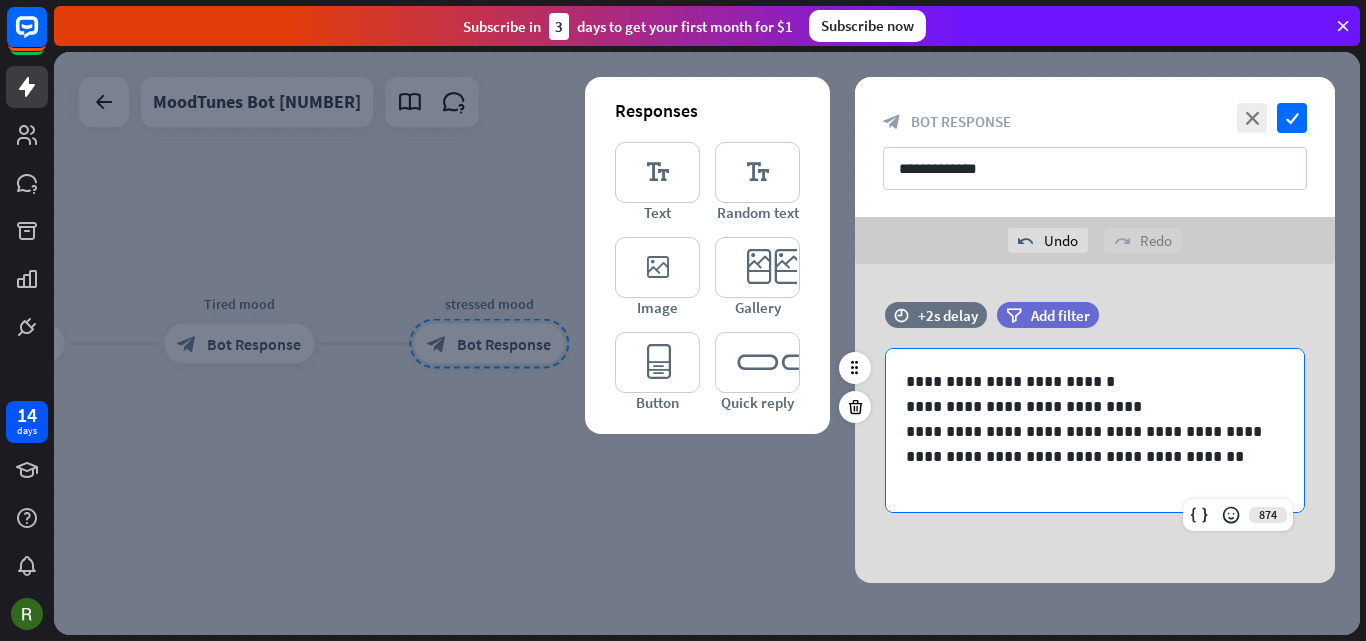 scroll, scrollTop: 10, scrollLeft: 0, axis: vertical 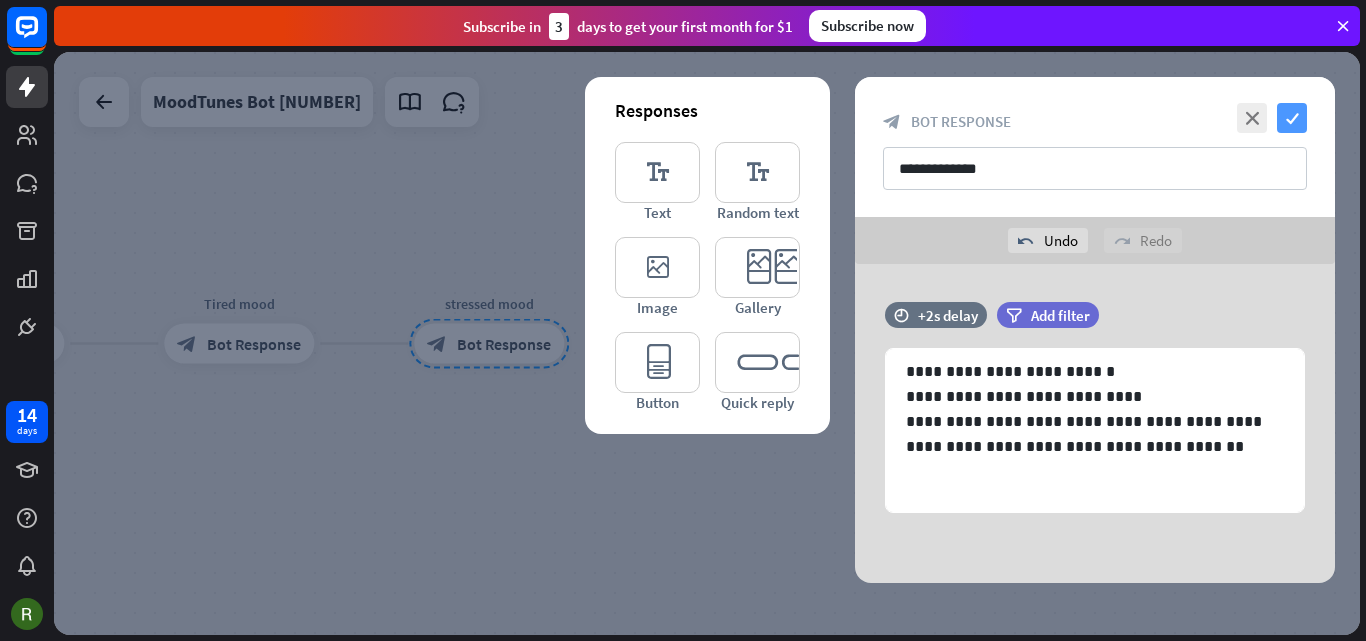 click on "check" at bounding box center [1292, 118] 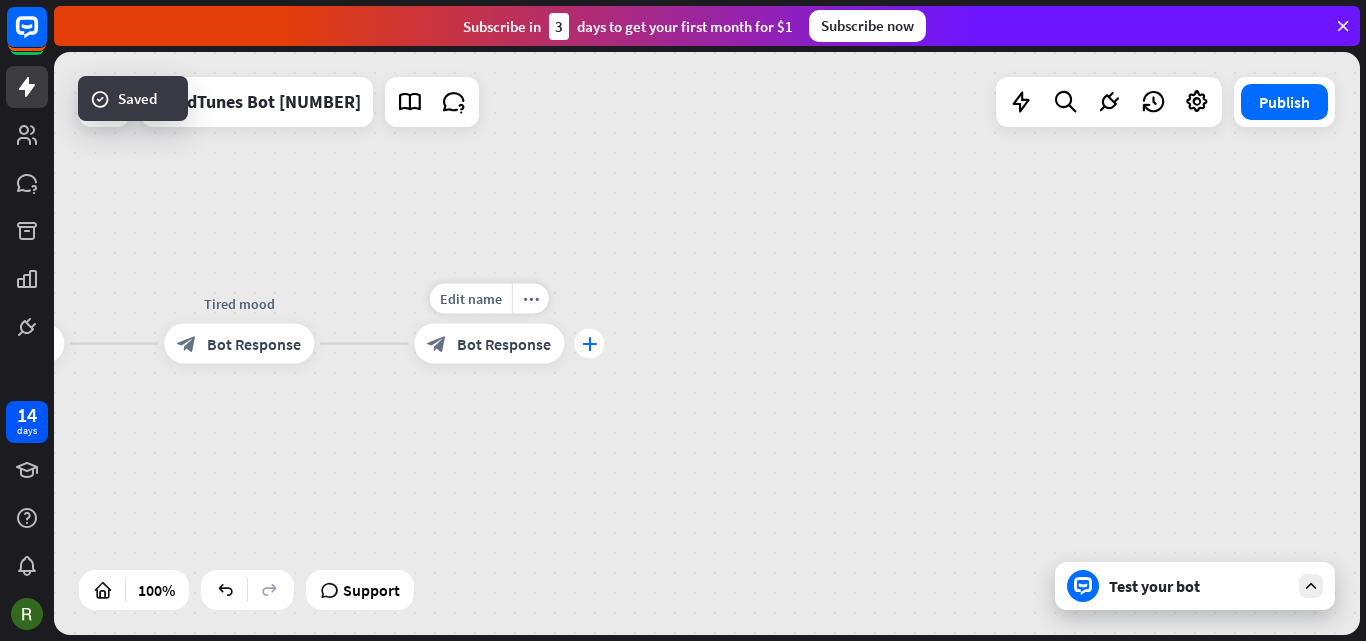 click on "plus" at bounding box center [589, 344] 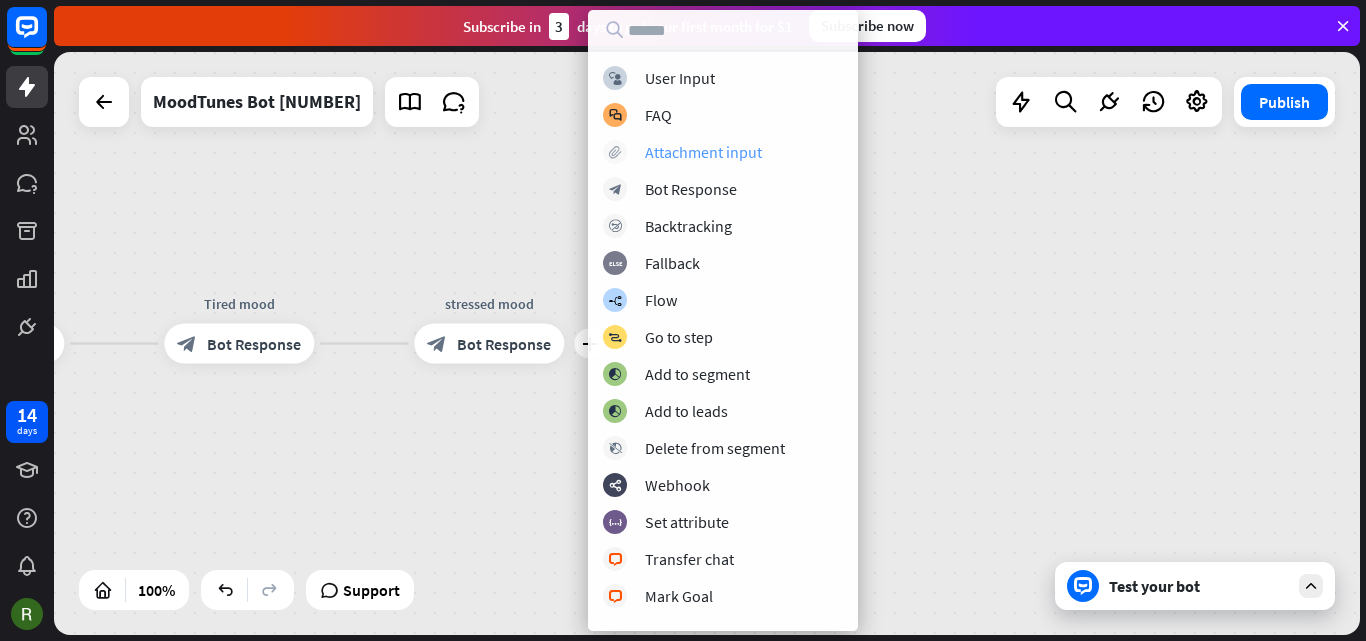 click on "Attachment input" at bounding box center (703, 152) 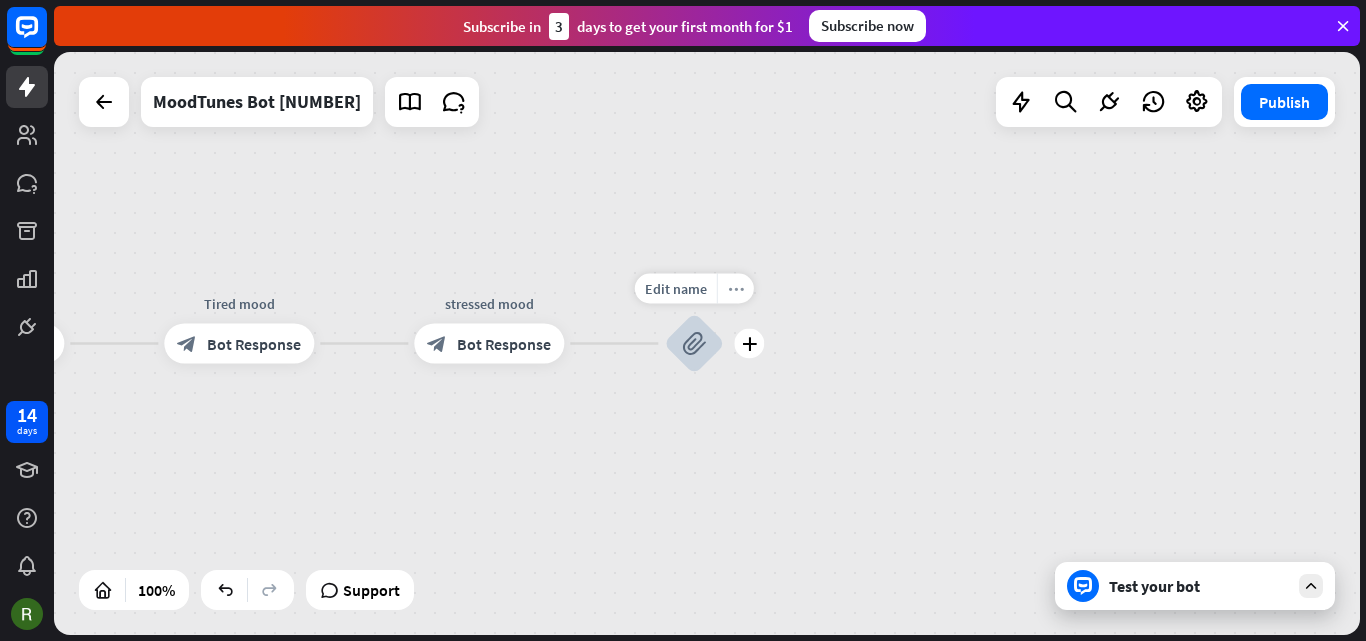 click on "more_horiz" at bounding box center [736, 288] 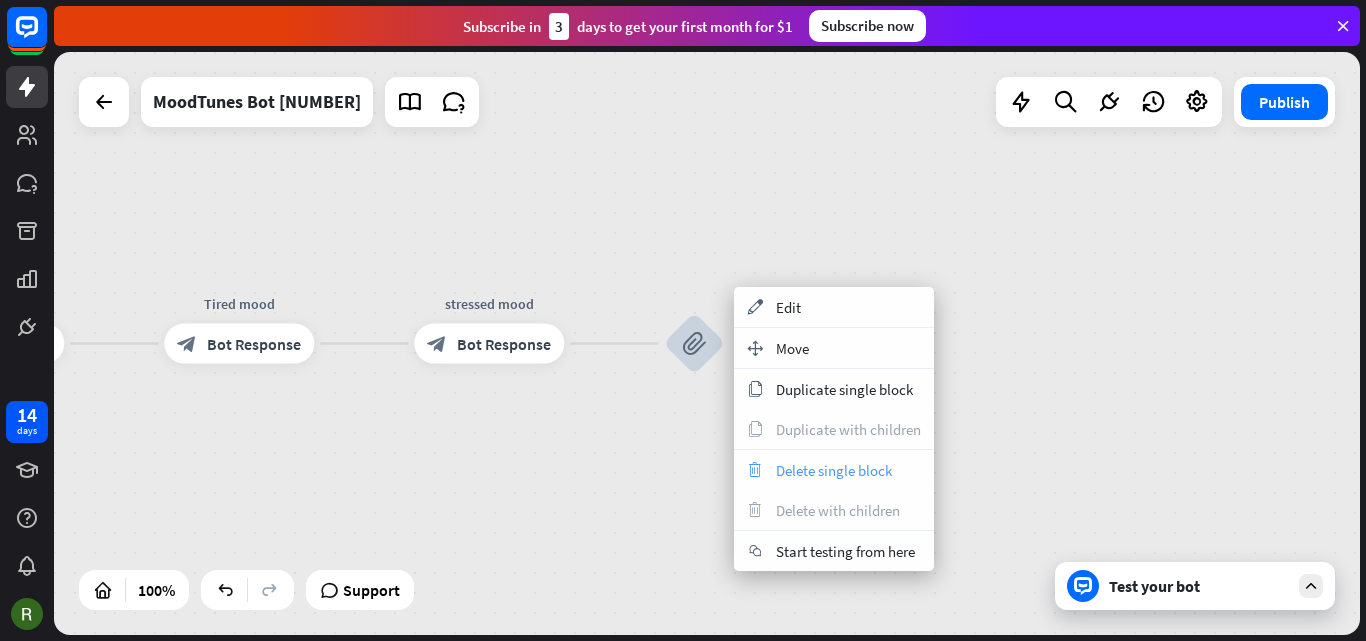 click on "Delete single block" at bounding box center [834, 470] 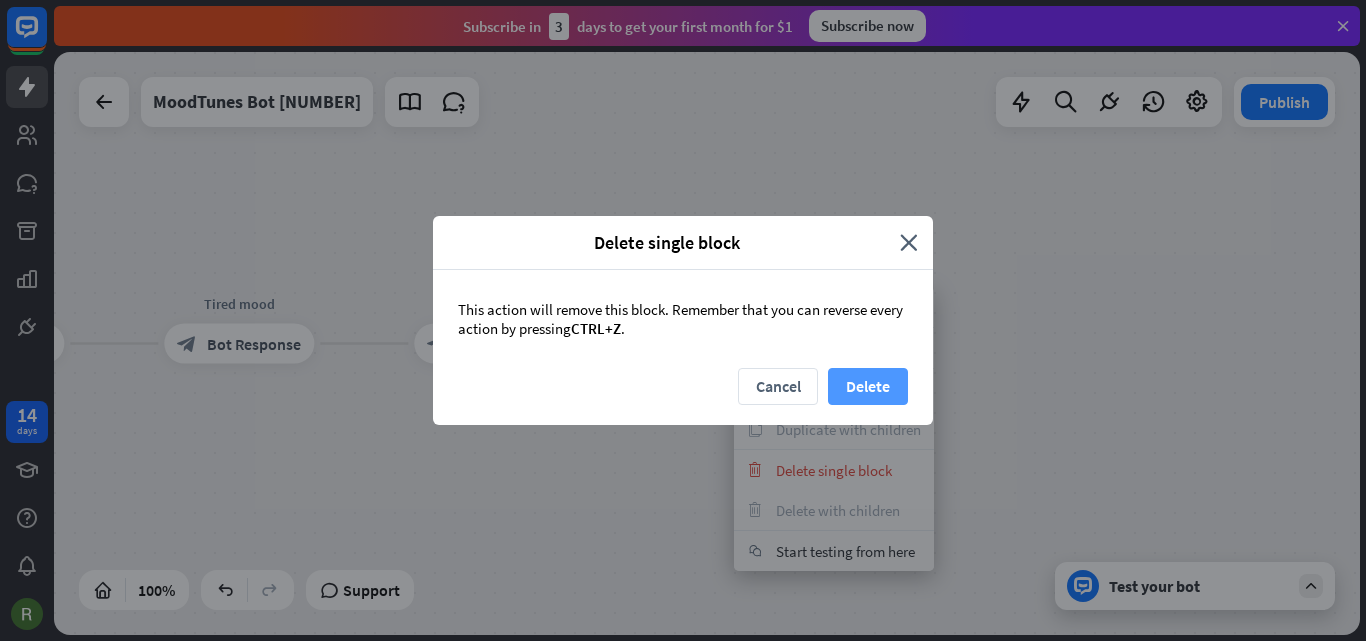 click on "Delete" at bounding box center [868, 386] 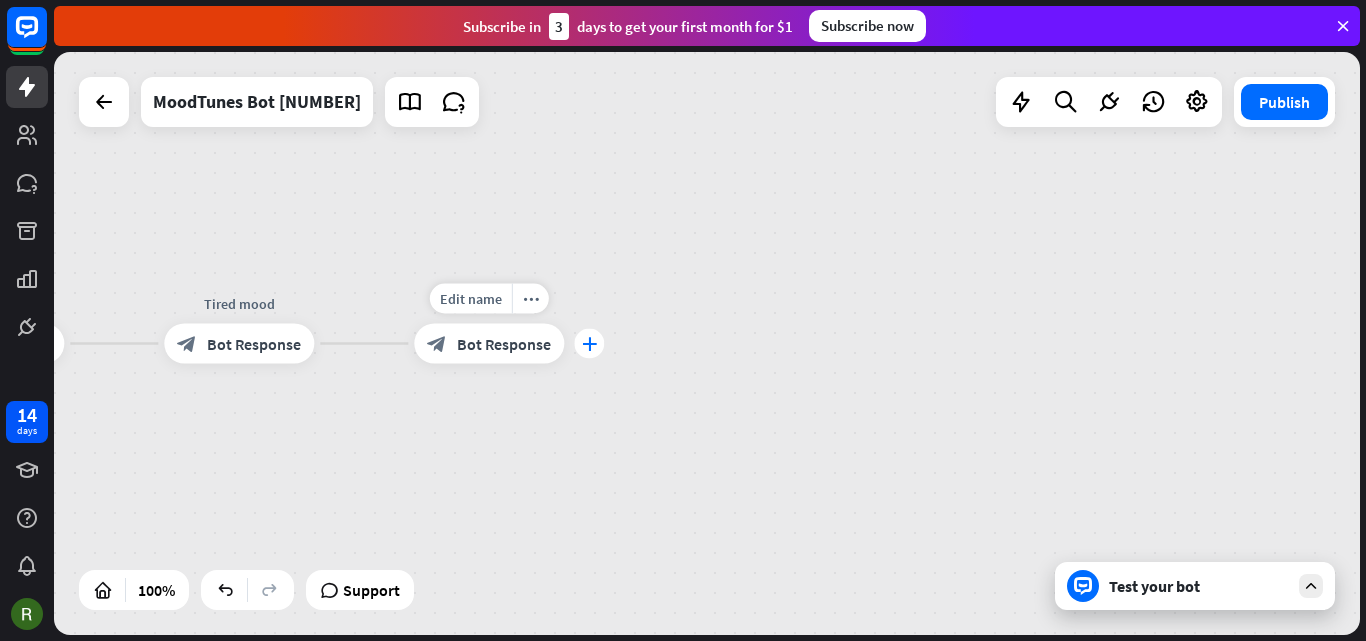 click on "plus" at bounding box center (589, 344) 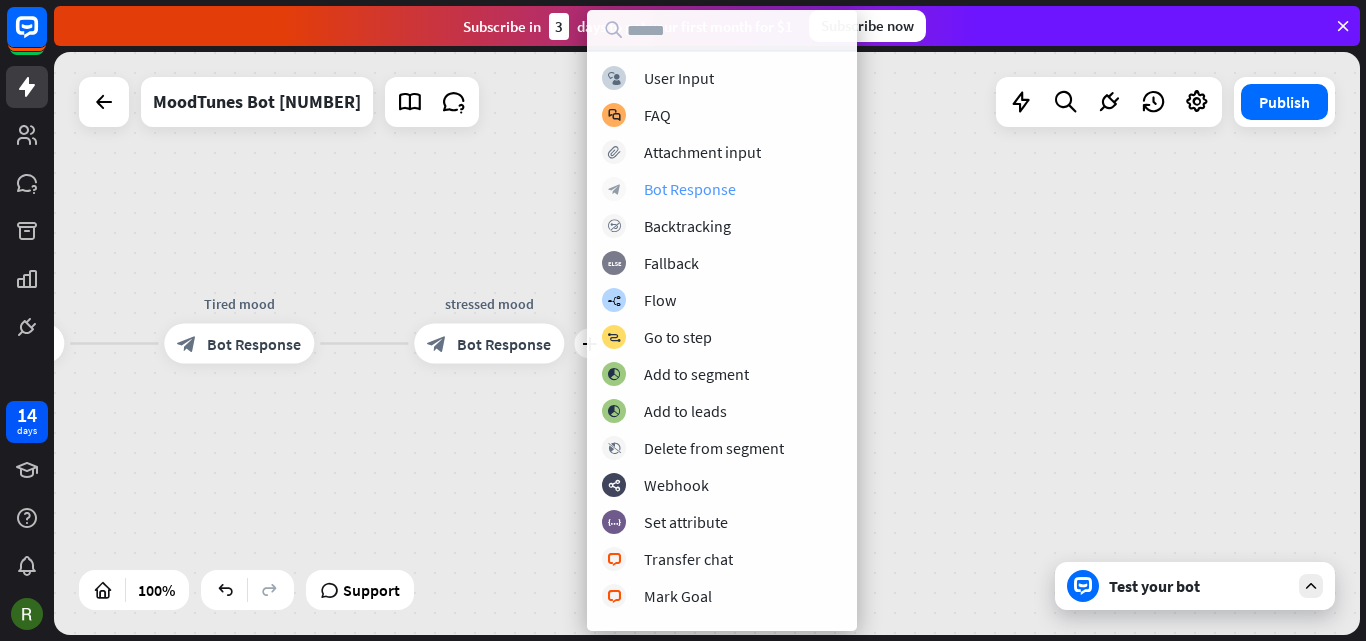 click on "Bot Response" at bounding box center (690, 189) 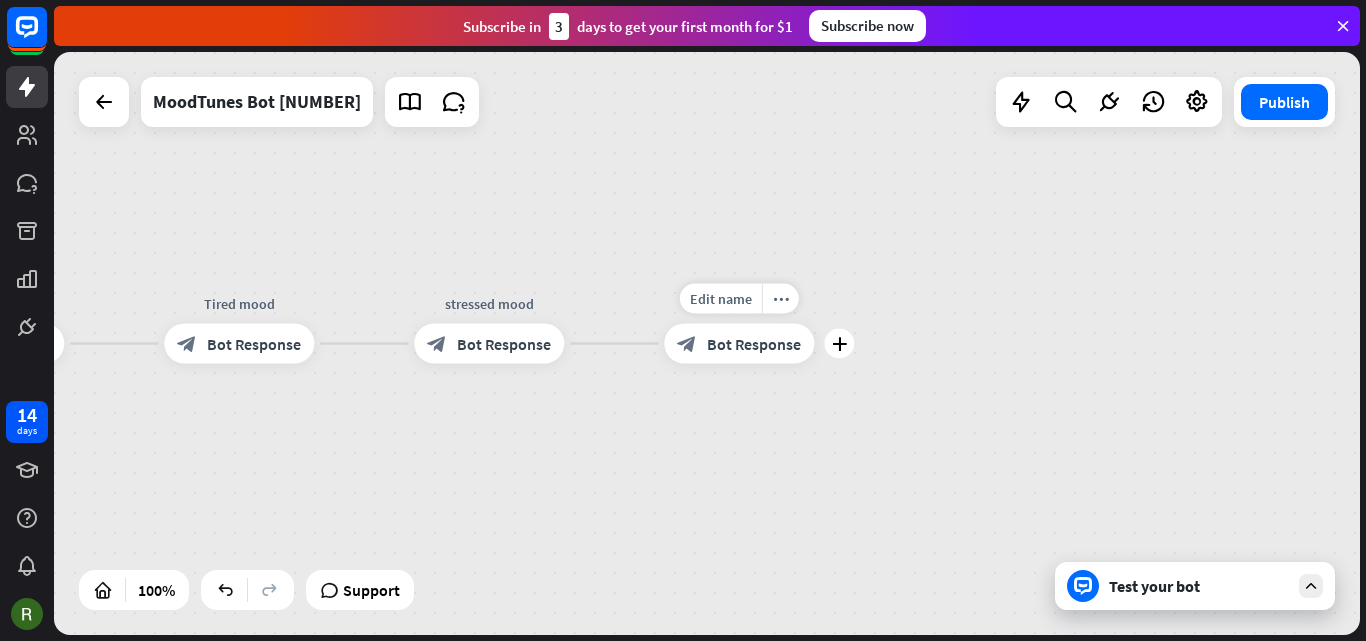 click on "Bot Response" at bounding box center [754, 344] 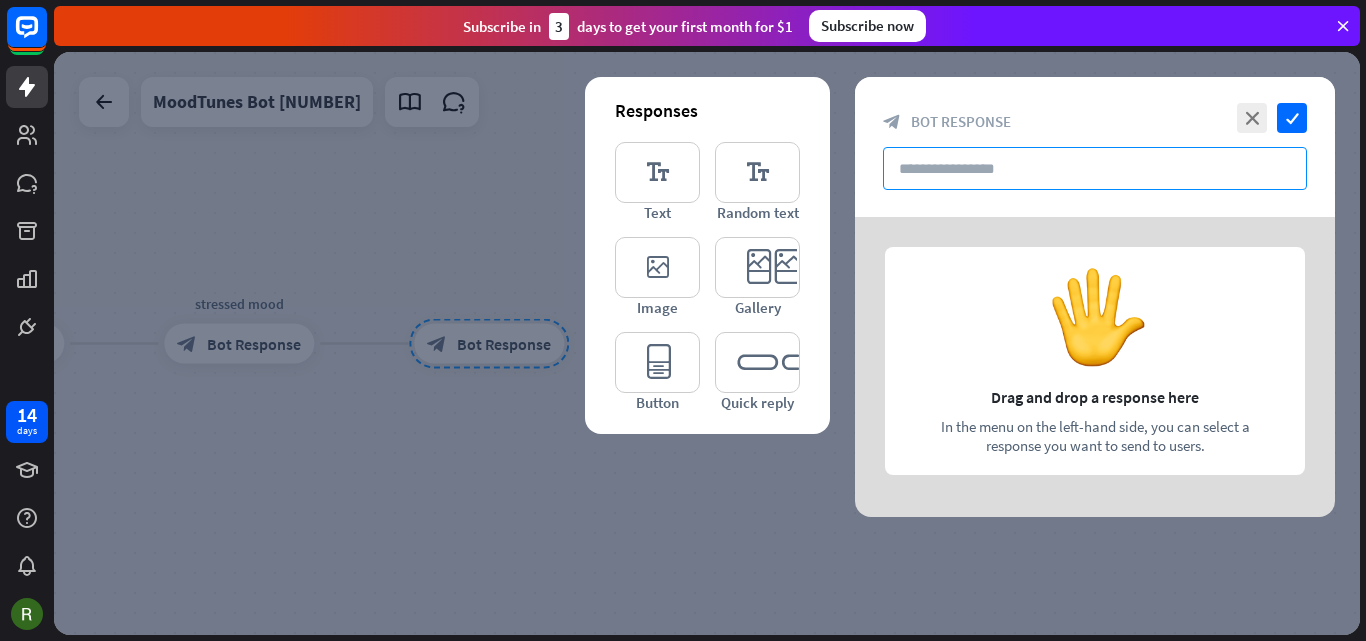 click at bounding box center (1095, 168) 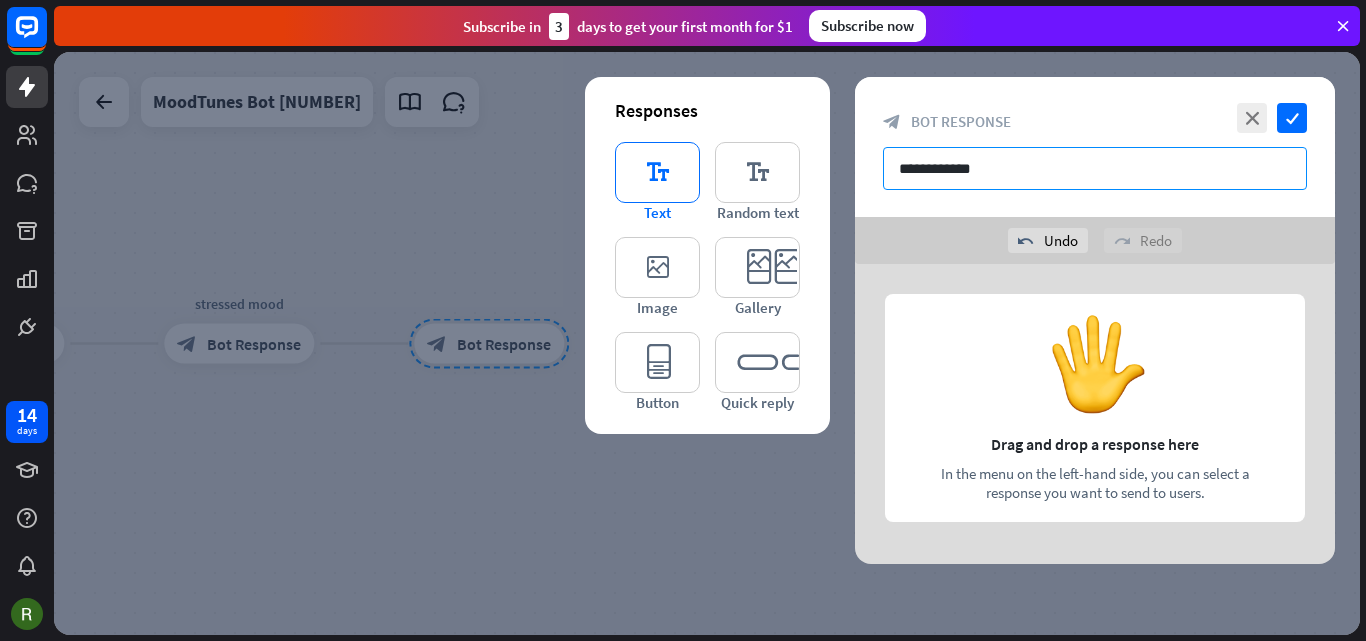 type on "**********" 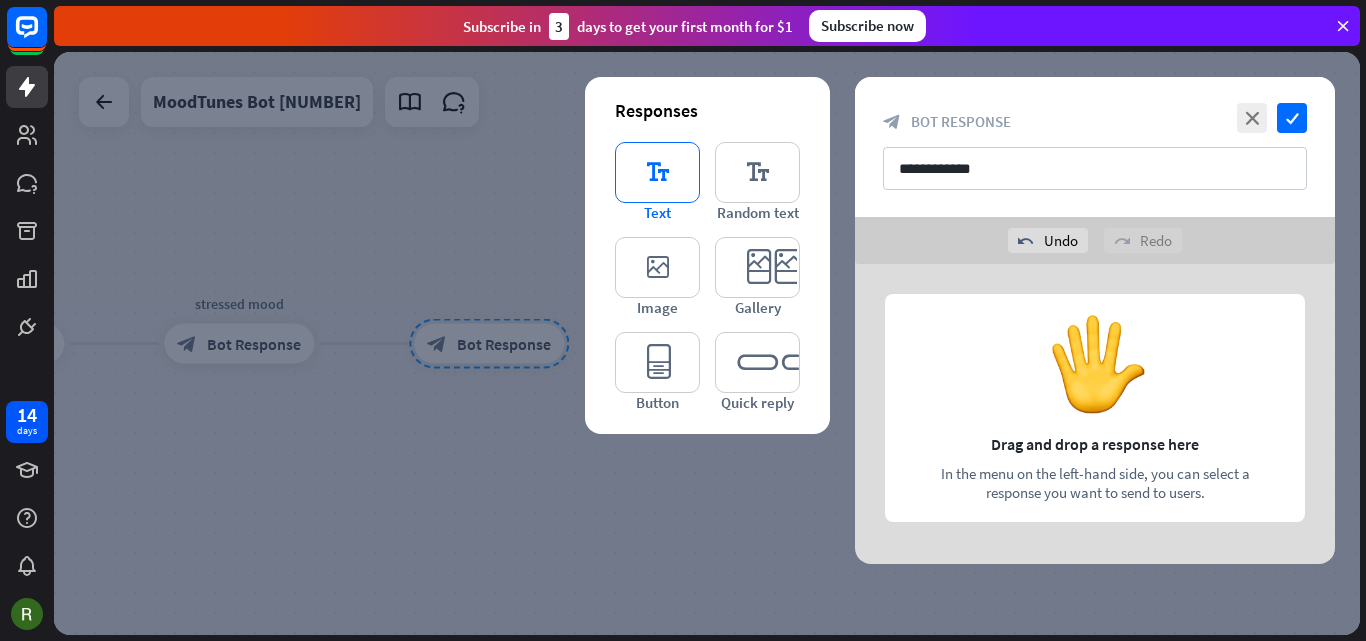 click on "editor_text" at bounding box center (657, 172) 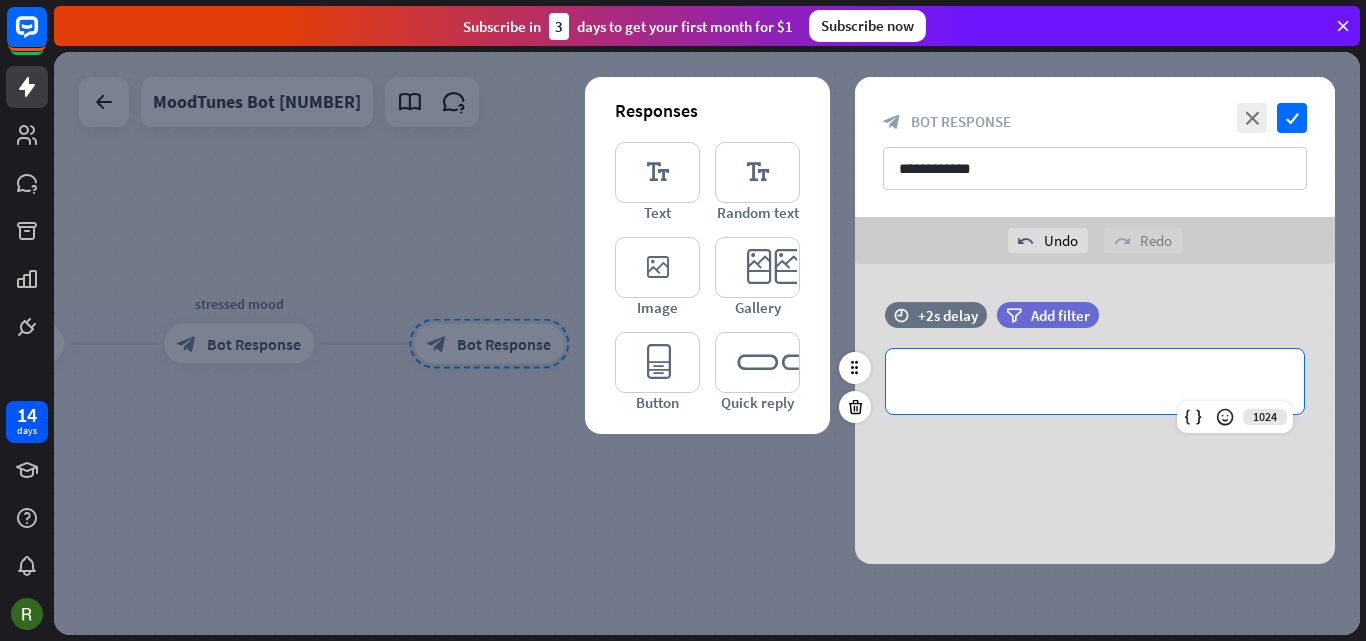 click on "**********" at bounding box center [1095, 381] 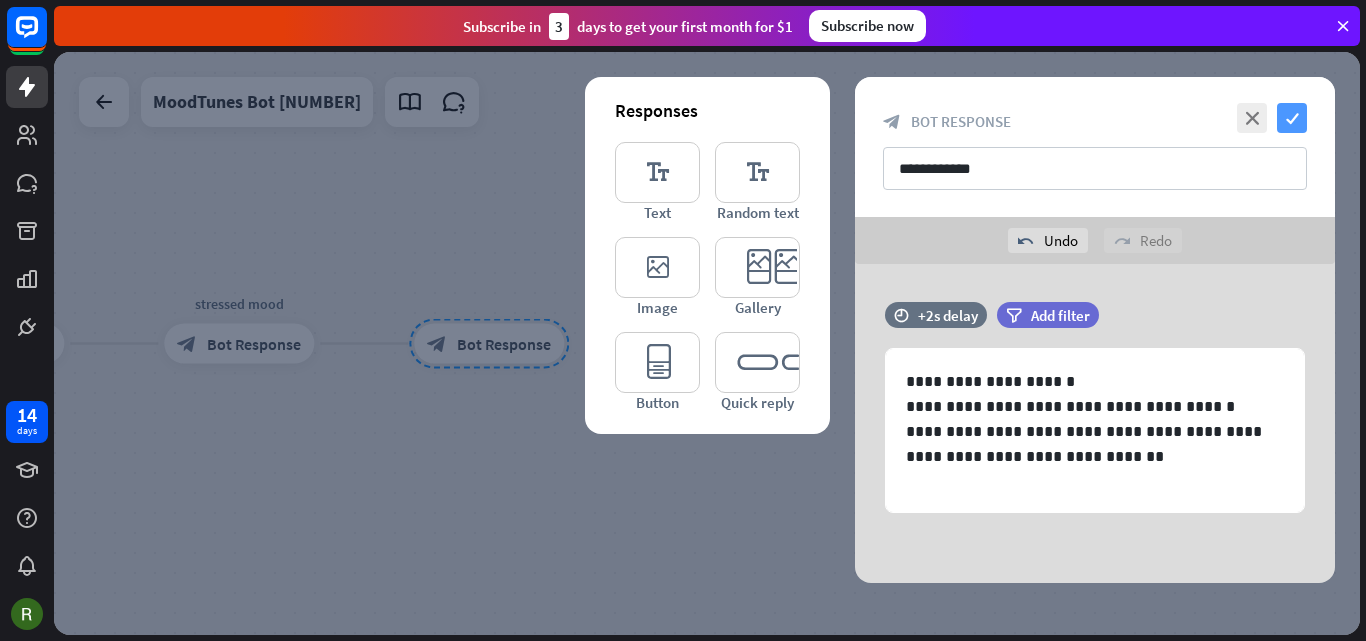 click on "check" at bounding box center [1292, 118] 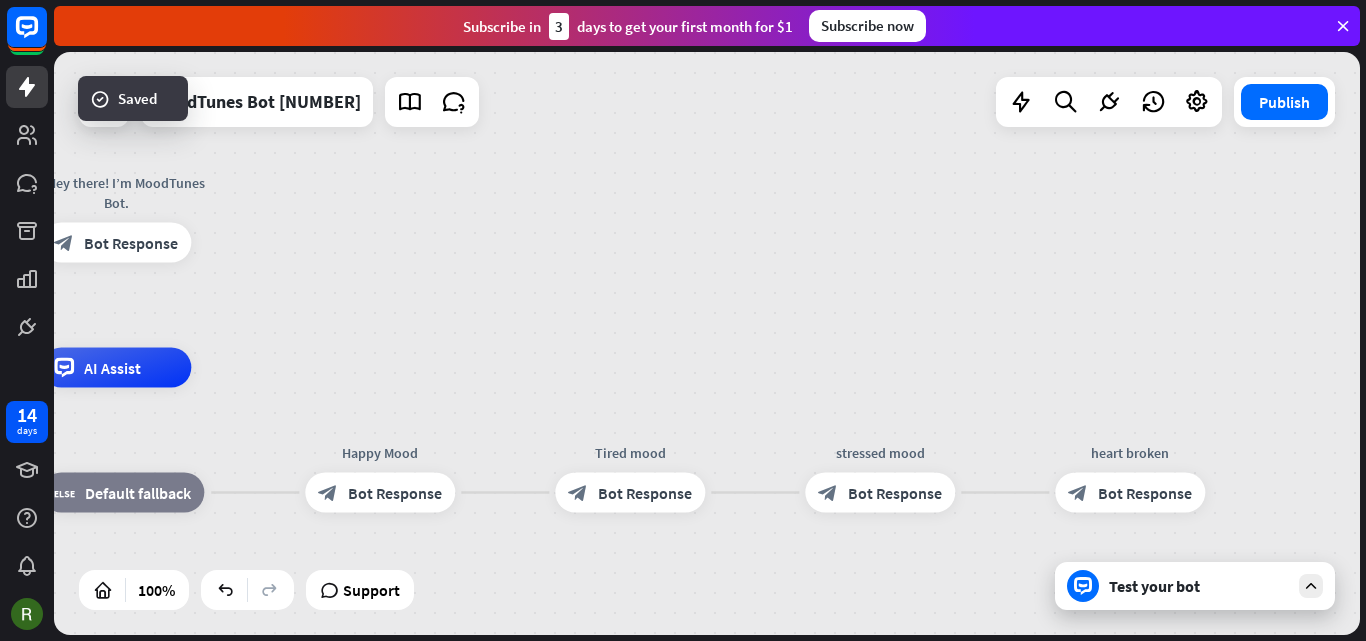 drag, startPoint x: 579, startPoint y: 188, endPoint x: 1220, endPoint y: 337, distance: 658.08966 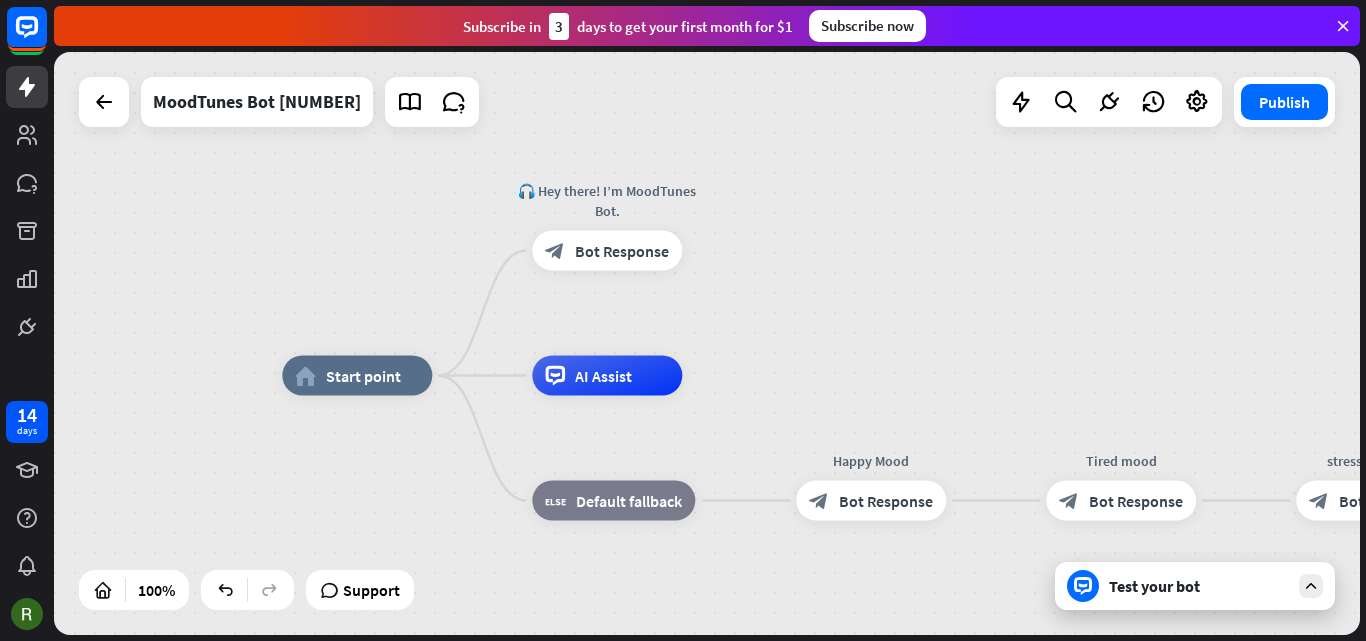 drag, startPoint x: 658, startPoint y: 286, endPoint x: 1140, endPoint y: 286, distance: 482 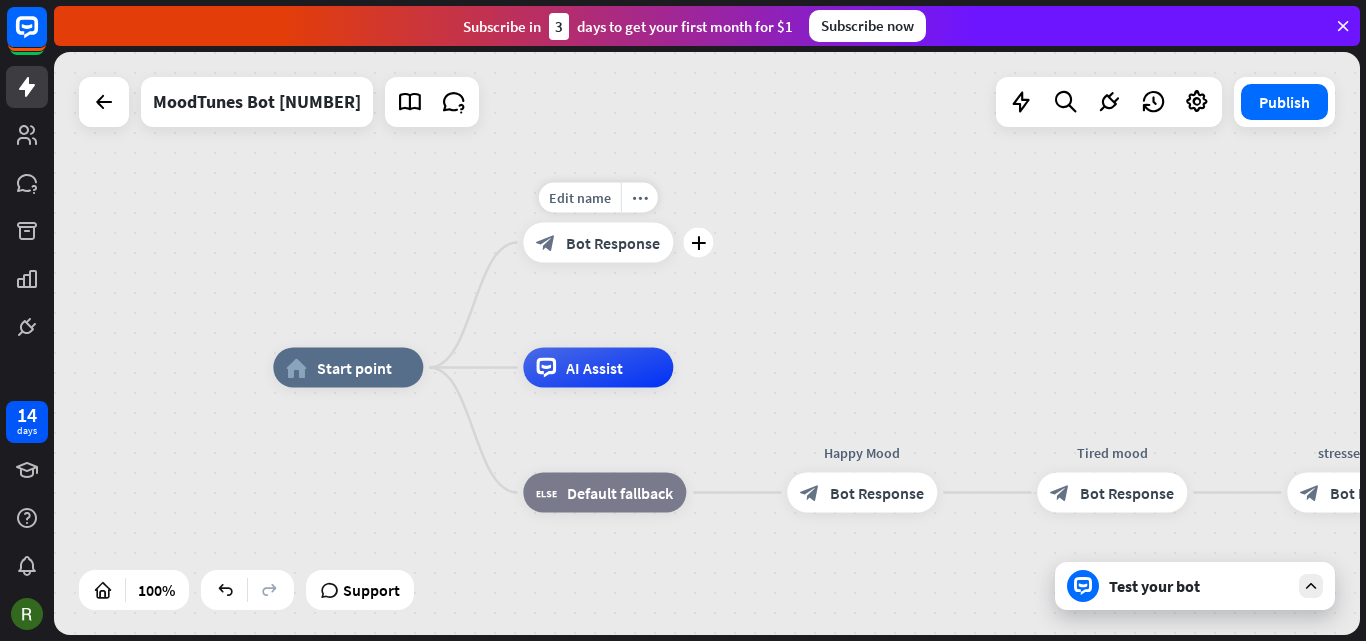 click on "Bot Response" at bounding box center (613, 243) 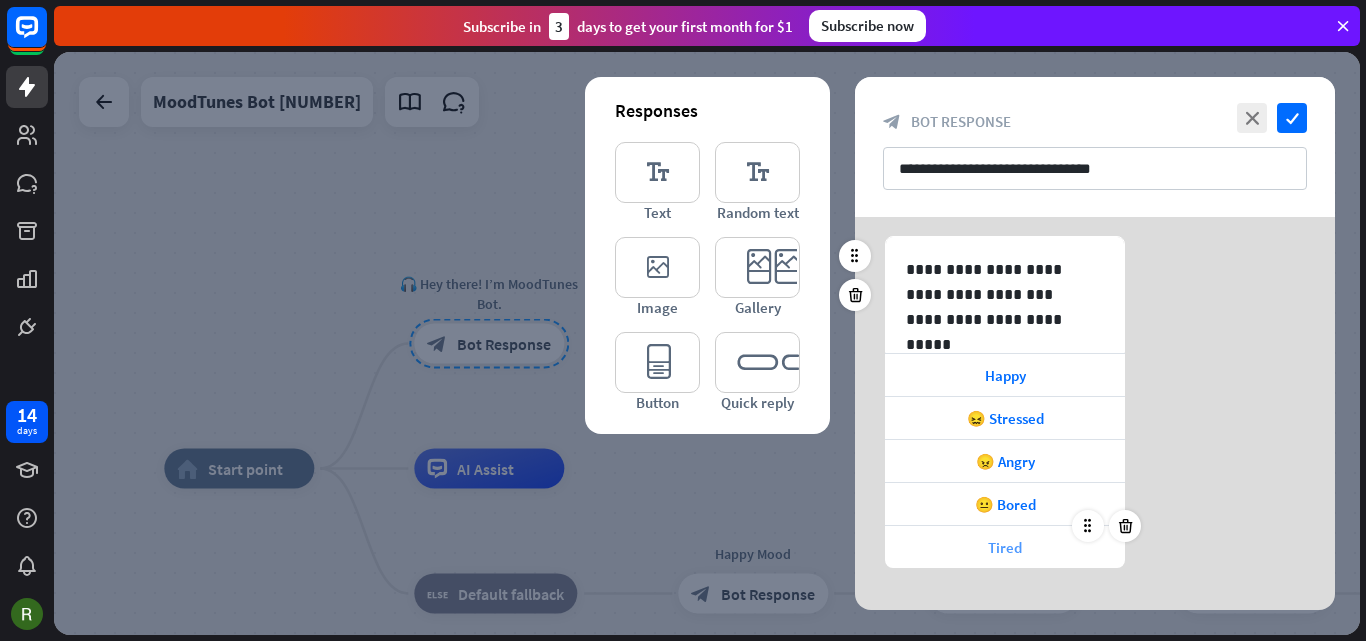 scroll, scrollTop: 93, scrollLeft: 0, axis: vertical 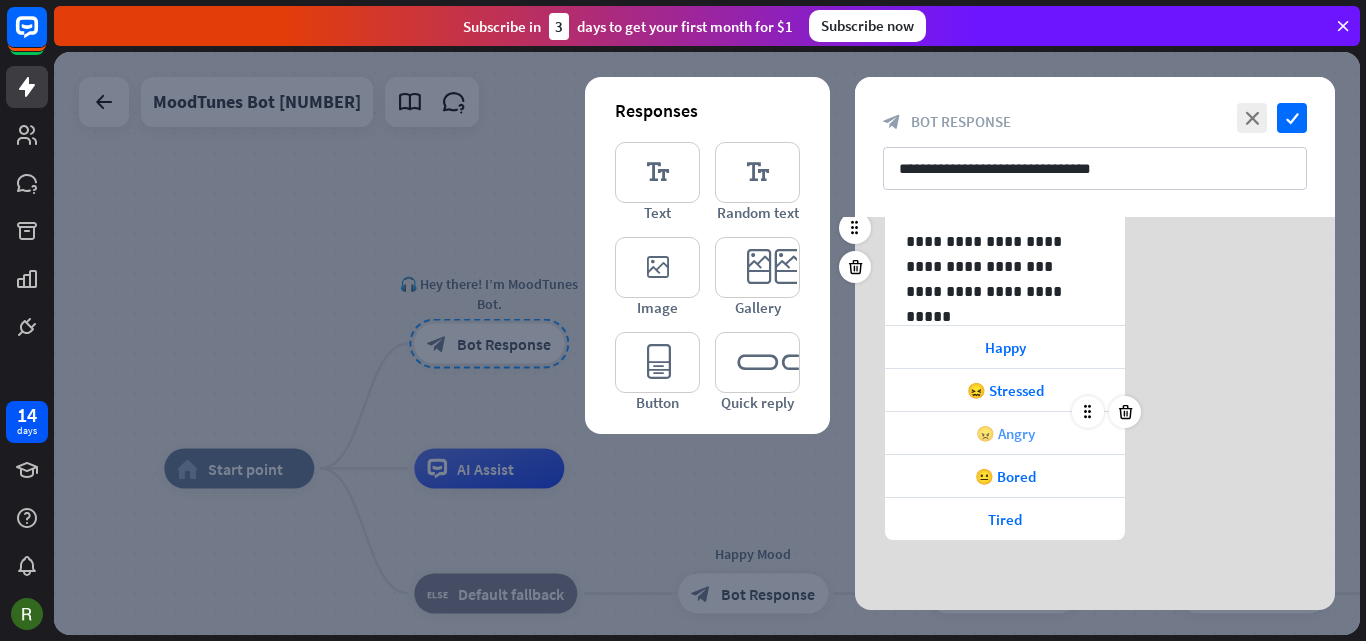 click on "😠 Angry" at bounding box center [1005, 433] 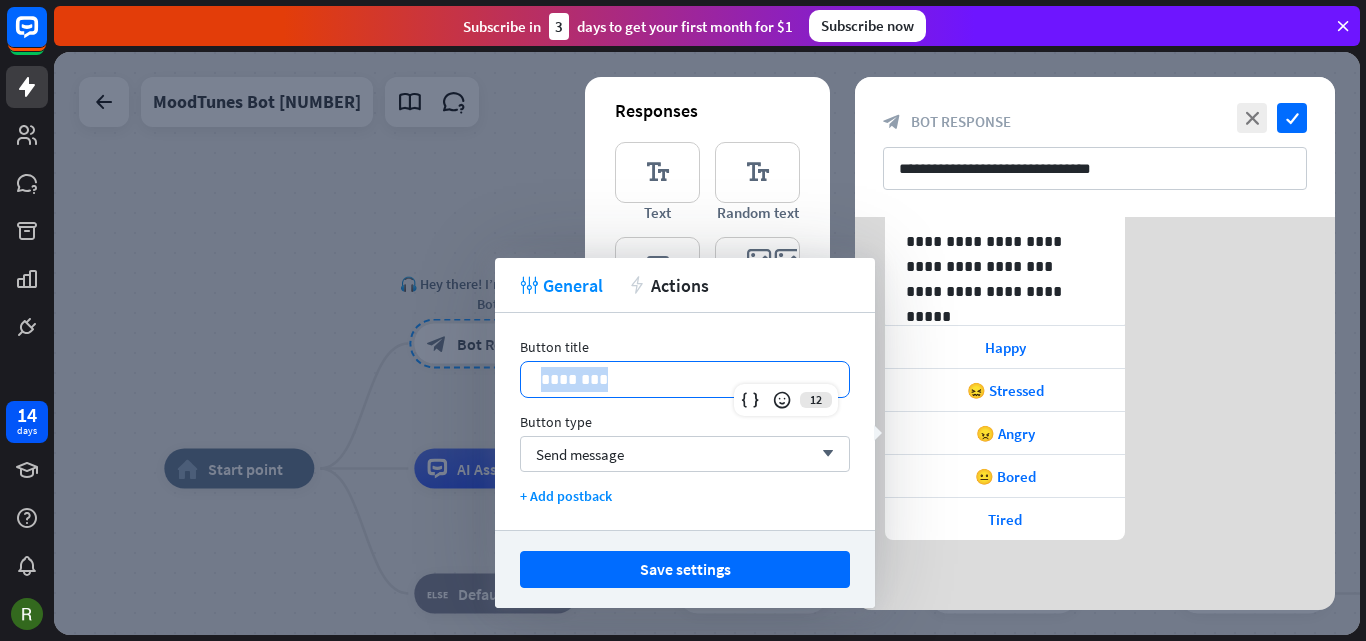 drag, startPoint x: 609, startPoint y: 376, endPoint x: 525, endPoint y: 375, distance: 84.00595 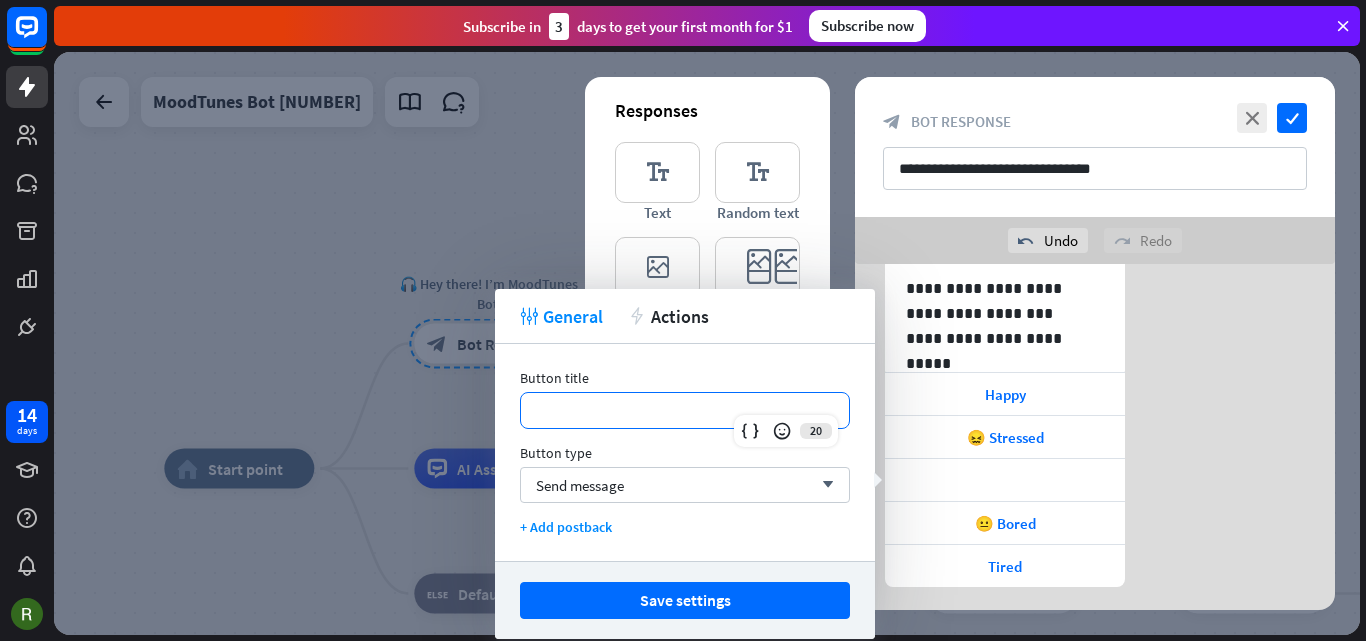 type 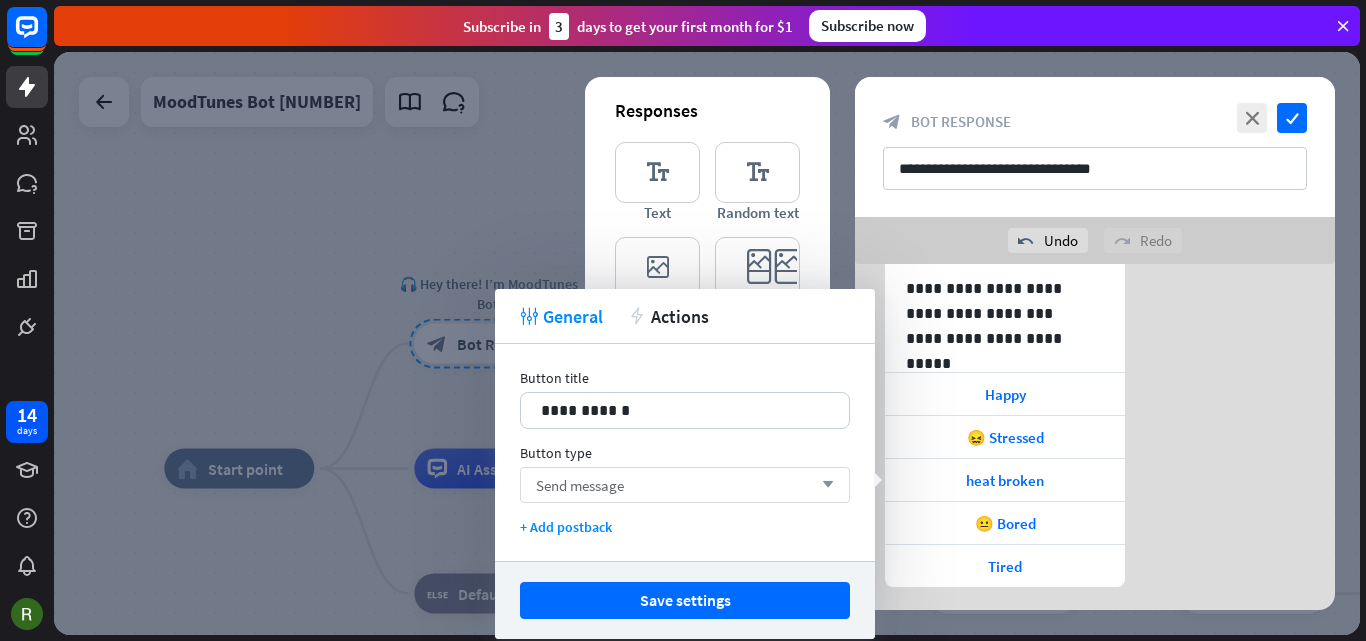 click on "Send message" at bounding box center (580, 485) 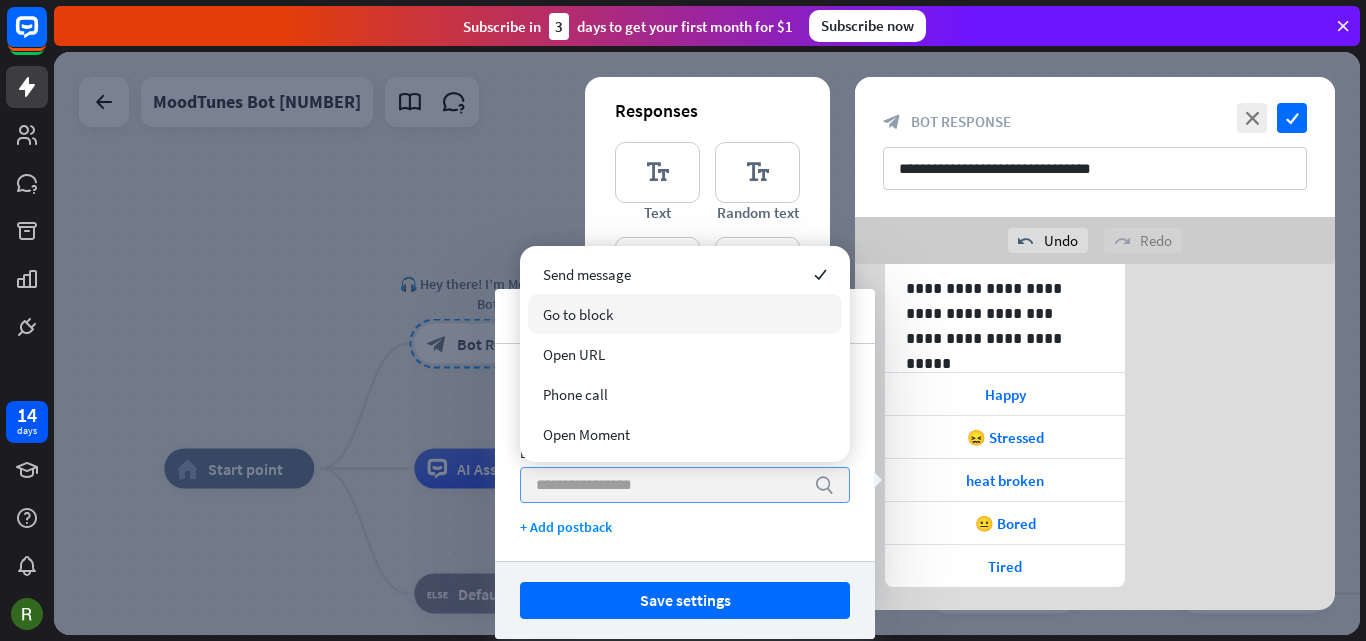 click on "Go to block" at bounding box center (578, 314) 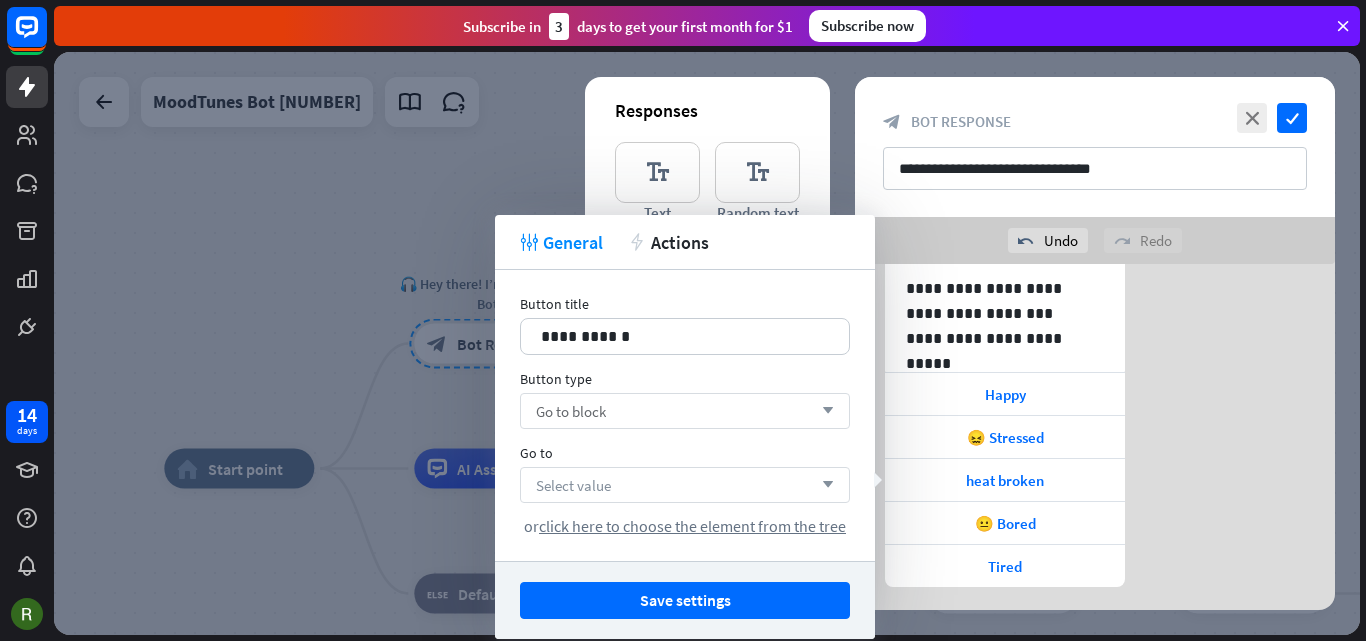 click on "Select value
arrow_down" at bounding box center [685, 485] 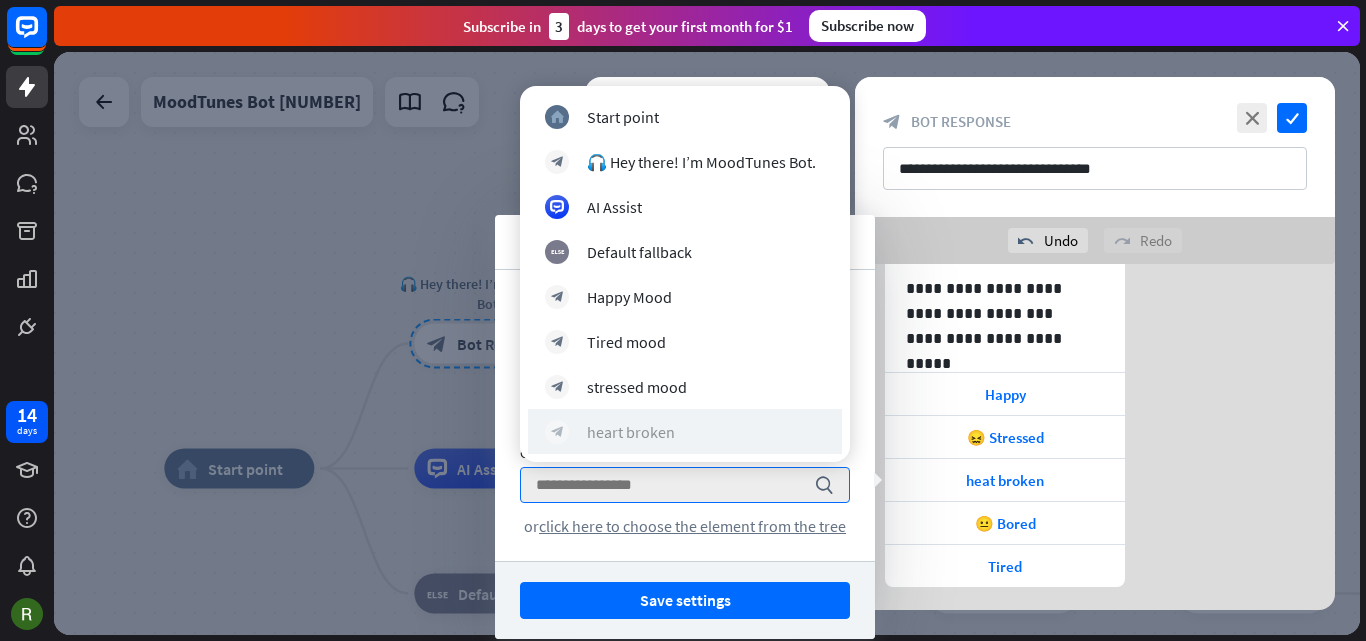 click on "heart broken" at bounding box center [631, 432] 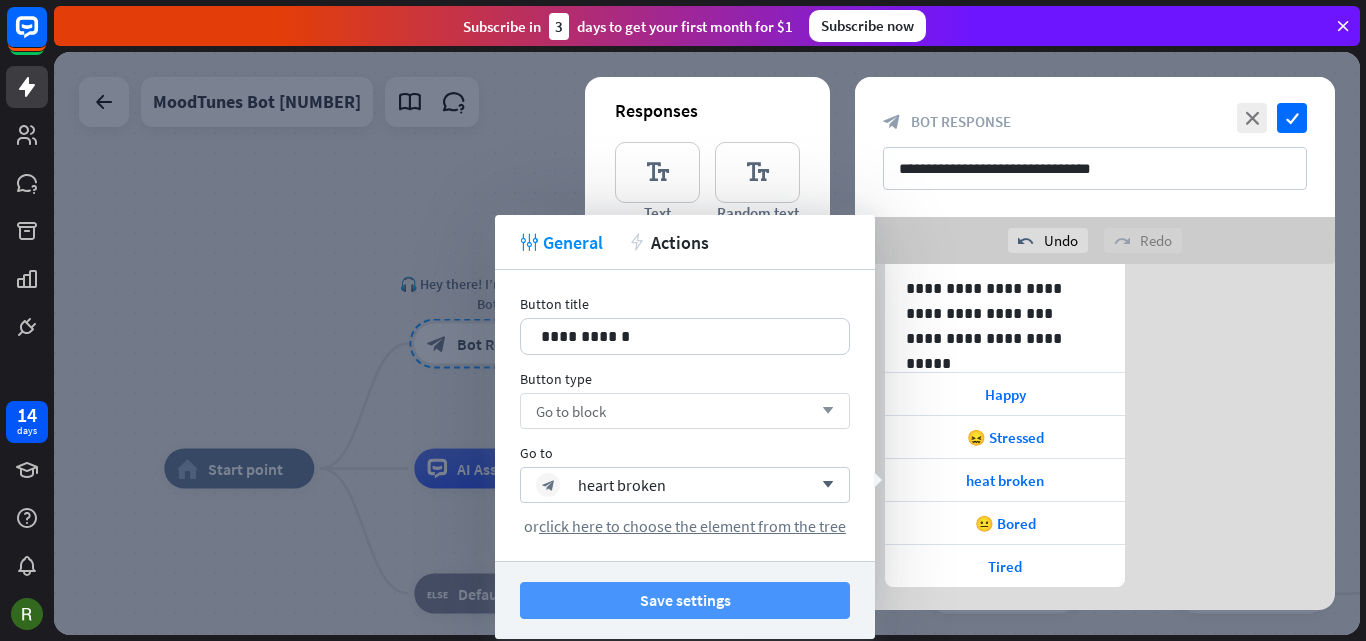 click on "Save settings" at bounding box center (685, 600) 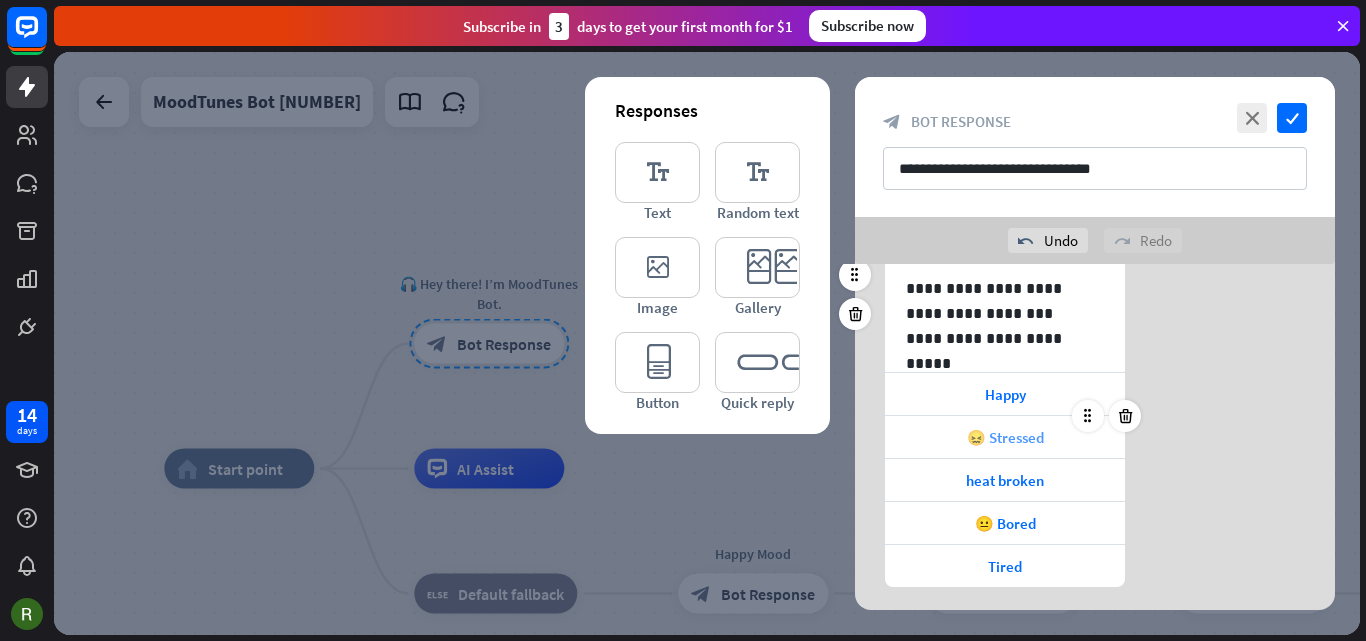 click on "😖 Stressed" at bounding box center (1005, 437) 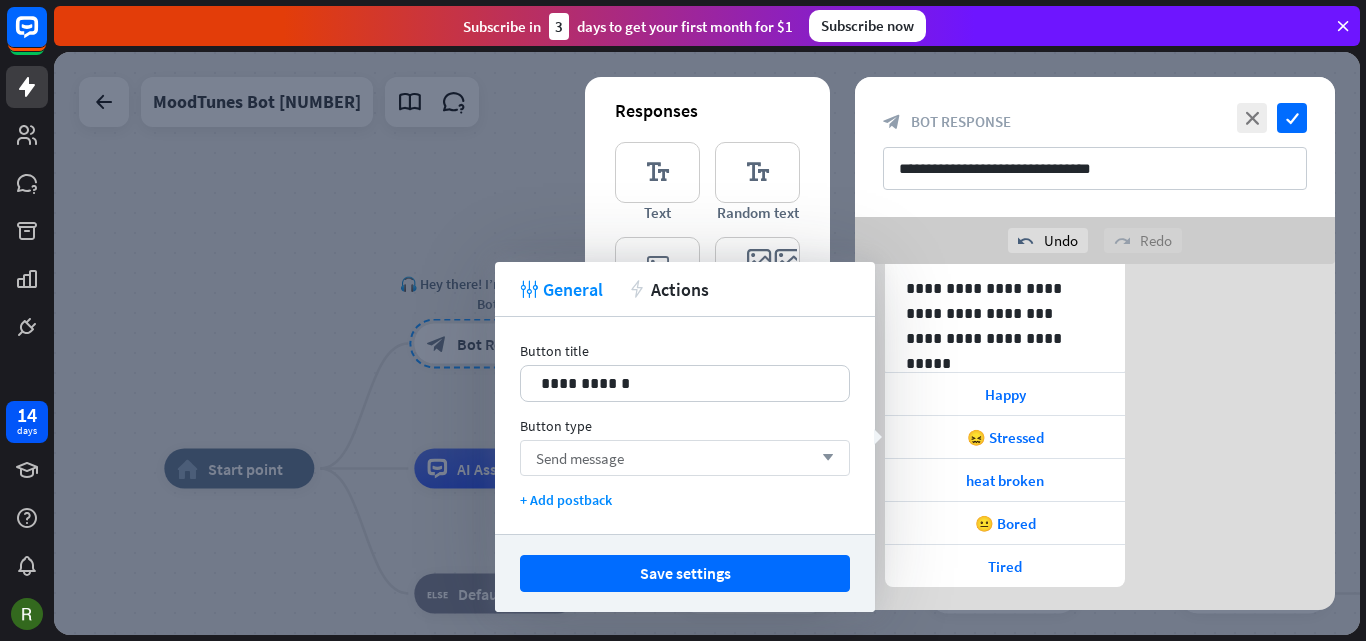 click on "Send message" at bounding box center [580, 458] 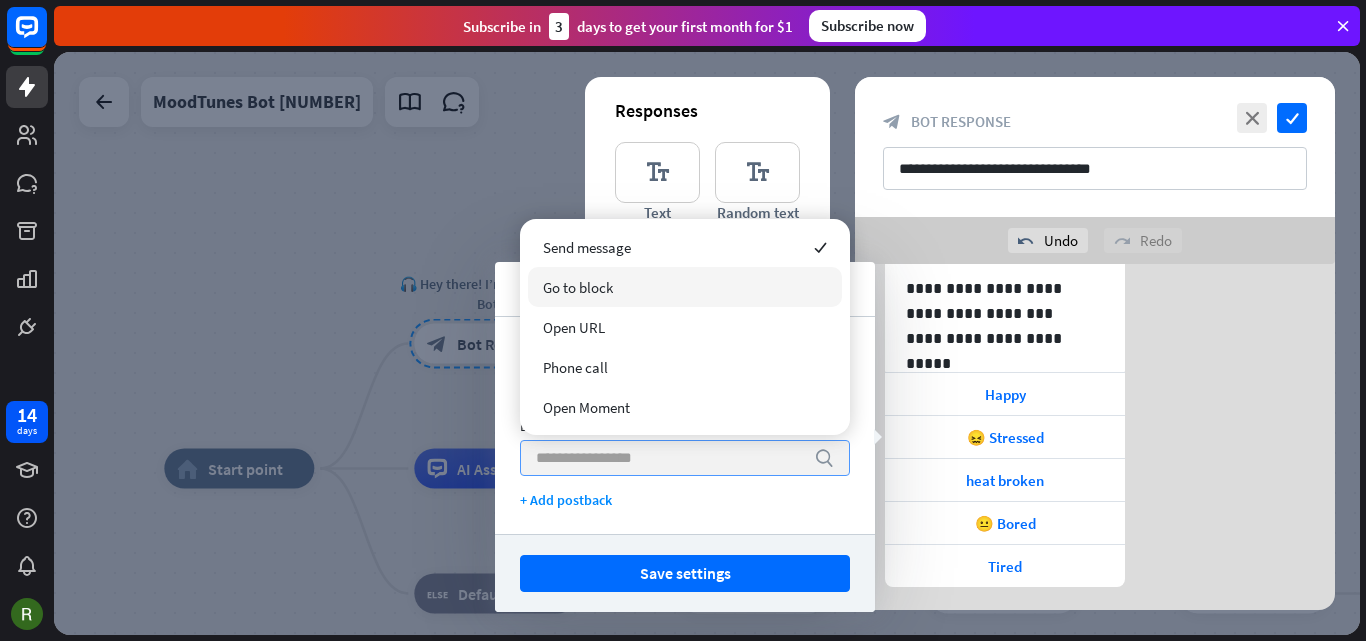 click on "Go to block" at bounding box center [578, 287] 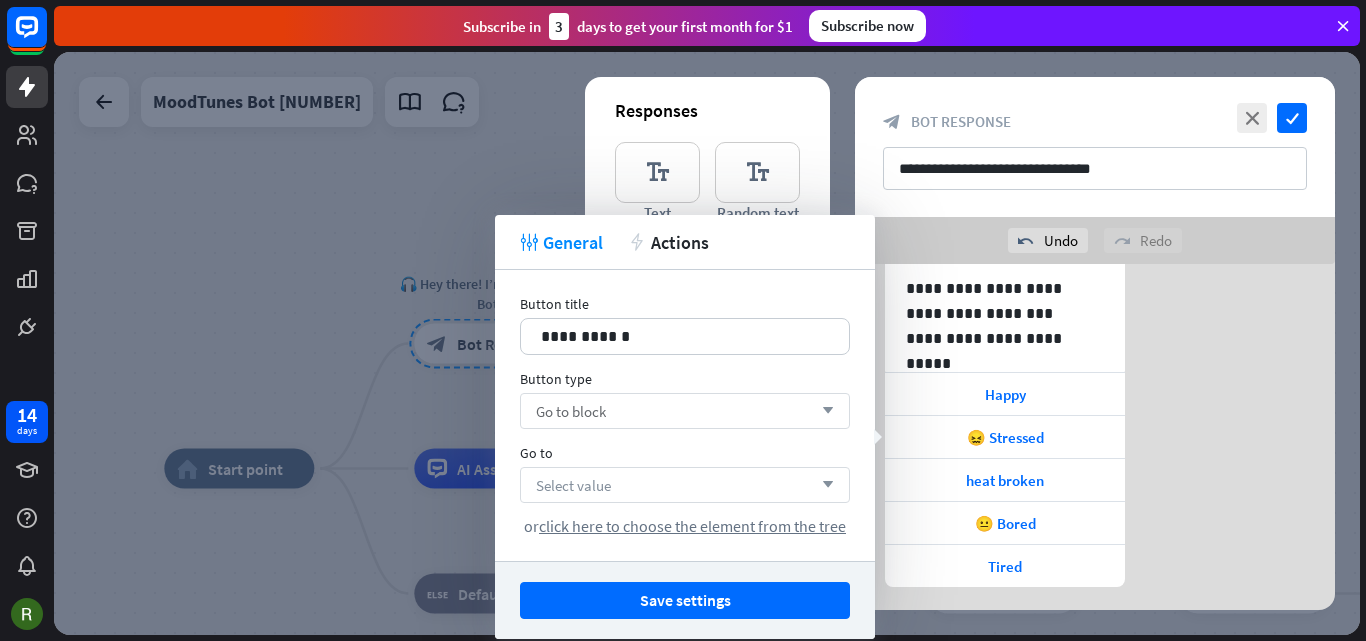 click on "Select value
arrow_down" at bounding box center (685, 485) 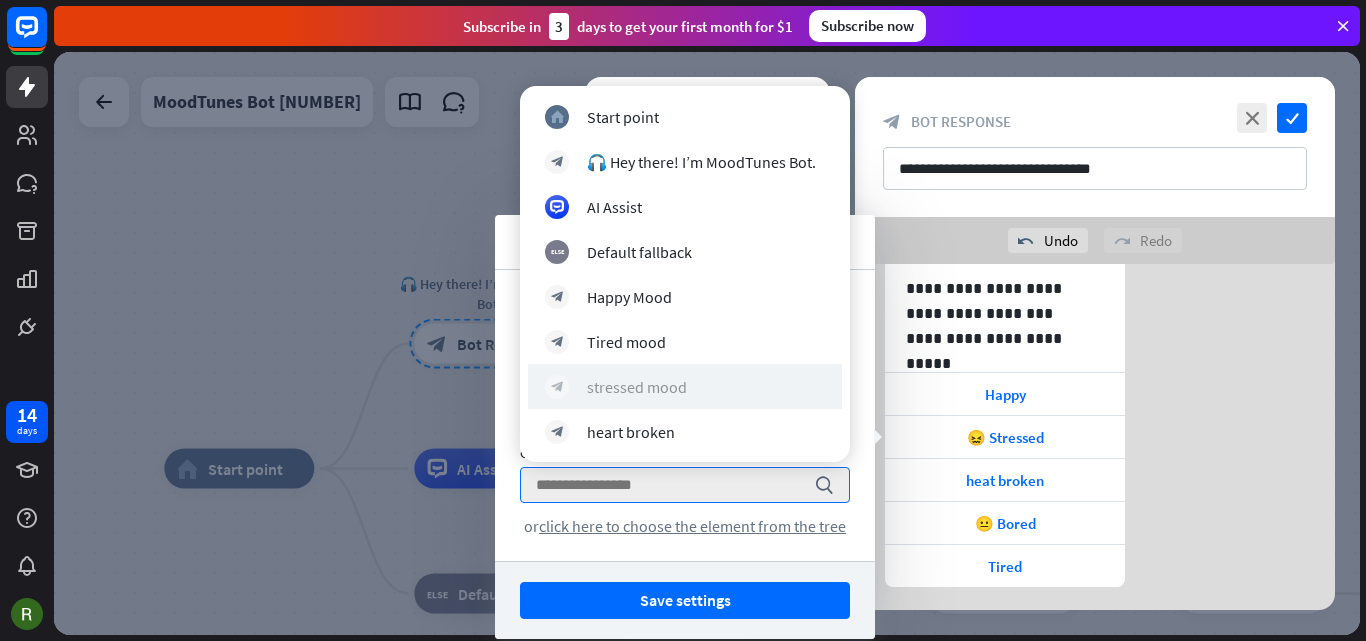 click on "stressed mood" at bounding box center [637, 387] 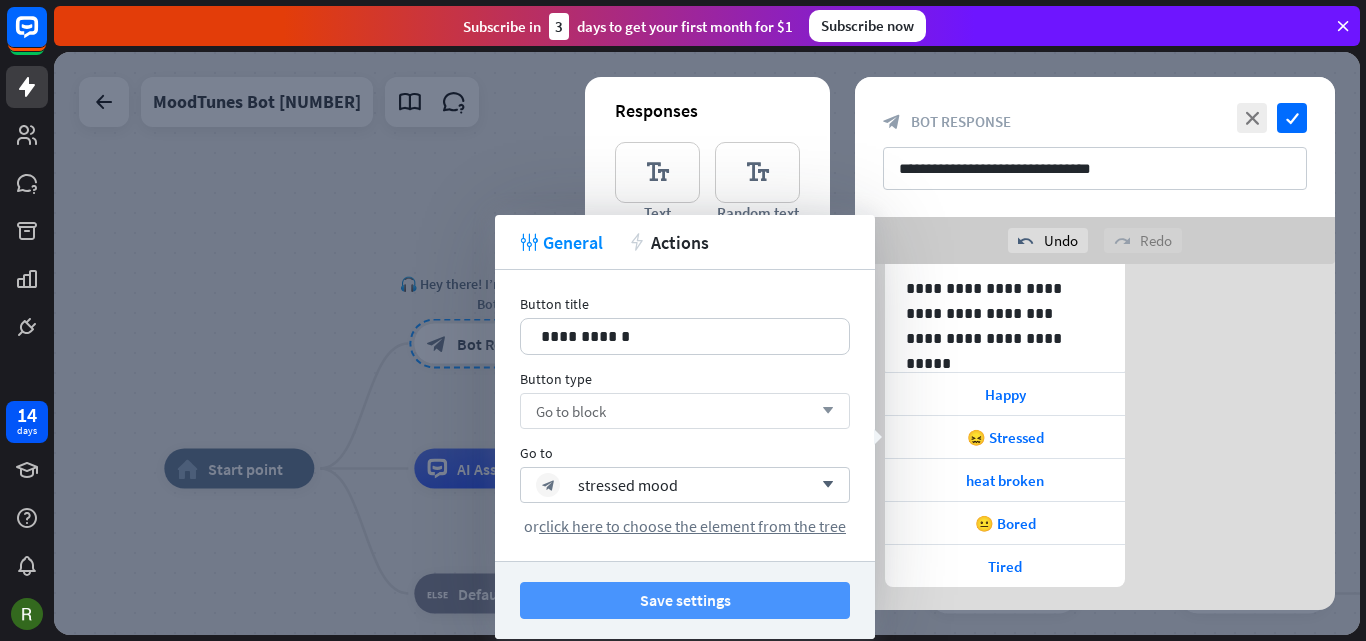 click on "Save settings" at bounding box center (685, 600) 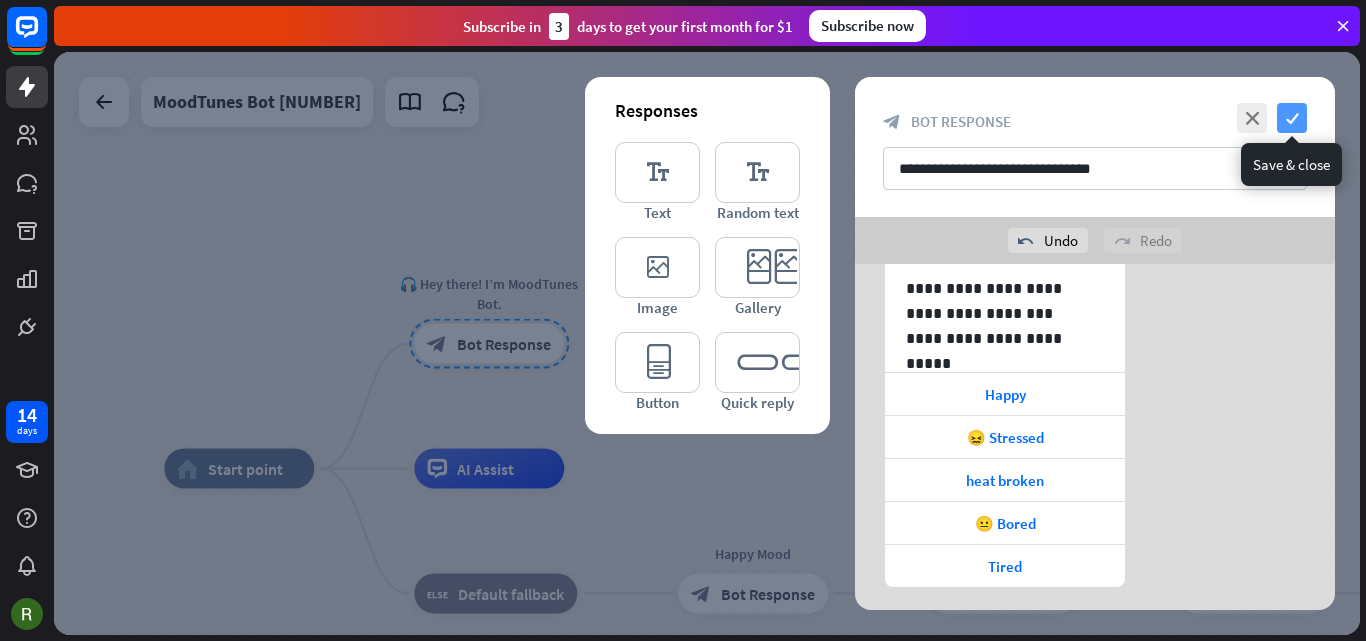 click on "check" at bounding box center (1292, 118) 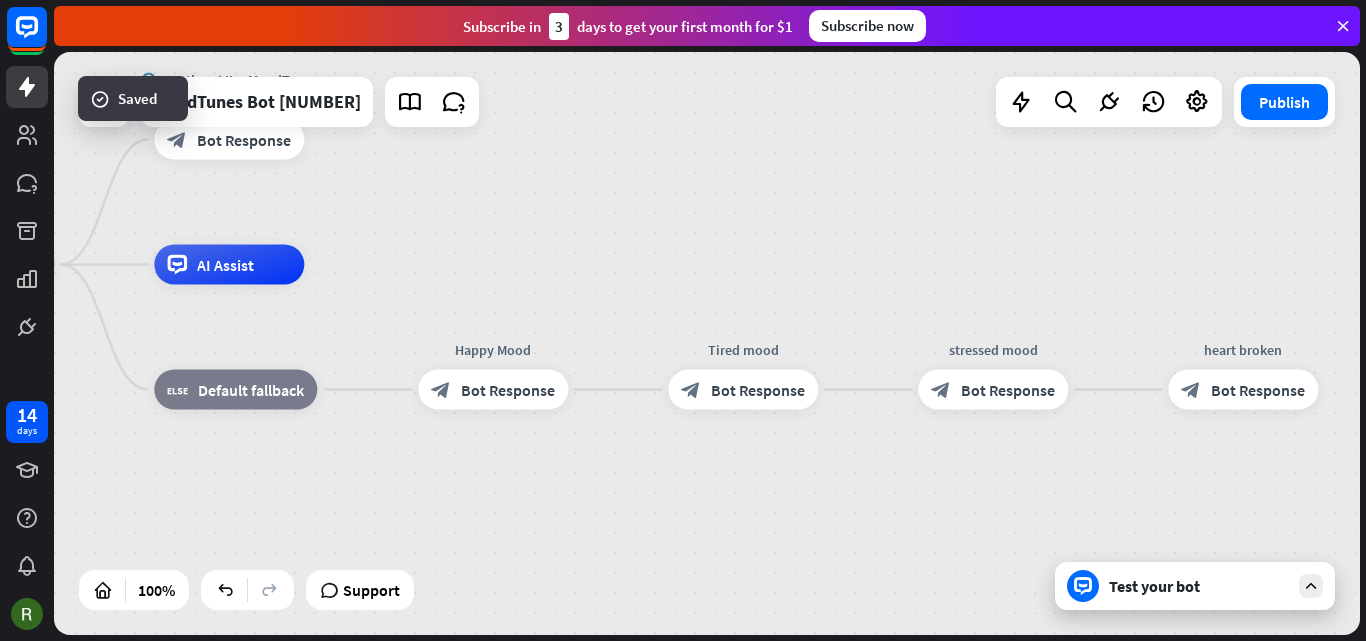 drag, startPoint x: 833, startPoint y: 405, endPoint x: 555, endPoint y: 214, distance: 337.29068 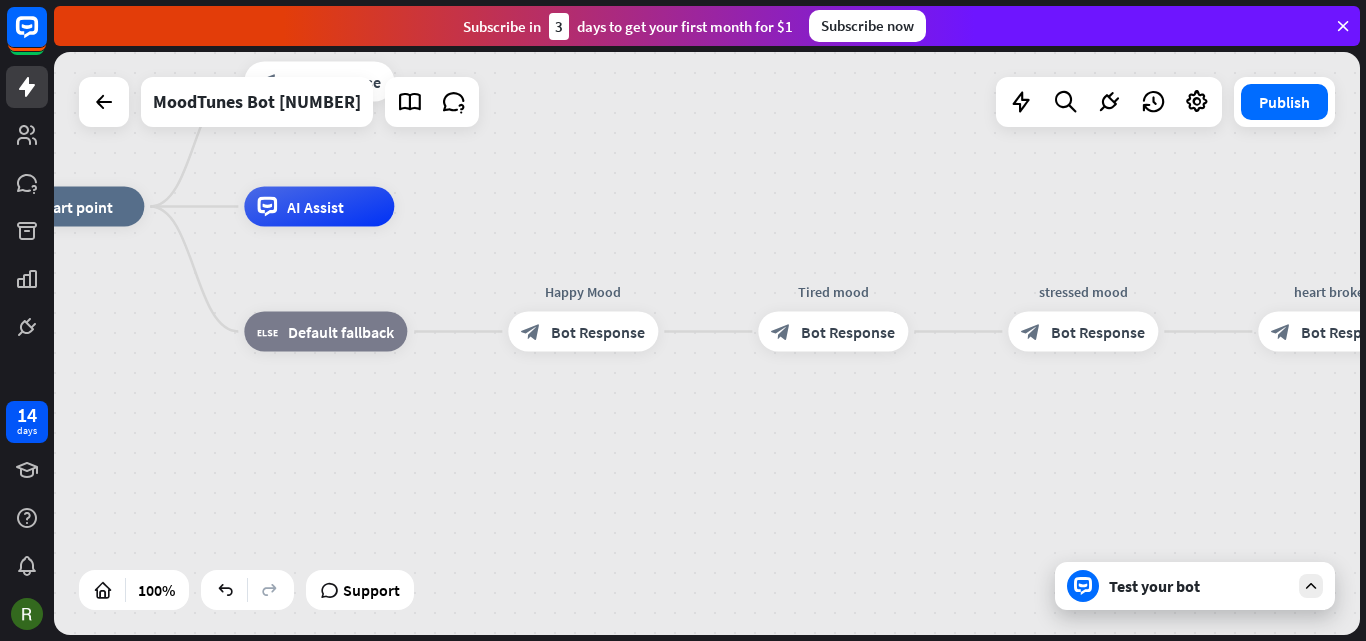 drag, startPoint x: 1142, startPoint y: 463, endPoint x: 1196, endPoint y: 384, distance: 95.692215 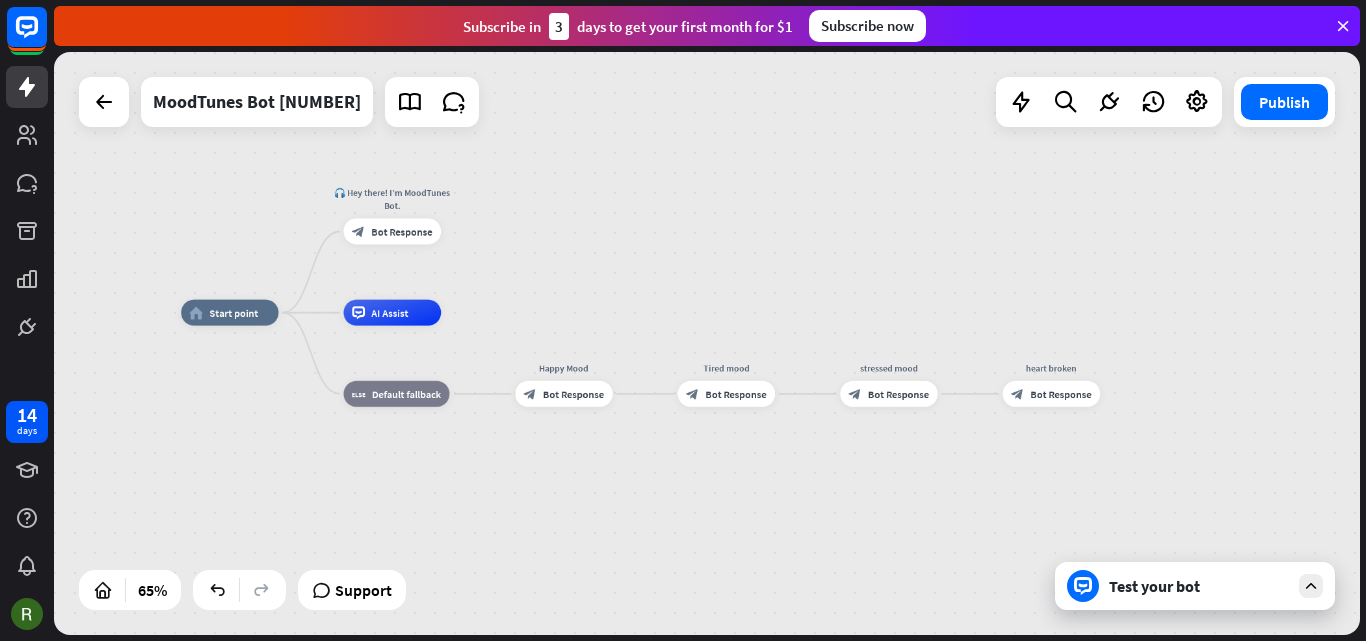 drag, startPoint x: 923, startPoint y: 184, endPoint x: 784, endPoint y: 297, distance: 179.13683 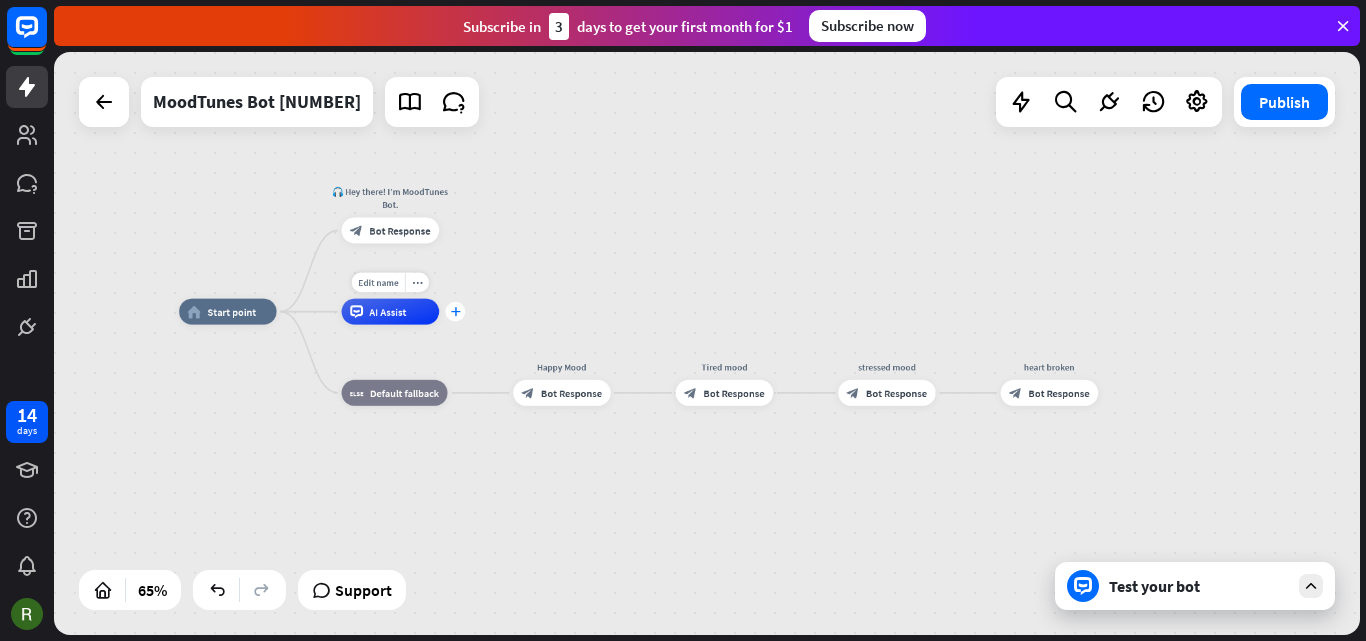 click on "plus" at bounding box center (455, 311) 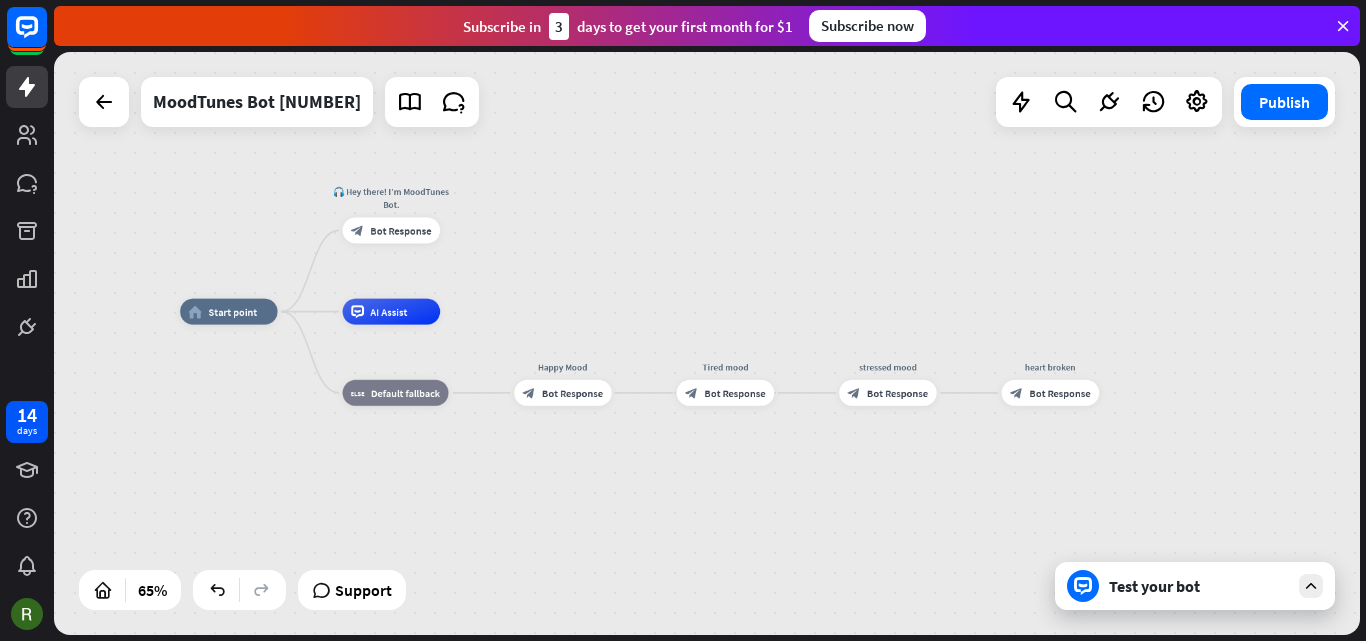 click on "home_2   Start point                 🎧 Hey there! I’m MoodTunes Bot.   block_bot_response   Bot Response                     AI Assist                   block_fallback   Default fallback                 Happy Mood   block_bot_response   Bot Response                 Tired mood   block_bot_response   Bot Response                 stressed mood   block_bot_response   Bot Response                 heart broken   block_bot_response   Bot Response" at bounding box center [707, 343] 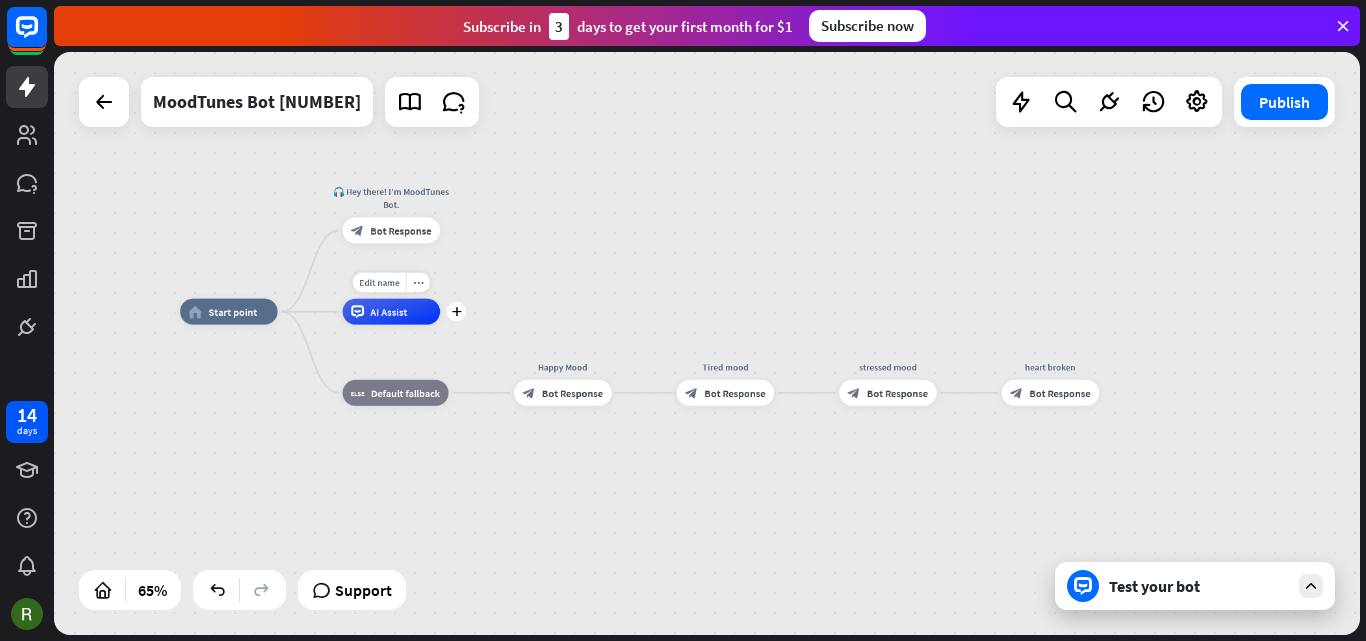 click on "AI Assist" at bounding box center (389, 311) 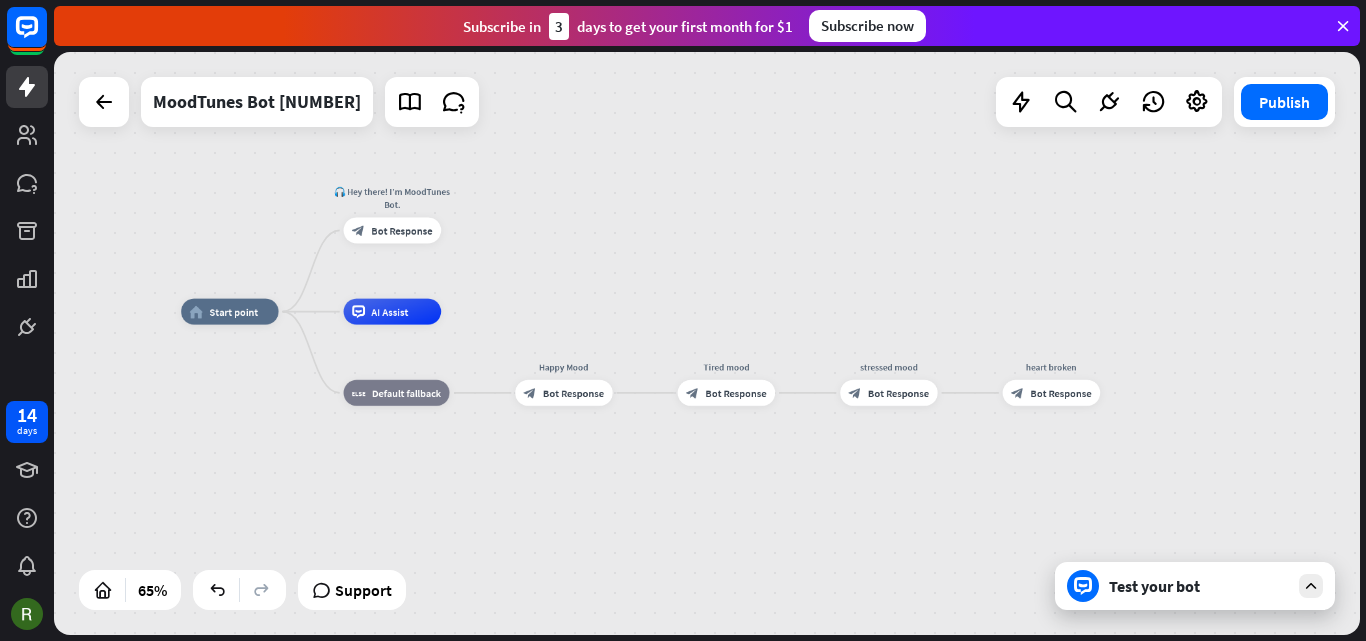 click on "home_2   Start point                 🎧 Hey there! I’m MoodTunes Bot.   block_bot_response   Bot Response                     AI Assist                   block_fallback   Default fallback                 Happy Mood   block_bot_response   Bot Response                 Tired mood   block_bot_response   Bot Response                 stressed mood   block_bot_response   Bot Response                 heart broken   block_bot_response   Bot Response" at bounding box center (707, 343) 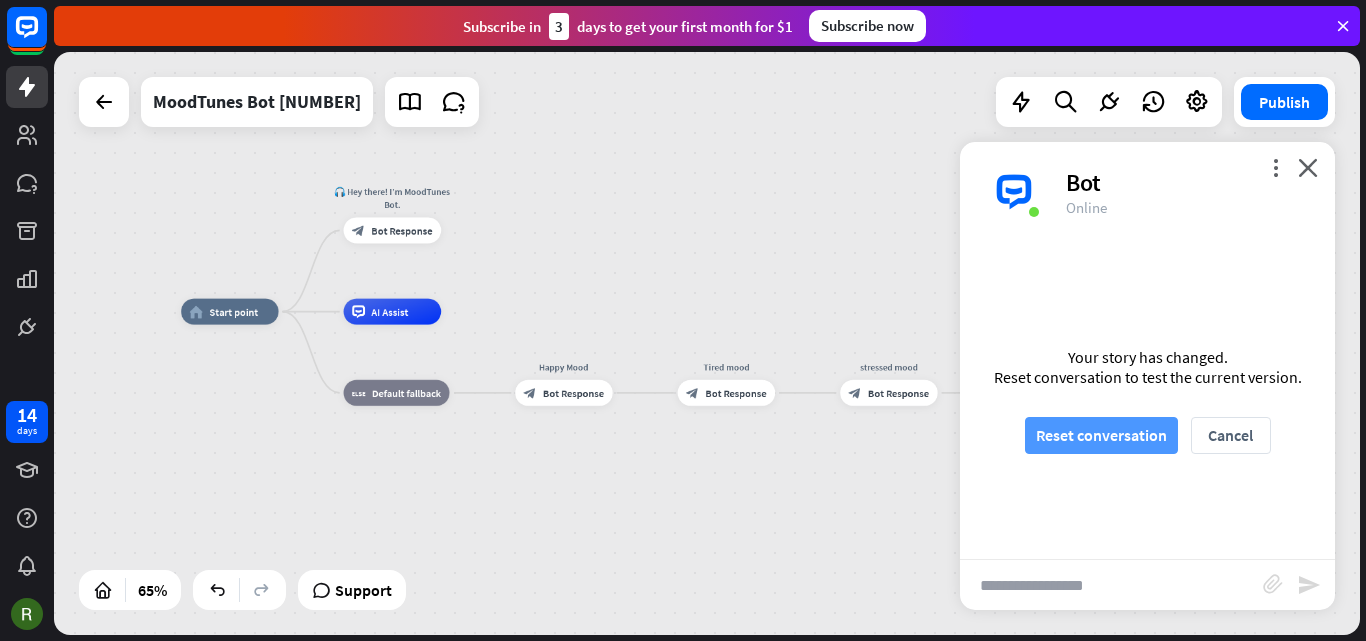click on "Reset conversation" at bounding box center (1101, 435) 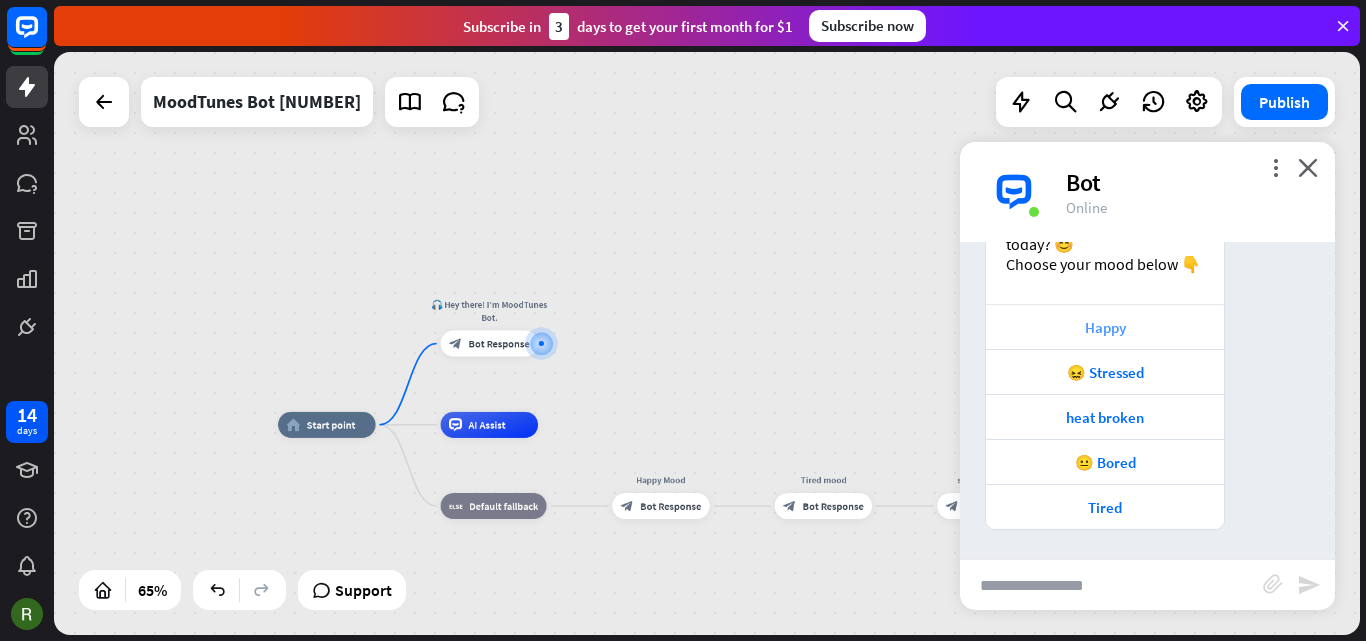 scroll, scrollTop: 100, scrollLeft: 0, axis: vertical 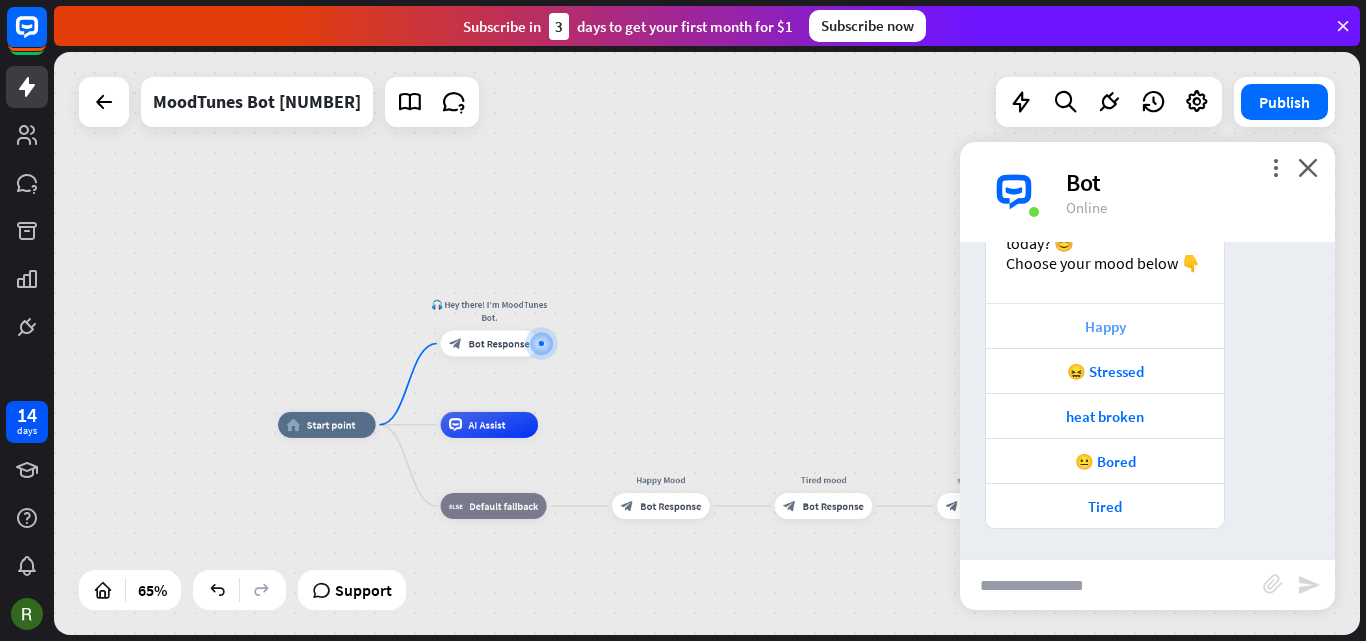 click on "Happy" at bounding box center [1105, 326] 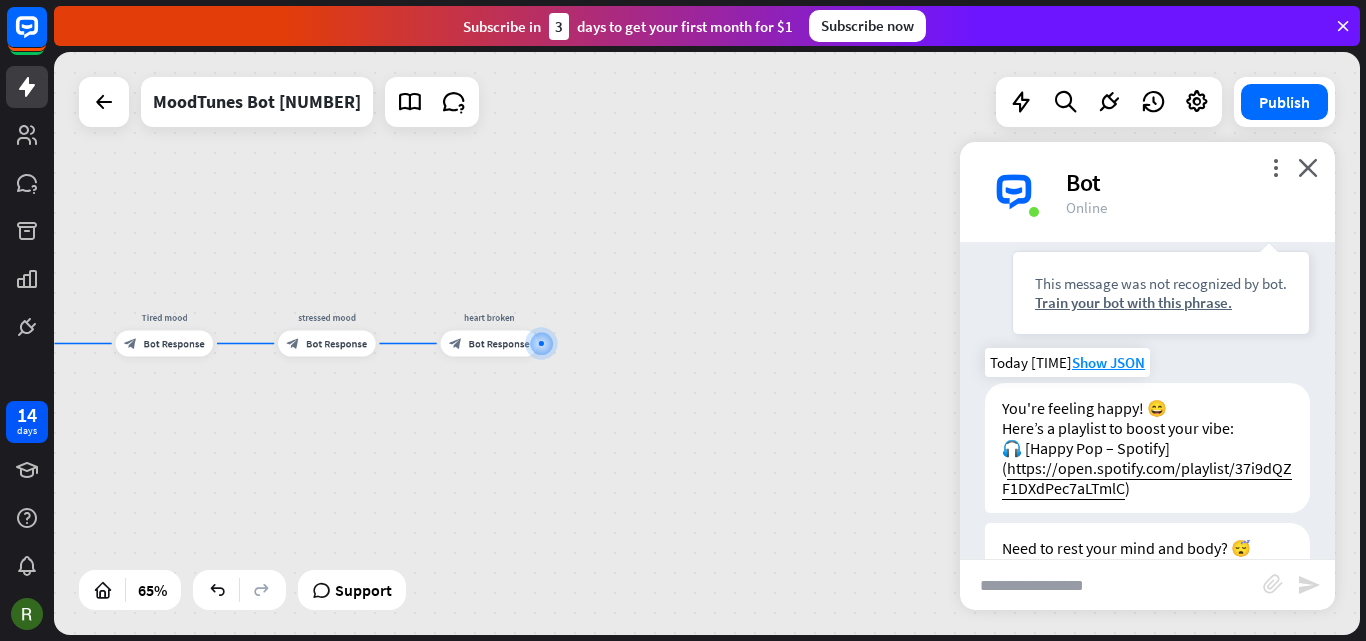scroll, scrollTop: 600, scrollLeft: 0, axis: vertical 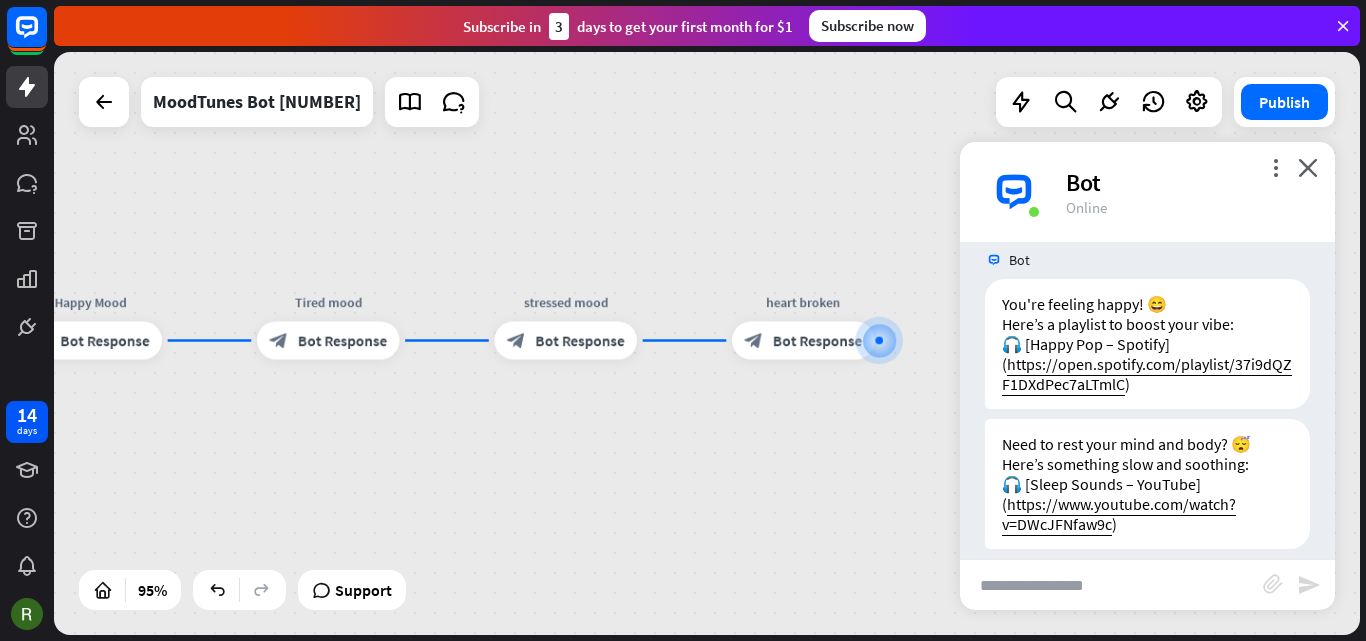 drag, startPoint x: 465, startPoint y: 432, endPoint x: 879, endPoint y: 466, distance: 415.3938 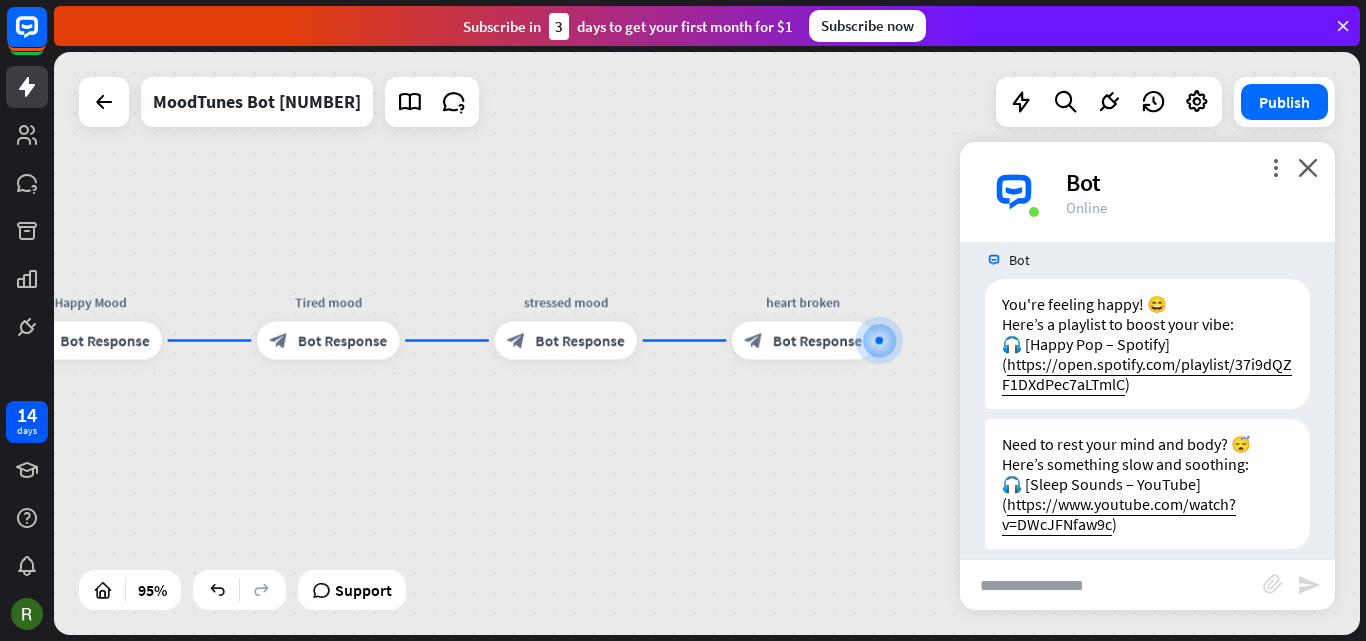 click on "home_2   Start point                 🎧 Hey there! I’m MoodTunes Bot.   block_bot_response   Bot Response                     AI Assist                   block_fallback   Default fallback                 Happy Mood   block_bot_response   Bot Response                 Tired mood   block_bot_response   Bot Response                 stressed mood   block_bot_response   Bot Response                 heart broken   block_bot_response   Bot Response" at bounding box center (707, 343) 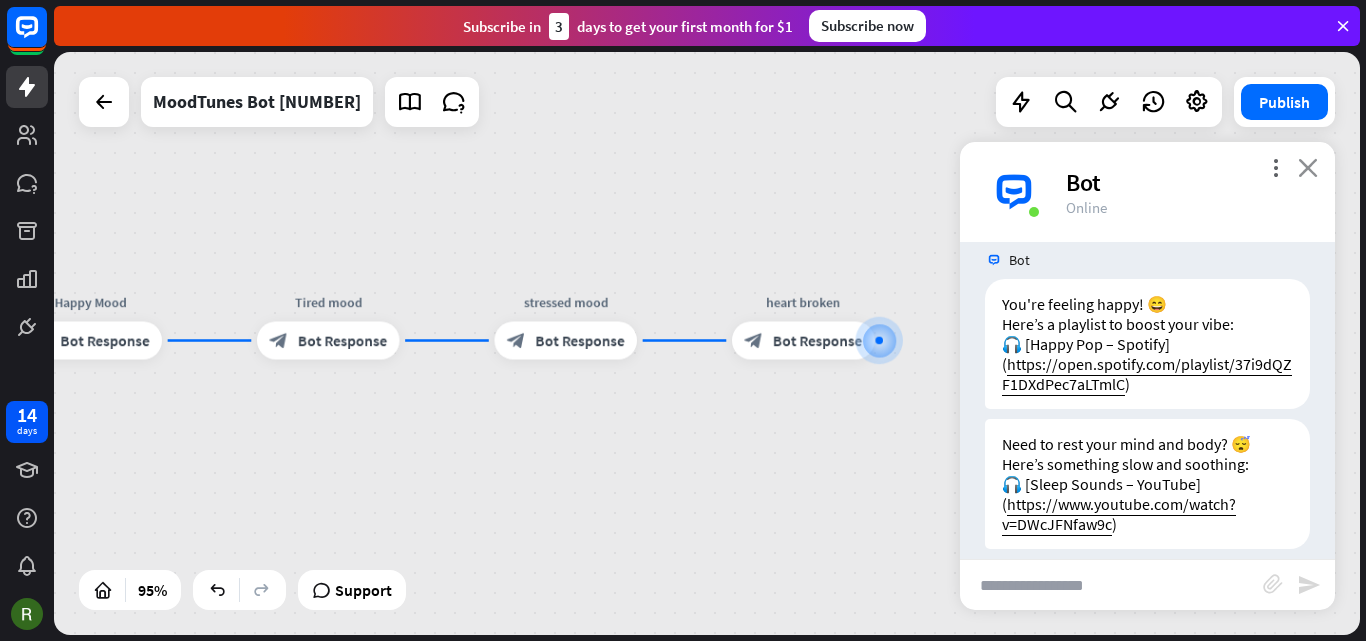 click on "close" at bounding box center (1308, 167) 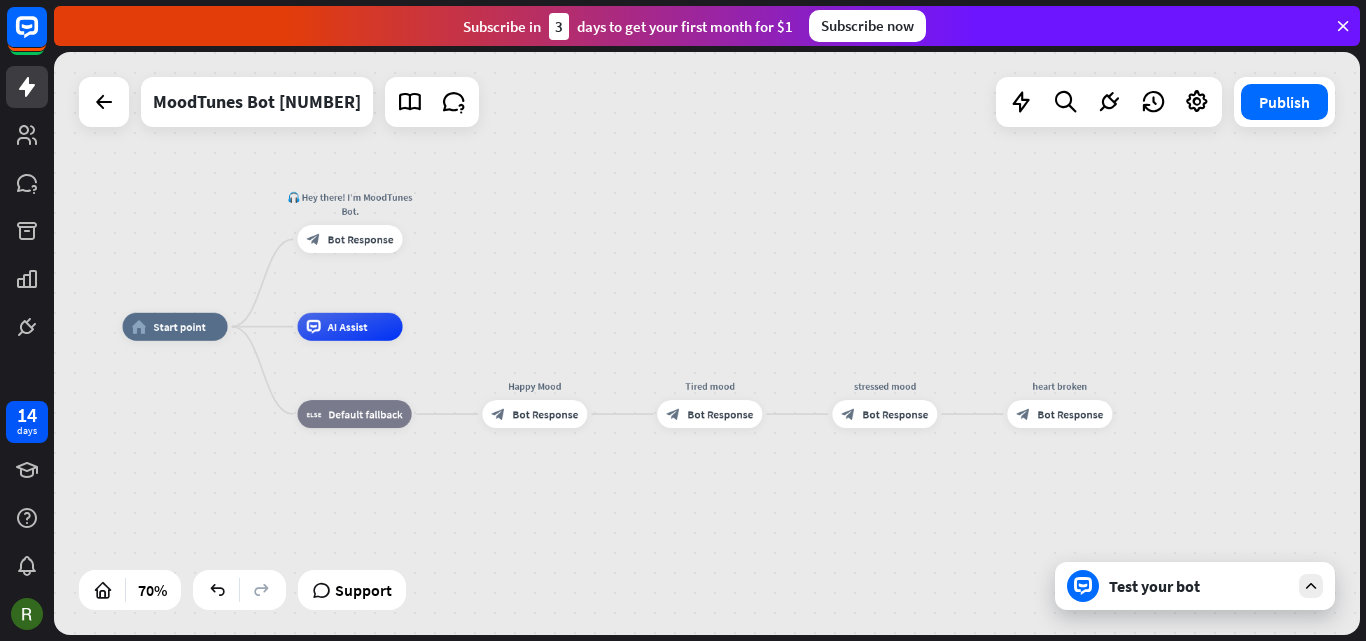 drag, startPoint x: 494, startPoint y: 234, endPoint x: 624, endPoint y: 304, distance: 147.64822 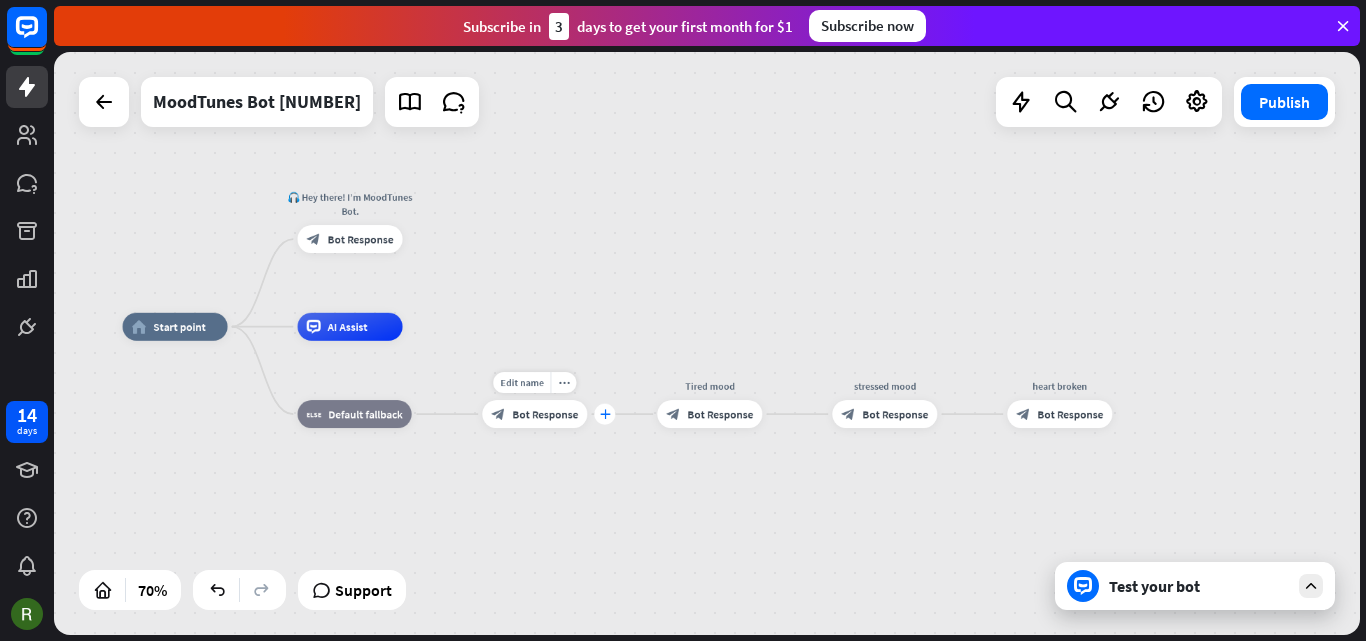 click on "plus" at bounding box center (604, 414) 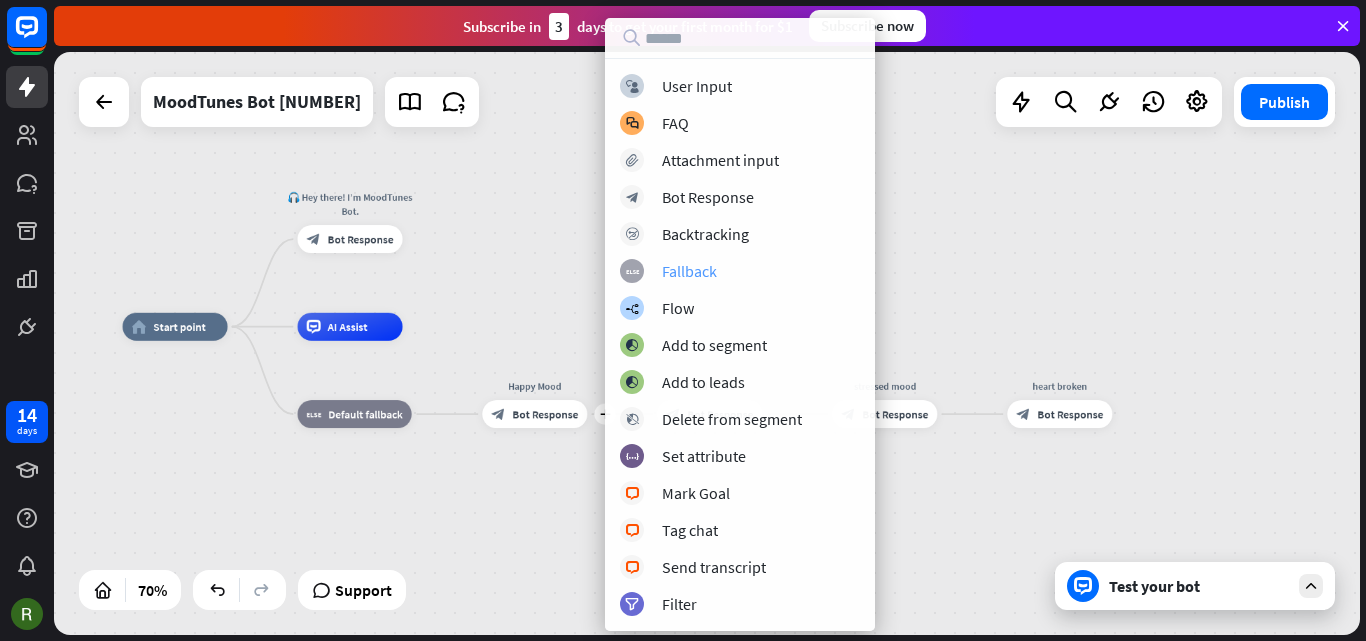 click on "Fallback" at bounding box center (689, 271) 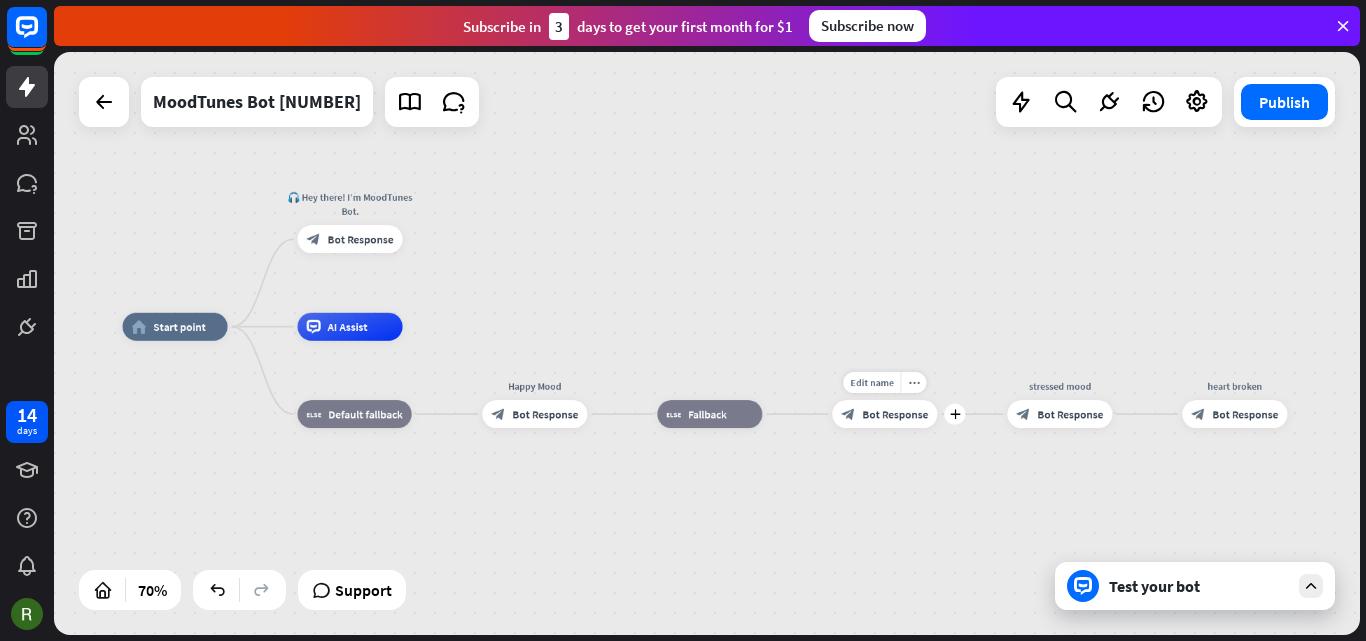 click on "Edit name   more_horiz         plus     block_bot_response   Bot Response" at bounding box center [884, 414] 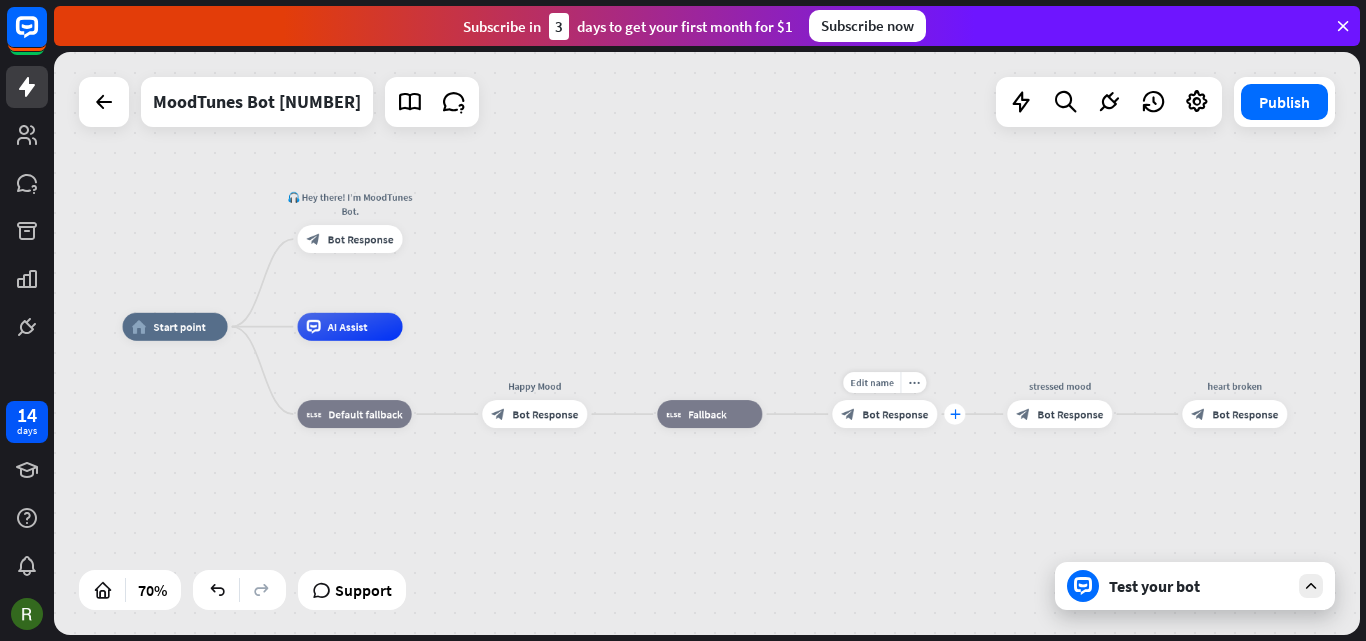 click on "plus" at bounding box center [955, 414] 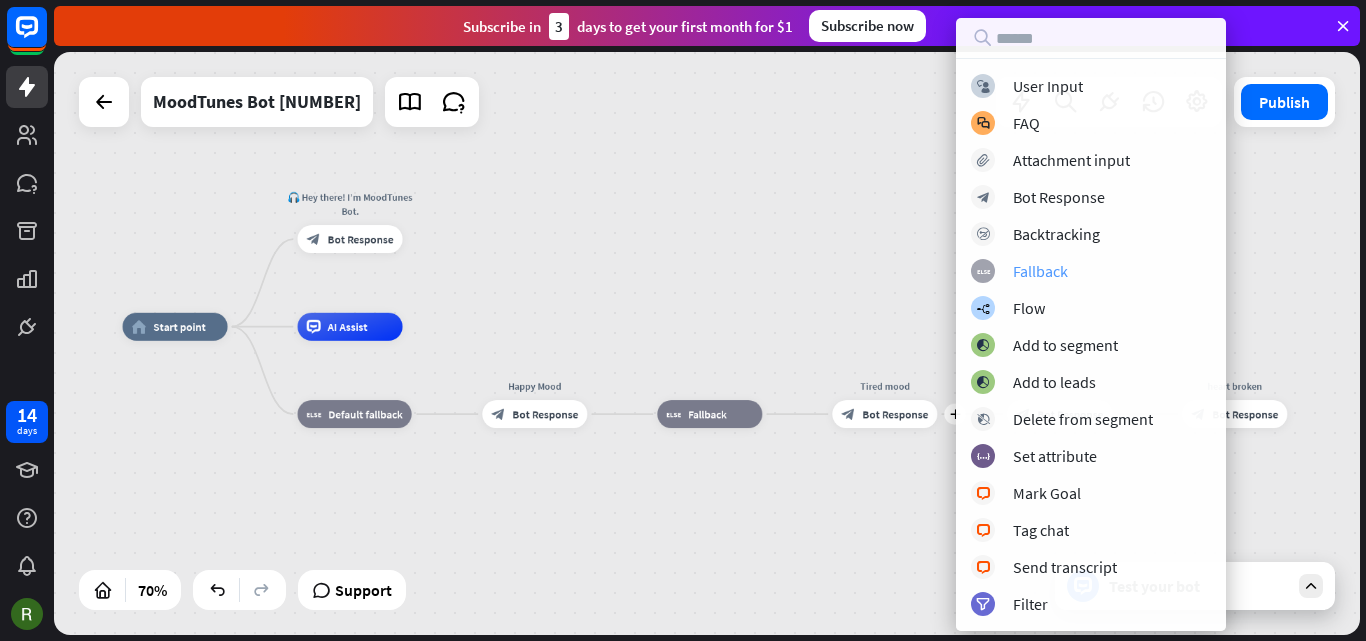click on "Fallback" at bounding box center [1040, 271] 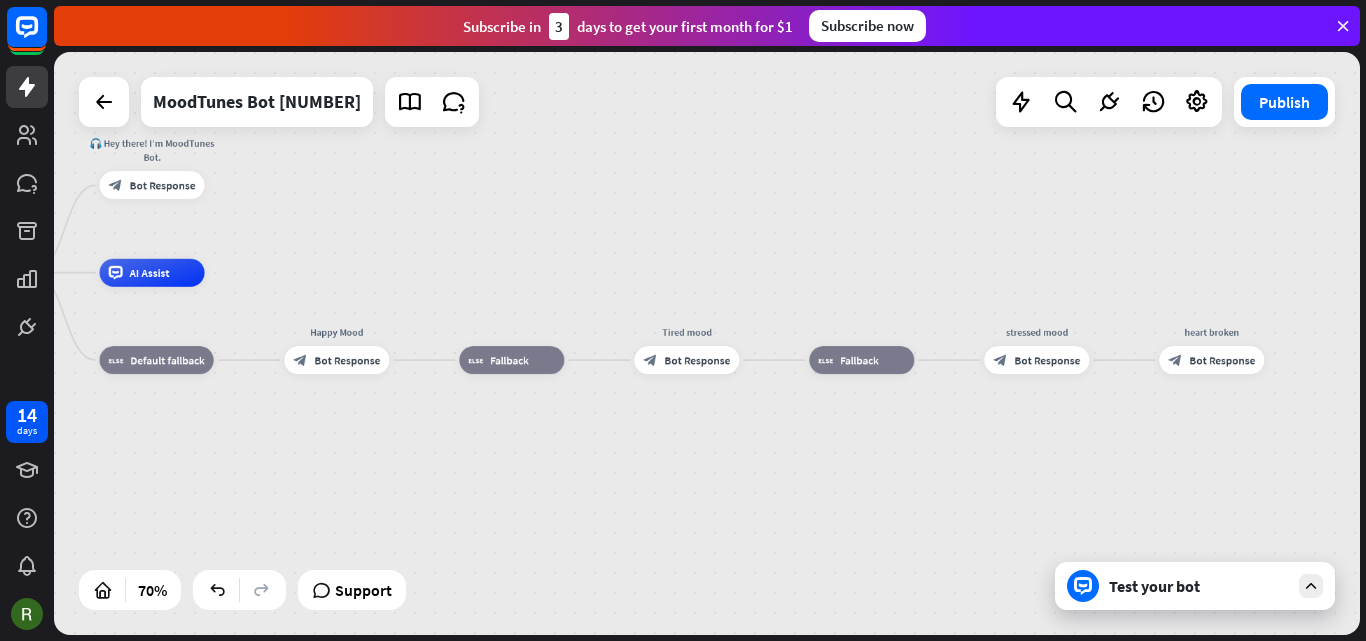 drag, startPoint x: 981, startPoint y: 479, endPoint x: 752, endPoint y: 417, distance: 237.2446 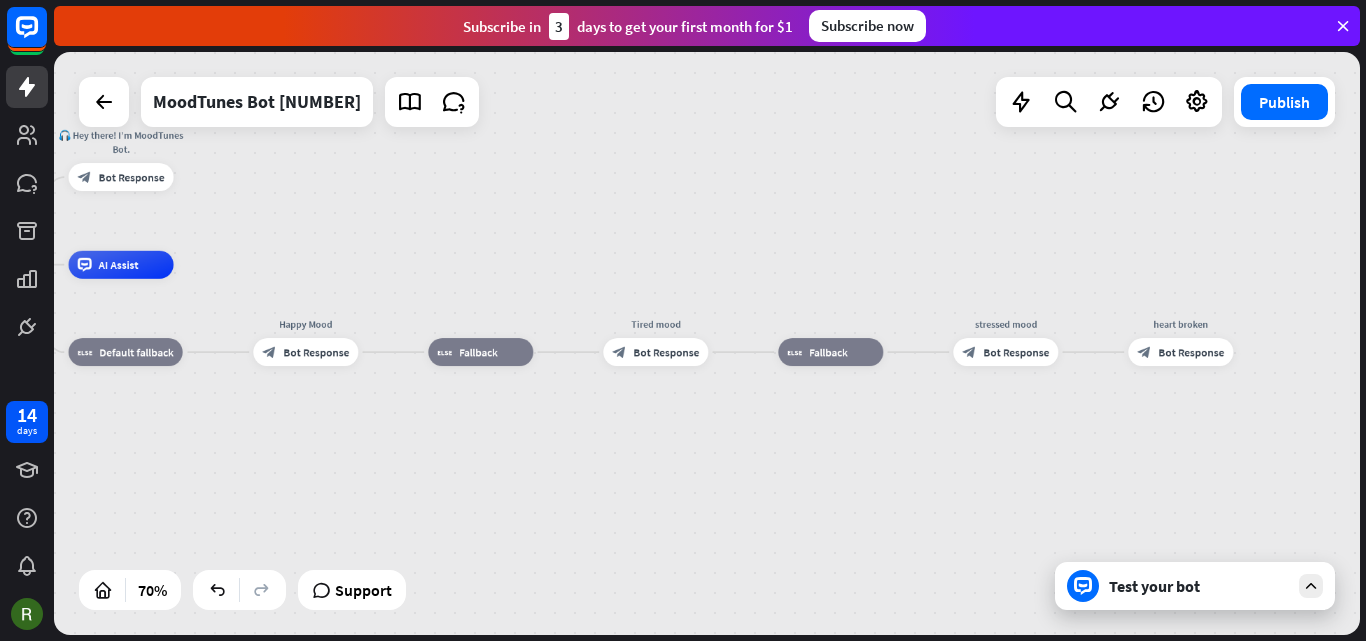 click on "home_2   Start point                 🎧 Hey there! I’m MoodTunes Bot.   block_bot_response   Bot Response                     AI Assist                   block_fallback   Default fallback                 Happy Mood   block_bot_response   Bot Response                   block_fallback   Fallback                 Tired mood   block_bot_response   Bot Response                   block_fallback   Fallback                 stressed mood   block_bot_response   Bot Response                 heart broken   block_bot_response   Bot Response" at bounding box center (707, 343) 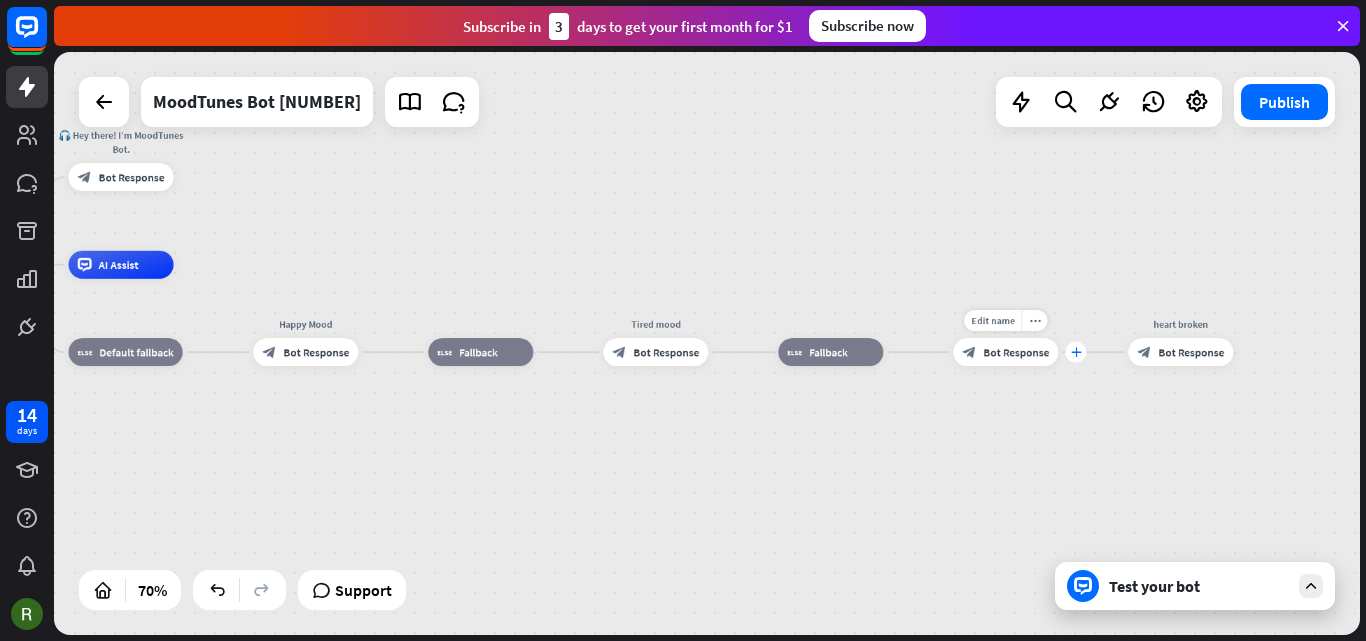 click on "plus" at bounding box center (1076, 352) 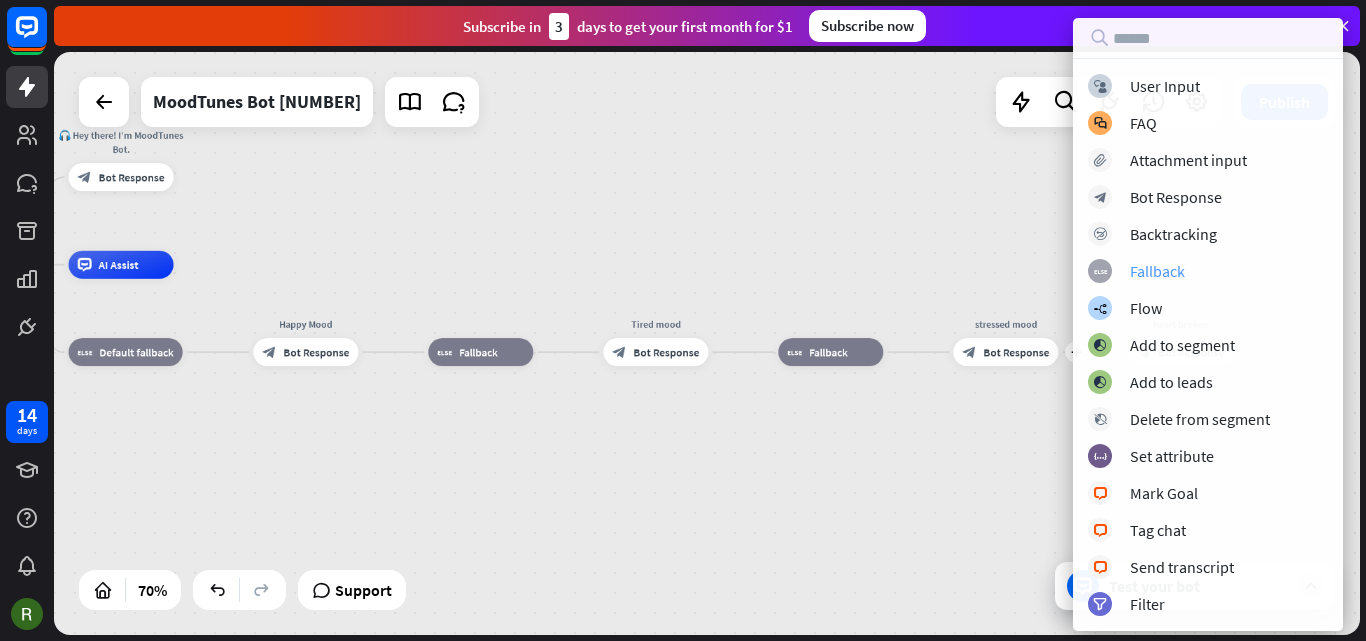 click on "Fallback" at bounding box center (1157, 271) 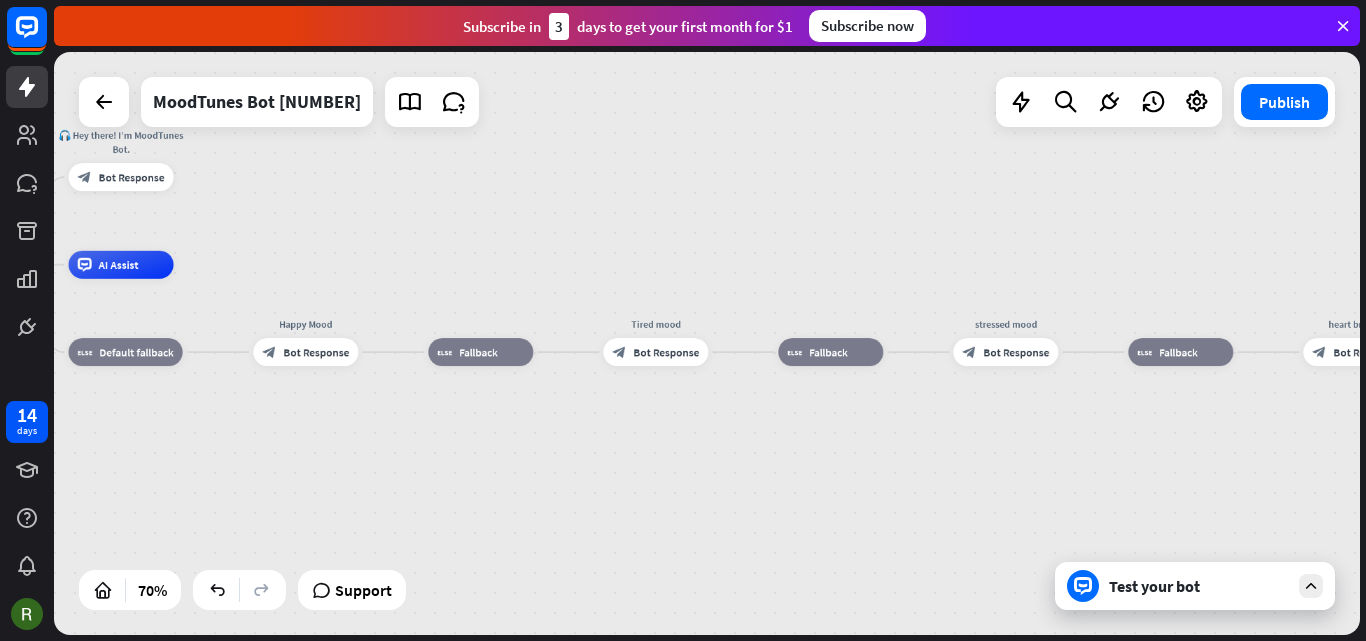 click on "home_2   Start point                 🎧 Hey there! I’m MoodTunes Bot.   block_bot_response   Bot Response                     AI Assist                   block_fallback   Default fallback                 Happy Mood   block_bot_response   Bot Response                   block_fallback   Fallback                 Tired mood   block_bot_response   Bot Response                   block_fallback   Fallback                 stressed mood   block_bot_response   Bot Response                   block_fallback   Fallback                 heart broken   block_bot_response   Bot Response" at bounding box center [707, 343] 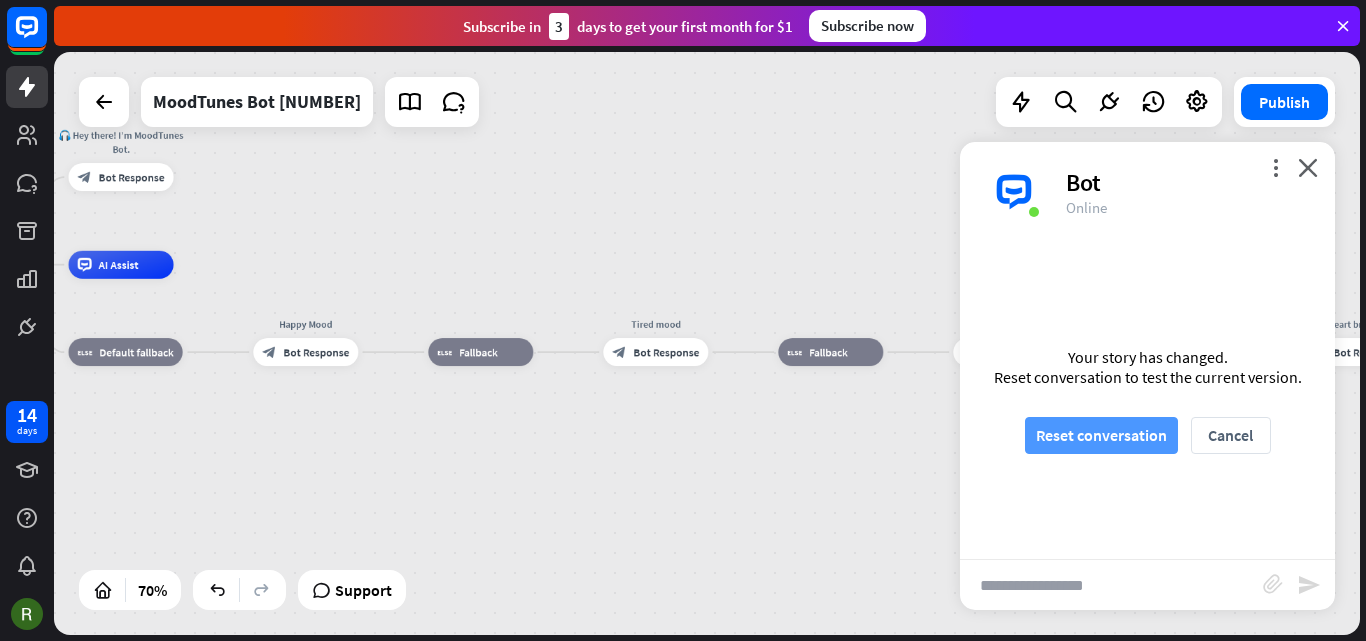 click on "Reset conversation" at bounding box center [1101, 435] 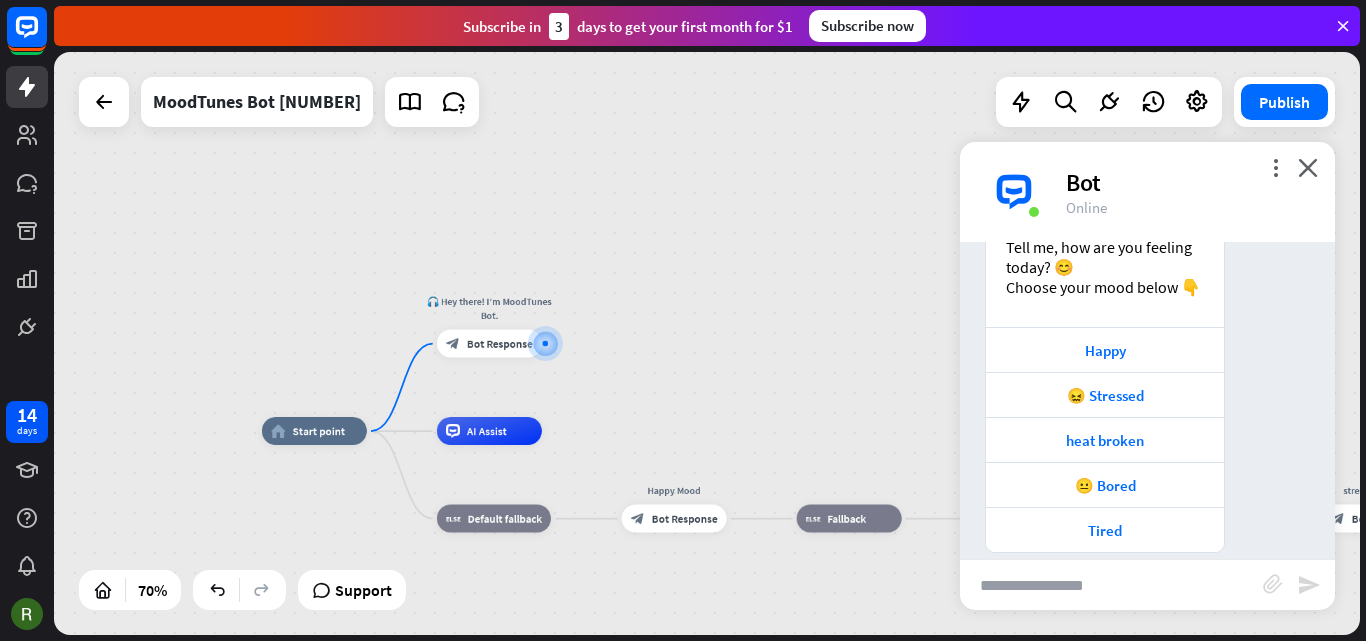 scroll, scrollTop: 100, scrollLeft: 0, axis: vertical 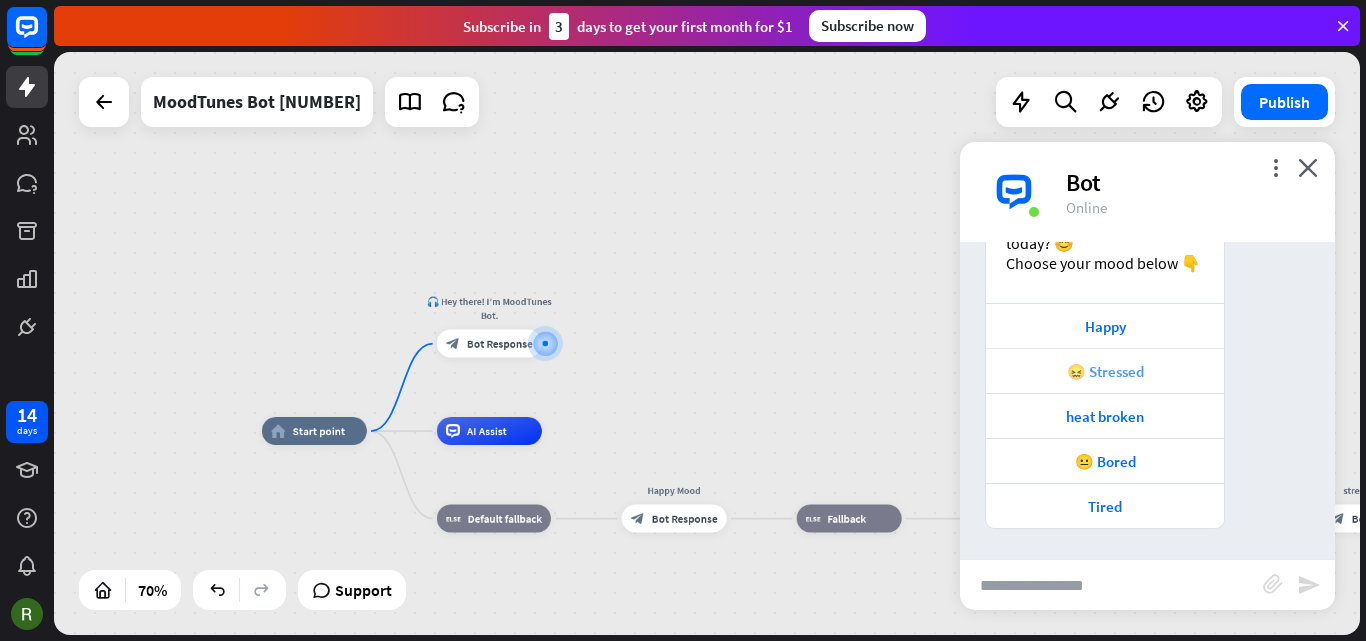 click on "😖 Stressed" at bounding box center [1105, 371] 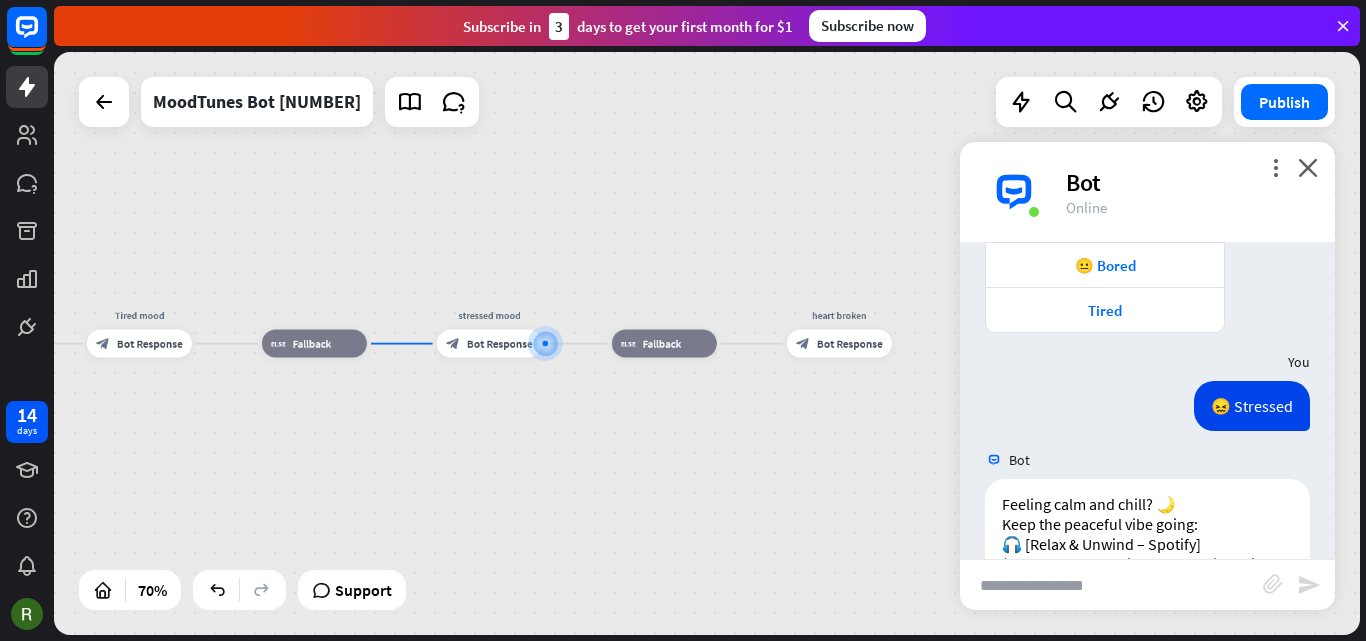 scroll, scrollTop: 376, scrollLeft: 0, axis: vertical 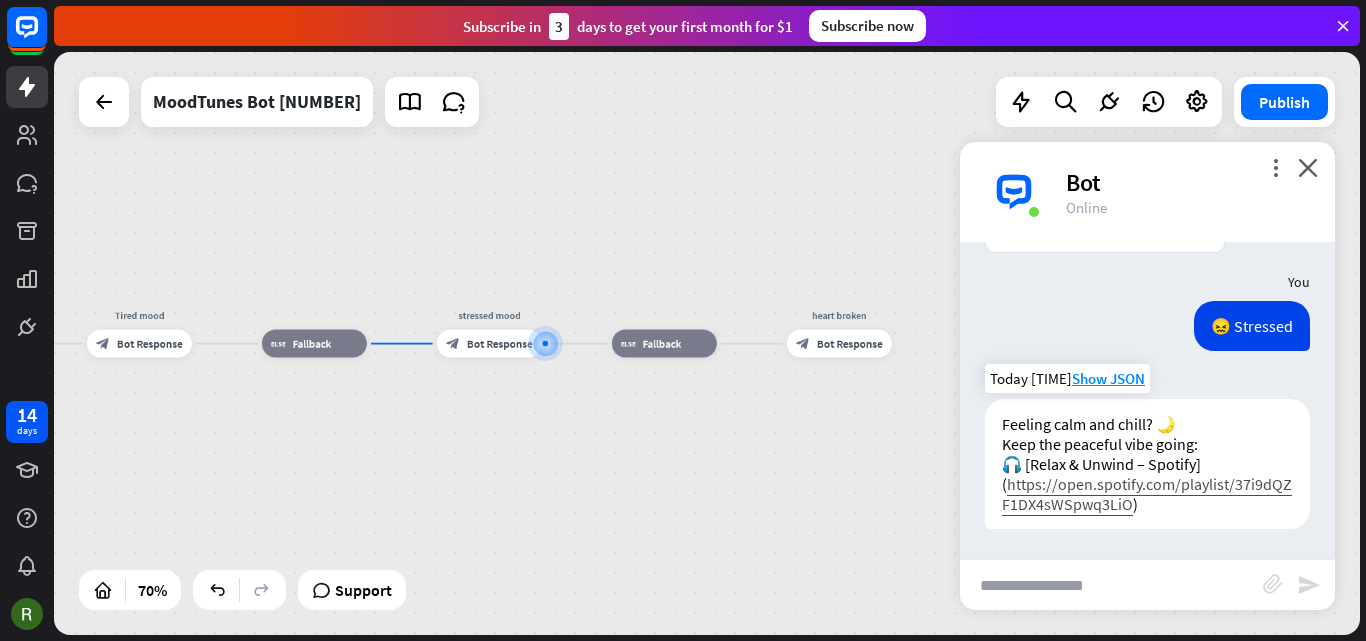click on "https://open.spotify.com/playlist/37i9dQZF1DX4sWSpwq3LiO" at bounding box center [1147, 494] 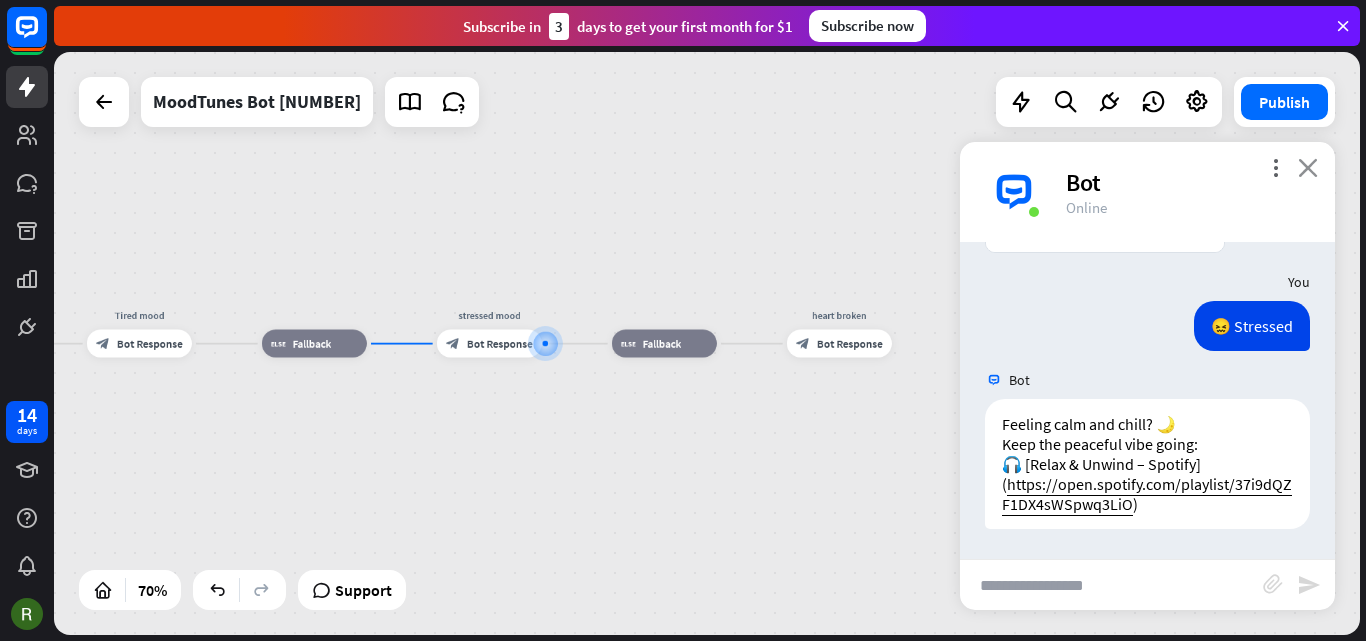click on "close" at bounding box center (1308, 167) 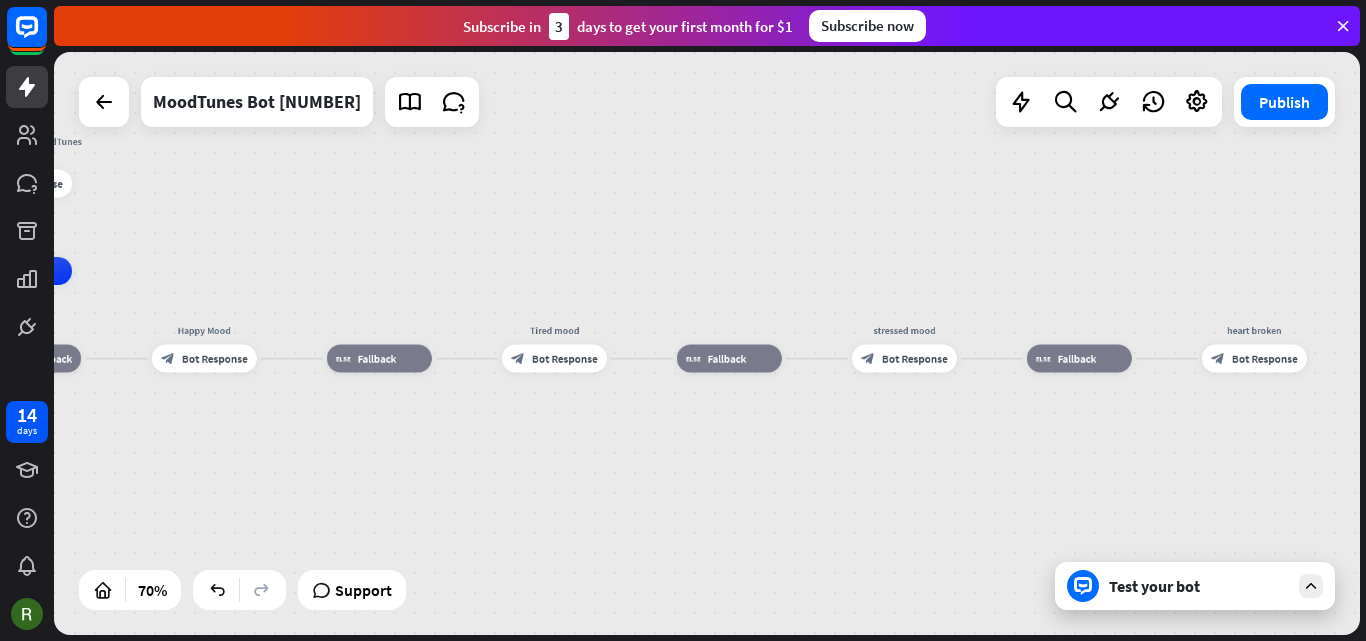 drag, startPoint x: 589, startPoint y: 451, endPoint x: 1004, endPoint y: 466, distance: 415.271 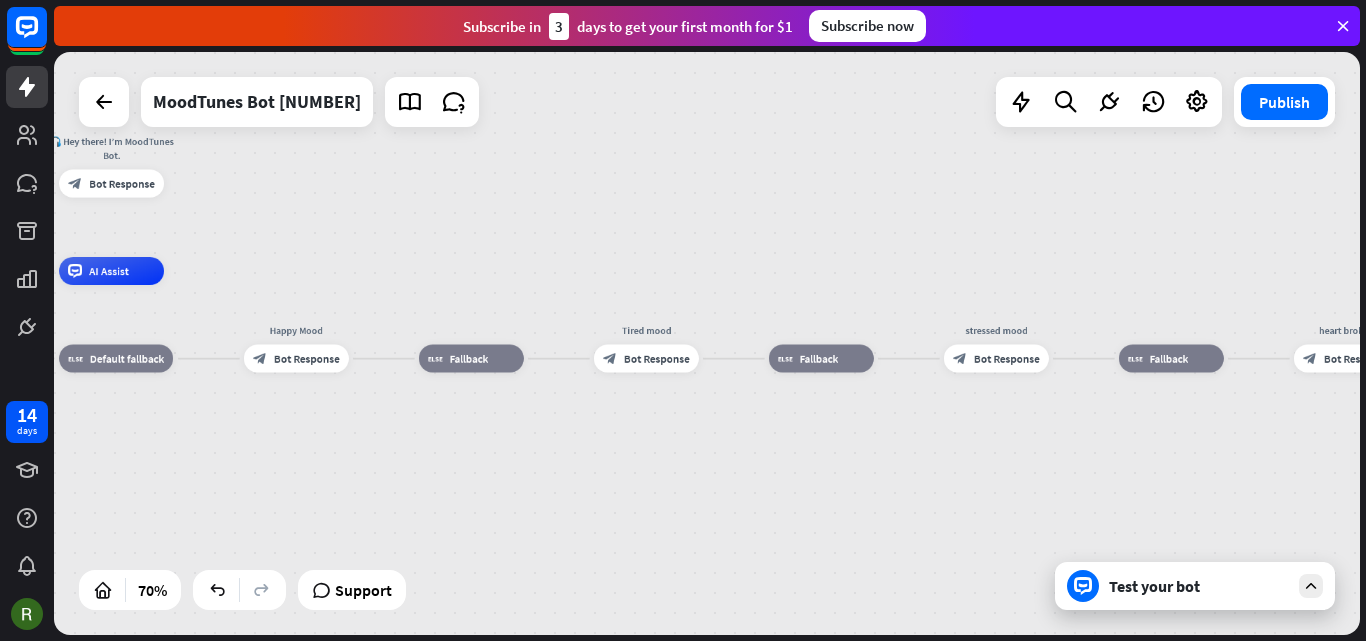 drag, startPoint x: 369, startPoint y: 475, endPoint x: 495, endPoint y: 475, distance: 126 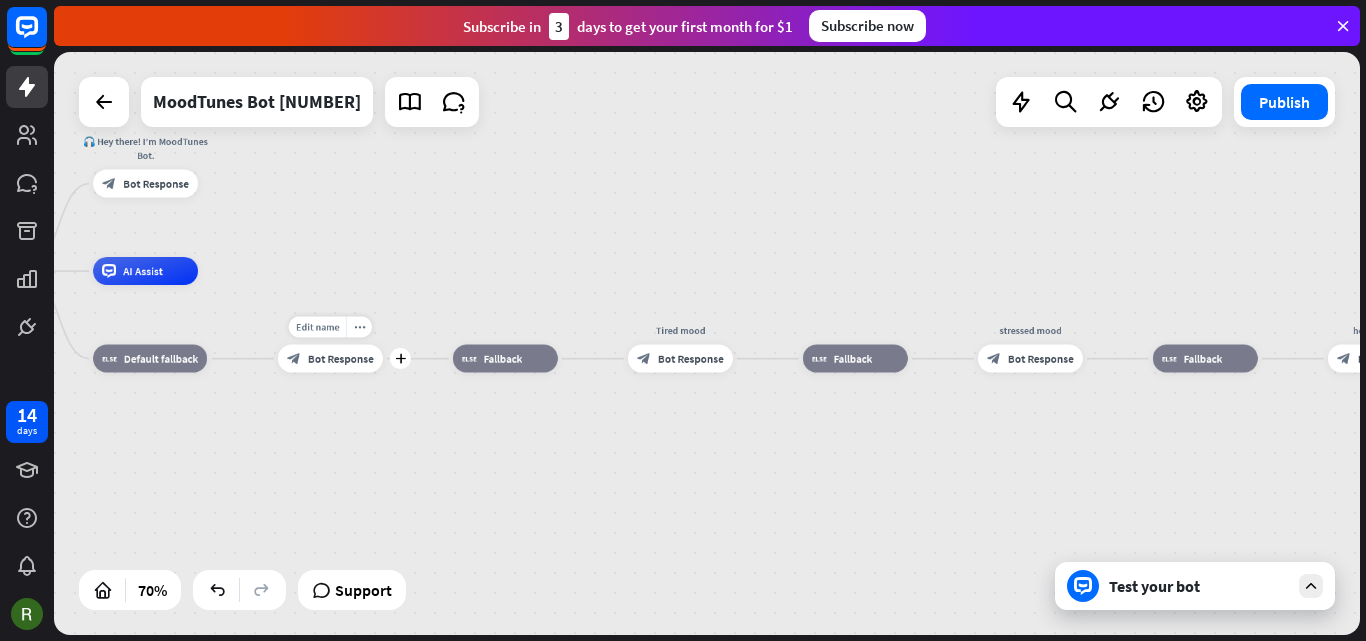 click on "Bot Response" at bounding box center [341, 359] 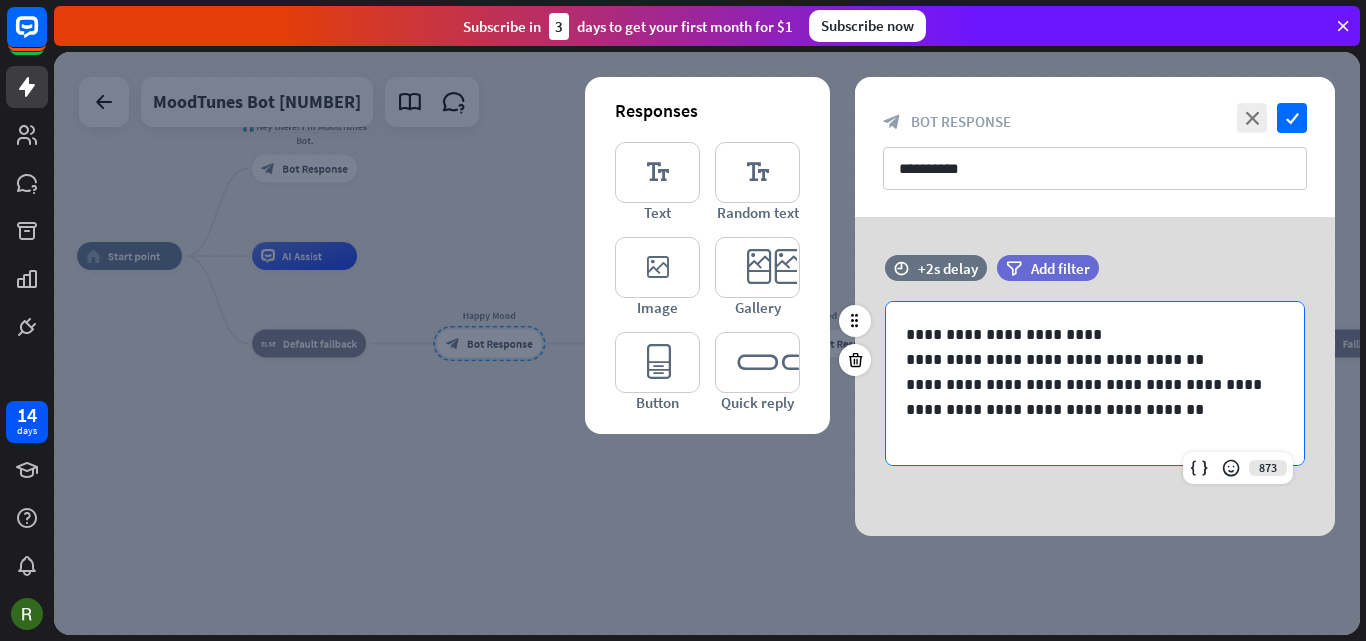click on "**********" at bounding box center [1087, 409] 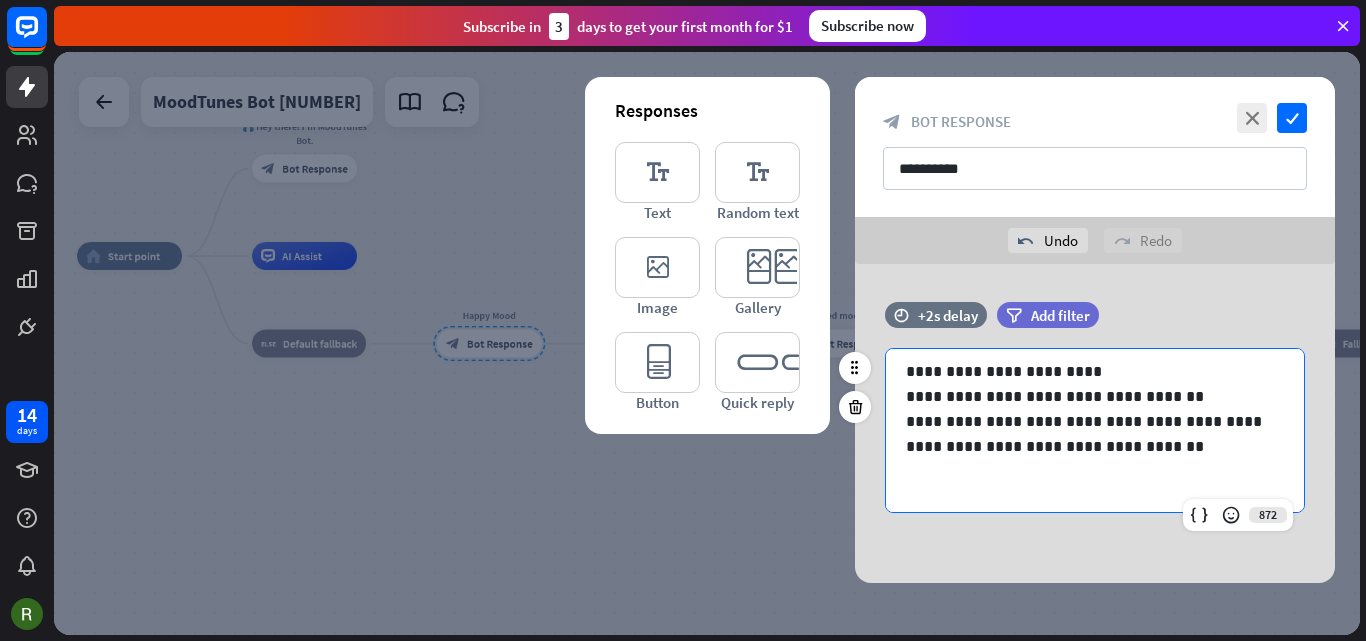 type 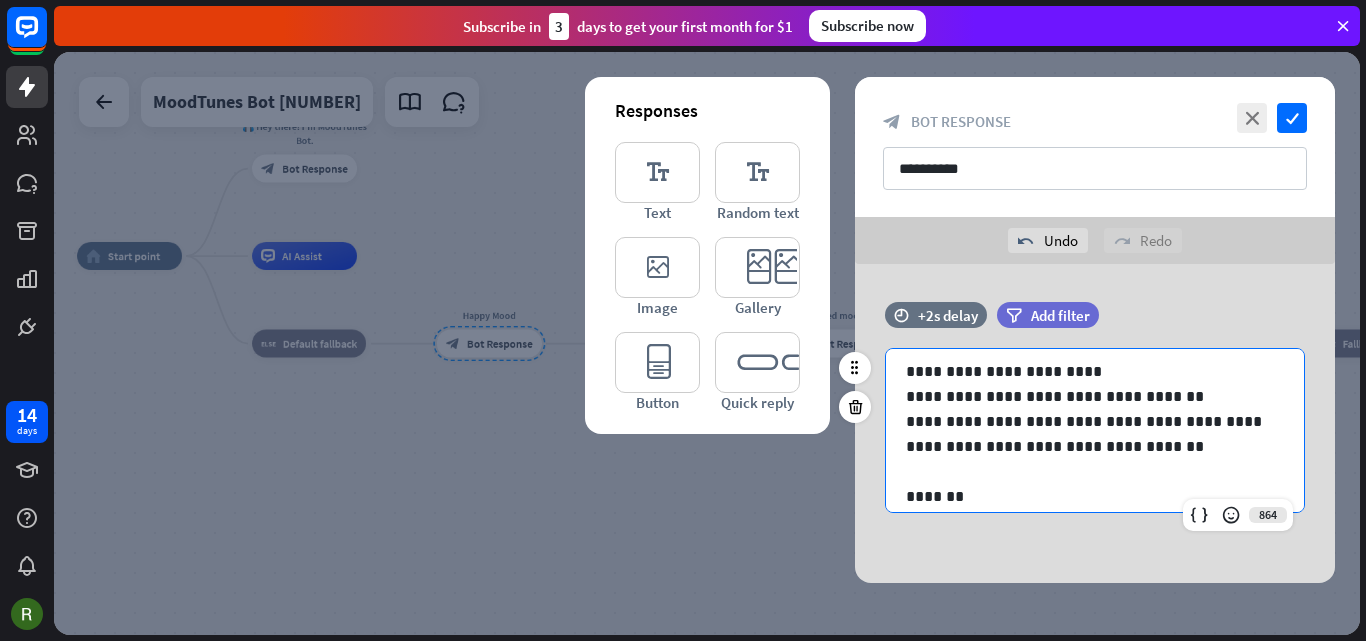 scroll, scrollTop: 35, scrollLeft: 0, axis: vertical 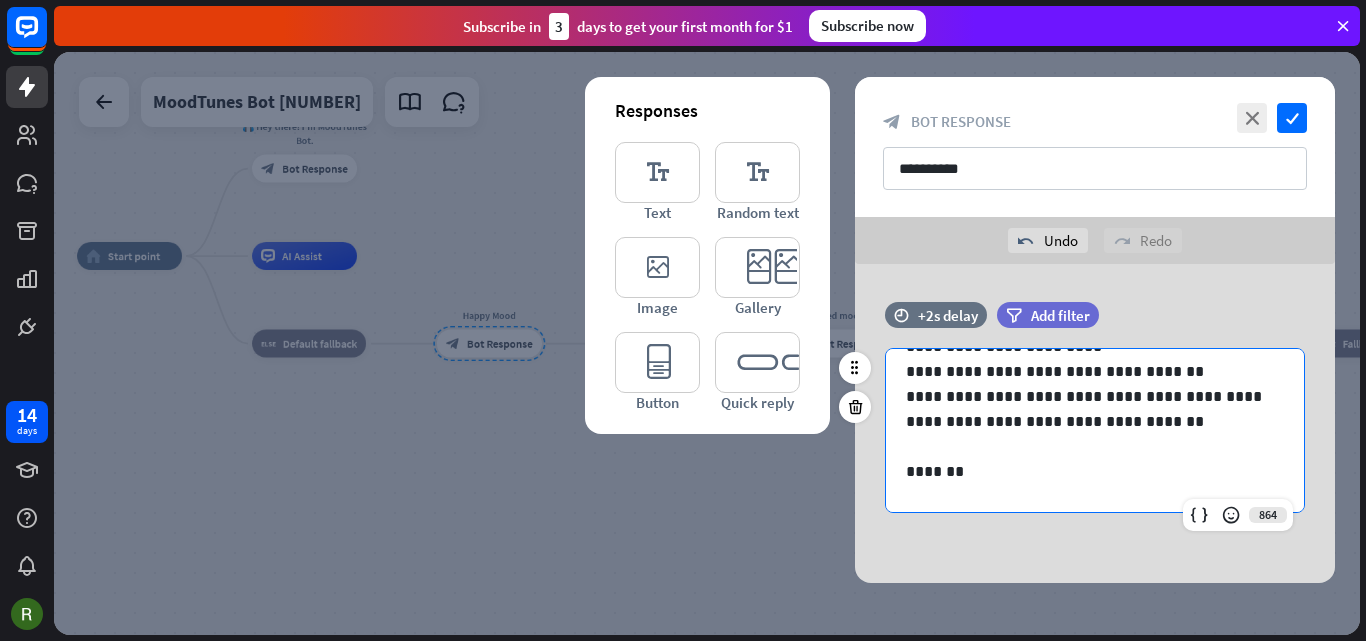 click on "*******" at bounding box center [1087, 471] 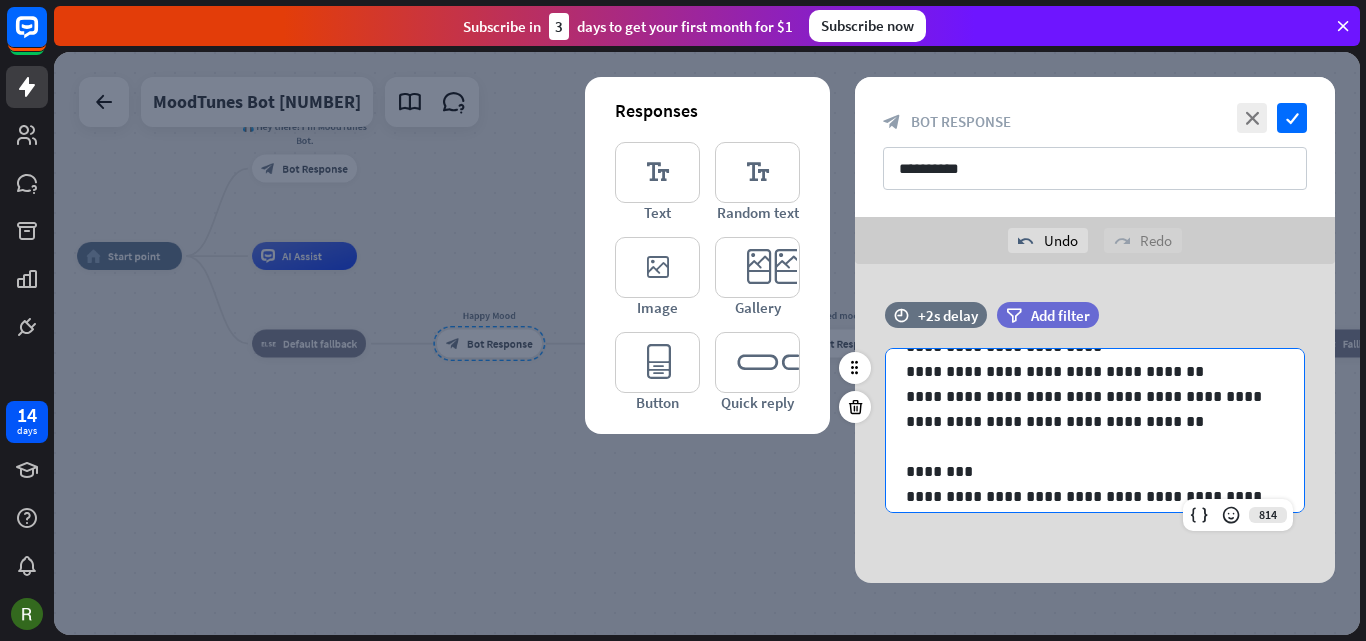 scroll, scrollTop: 60, scrollLeft: 0, axis: vertical 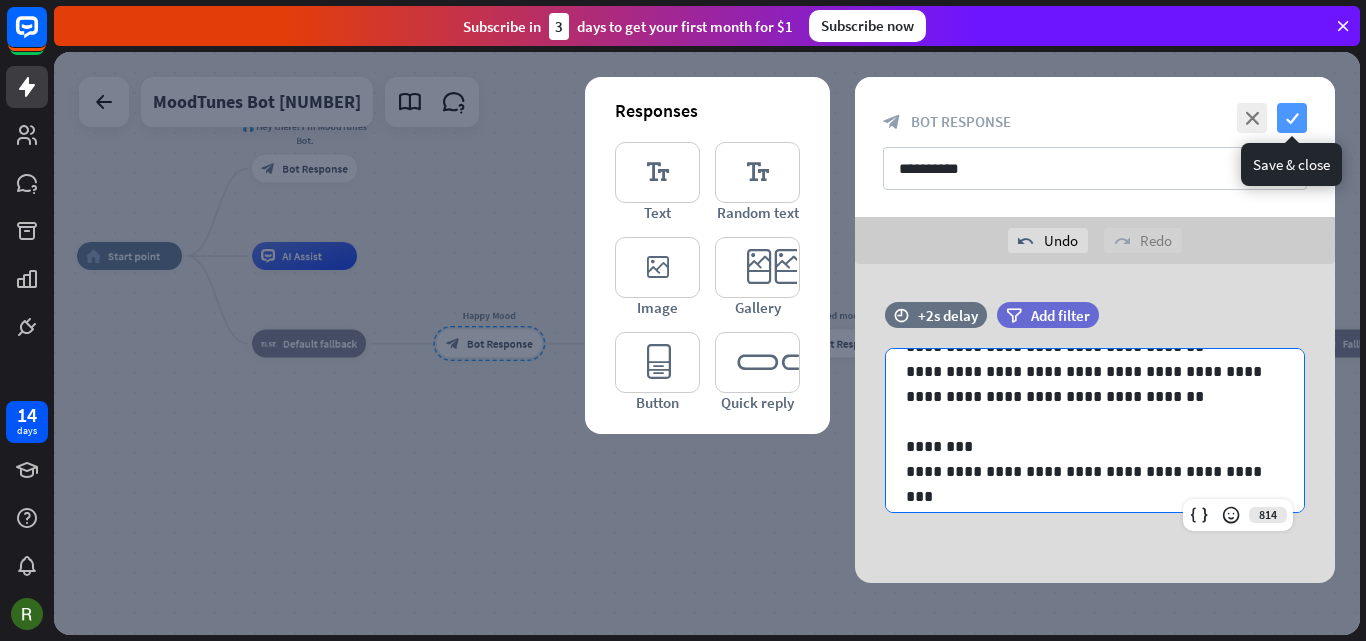 click on "check" at bounding box center (1292, 118) 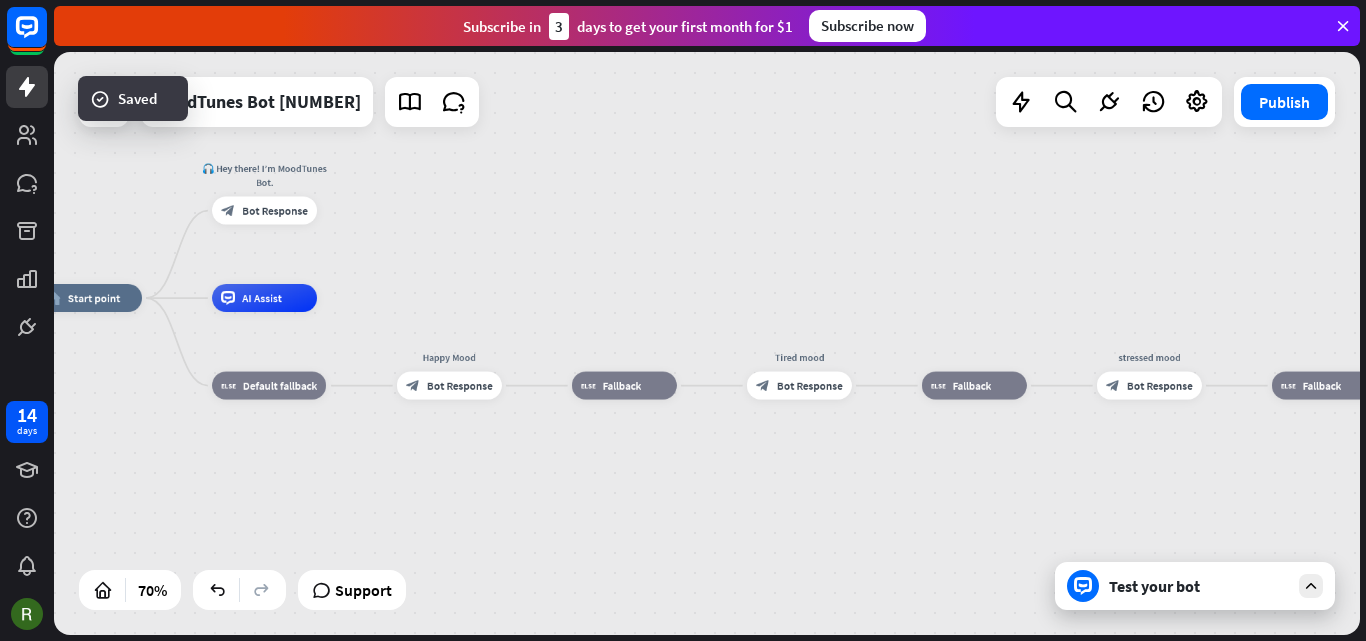 drag, startPoint x: 529, startPoint y: 437, endPoint x: 489, endPoint y: 478, distance: 57.280014 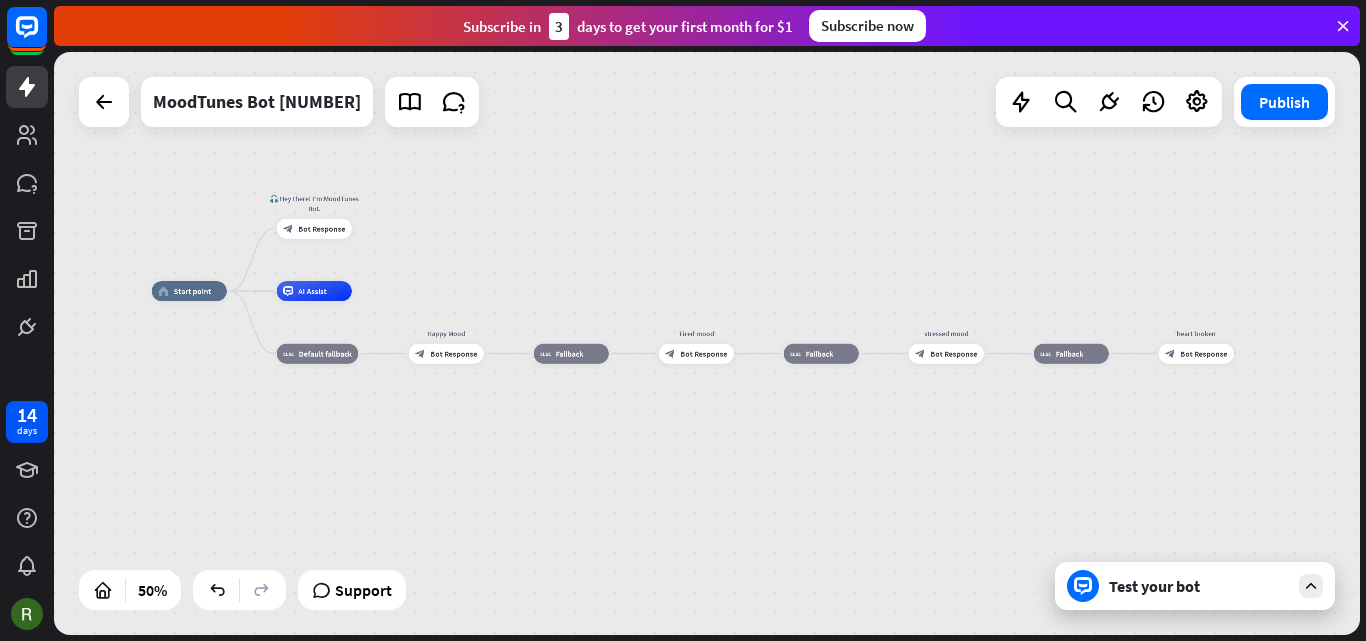 drag, startPoint x: 692, startPoint y: 233, endPoint x: 631, endPoint y: 236, distance: 61.073727 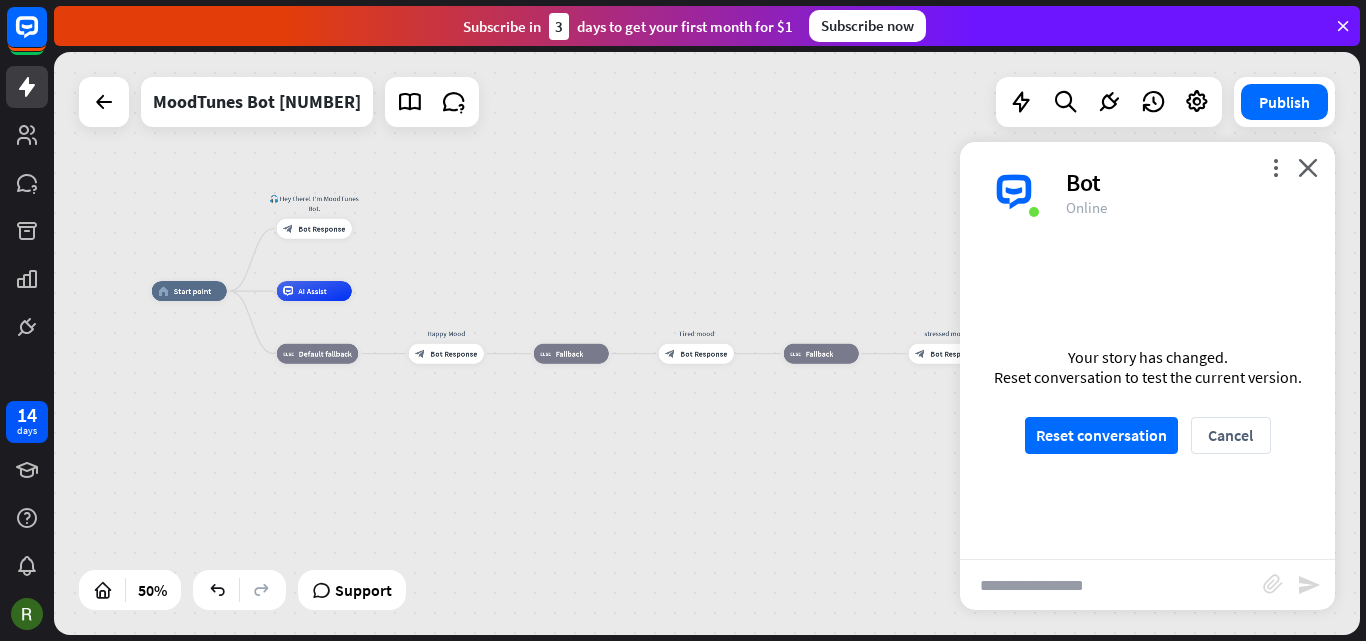 click on "home_2   Start point                 🎧 Hey there! I’m MoodTunes Bot.   block_bot_response   Bot Response                     AI Assist                   block_fallback   Default fallback                 Happy Mood   block_bot_response   Bot Response                   block_fallback   Fallback                 Tired mood   block_bot_response   Bot Response                   block_fallback   Fallback                 stressed mood   block_bot_response   Bot Response                   block_fallback   Fallback                 heart broken   block_bot_response   Bot Response" at bounding box center [478, 437] 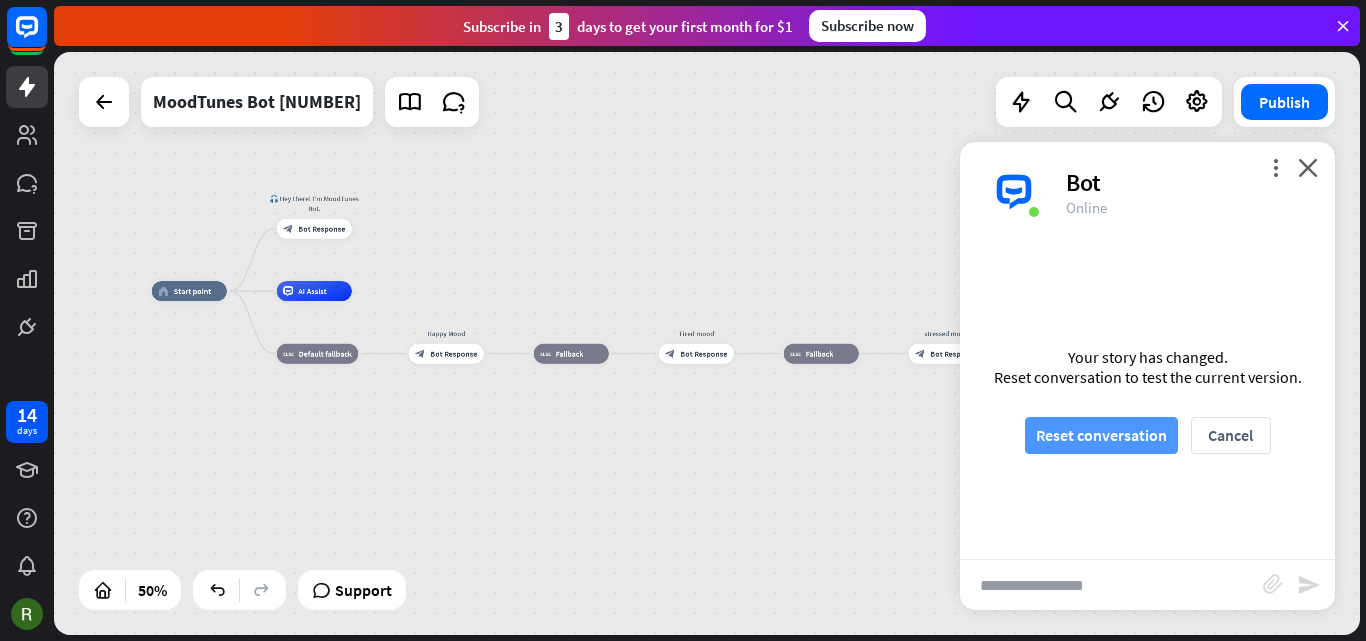 click on "Reset conversation" at bounding box center (1101, 435) 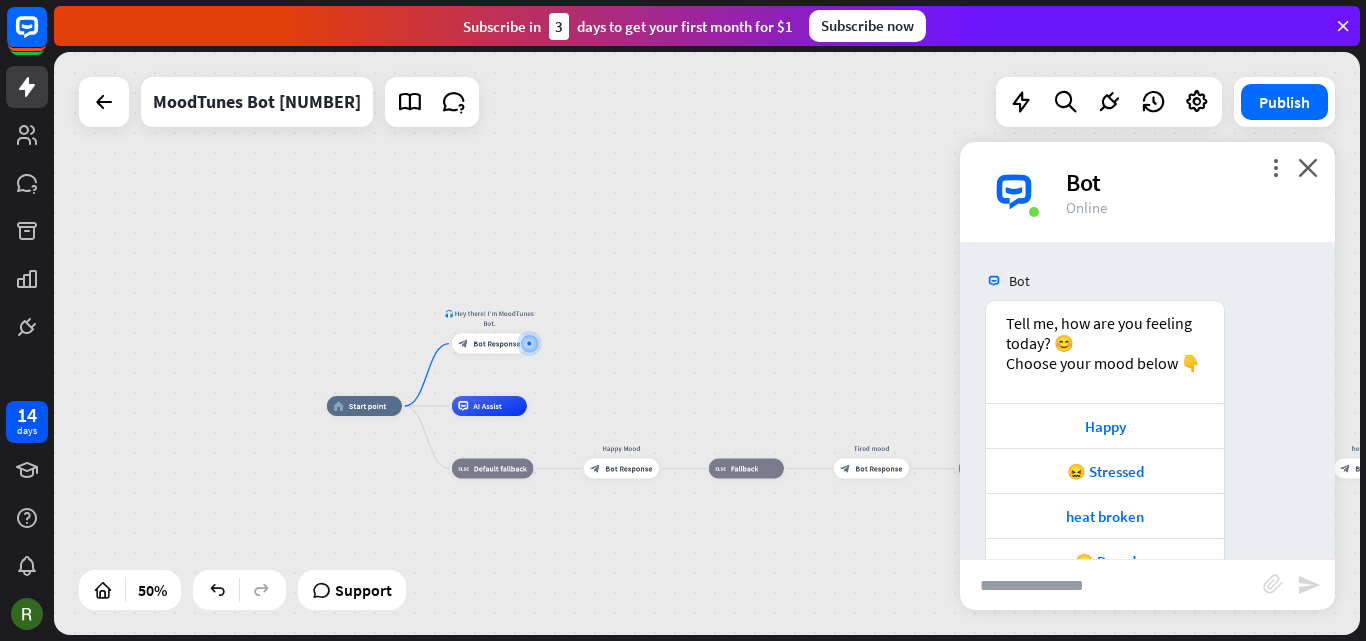 scroll, scrollTop: 100, scrollLeft: 0, axis: vertical 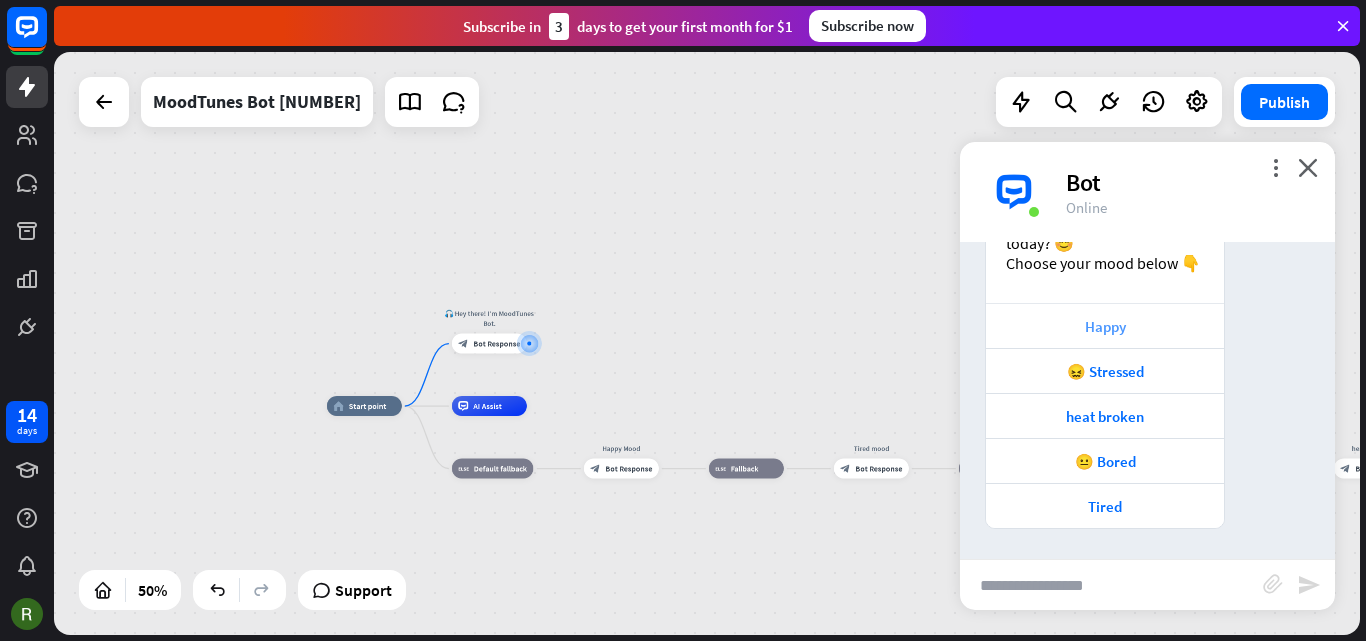 click on "Happy" at bounding box center [1105, 326] 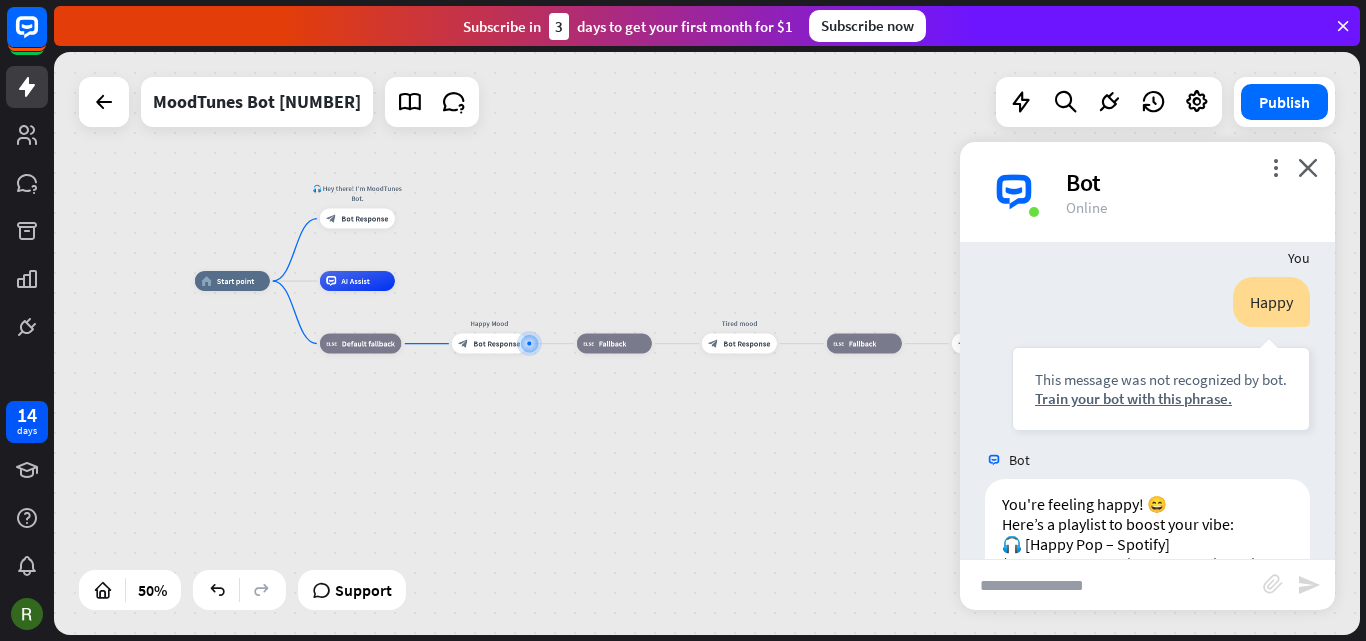 scroll, scrollTop: 540, scrollLeft: 0, axis: vertical 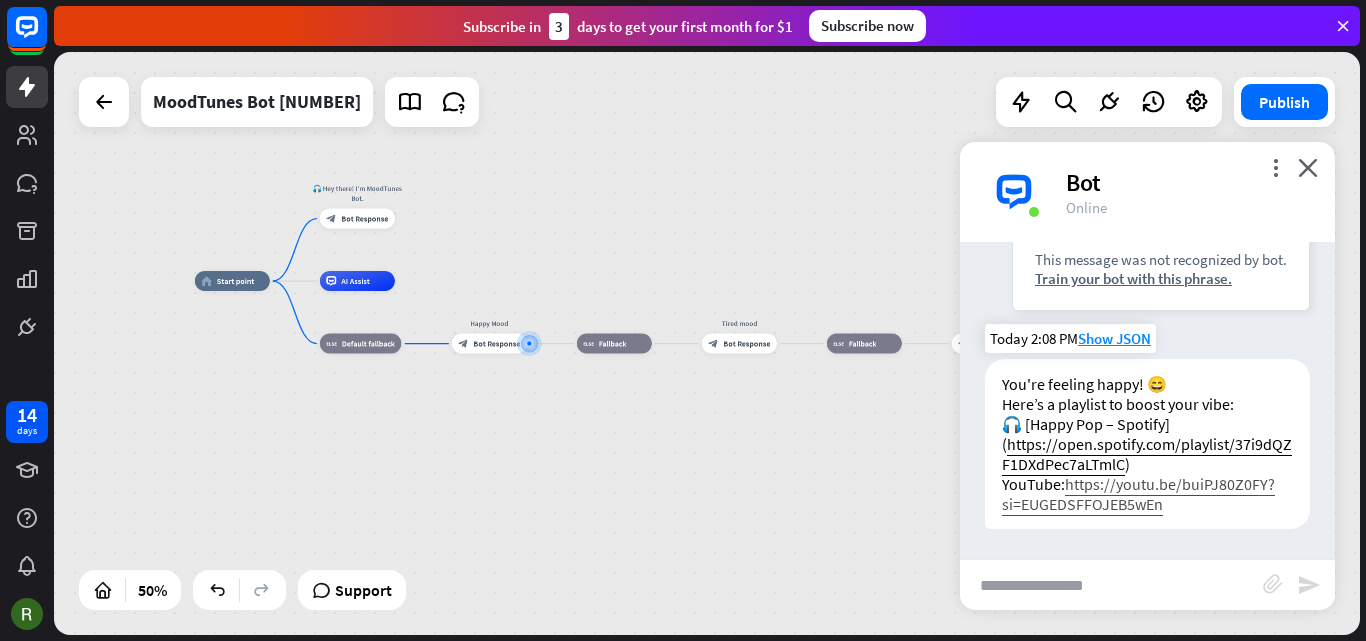 click on "https://youtu.be/buiPJ80Z0FY?si=EUGEDSFFOJEB5wEn" at bounding box center (1138, 494) 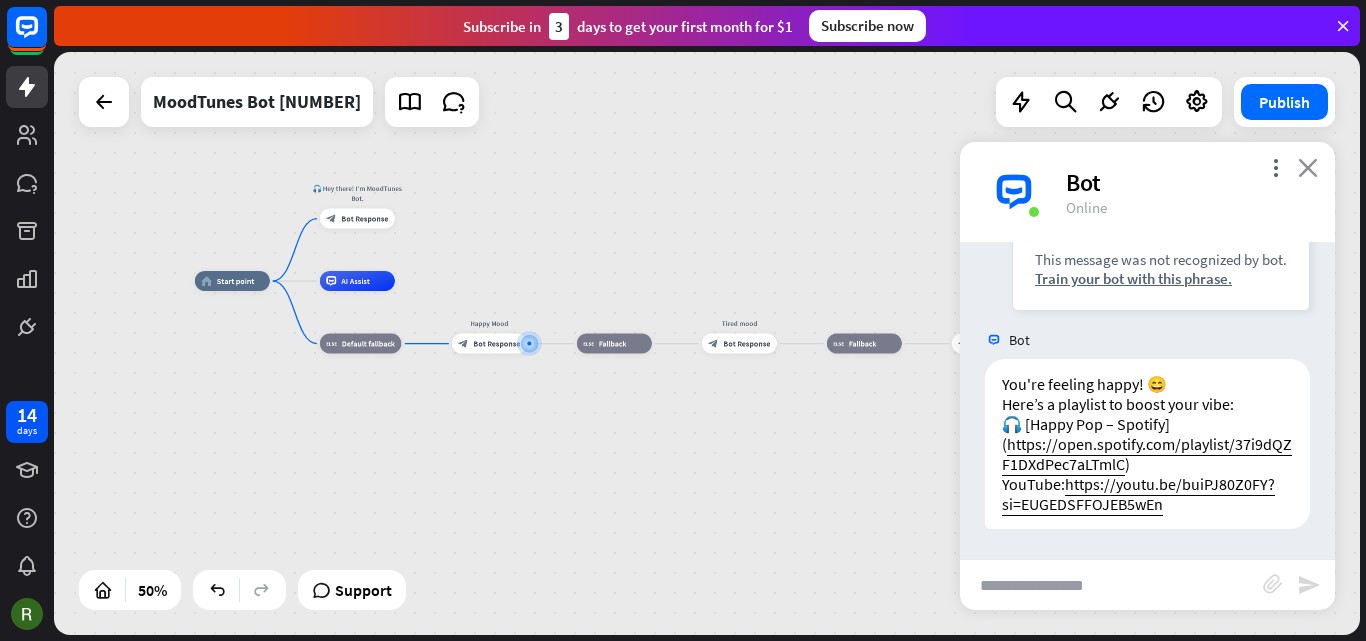 click on "close" at bounding box center [1308, 167] 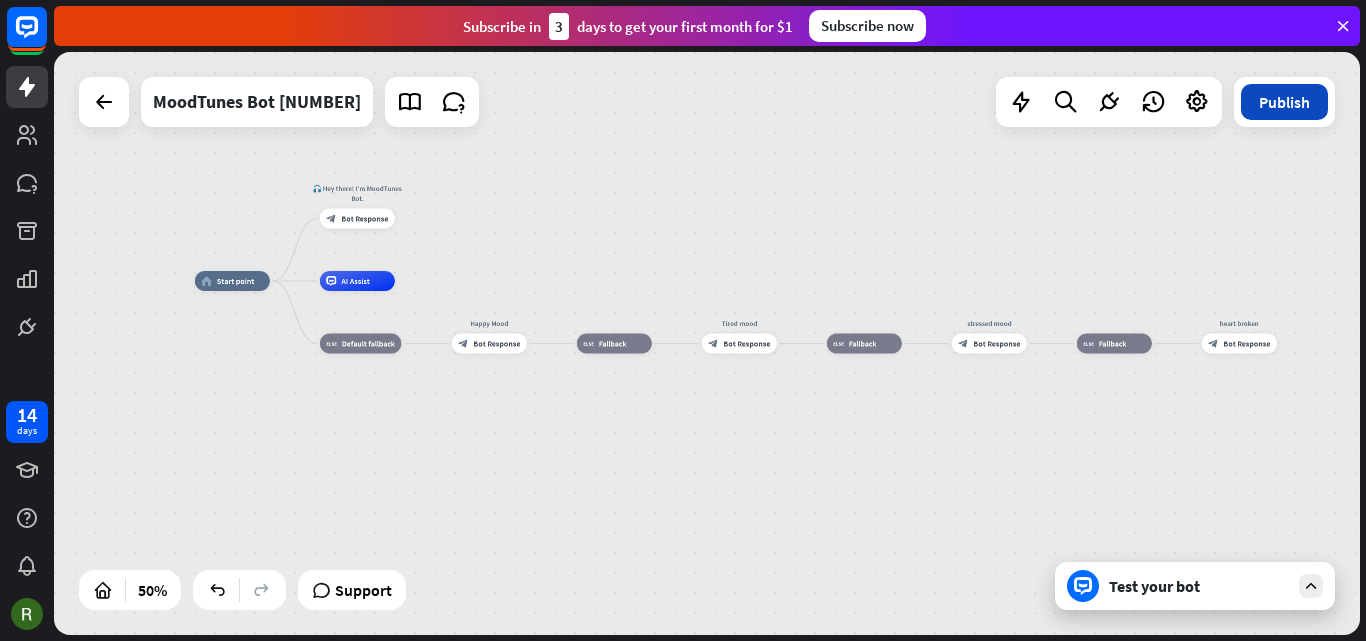 click on "Publish" at bounding box center (1284, 102) 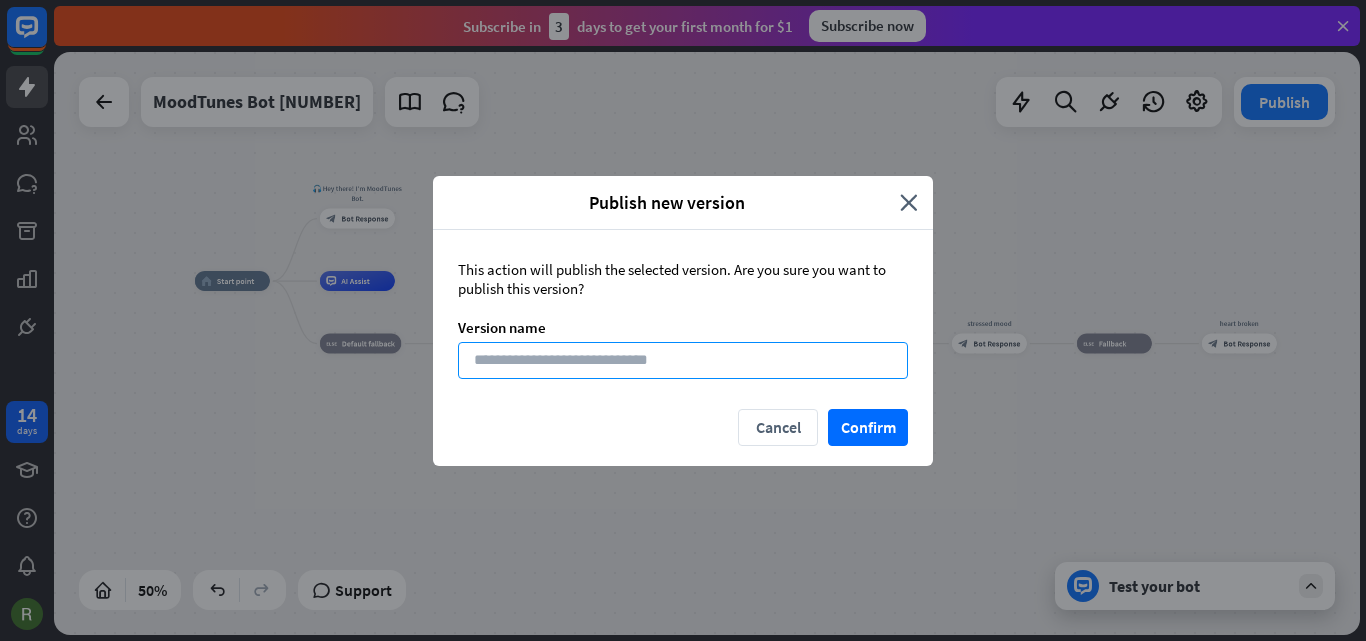 click at bounding box center [683, 360] 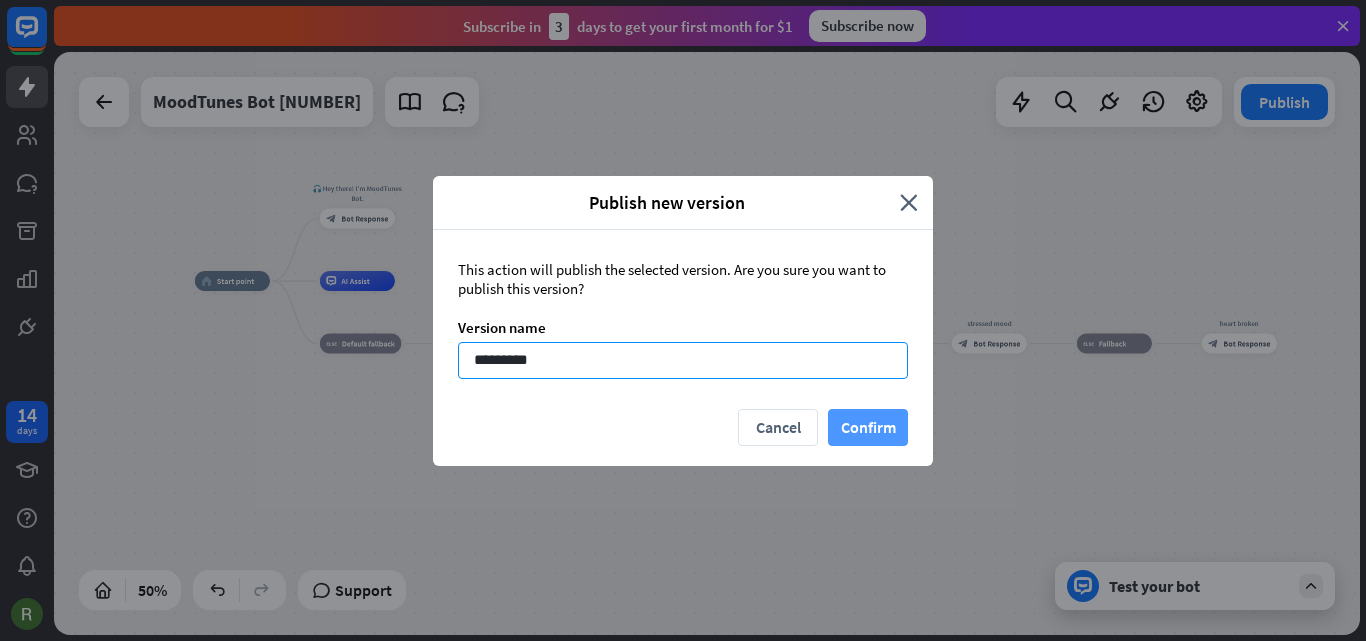 type on "*********" 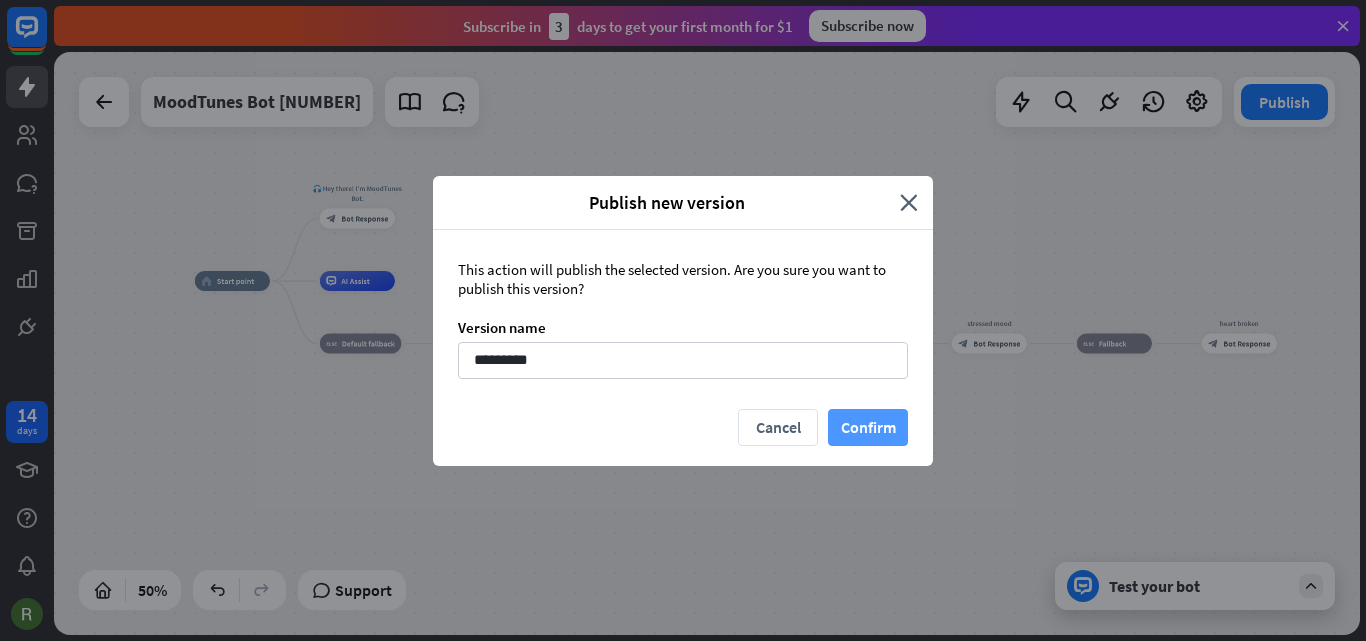click on "Confirm" at bounding box center [868, 427] 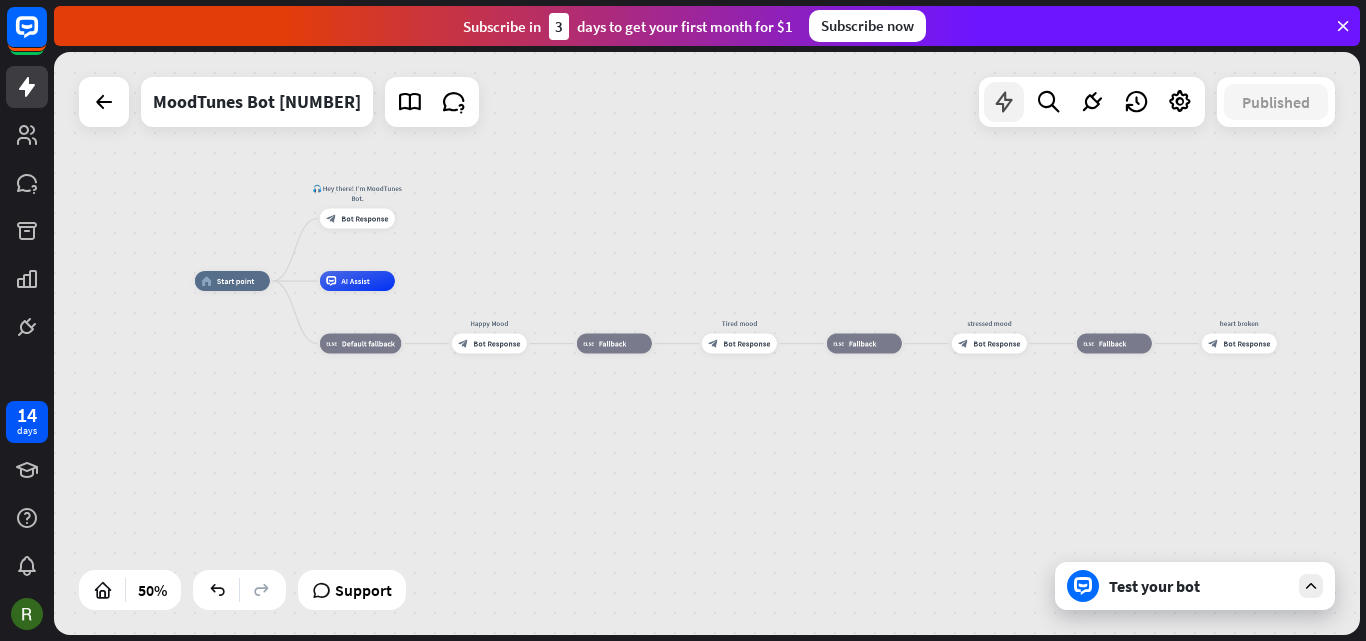 click at bounding box center [1004, 102] 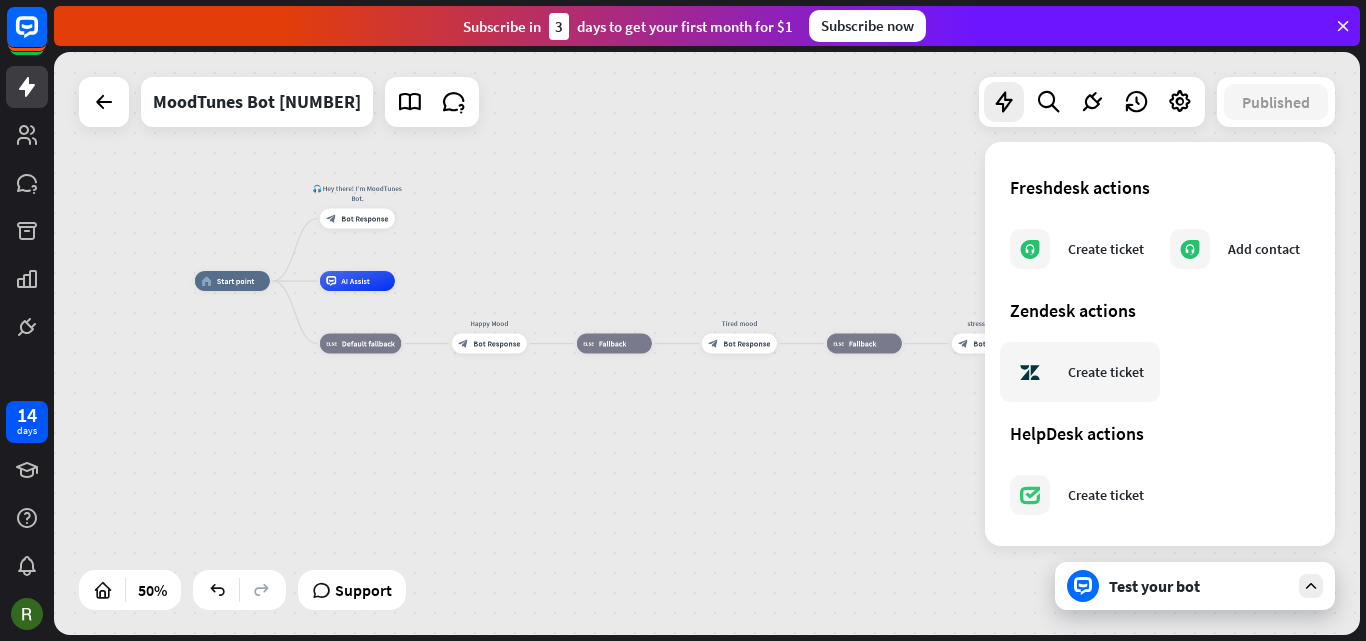 scroll, scrollTop: 1209, scrollLeft: 0, axis: vertical 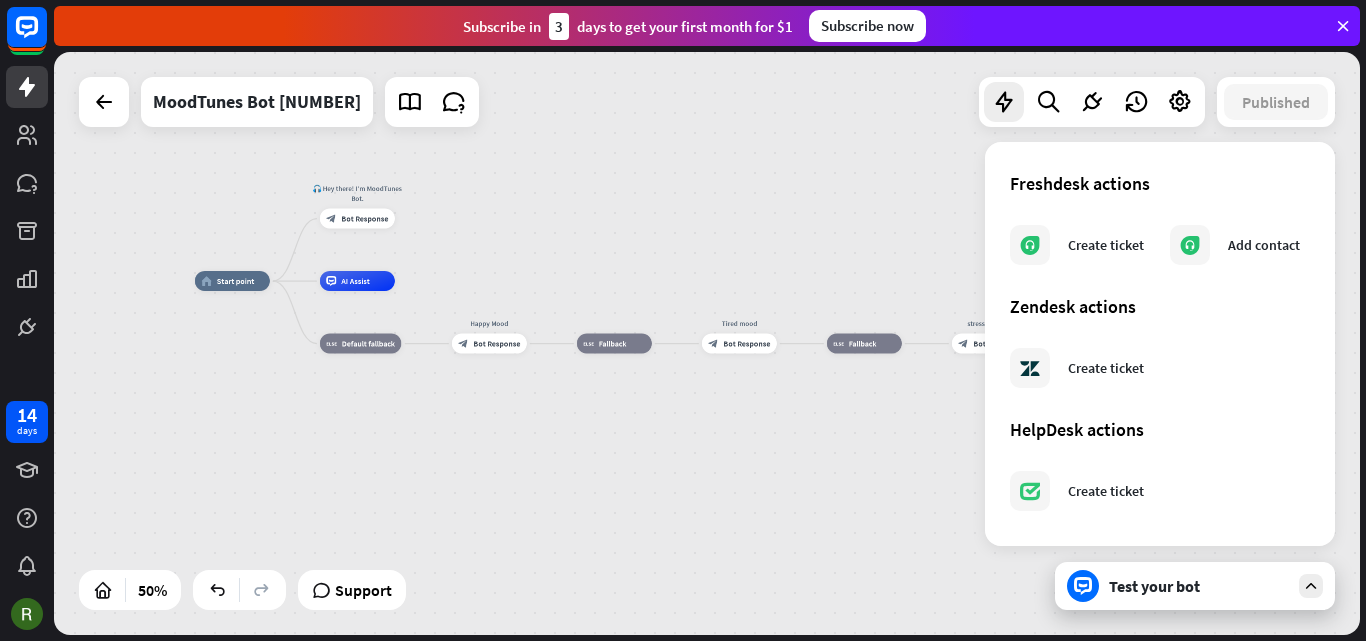 click on "home_2   Start point                 🎧 Hey there! I’m MoodTunes Bot.   block_bot_response   Bot Response                     AI Assist                   block_fallback   Default fallback                 Happy Mood   block_bot_response   Bot Response                   block_fallback   Fallback                 Tired mood   block_bot_response   Bot Response                   block_fallback   Fallback                 stressed mood   block_bot_response   Bot Response                   block_fallback   Fallback                 heart broken   block_bot_response   Bot Response" at bounding box center (707, 343) 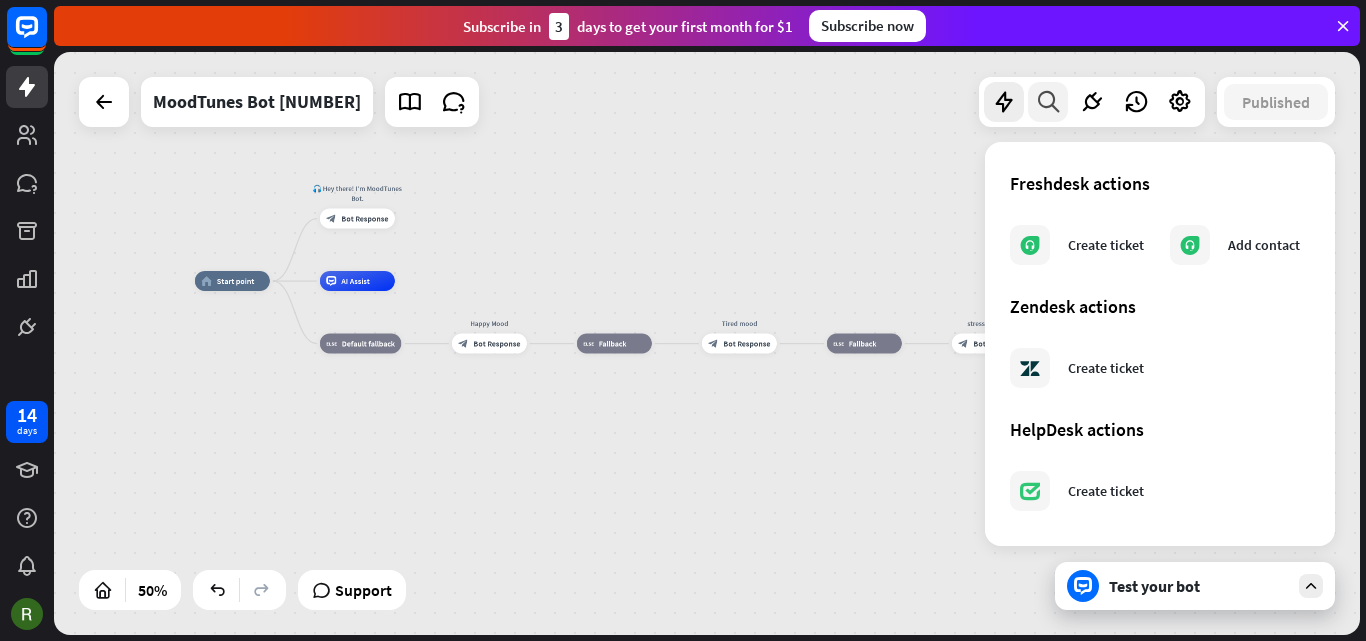 click at bounding box center [1048, 102] 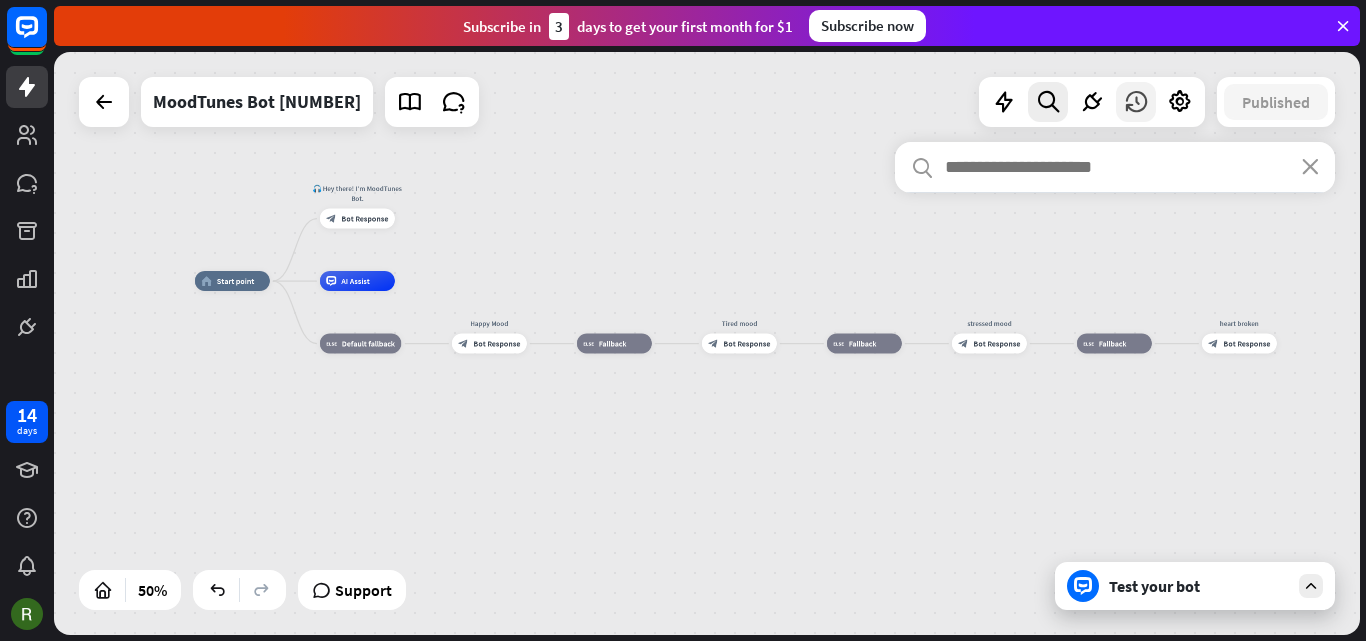 click at bounding box center [1136, 102] 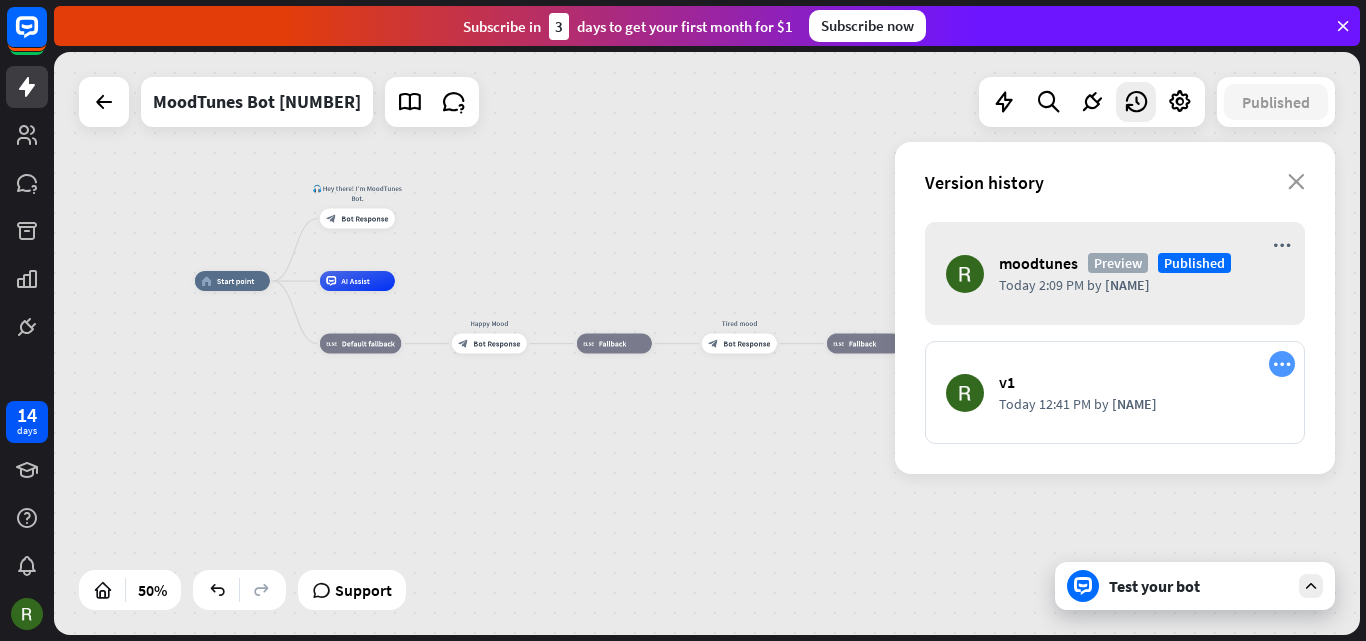 click on "more_horiz" at bounding box center (1282, 364) 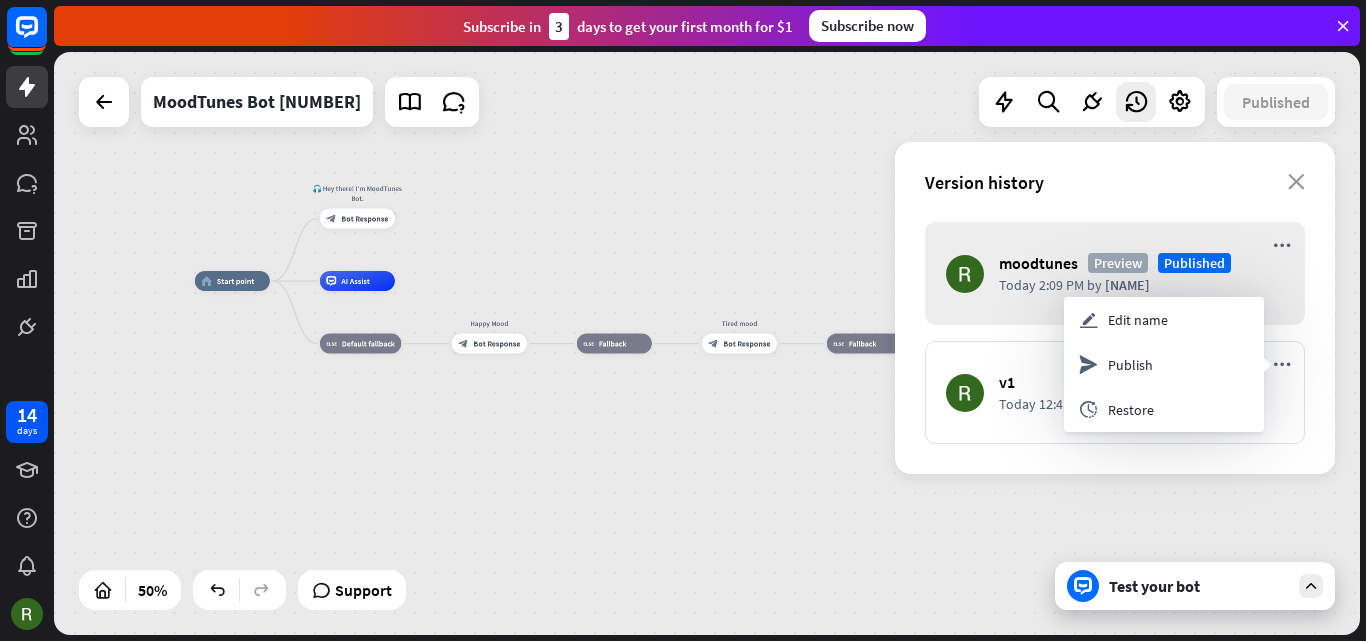 click on "moodtunes
Preview
Published
Today [TIME]   by
[FIRST] [LAST]
more_horiz
v1
Today [TIME]   by
[FIRST] [LAST]
more_horiz" at bounding box center (1115, 348) 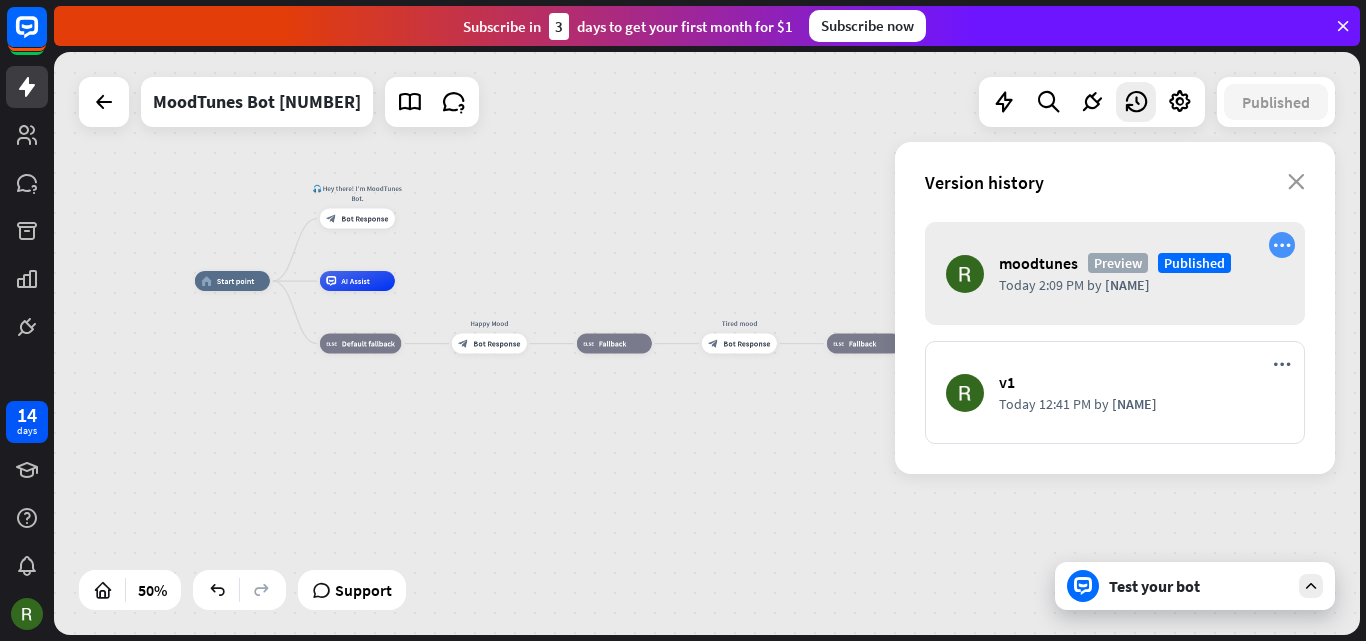 click on "more_horiz" at bounding box center [1282, 245] 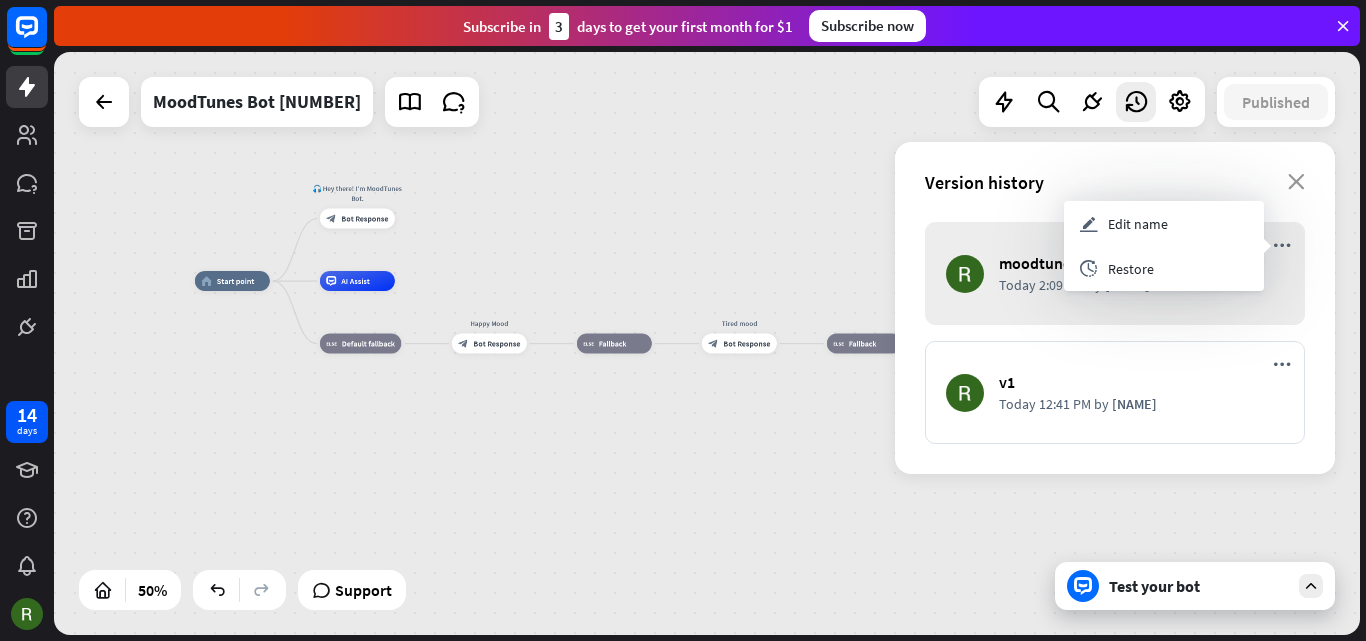 click on "Today 2:09 PM" at bounding box center (1041, 285) 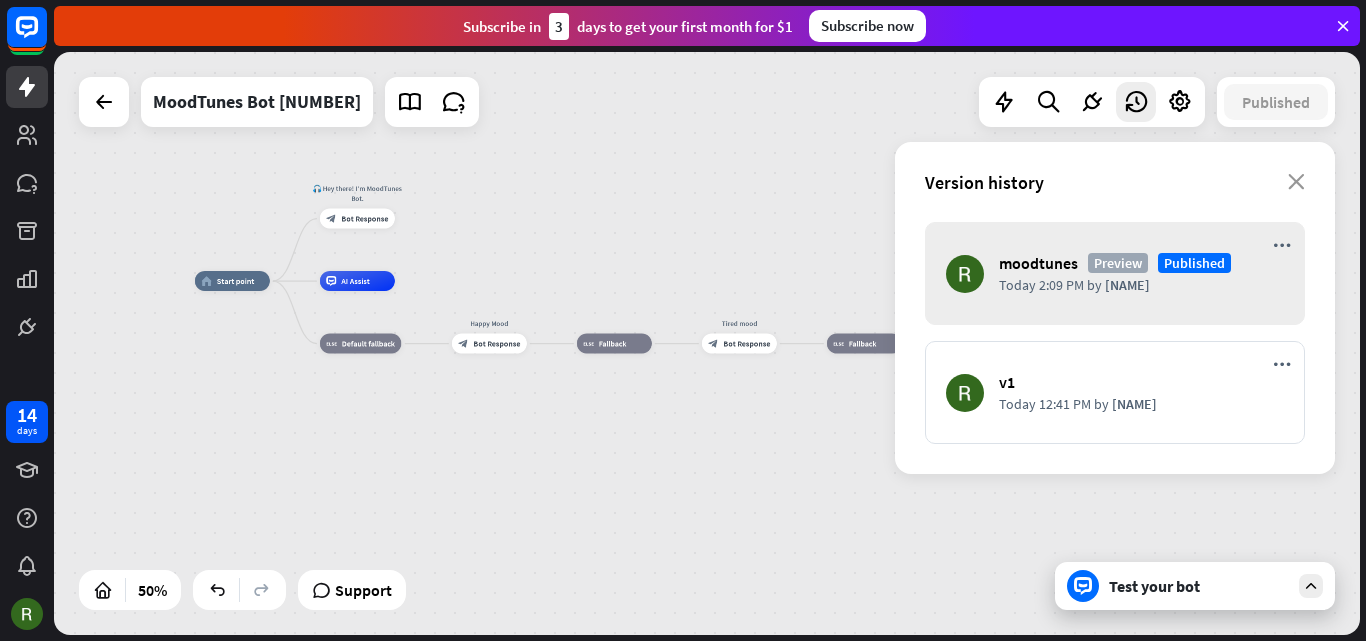 click on "moodtunes
Preview
Published
Today 2:09 PM   by
[NAME]" at bounding box center (1115, 273) 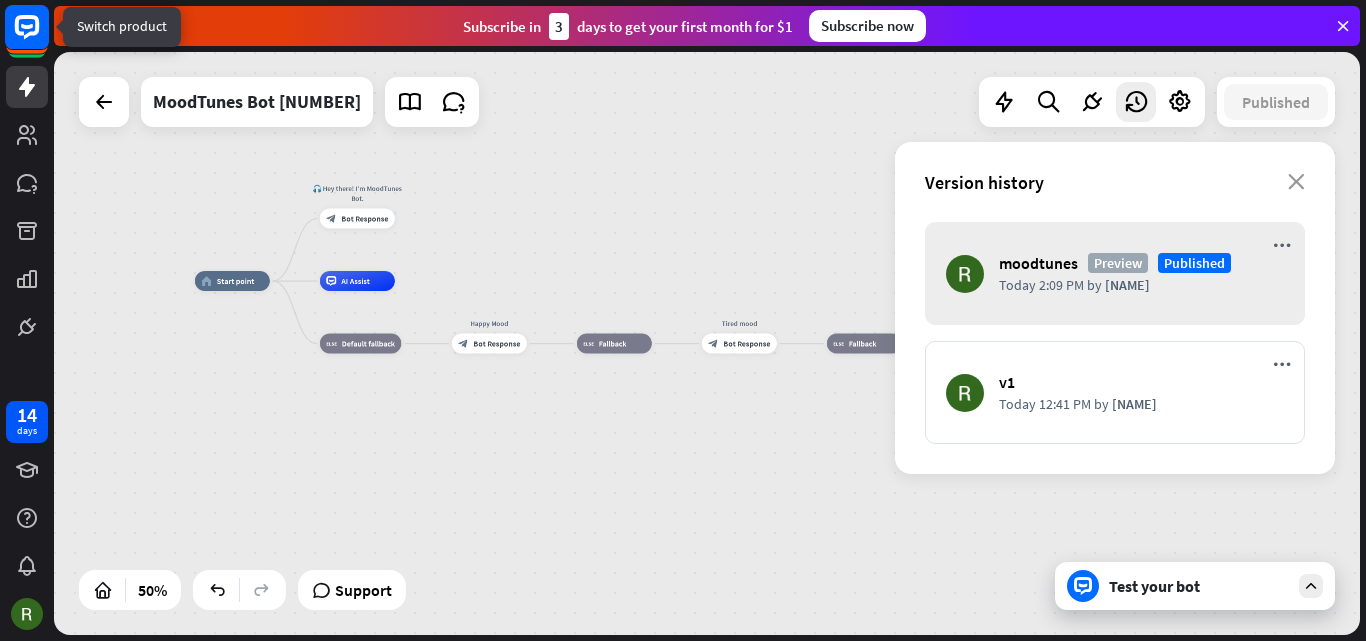 click 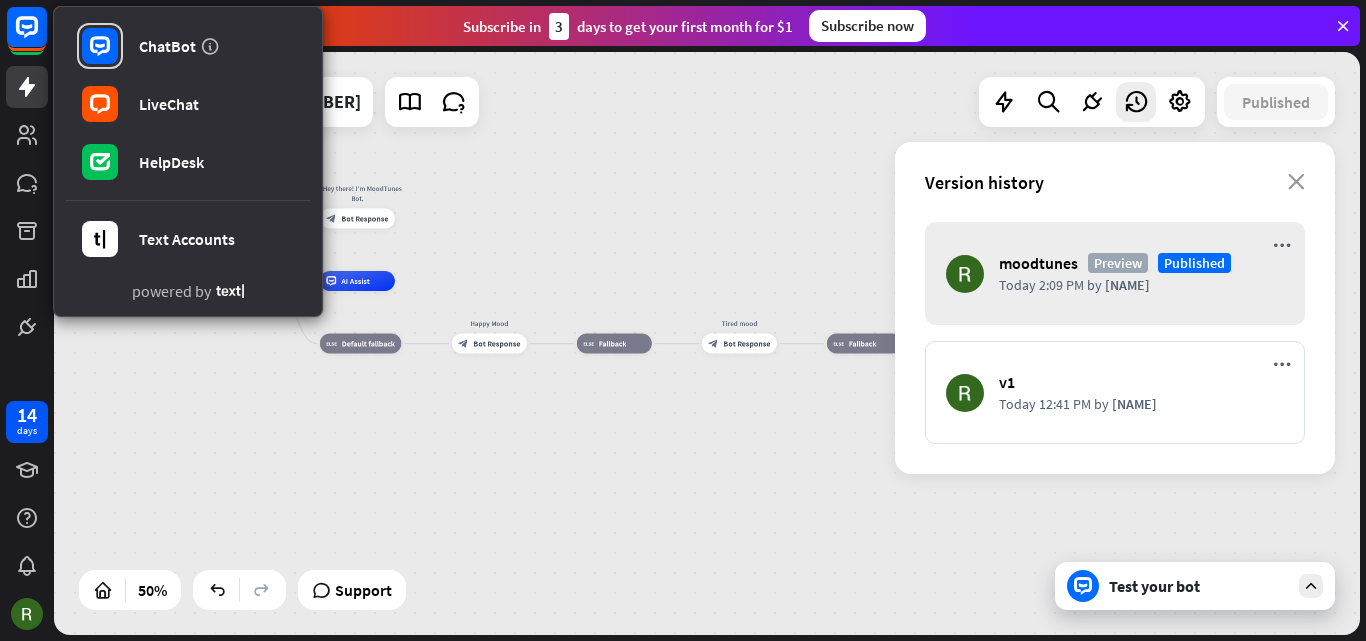 click on "home_2   Start point                 🎧 Hey there! I’m MoodTunes Bot.   block_bot_response   Bot Response                     AI Assist                   block_fallback   Default fallback                 Happy Mood   block_bot_response   Bot Response                   block_fallback   Fallback                 Tired mood   block_bot_response   Bot Response                   block_fallback   Fallback                 stressed mood   block_bot_response   Bot Response                   block_fallback   Fallback                 heart broken   block_bot_response   Bot Response" at bounding box center [521, 427] 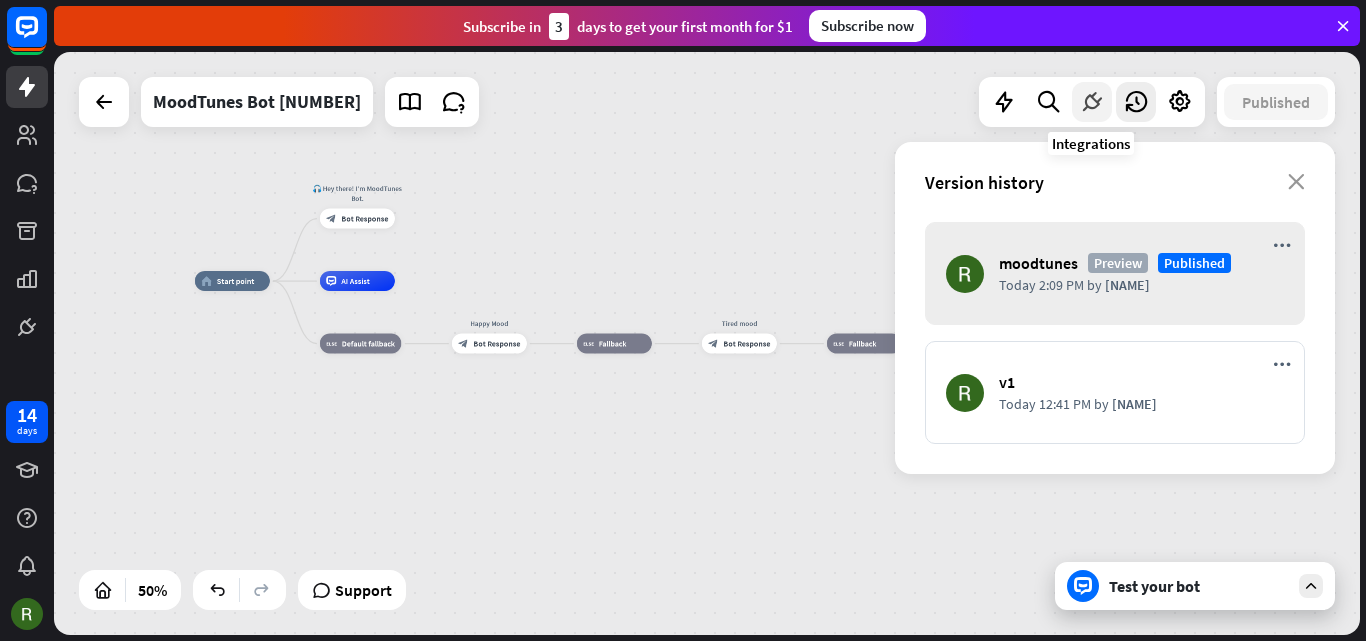 click at bounding box center [1092, 102] 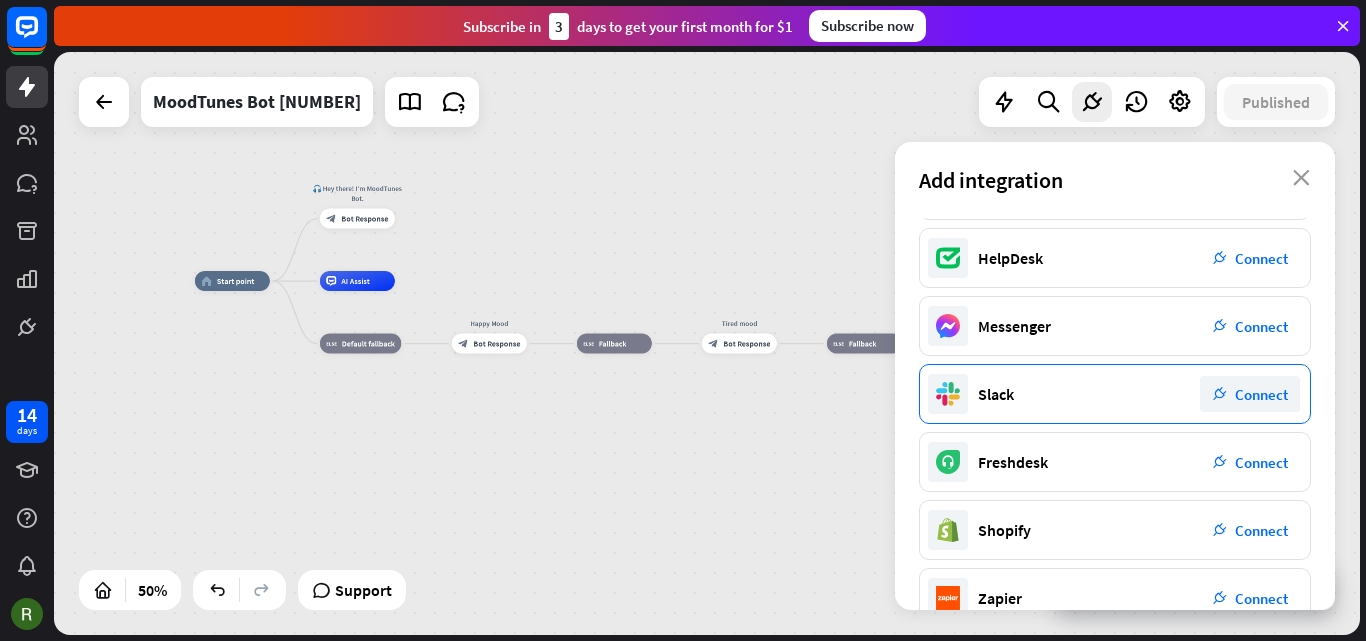 scroll, scrollTop: 0, scrollLeft: 0, axis: both 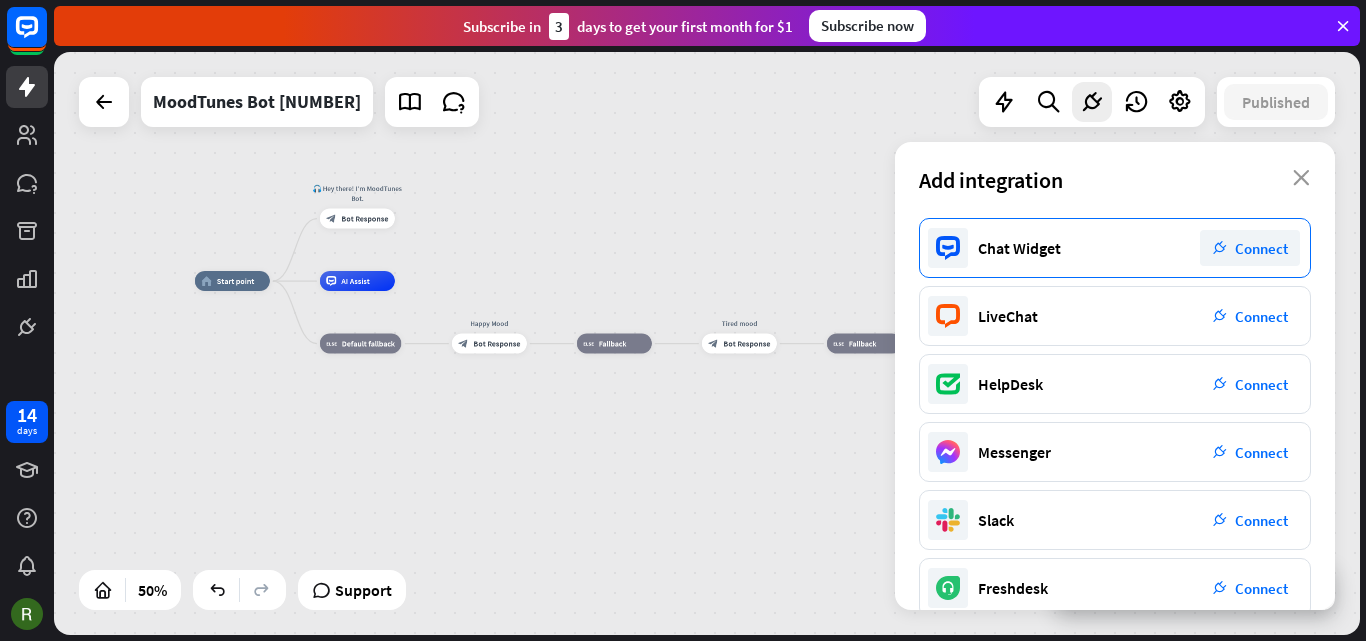 click on "plug_integration" at bounding box center (1220, 248) 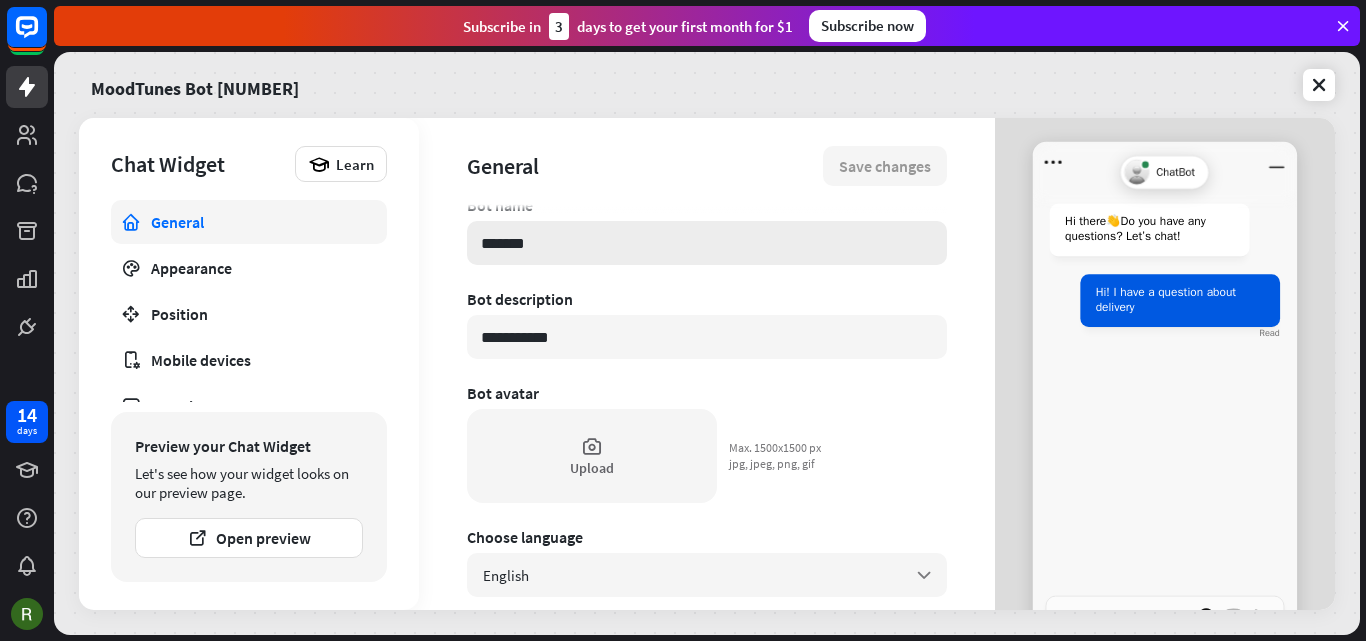 scroll, scrollTop: 0, scrollLeft: 0, axis: both 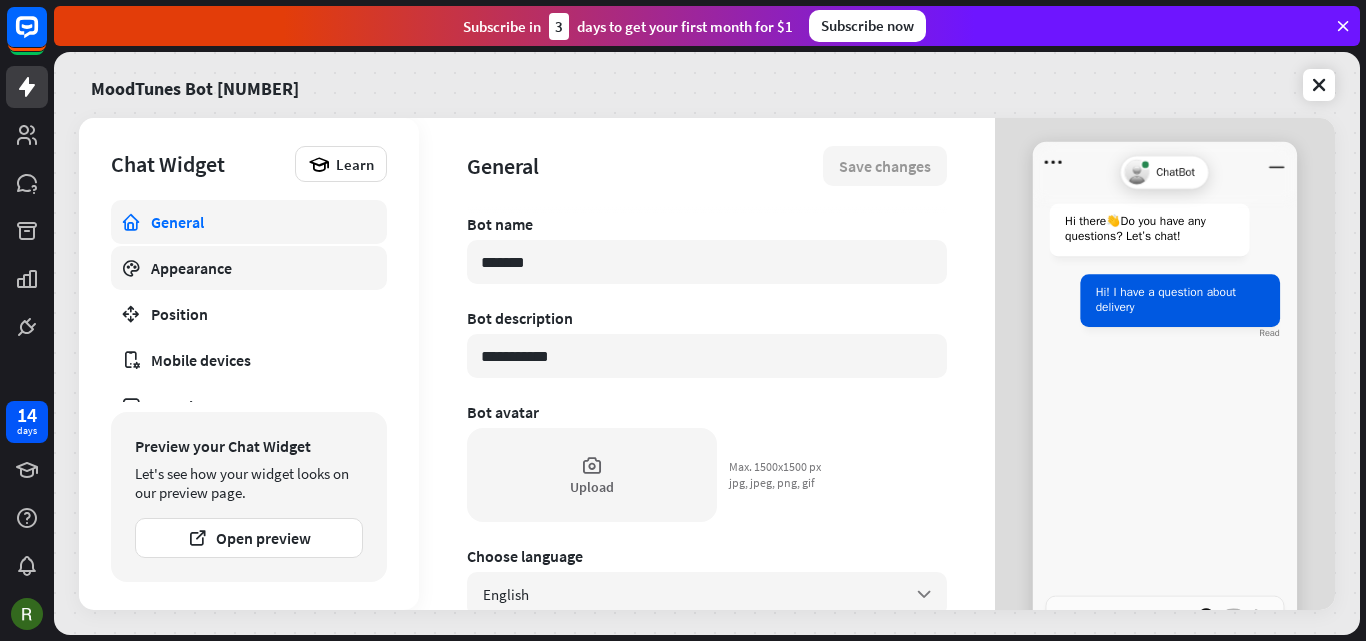 drag, startPoint x: 547, startPoint y: 262, endPoint x: 346, endPoint y: 253, distance: 201.20139 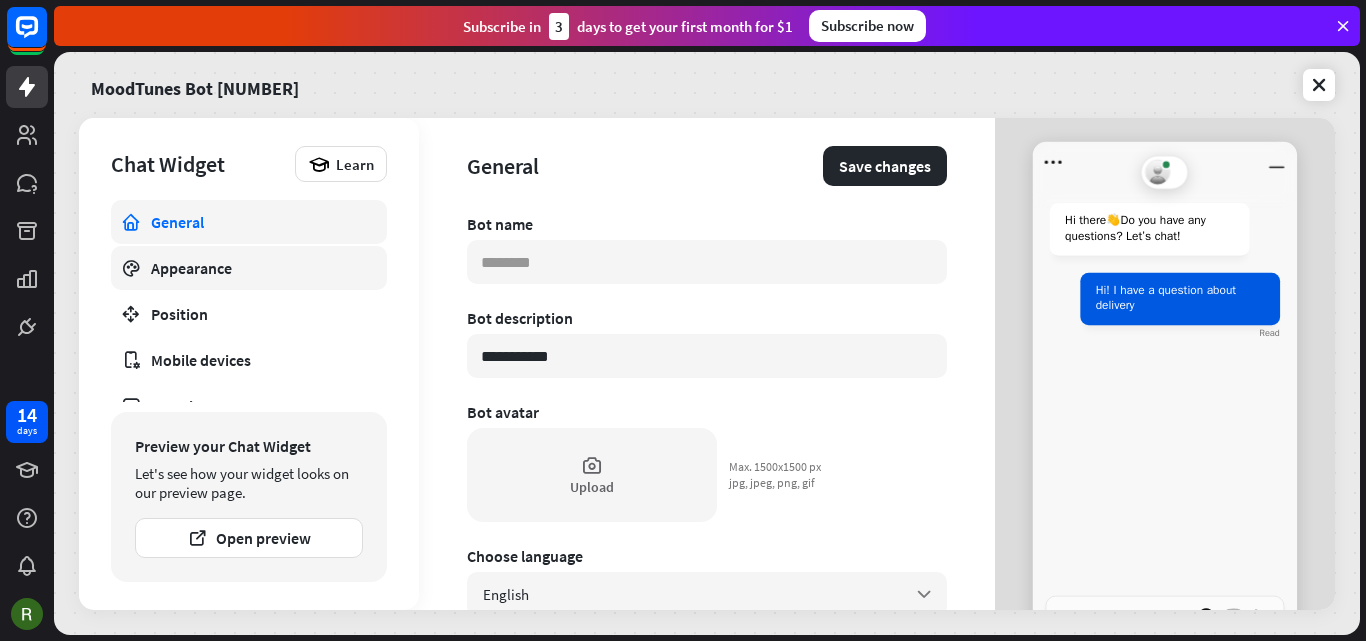 type on "*" 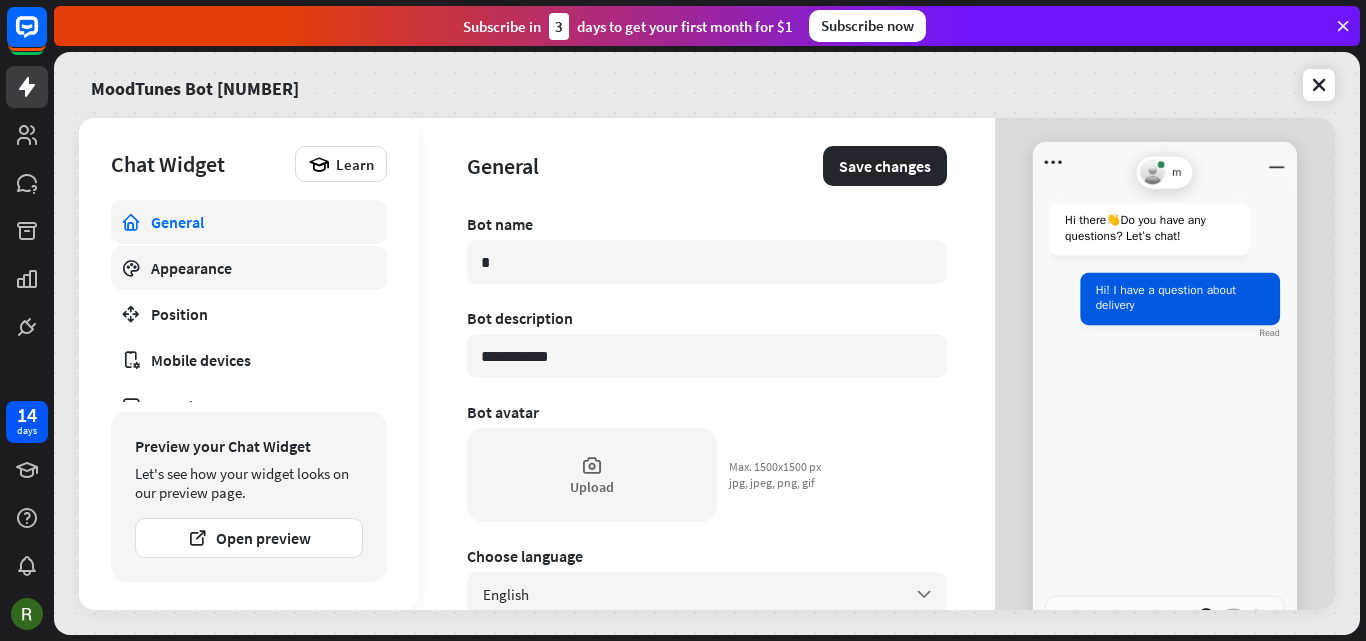 type on "*" 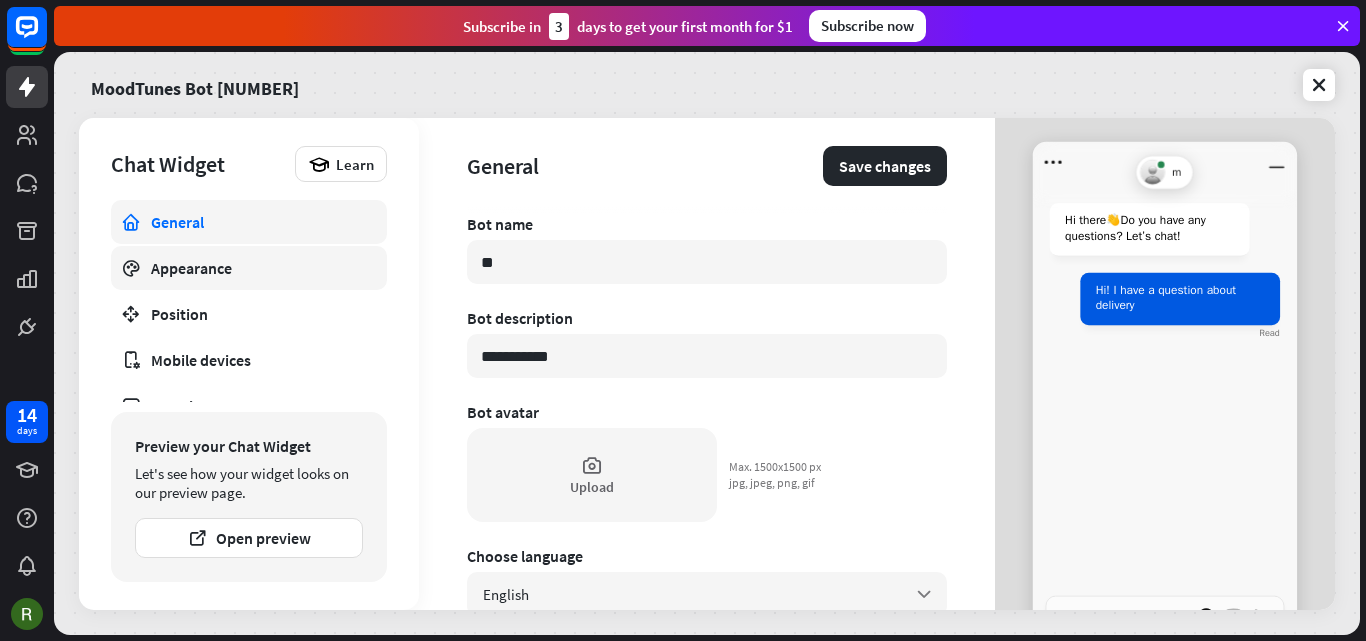 type on "*" 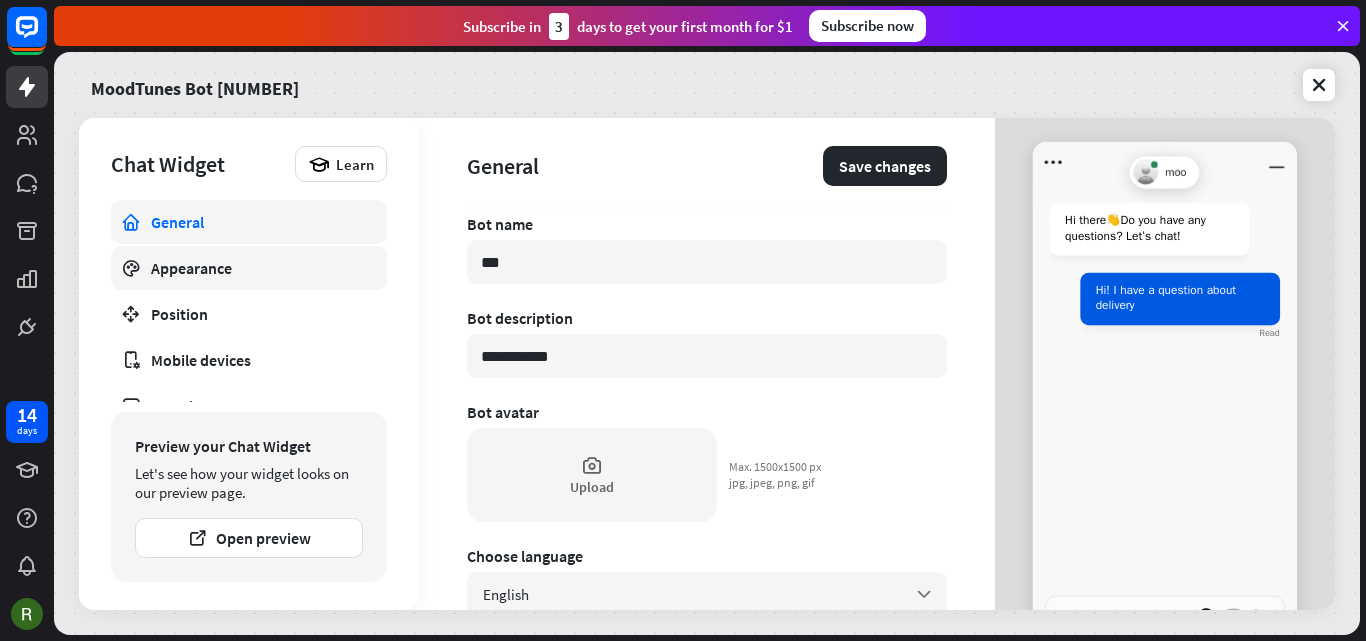 type on "*" 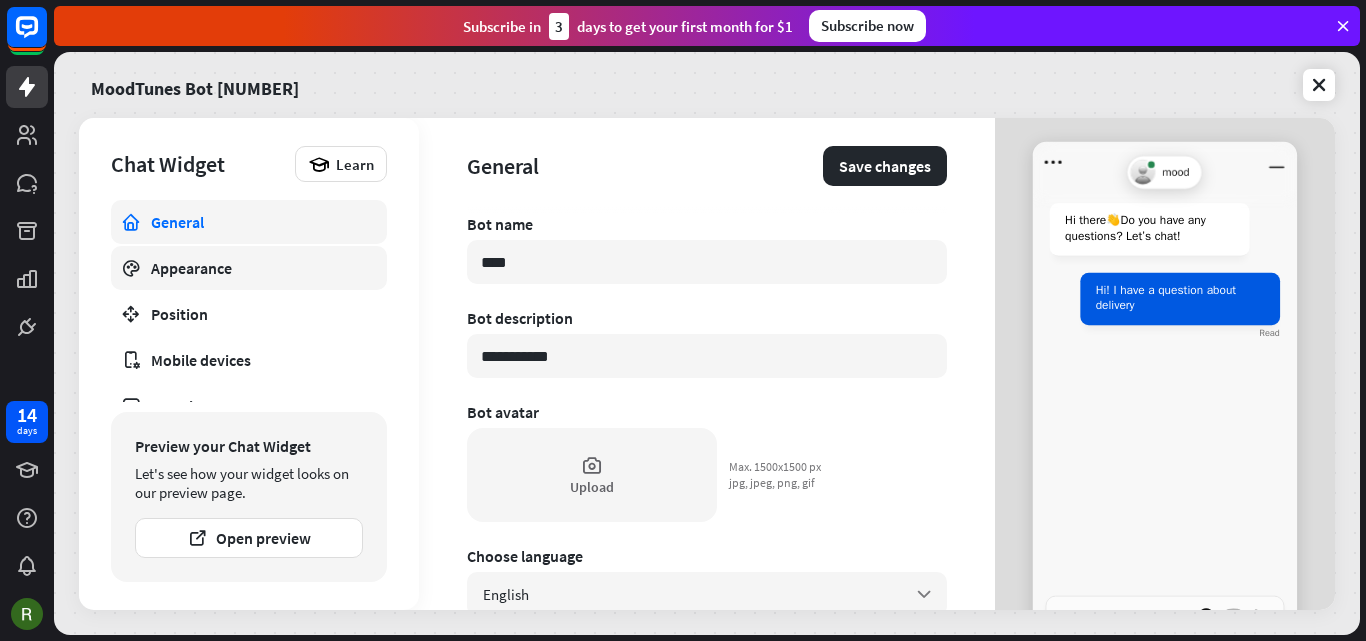 type on "*" 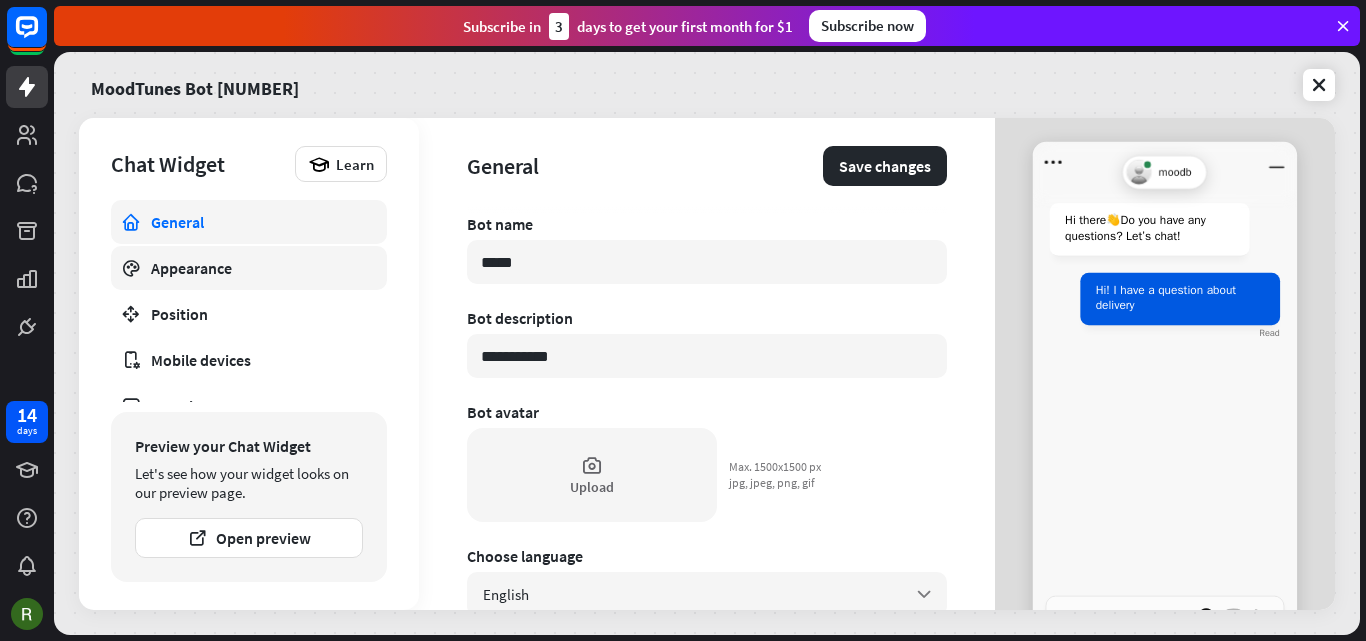 type on "*" 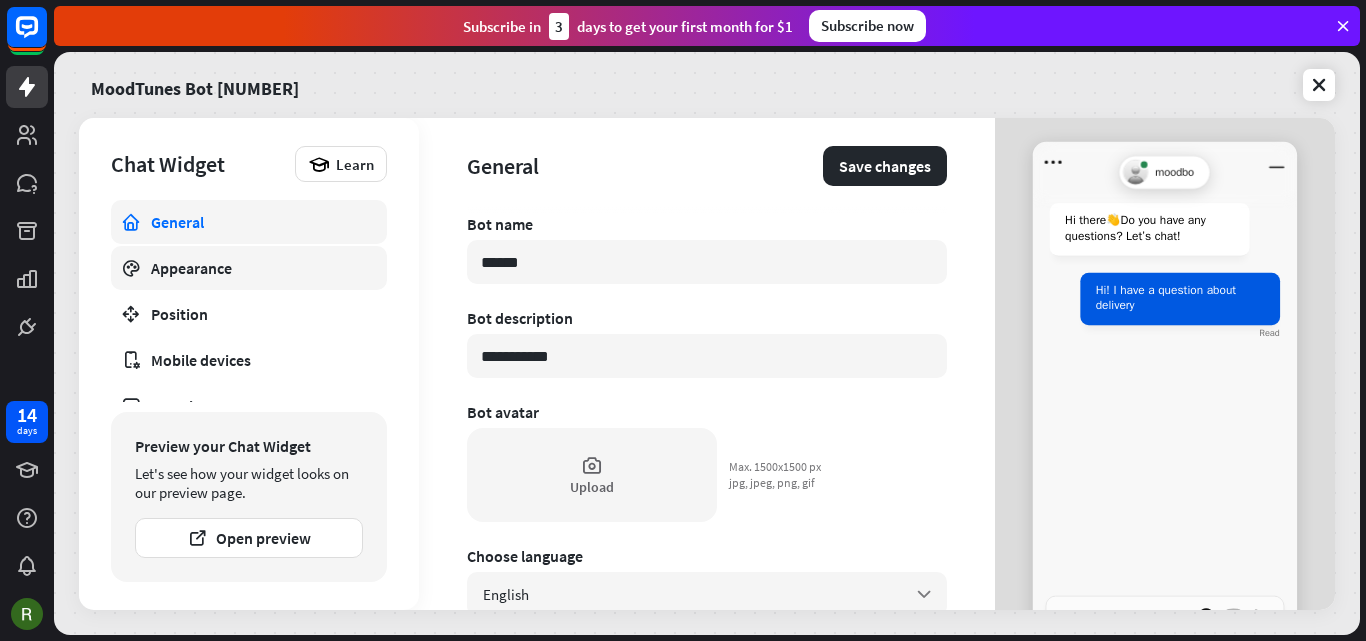 type on "*" 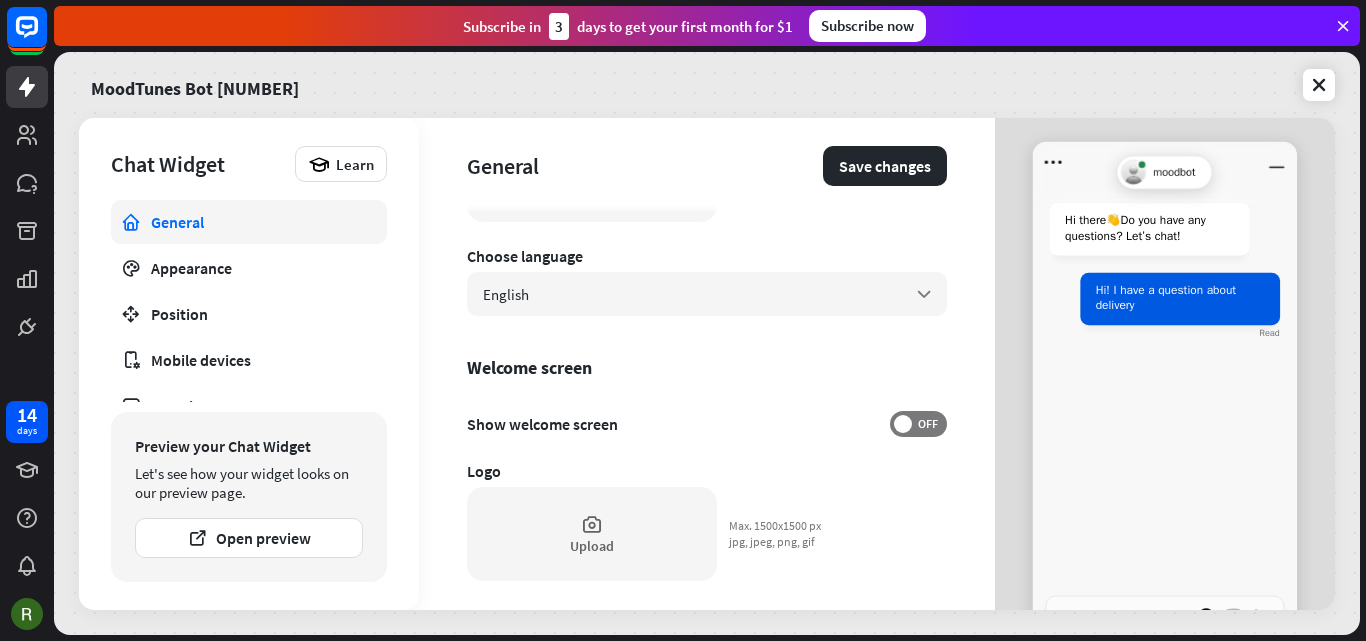 scroll, scrollTop: 200, scrollLeft: 0, axis: vertical 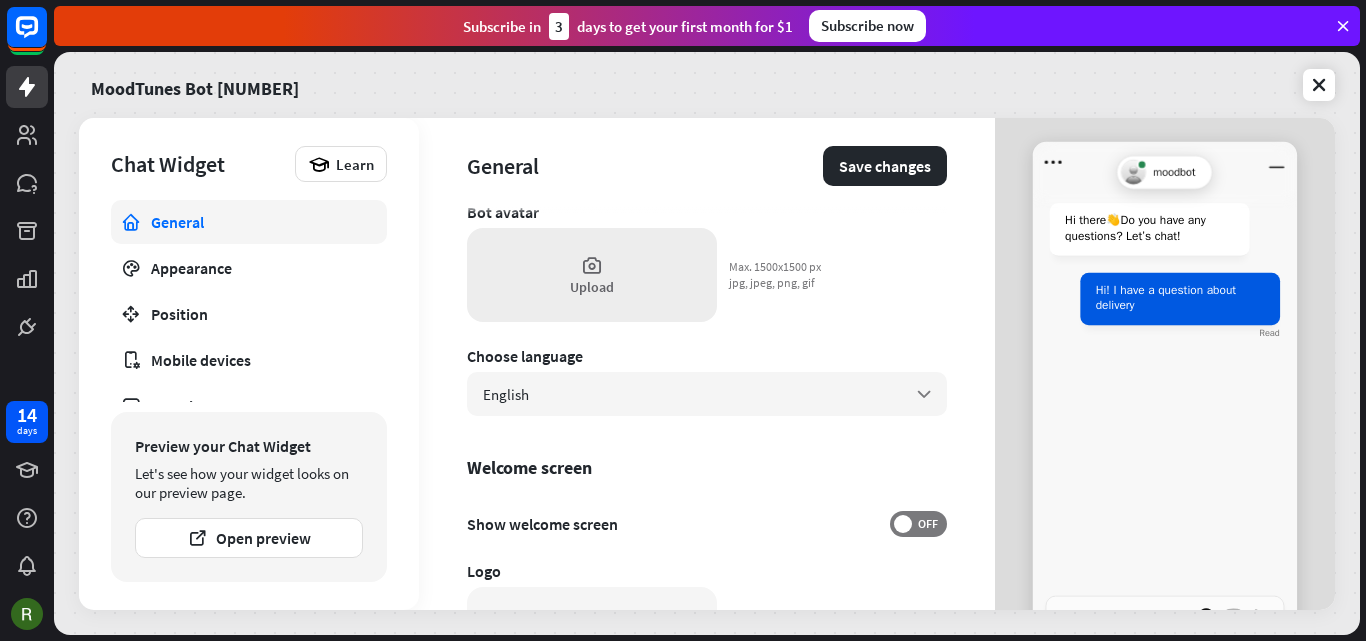type on "*******" 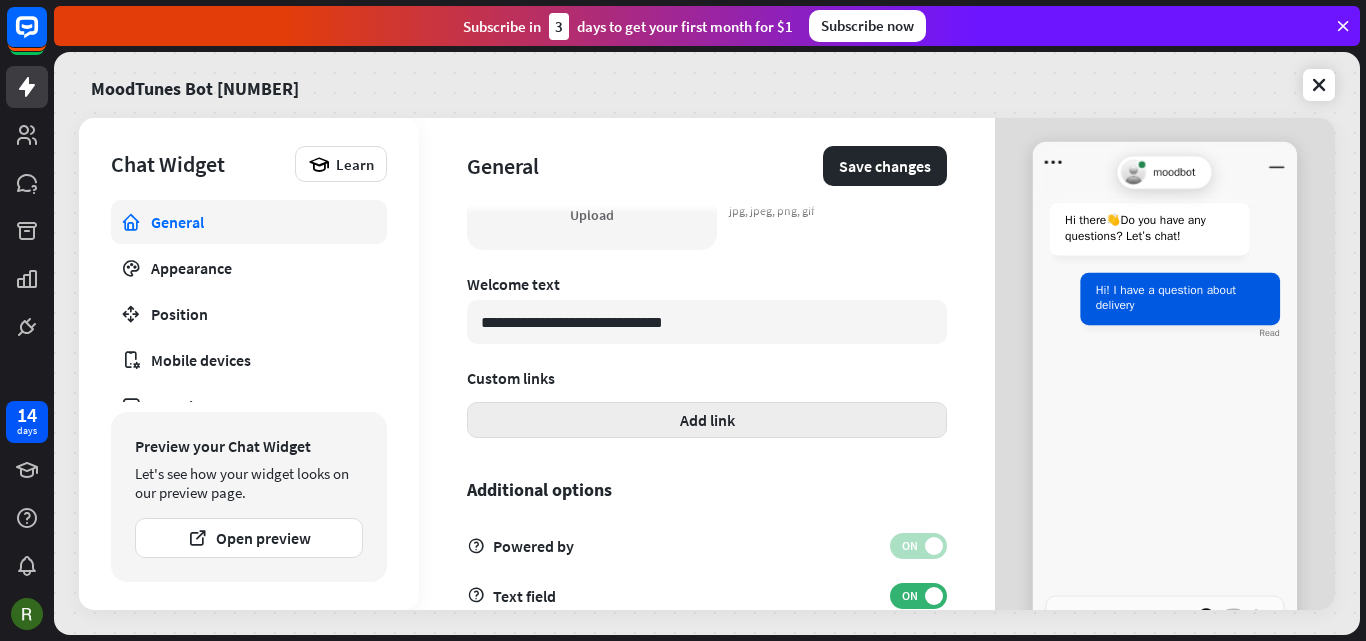 scroll, scrollTop: 676, scrollLeft: 0, axis: vertical 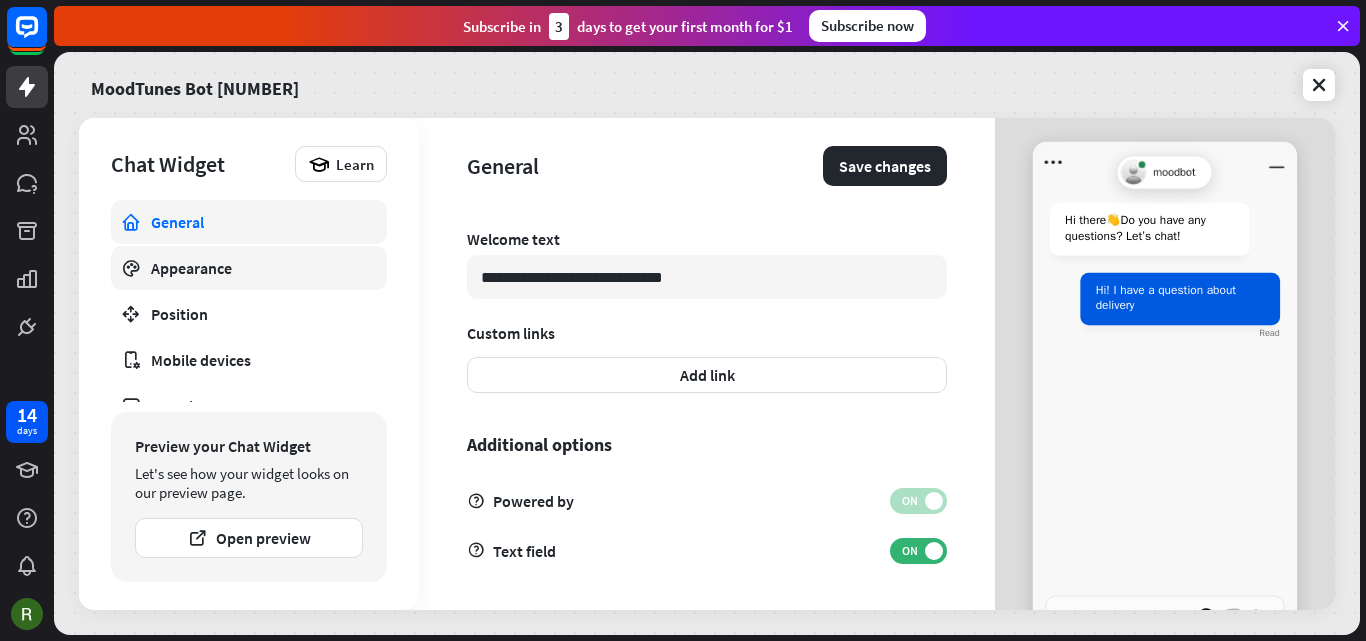 click on "Appearance" at bounding box center (249, 268) 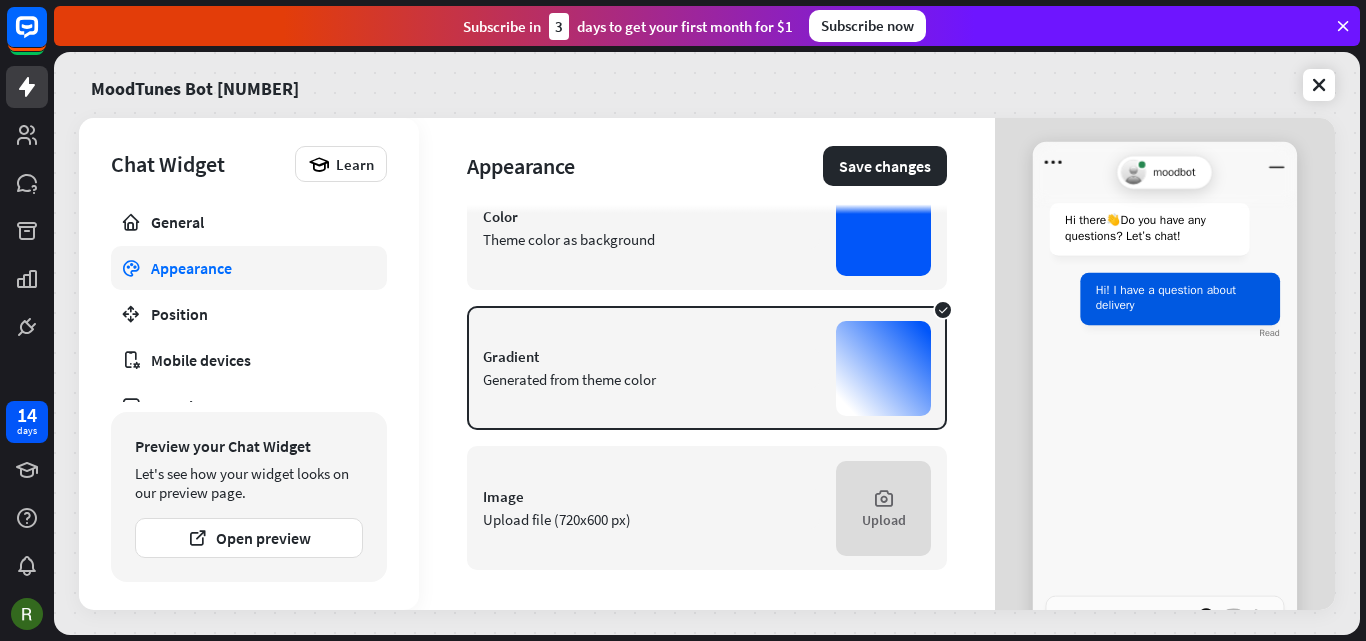scroll, scrollTop: 0, scrollLeft: 0, axis: both 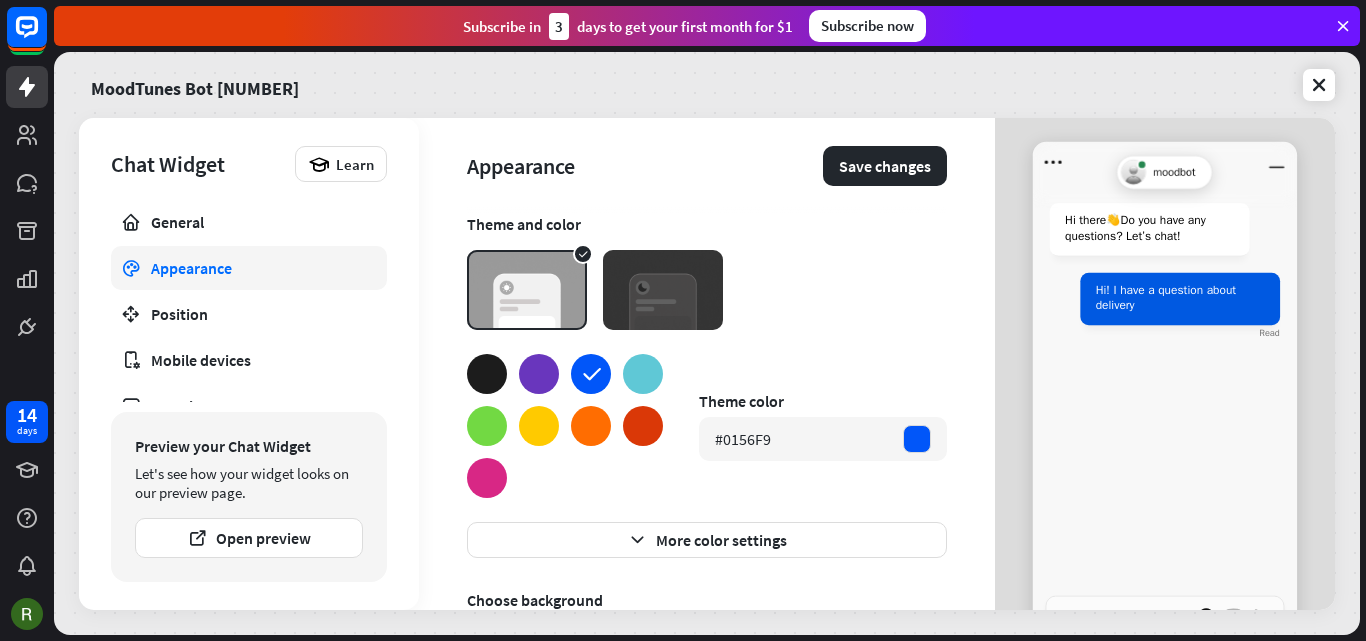 click at bounding box center [591, 426] 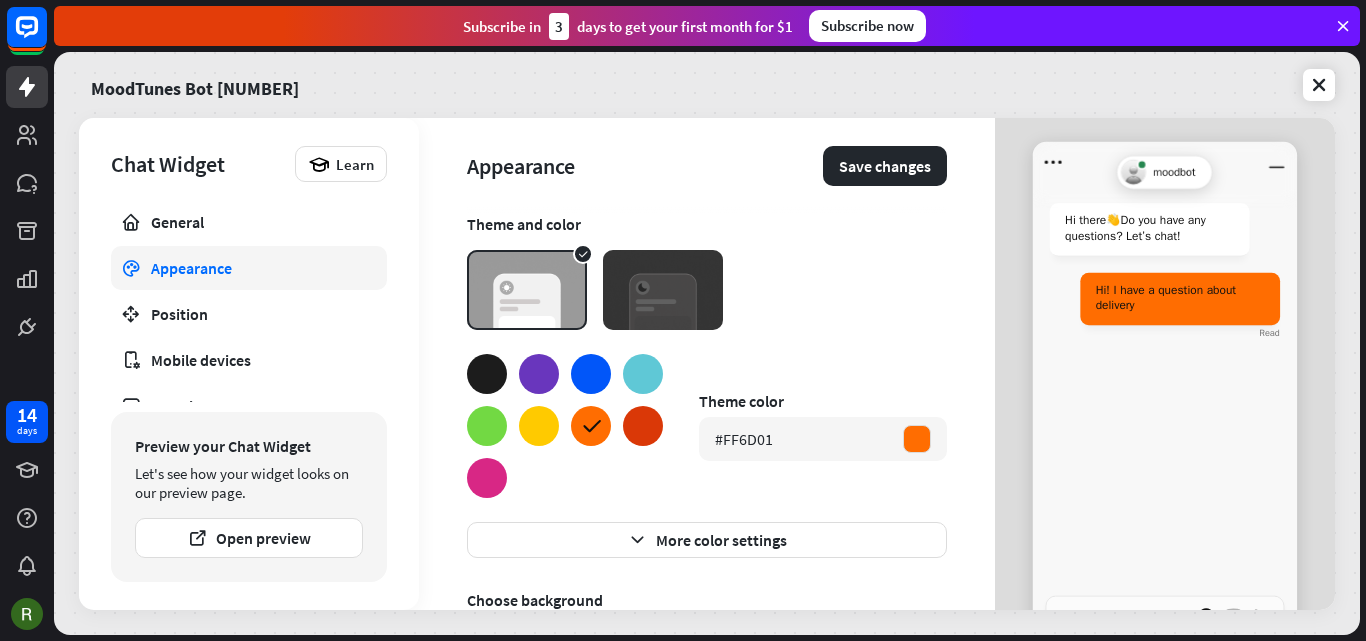 click at bounding box center [539, 374] 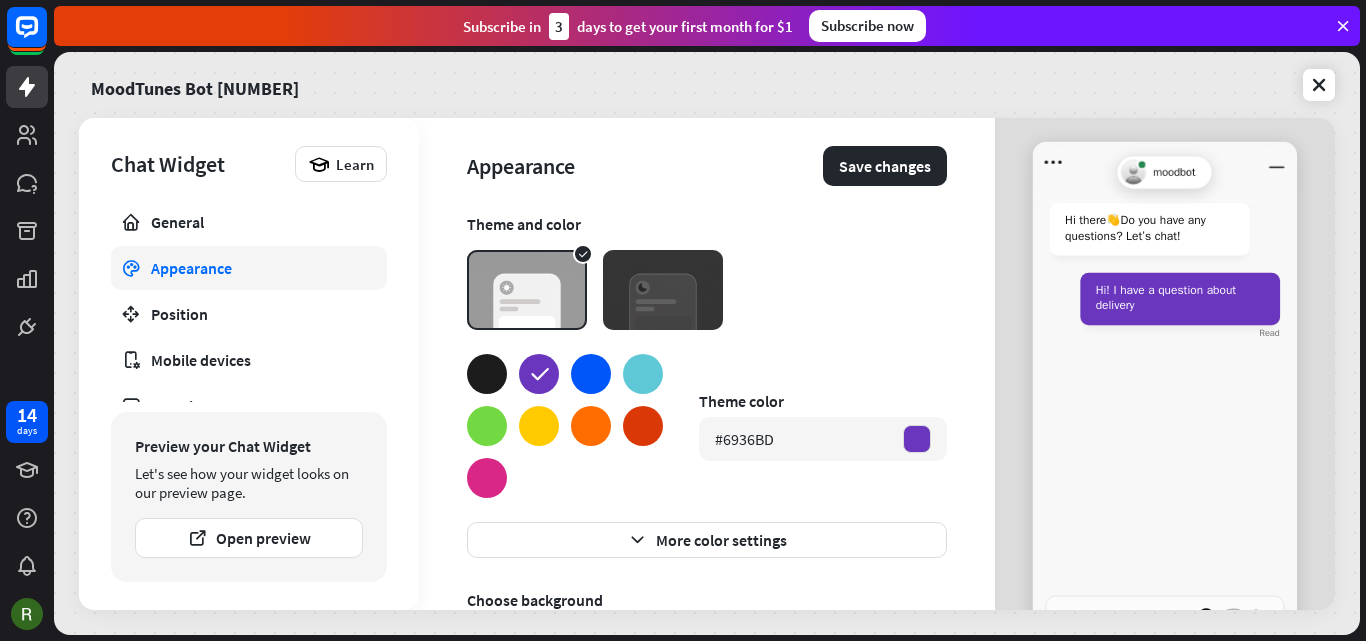 click at bounding box center (591, 374) 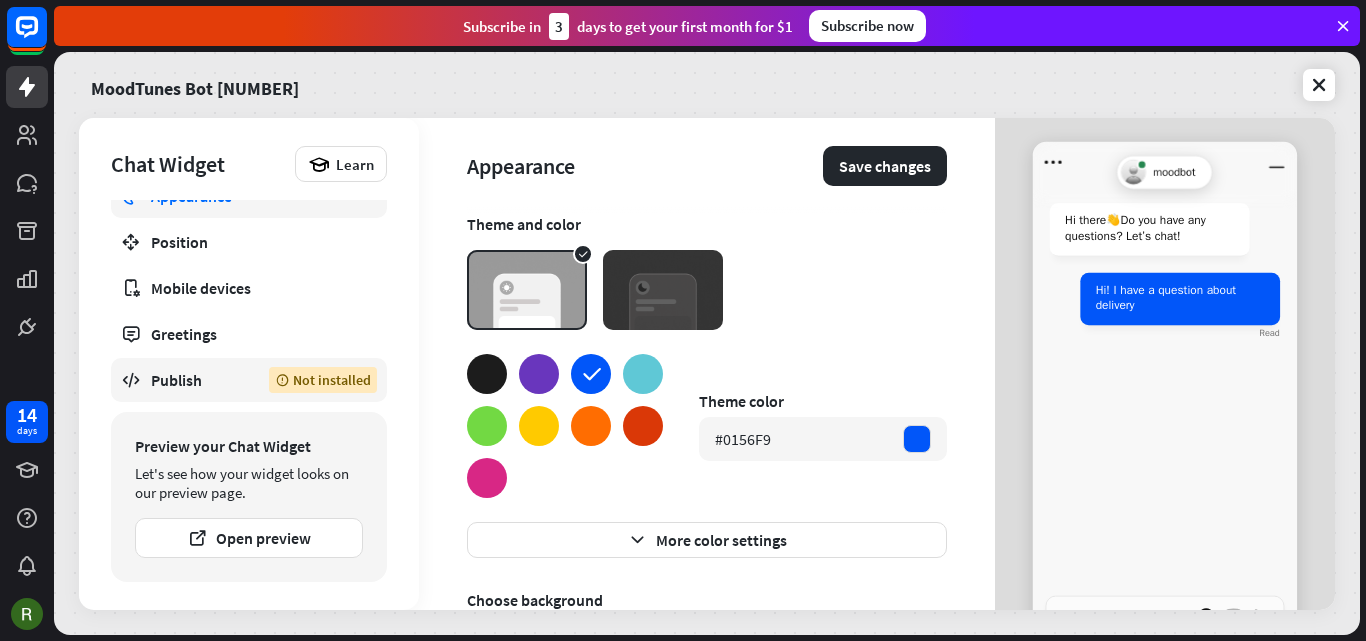 scroll, scrollTop: 0, scrollLeft: 0, axis: both 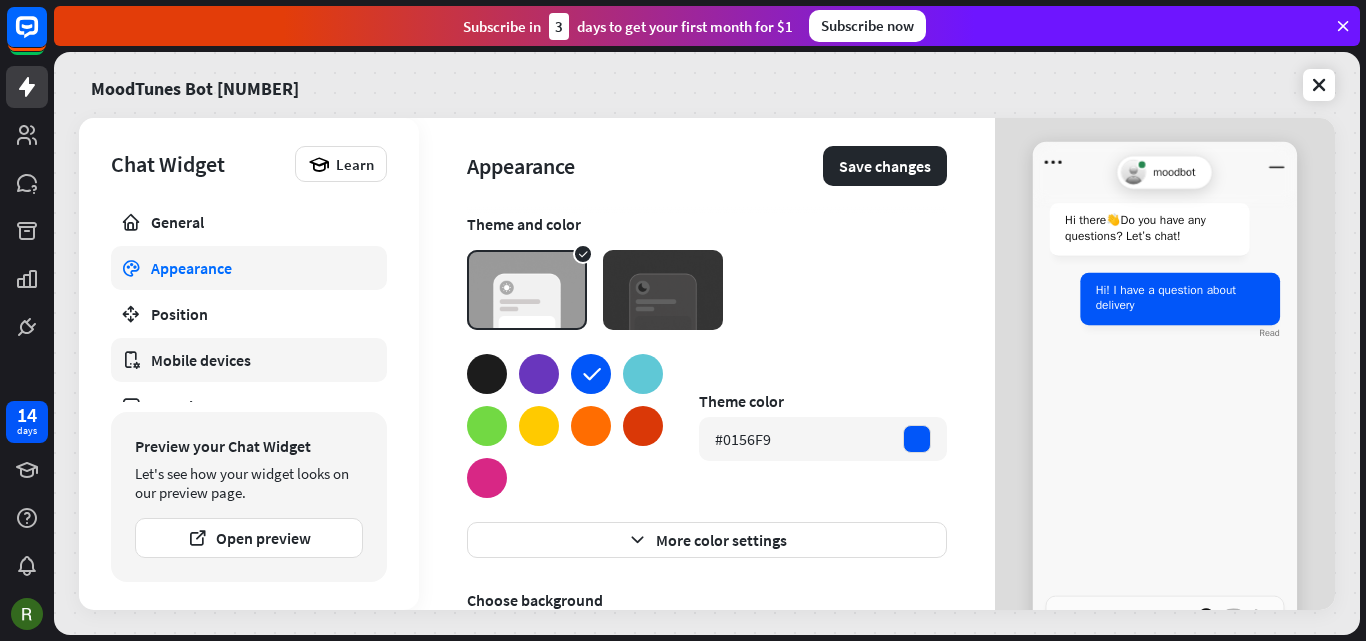 click on "Mobile devices" at bounding box center (249, 360) 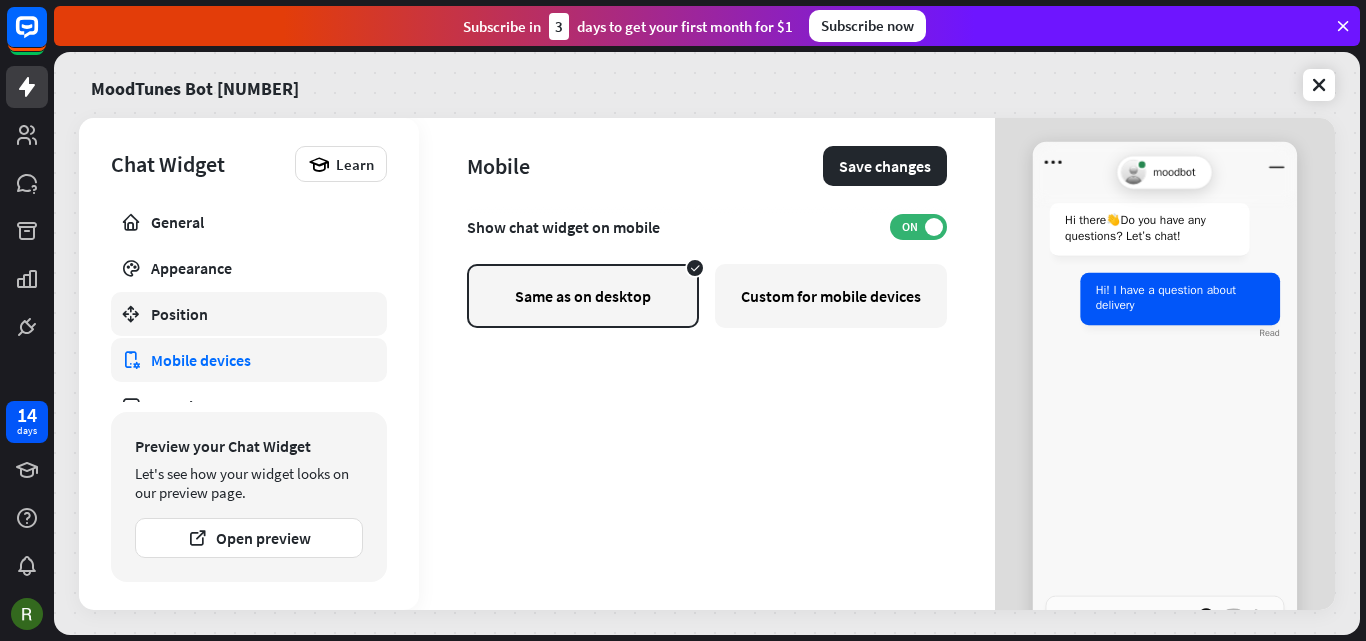 click on "Position" at bounding box center [249, 314] 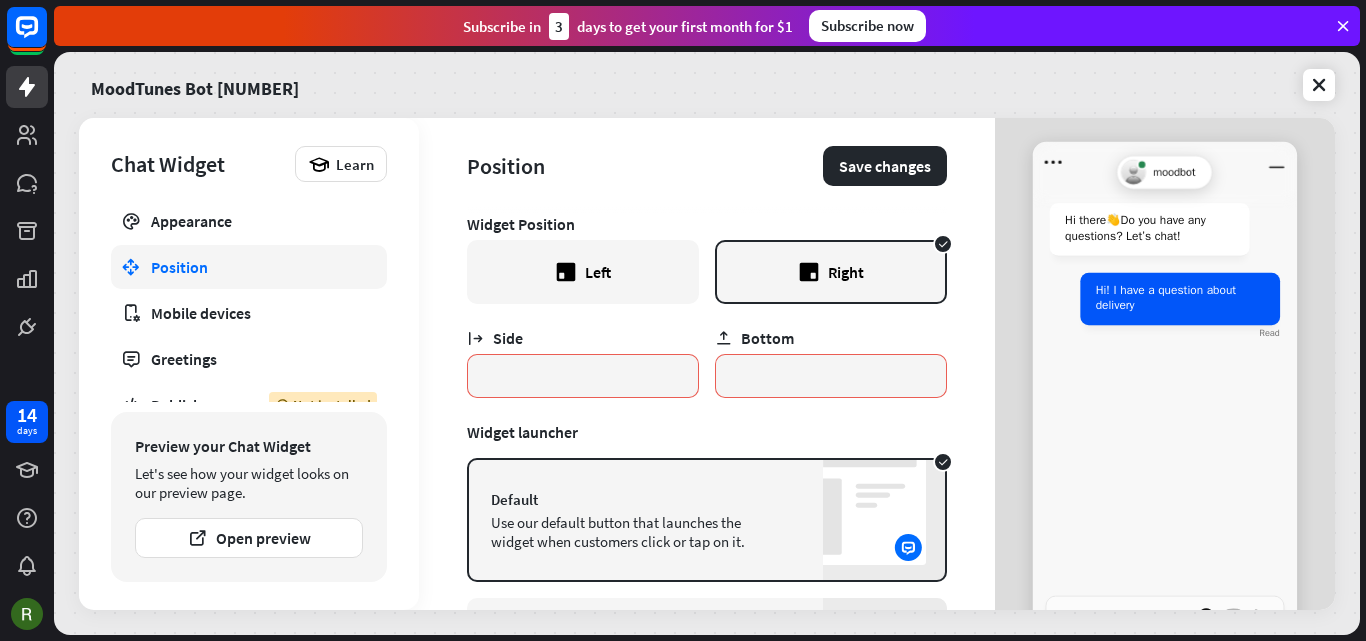 scroll, scrollTop: 72, scrollLeft: 0, axis: vertical 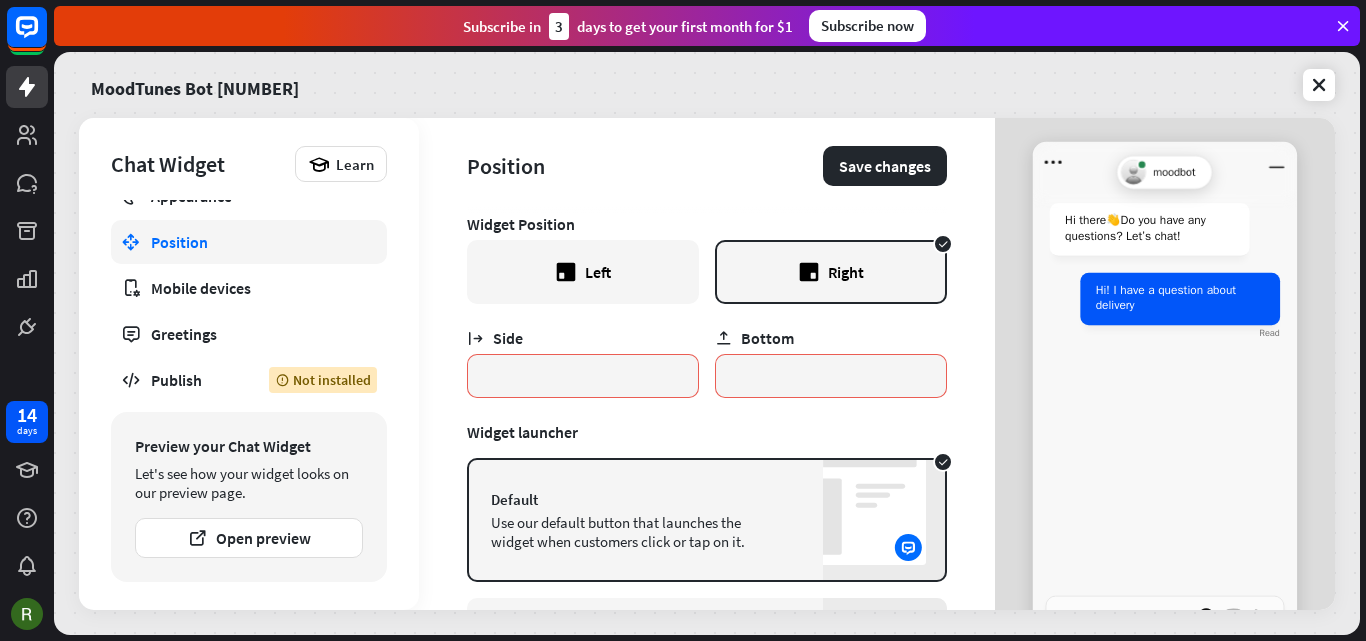 click on "Left" at bounding box center [583, 272] 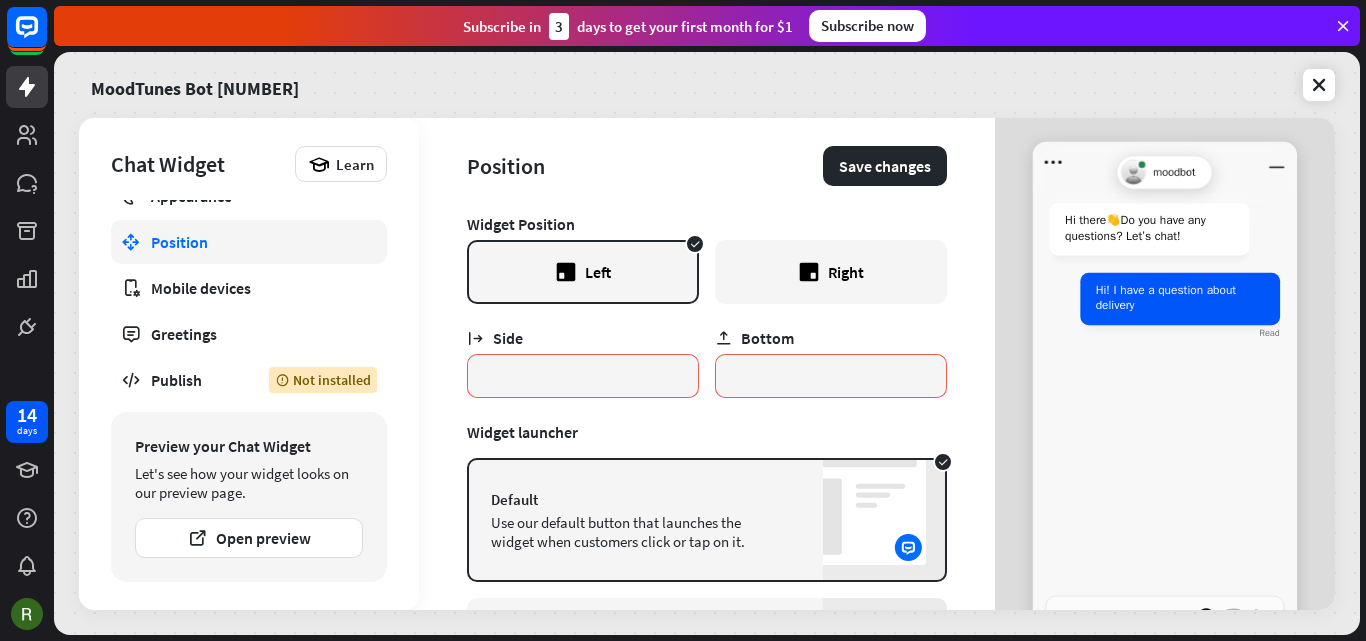 click on "Right" at bounding box center (831, 272) 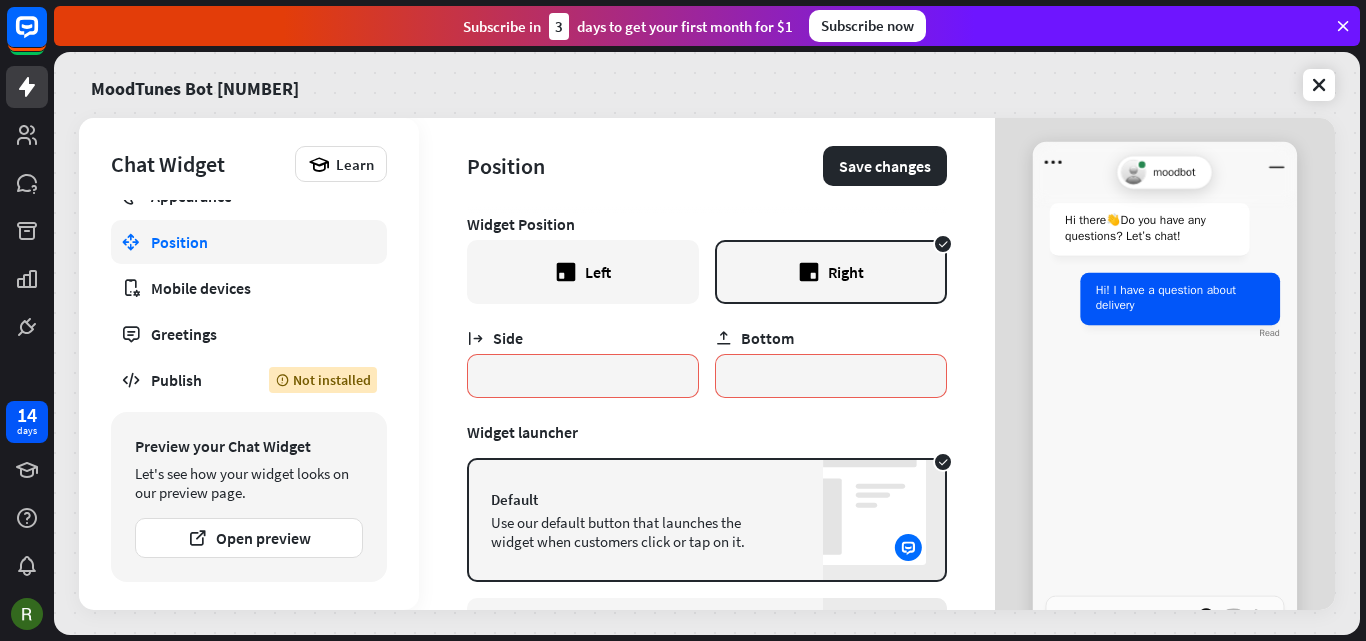 click on "Left" at bounding box center [583, 272] 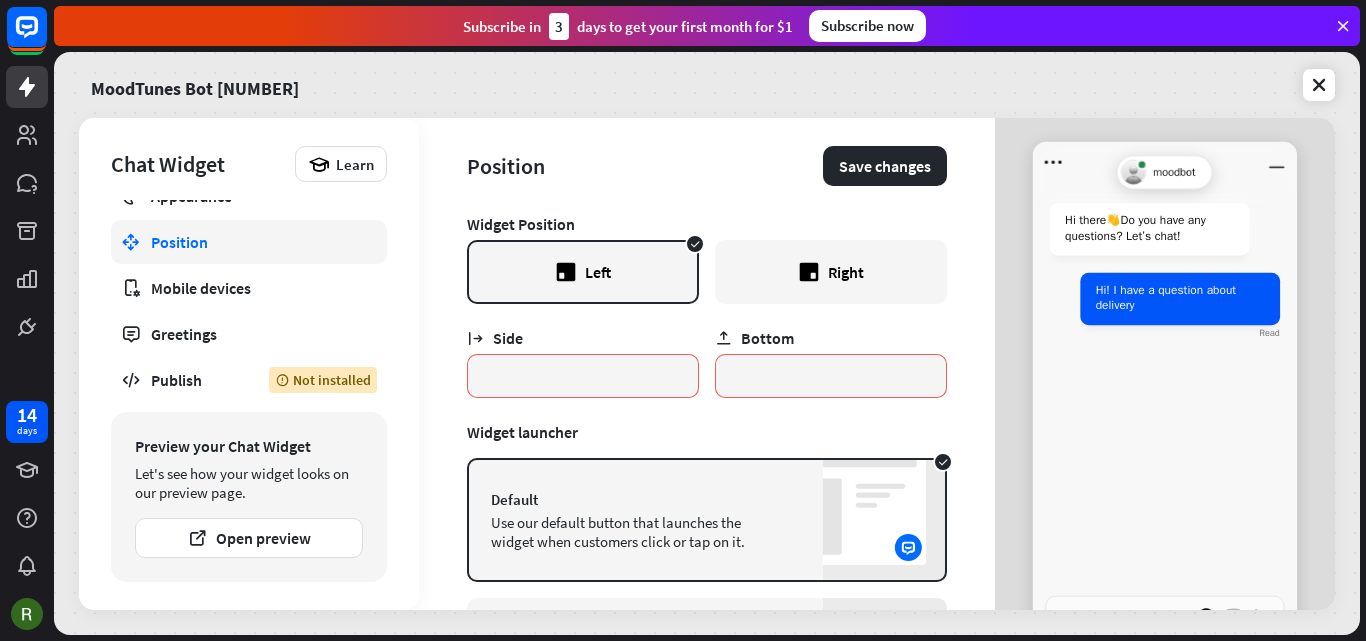 click on "Right" at bounding box center [831, 272] 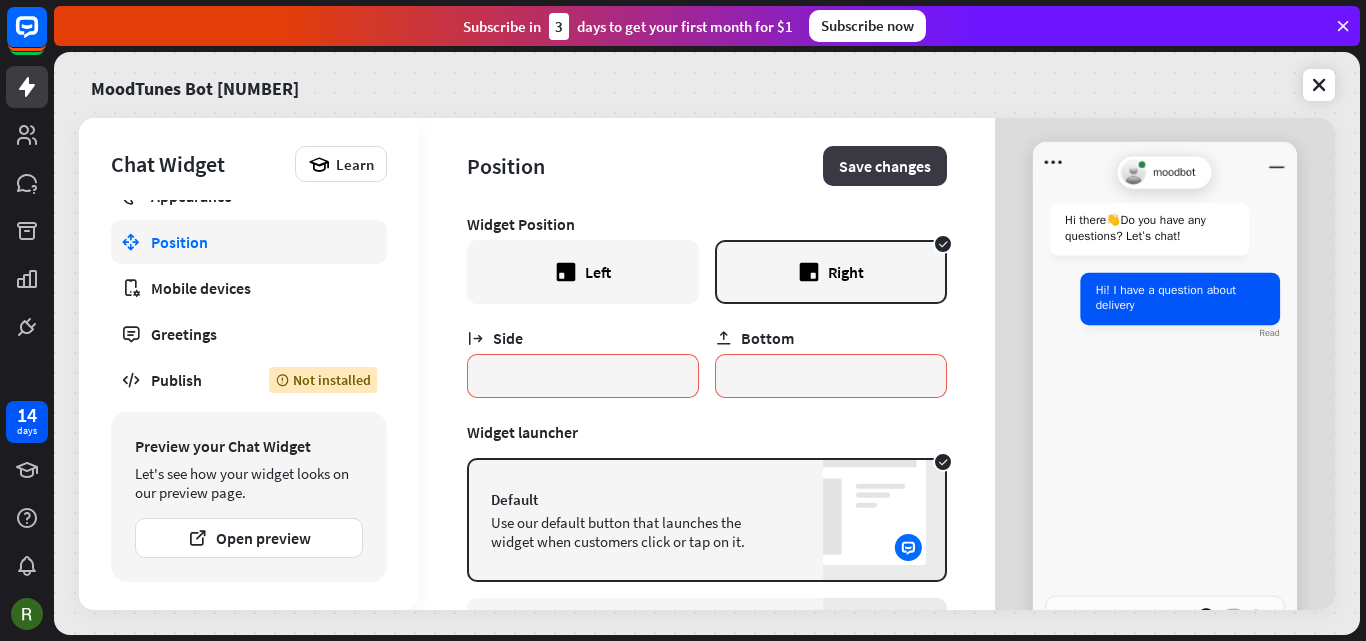 click on "Save changes" at bounding box center (885, 166) 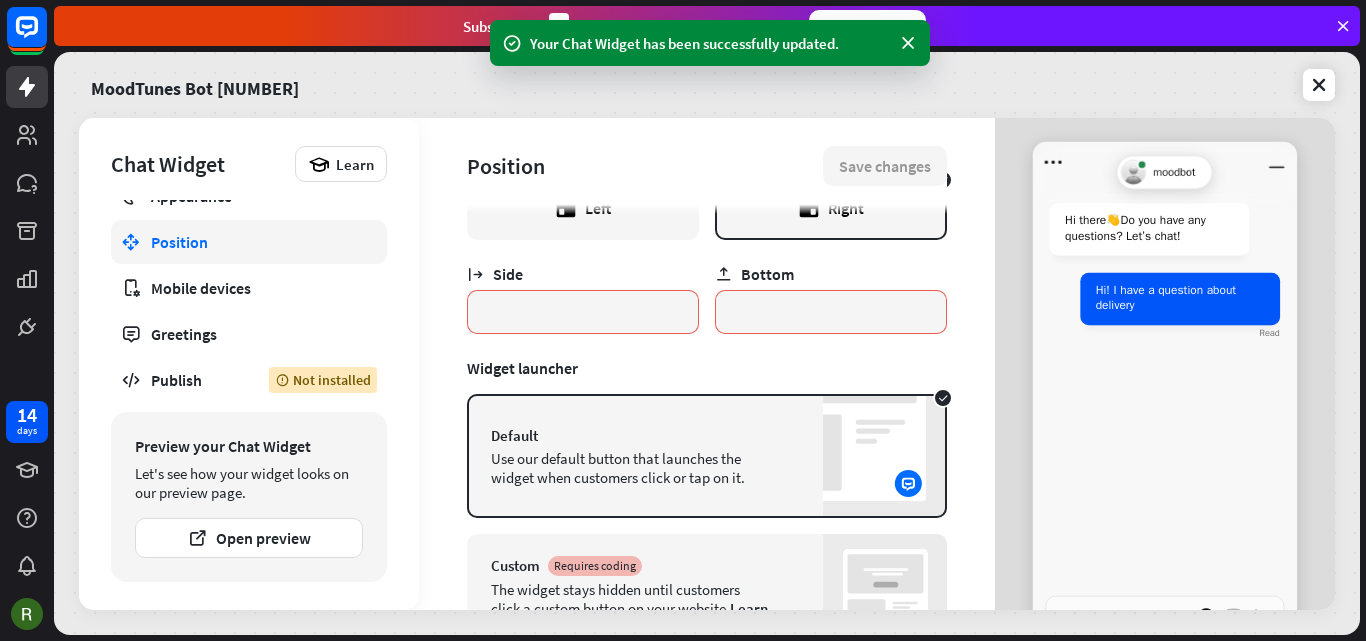 scroll, scrollTop: 168, scrollLeft: 0, axis: vertical 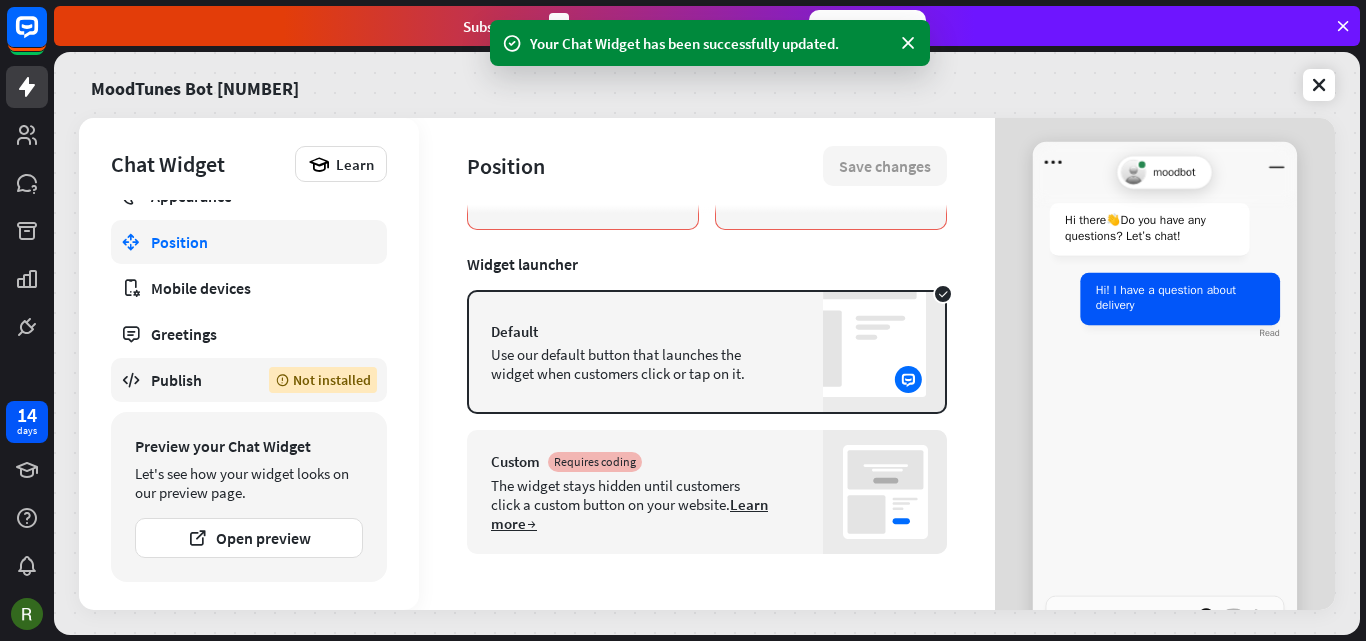 click on "Publish" at bounding box center [195, 380] 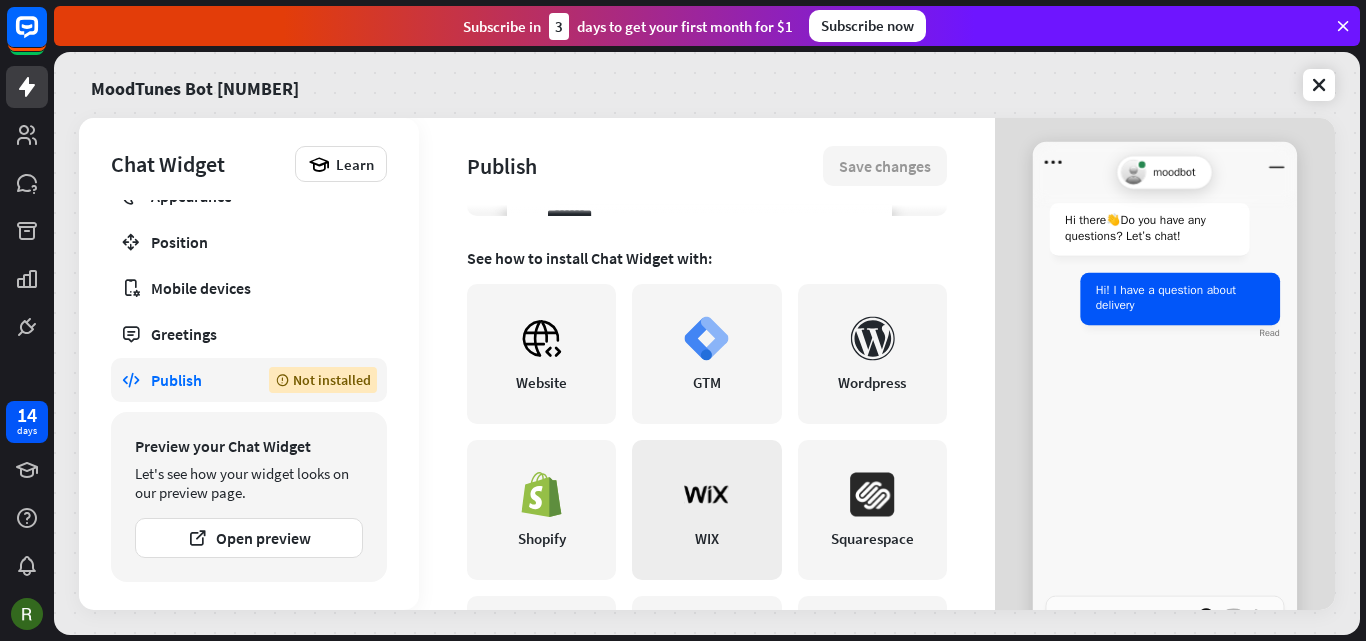 scroll, scrollTop: 418, scrollLeft: 0, axis: vertical 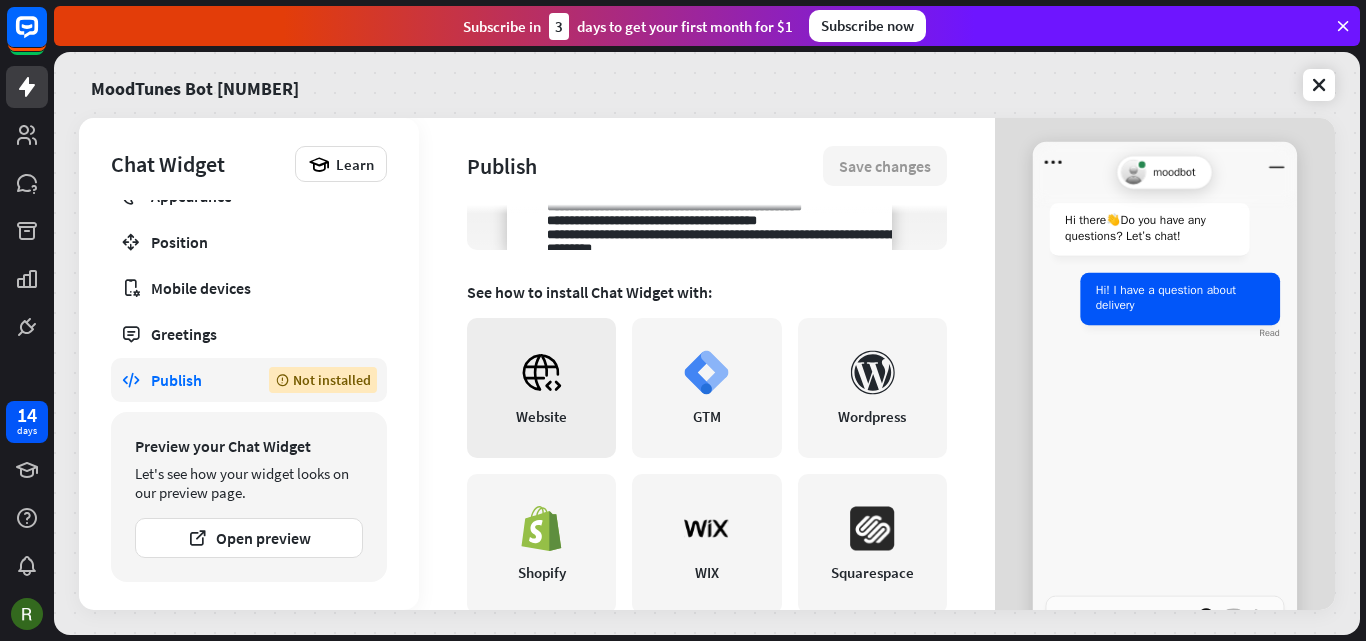 click 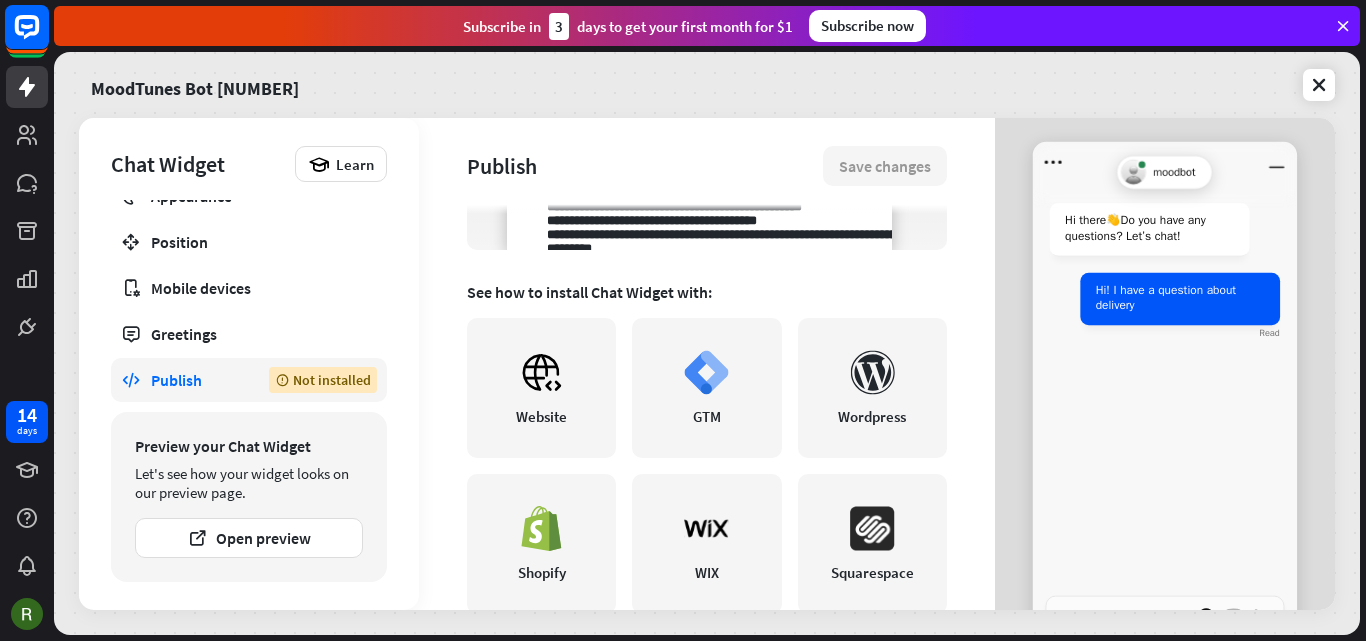click 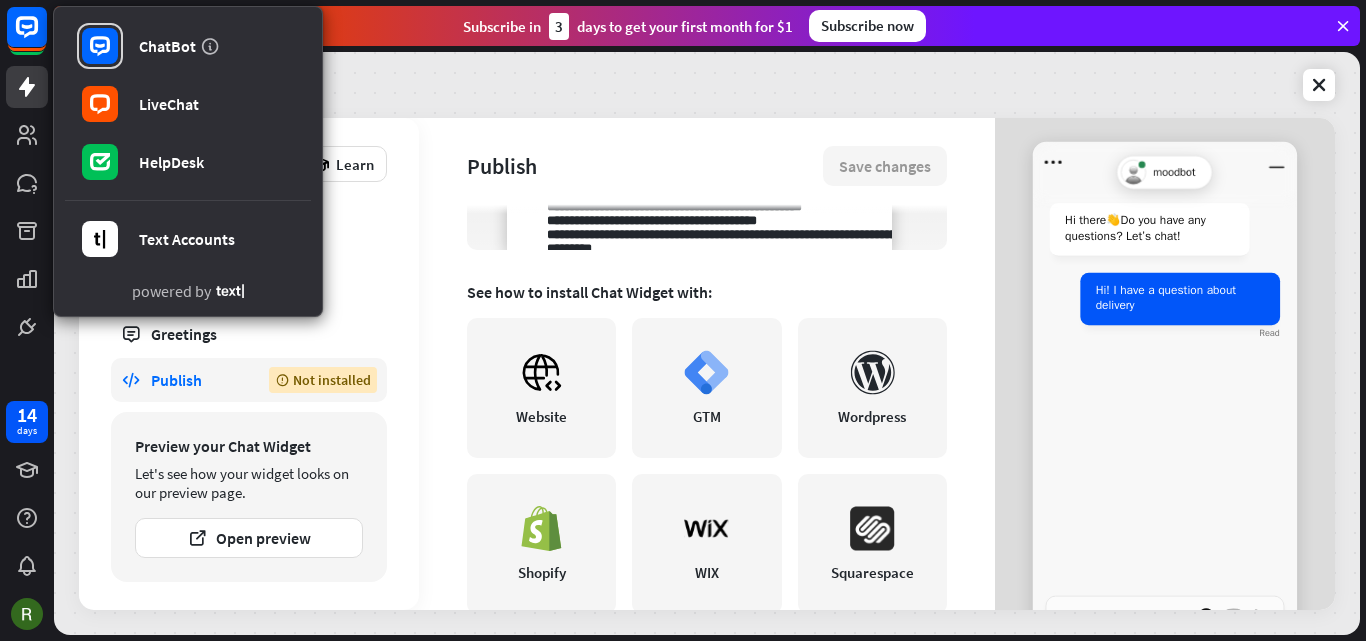 click on "Chat Widget     Learn       General     Appearance     Position     Mobile devices     Greetings     Publish
Not installed
Preview your Chat Widget
Let's see how your widget looks on our preview page.
Open preview" at bounding box center [249, 364] 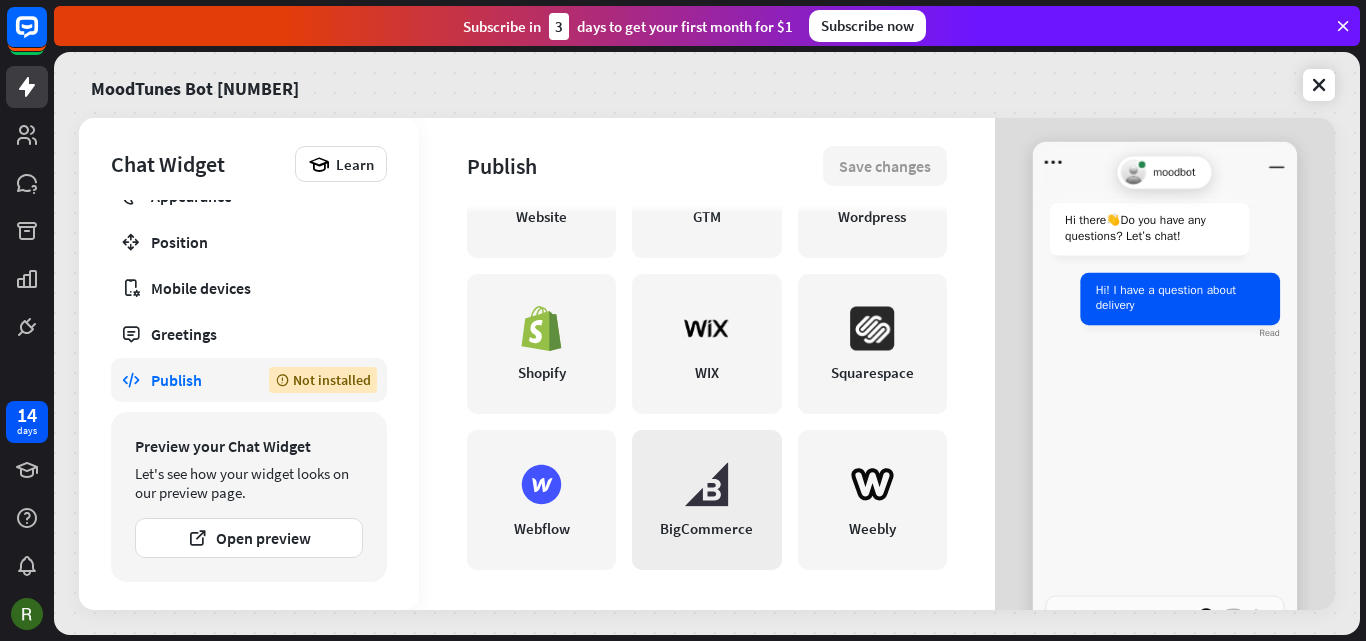 scroll, scrollTop: 618, scrollLeft: 0, axis: vertical 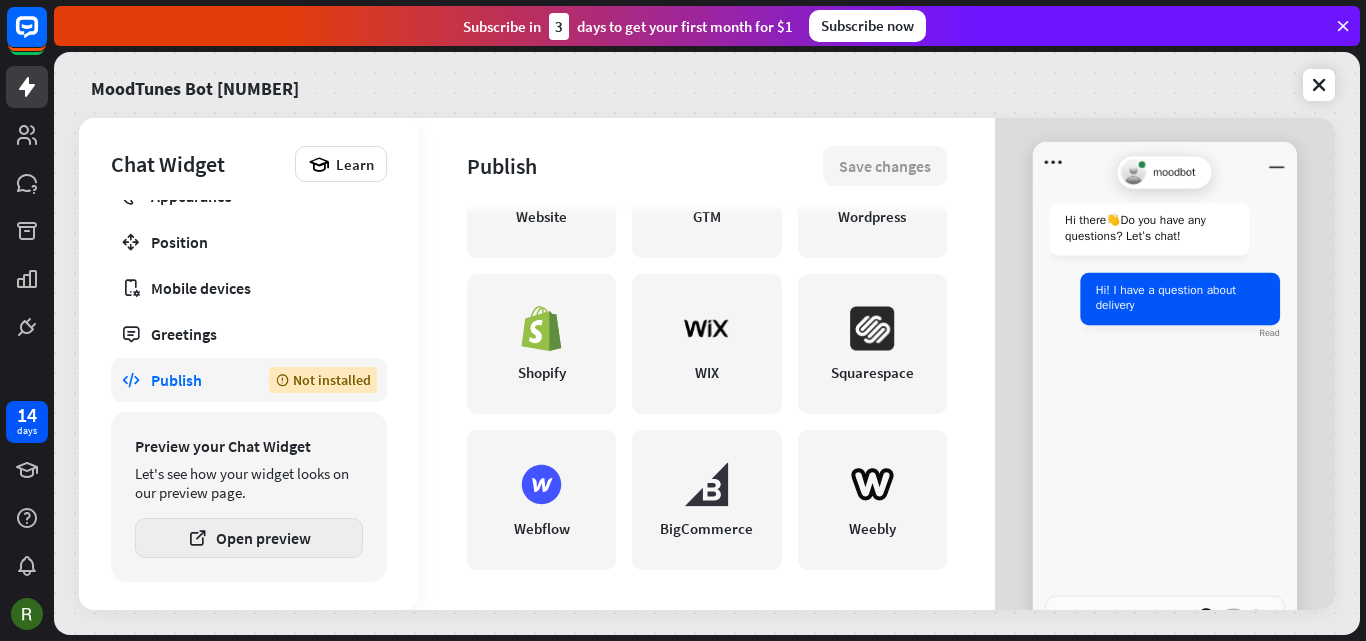click on "Open preview" at bounding box center [249, 538] 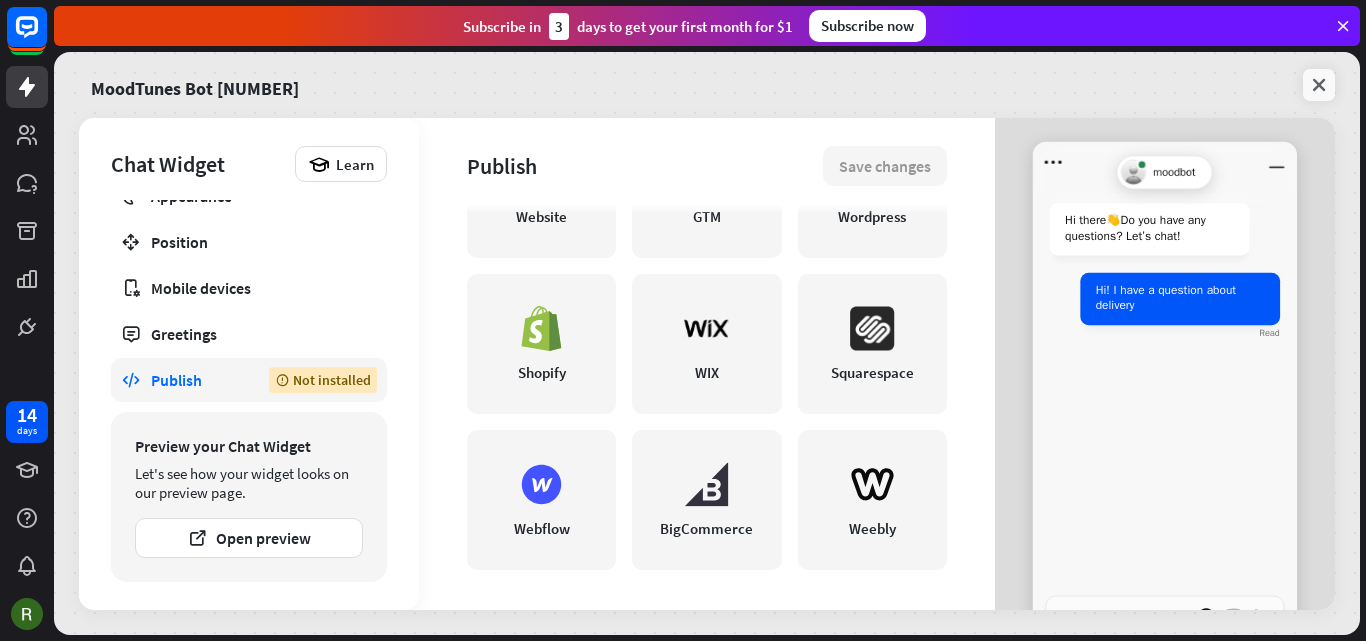 click at bounding box center [1319, 85] 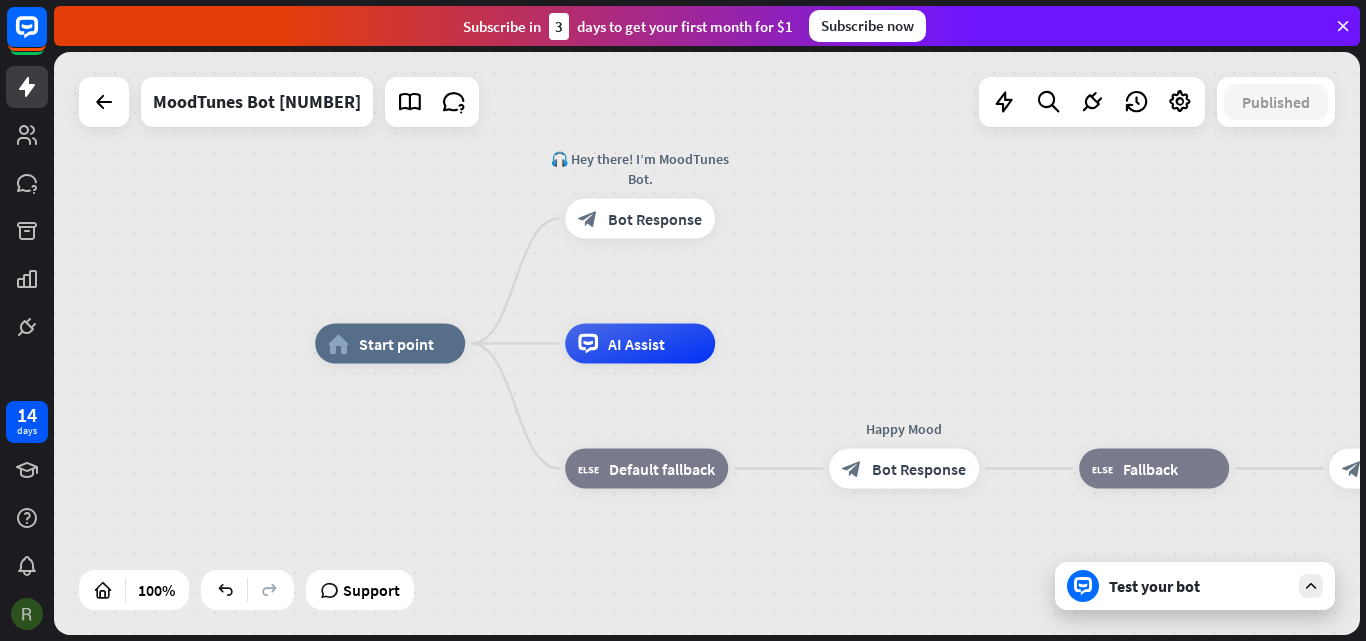 click at bounding box center (27, 614) 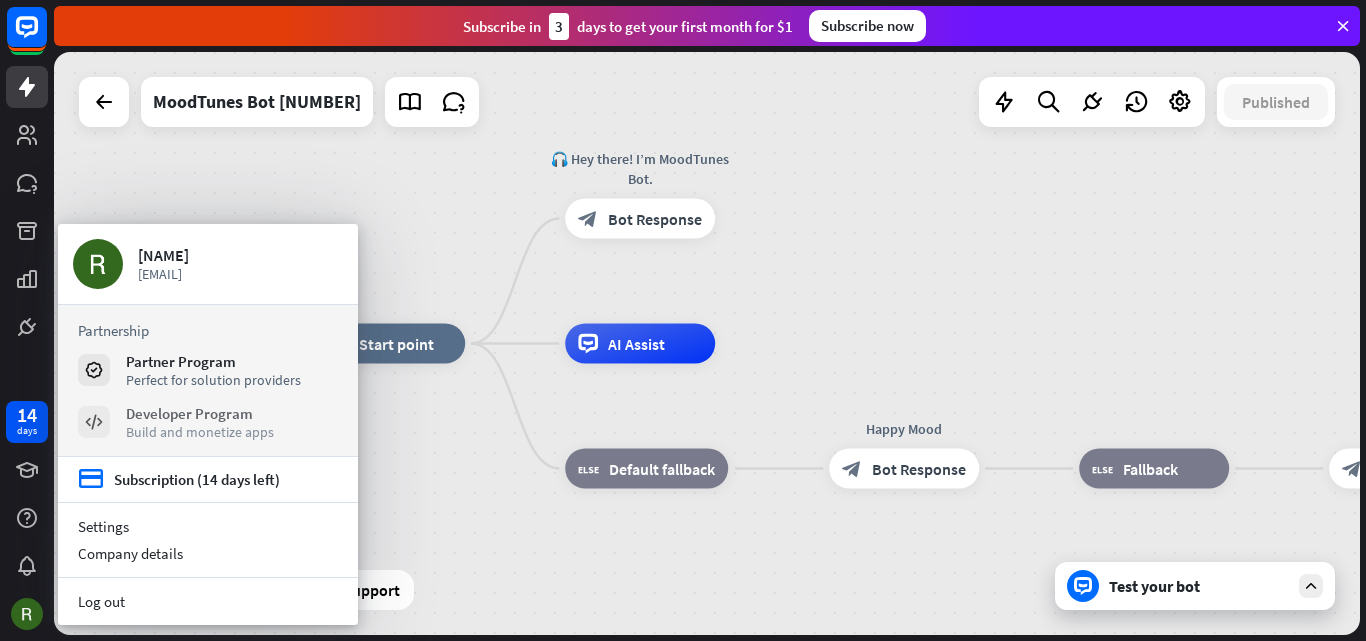 click on "Developer Program
Build and monetize apps" at bounding box center (208, 422) 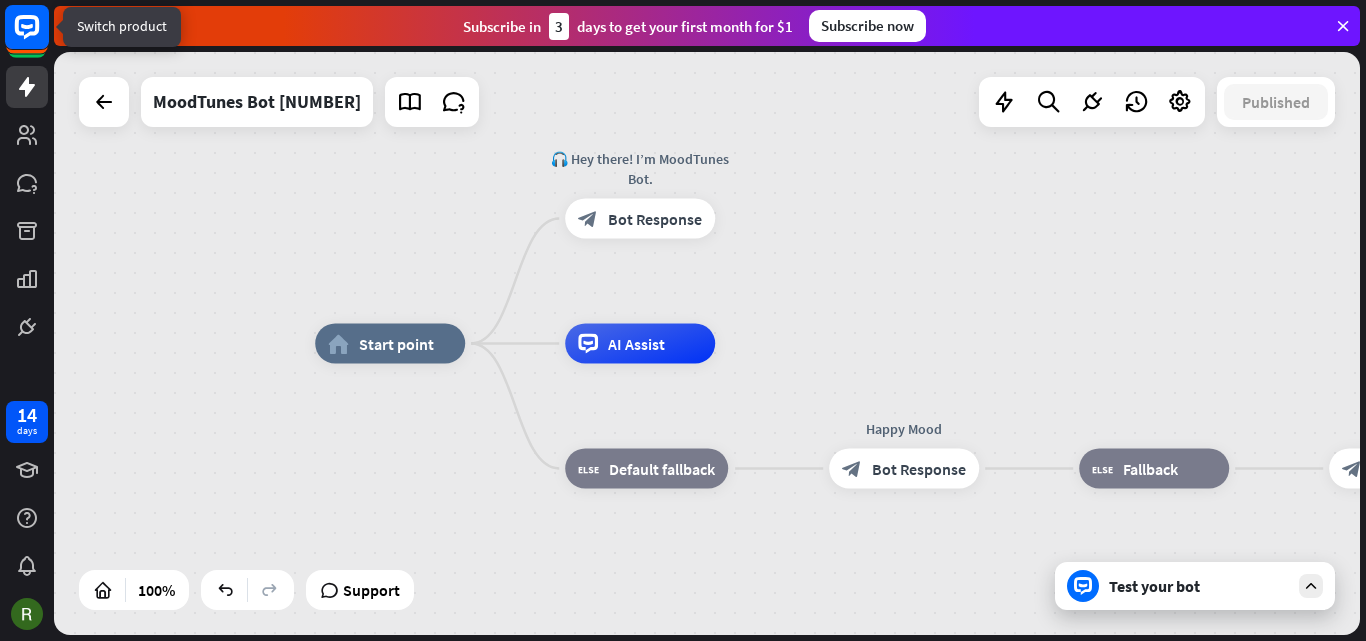 click 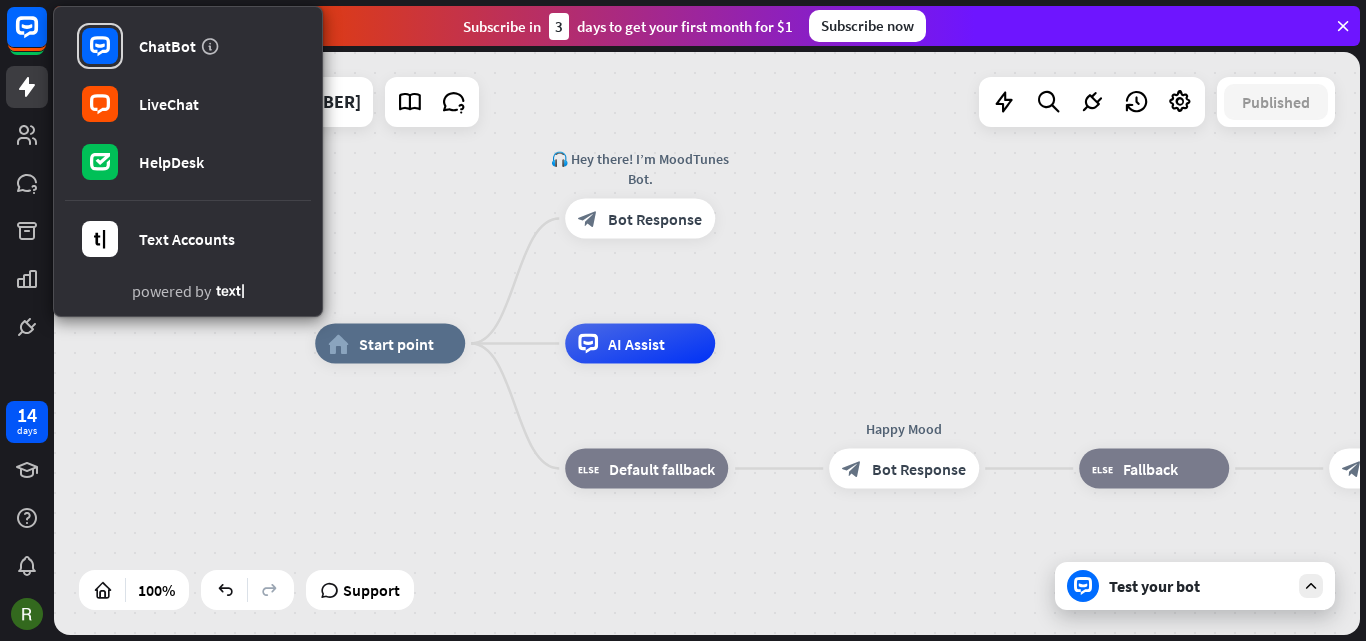 click on "home_2   Start point                 🎧 Hey there! I’m MoodTunes Bot.   block_bot_response   Bot Response                     AI Assist                   block_fallback   Default fallback                 Happy Mood   block_bot_response   Bot Response                   block_fallback   Fallback                 Tired mood   block_bot_response   Bot Response                   block_fallback   Fallback                 stressed mood   block_bot_response   Bot Response                   block_fallback   Fallback                 heart broken   block_bot_response   Bot Response" at bounding box center (707, 343) 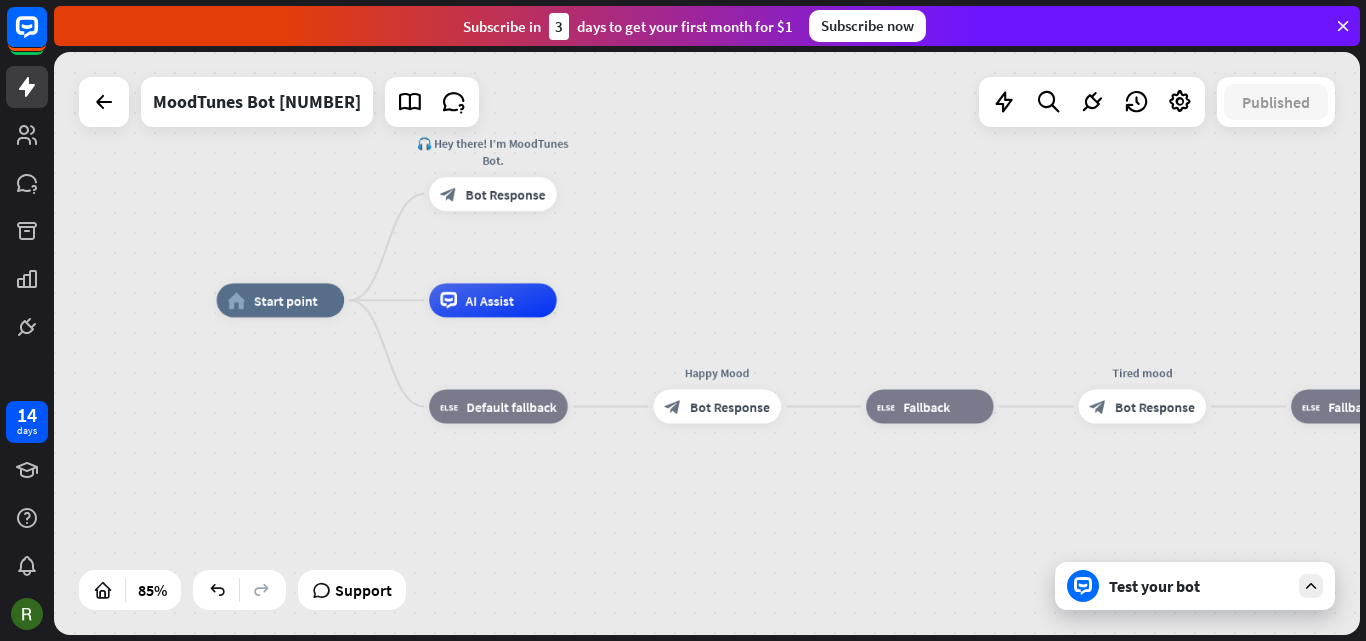 drag, startPoint x: 810, startPoint y: 391, endPoint x: 728, endPoint y: 330, distance: 102.20078 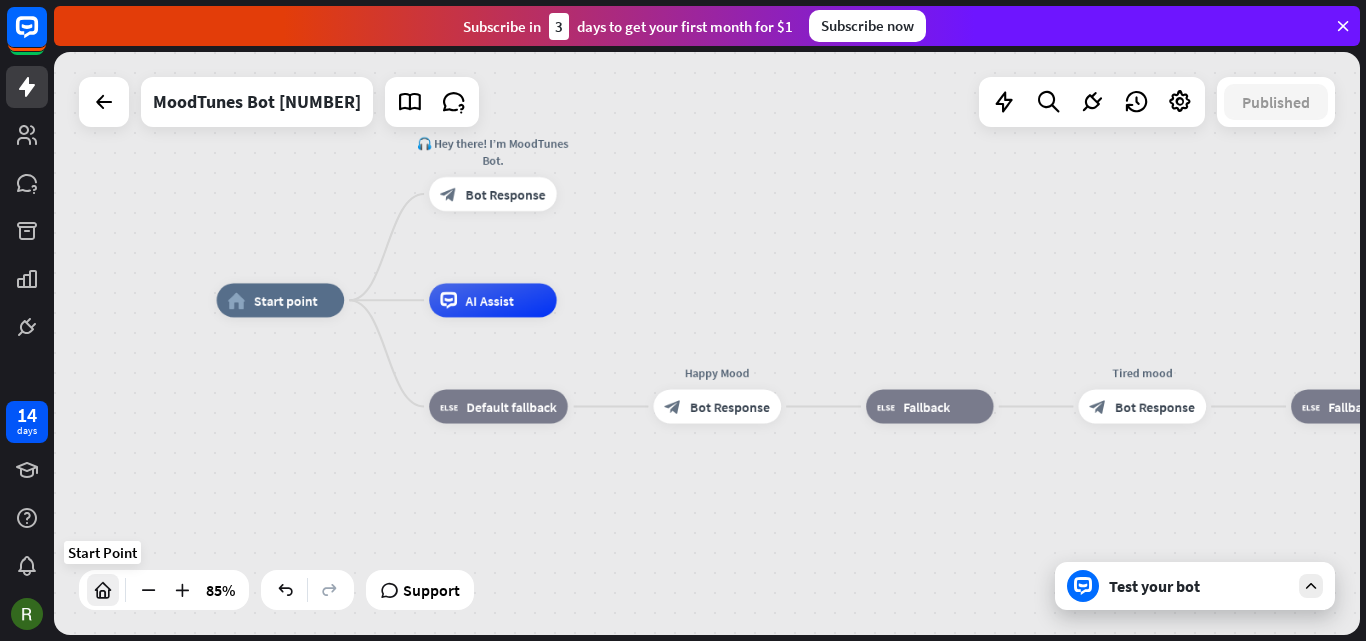click at bounding box center [103, 590] 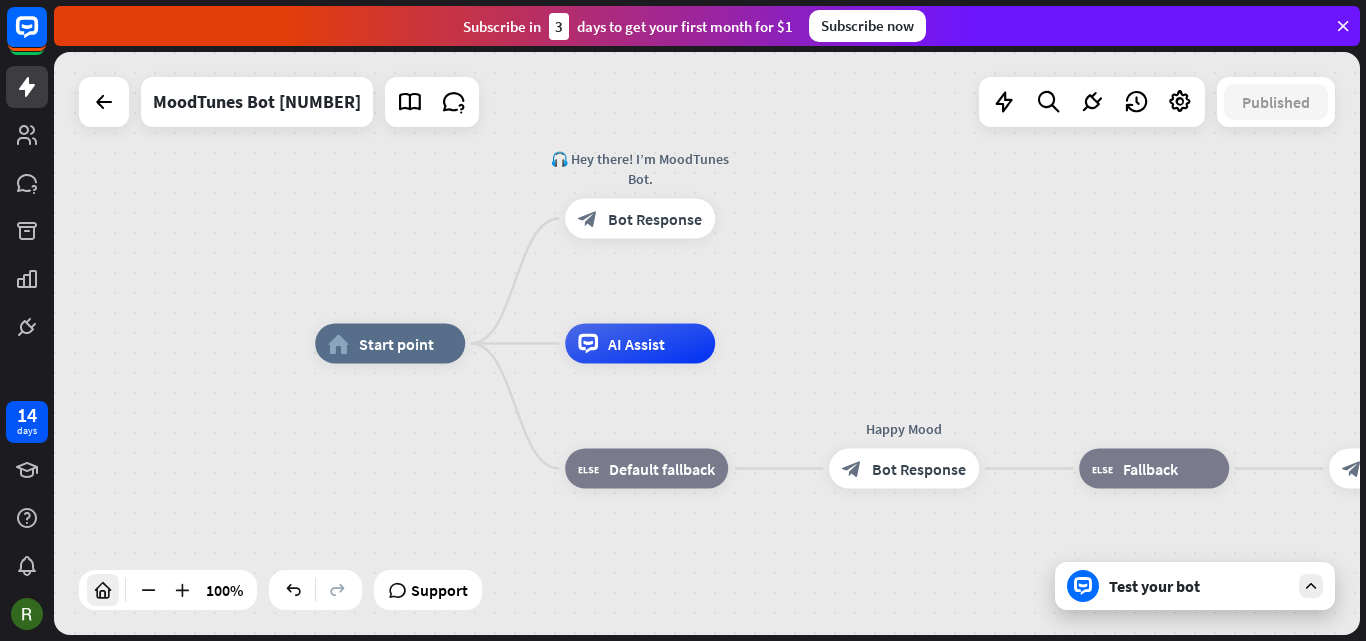 click at bounding box center [103, 590] 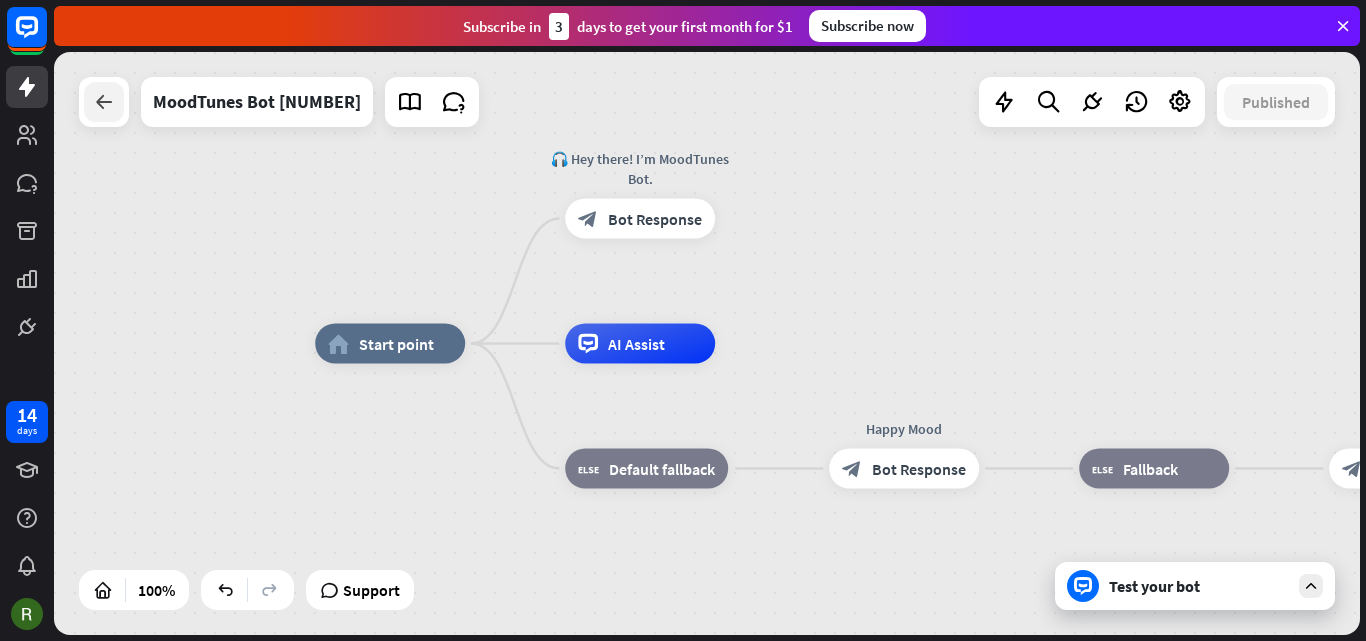 click at bounding box center [104, 102] 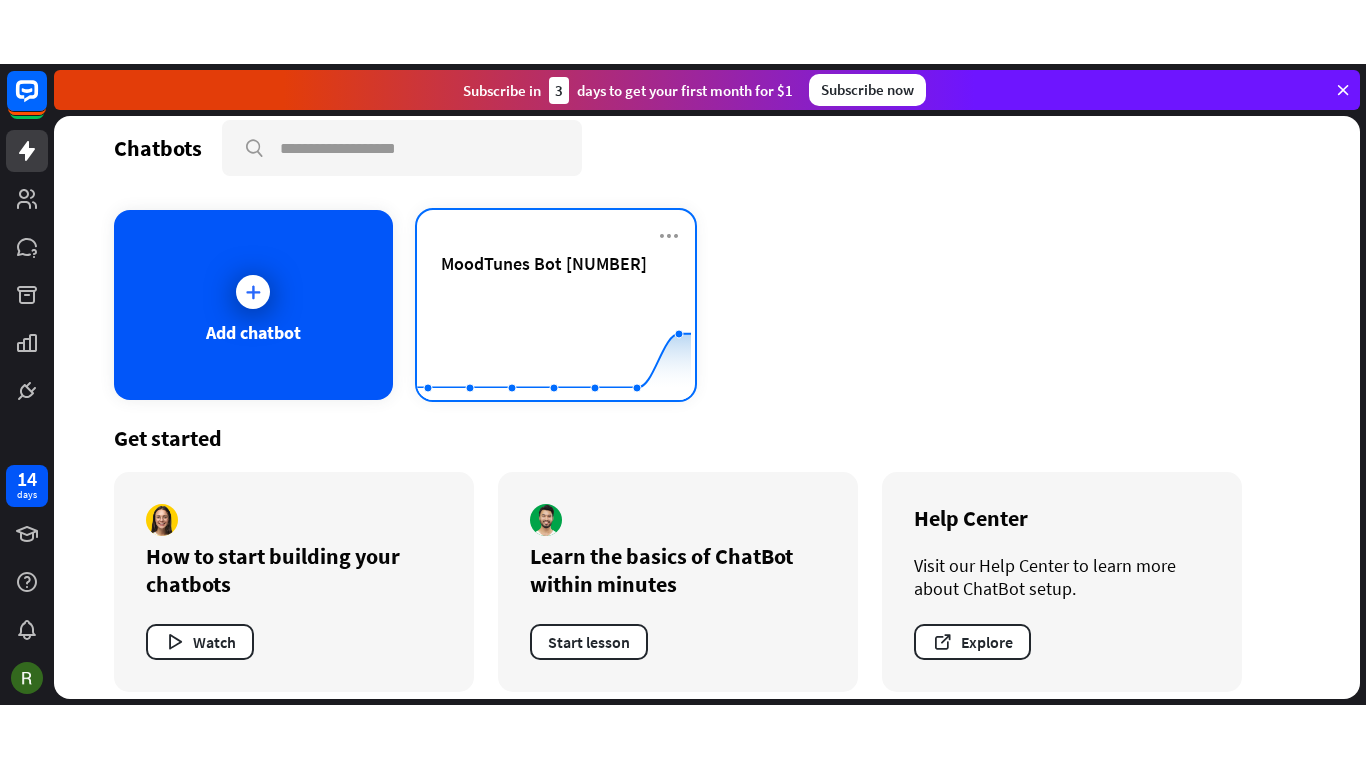 scroll, scrollTop: 37, scrollLeft: 0, axis: vertical 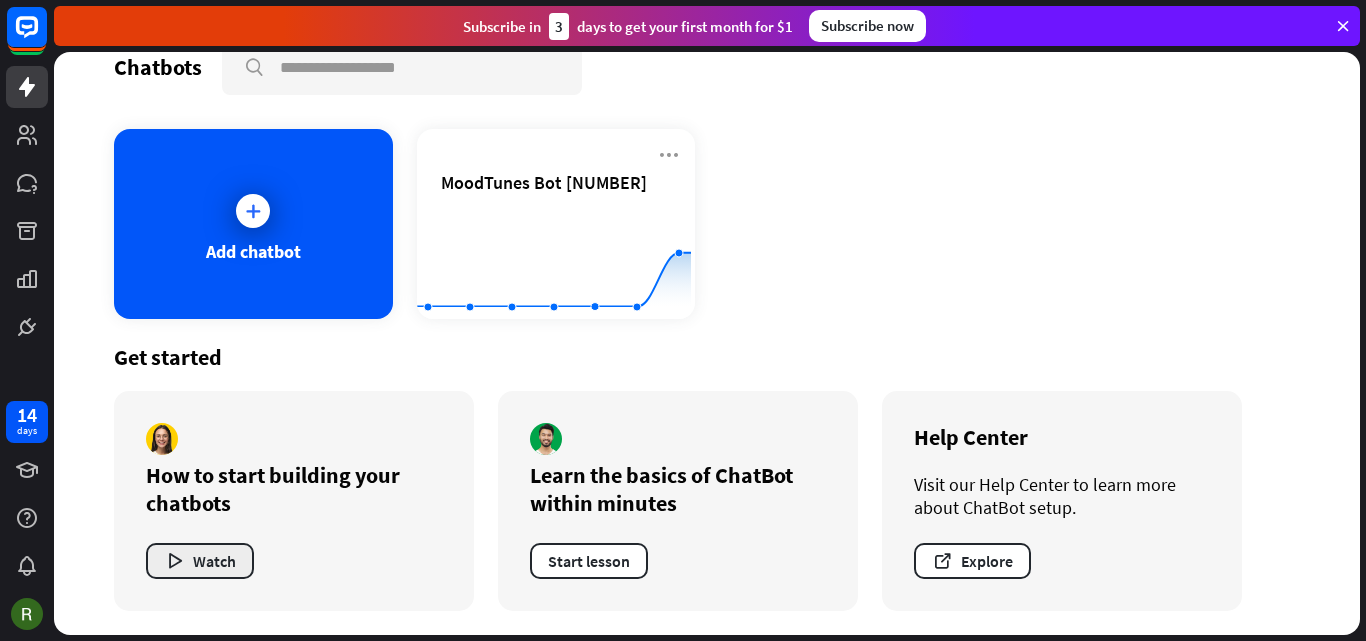 click on "Watch" at bounding box center (200, 561) 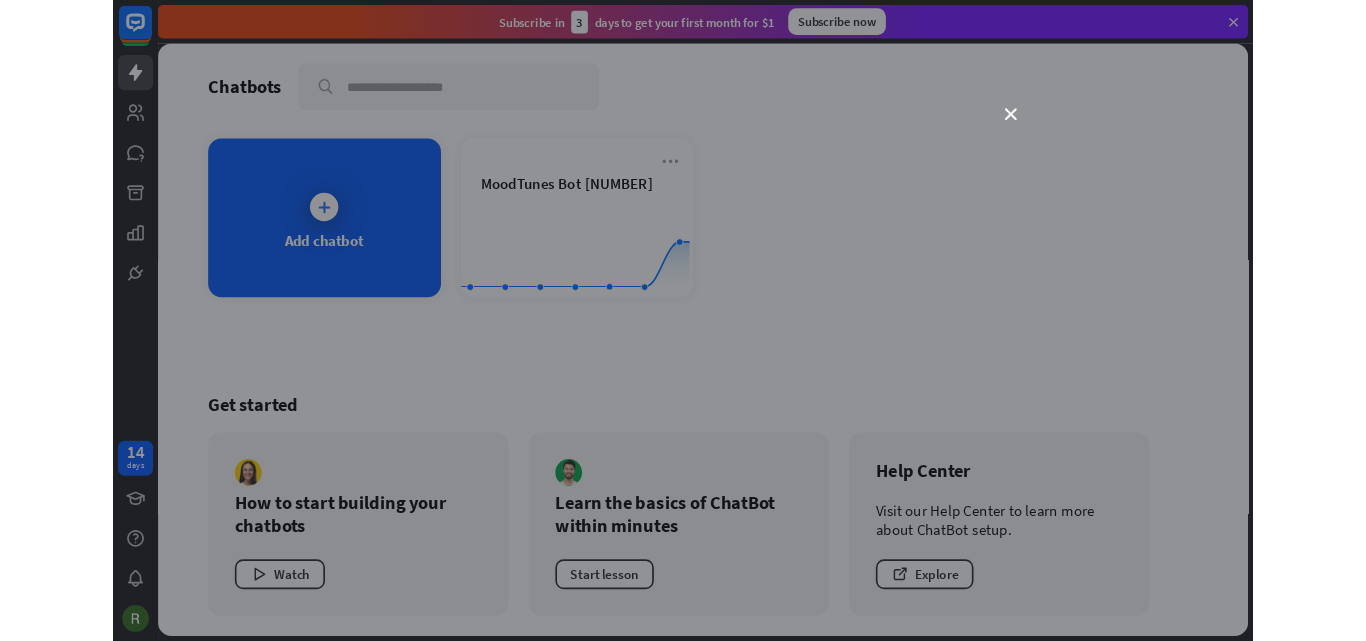 scroll, scrollTop: 0, scrollLeft: 0, axis: both 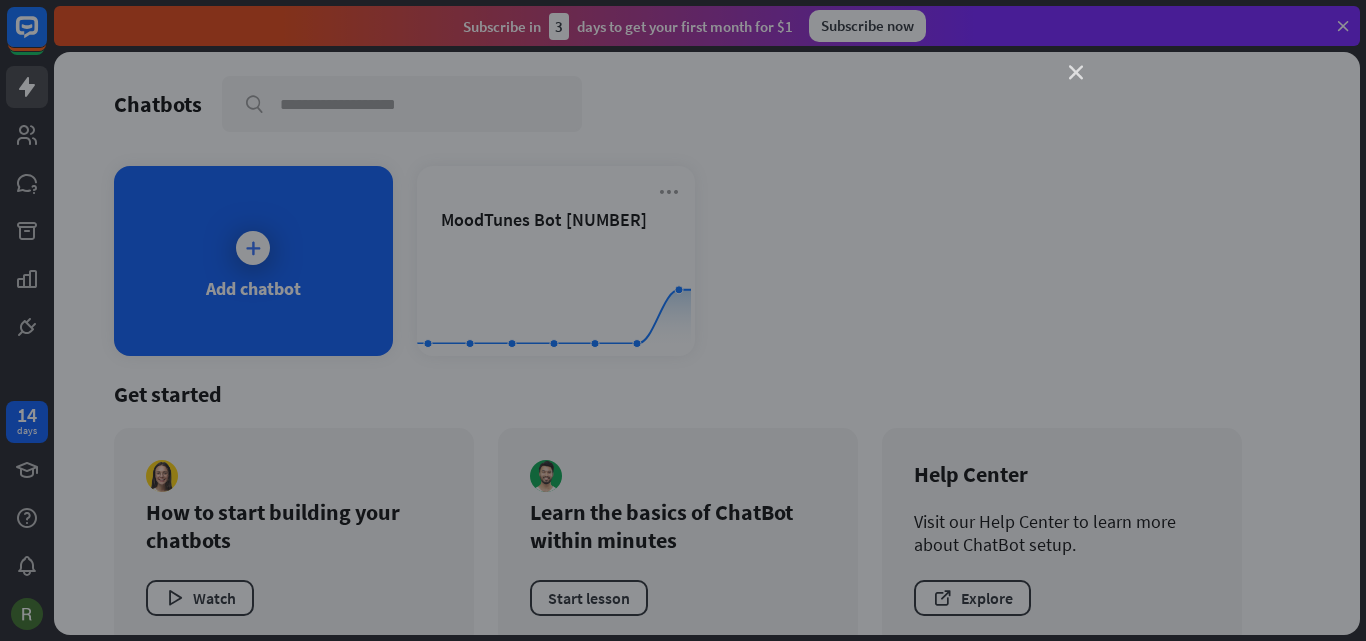 click on "close" at bounding box center (1076, 73) 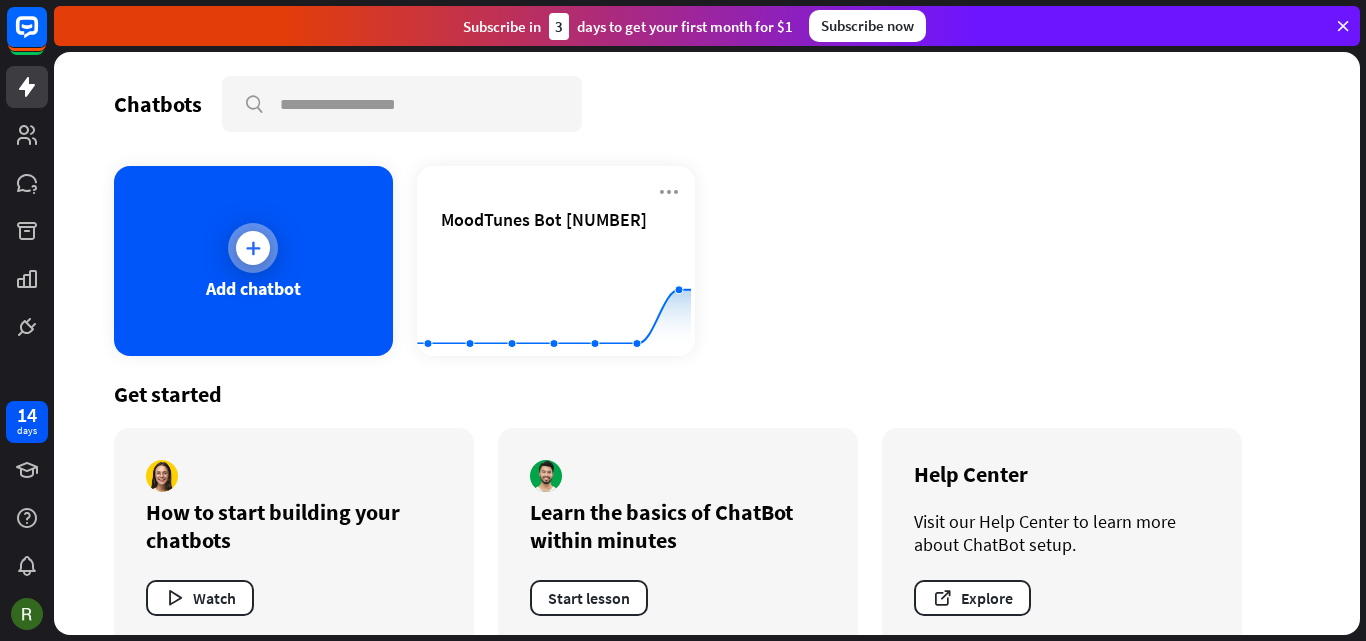 click at bounding box center [253, 248] 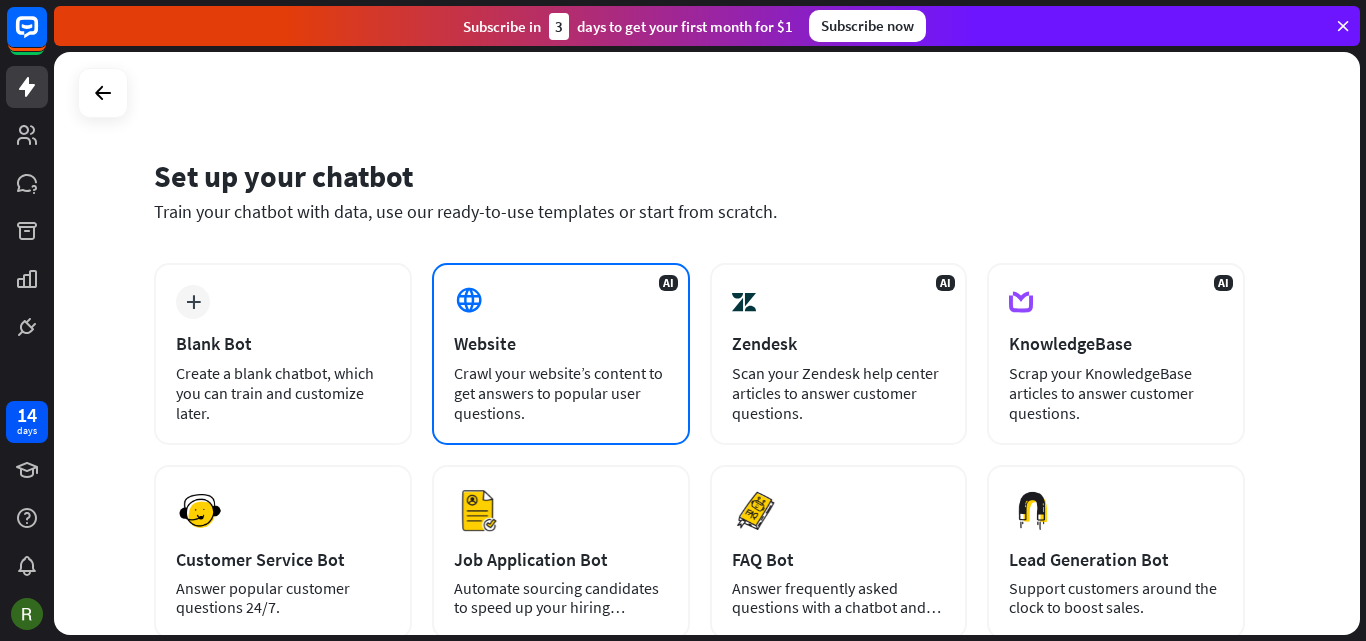 click on "AI     Website
Crawl your website’s content to get answers to
popular user questions." at bounding box center (561, 354) 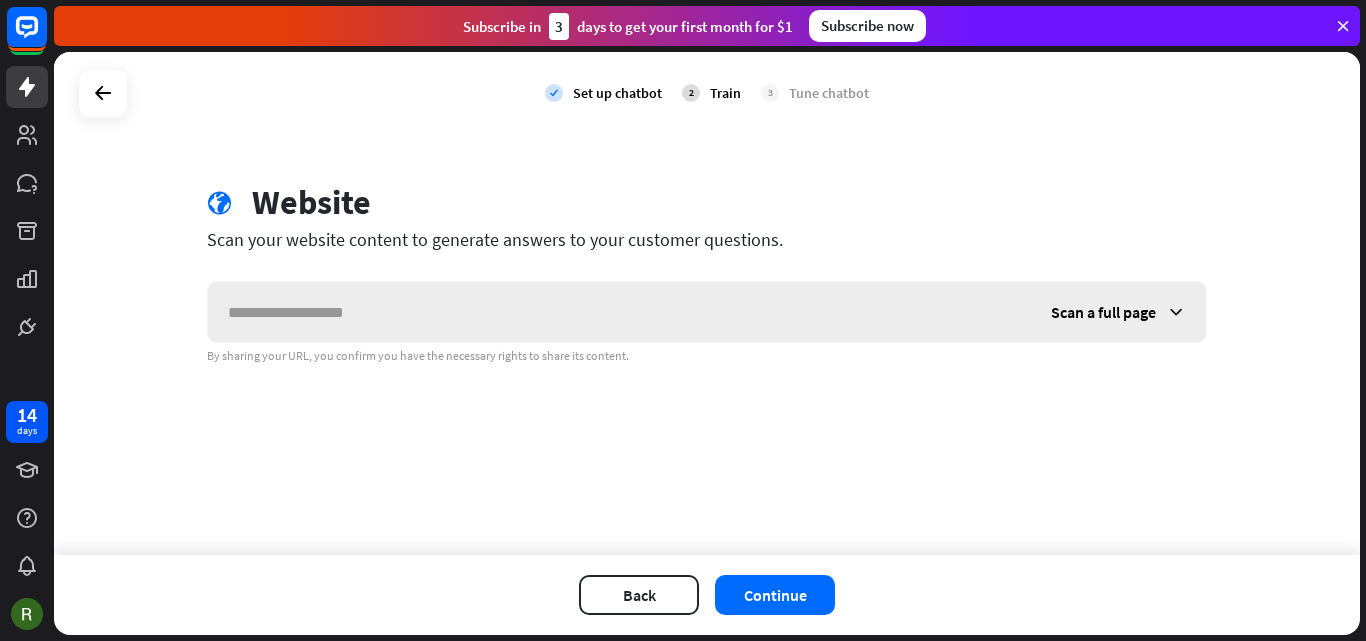 click at bounding box center (619, 312) 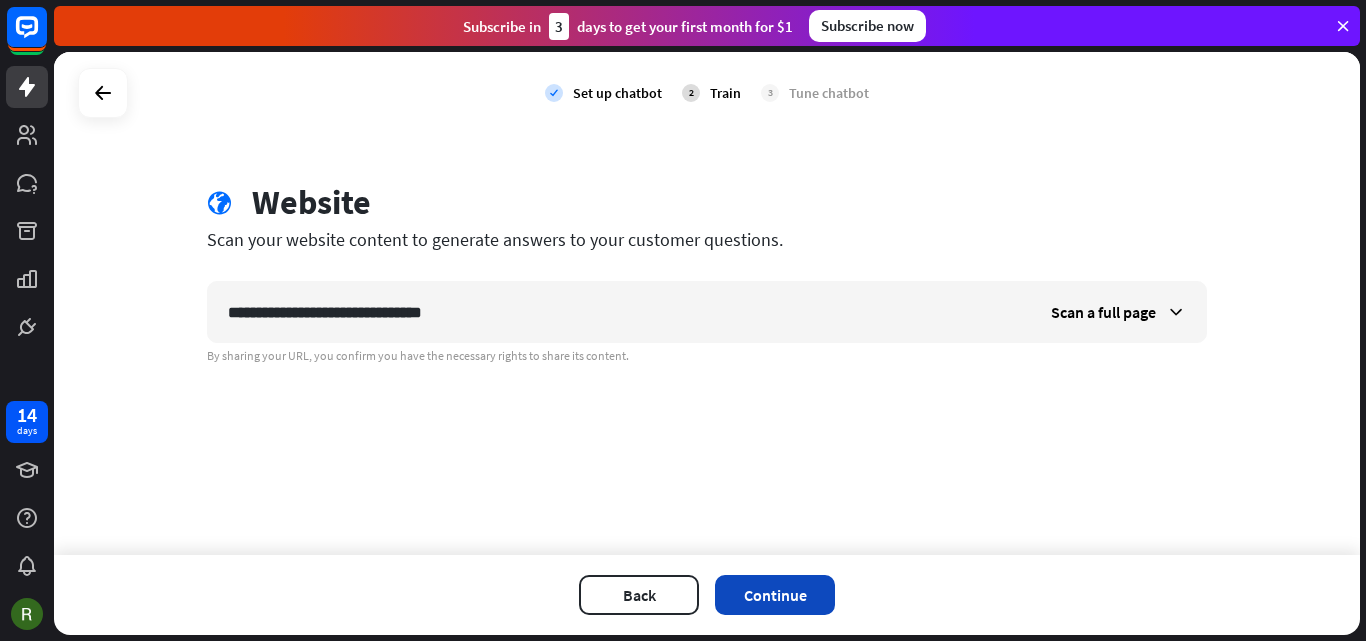 type on "**********" 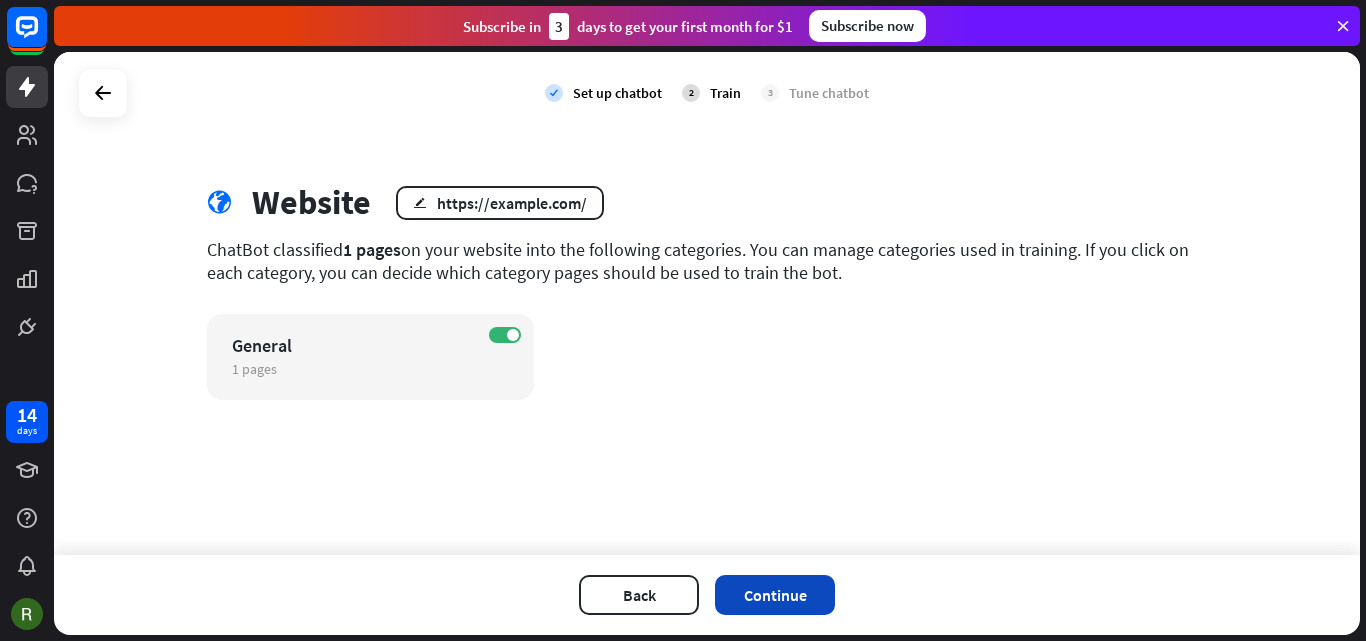 click on "Continue" at bounding box center [775, 595] 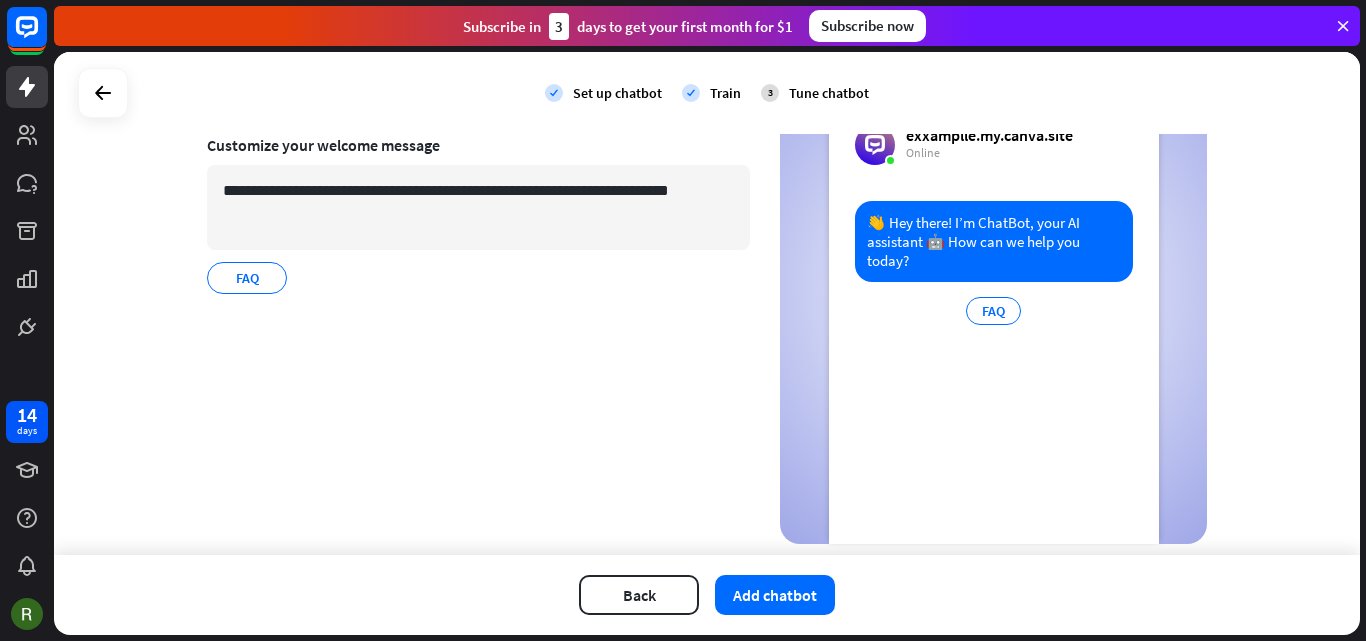 scroll, scrollTop: 99, scrollLeft: 0, axis: vertical 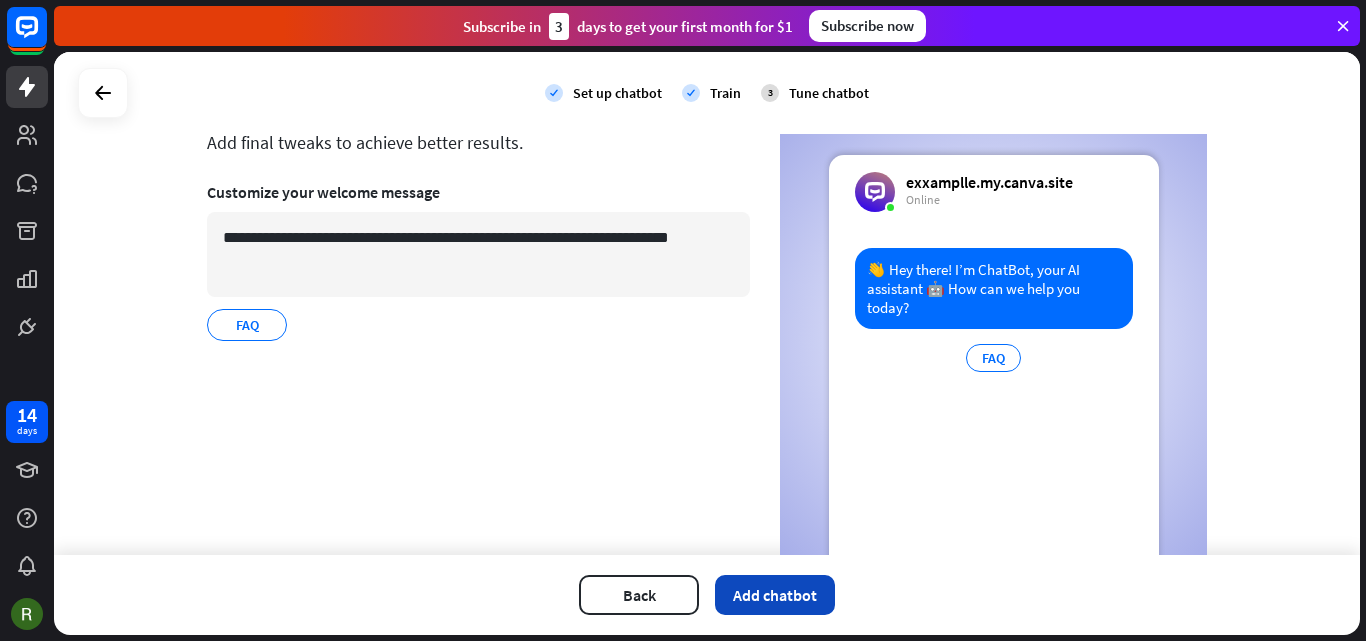 click on "Add chatbot" at bounding box center [775, 595] 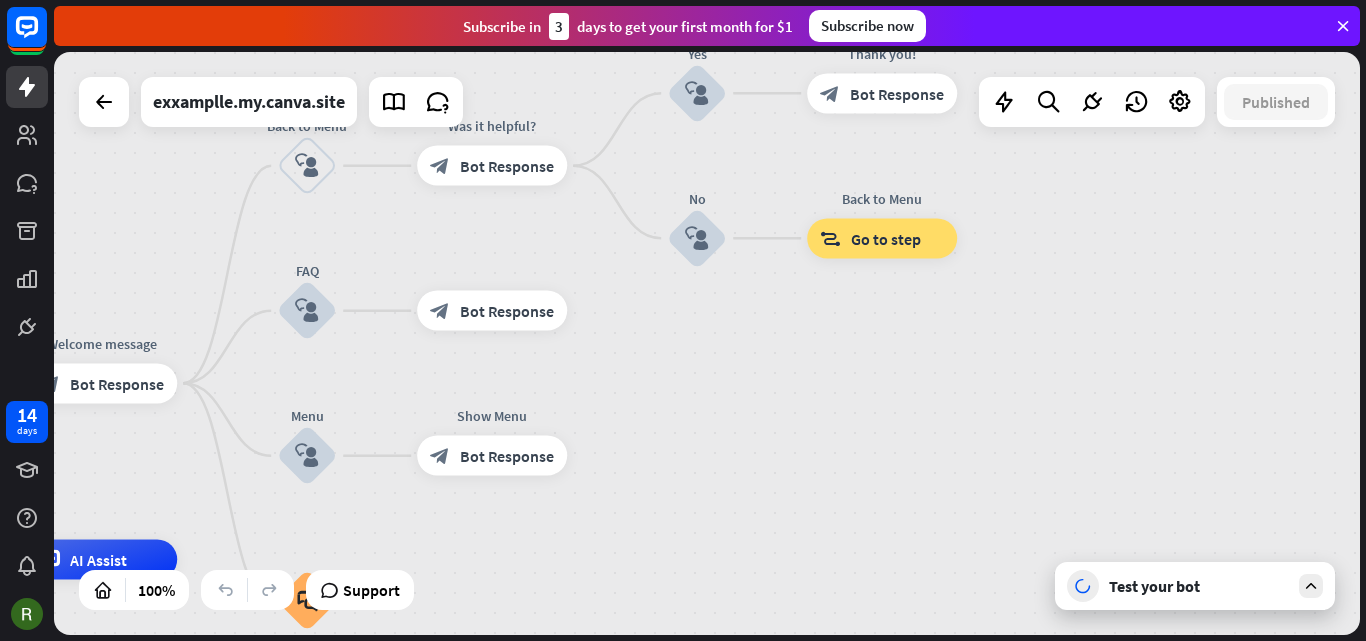 drag, startPoint x: 1079, startPoint y: 403, endPoint x: 541, endPoint y: 620, distance: 580.1146 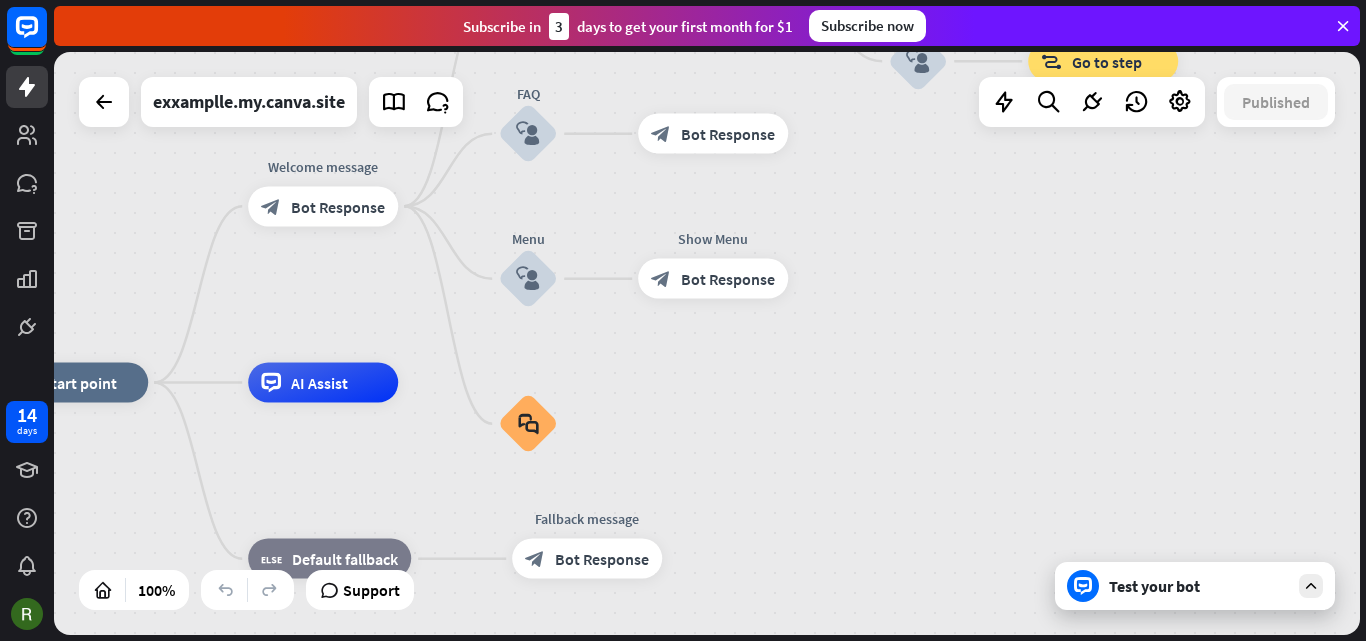 drag, startPoint x: 877, startPoint y: 383, endPoint x: 1104, endPoint y: 188, distance: 299.25574 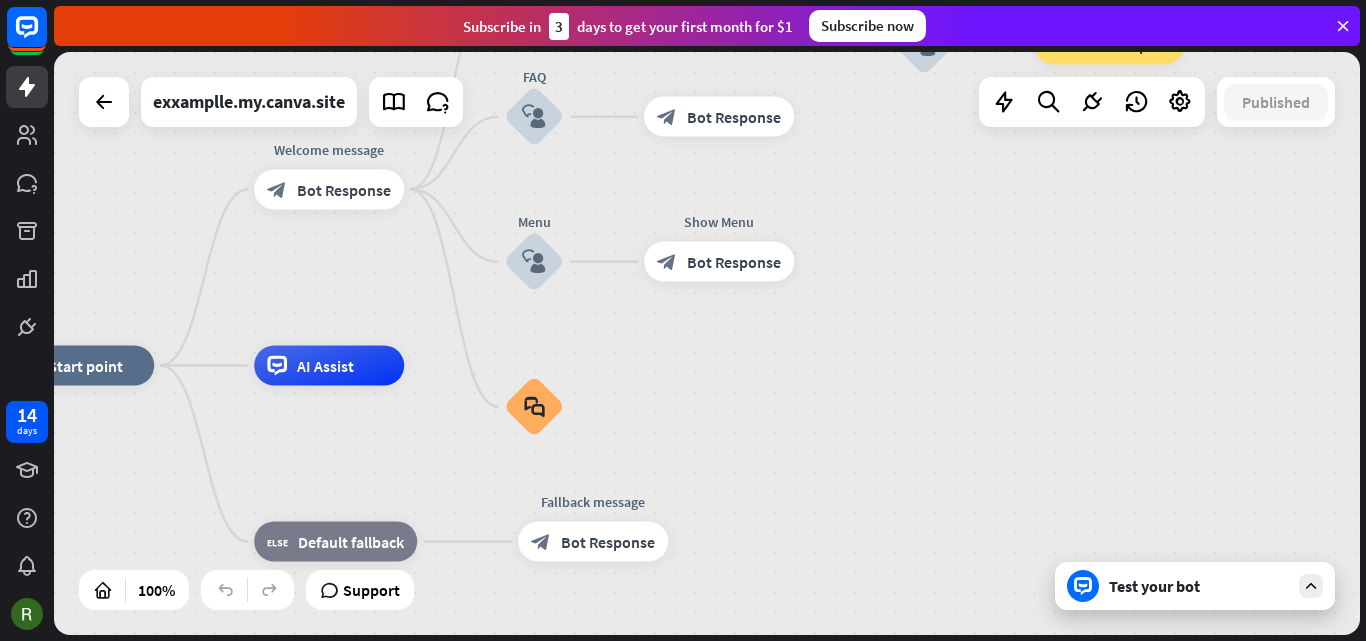 click on "Test your bot" at bounding box center [1199, 586] 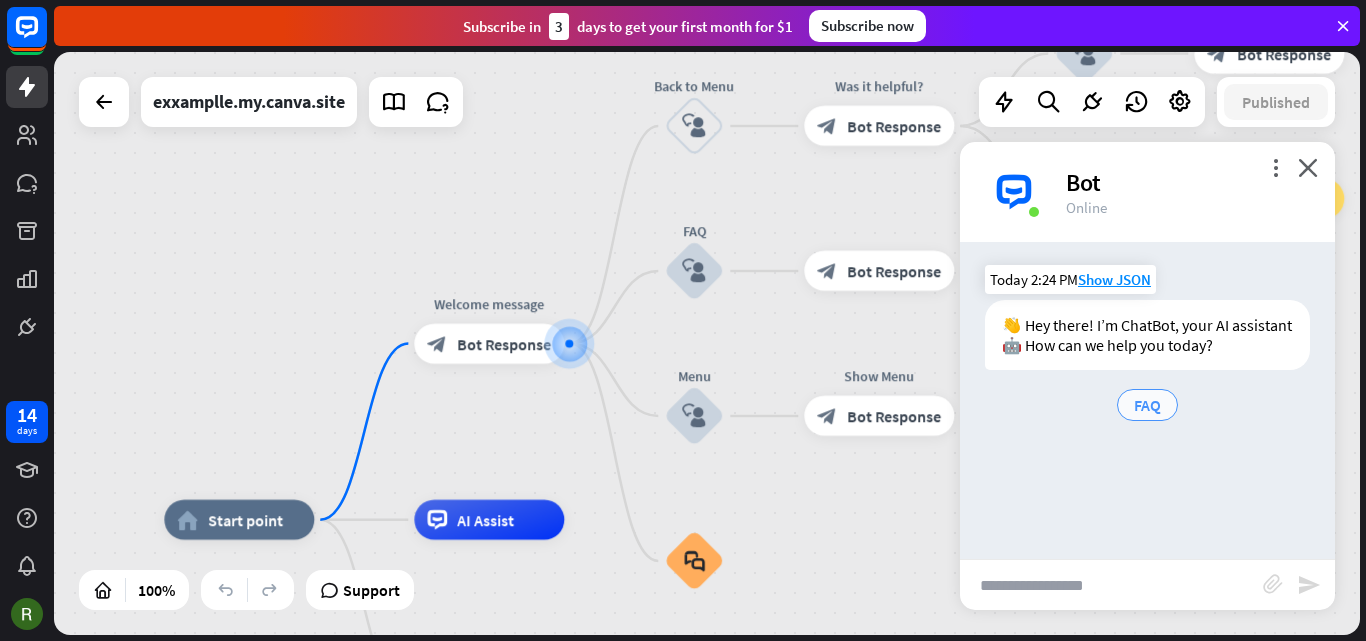 click on "FAQ" at bounding box center [1147, 405] 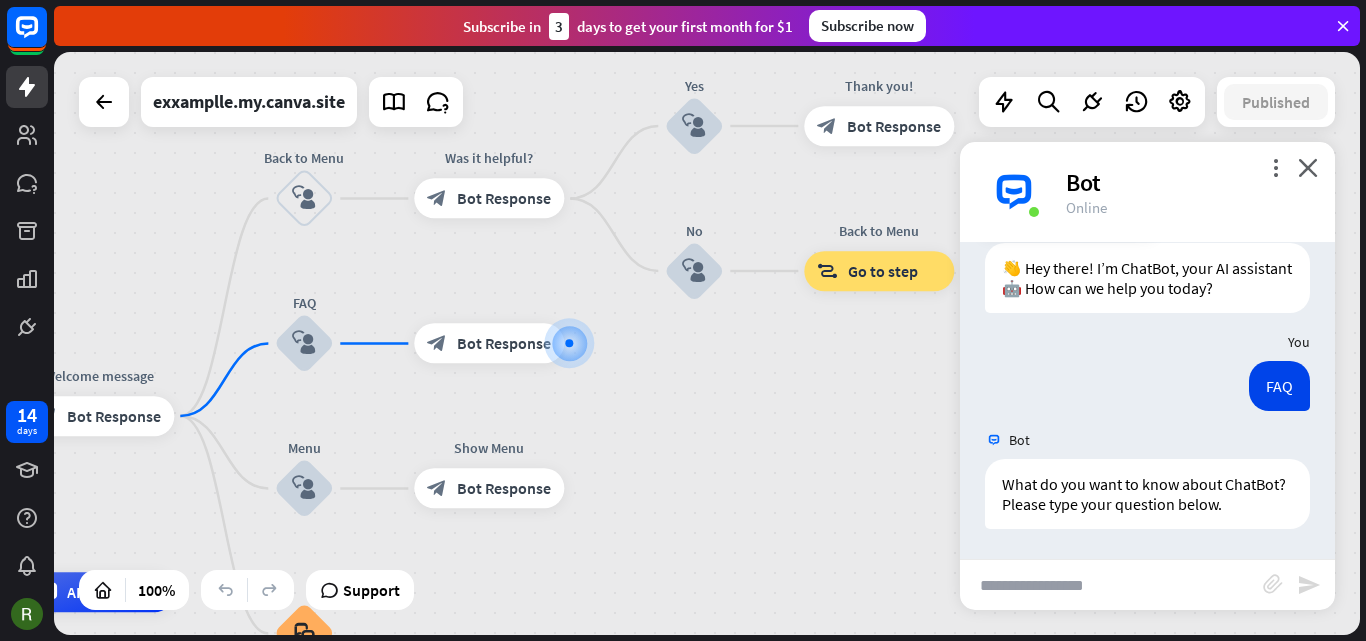 scroll, scrollTop: 97, scrollLeft: 0, axis: vertical 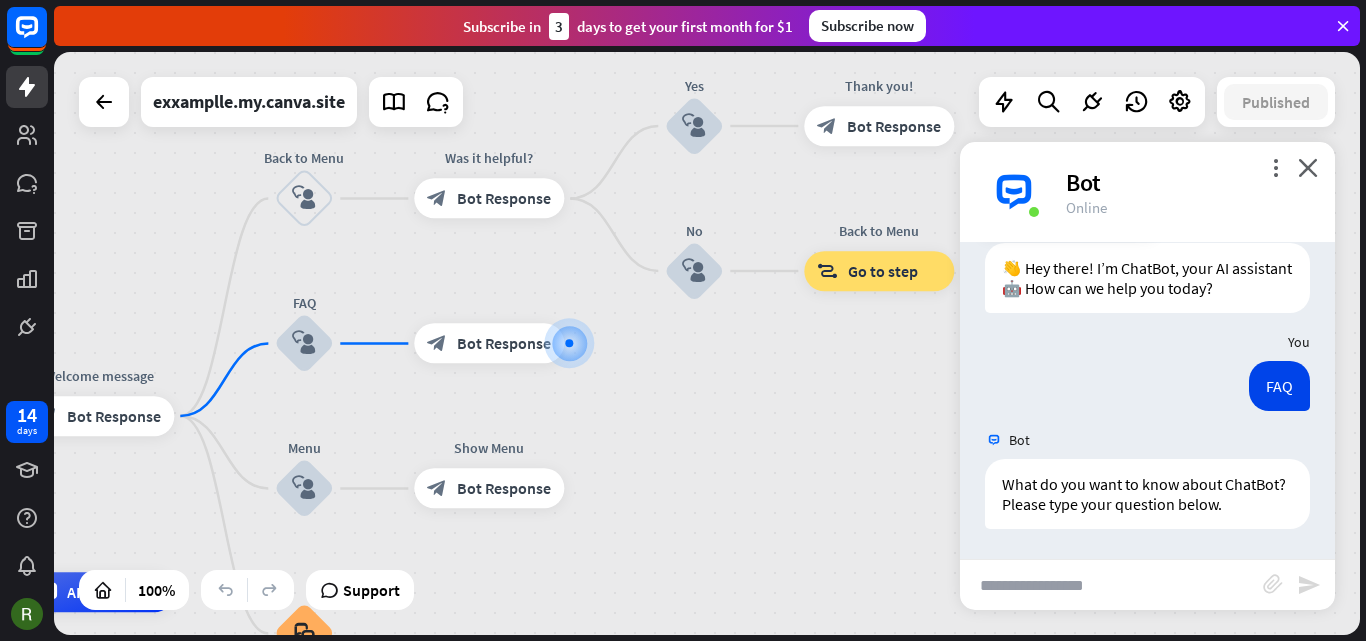 click at bounding box center (1111, 585) 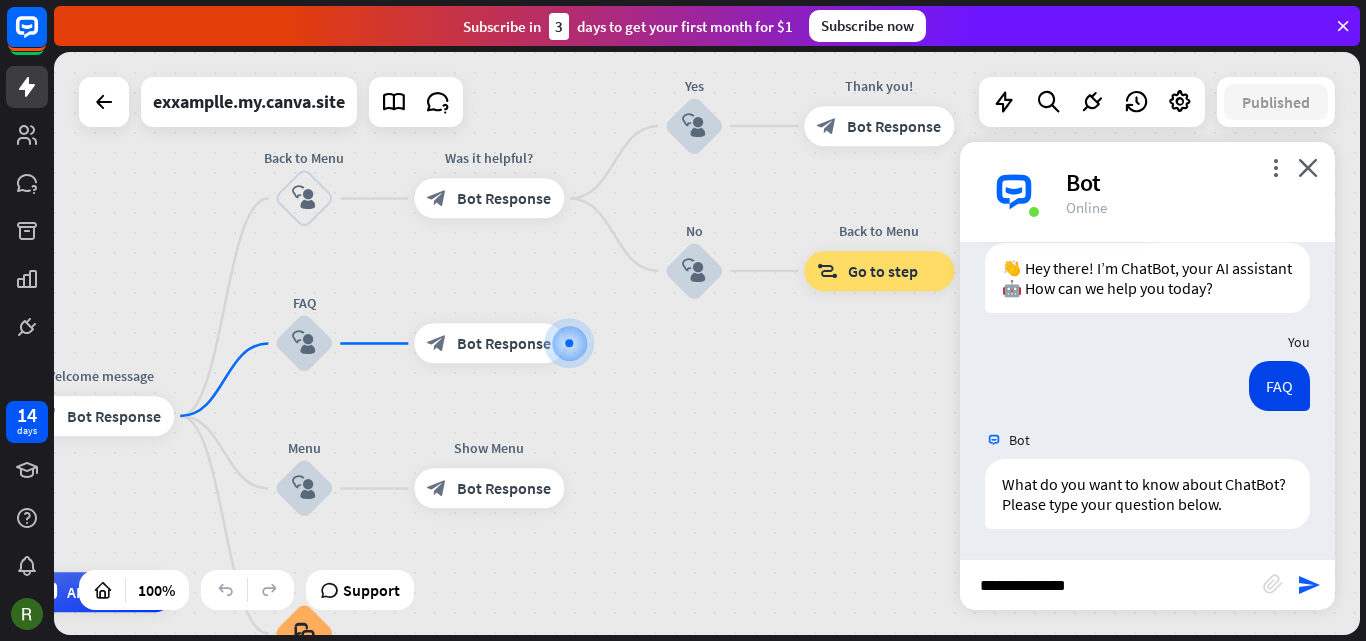 type on "**********" 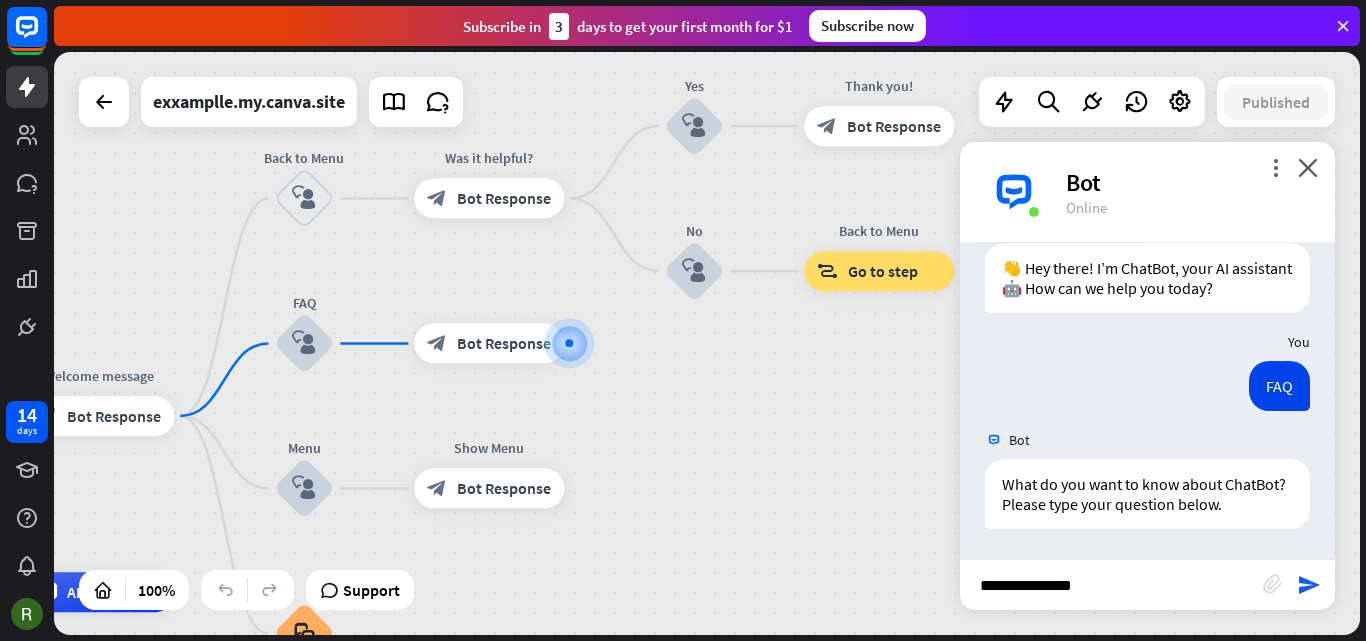 type 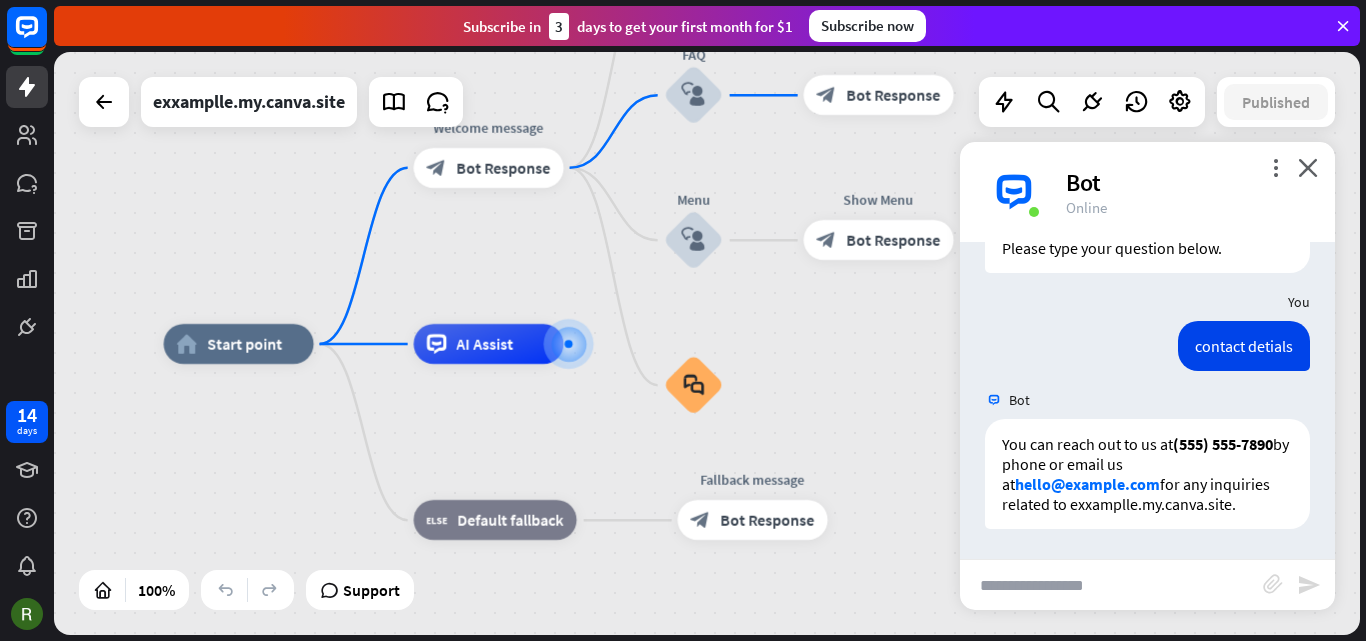 scroll, scrollTop: 373, scrollLeft: 0, axis: vertical 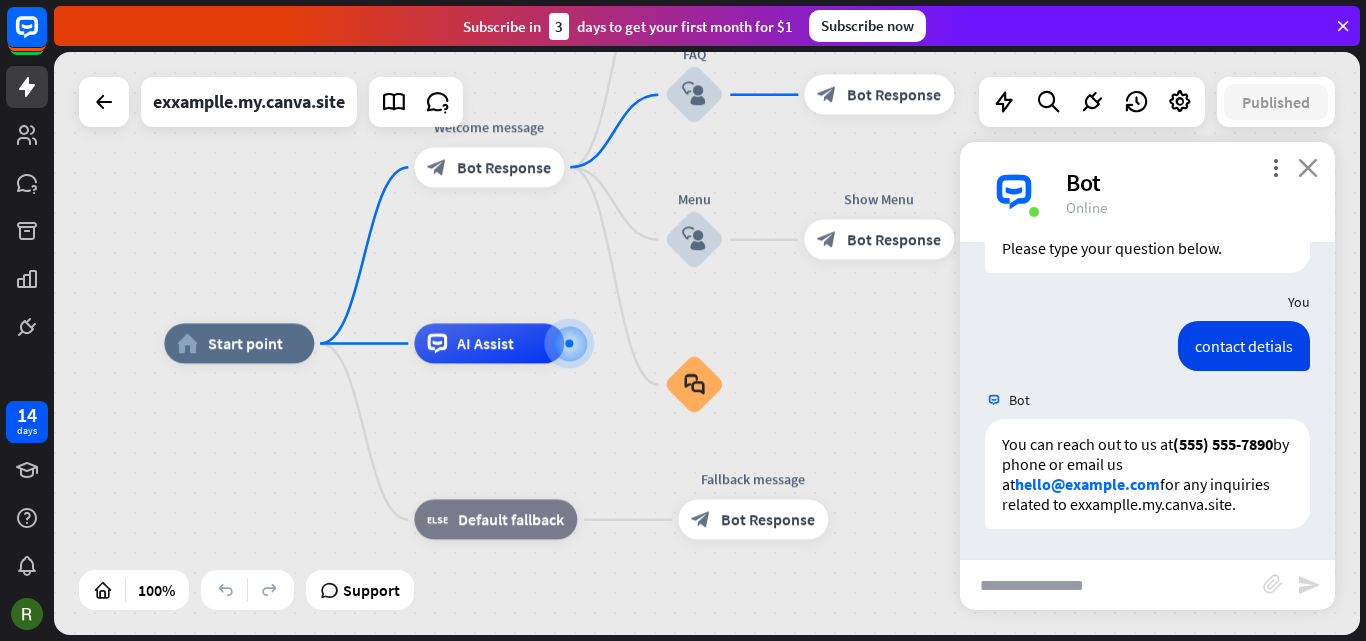 click on "close" at bounding box center [1308, 167] 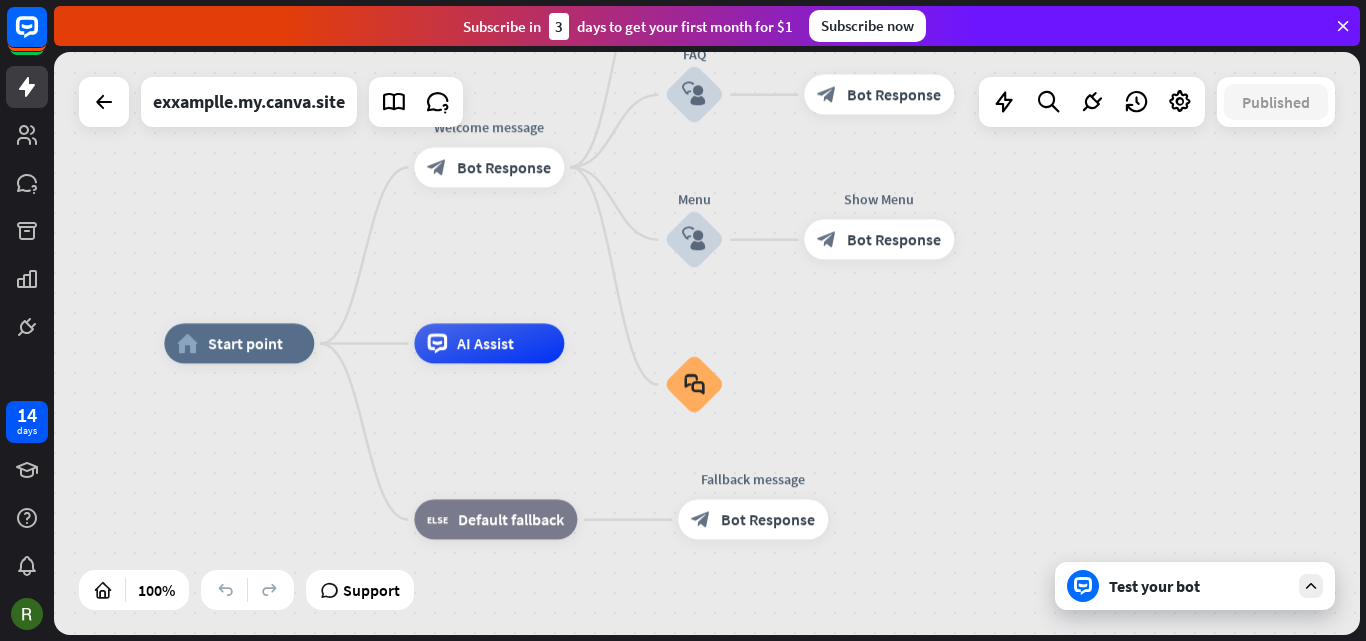 click on "home_2   Start point                 Welcome message   block_bot_response   Bot Response                 Back to Menu   block_user_input                 Was it helpful?   block_bot_response   Bot Response                 Yes   block_user_input                 Thank you!   block_bot_response   Bot Response                 No   block_user_input                 Back to Menu   block_goto   Go to step                 FAQ   block_user_input                   block_bot_response   Bot Response                 Menu   block_user_input                 Show Menu   block_bot_response   Bot Response                   block_faq                     AI Assist                   block_fallback   Default fallback                 Fallback message   block_bot_response   Bot Response" at bounding box center [707, 343] 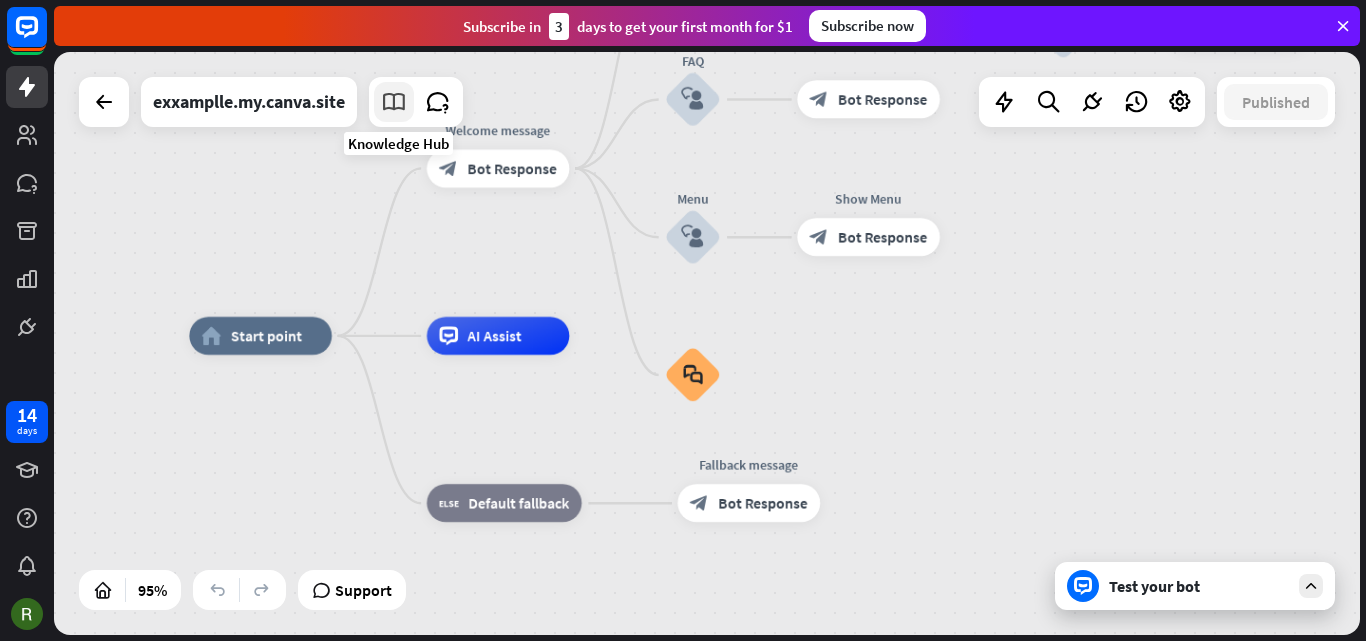 click at bounding box center [394, 102] 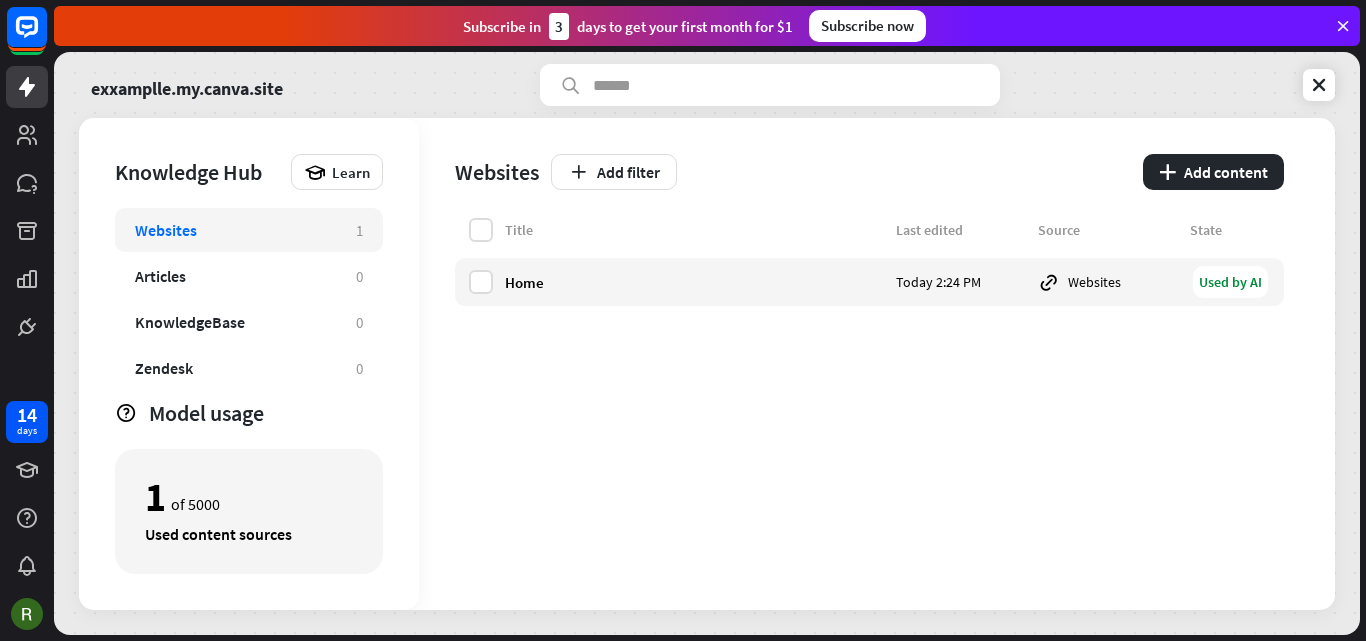 click on "exxamplle.my.canva.site" at bounding box center [707, 85] 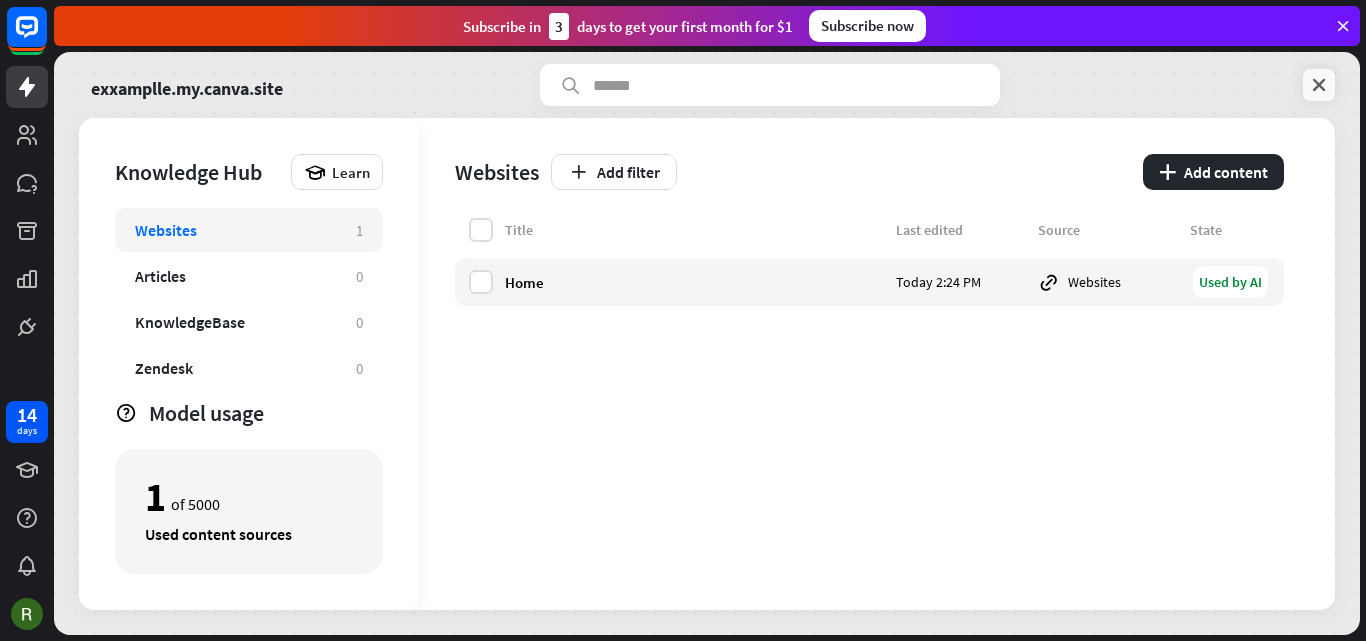 click at bounding box center [1319, 85] 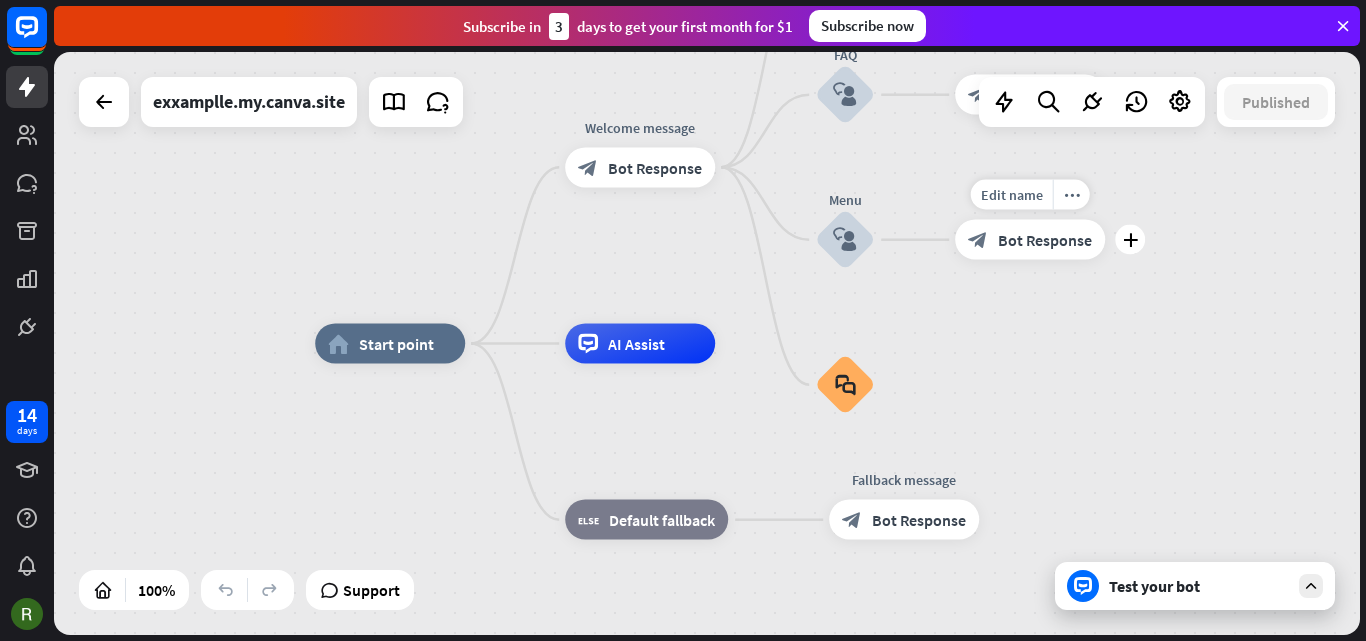 click on "Bot Response" at bounding box center [1045, 240] 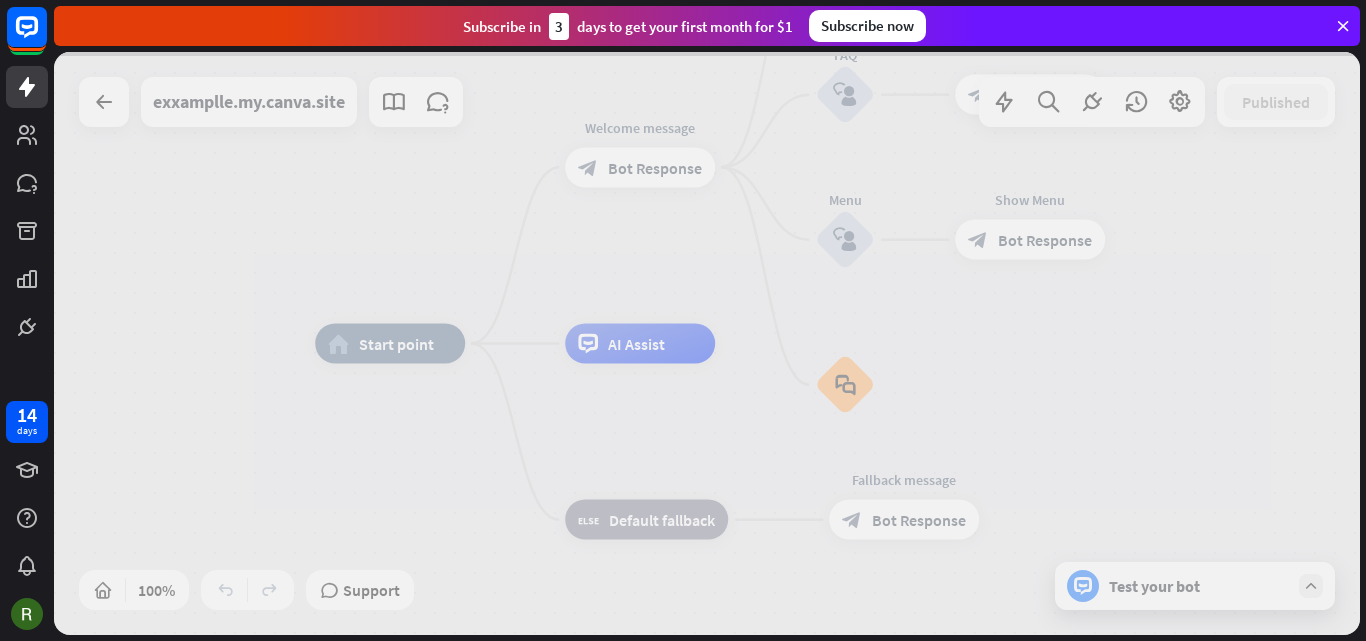 click at bounding box center [707, 343] 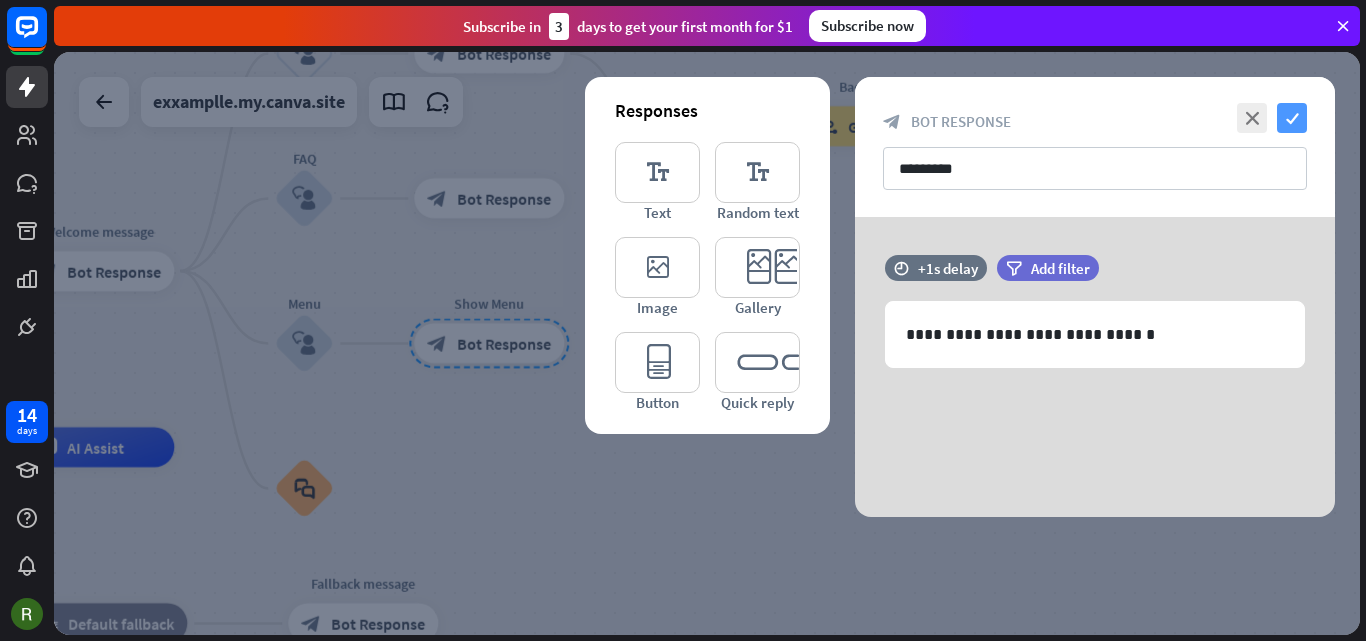click on "check" at bounding box center (1292, 118) 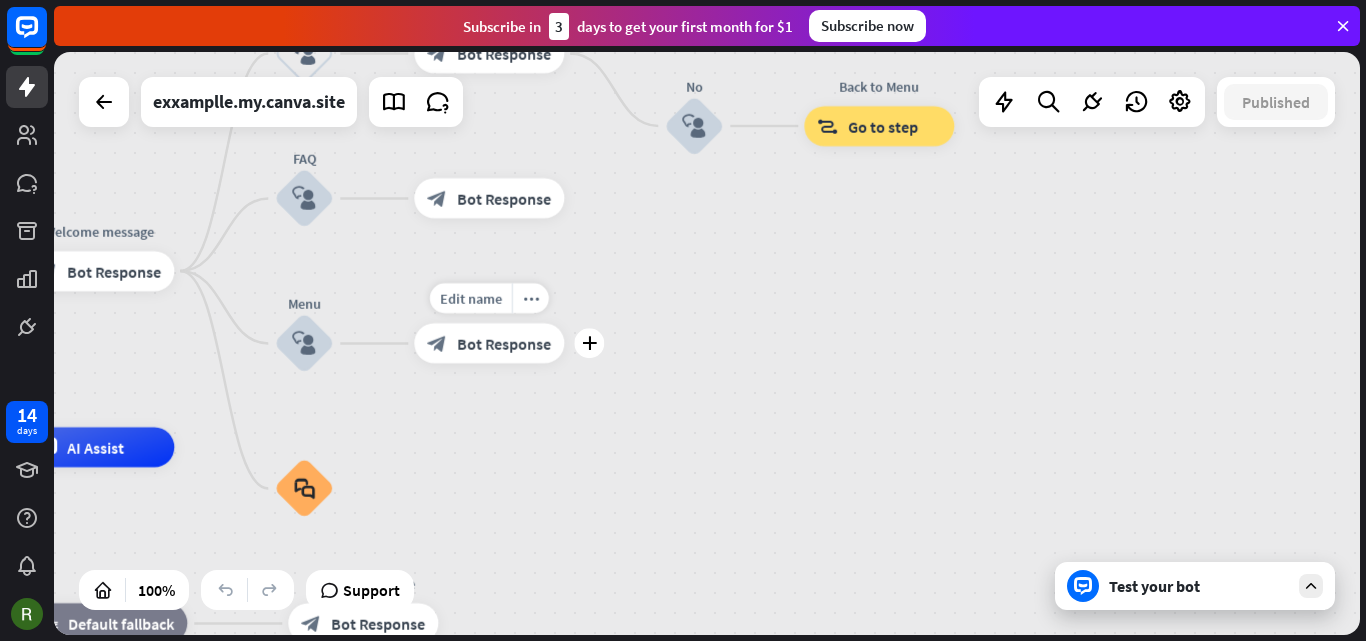click on "Bot Response" at bounding box center (504, 344) 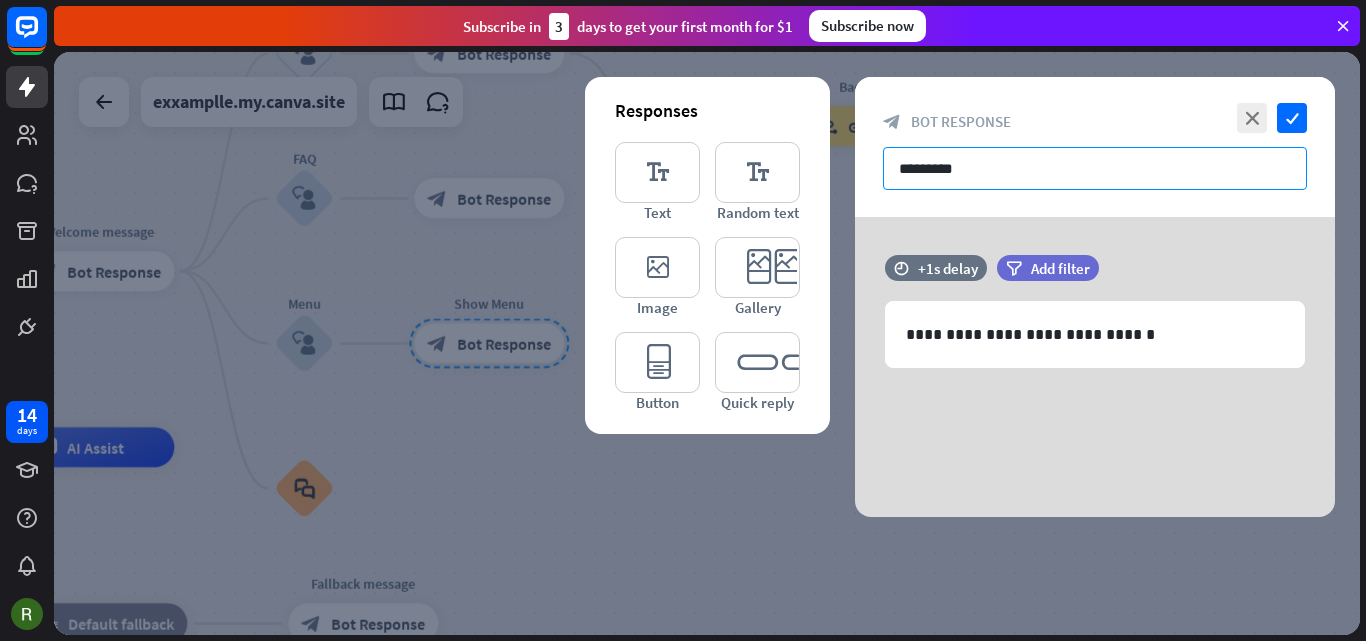 click on "*********" at bounding box center (1095, 168) 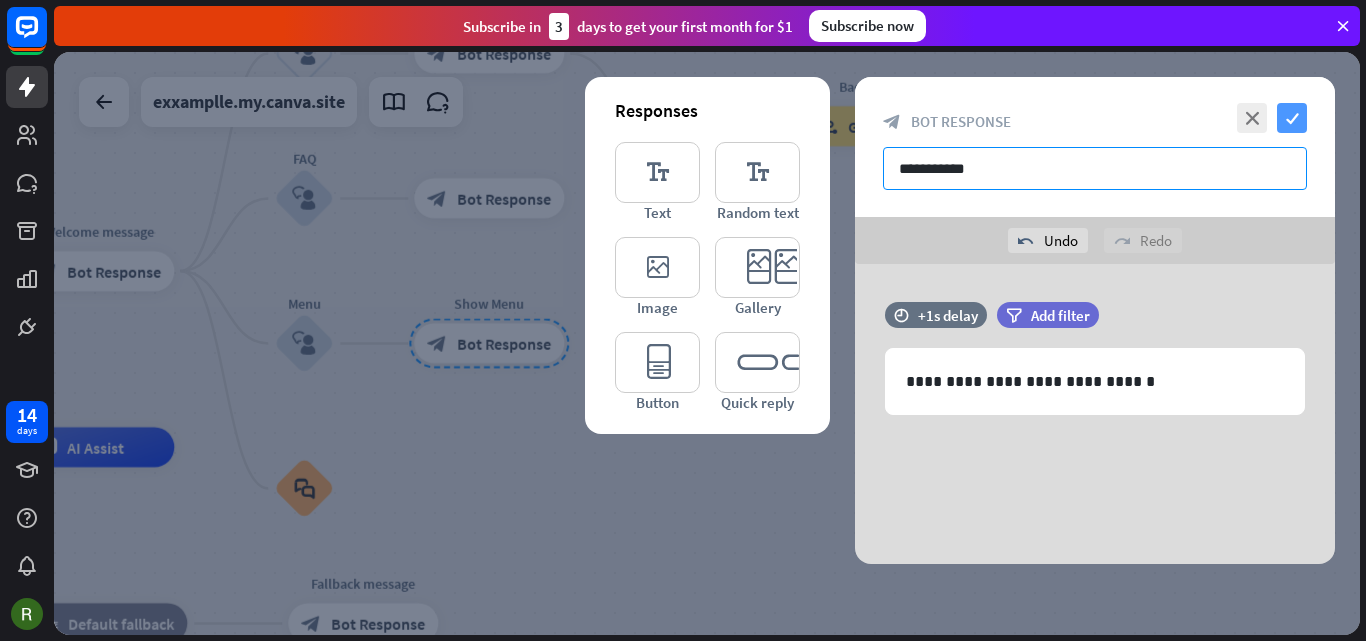 type on "**********" 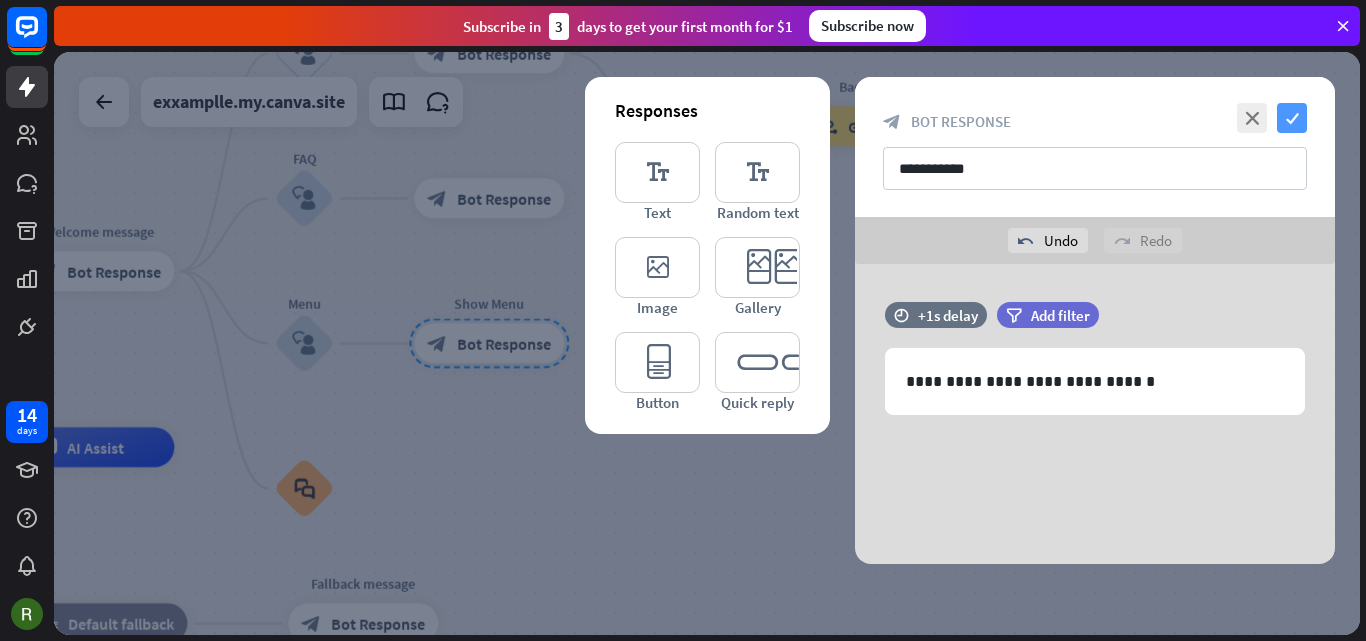 click on "check" at bounding box center (1292, 118) 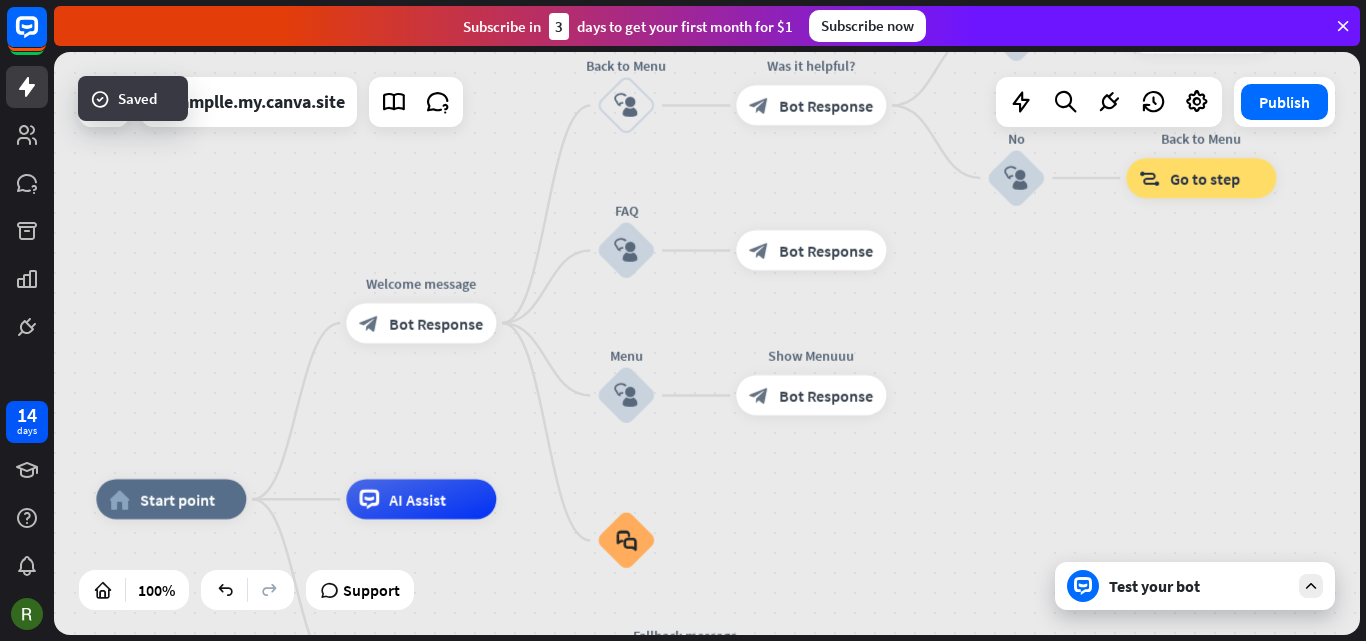 drag, startPoint x: 704, startPoint y: 376, endPoint x: 1013, endPoint y: 411, distance: 310.9759 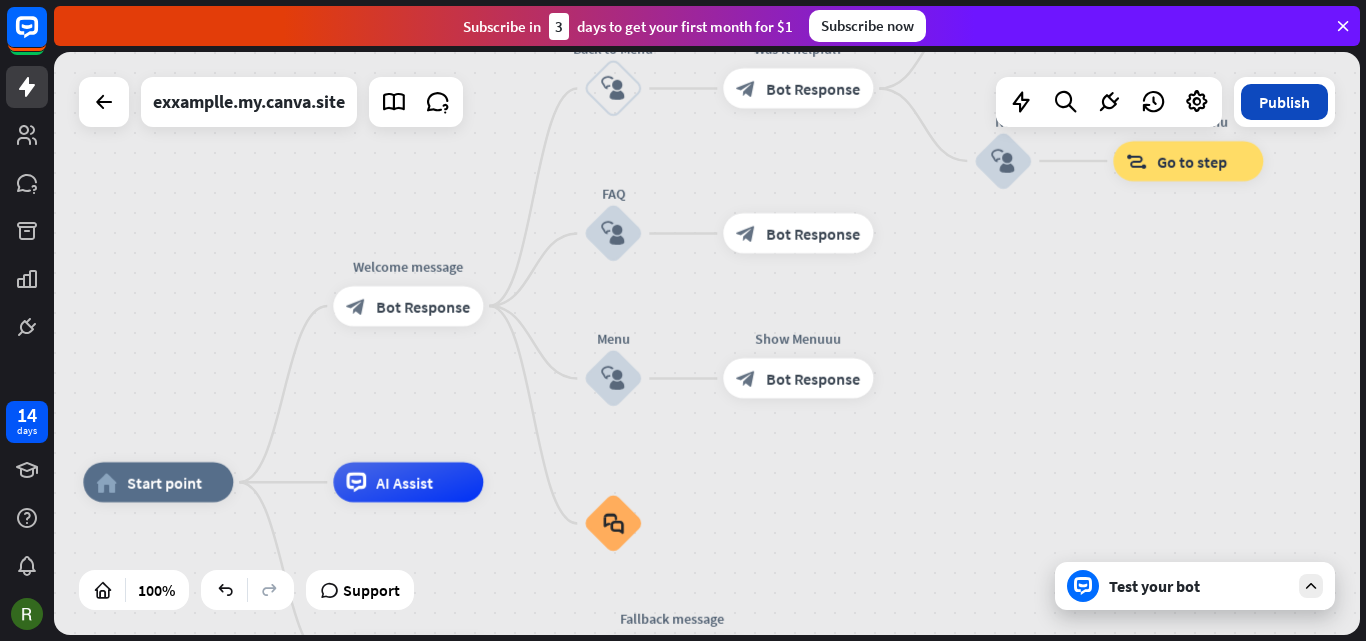 click on "Publish" at bounding box center (1284, 102) 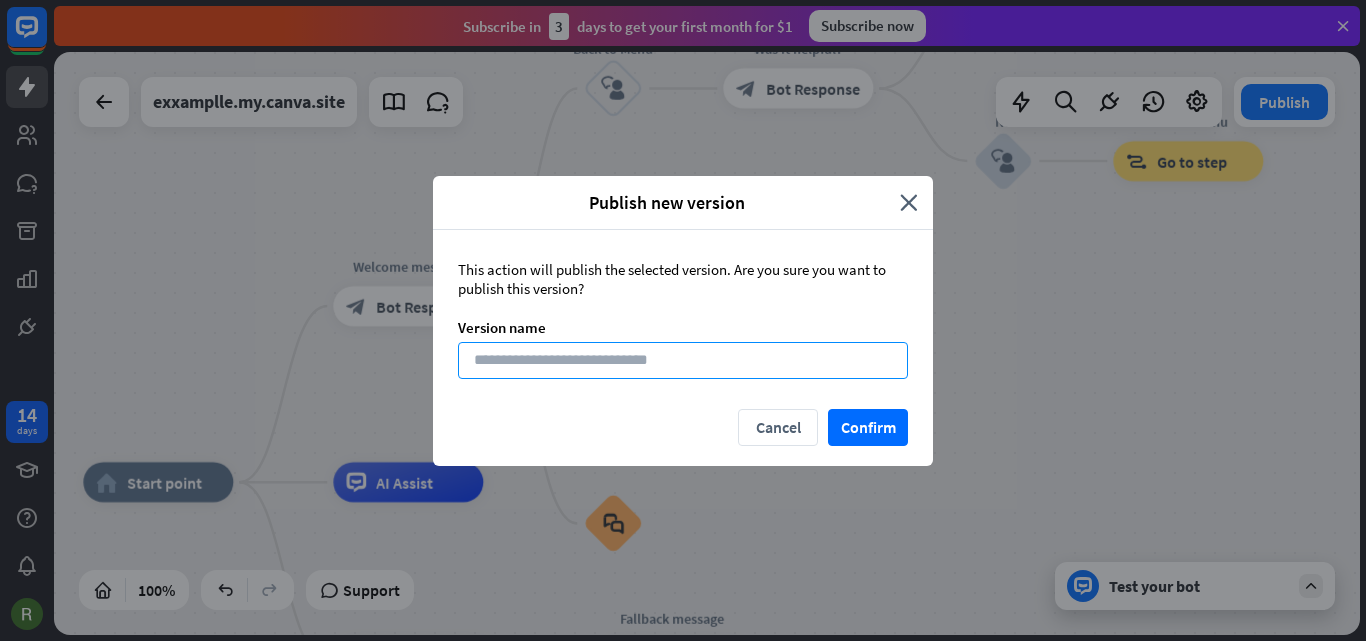 click at bounding box center [683, 360] 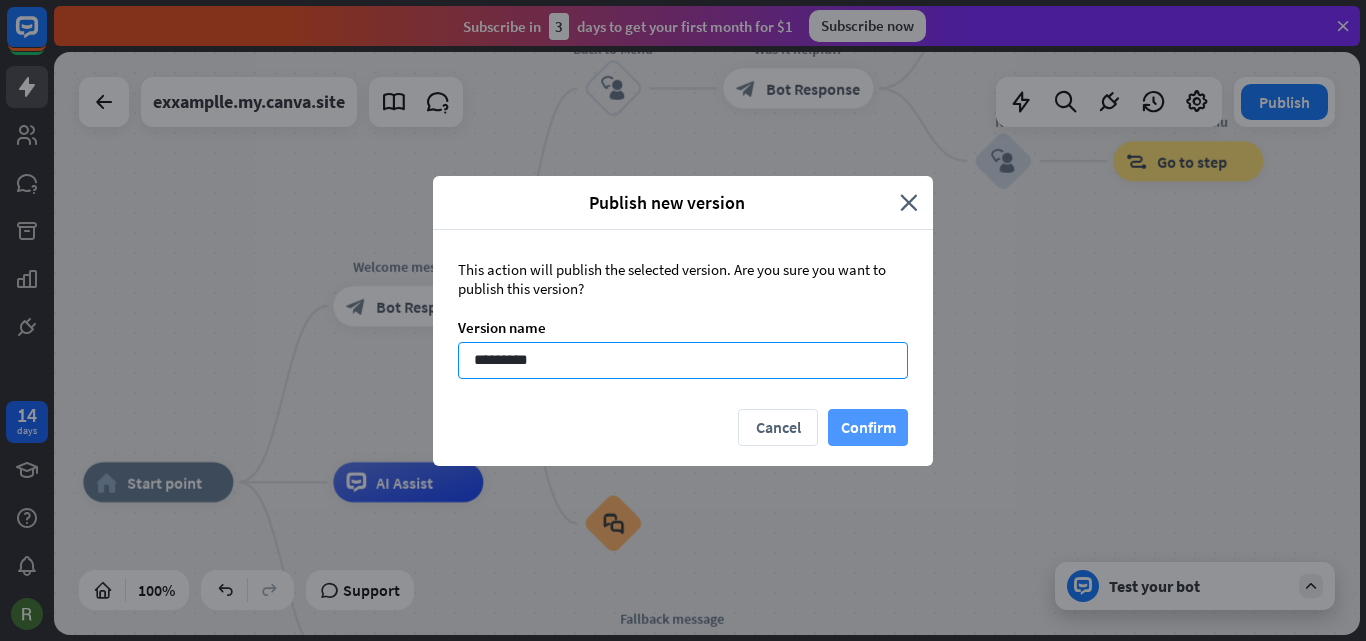 type on "*********" 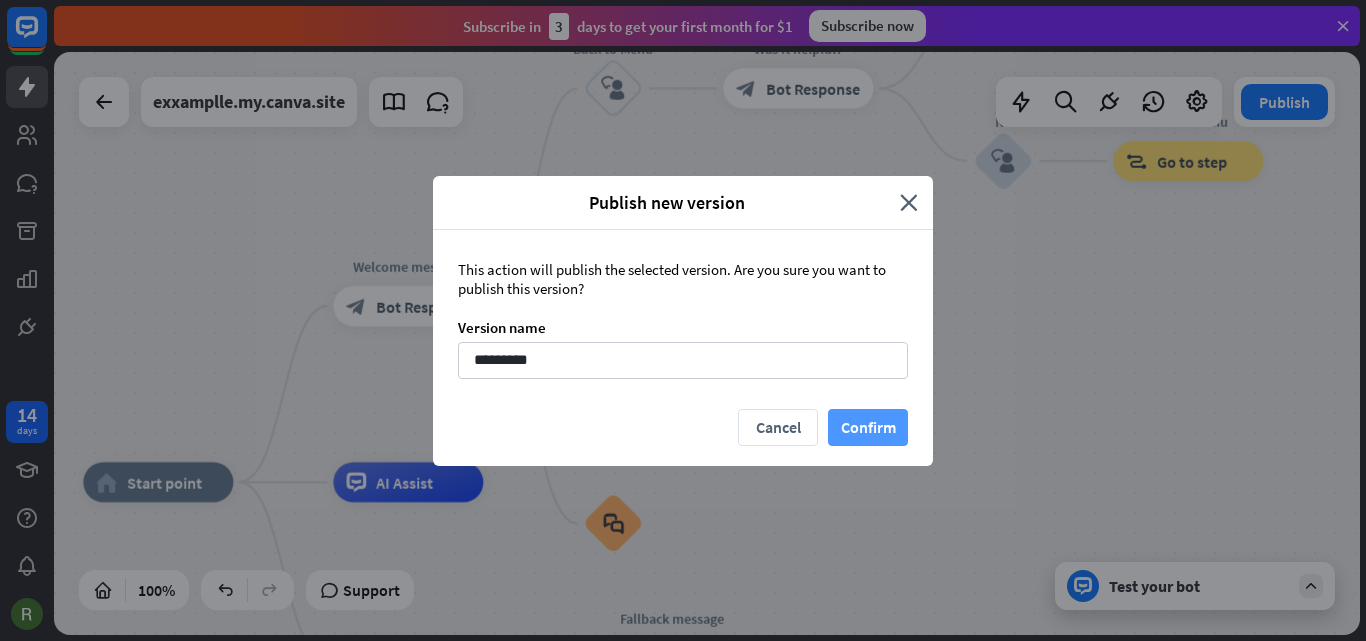 click on "Confirm" at bounding box center (868, 427) 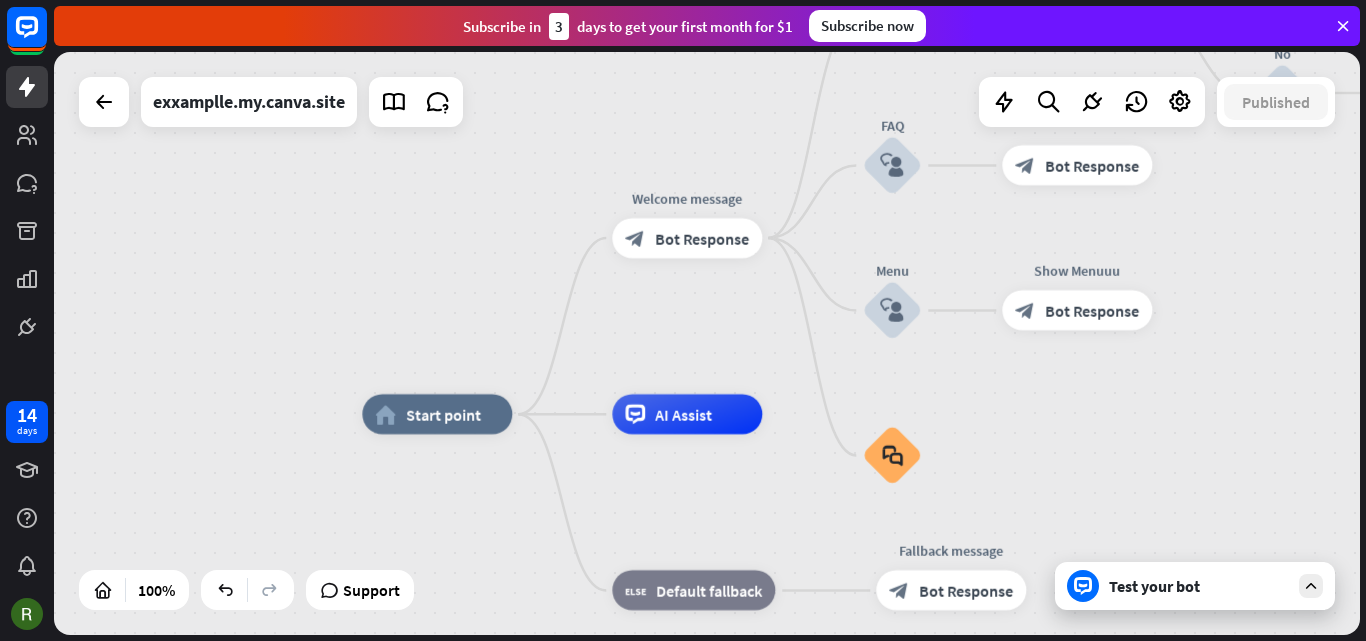 drag, startPoint x: 204, startPoint y: 227, endPoint x: 483, endPoint y: 159, distance: 287.1672 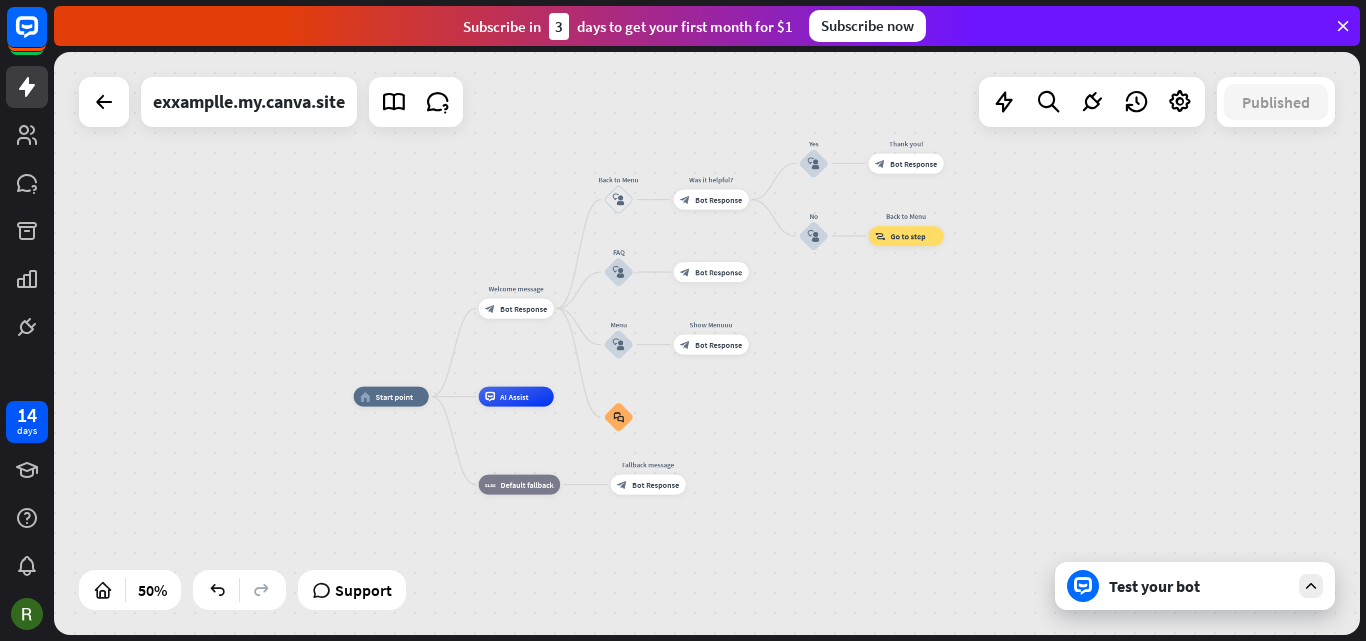 drag, startPoint x: 1022, startPoint y: 224, endPoint x: 953, endPoint y: 334, distance: 129.84991 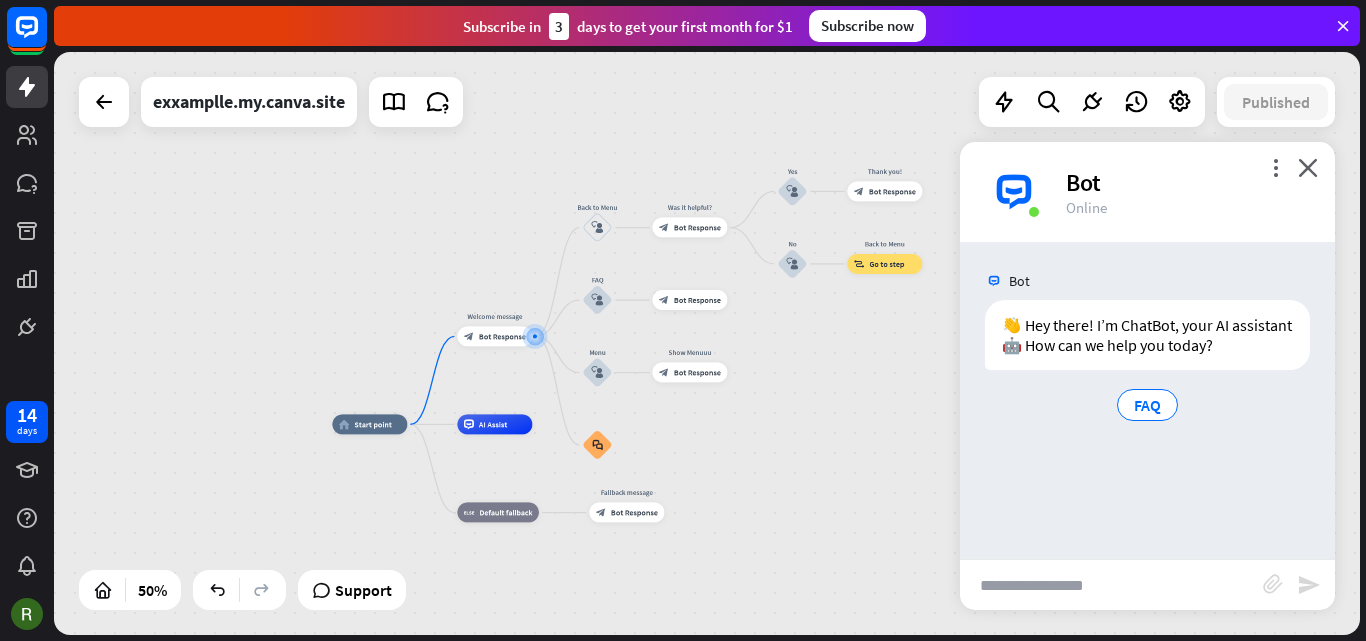 click on "more_vert
close
Bot
Online" at bounding box center (1147, 192) 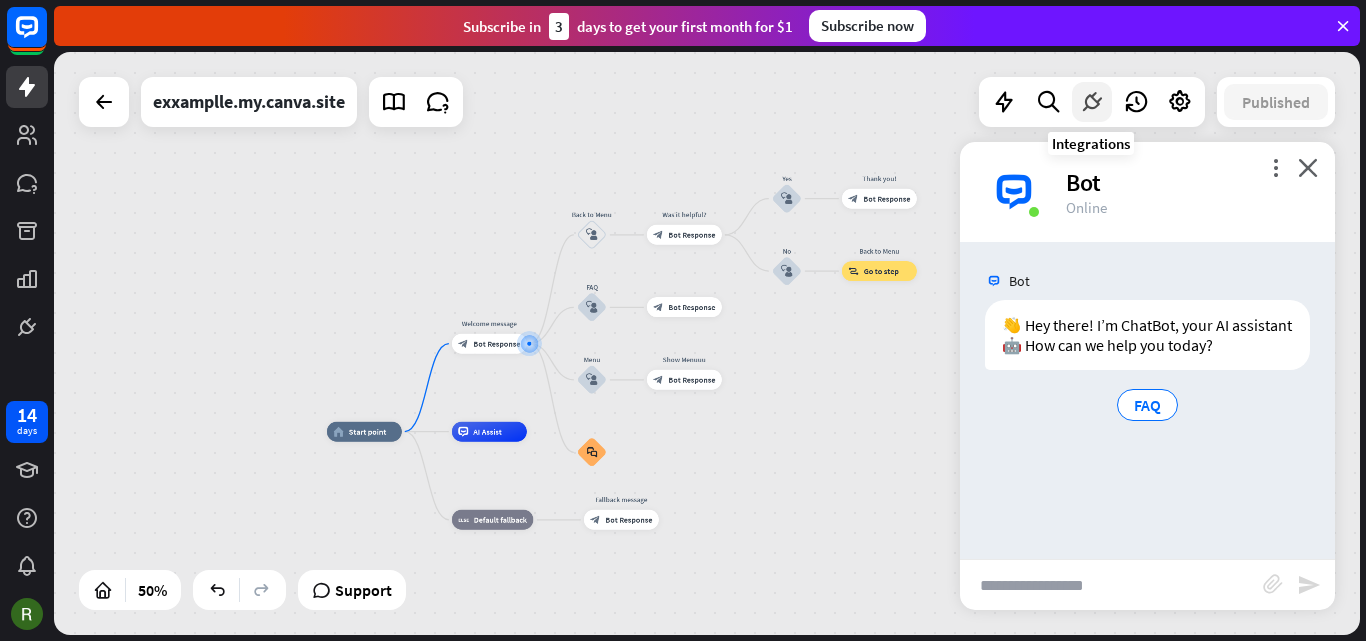 click at bounding box center [1092, 102] 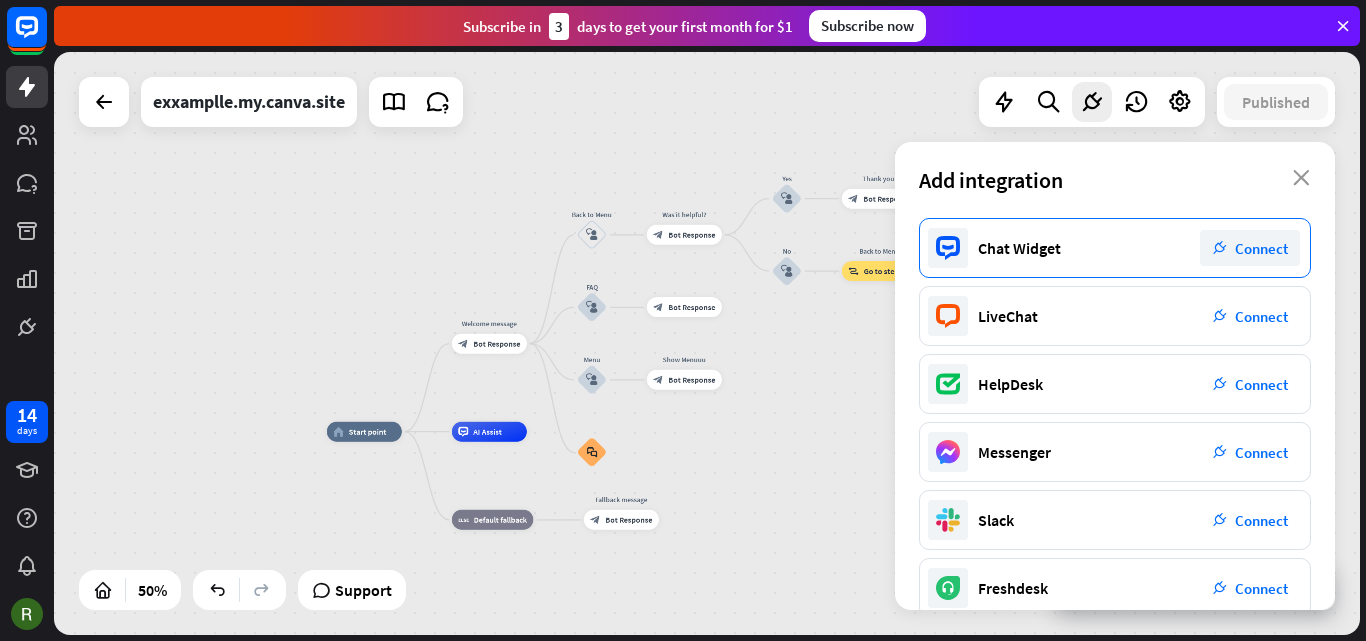 click on "Chat Widget" at bounding box center (1019, 248) 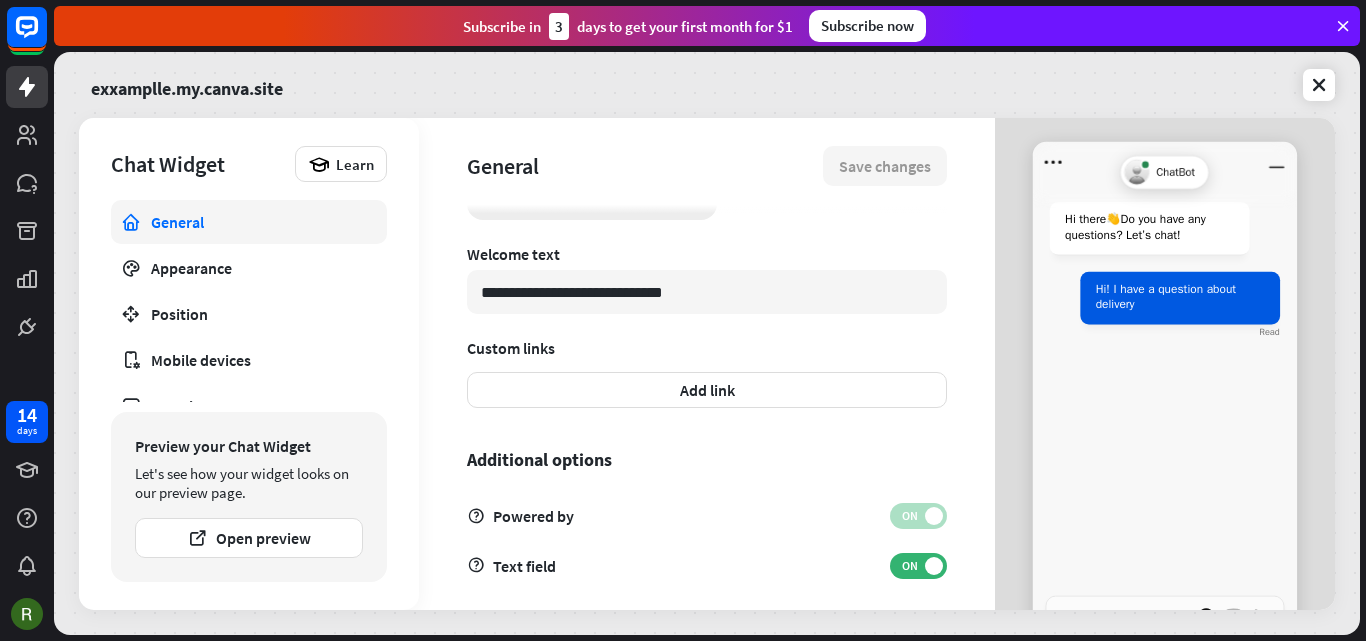 scroll, scrollTop: 676, scrollLeft: 0, axis: vertical 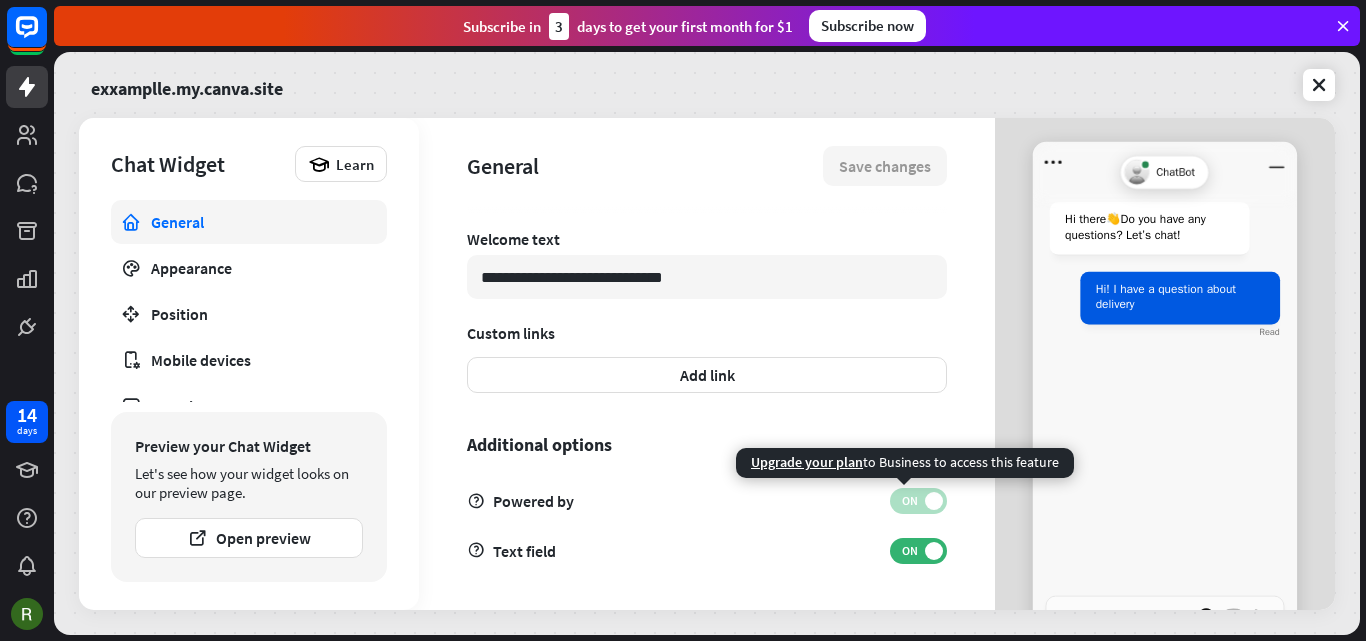 click on "ON" at bounding box center (909, 501) 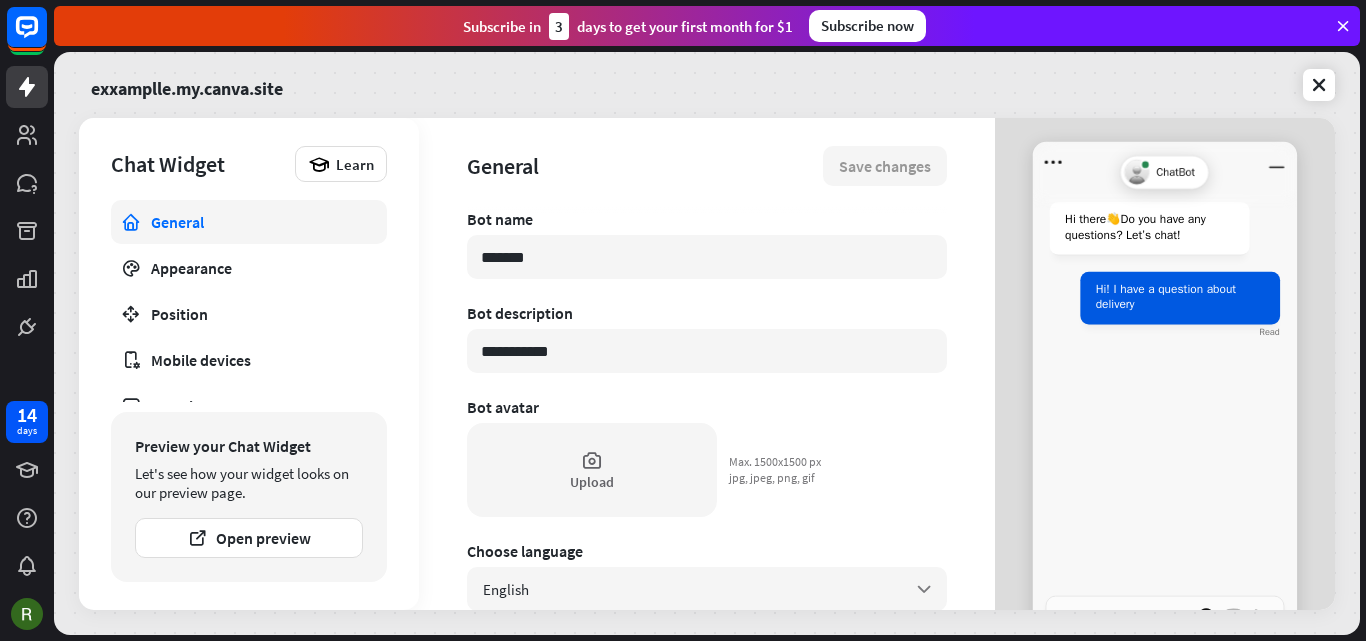 scroll, scrollTop: 0, scrollLeft: 0, axis: both 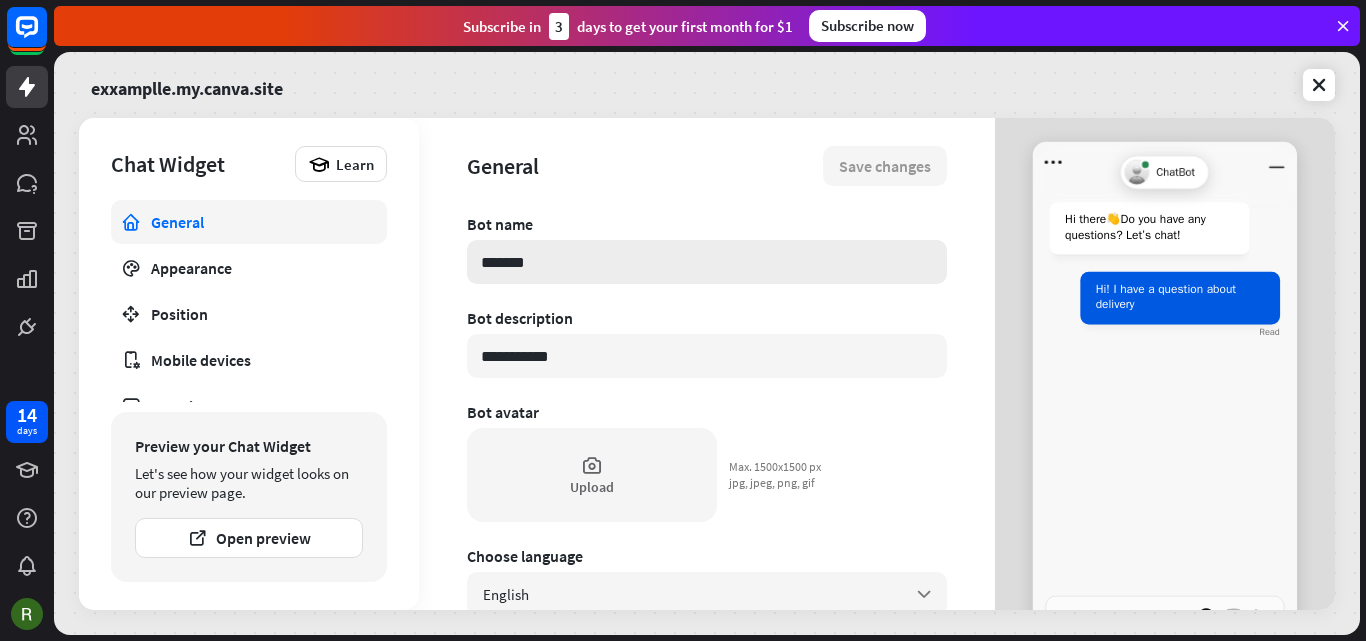 click on "*******" at bounding box center [707, 262] 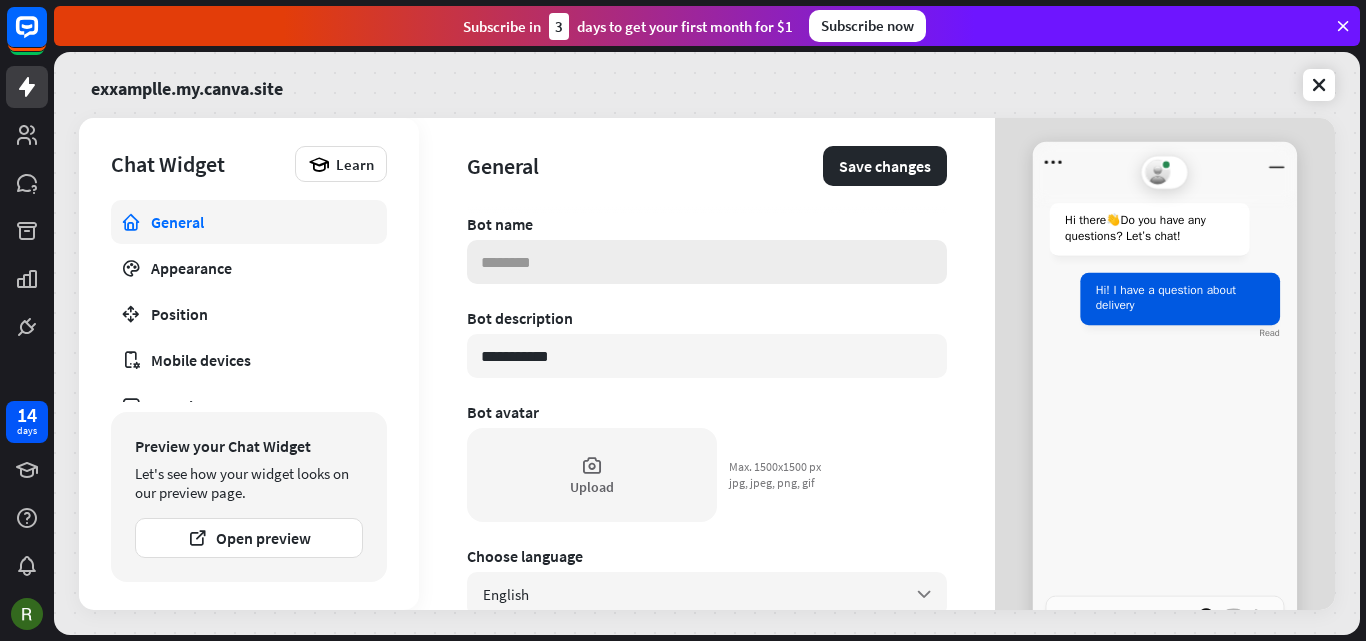 type on "*" 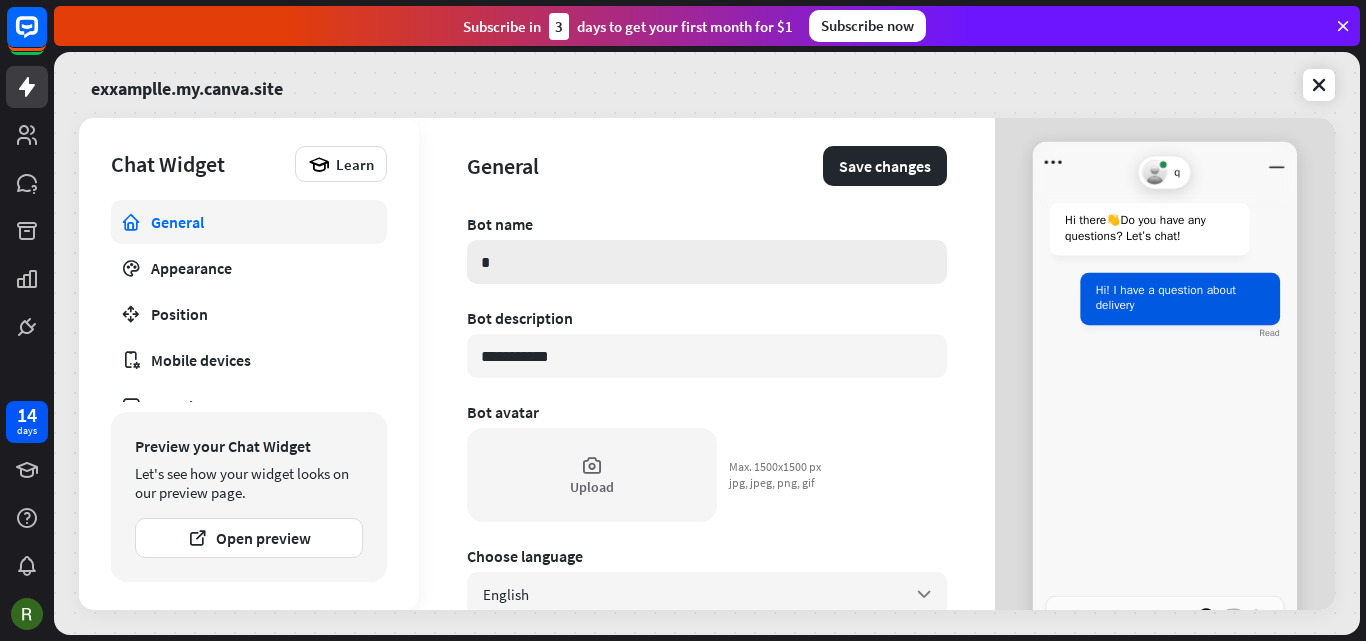 type on "*" 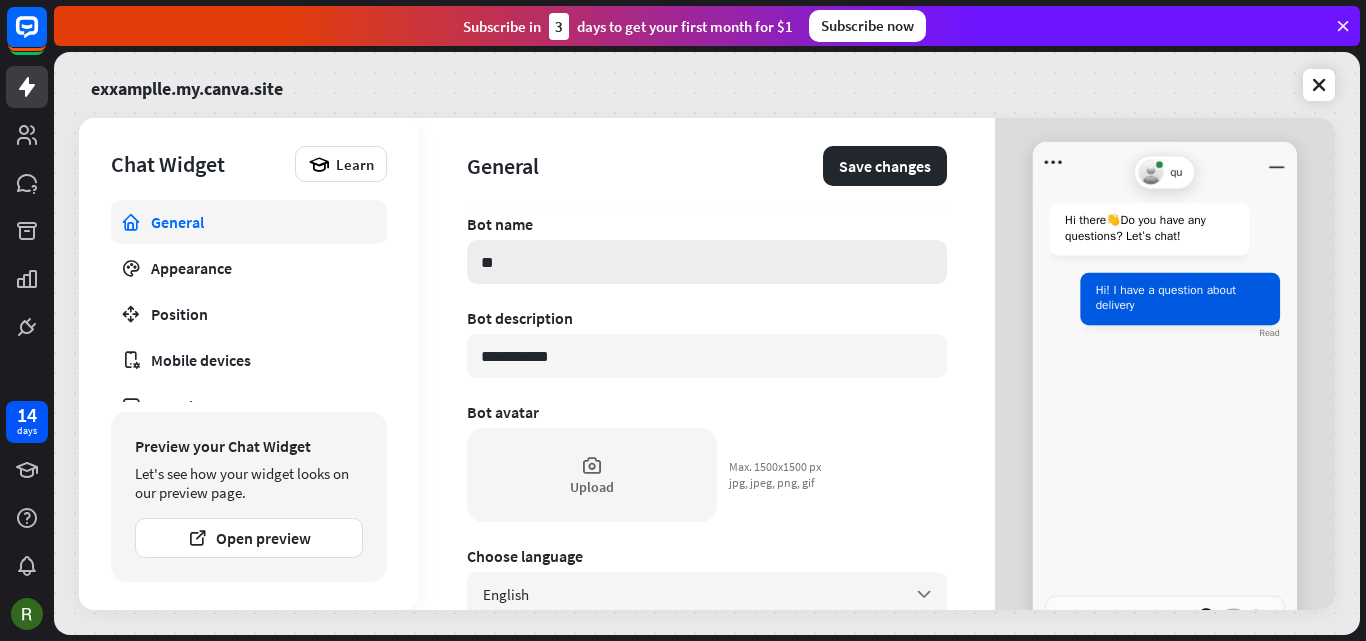 type on "*" 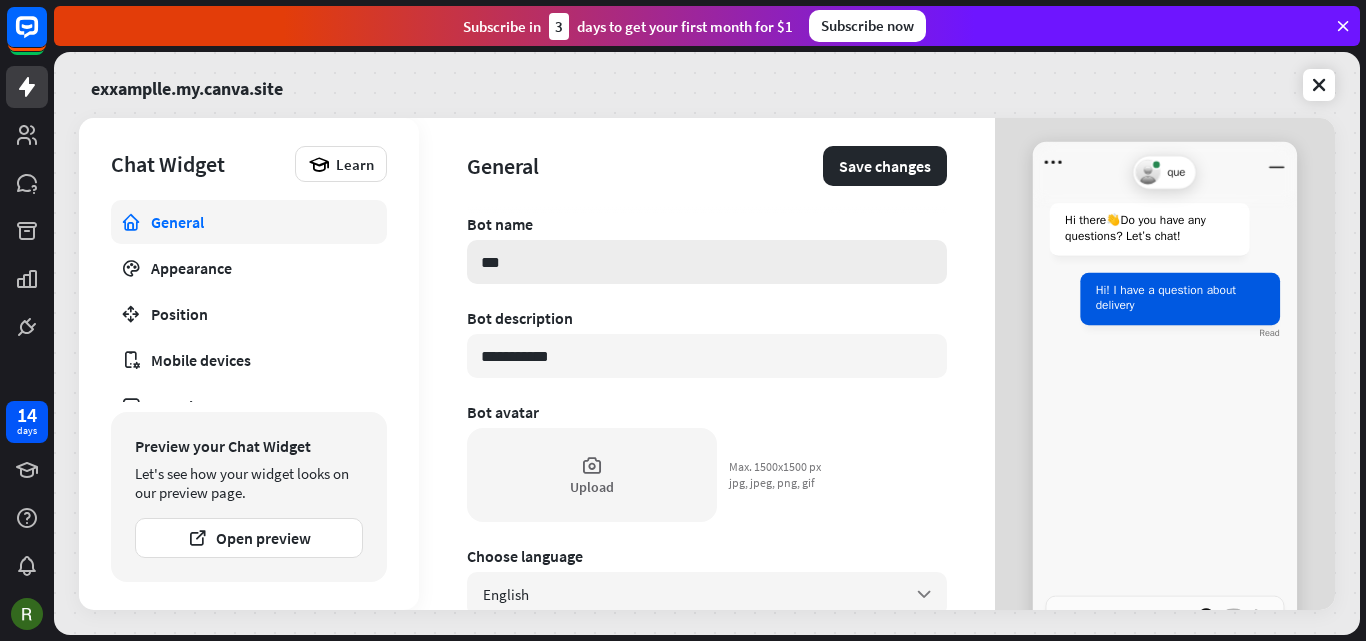 type on "*" 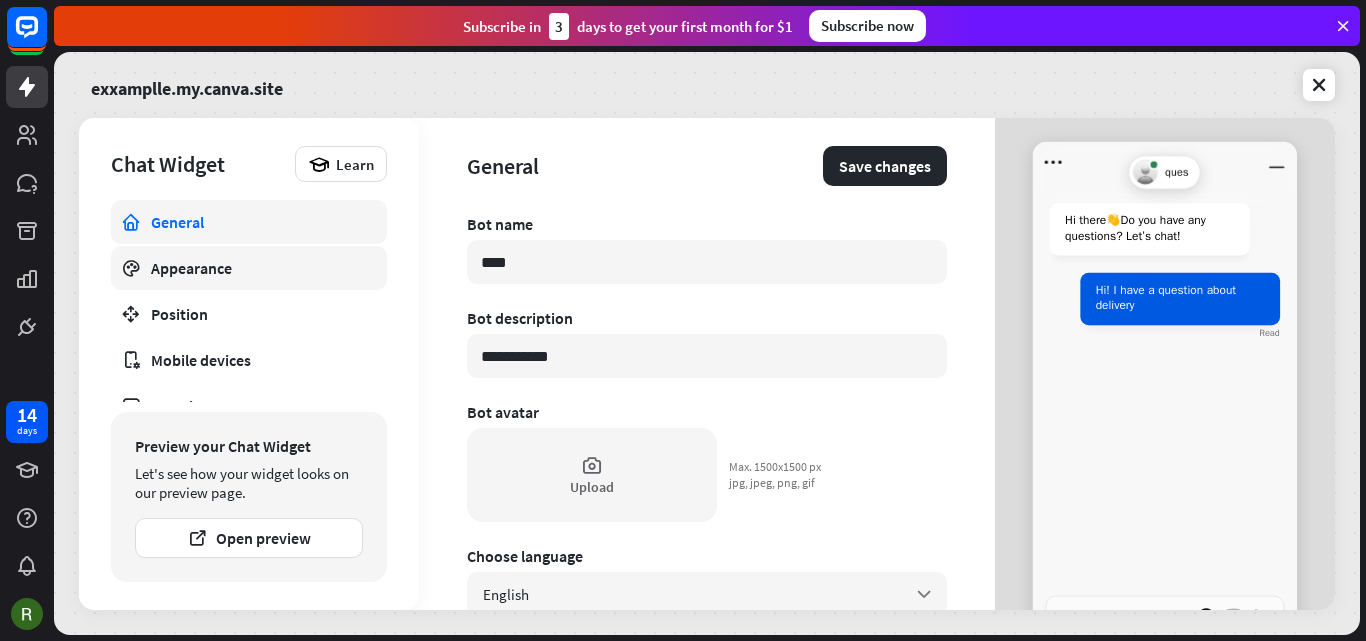 type on "****" 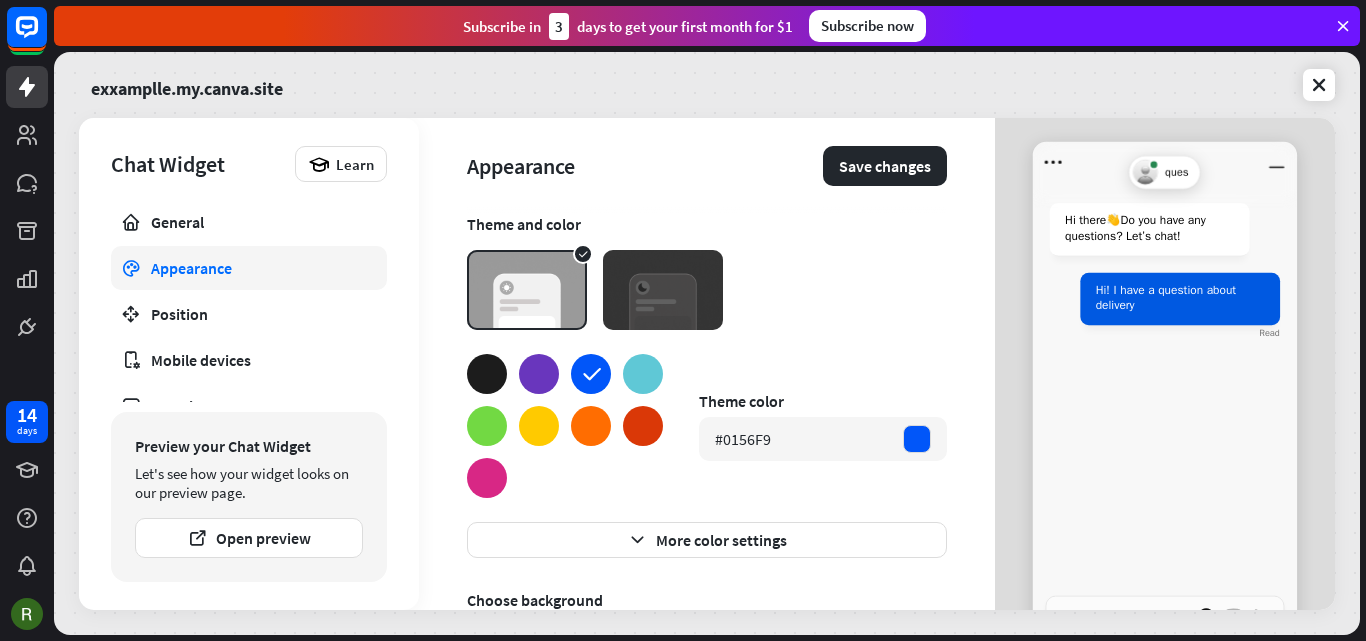 click at bounding box center (539, 426) 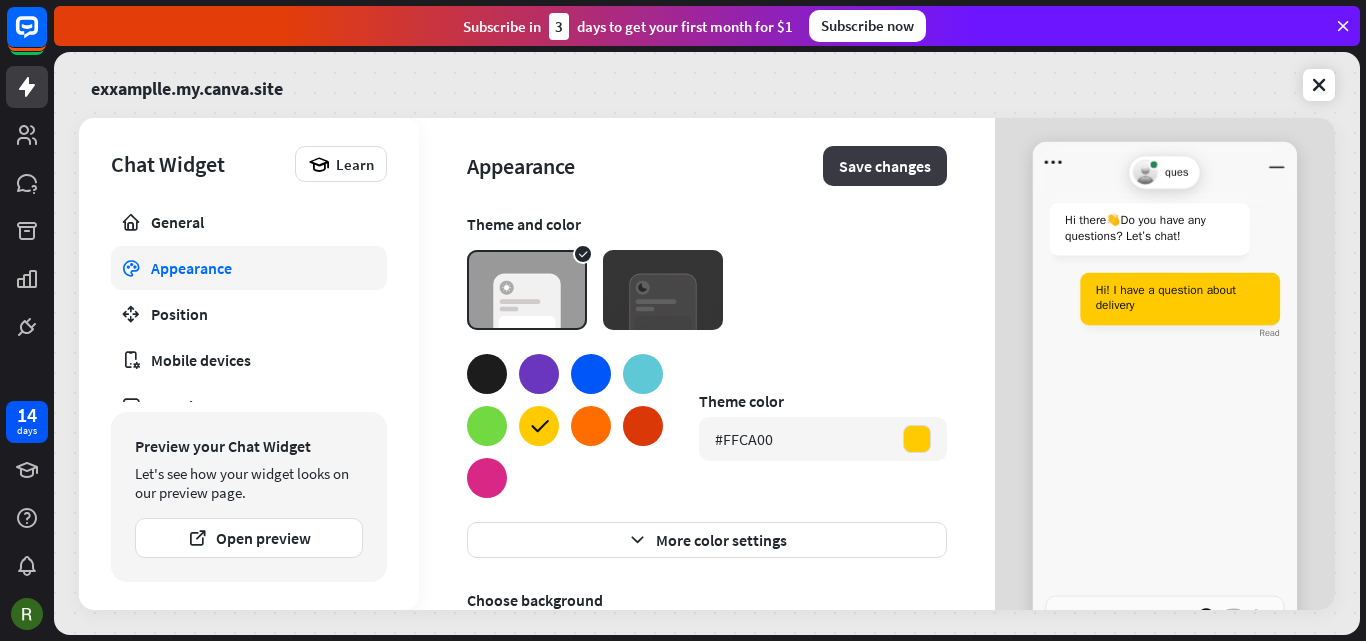 click on "Save changes" at bounding box center (885, 166) 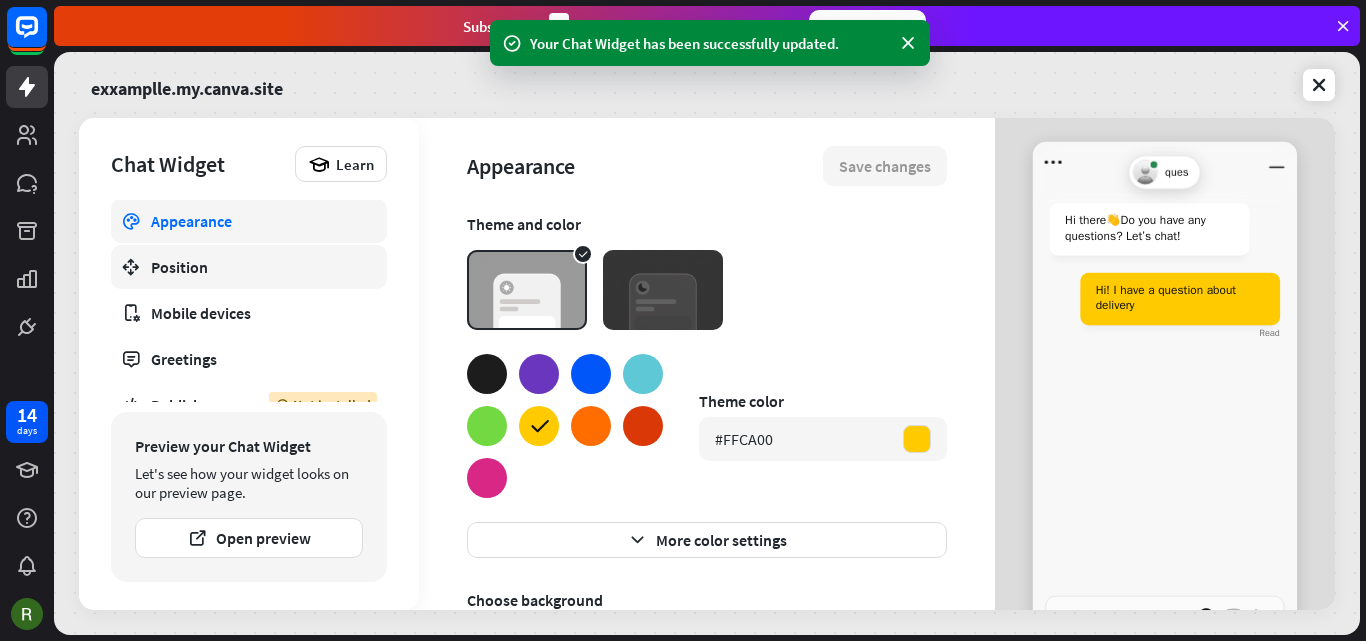 scroll, scrollTop: 72, scrollLeft: 0, axis: vertical 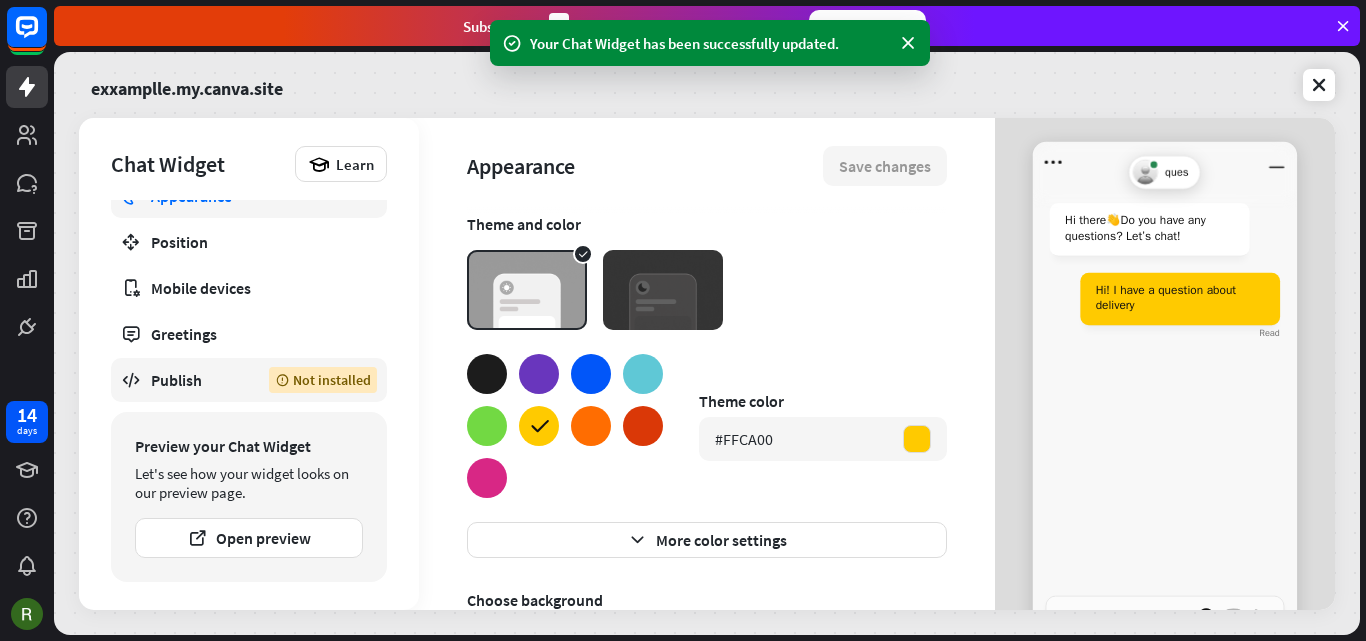 click on "Not installed" at bounding box center (323, 380) 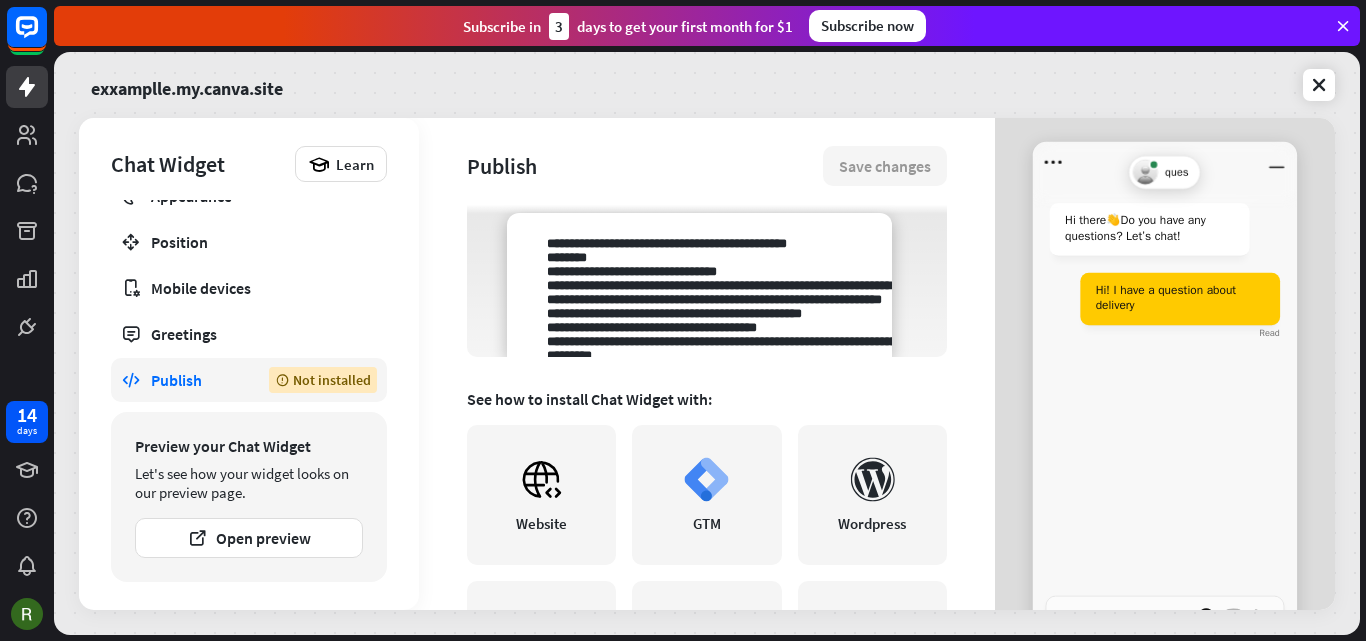 scroll, scrollTop: 318, scrollLeft: 0, axis: vertical 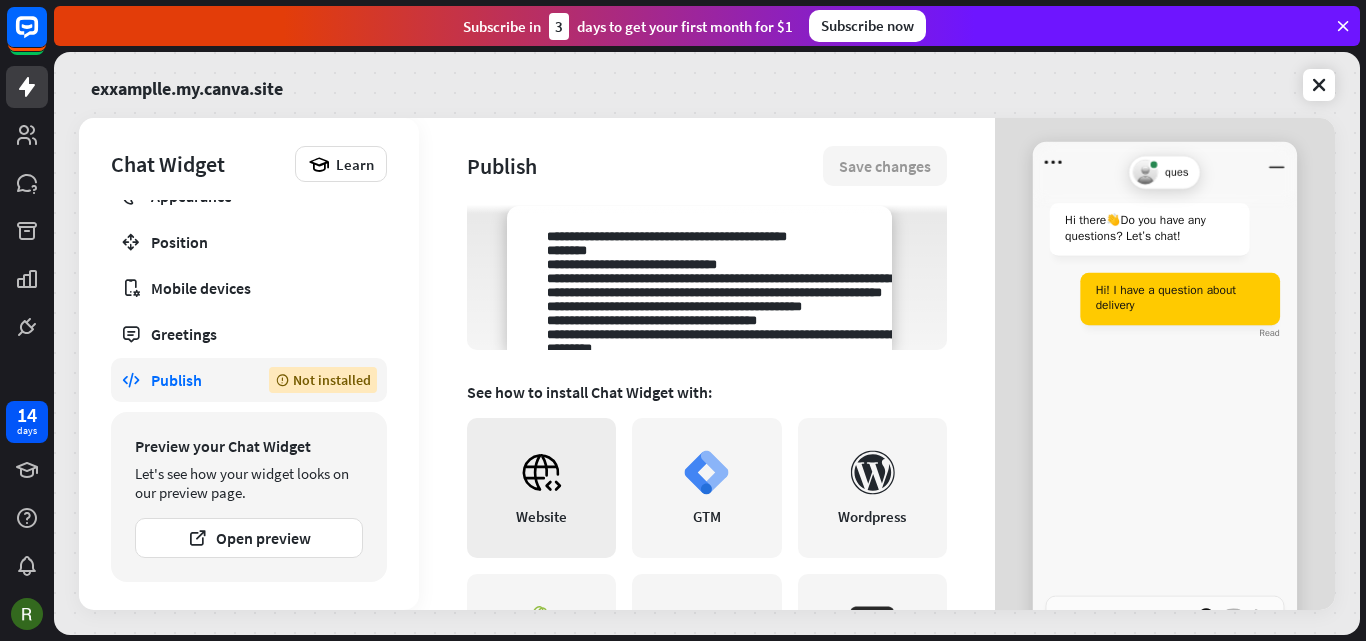 click 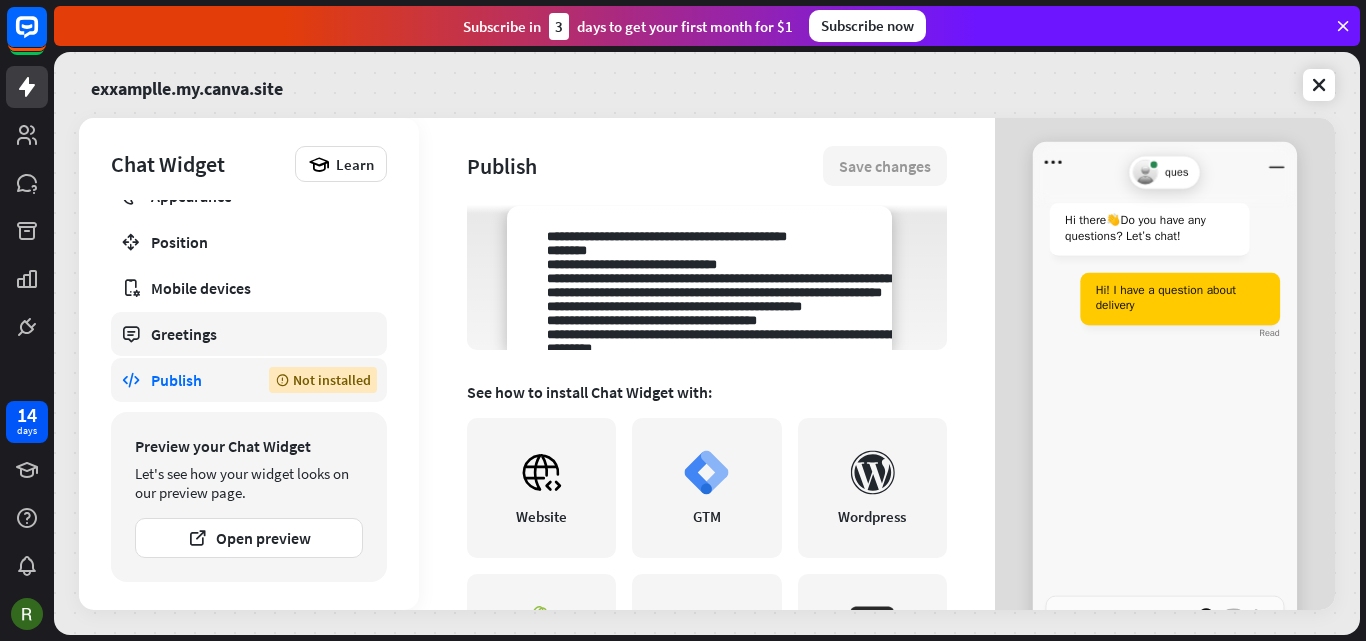 scroll, scrollTop: 0, scrollLeft: 0, axis: both 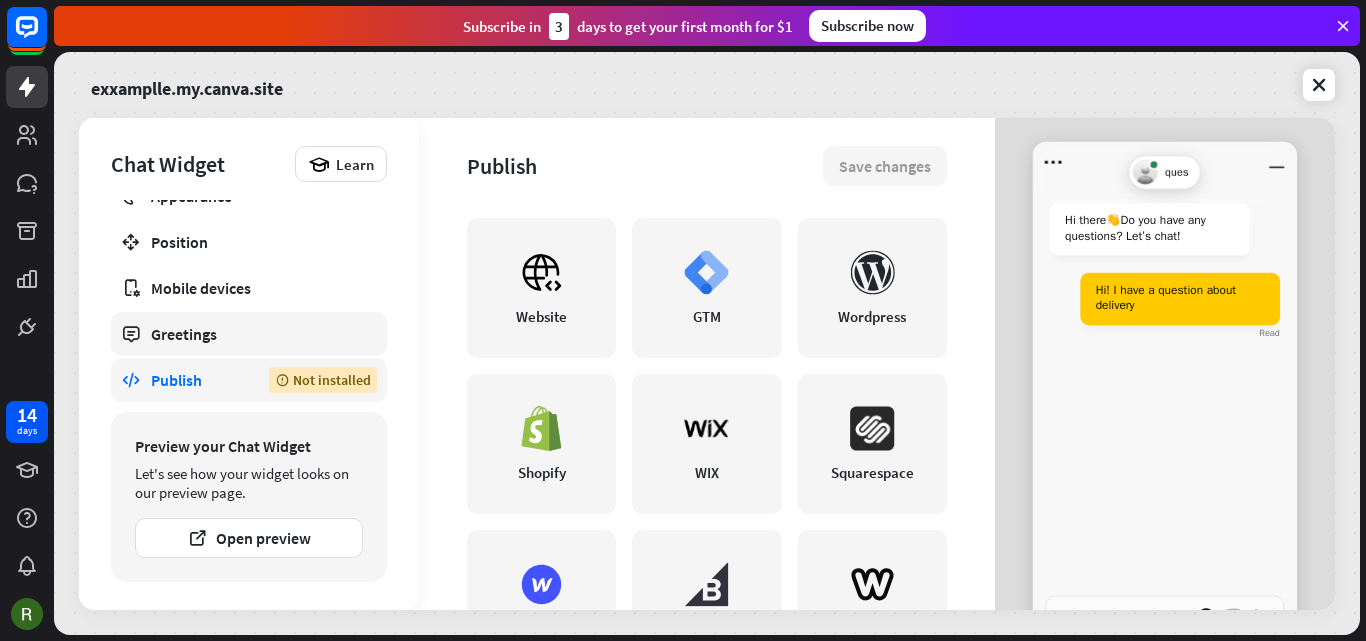click on "Greetings" at bounding box center [249, 334] 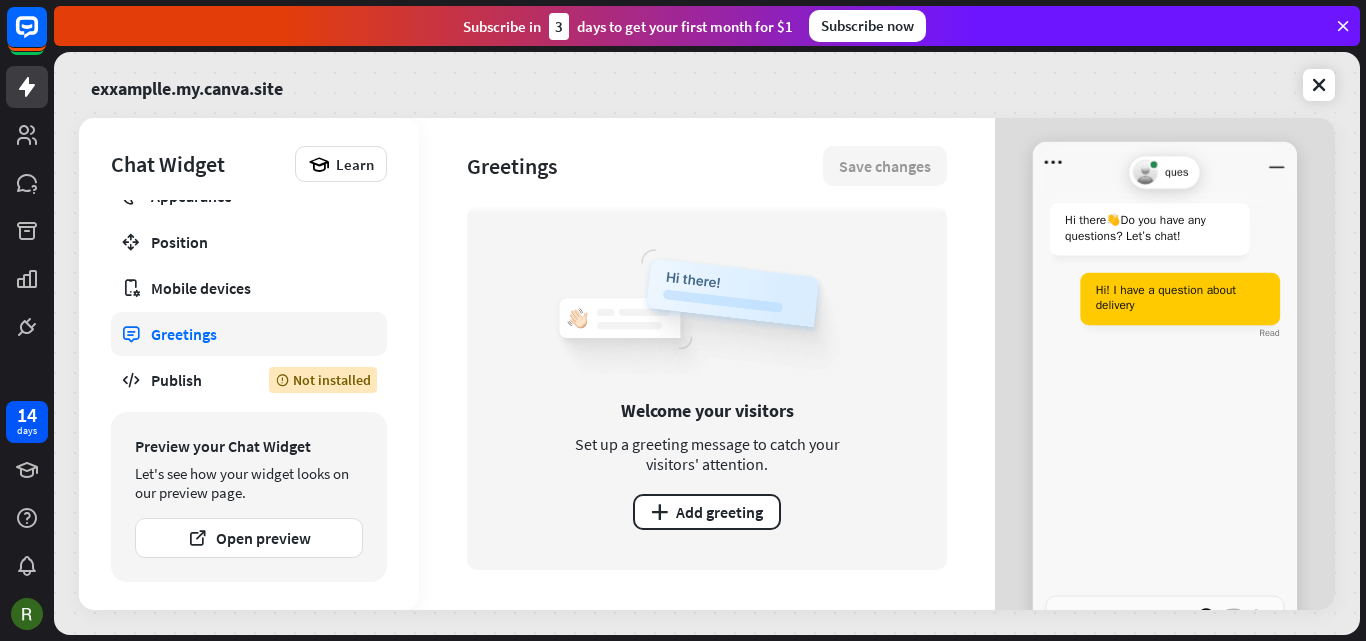 scroll, scrollTop: 0, scrollLeft: 0, axis: both 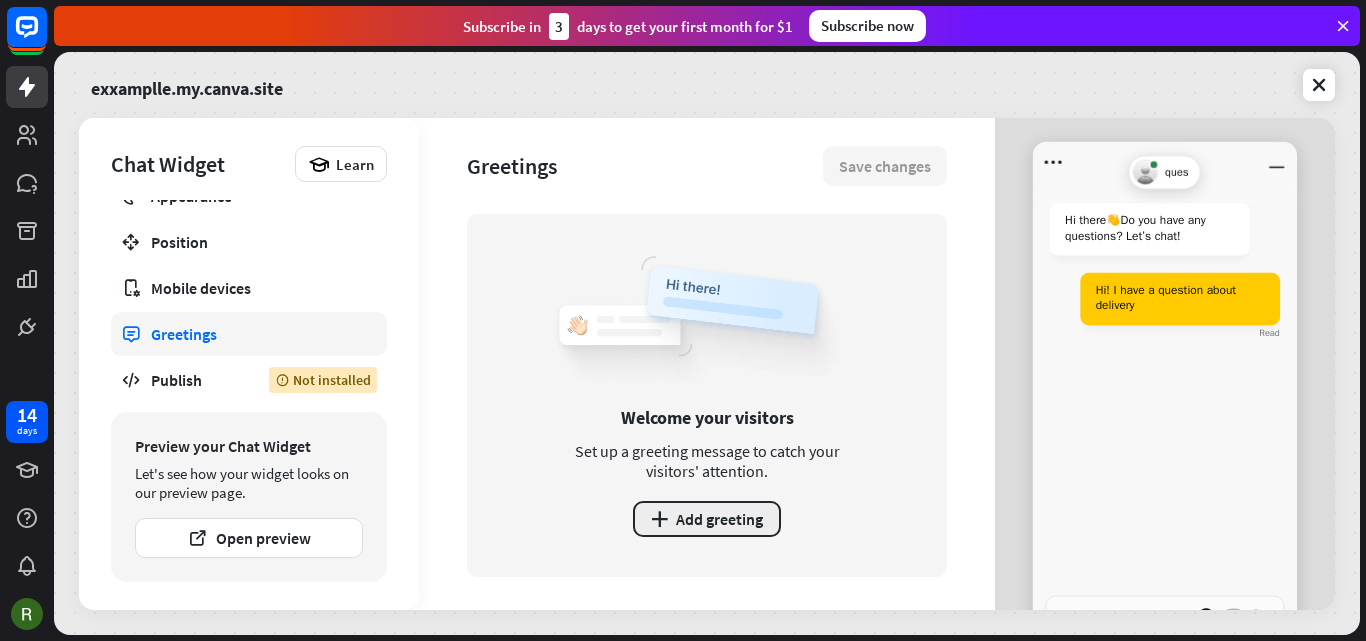 click on "plus
Add greeting" at bounding box center [707, 519] 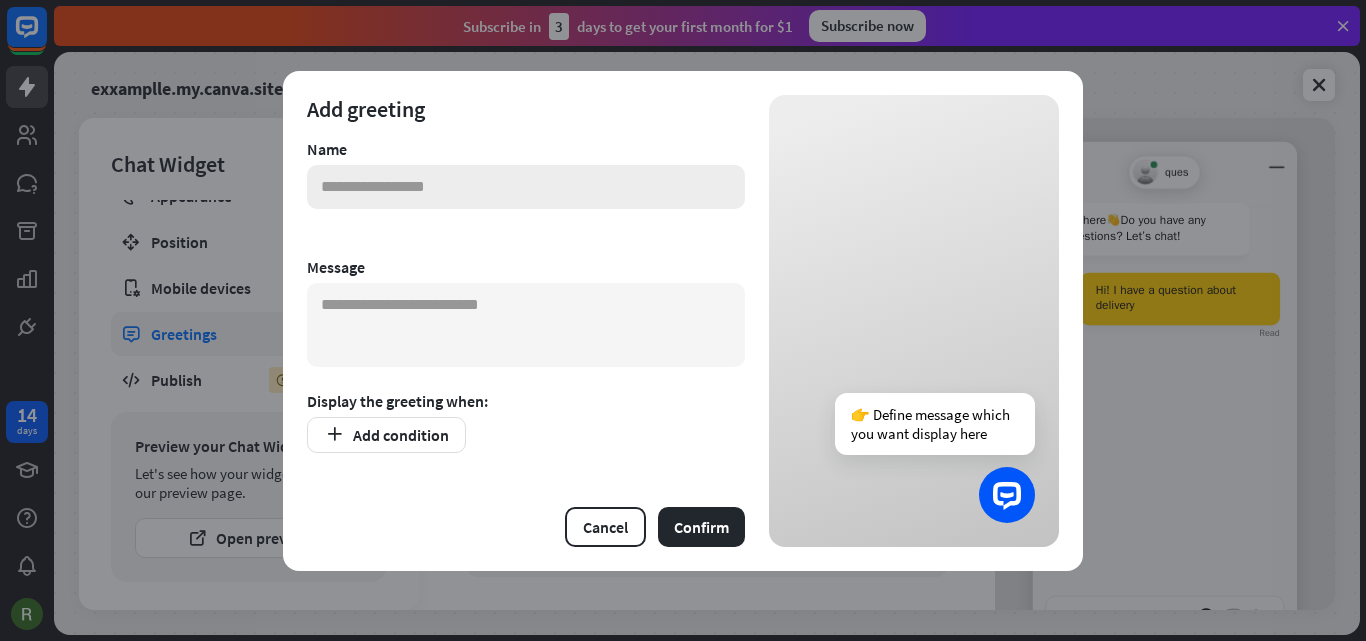 click at bounding box center (526, 187) 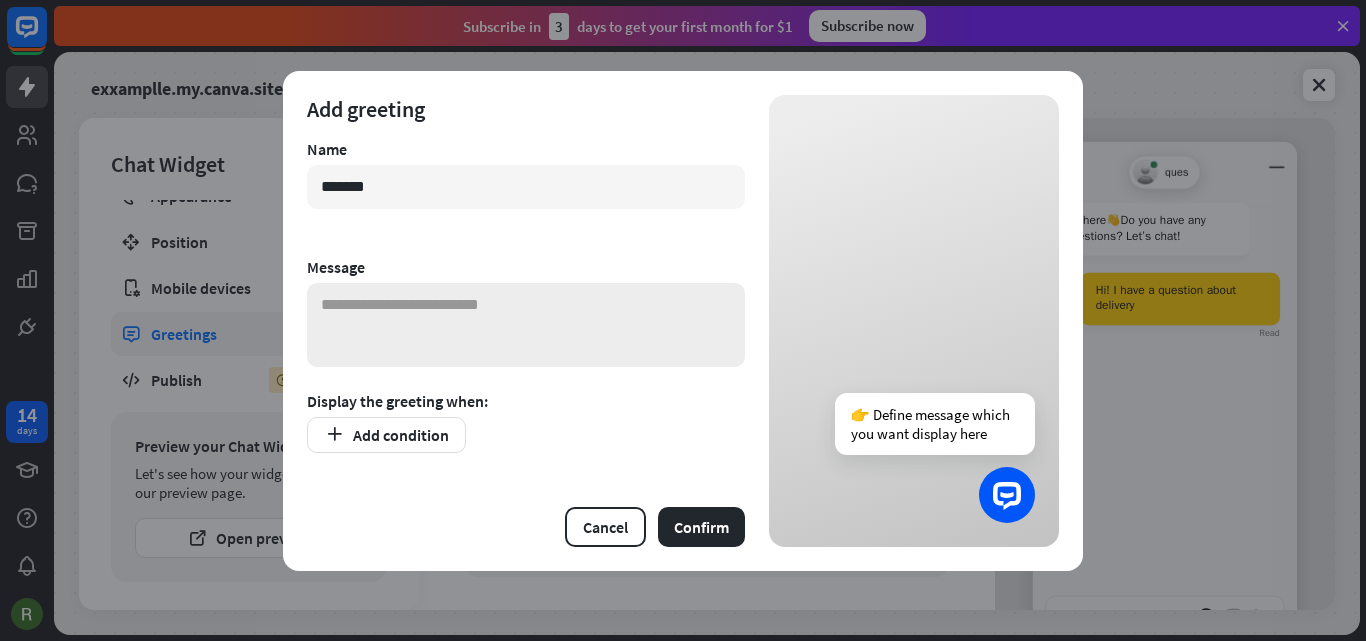 type on "*******" 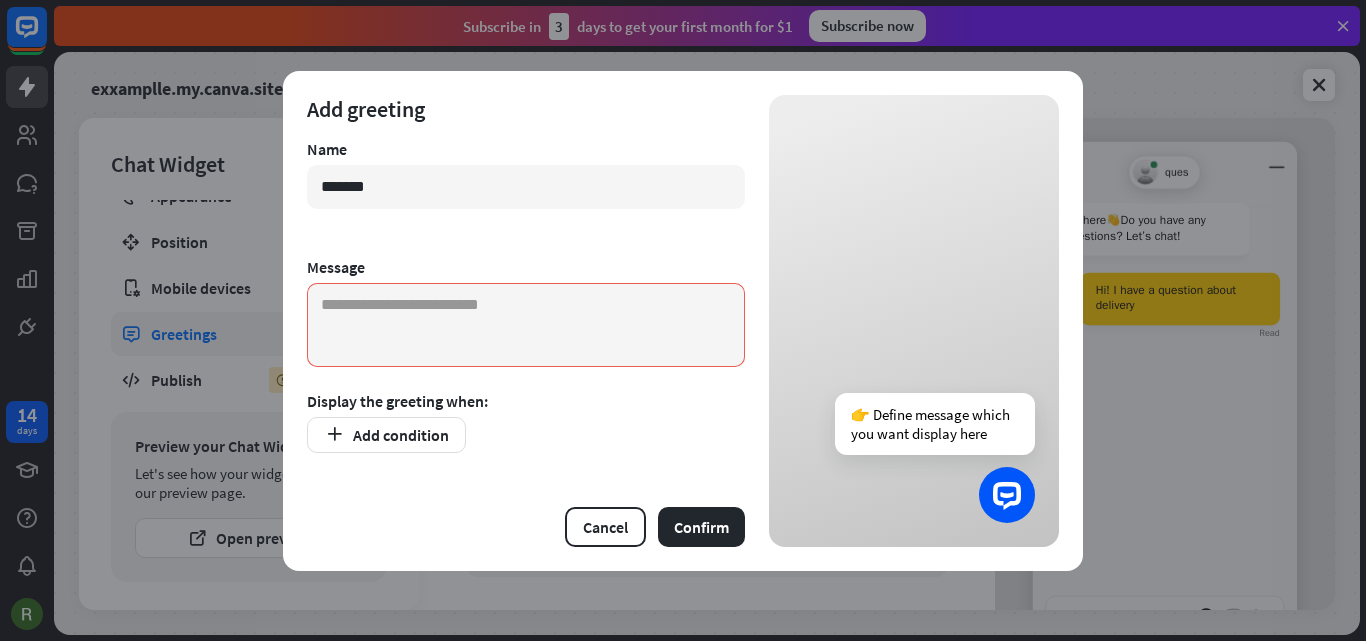 drag, startPoint x: 392, startPoint y: 183, endPoint x: 224, endPoint y: 177, distance: 168.1071 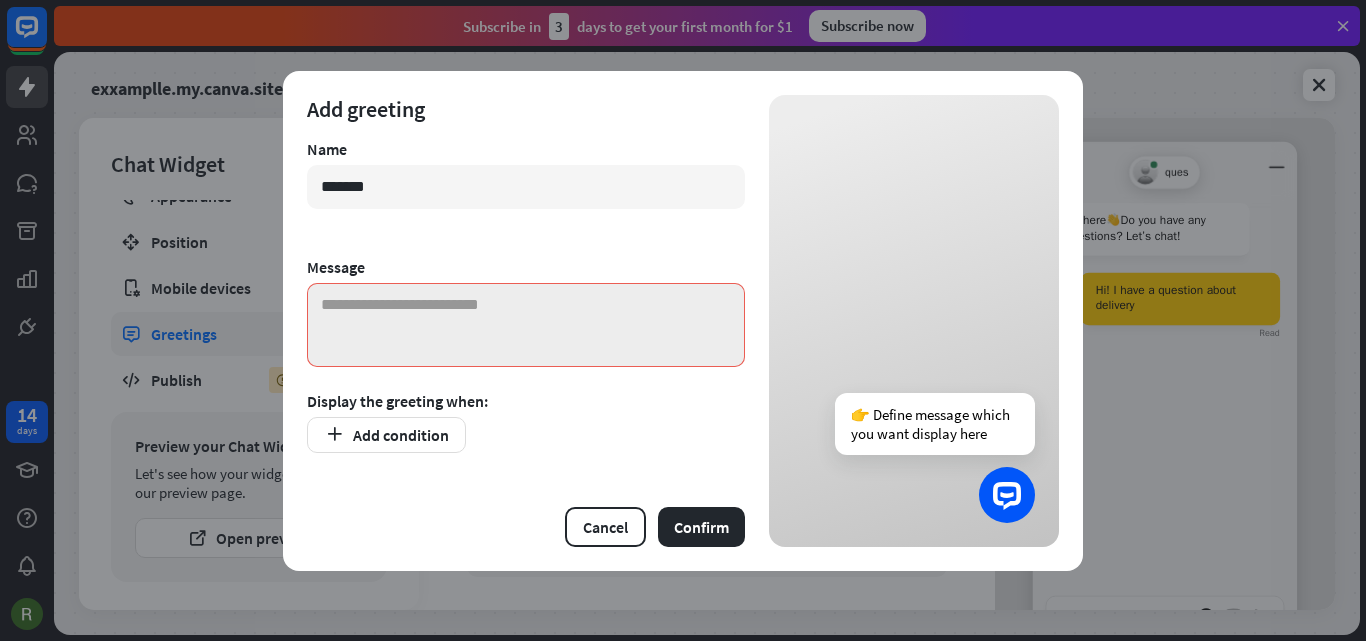 type on "*******" 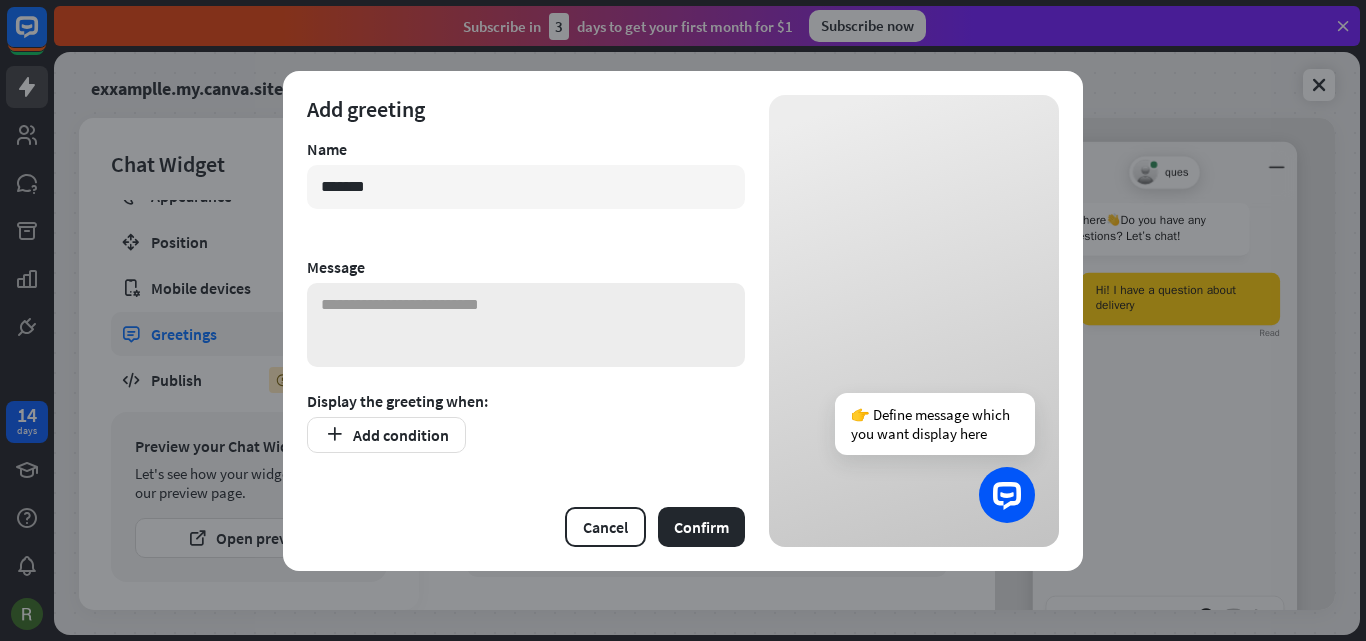 click at bounding box center [526, 325] 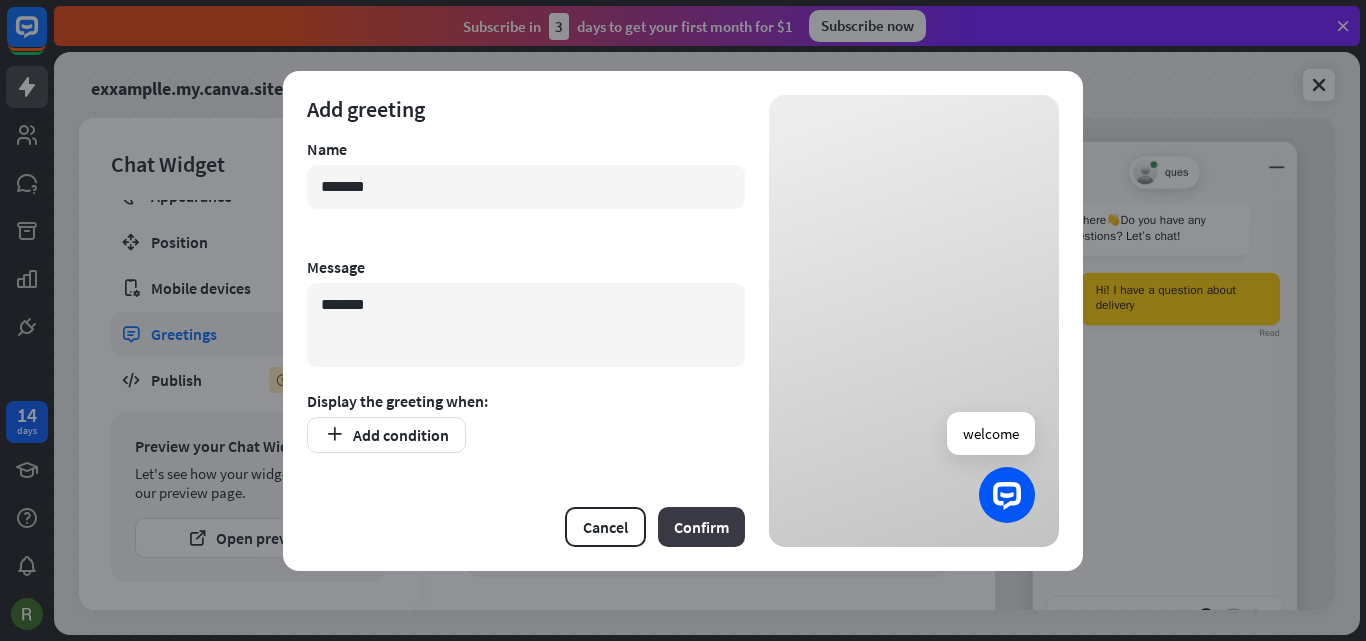 type on "*******" 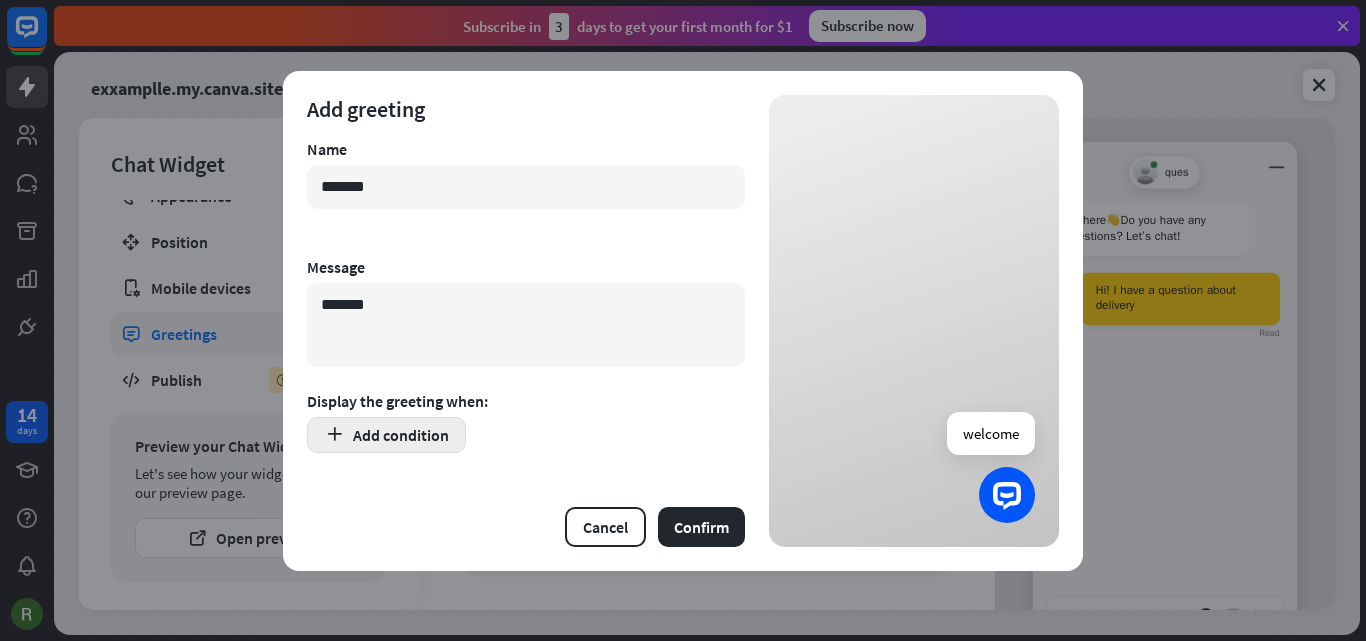 click on "Add condition" at bounding box center [386, 435] 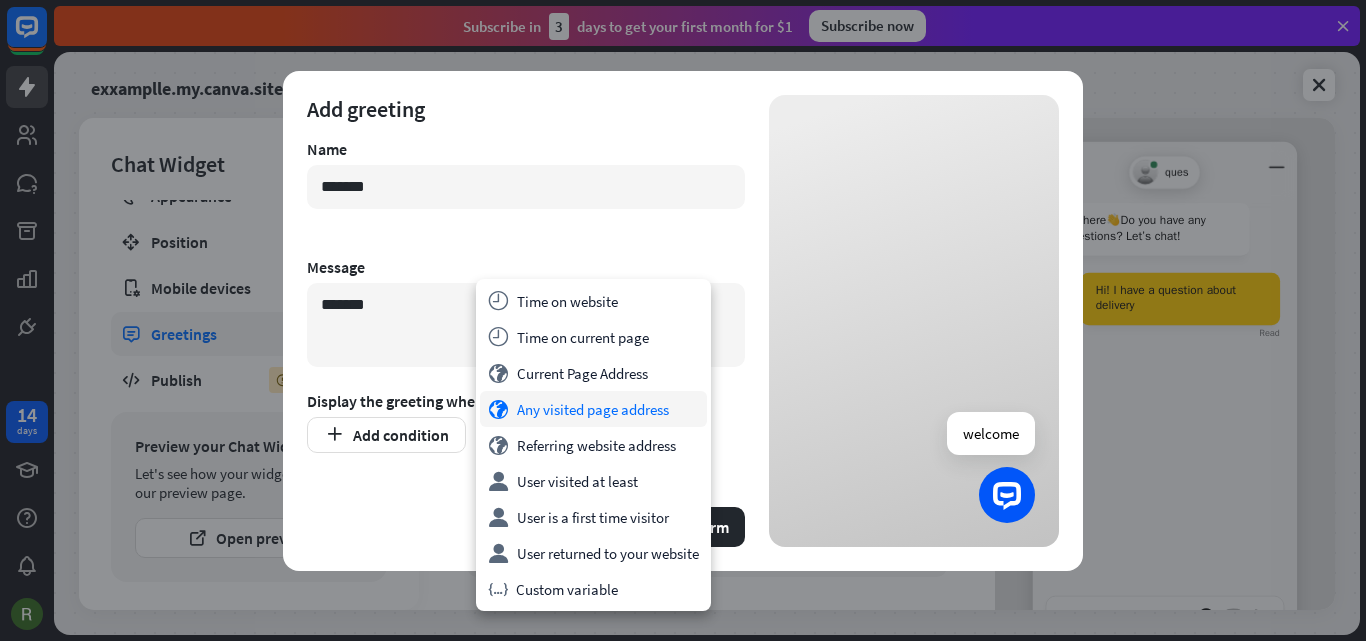 click on "globe
Any visited page address" at bounding box center (593, 409) 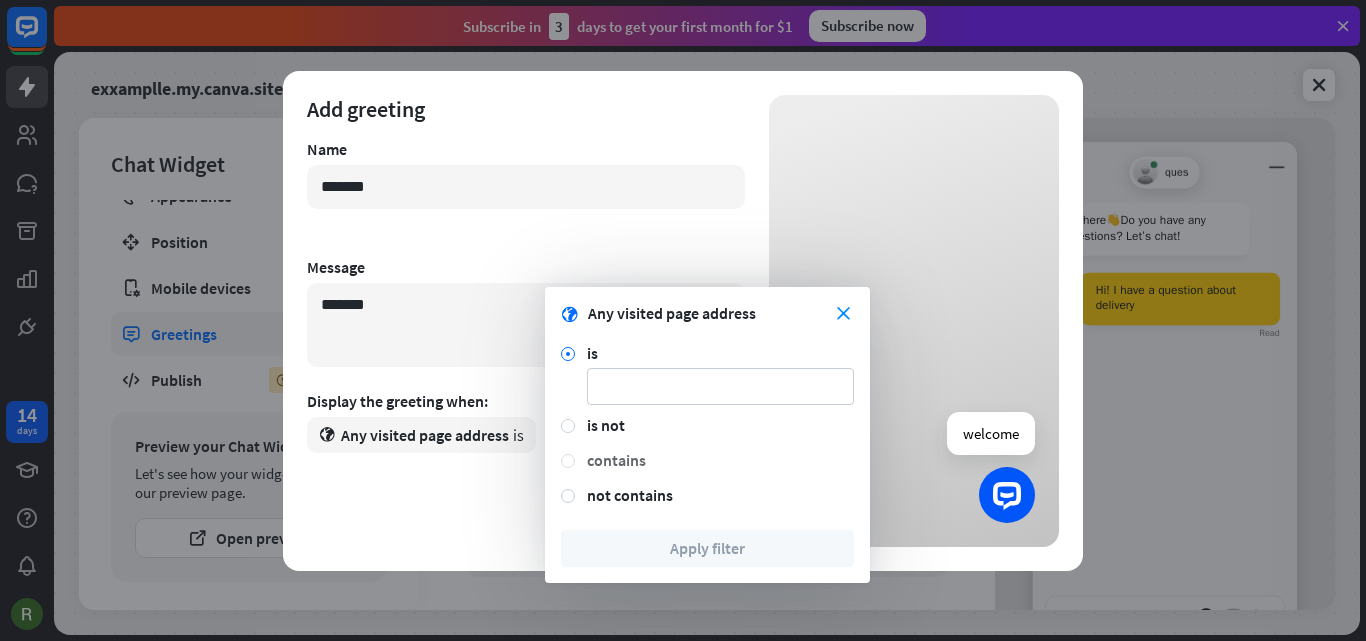 click on "contains" at bounding box center [720, 460] 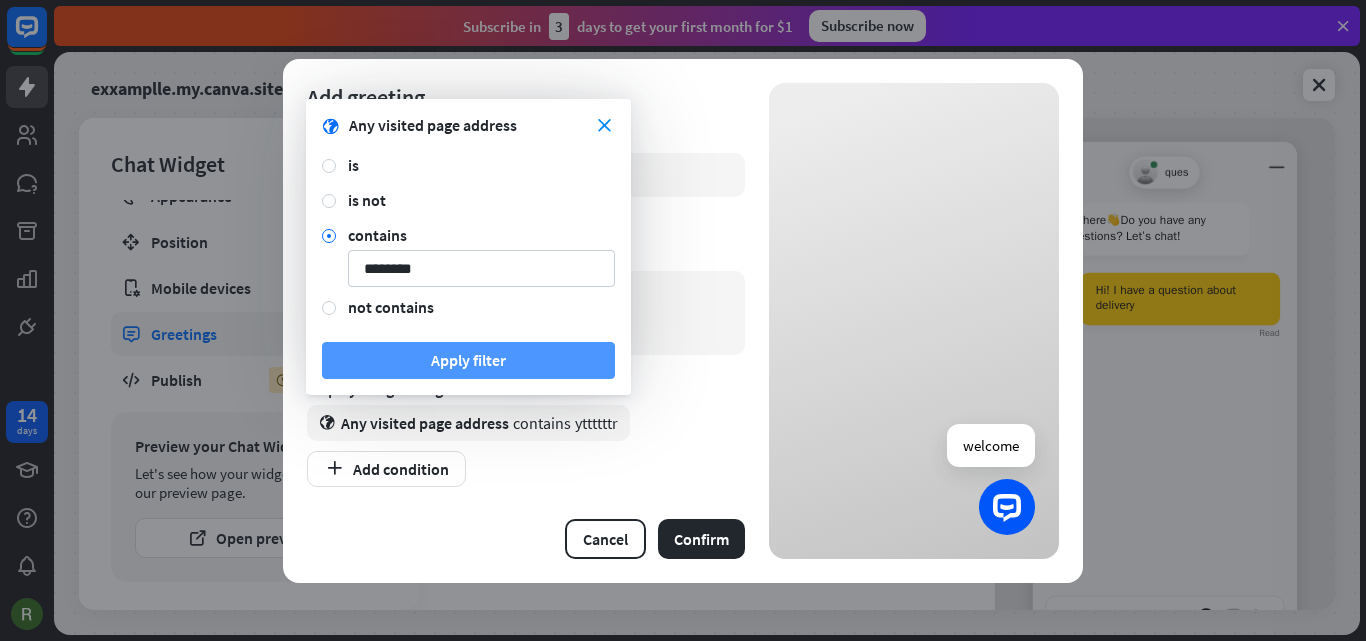 type on "********" 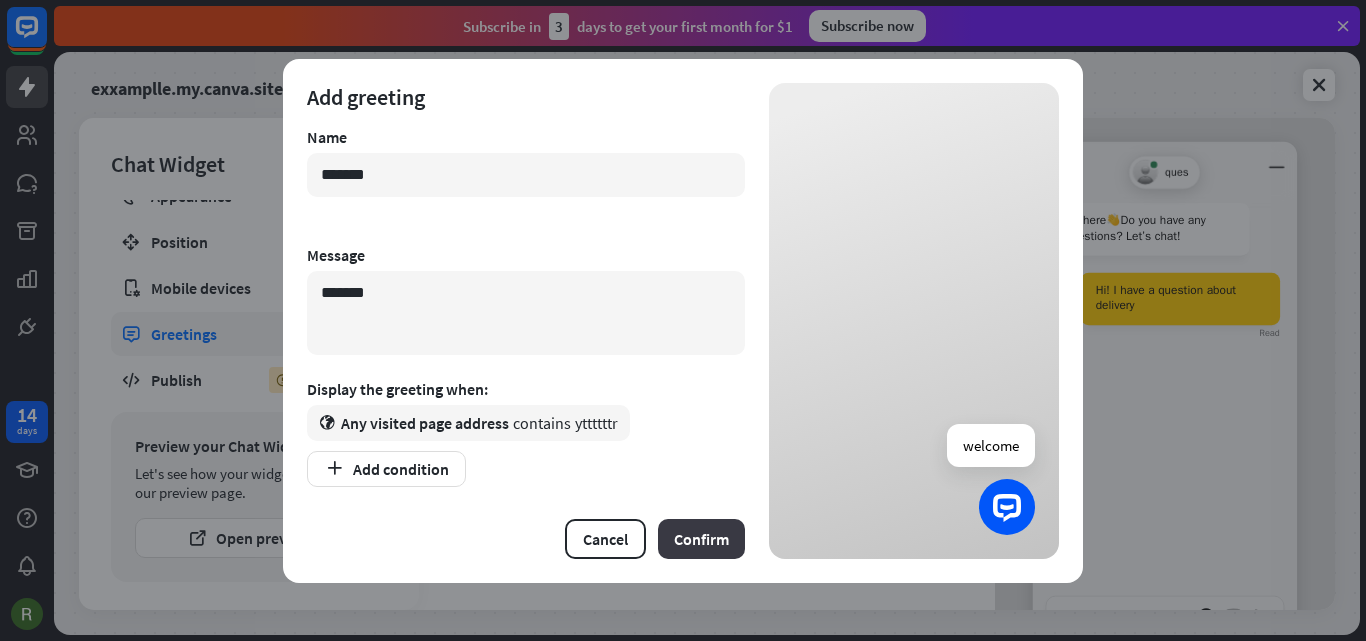 click on "Confirm" at bounding box center (701, 539) 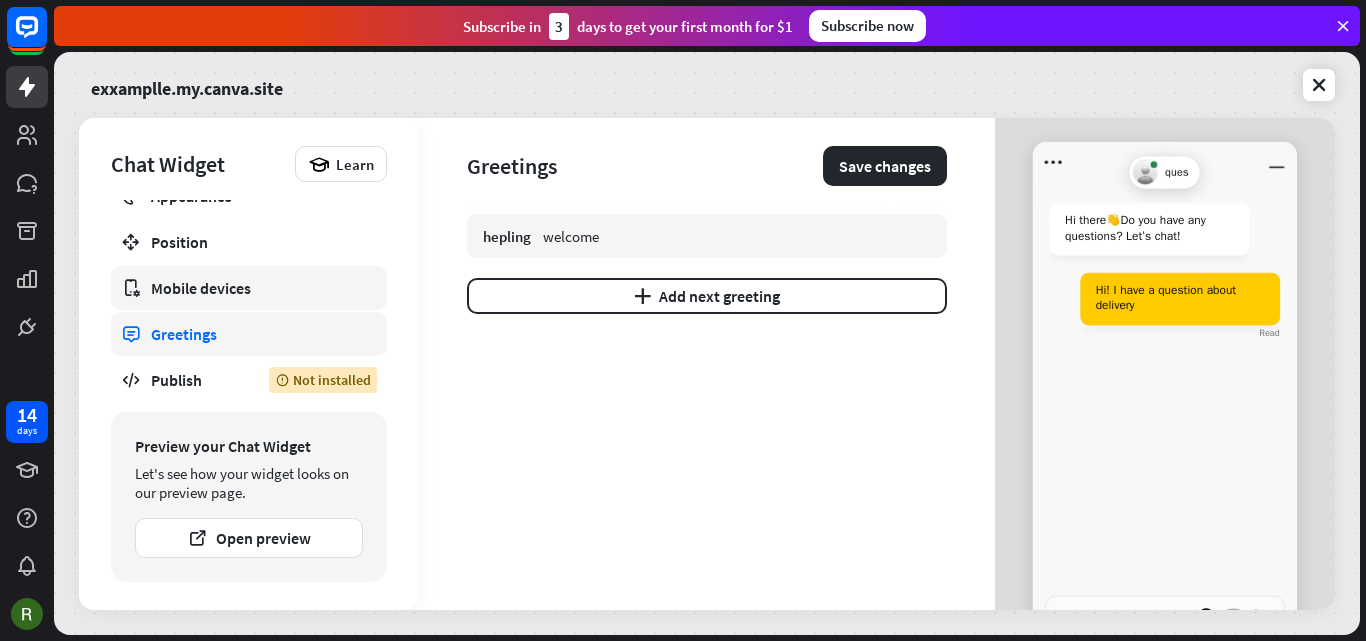 click on "Mobile devices" at bounding box center (249, 288) 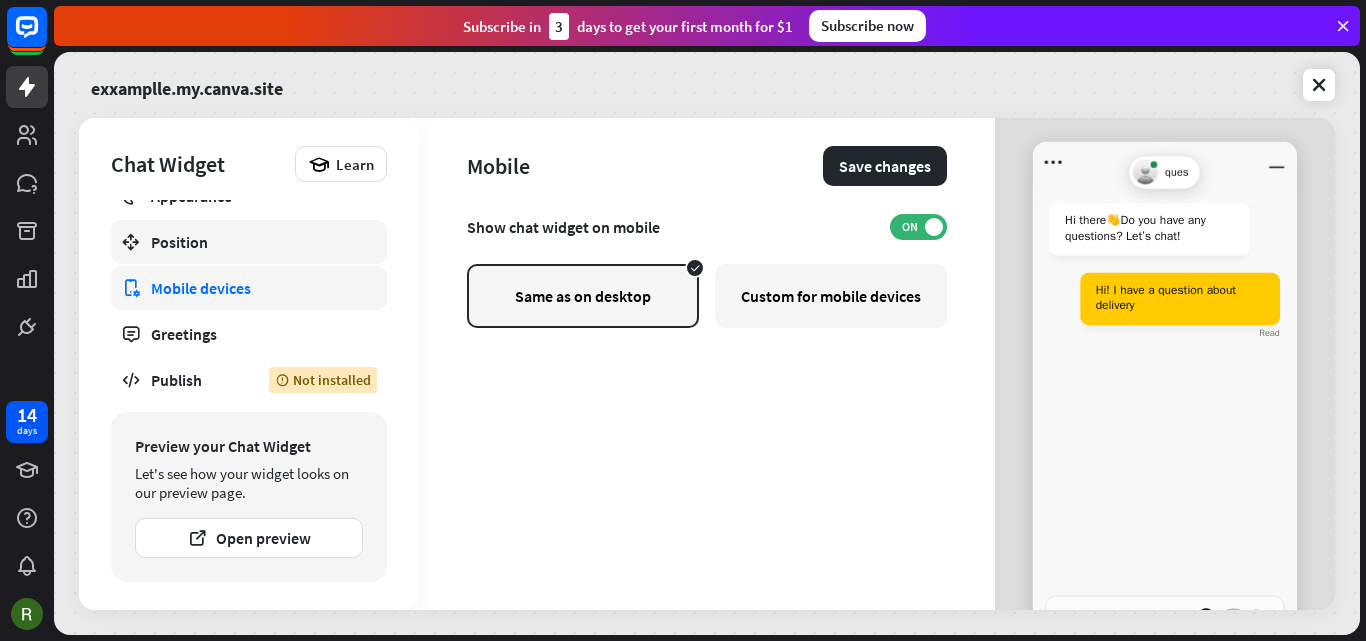 click on "Position" at bounding box center (249, 242) 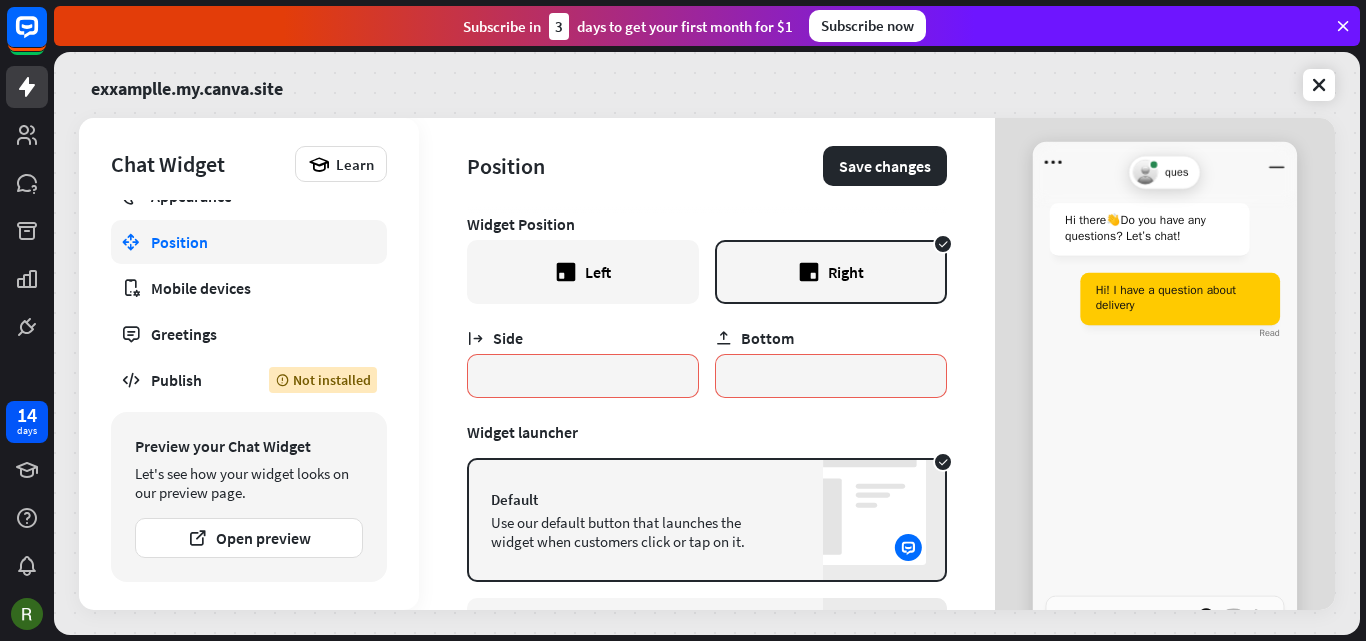 scroll, scrollTop: 168, scrollLeft: 0, axis: vertical 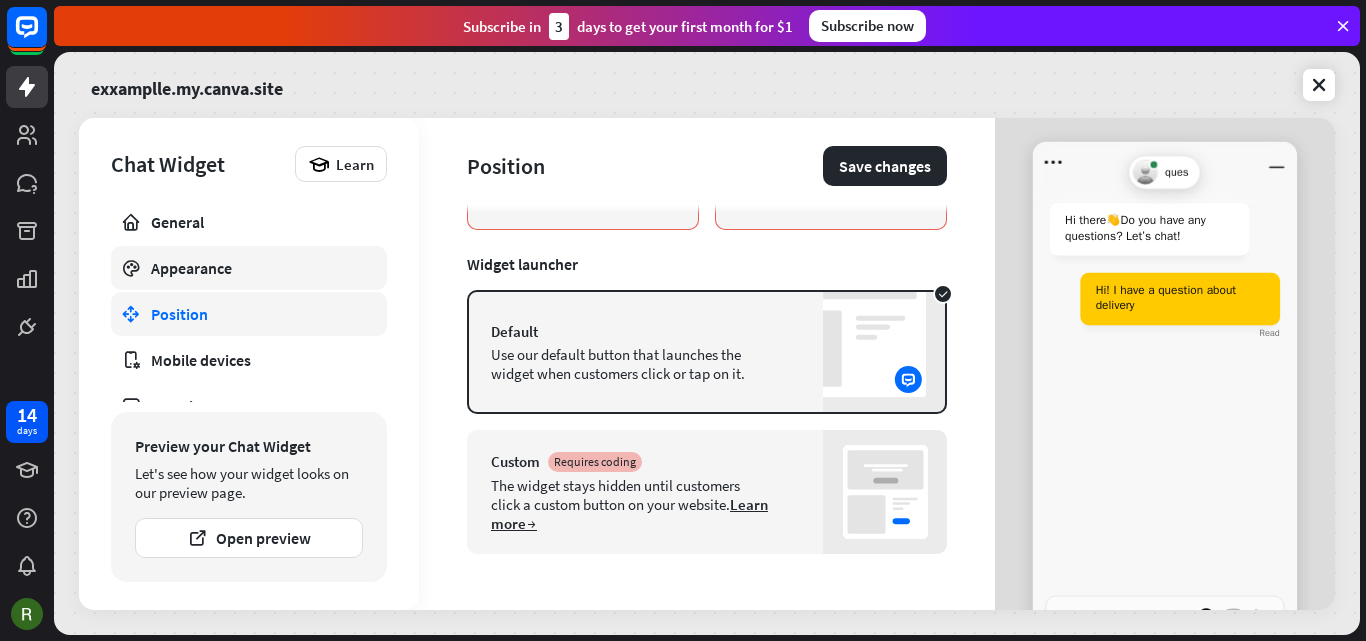 click on "Appearance" at bounding box center [249, 268] 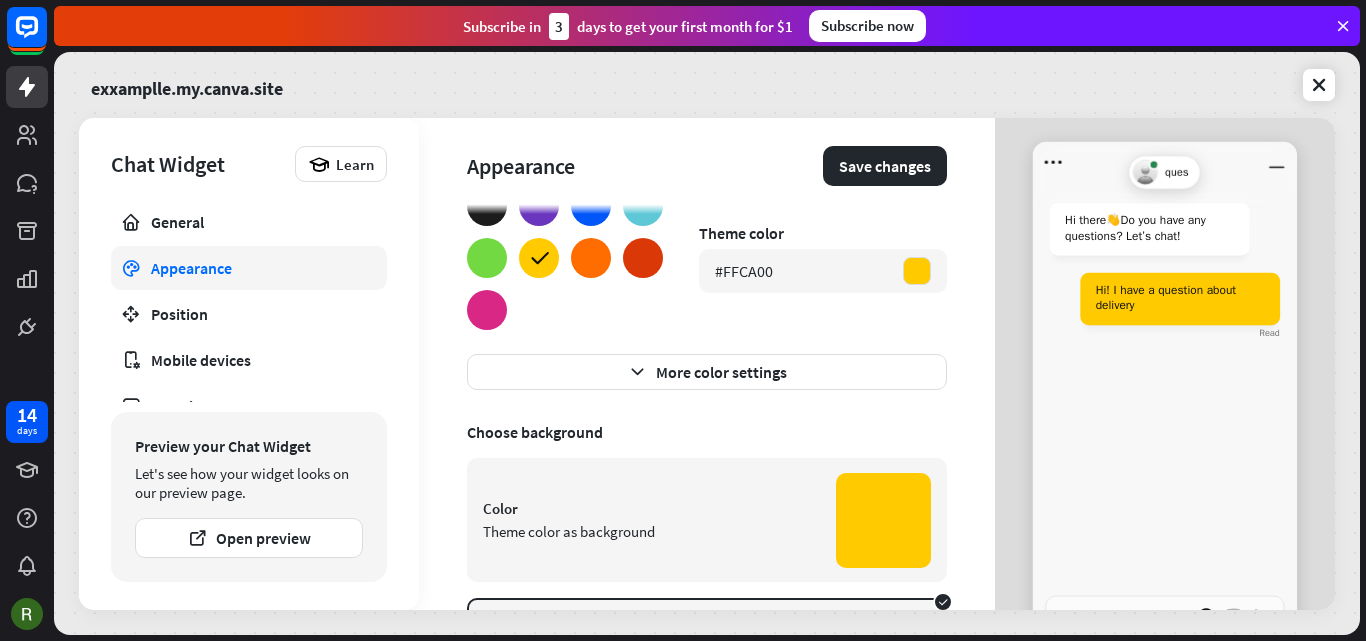 scroll, scrollTop: 0, scrollLeft: 0, axis: both 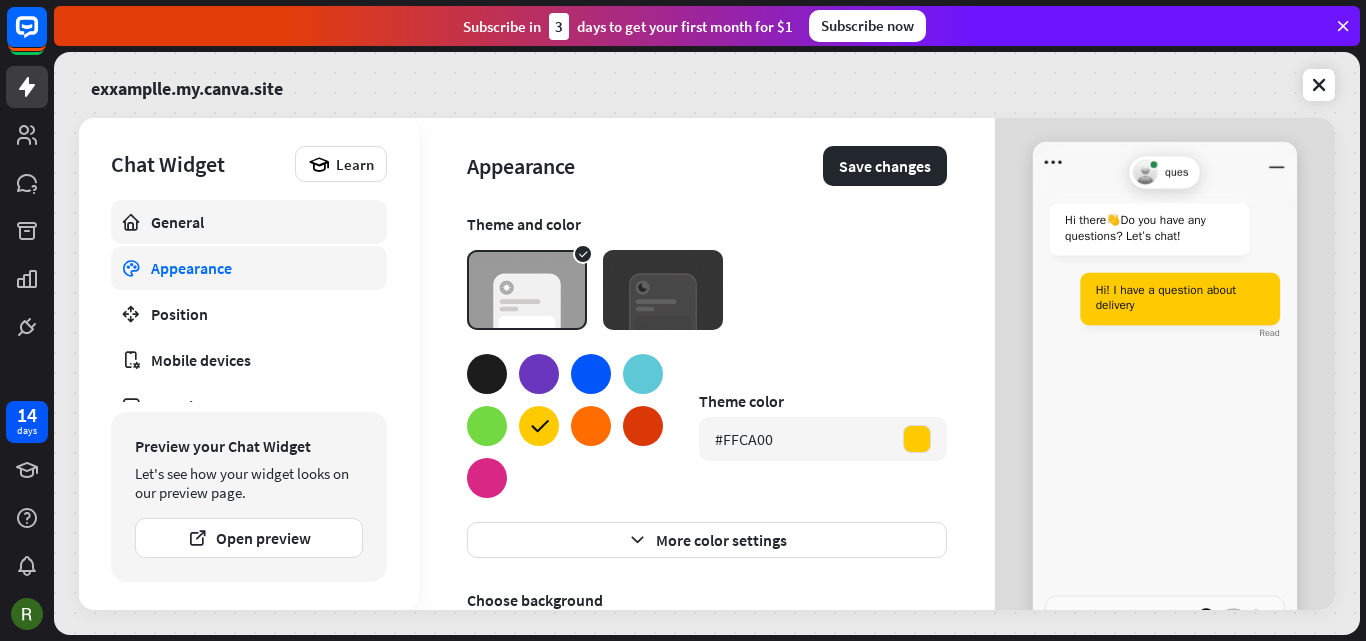 click on "General" at bounding box center [249, 222] 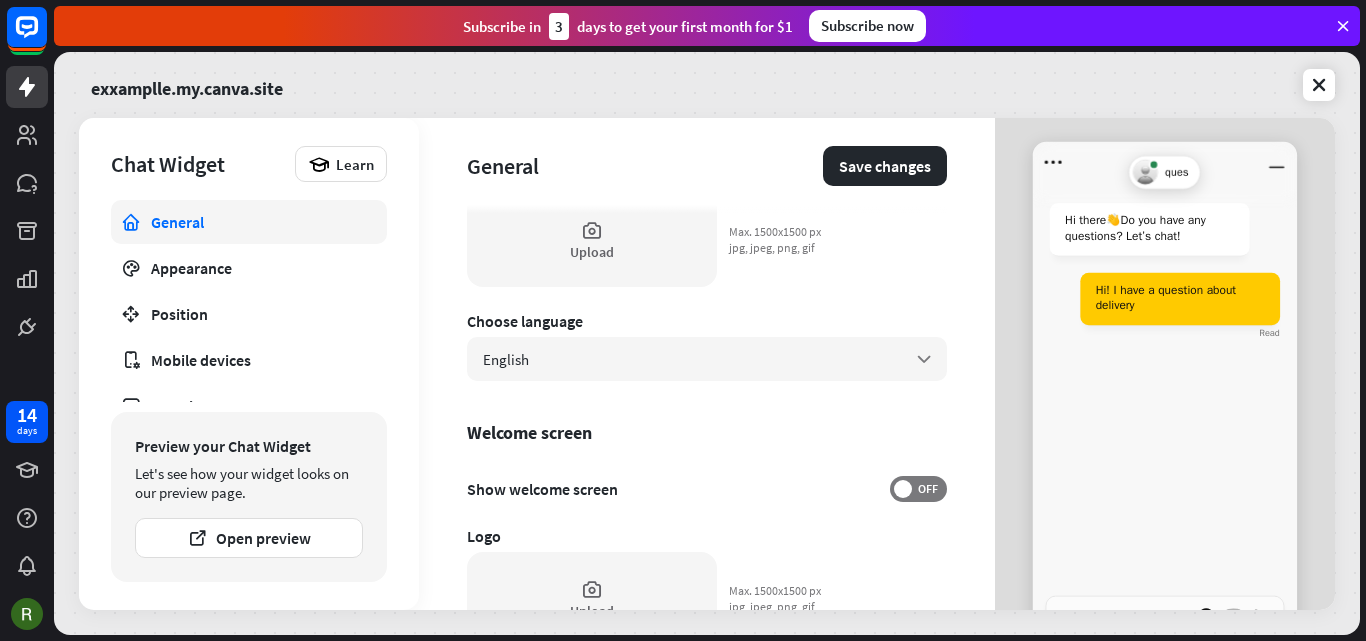 scroll, scrollTop: 300, scrollLeft: 0, axis: vertical 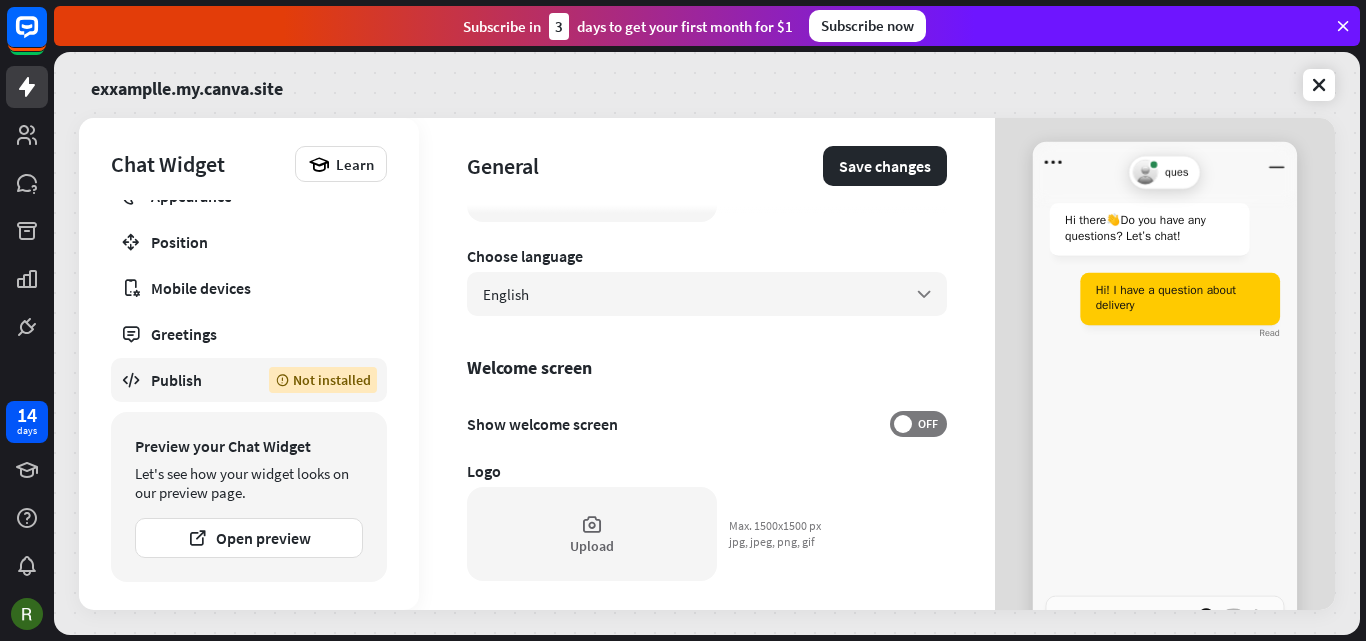 click on "Not installed" at bounding box center (323, 380) 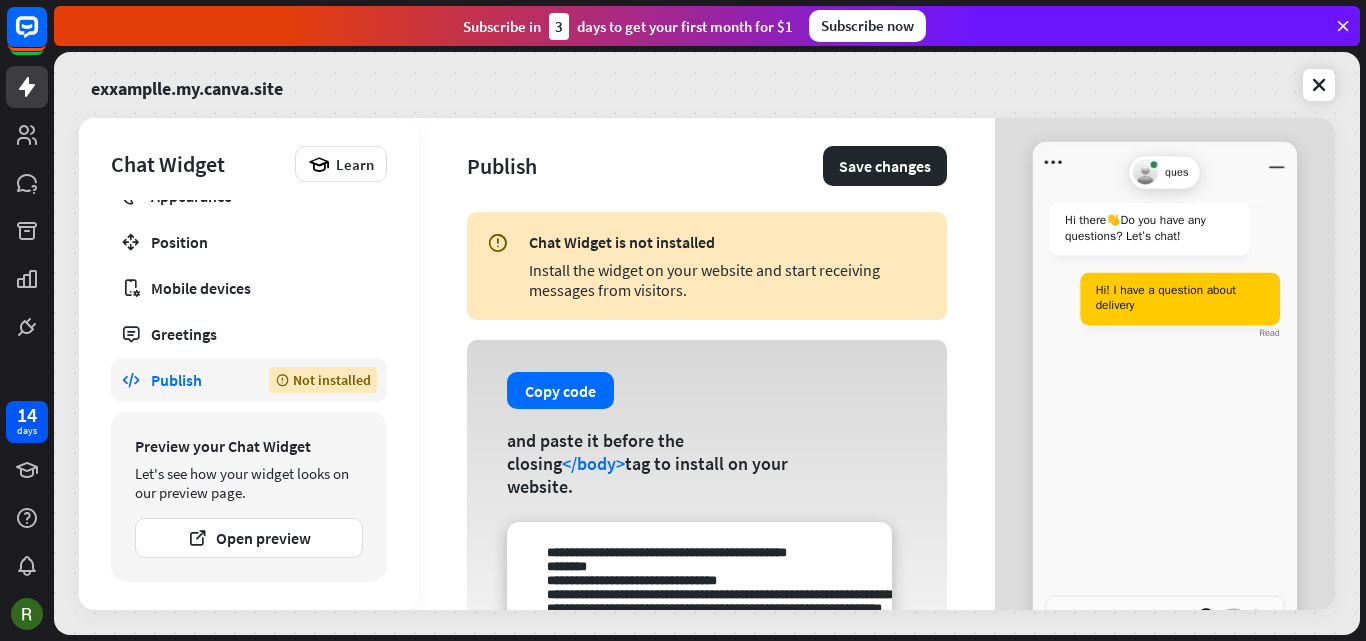 scroll, scrollTop: 0, scrollLeft: 0, axis: both 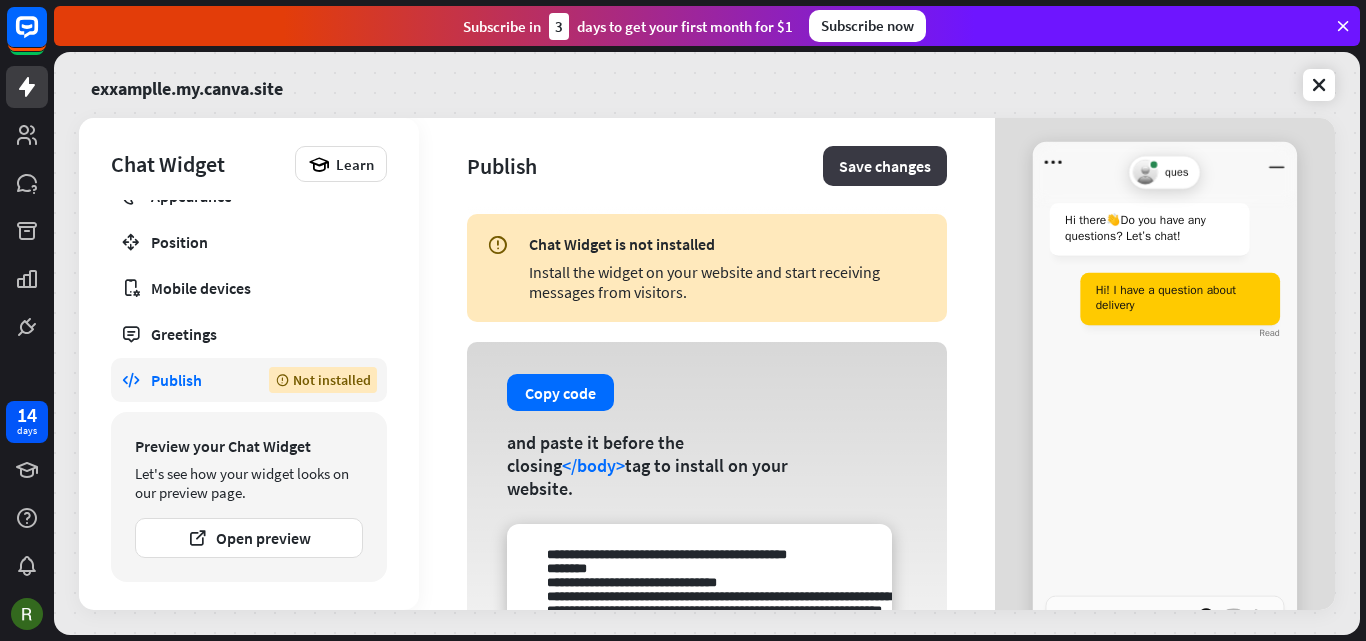 click on "Save changes" at bounding box center [885, 166] 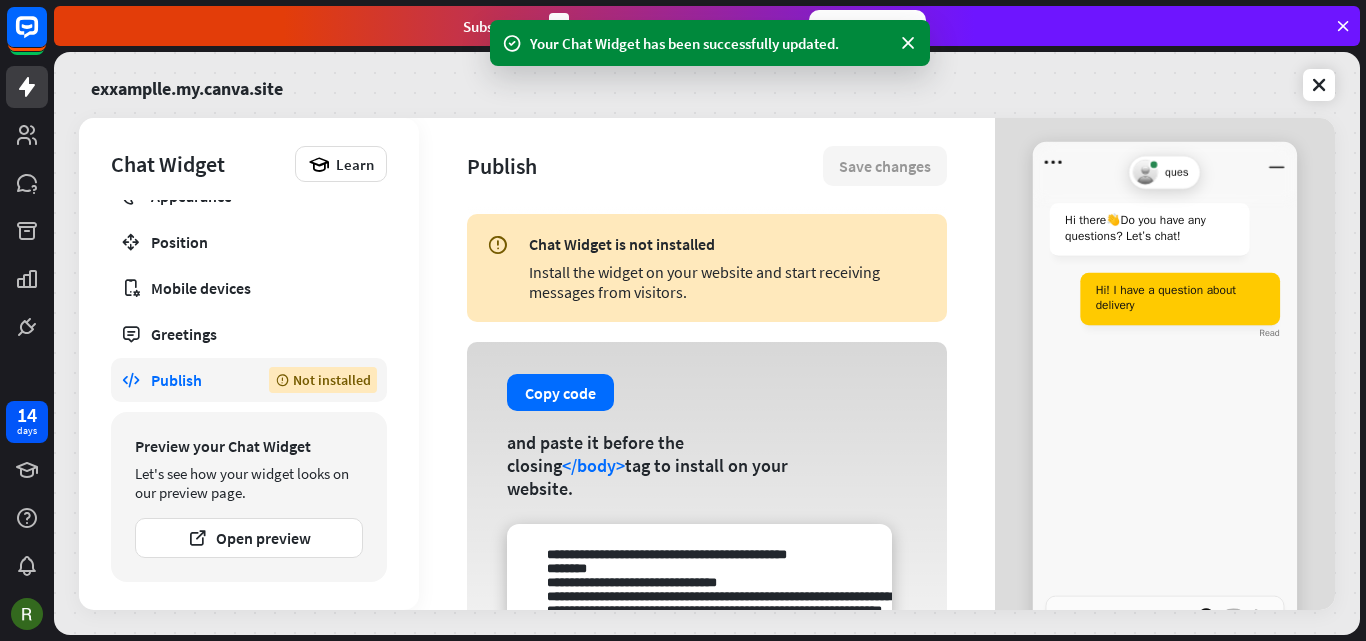 click at bounding box center [131, 380] 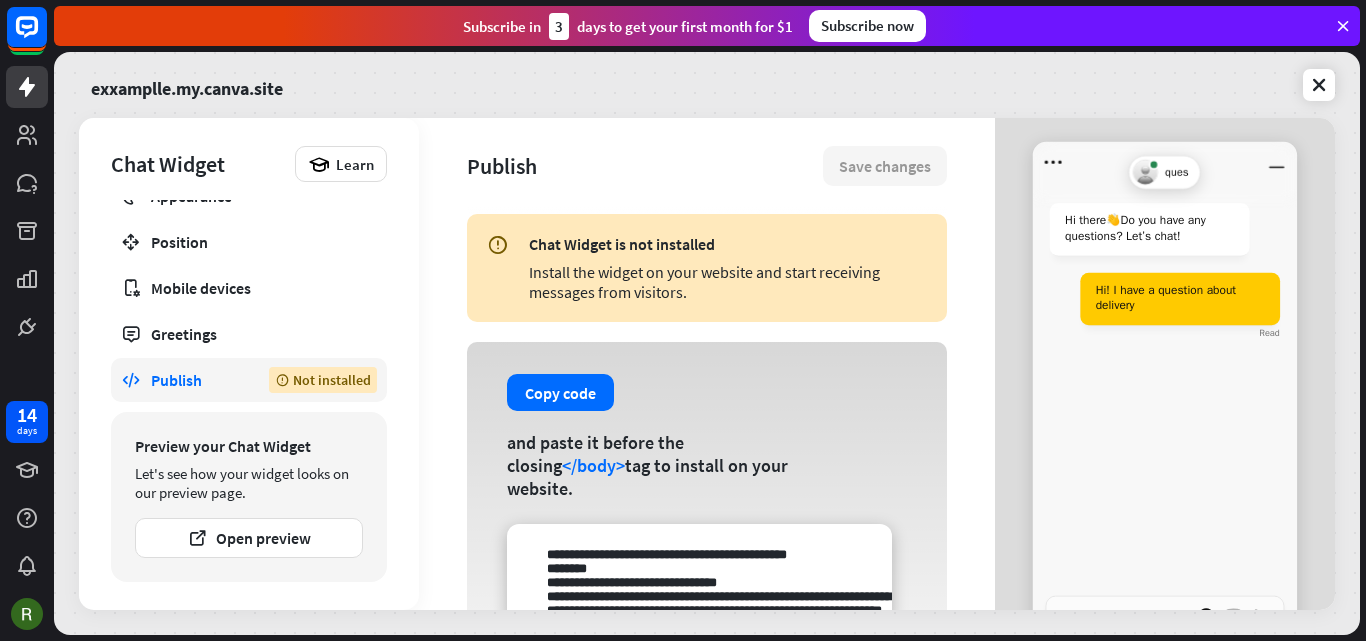 click at bounding box center (131, 380) 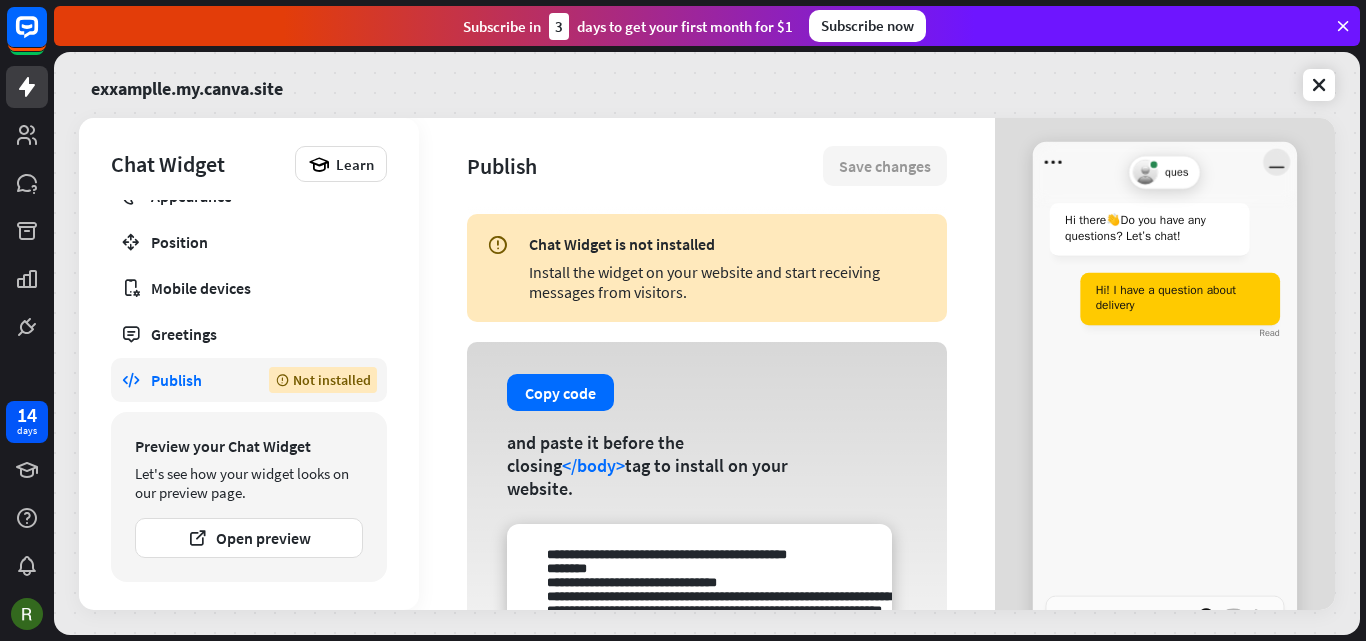 click 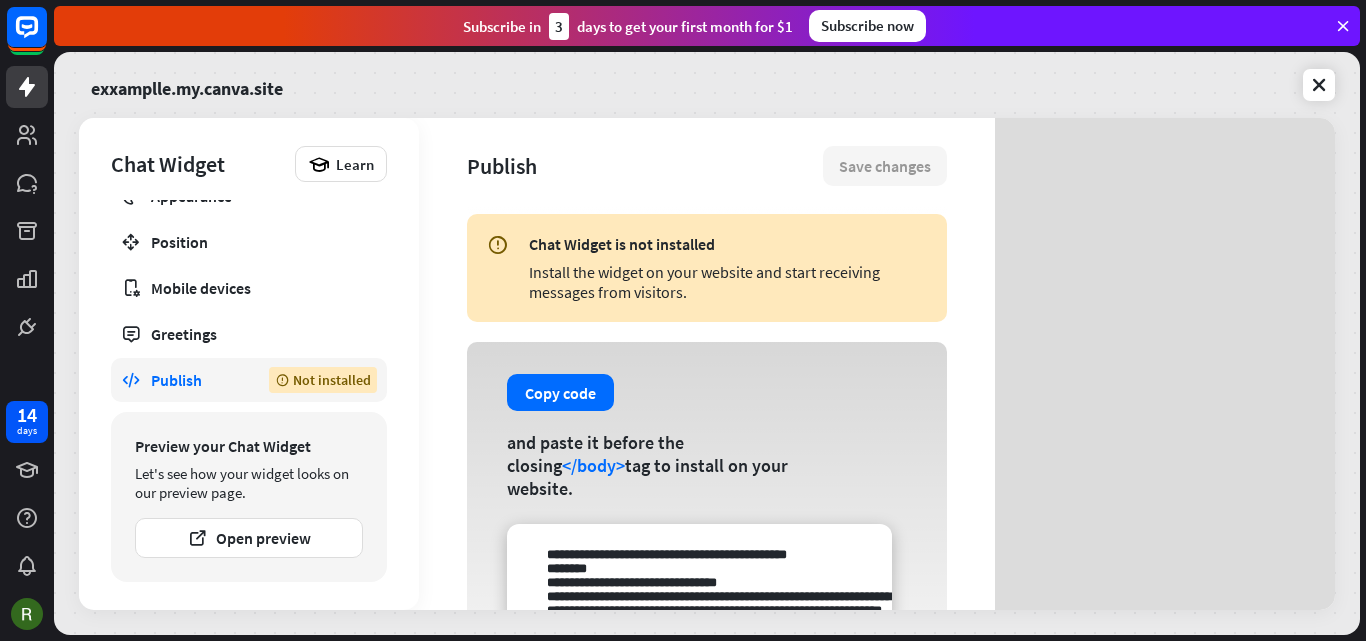 type on "*" 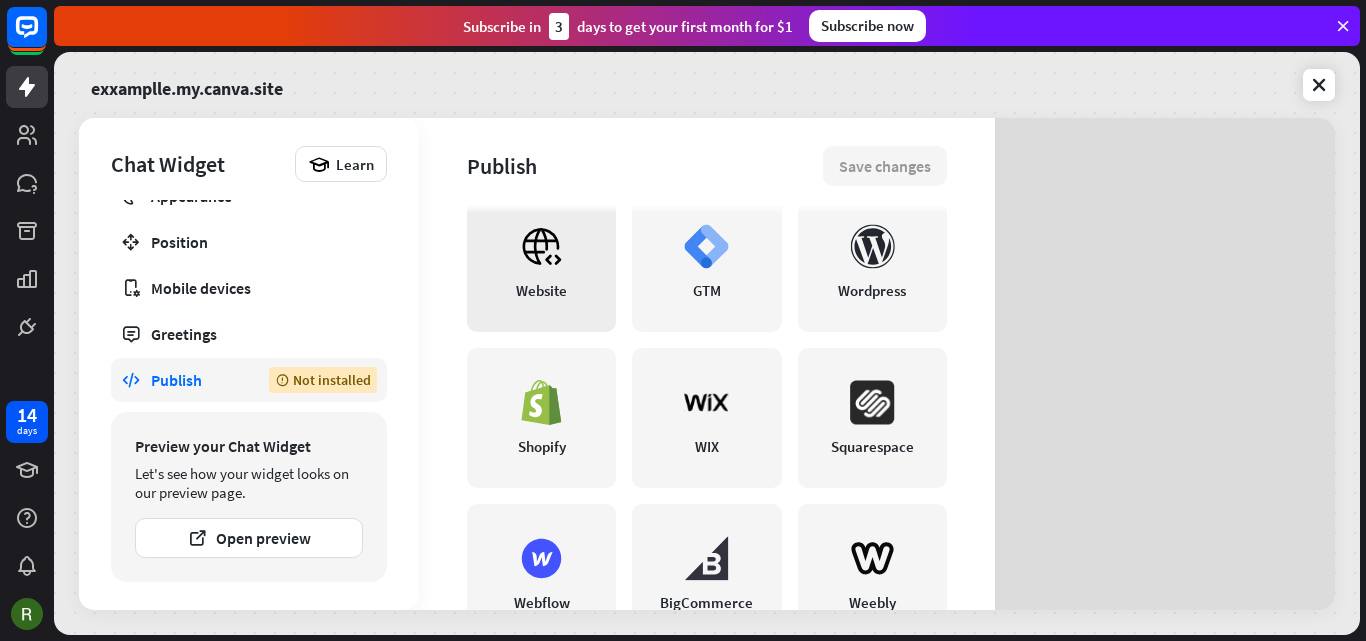 scroll, scrollTop: 500, scrollLeft: 0, axis: vertical 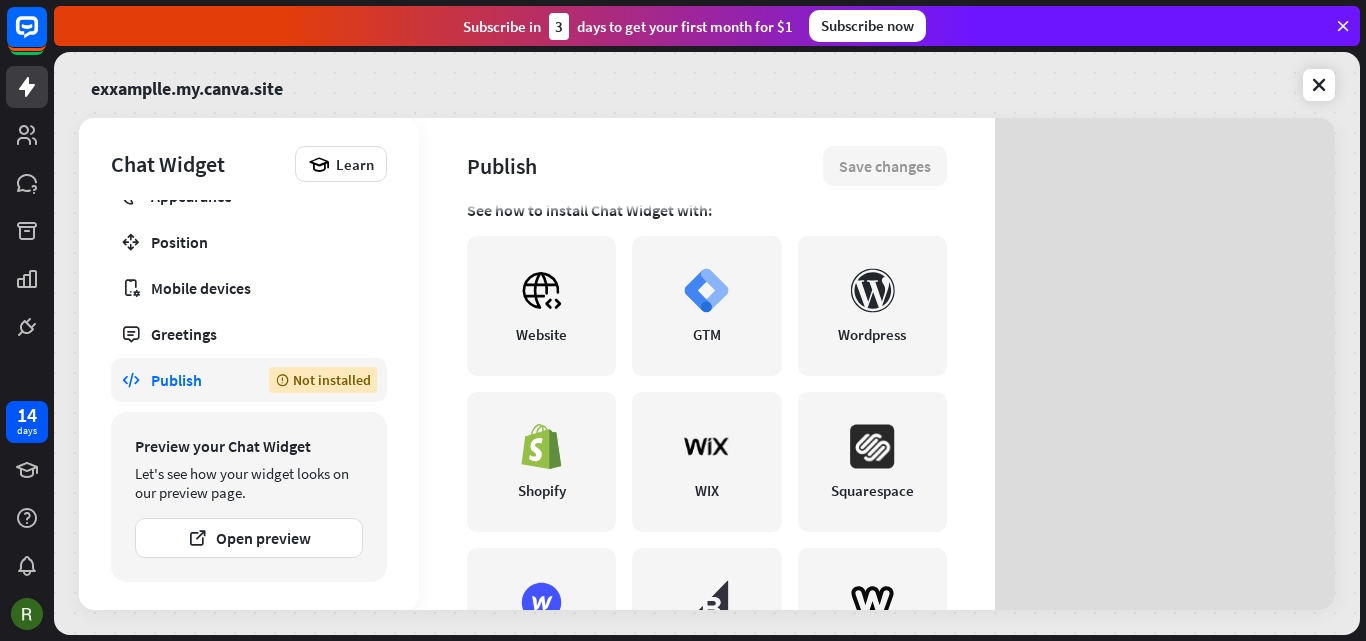 click on "Publish
Not installed" at bounding box center (249, 380) 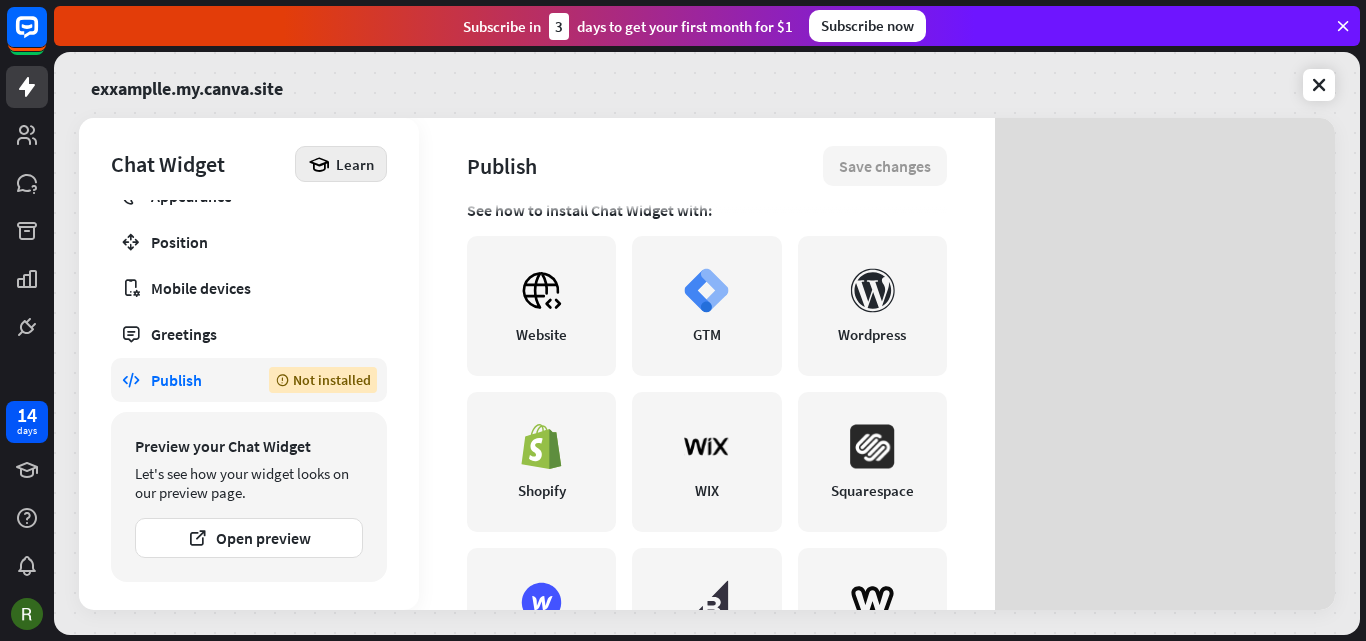 click on "Learn" at bounding box center (355, 164) 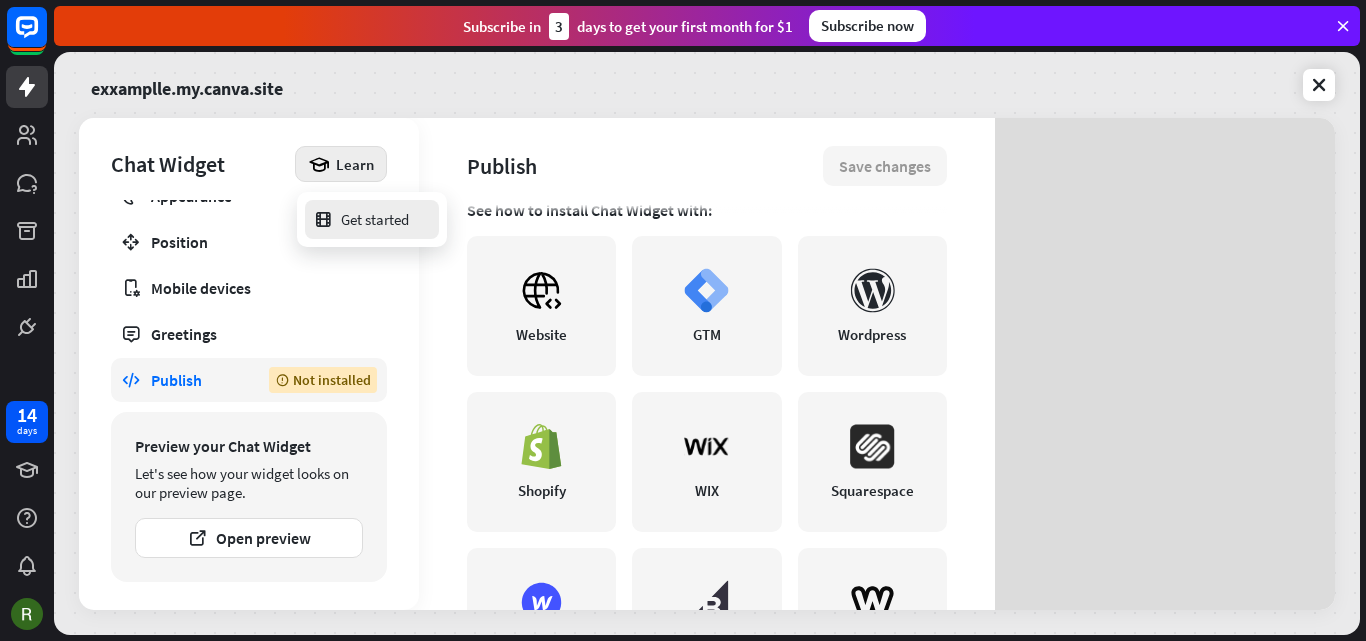 scroll, scrollTop: 0, scrollLeft: 0, axis: both 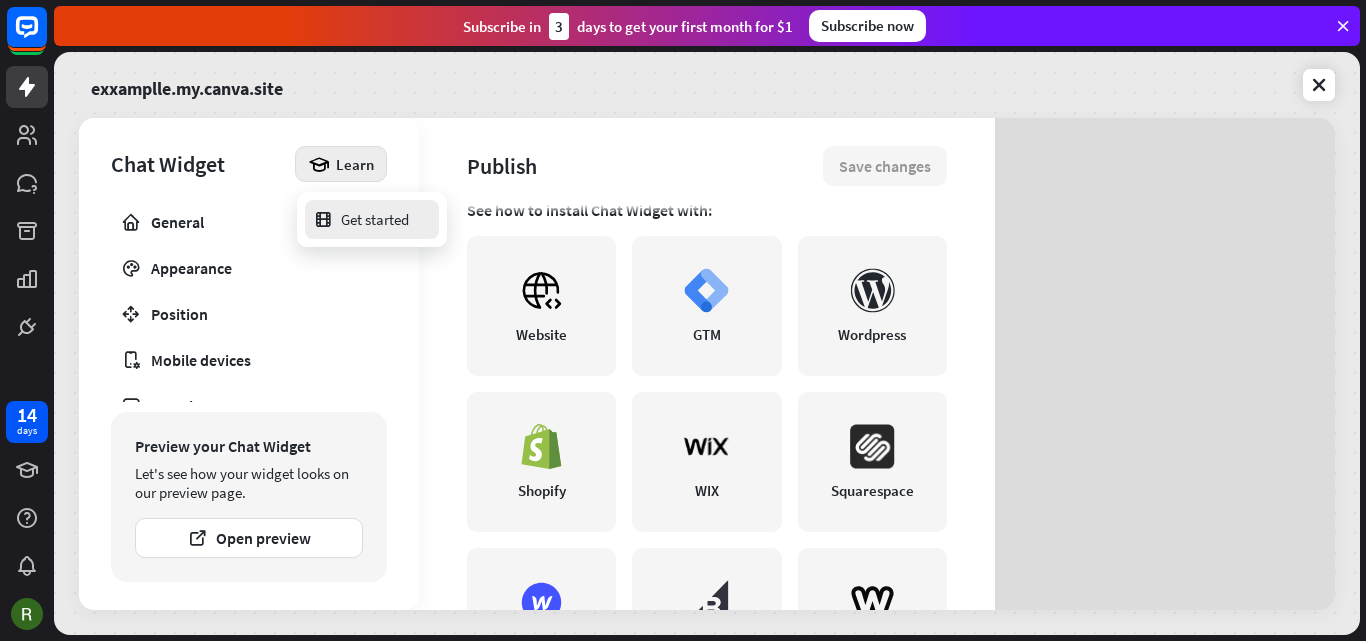click on "Get started" at bounding box center (361, 219) 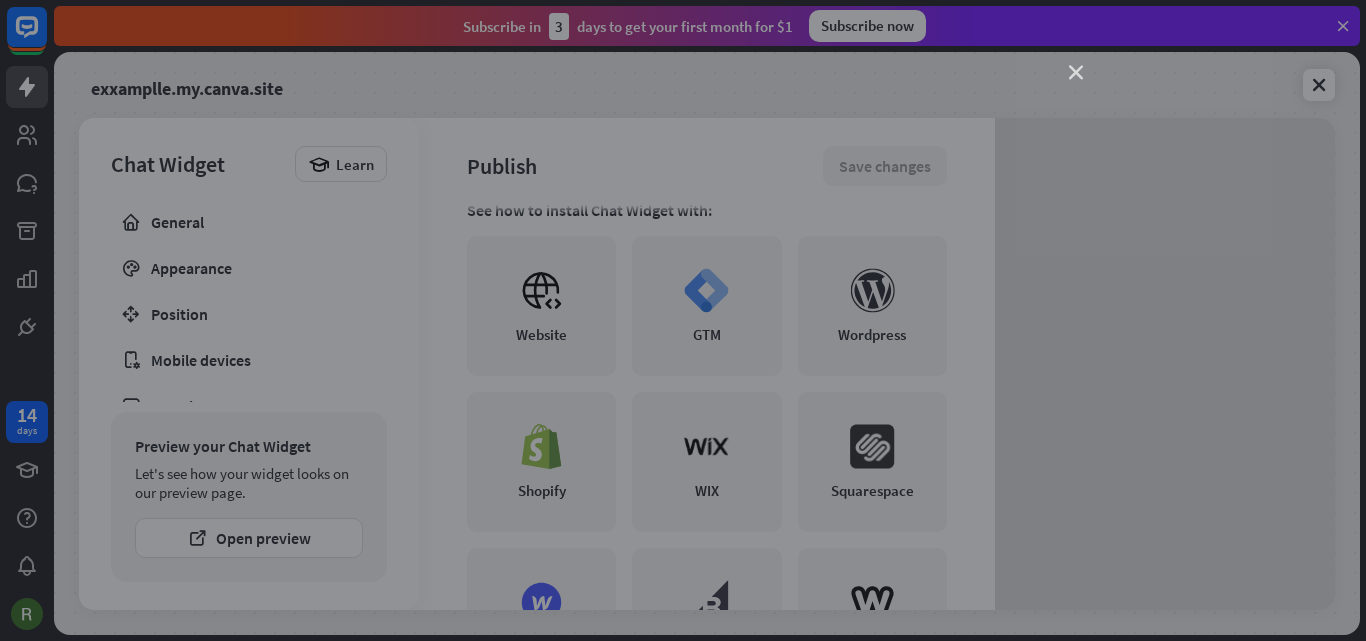 click on "close" at bounding box center [1076, 73] 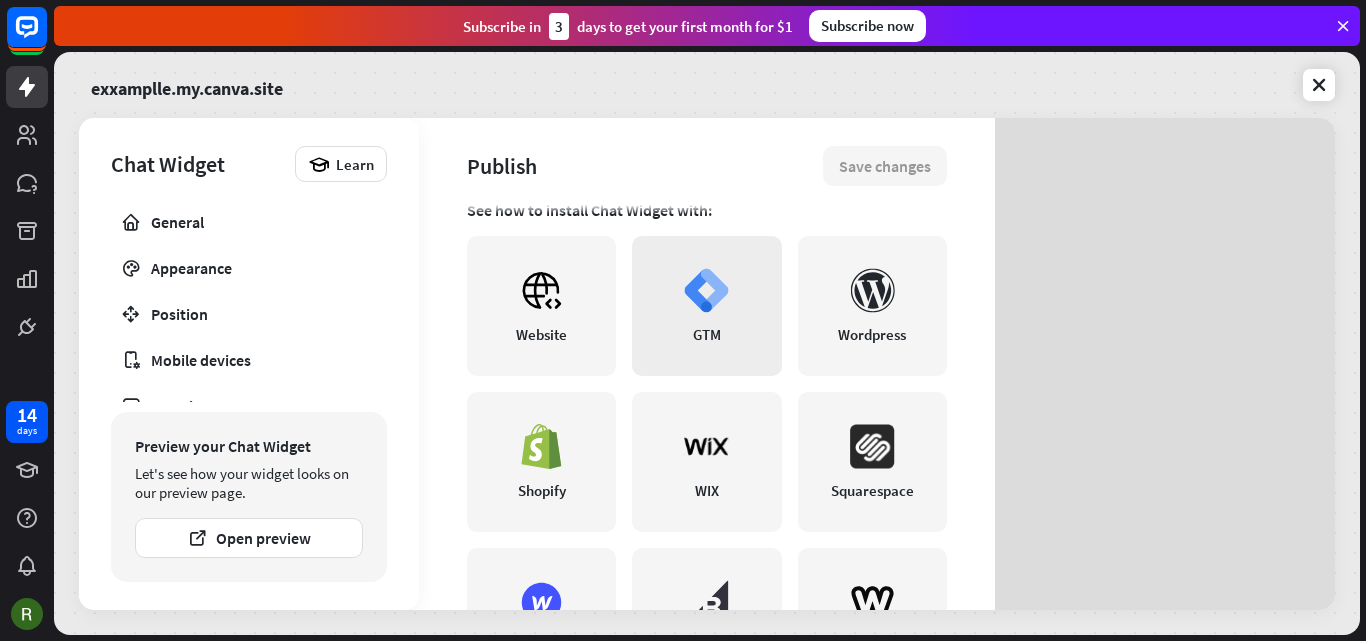 click on "GTM" at bounding box center (706, 306) 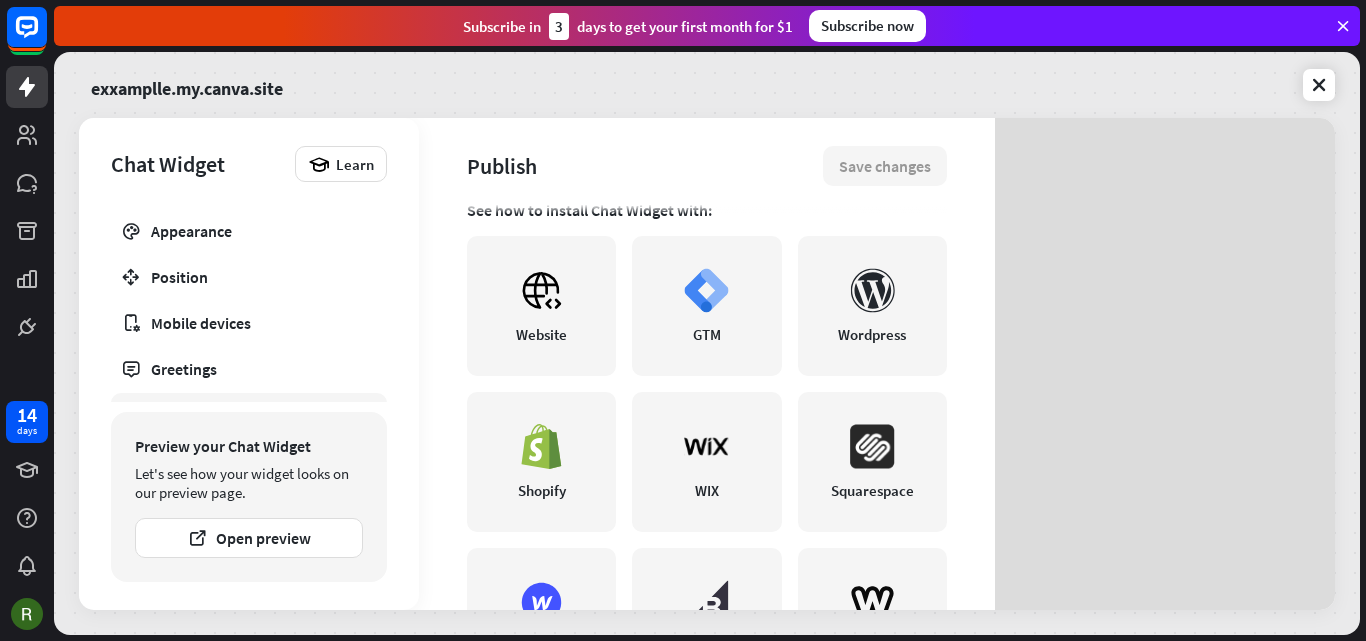 scroll, scrollTop: 72, scrollLeft: 0, axis: vertical 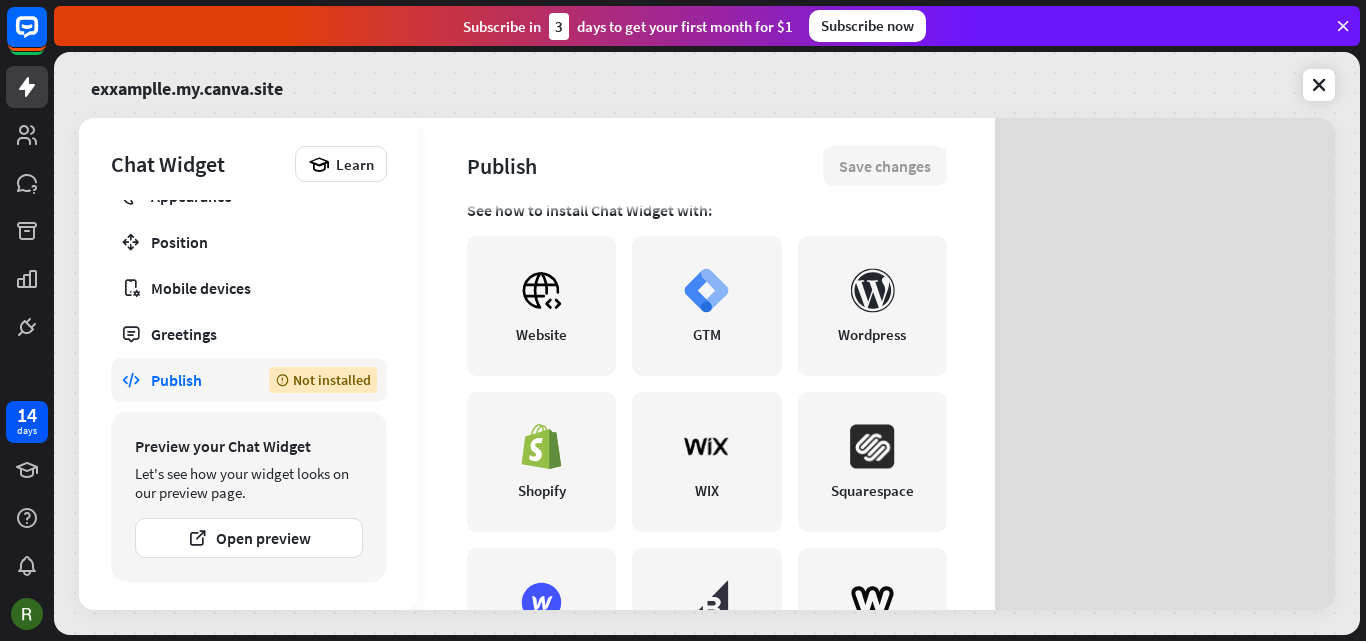 click on "Not installed" at bounding box center [323, 380] 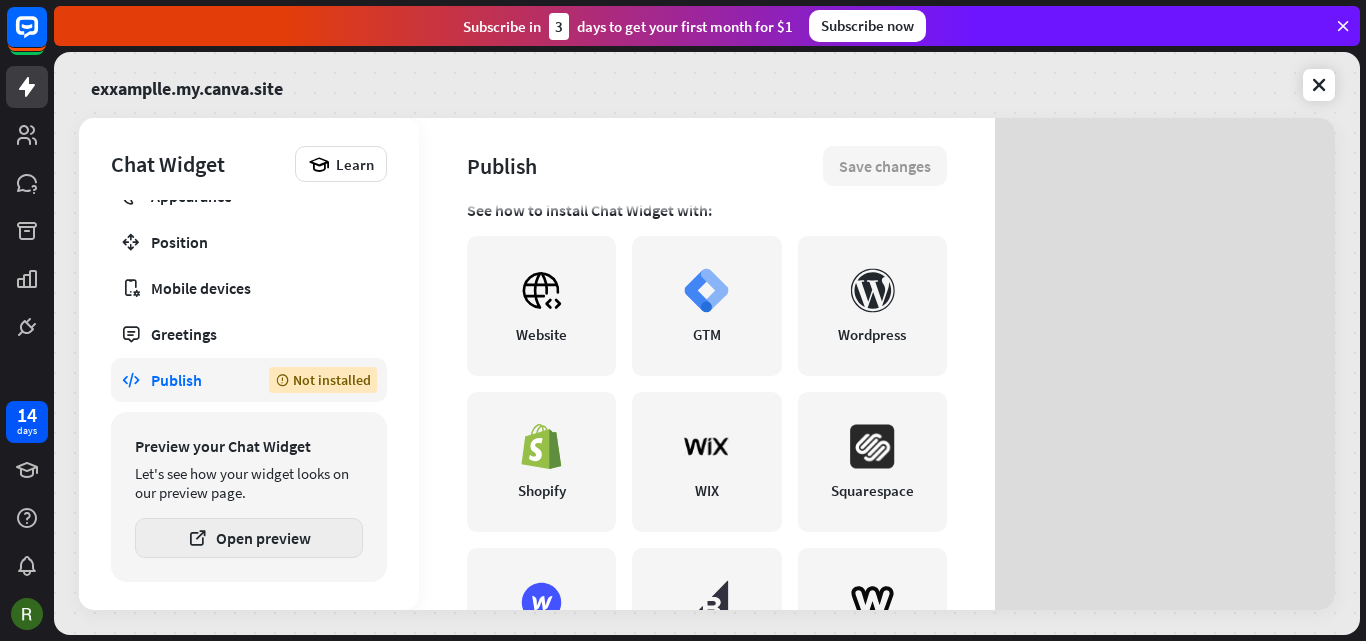 click on "Open preview" at bounding box center (249, 538) 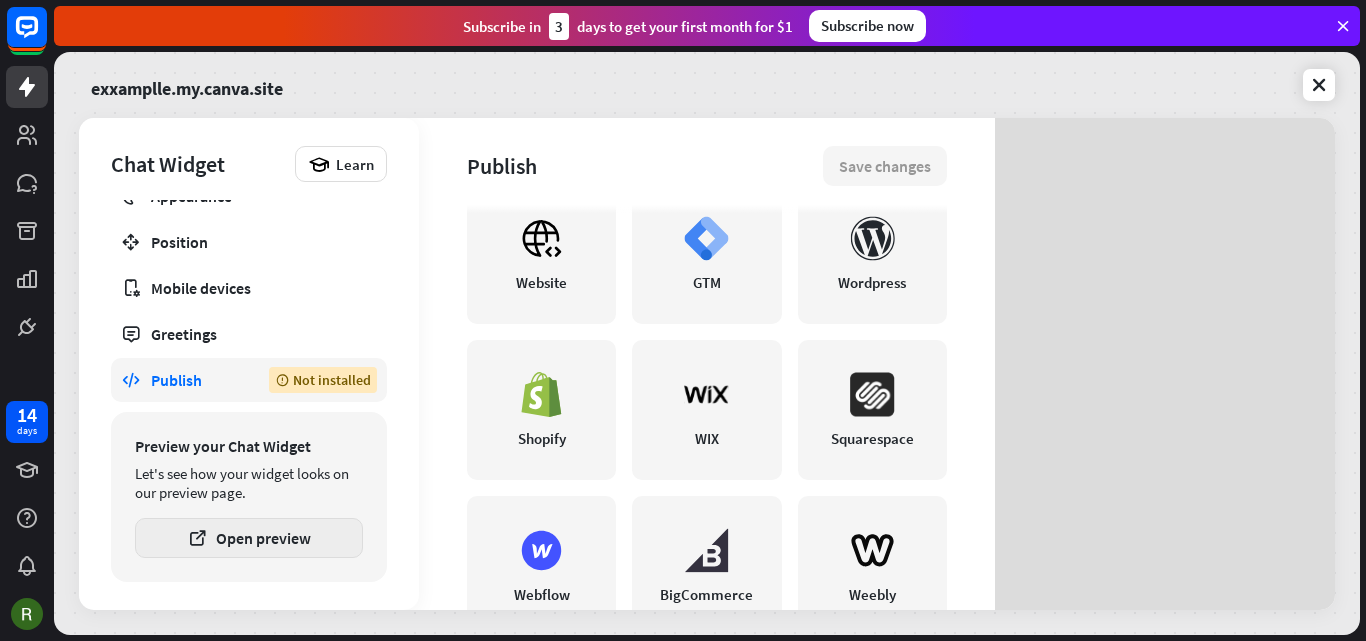 scroll, scrollTop: 600, scrollLeft: 0, axis: vertical 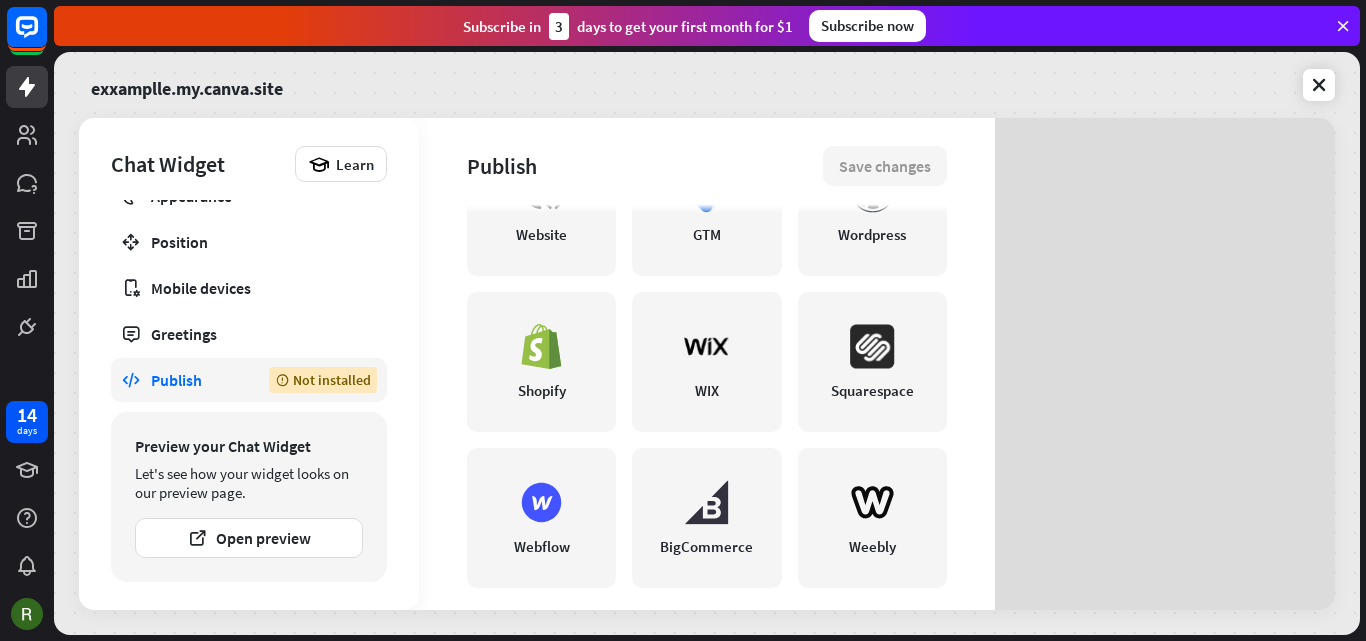 click on "Publish" at bounding box center (195, 380) 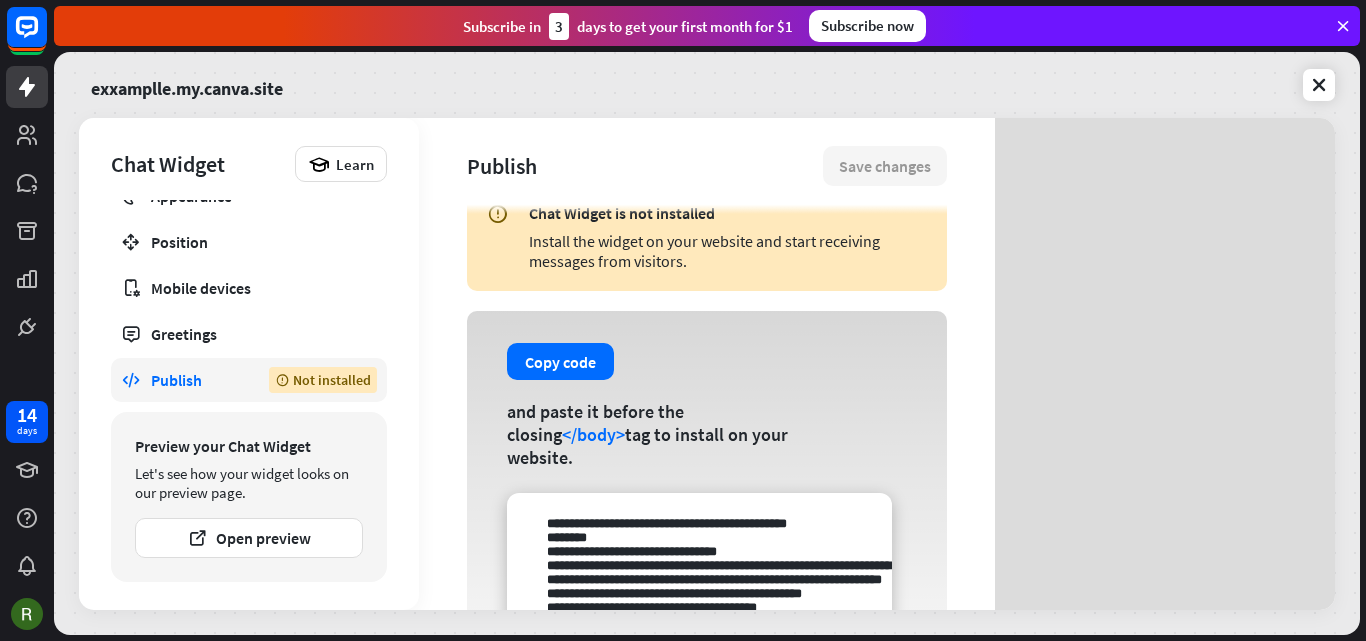 scroll, scrollTop: 0, scrollLeft: 0, axis: both 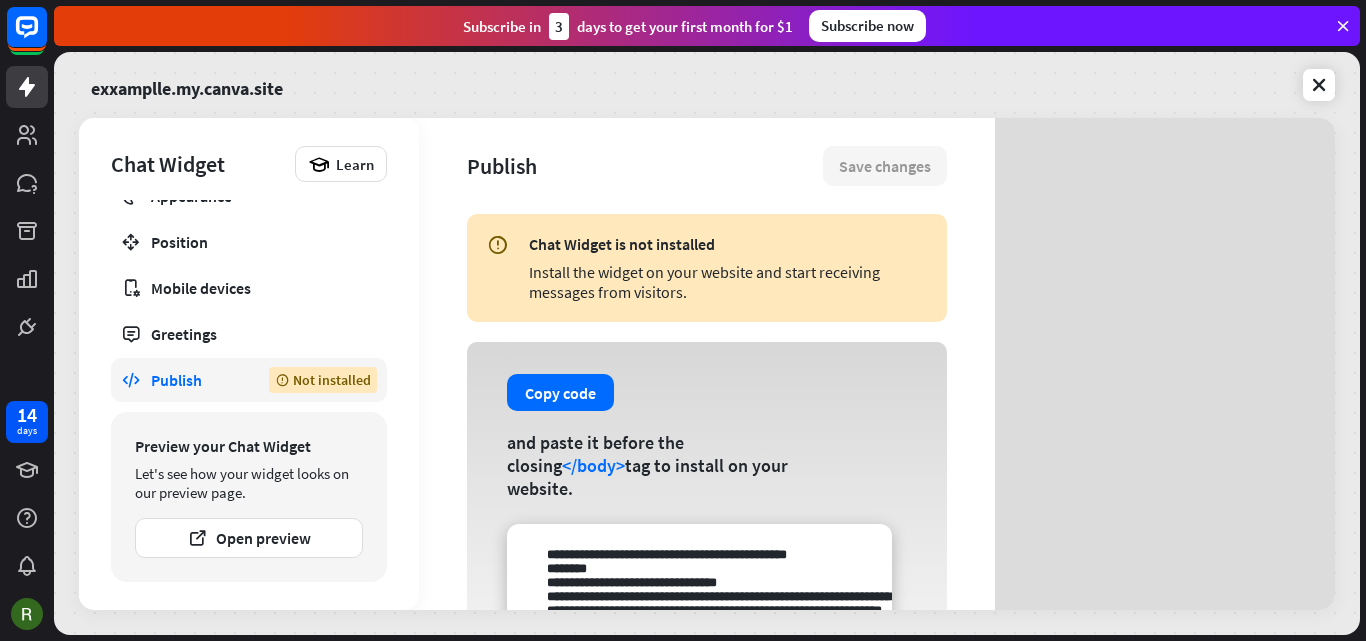 click at bounding box center (1164, 405) 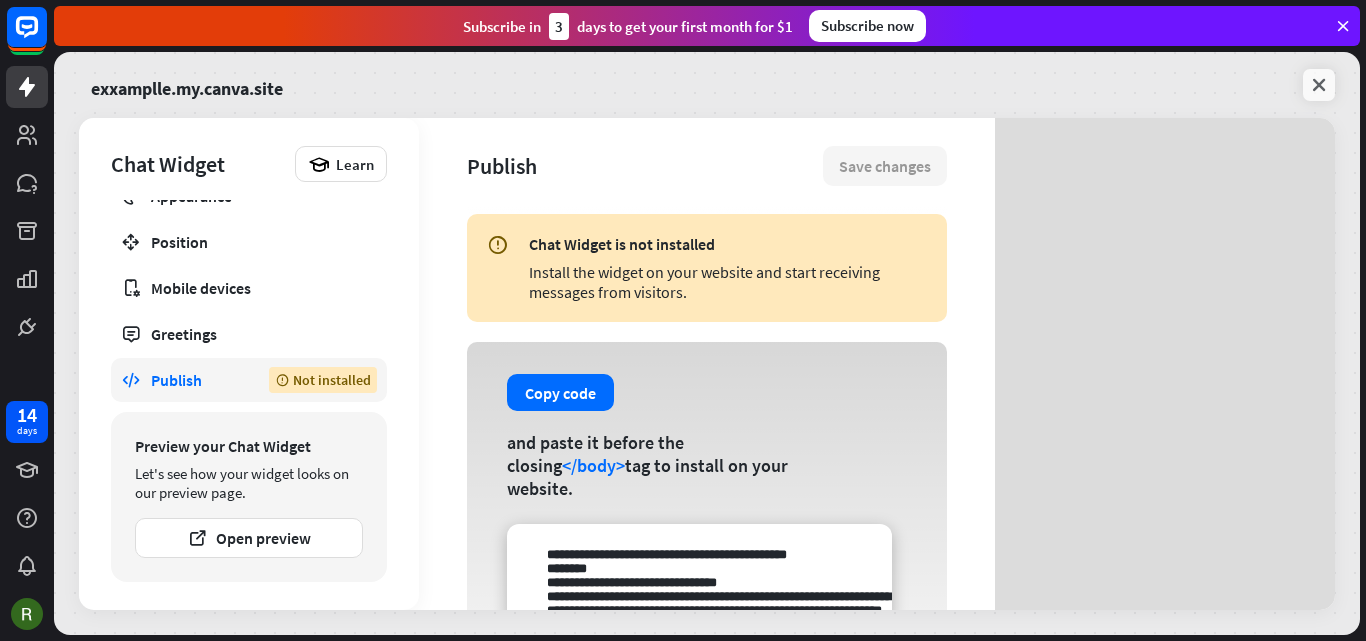 click at bounding box center [1319, 85] 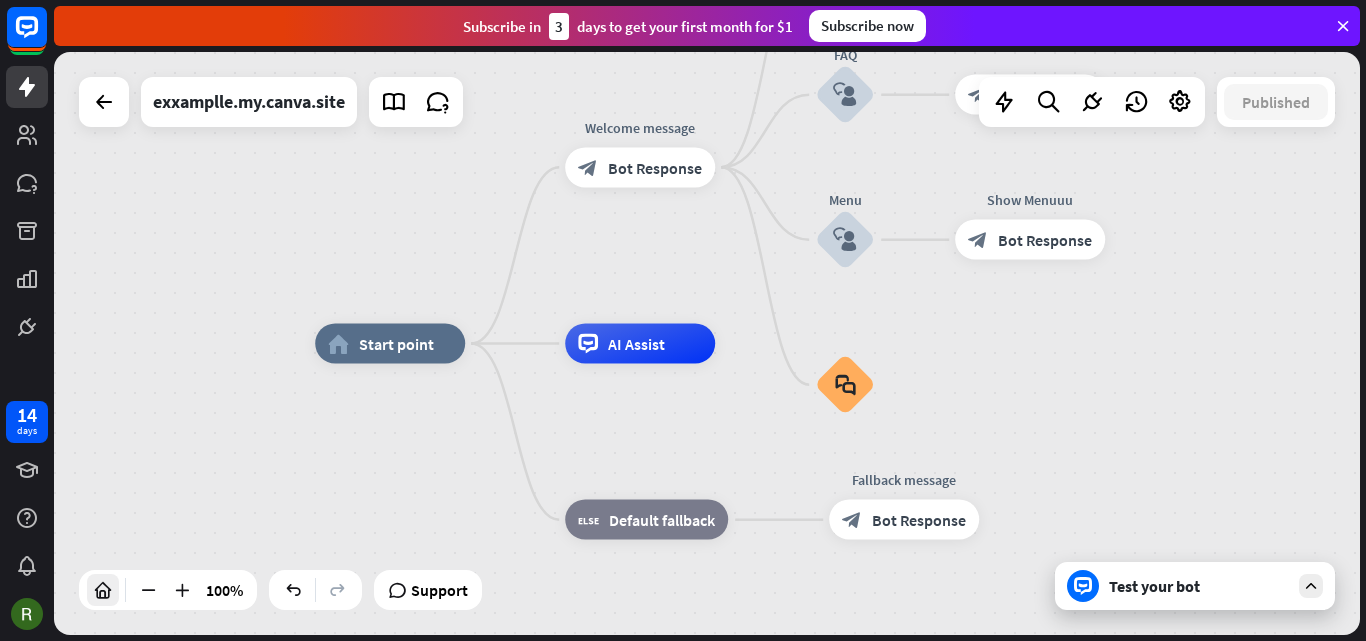 click at bounding box center (103, 590) 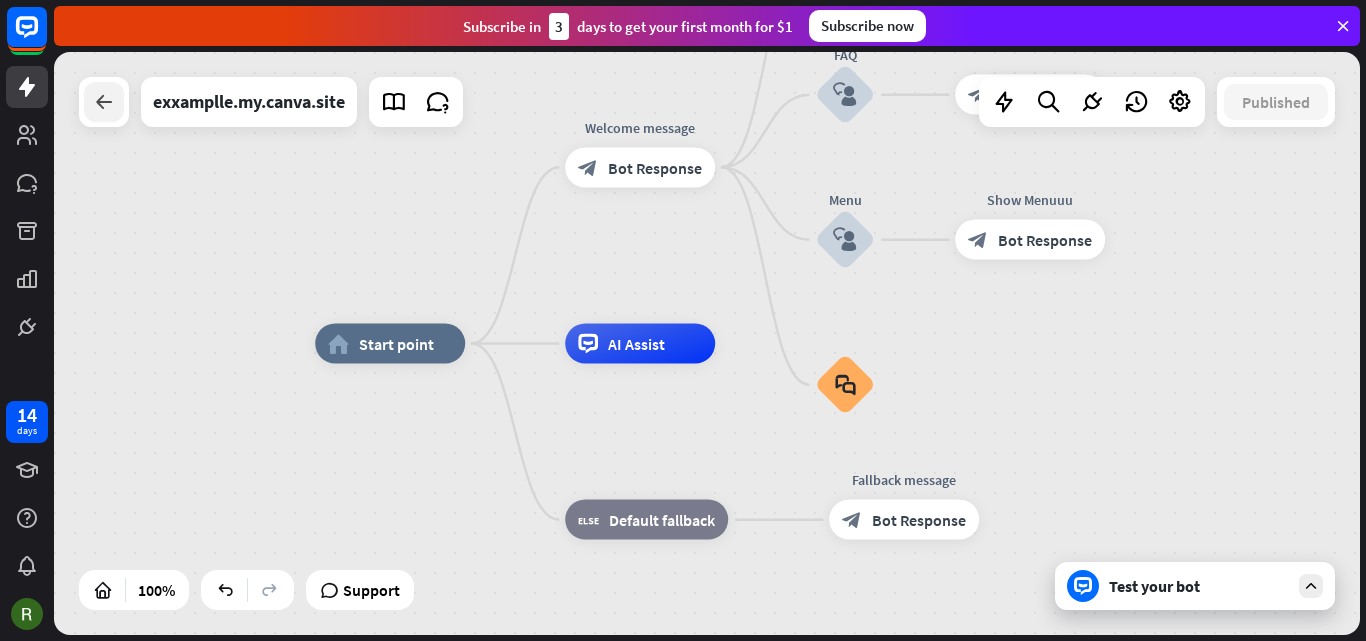 click at bounding box center [104, 102] 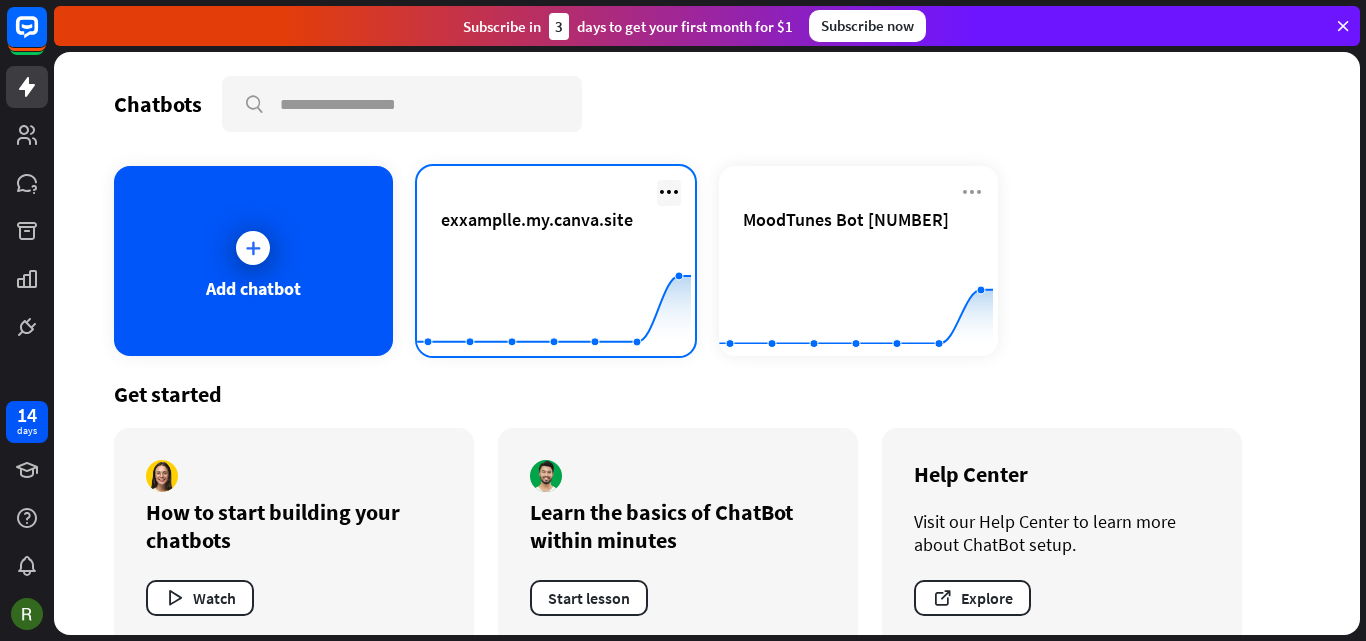 click at bounding box center [669, 192] 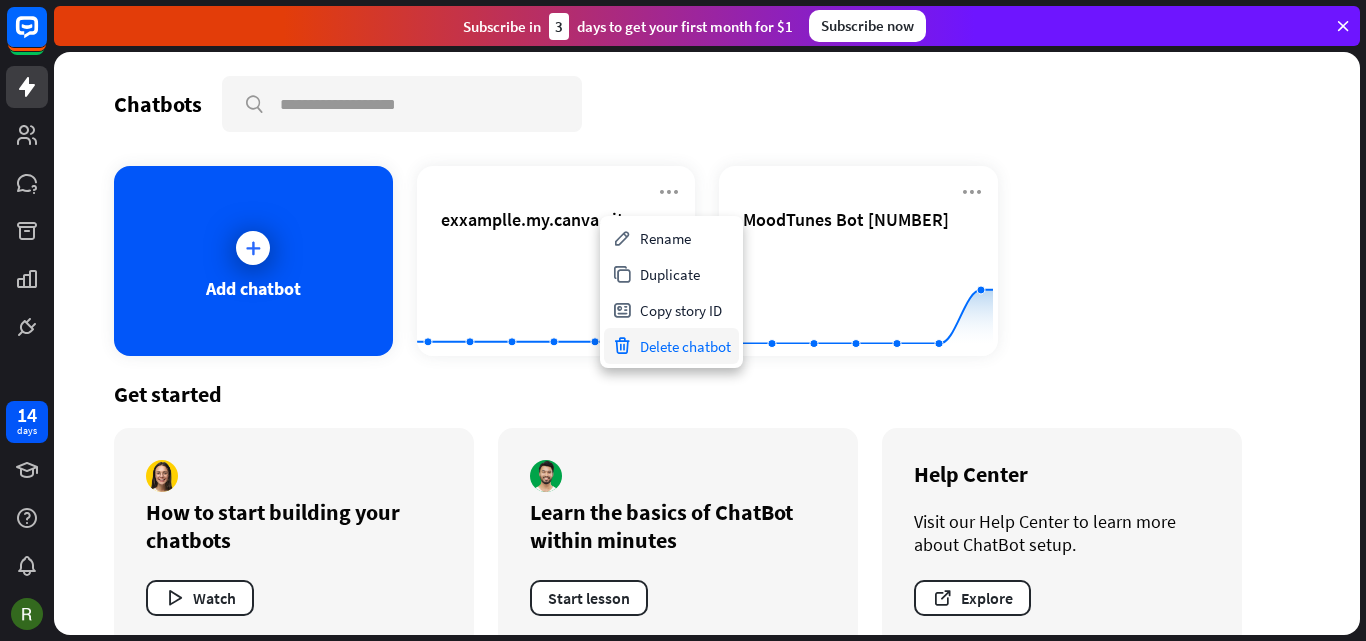 click on "Delete chatbot" at bounding box center [671, 346] 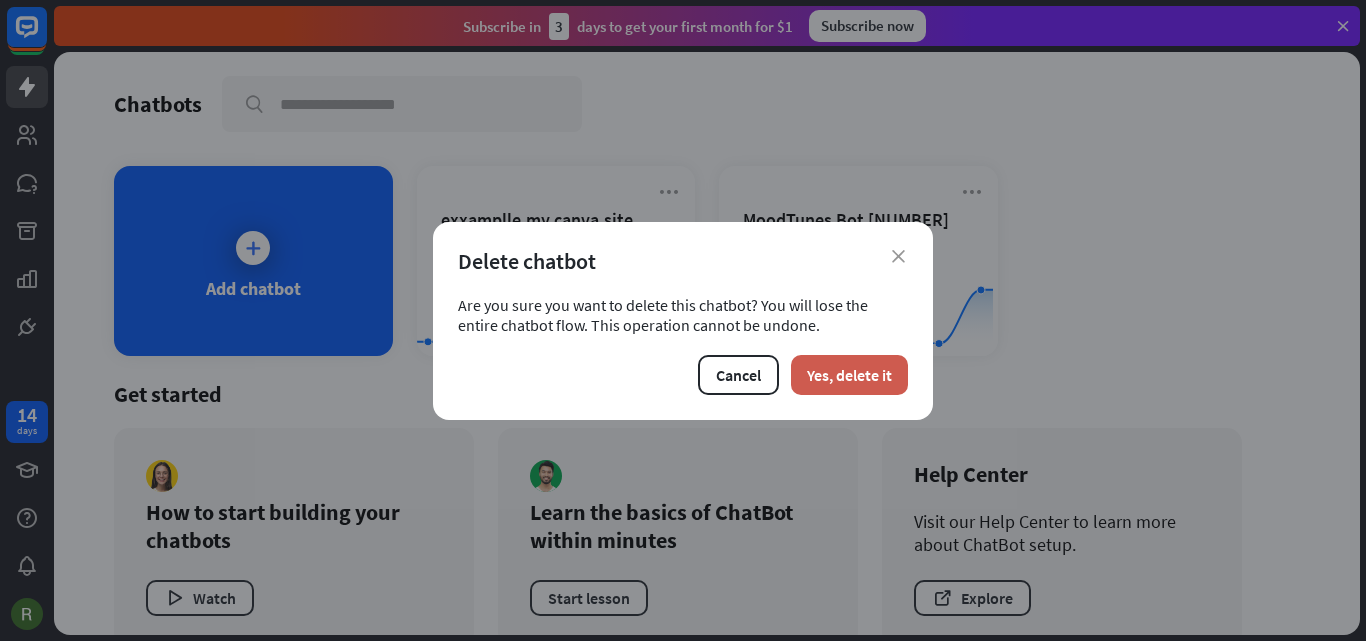 click on "Yes, delete it" at bounding box center [849, 375] 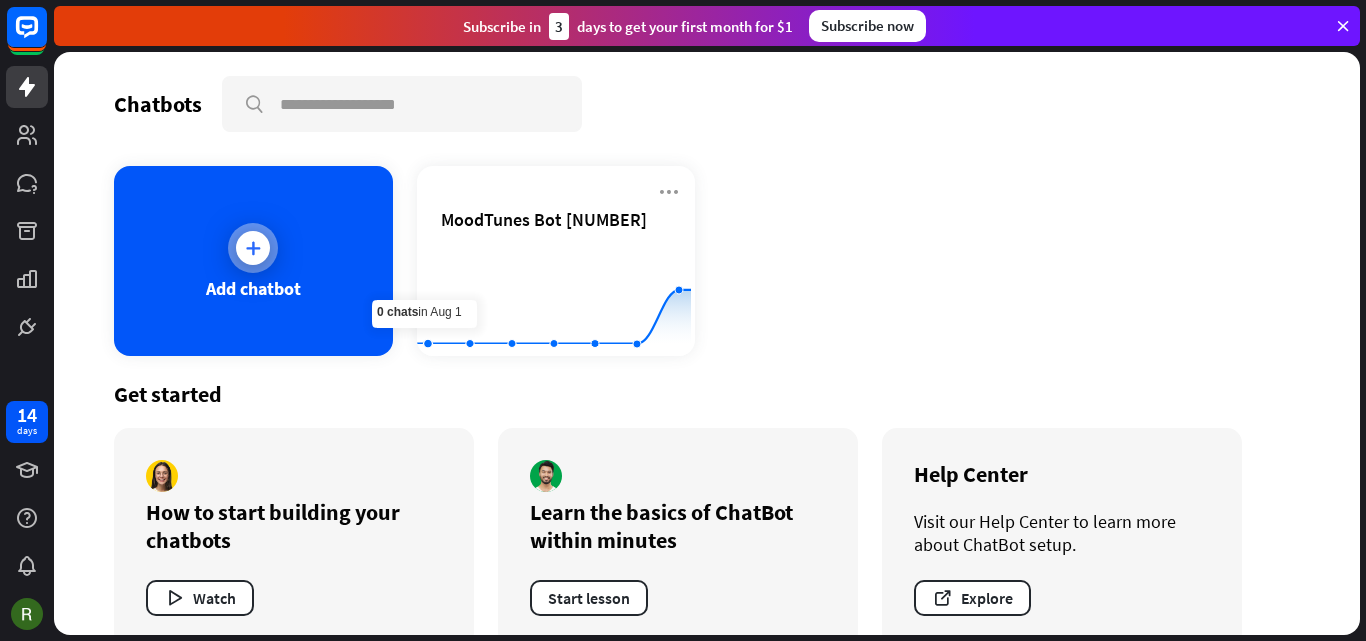 click at bounding box center (253, 248) 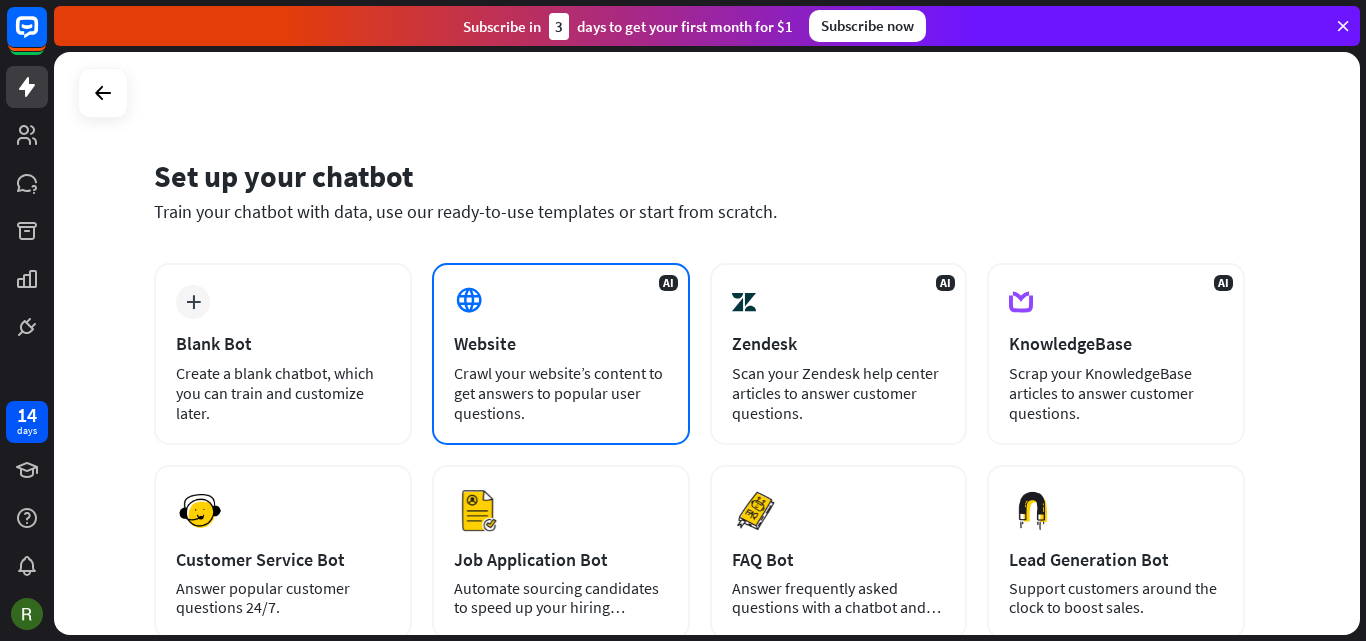 click at bounding box center (469, 300) 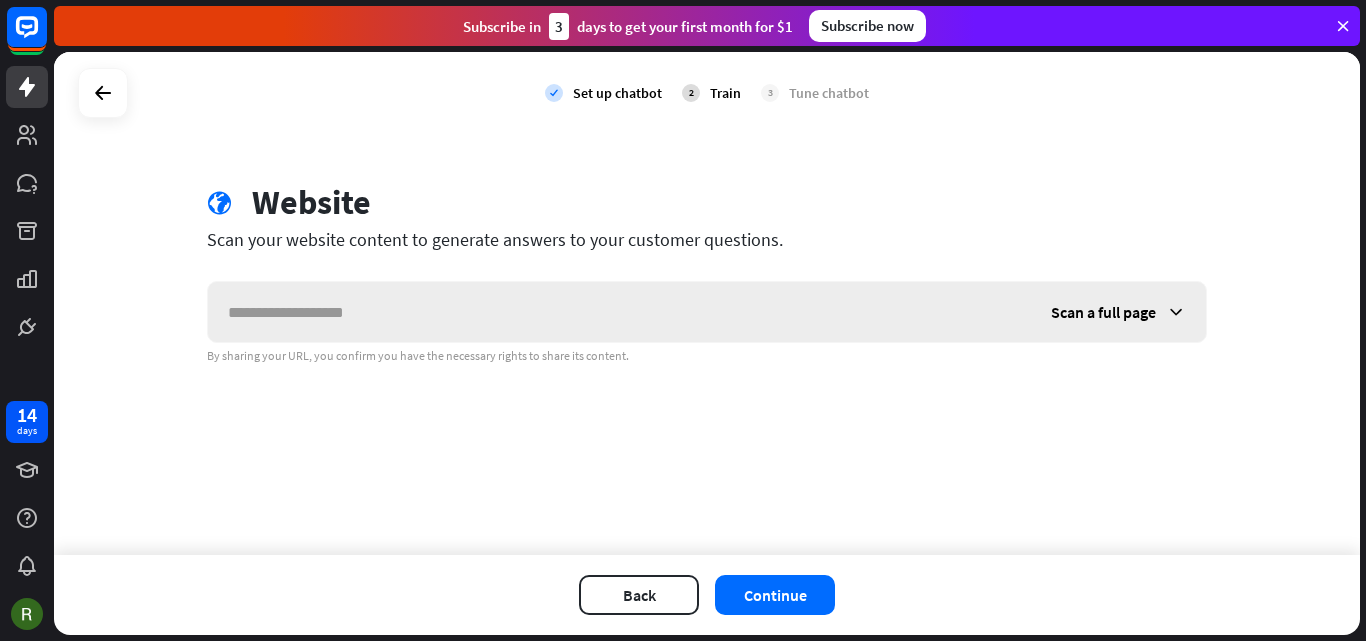 click at bounding box center (619, 312) 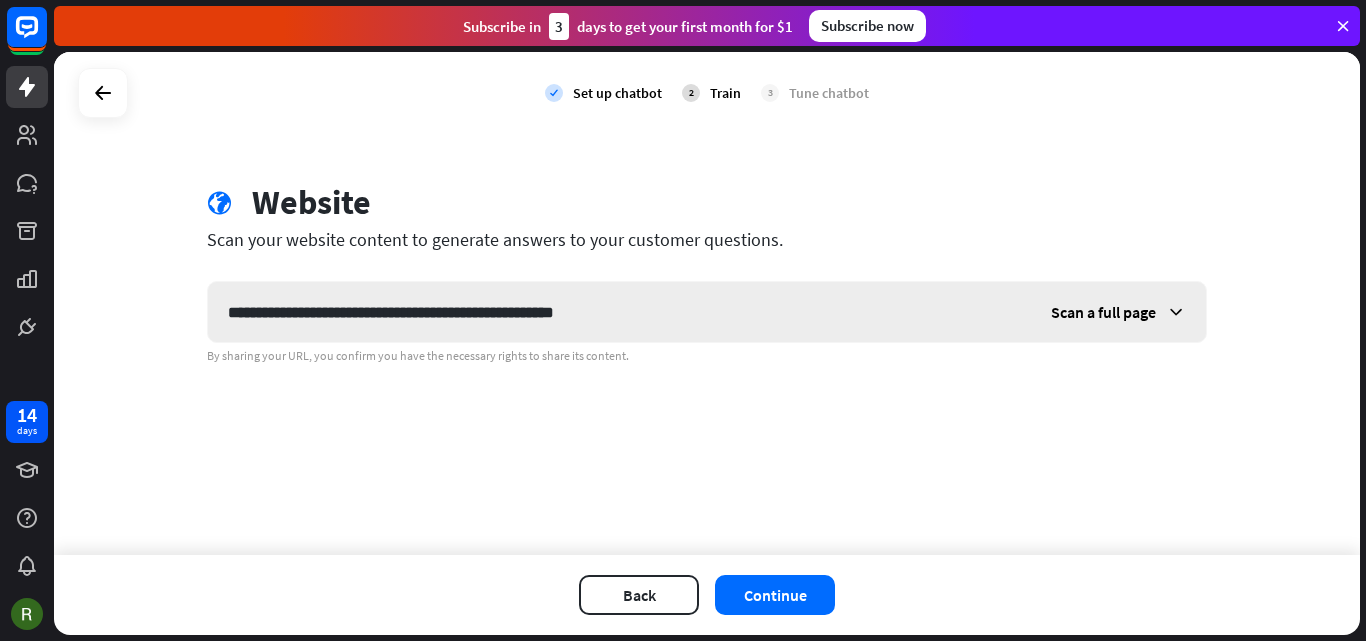 type on "**********" 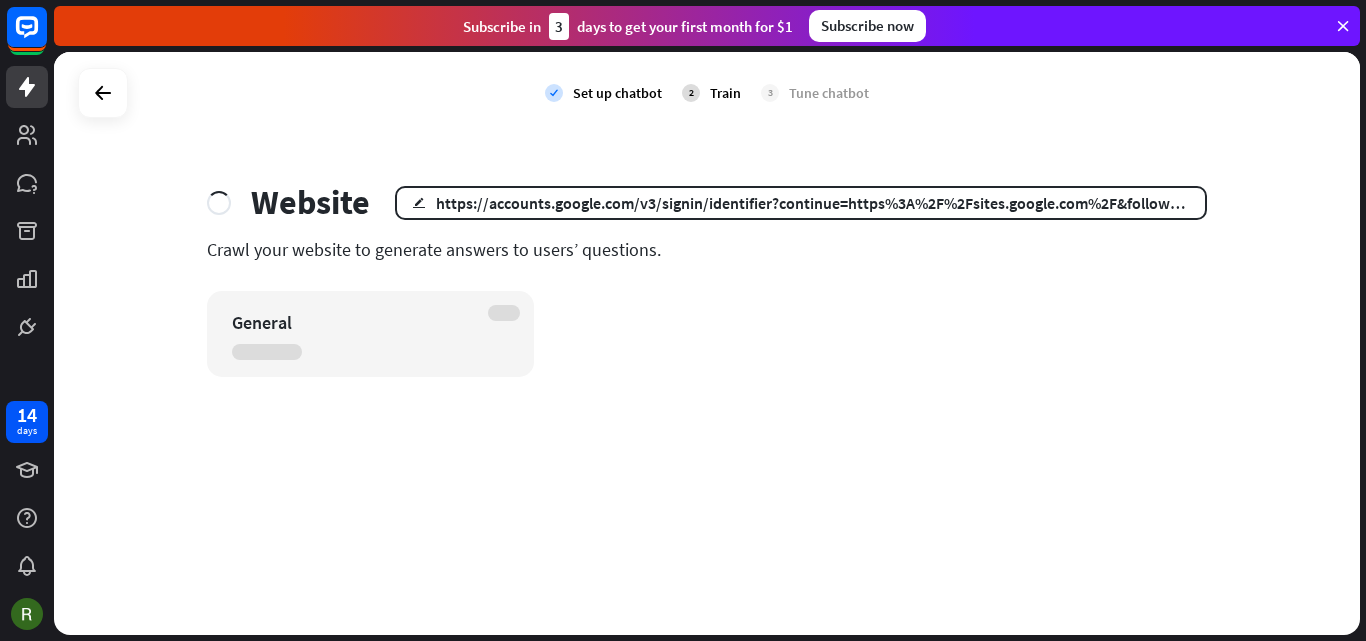 click on "check   Set up chatbot   2   Train   3   Tune chatbot
Website
edit   https://accounts.google.com/v3/signin/identifier?continue=https%3A%2F%2Fsites.google.com%2F&followup=https%3A%2F%2Fsites.google.com%2F&ifkv=AdBytiOPnw12ogmJG6uXMAaNemxWL-bNWqec_uU7QMRQJ6pGNMVV1XQ41p3lf7LujSIhf8s7Hm4s&osid=1&passive=1209600&service=wise&flowName=GlifWebSignIn&flowEntry=ServiceLogin&dsh=S1748326066%3A1754557943257501
Crawl your website to generate answers to users’ questions.
General" at bounding box center [707, 343] 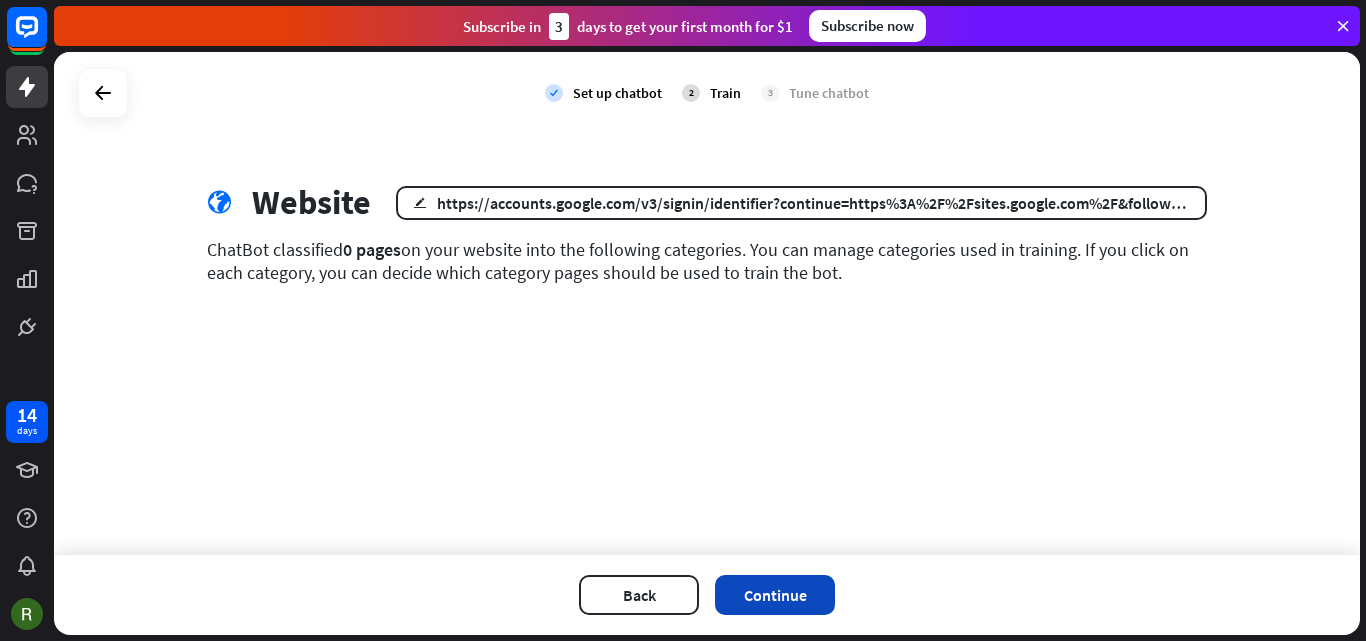 click on "Continue" at bounding box center [775, 595] 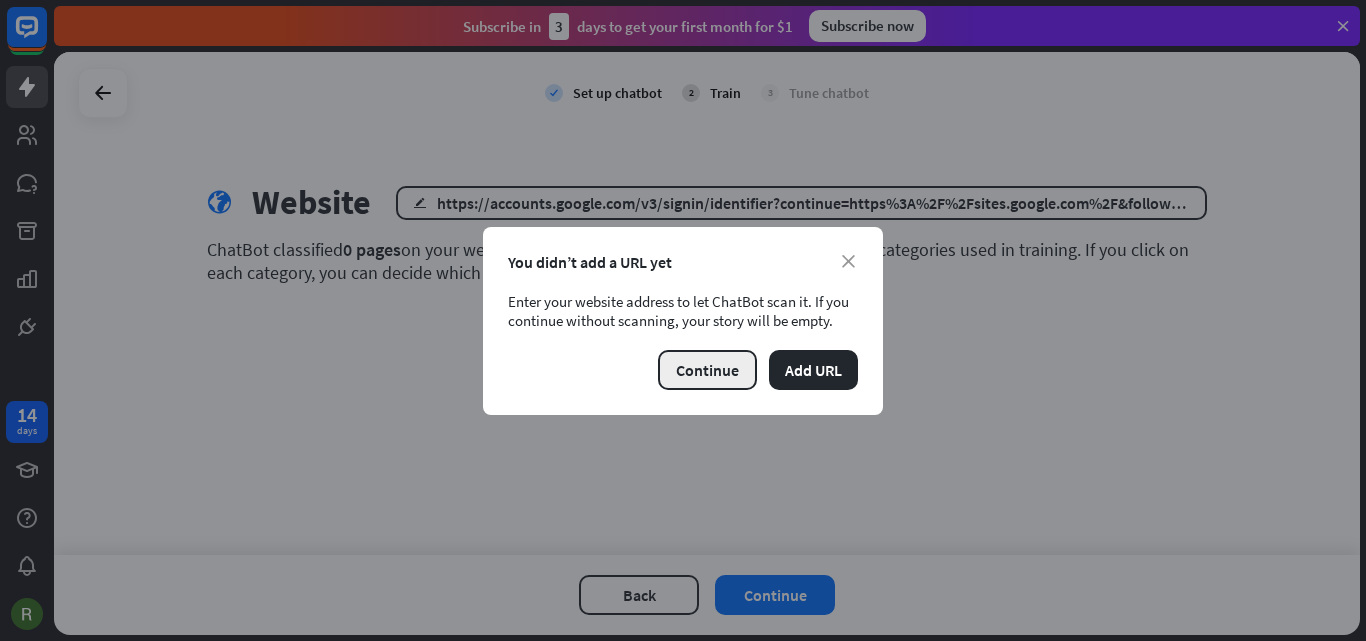 click on "Continue" at bounding box center (707, 370) 